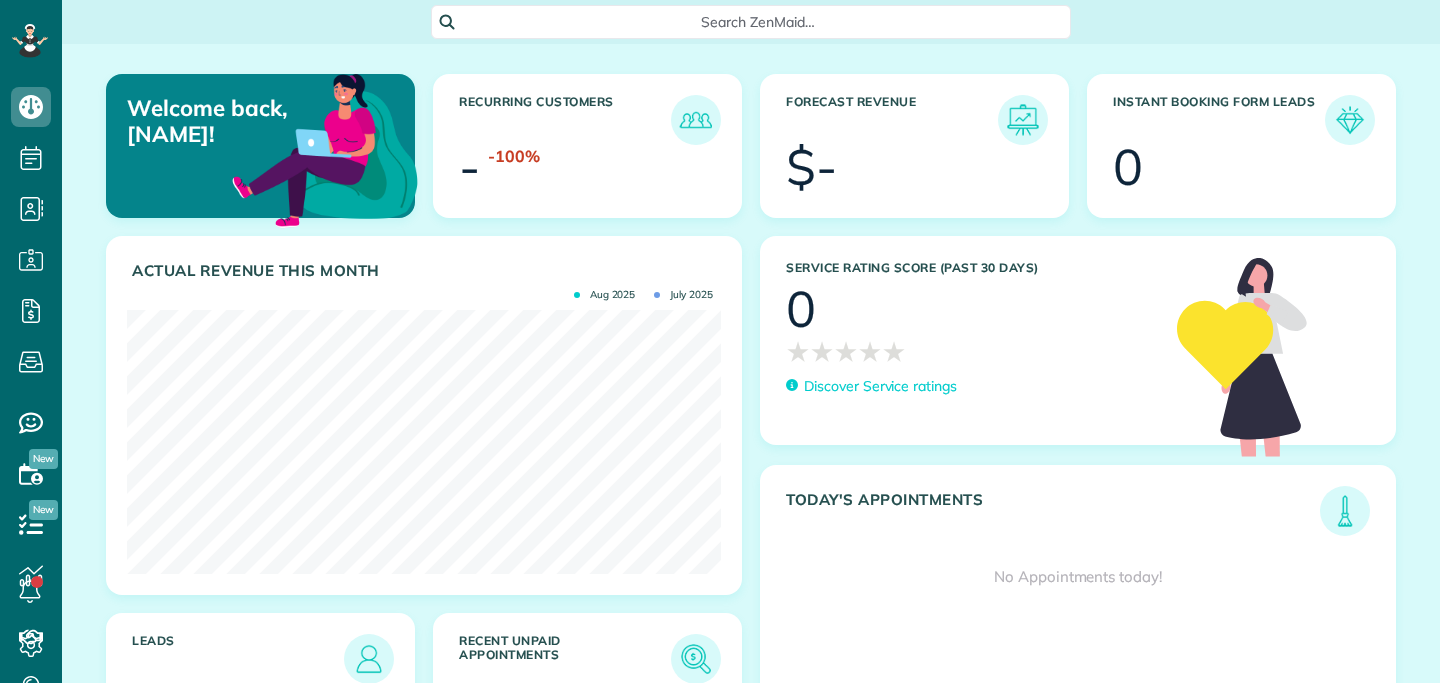 scroll, scrollTop: 0, scrollLeft: 0, axis: both 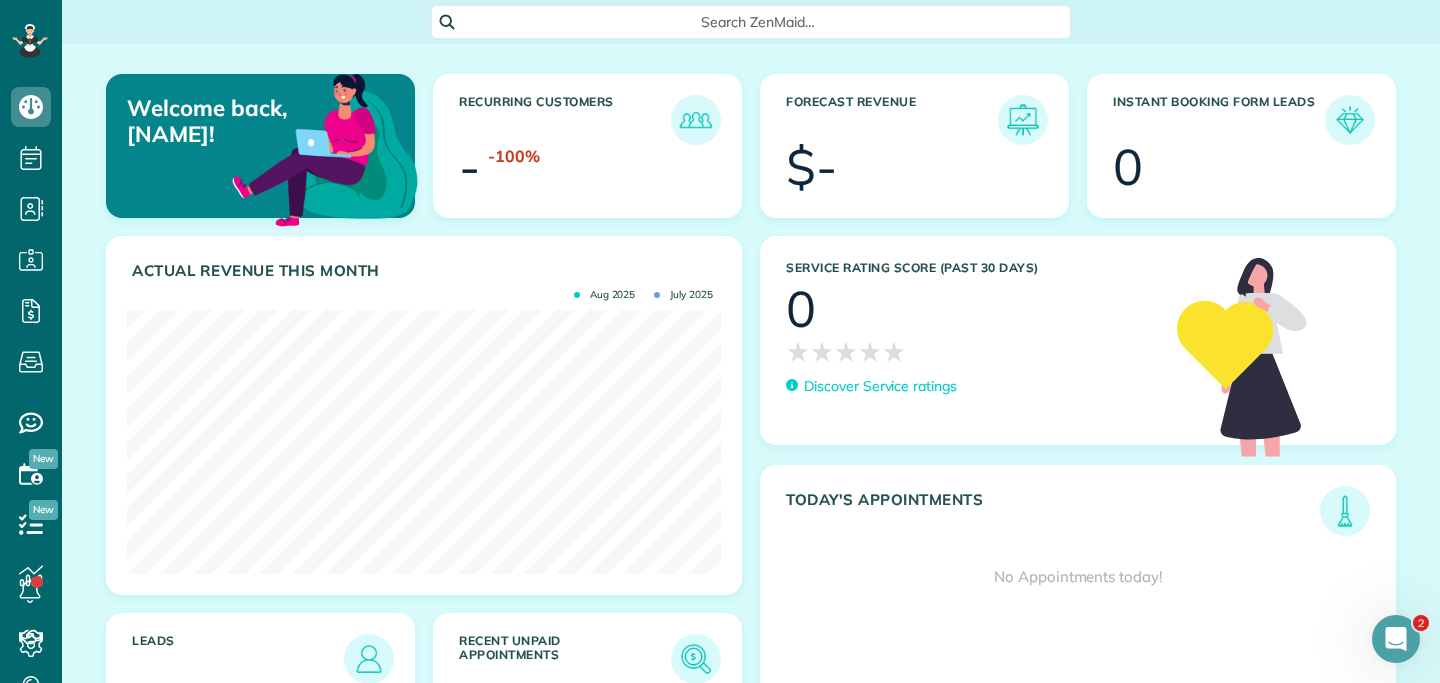 click 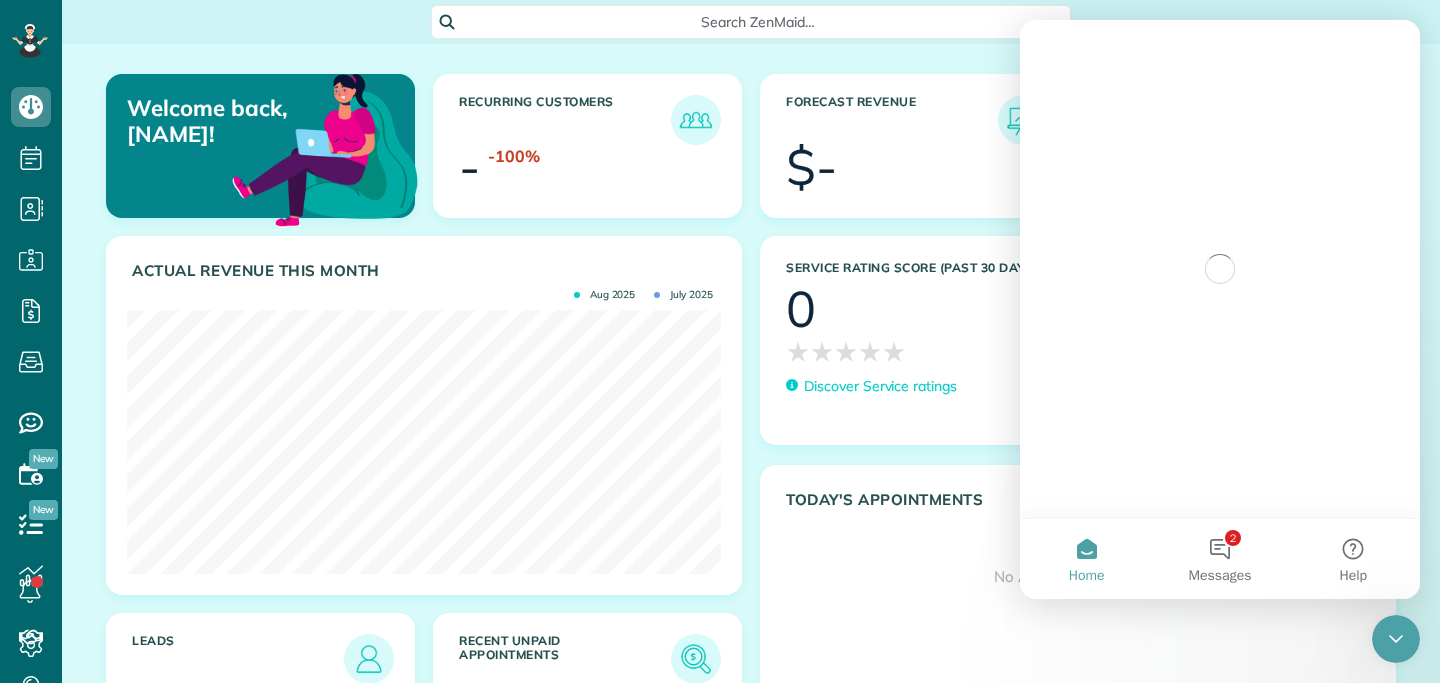 scroll, scrollTop: 0, scrollLeft: 0, axis: both 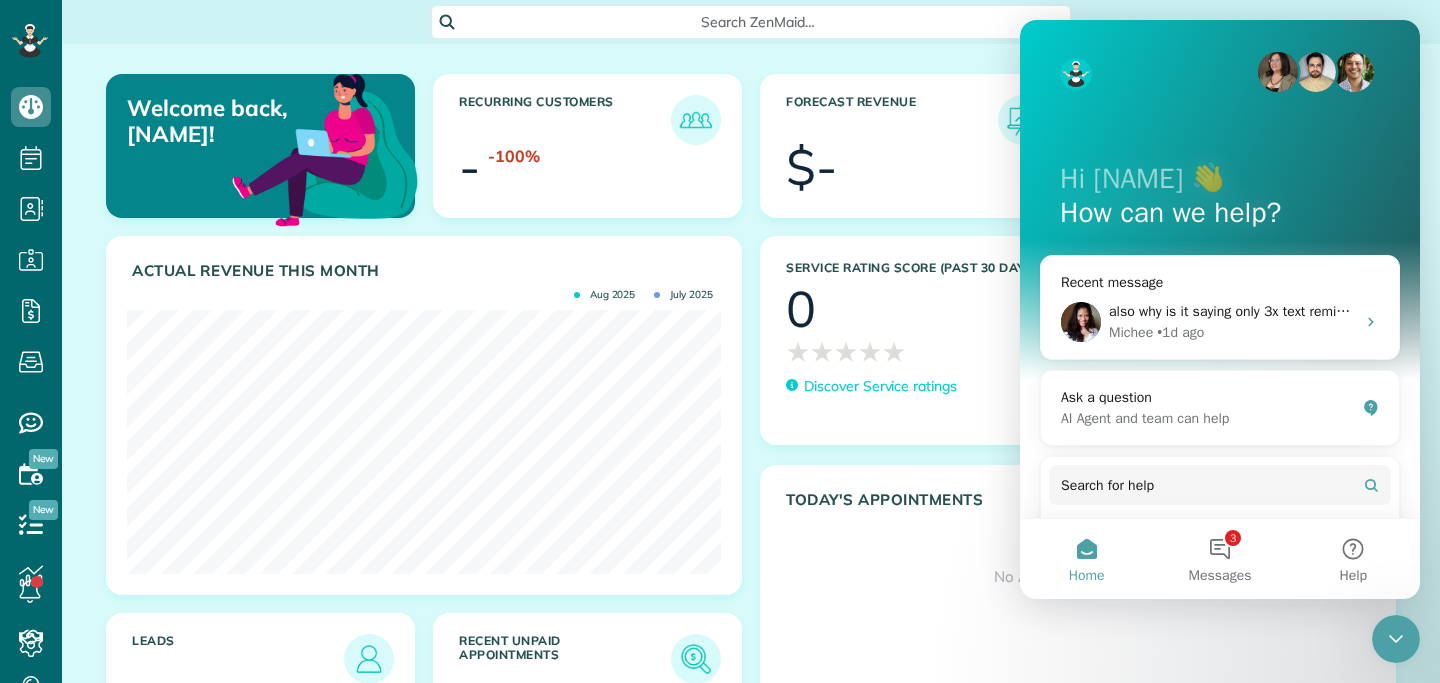 click 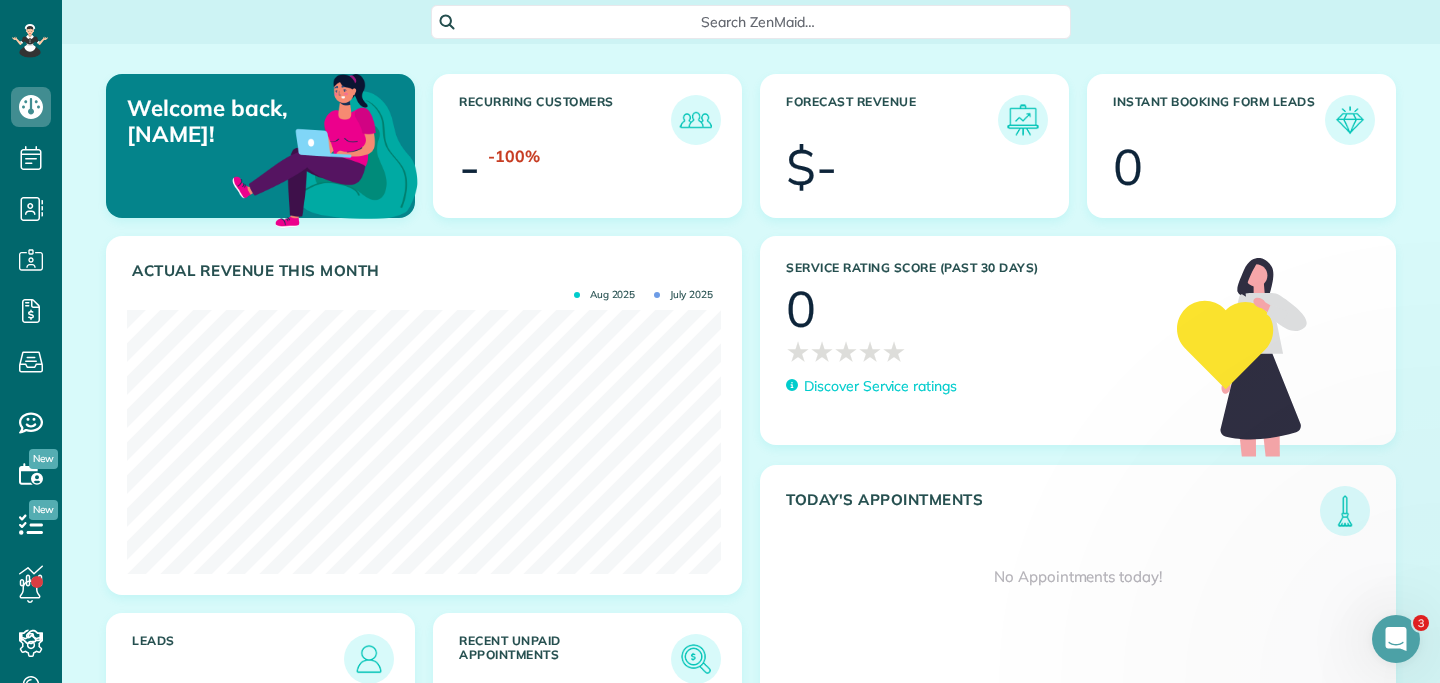 scroll, scrollTop: 0, scrollLeft: 0, axis: both 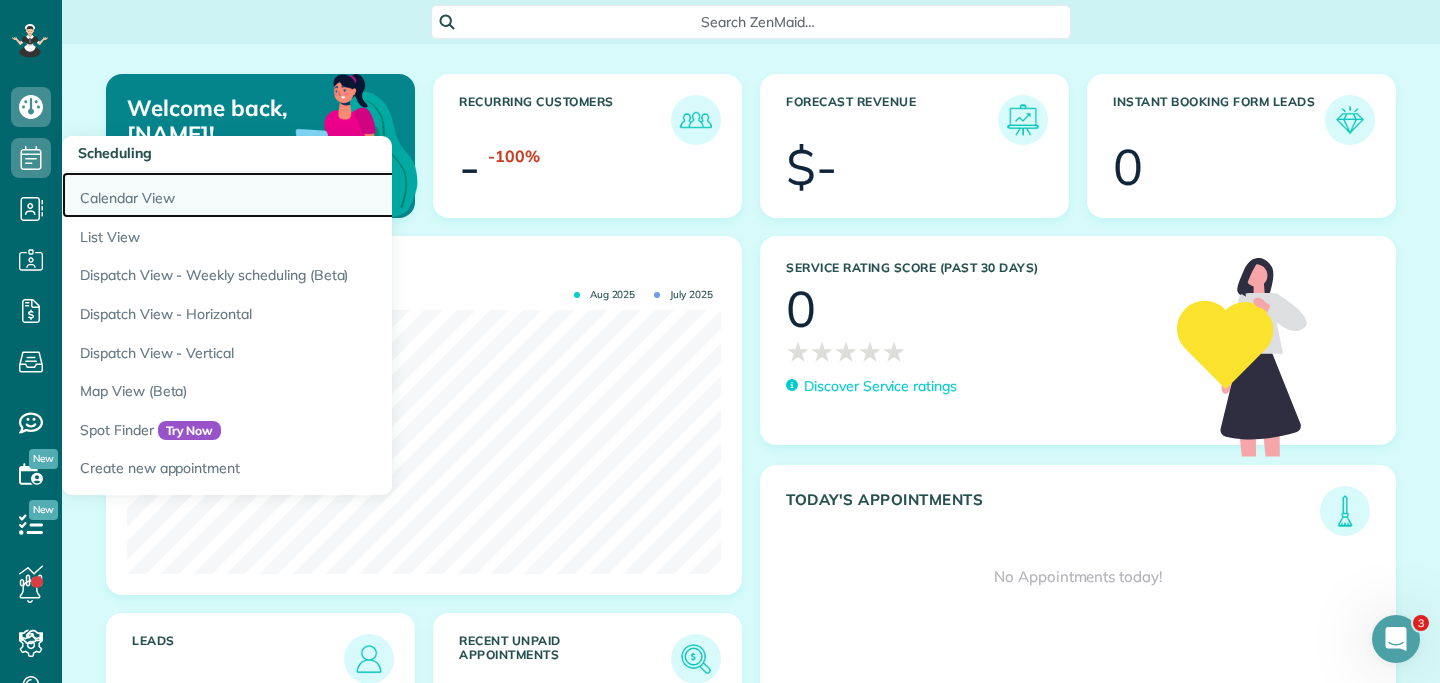 click on "Calendar View" at bounding box center [312, 195] 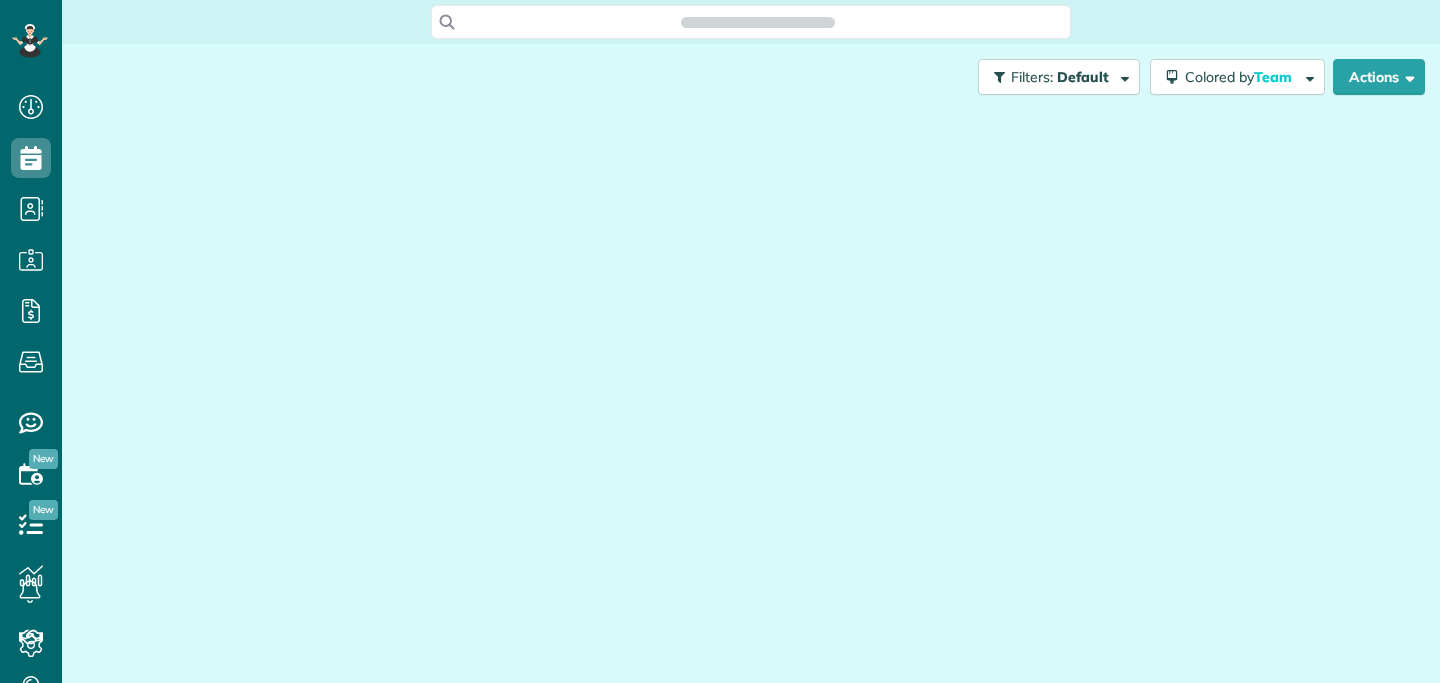scroll, scrollTop: 0, scrollLeft: 0, axis: both 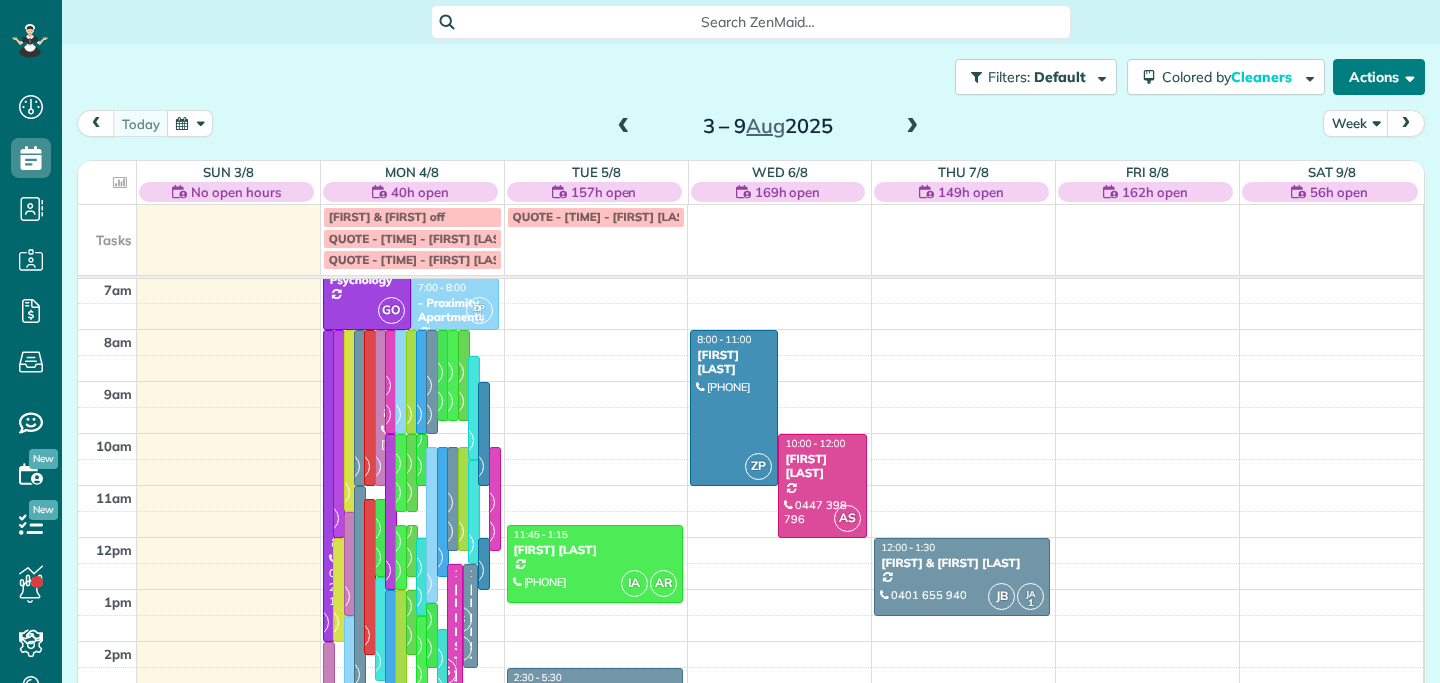 click on "Actions" at bounding box center (1379, 77) 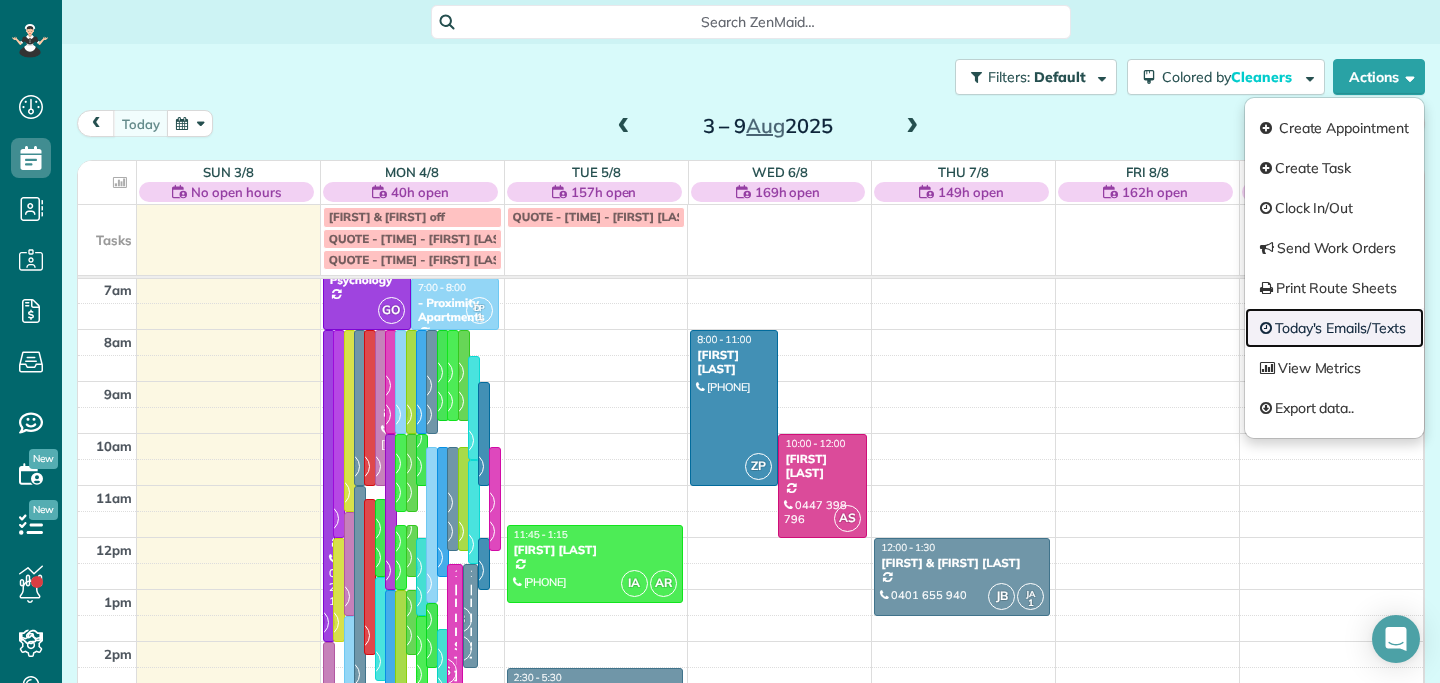 click on "Today's Emails/Texts" at bounding box center [1334, 328] 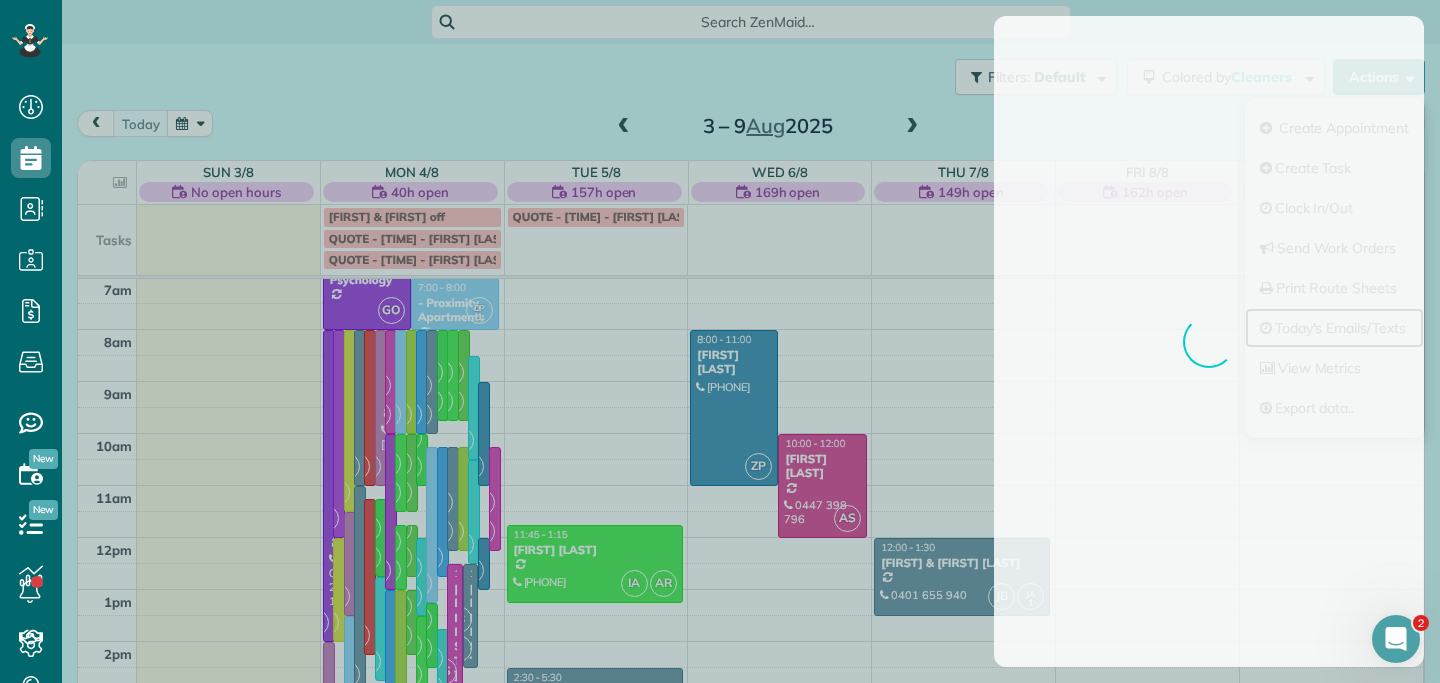 scroll, scrollTop: 0, scrollLeft: 0, axis: both 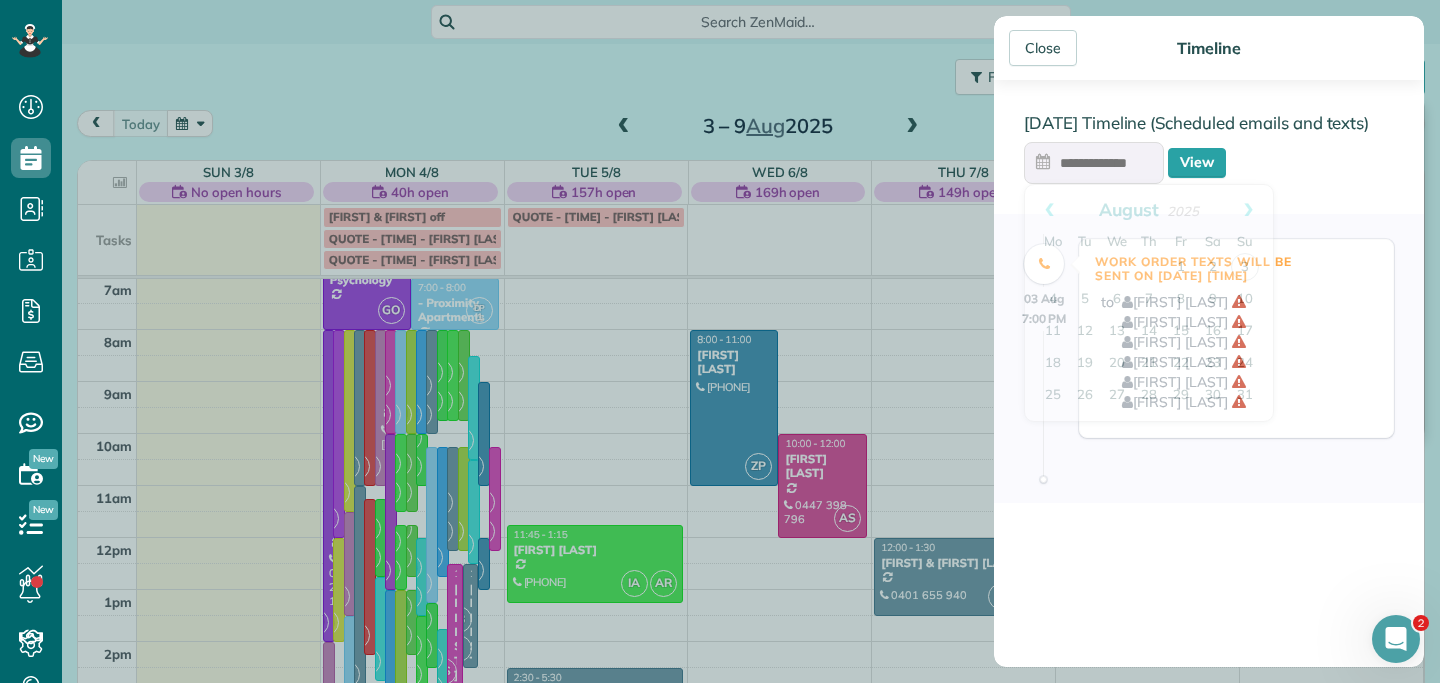 click at bounding box center [1094, 163] 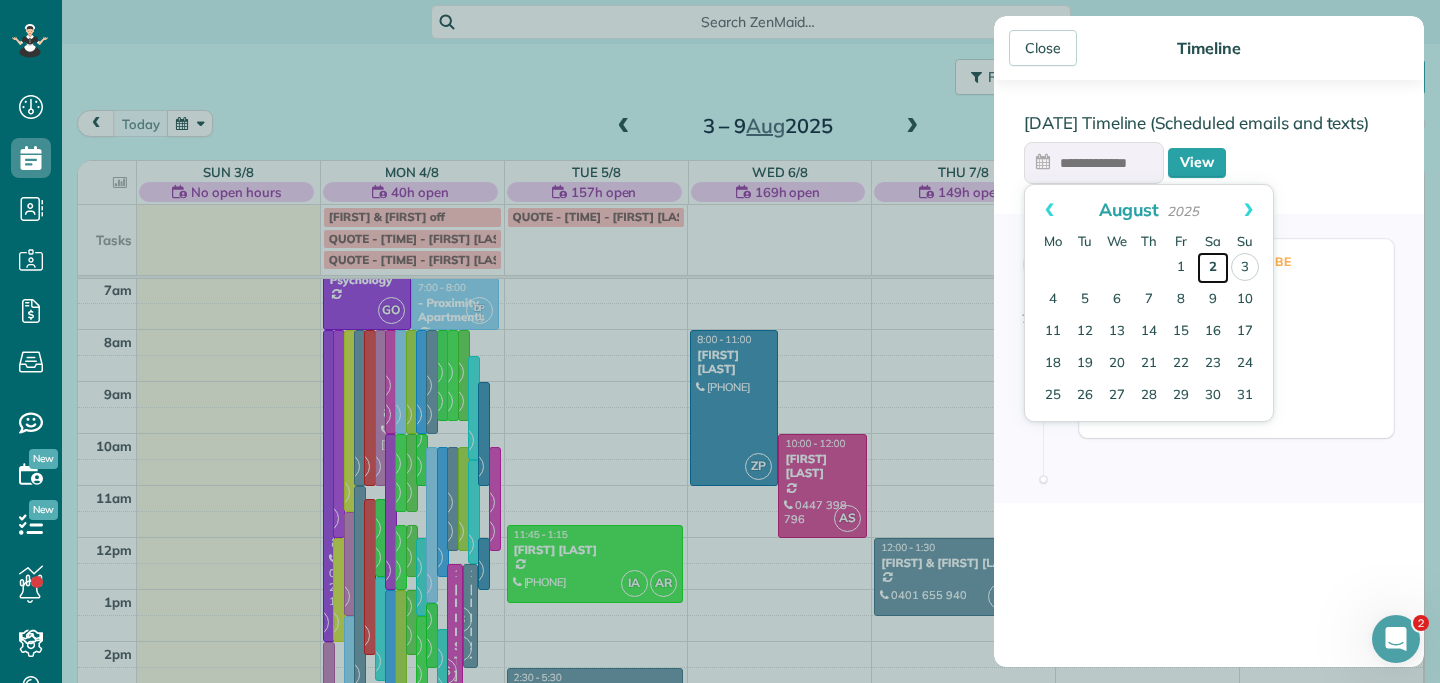 click on "2" at bounding box center [1213, 268] 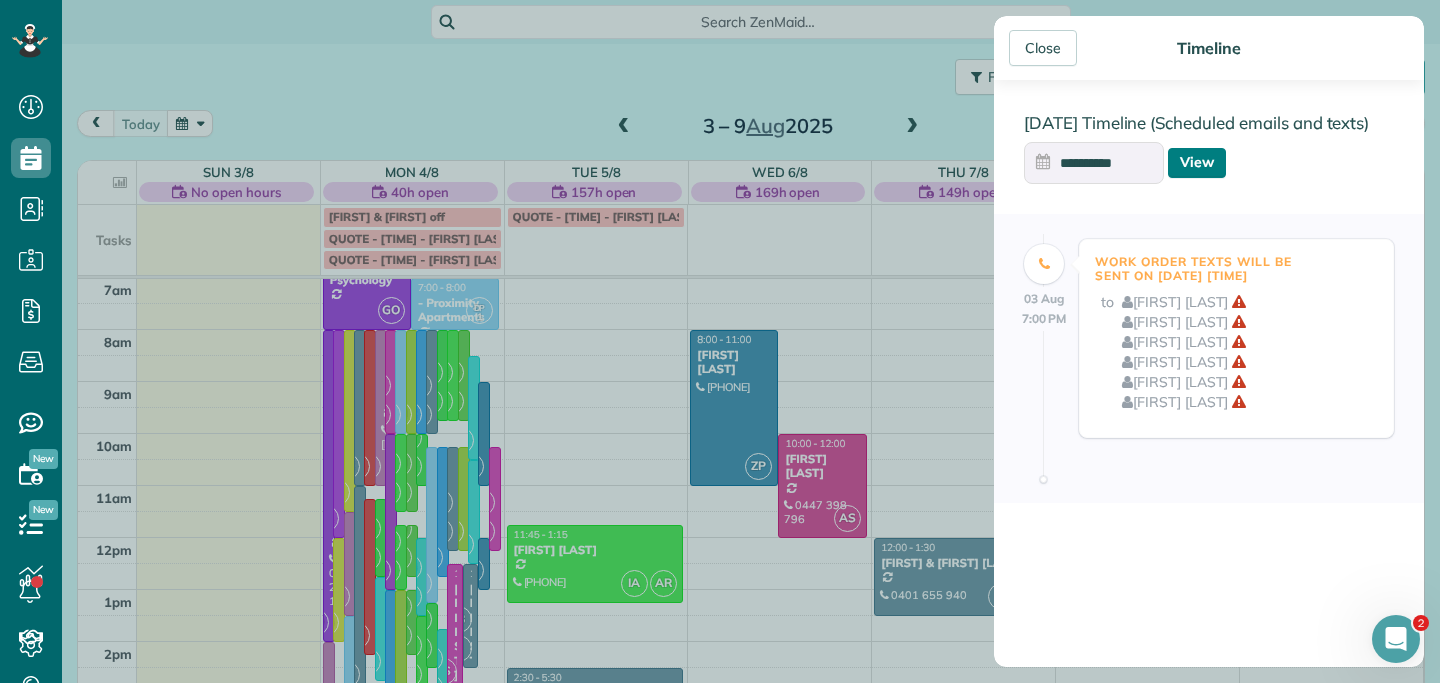 click on "View" at bounding box center [1197, 163] 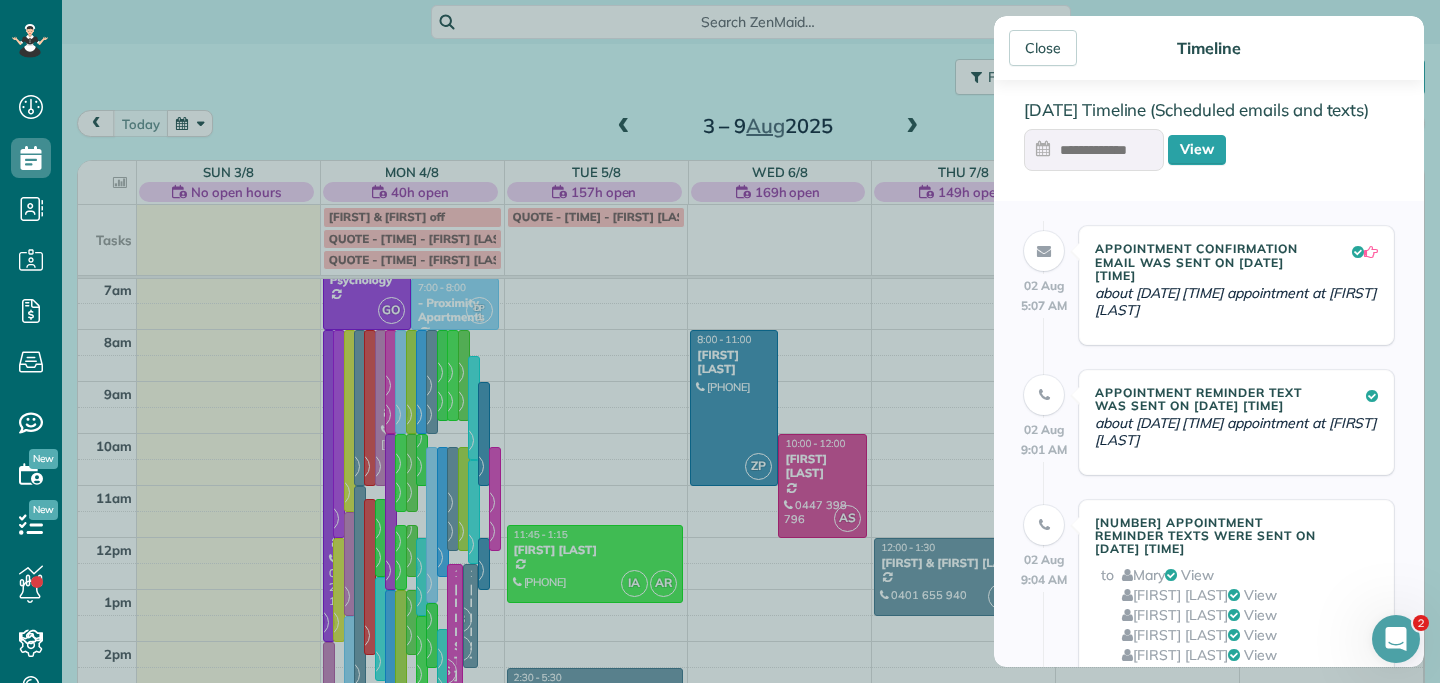 scroll, scrollTop: 0, scrollLeft: 0, axis: both 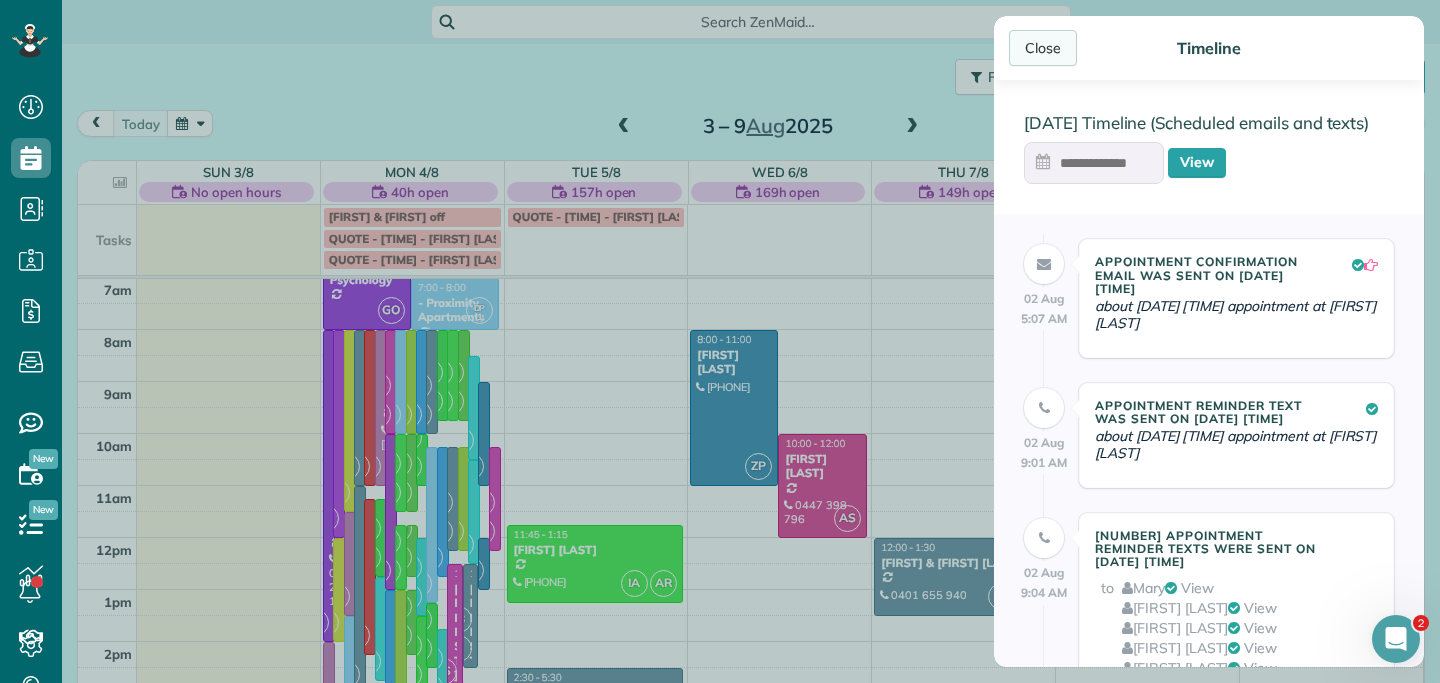 click on "Close" at bounding box center (1043, 48) 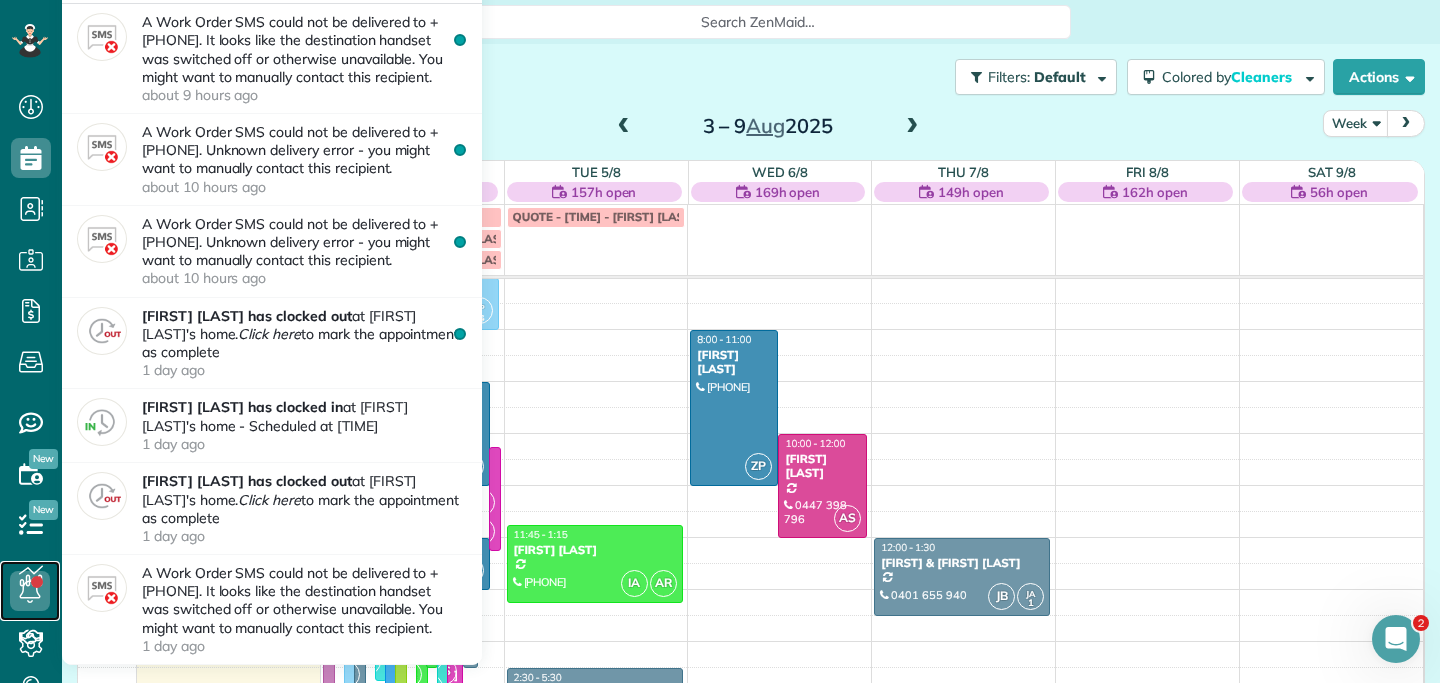 click 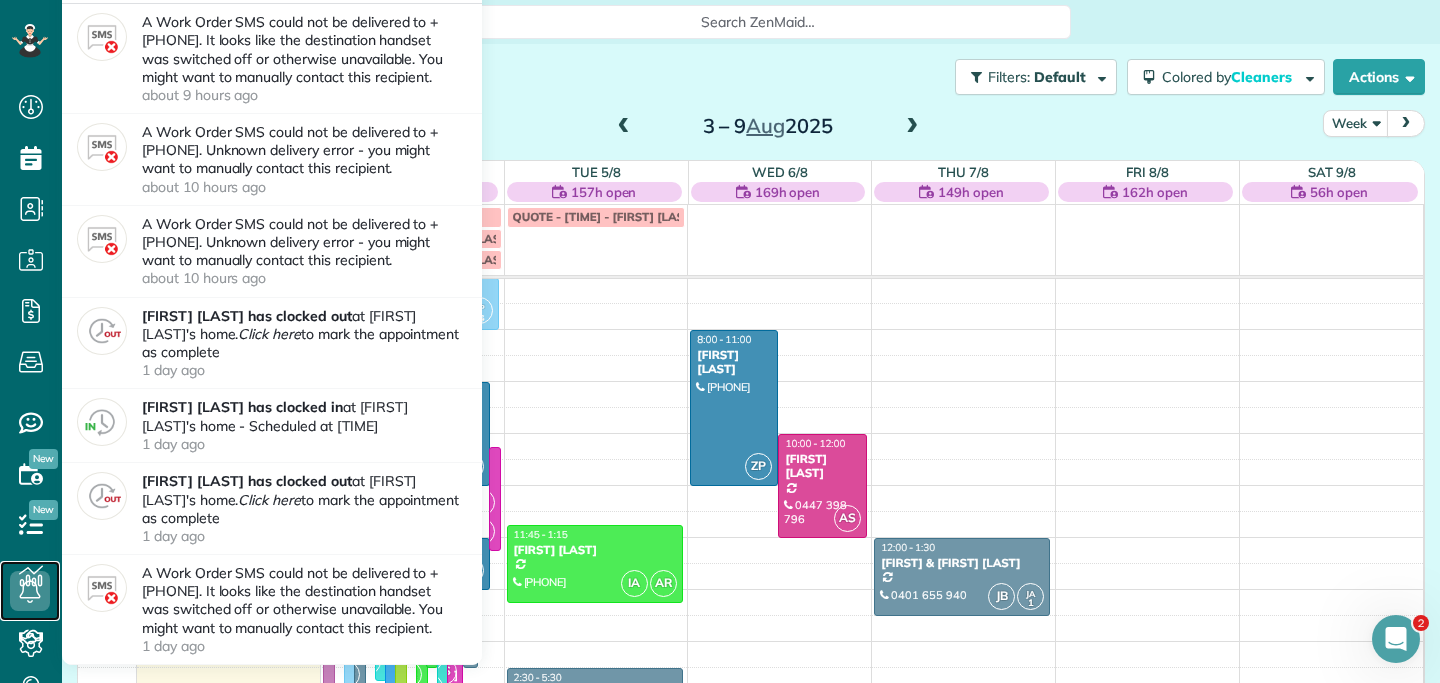 click 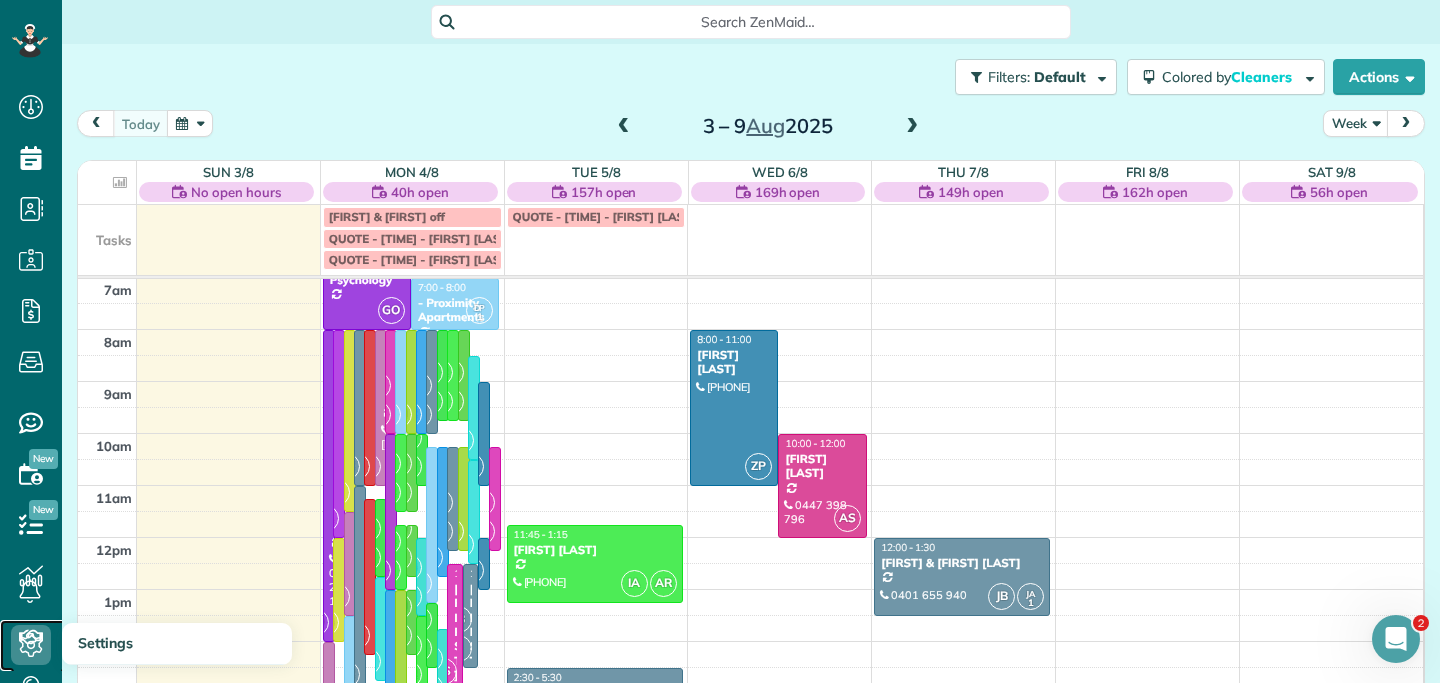 click 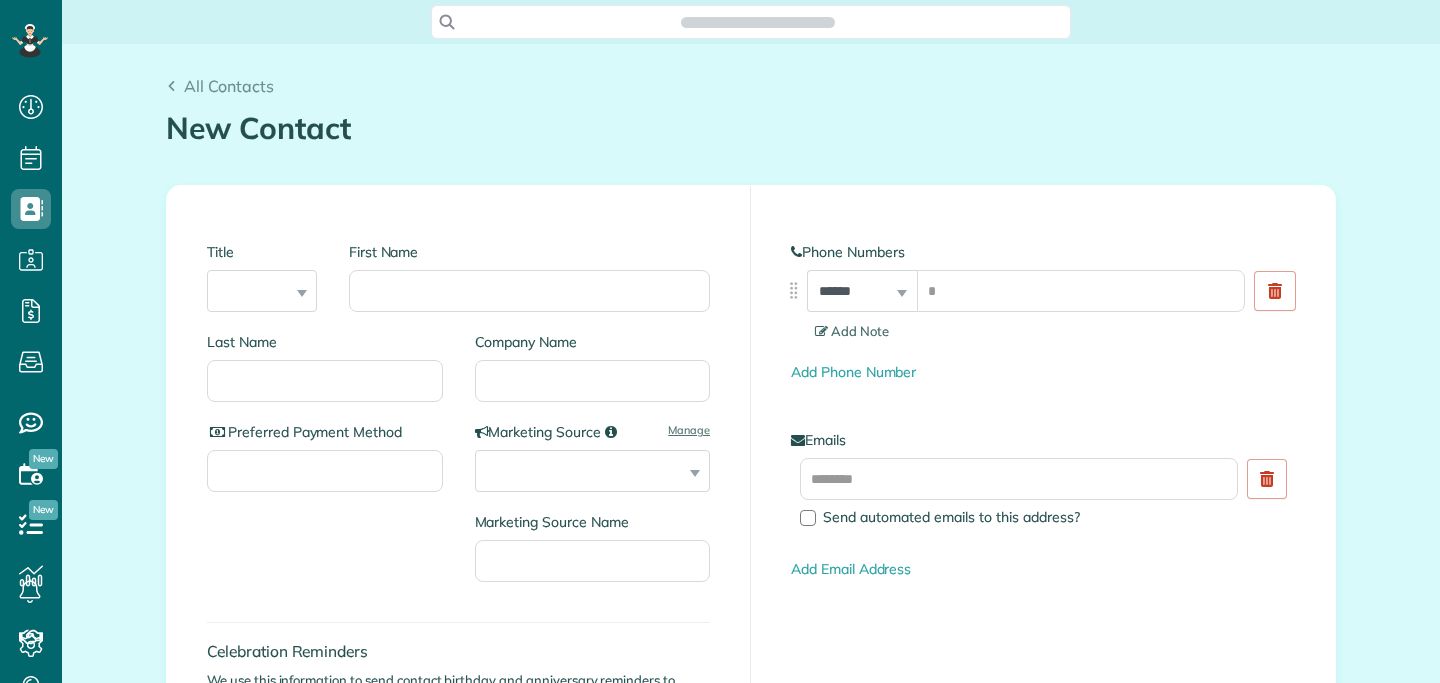 scroll, scrollTop: 0, scrollLeft: 0, axis: both 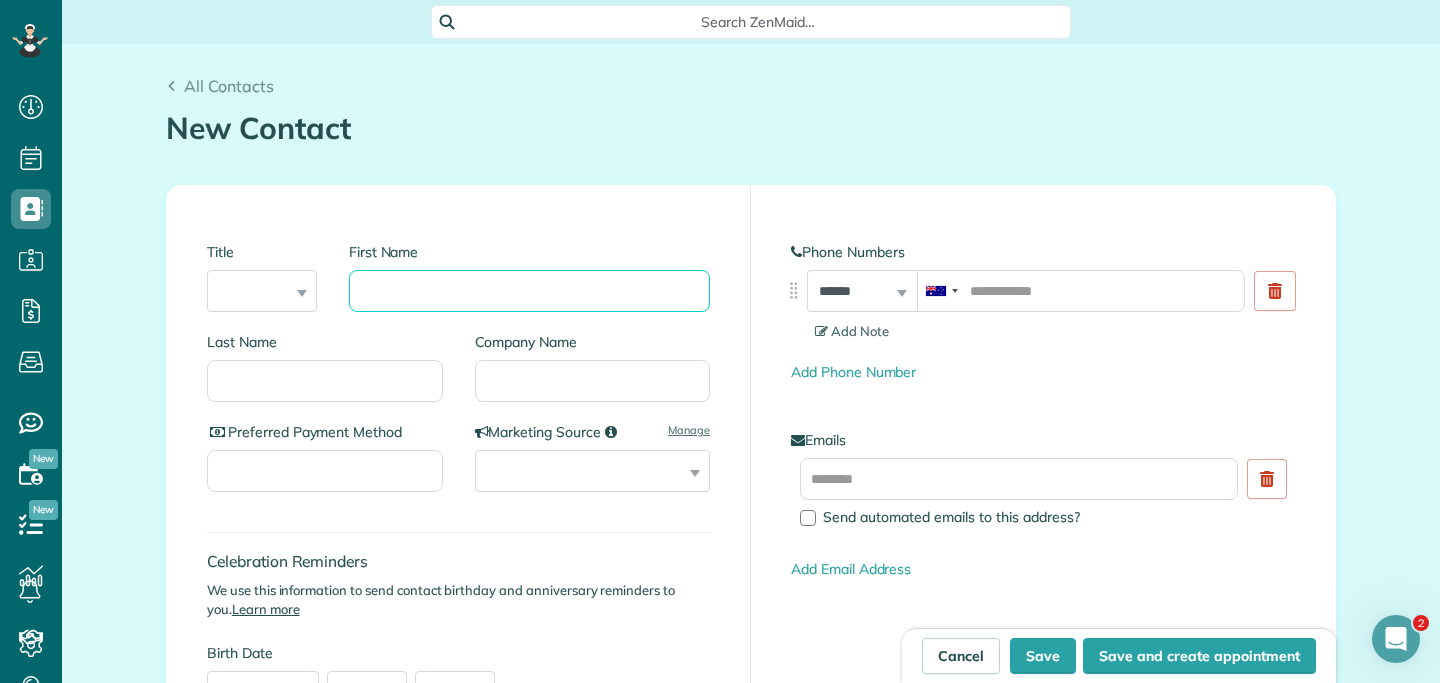 click on "First Name" at bounding box center (529, 291) 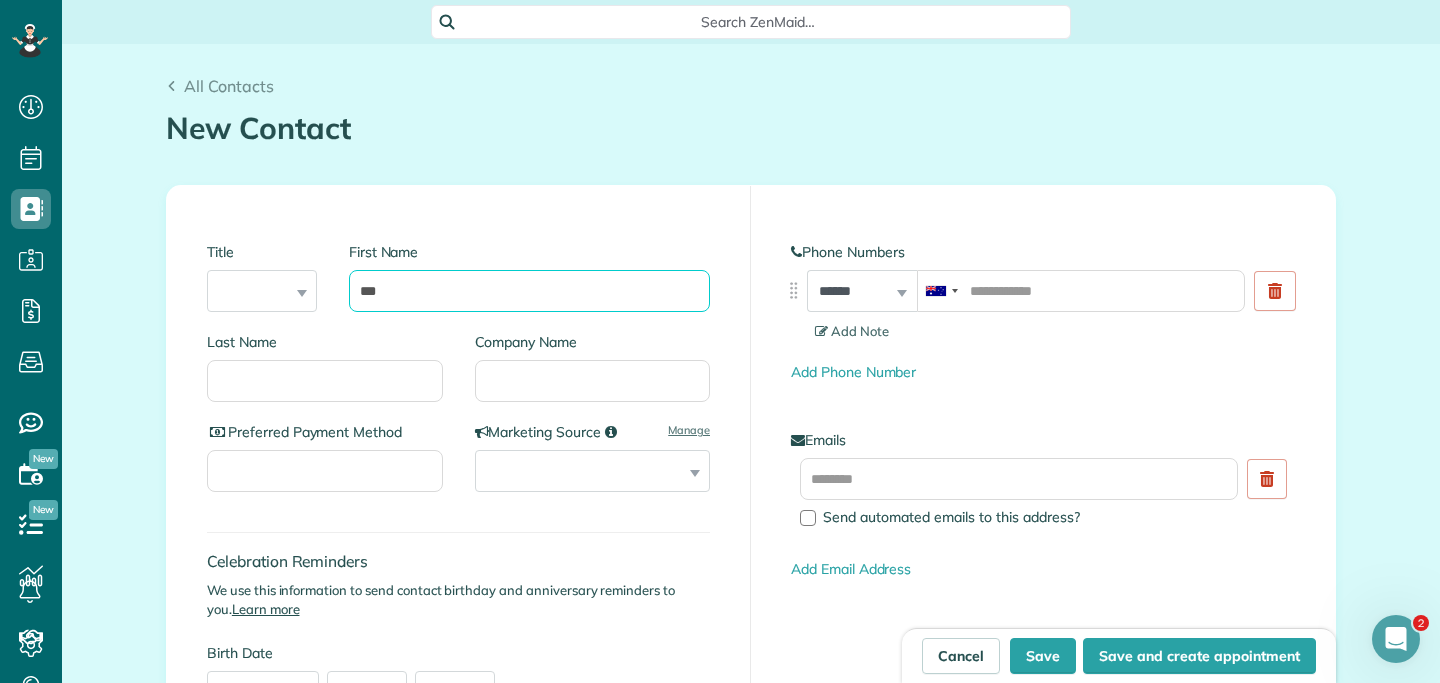 type on "***" 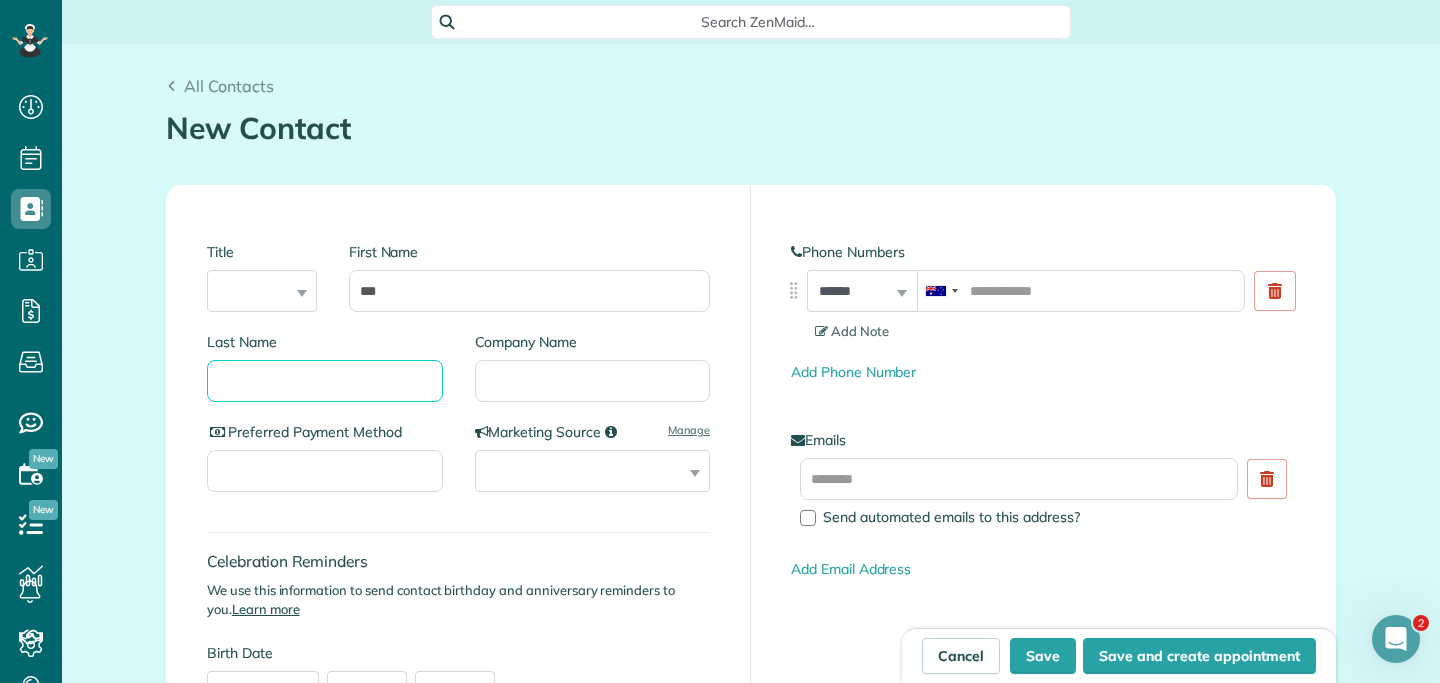 click on "Last Name" at bounding box center [325, 381] 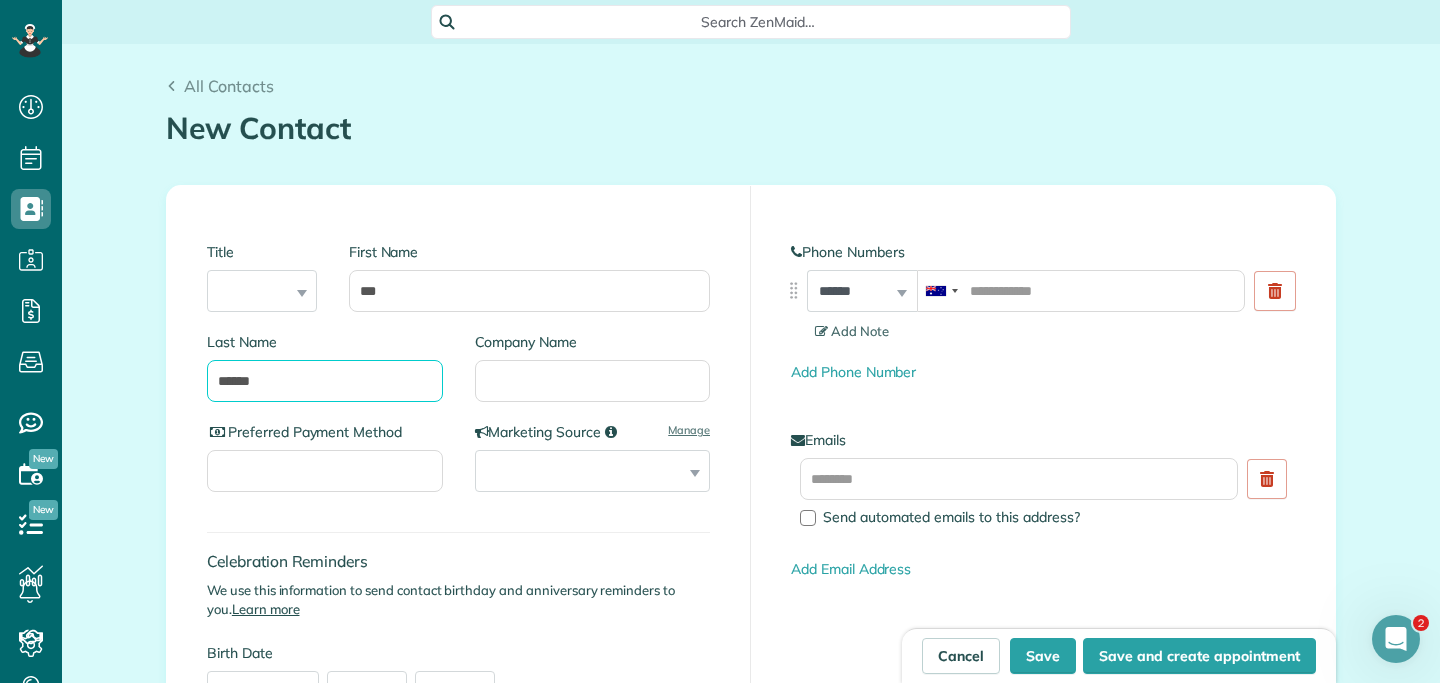 type on "******" 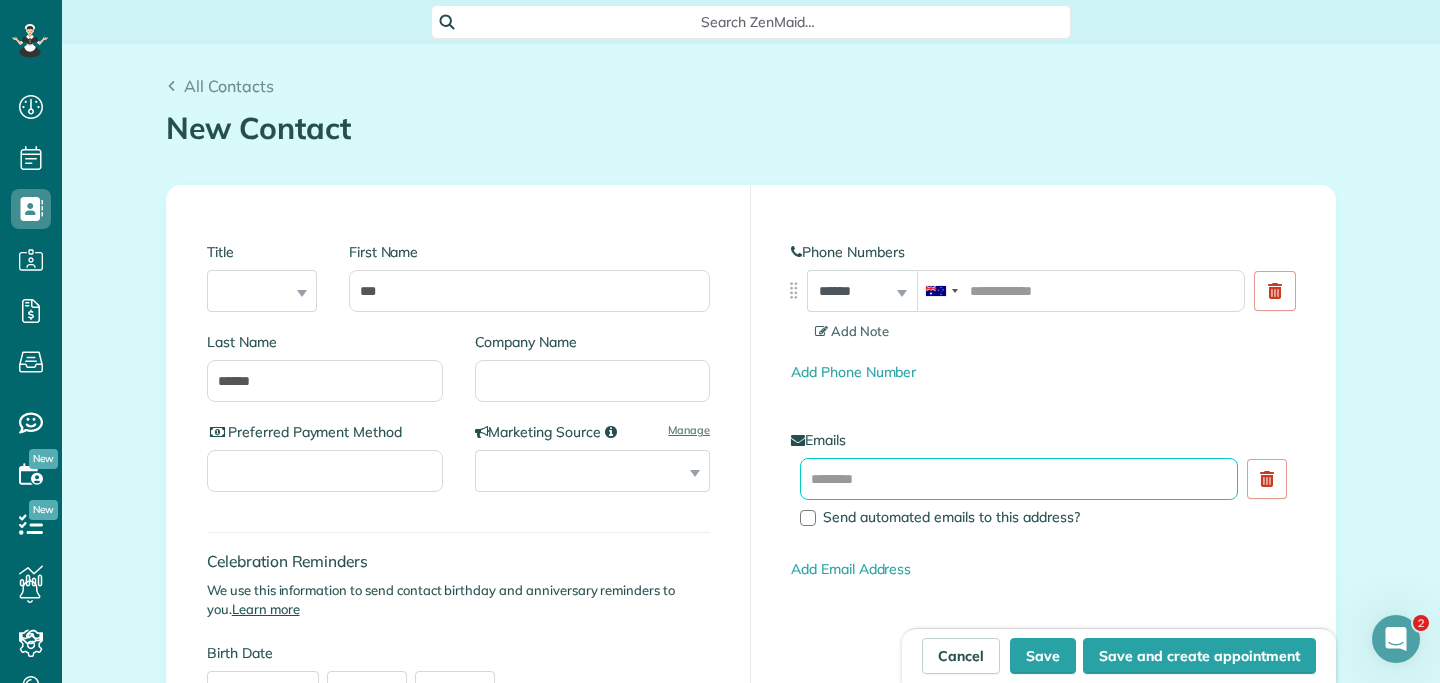 click at bounding box center (1019, 479) 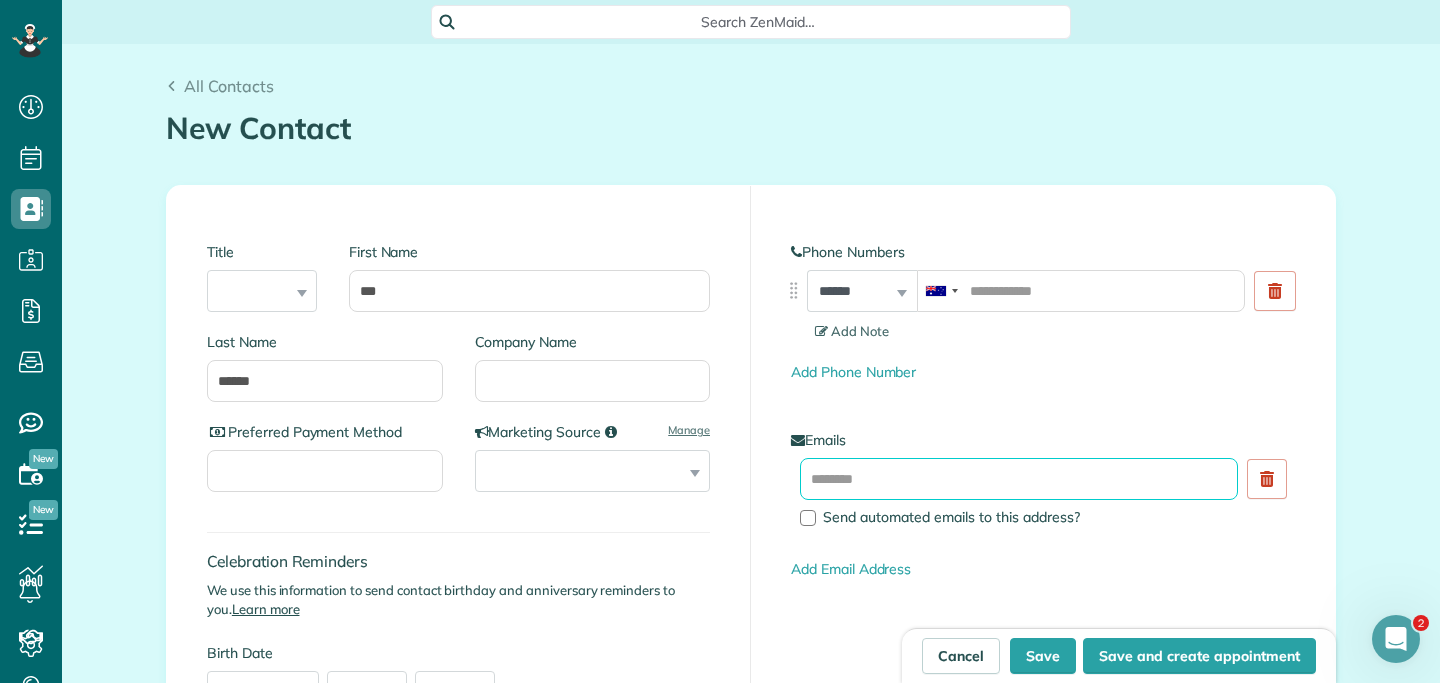 paste on "**********" 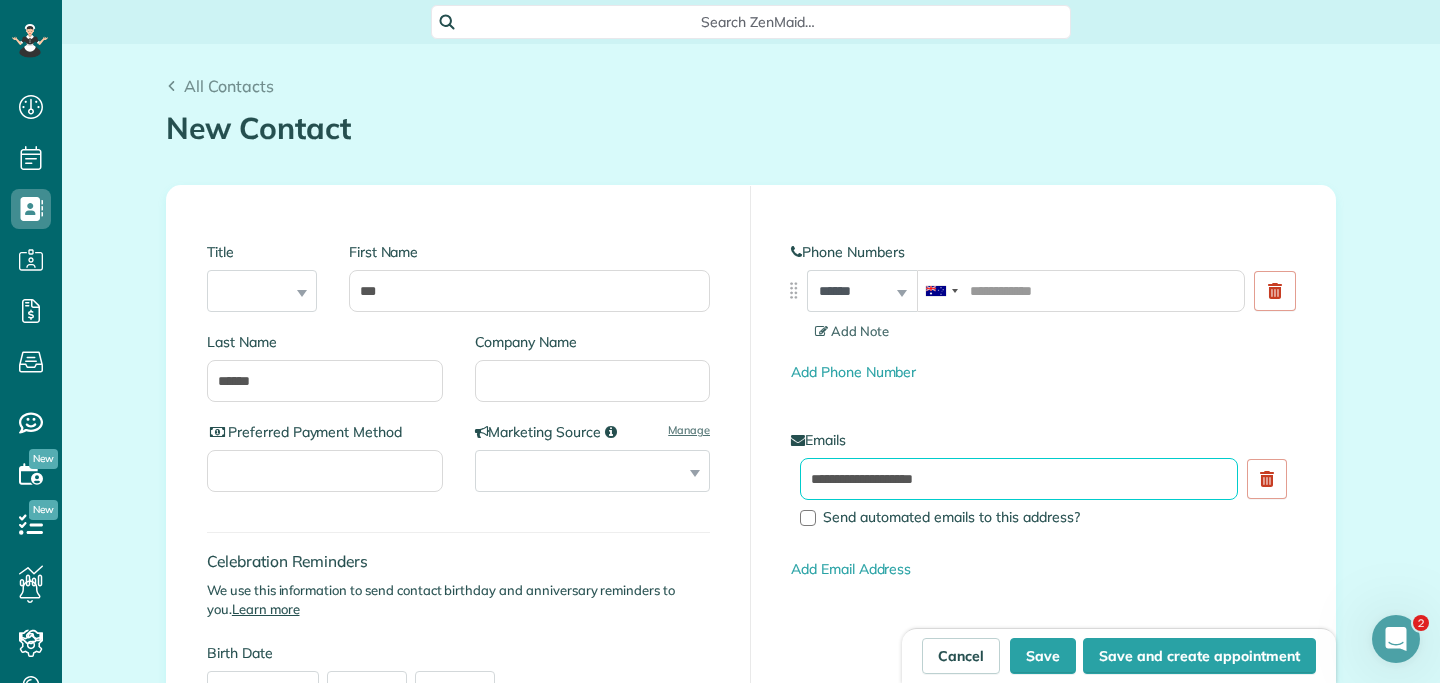type on "**********" 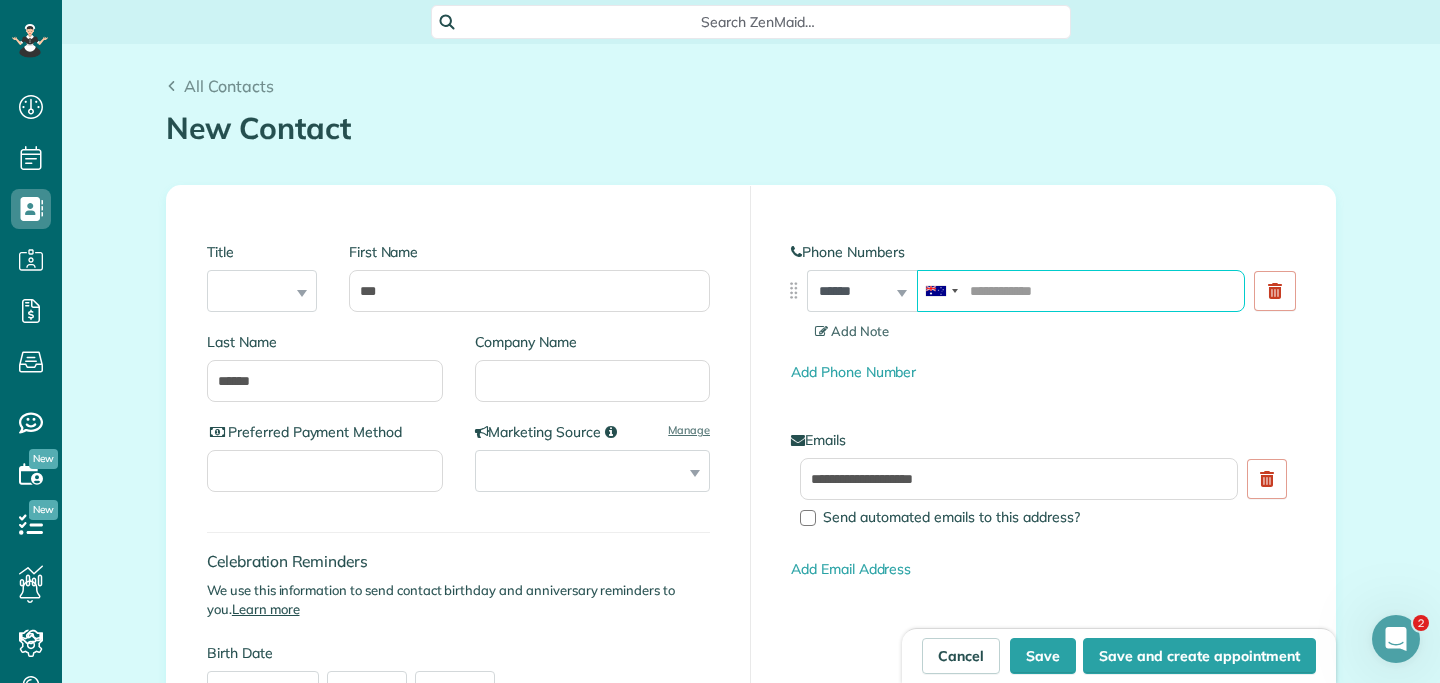 click at bounding box center (1081, 291) 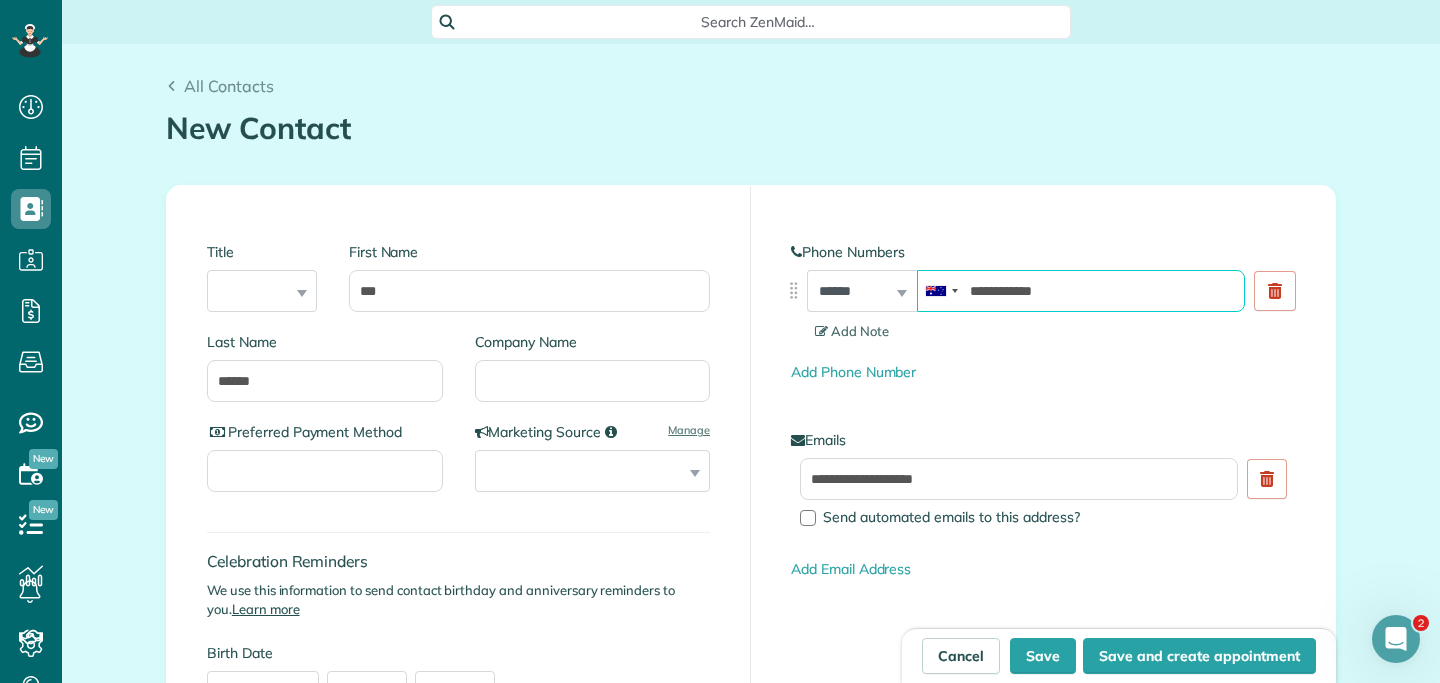 type on "**********" 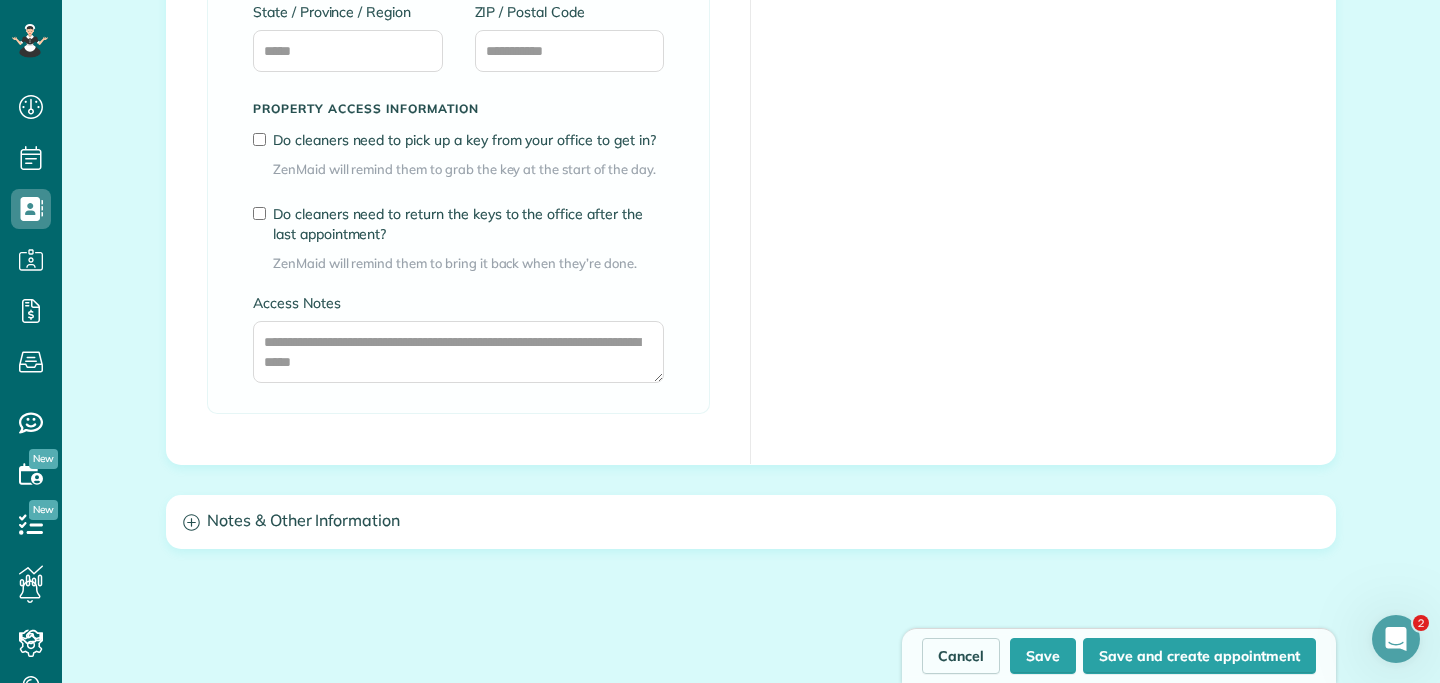 scroll, scrollTop: 1705, scrollLeft: 0, axis: vertical 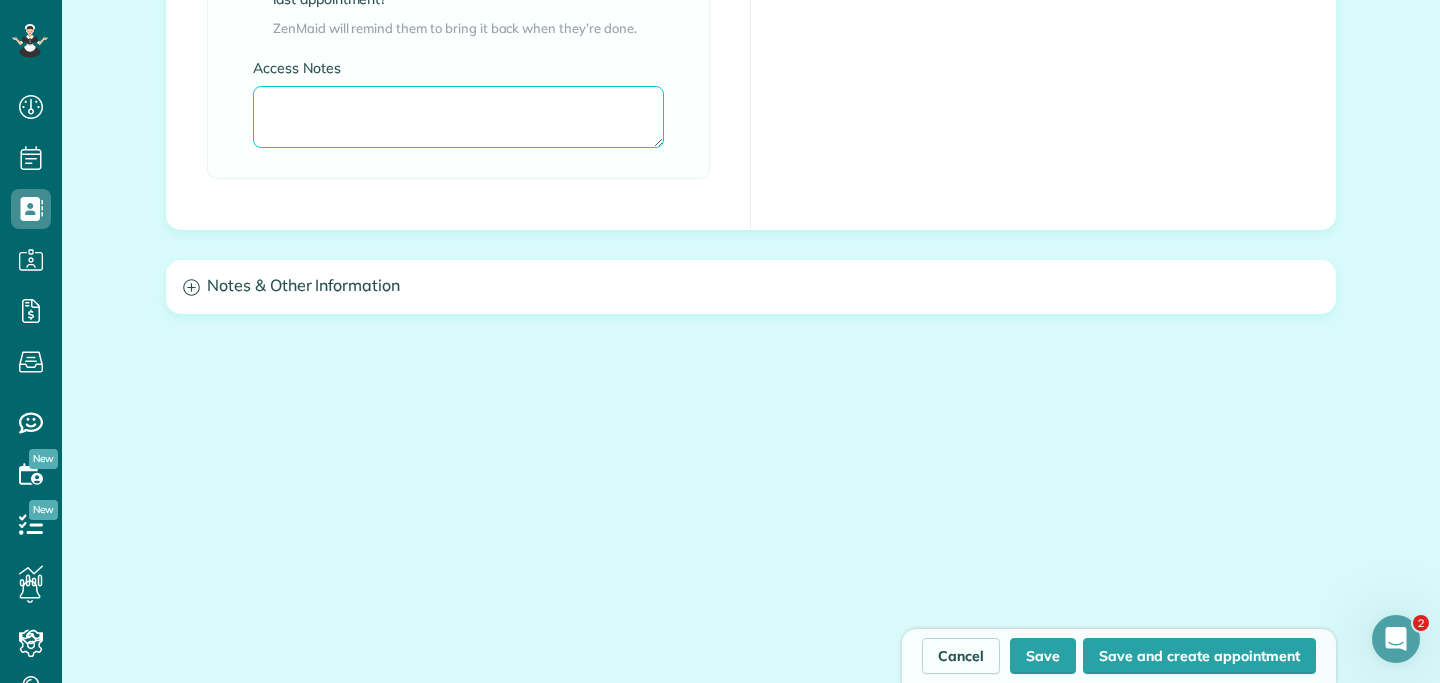 click on "Access Notes" at bounding box center [458, 117] 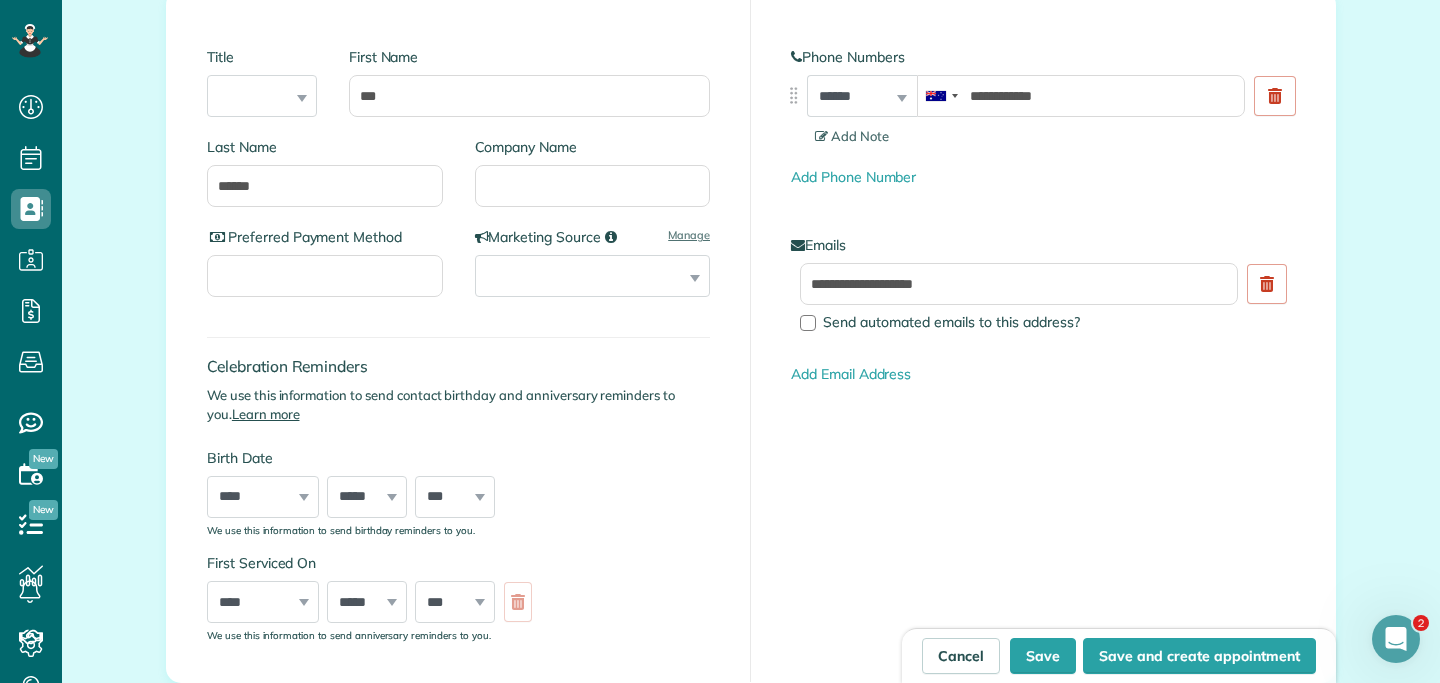 scroll, scrollTop: 117, scrollLeft: 0, axis: vertical 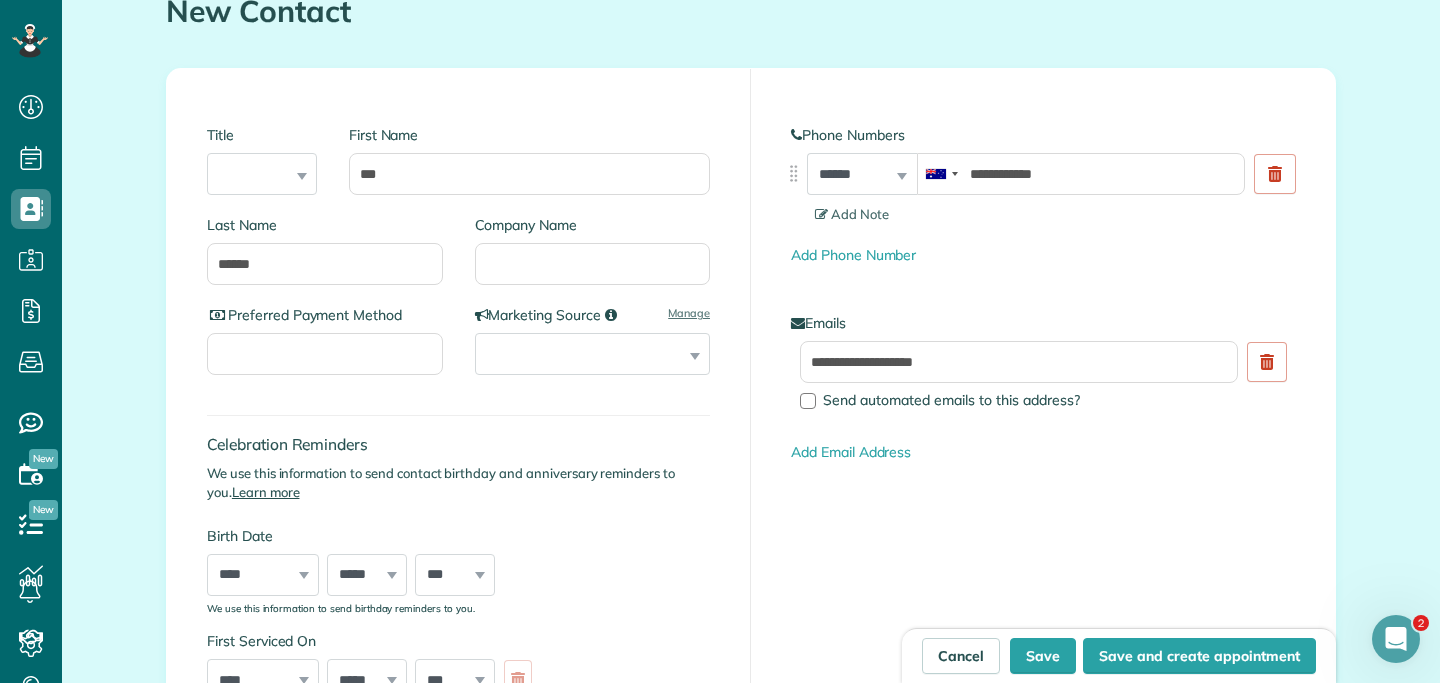 type on "**********" 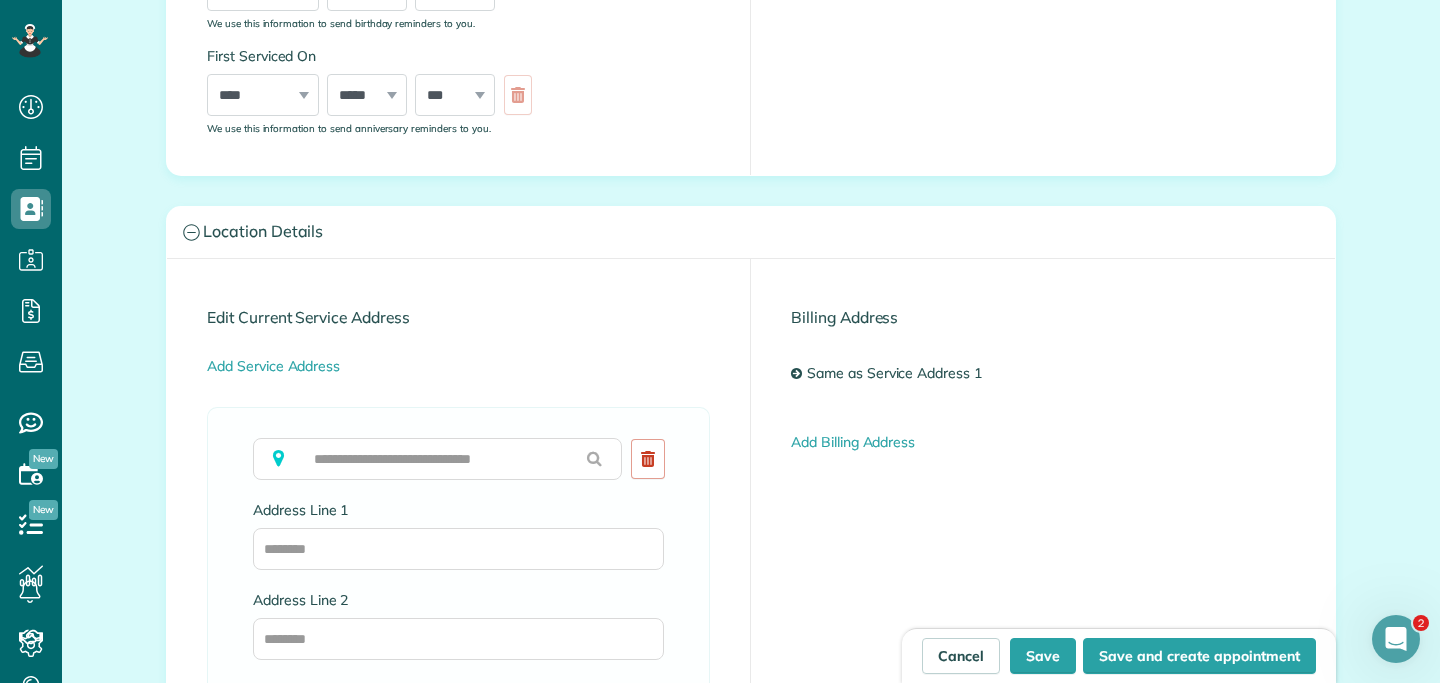scroll, scrollTop: 955, scrollLeft: 0, axis: vertical 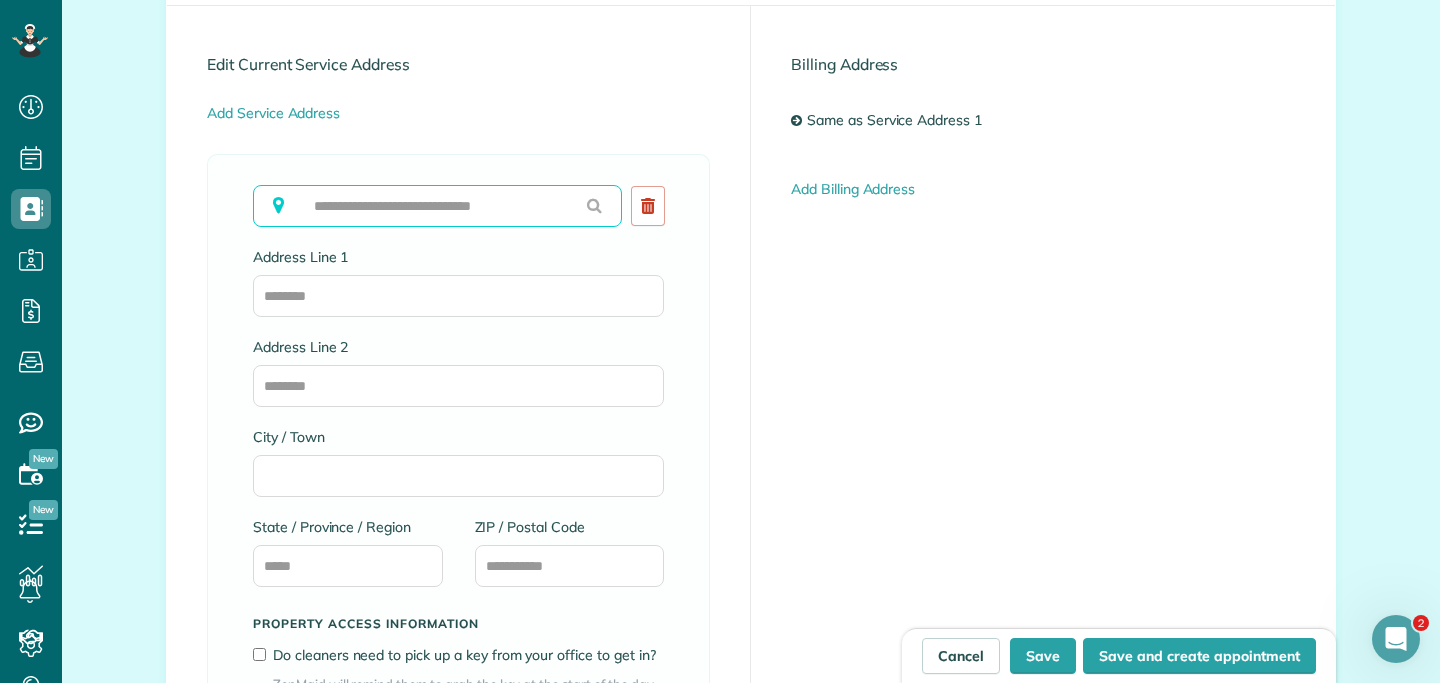 click at bounding box center [437, 206] 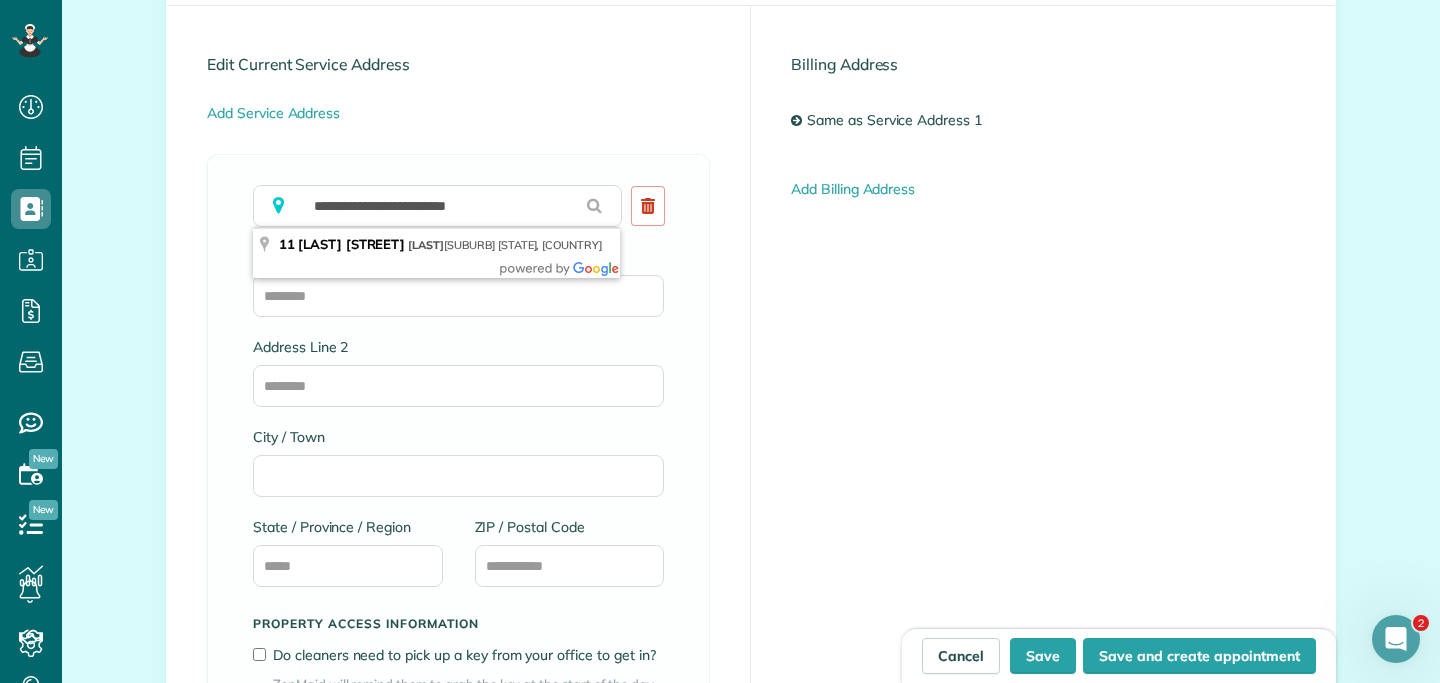 type on "**********" 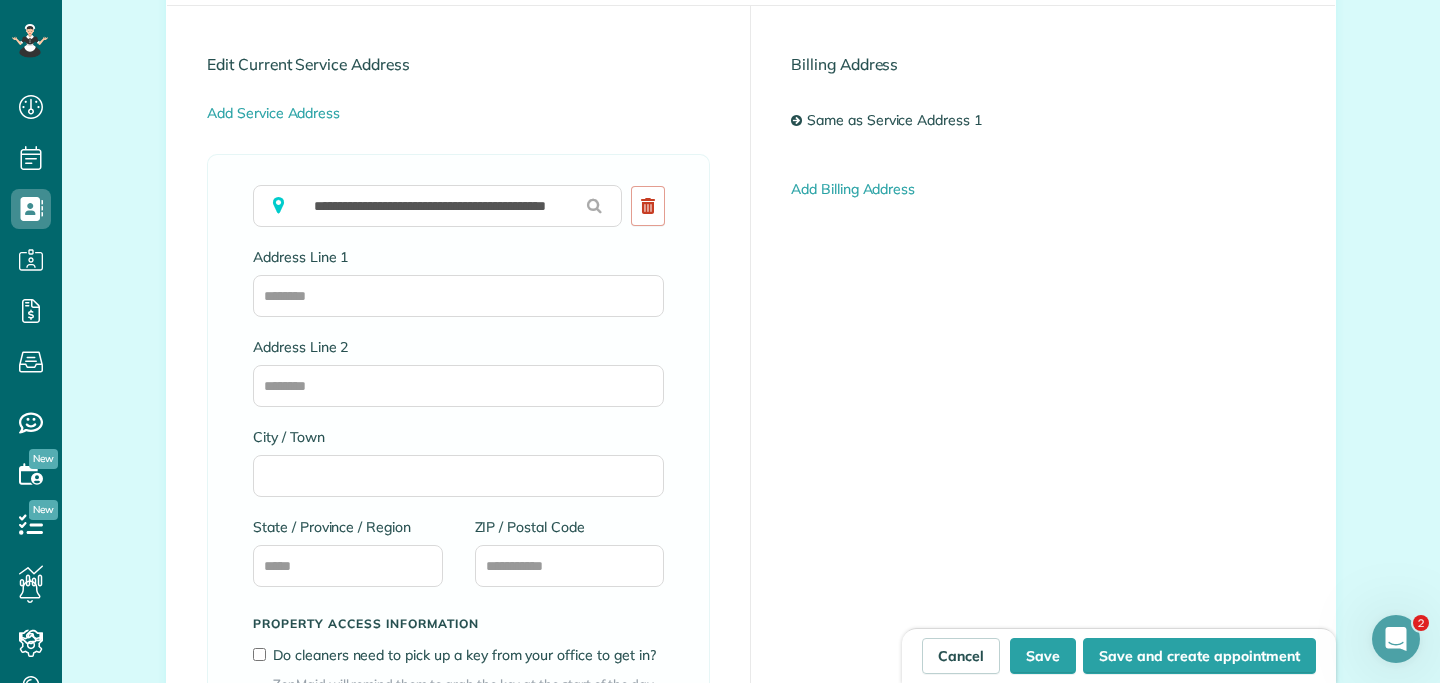 type on "**********" 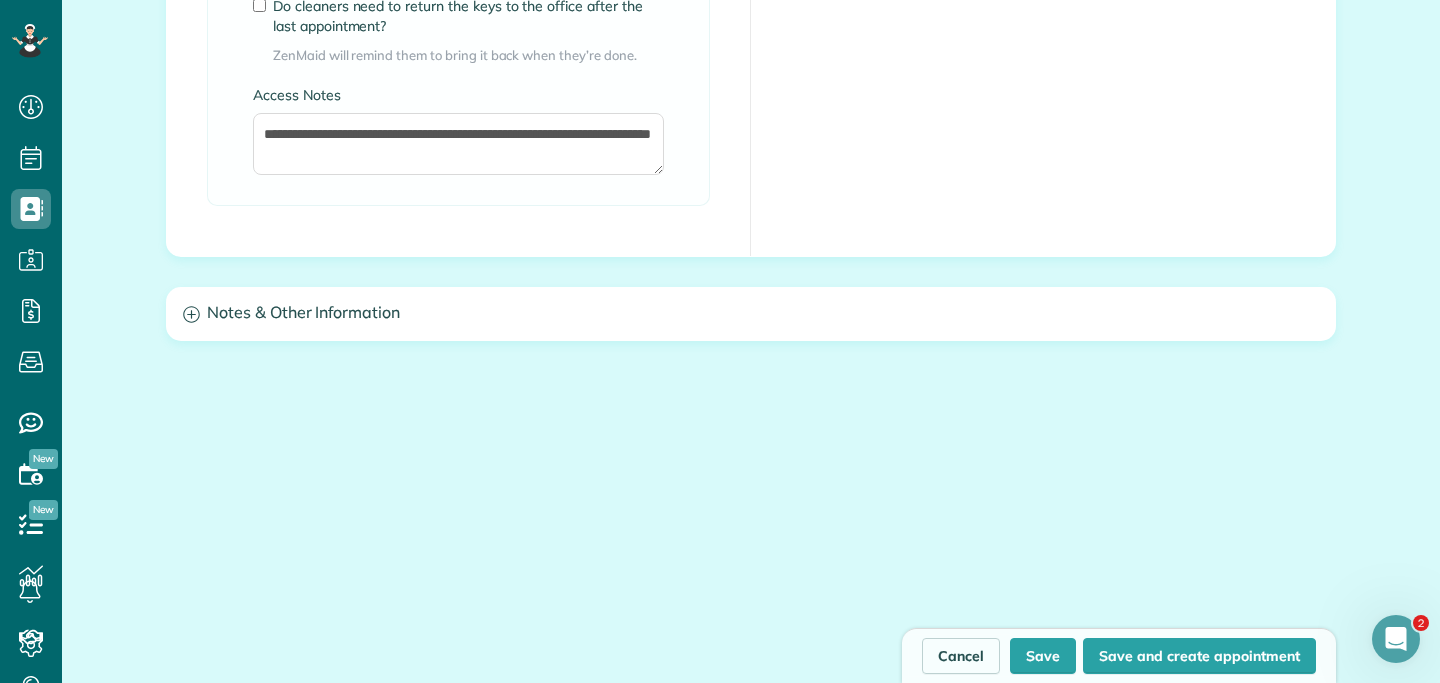 scroll, scrollTop: 1726, scrollLeft: 0, axis: vertical 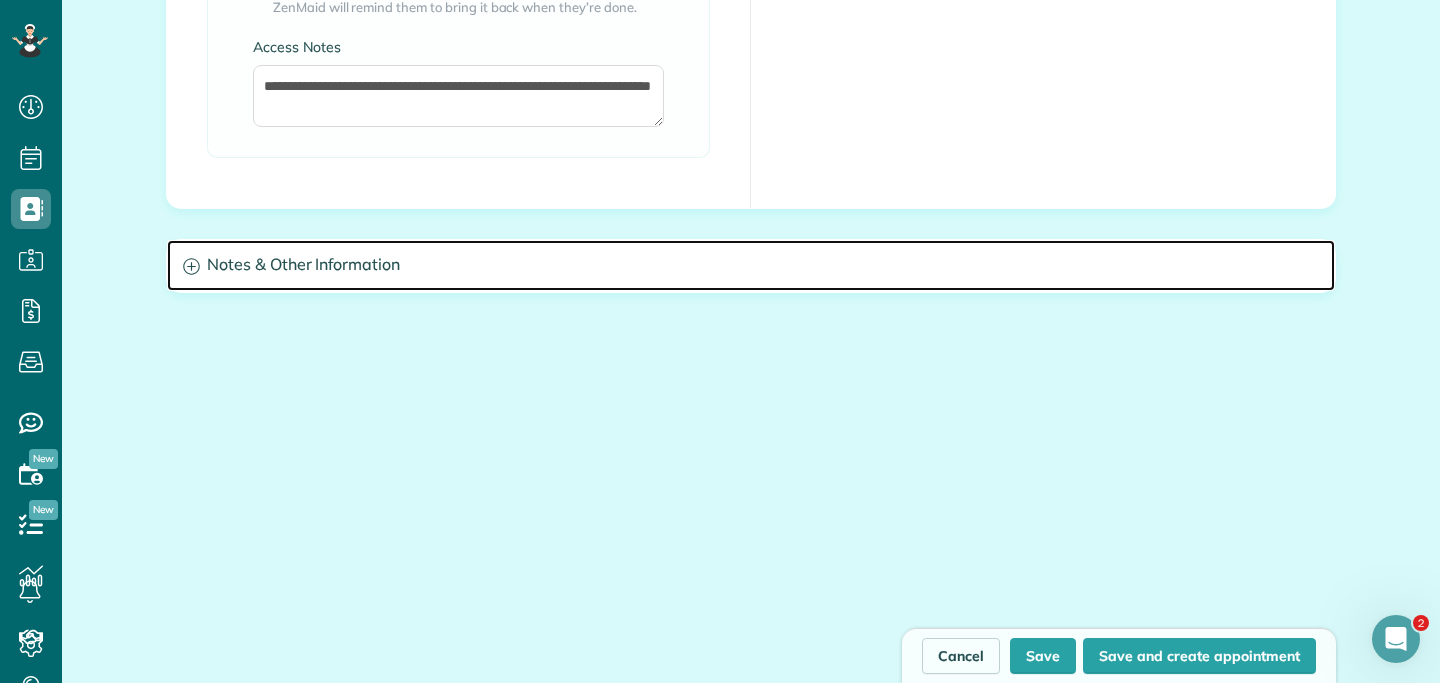 click on "Notes & Other Information" at bounding box center (751, 265) 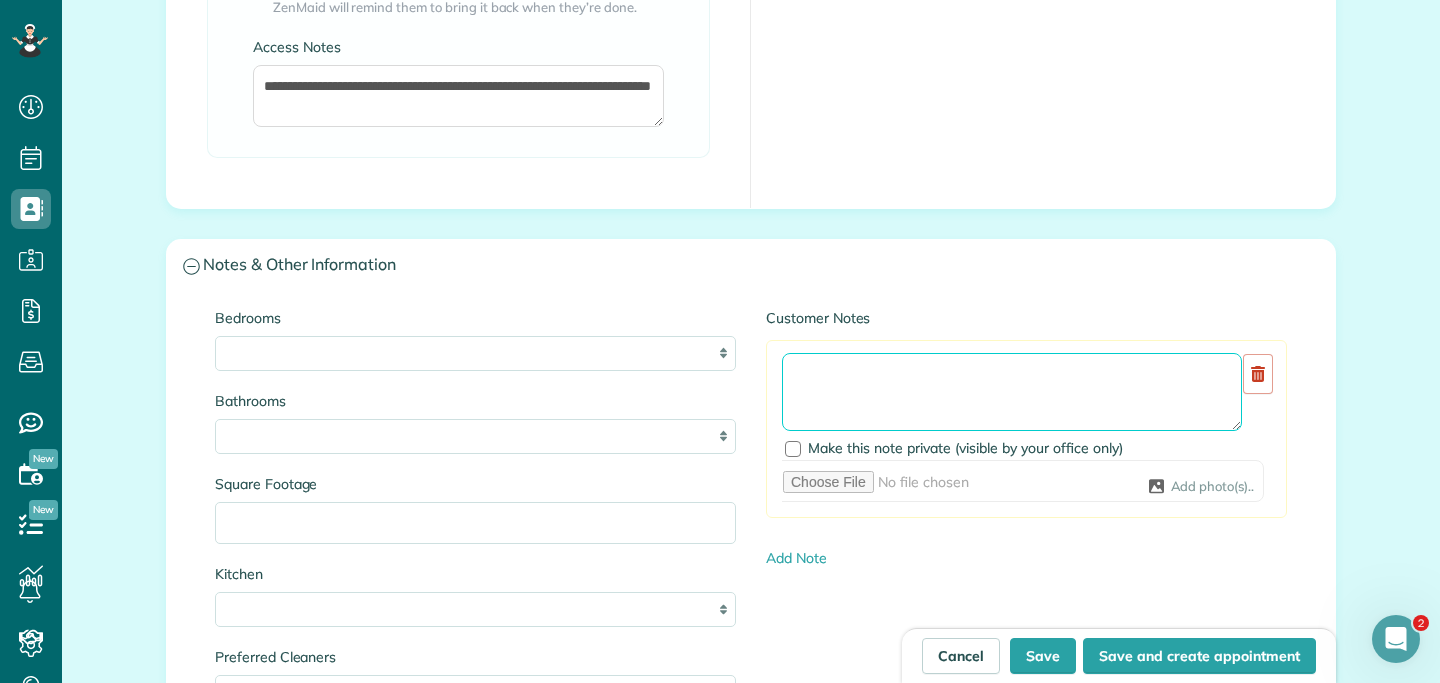 click at bounding box center (1012, 392) 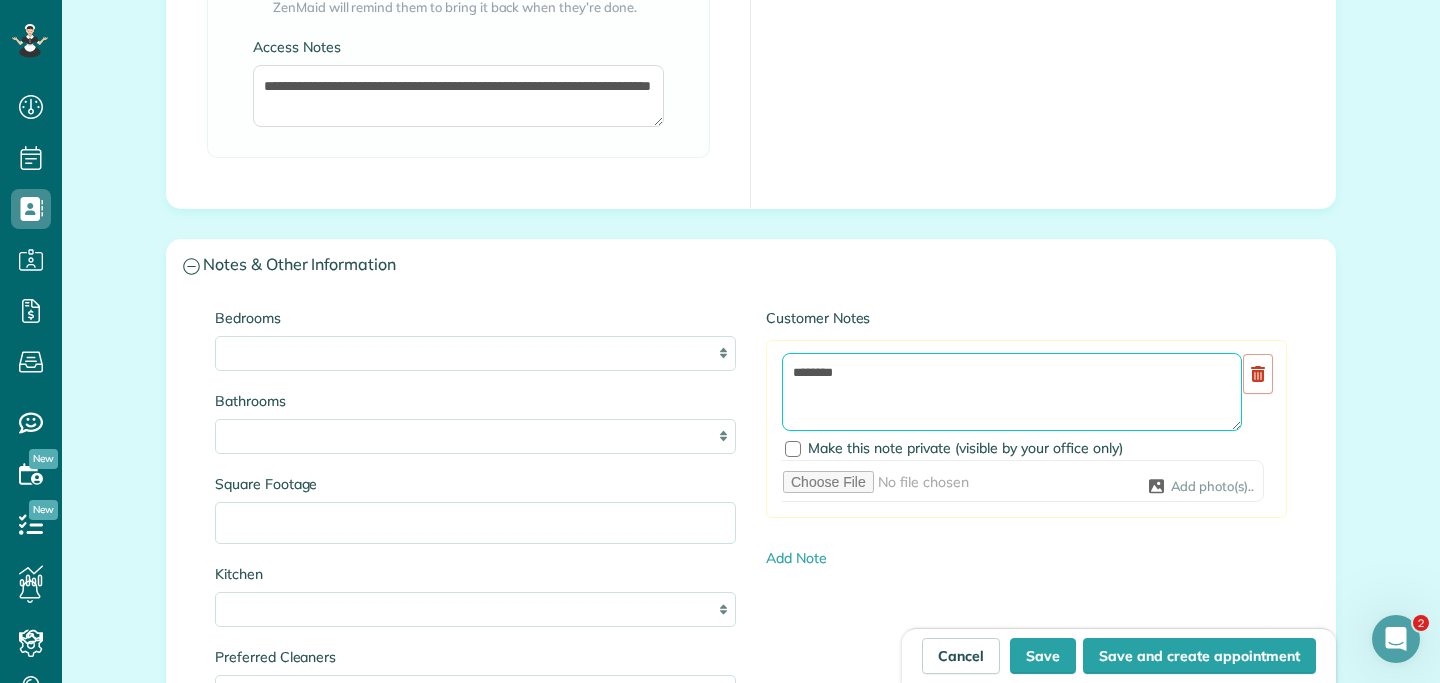 type on "********" 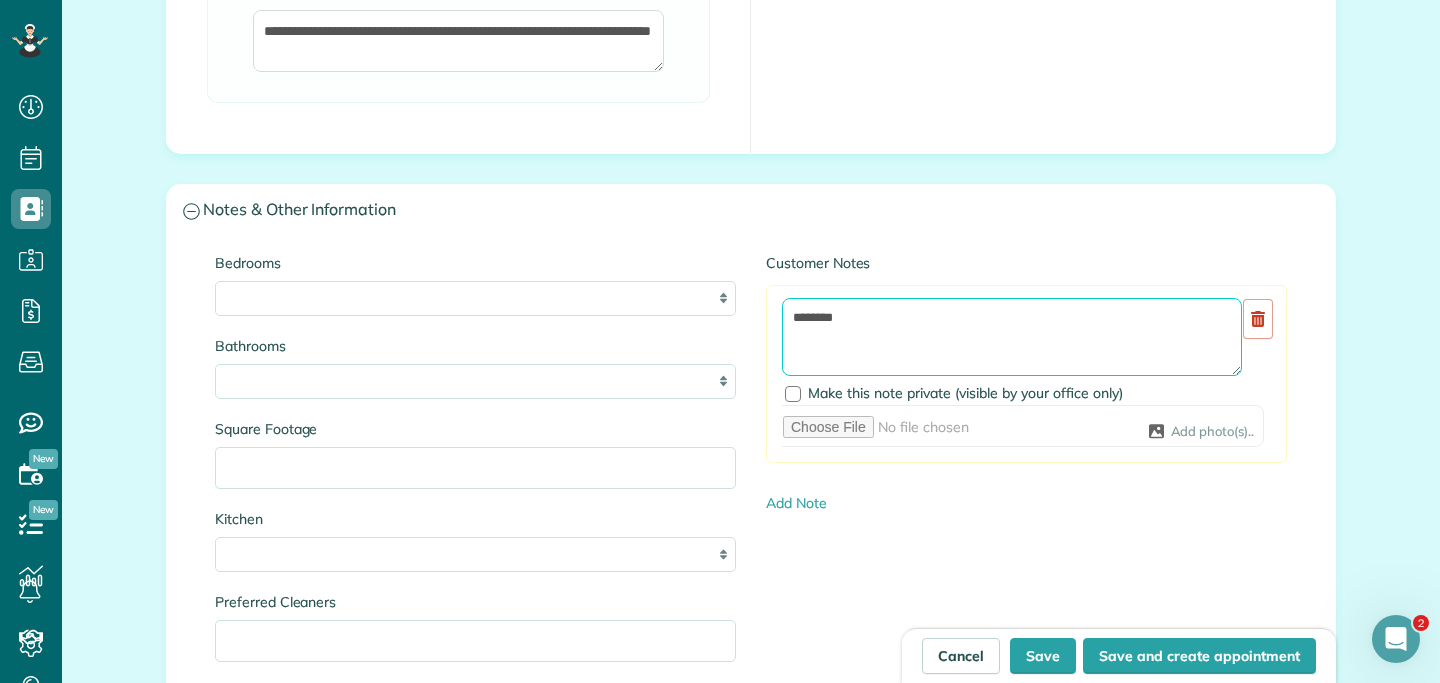 scroll, scrollTop: 1899, scrollLeft: 0, axis: vertical 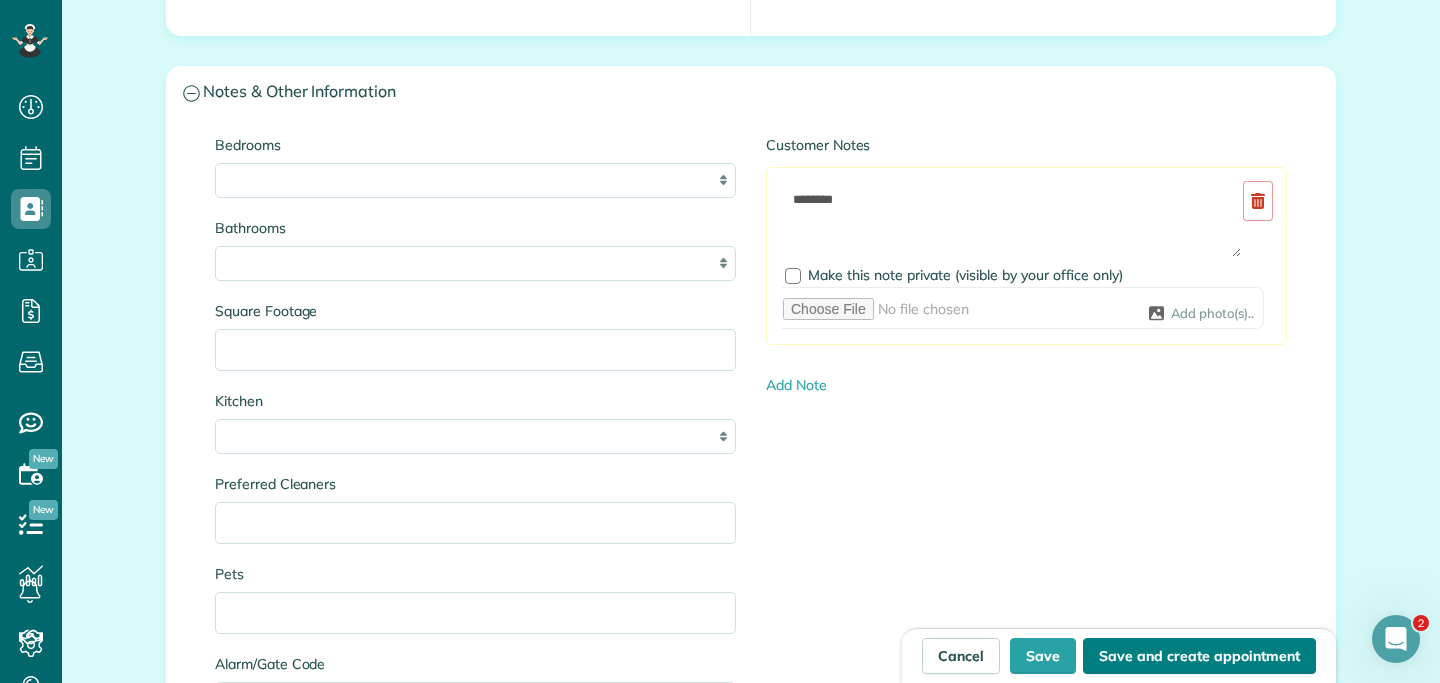 click on "Save and create appointment" at bounding box center [1199, 656] 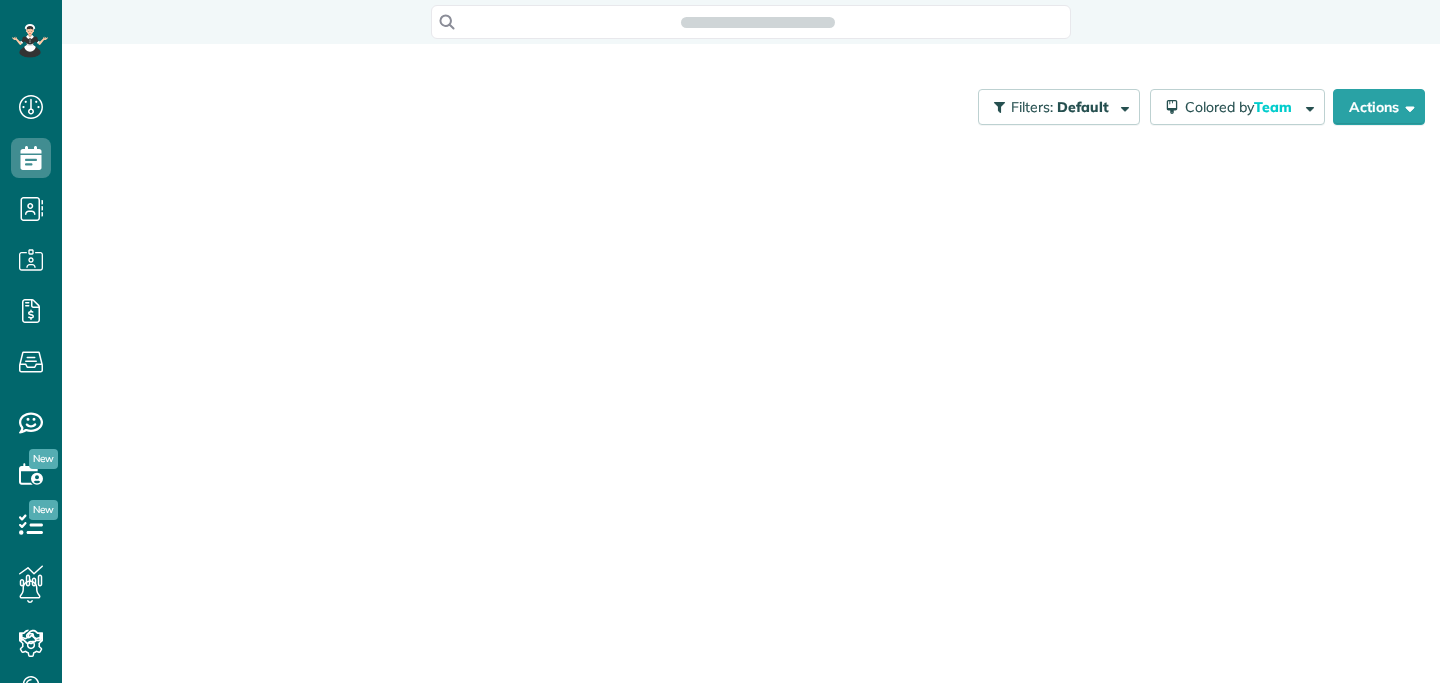 scroll, scrollTop: 0, scrollLeft: 0, axis: both 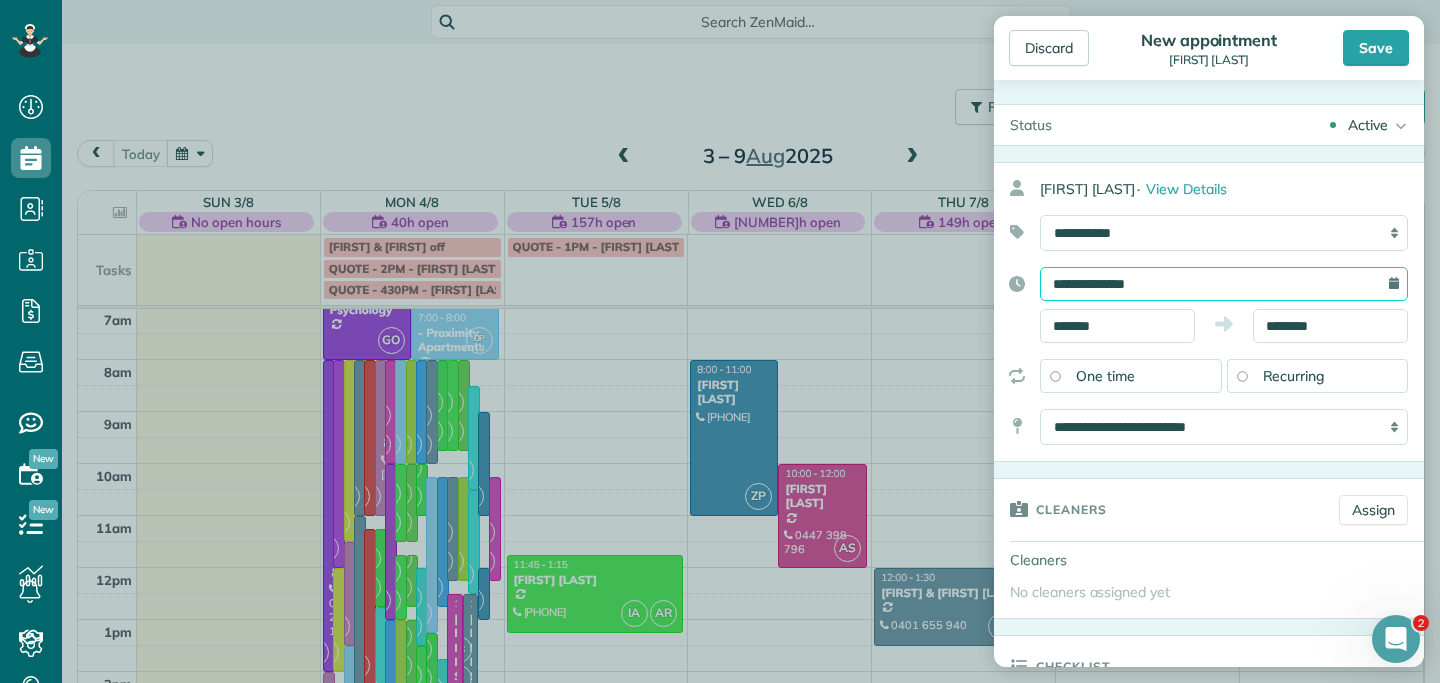 click on "**********" at bounding box center (1224, 284) 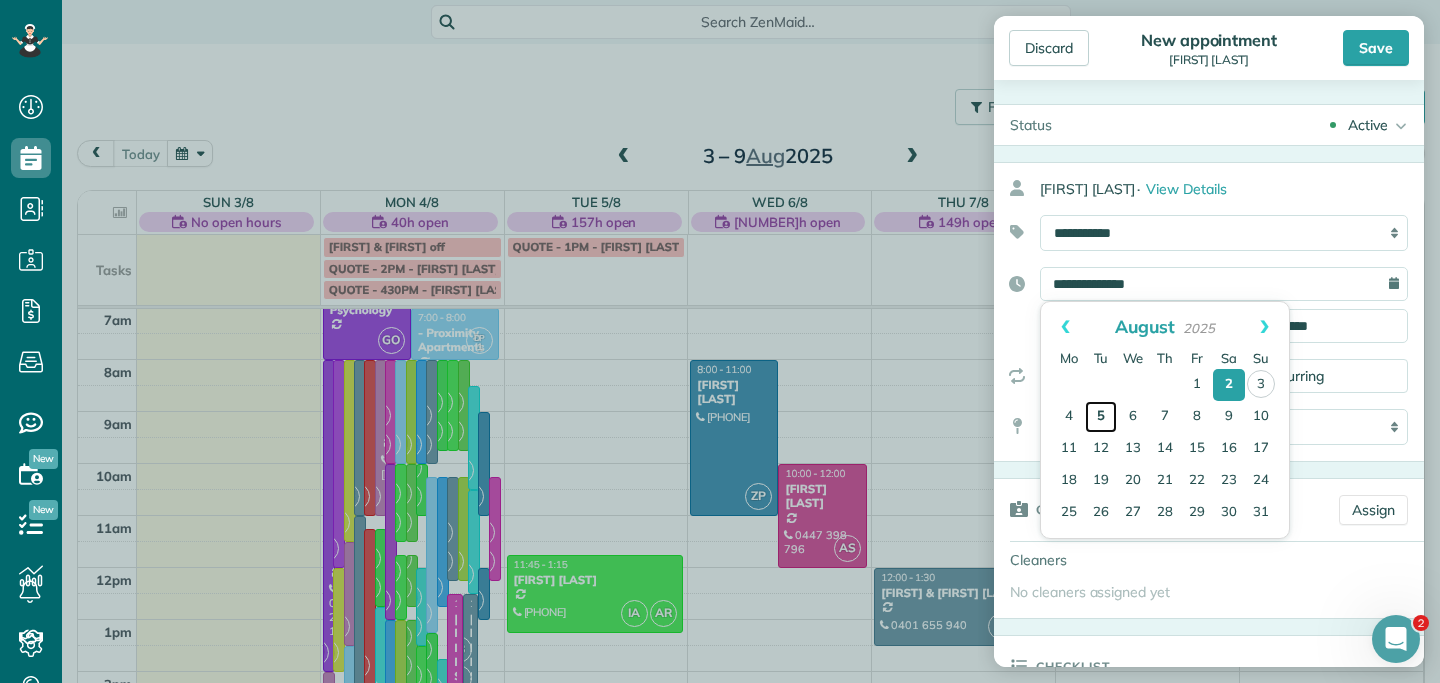 click on "5" at bounding box center [1101, 417] 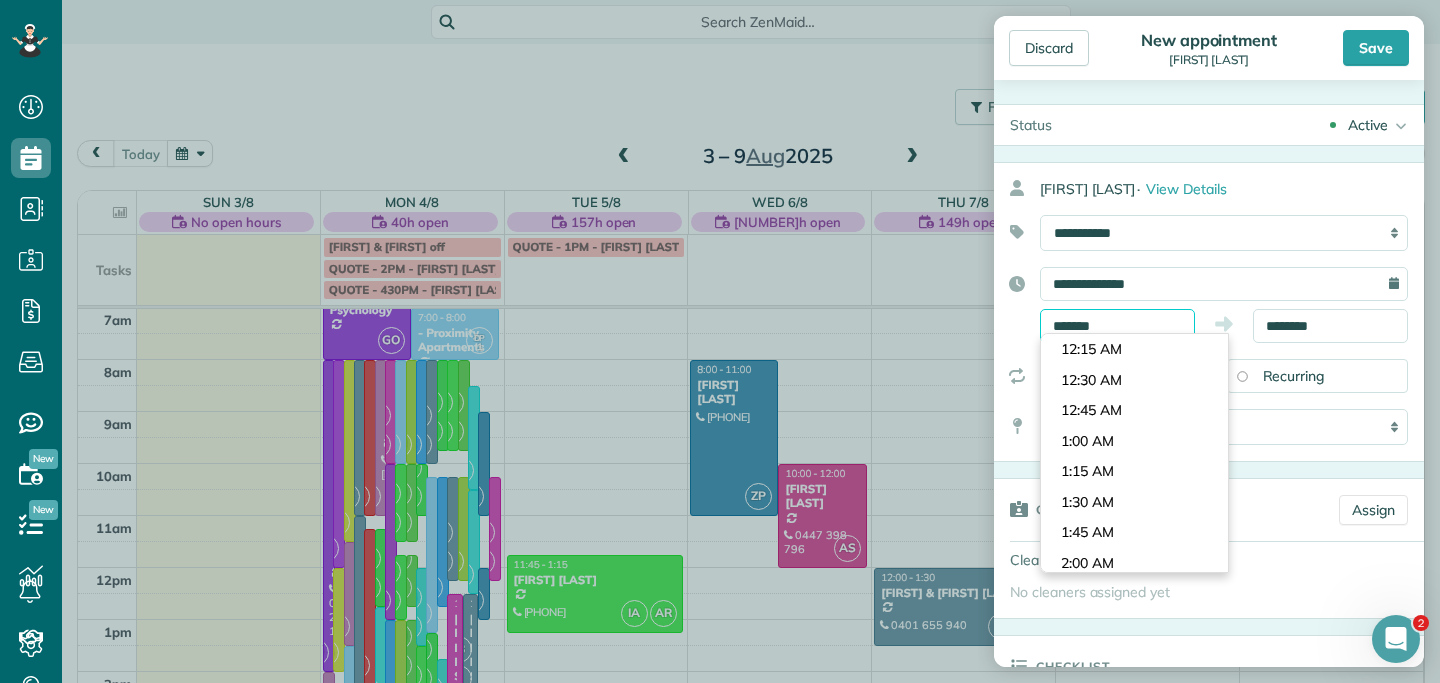 click on "*******" at bounding box center [1117, 326] 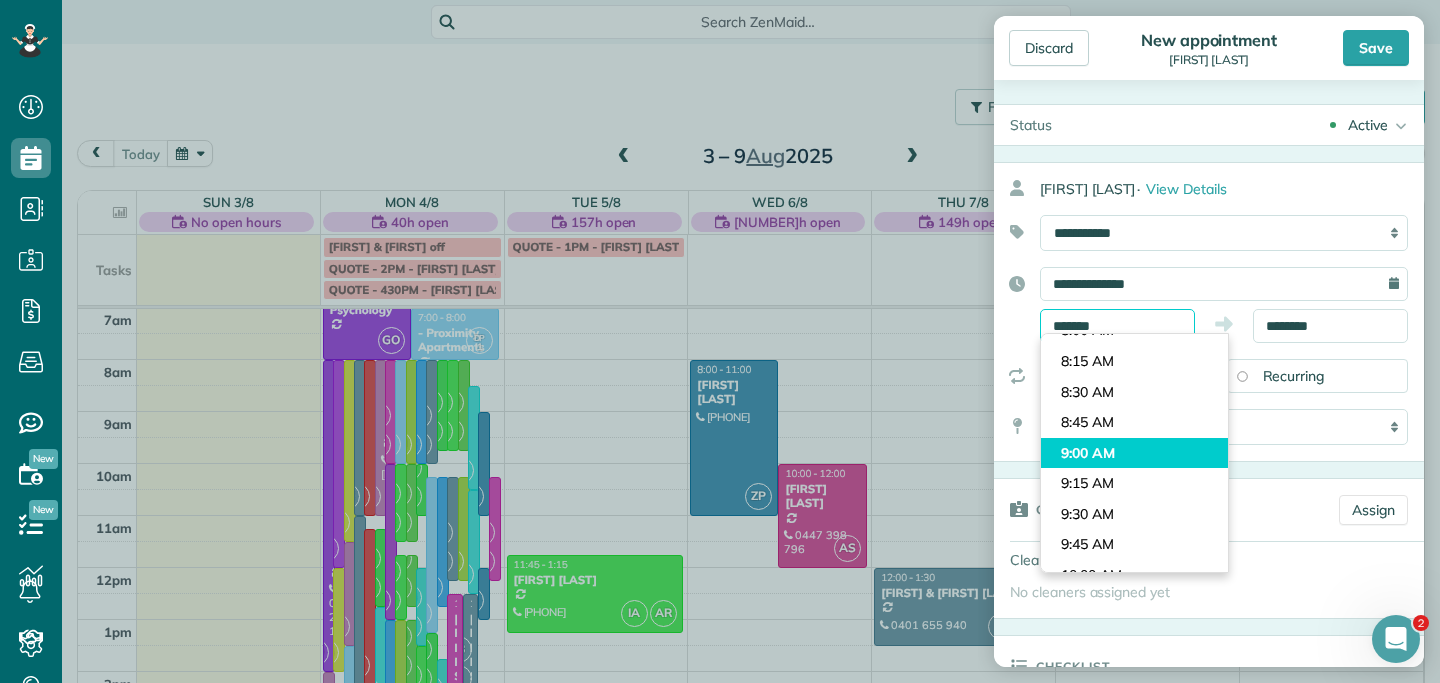 scroll, scrollTop: 951, scrollLeft: 0, axis: vertical 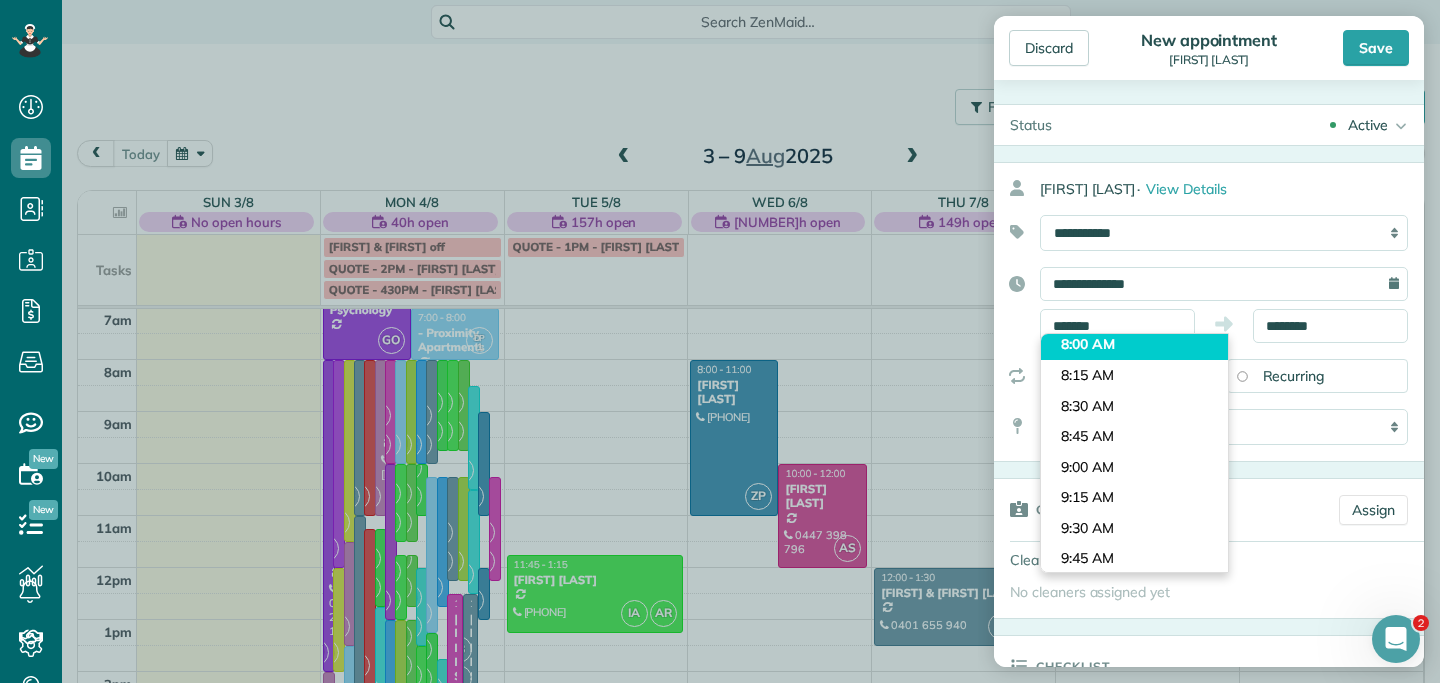 type on "*******" 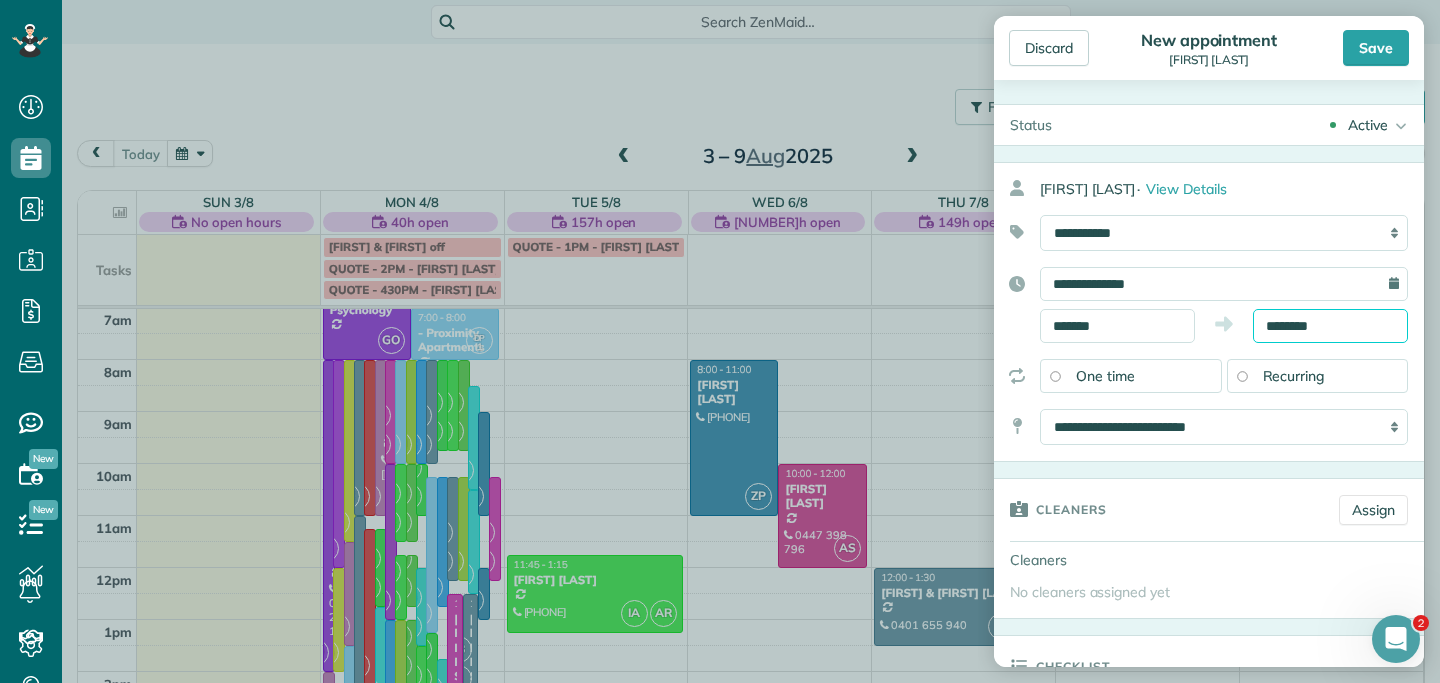 click on "Dashboard
Scheduling
Calendar View
List View
Dispatch View - Weekly scheduling (Beta)" at bounding box center (720, 341) 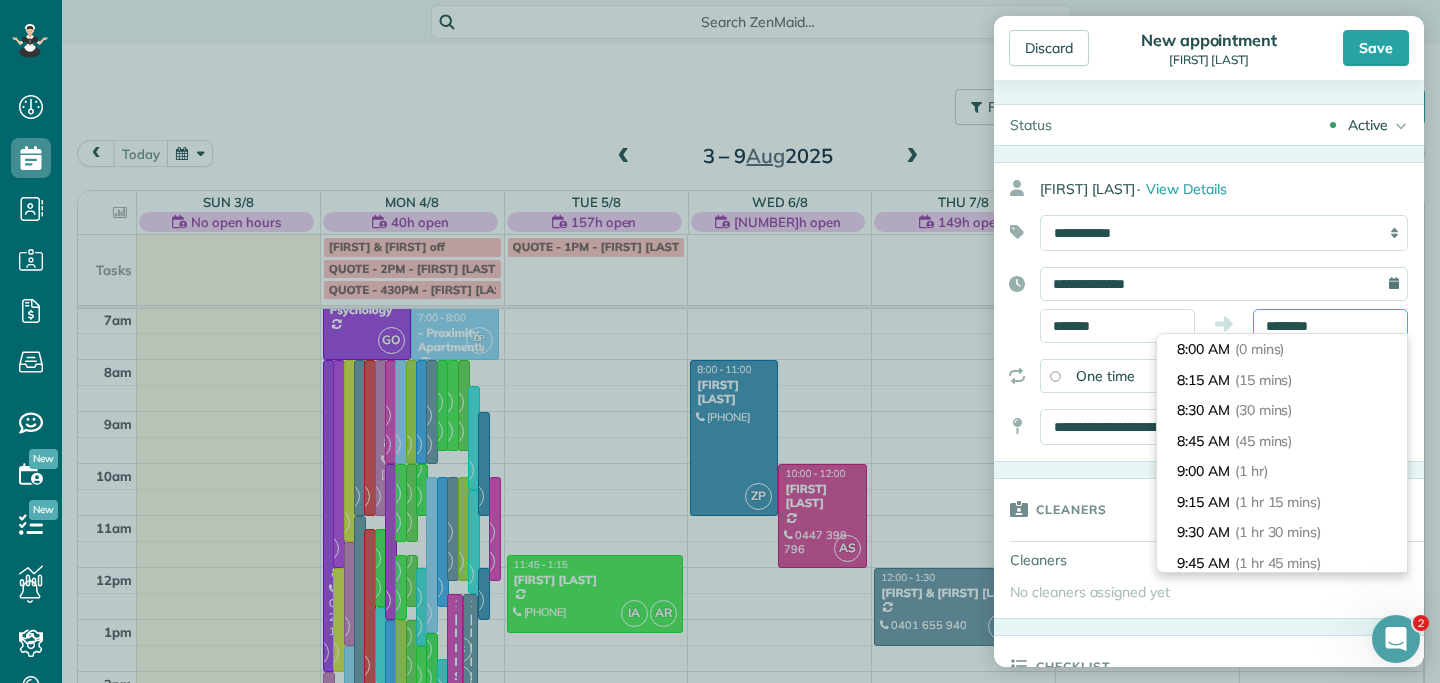 scroll, scrollTop: 336, scrollLeft: 0, axis: vertical 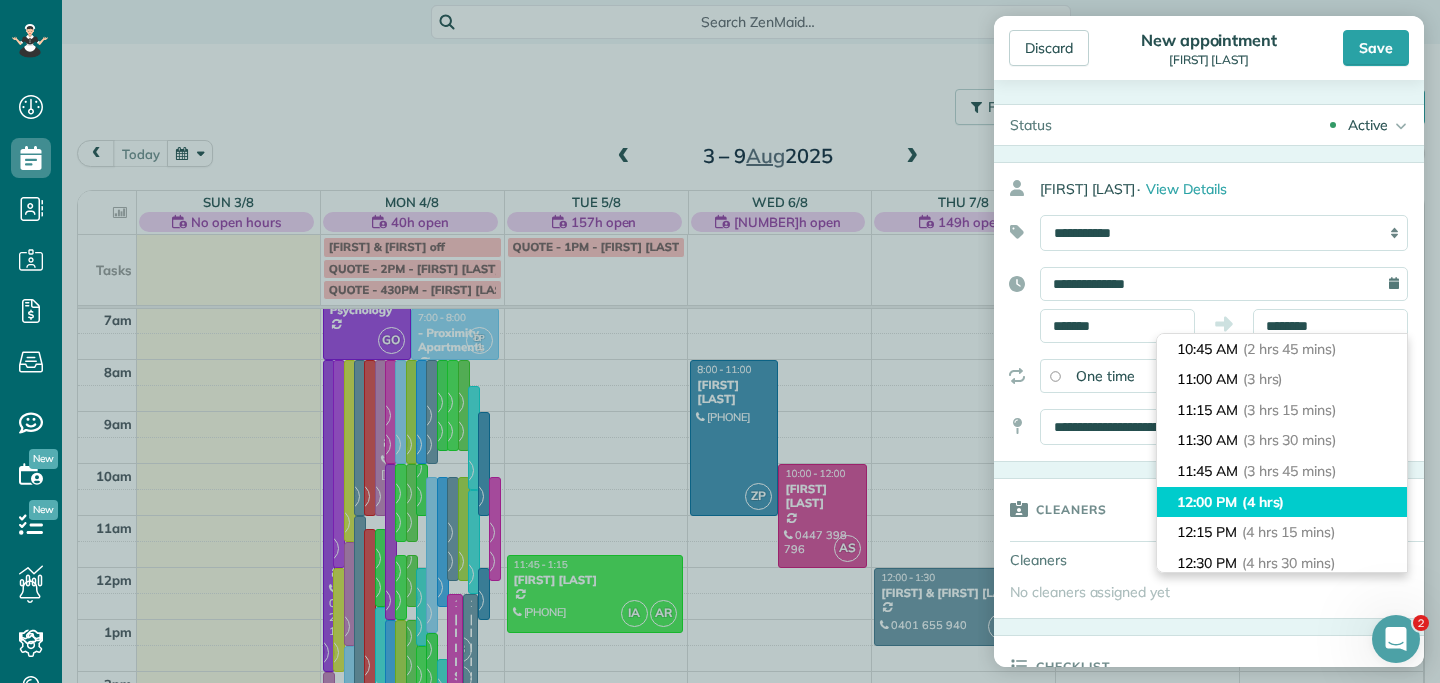type on "********" 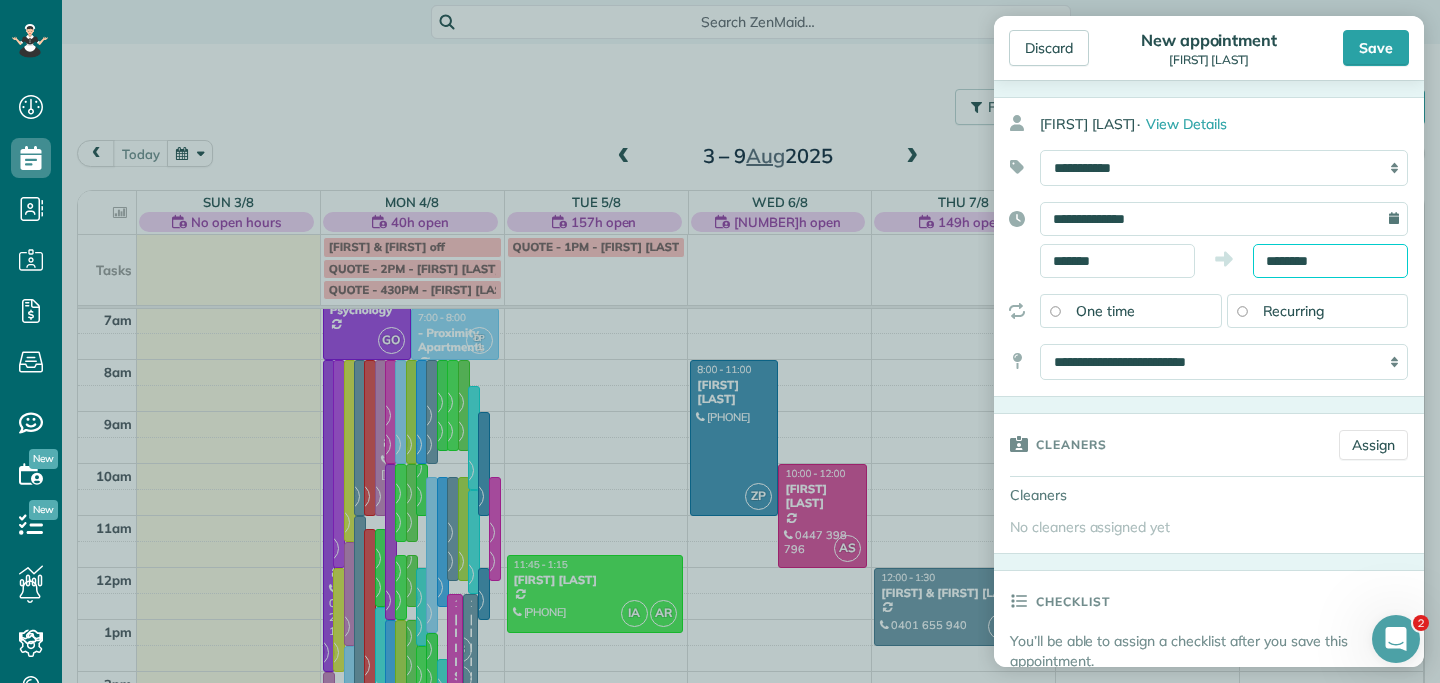 scroll, scrollTop: 73, scrollLeft: 0, axis: vertical 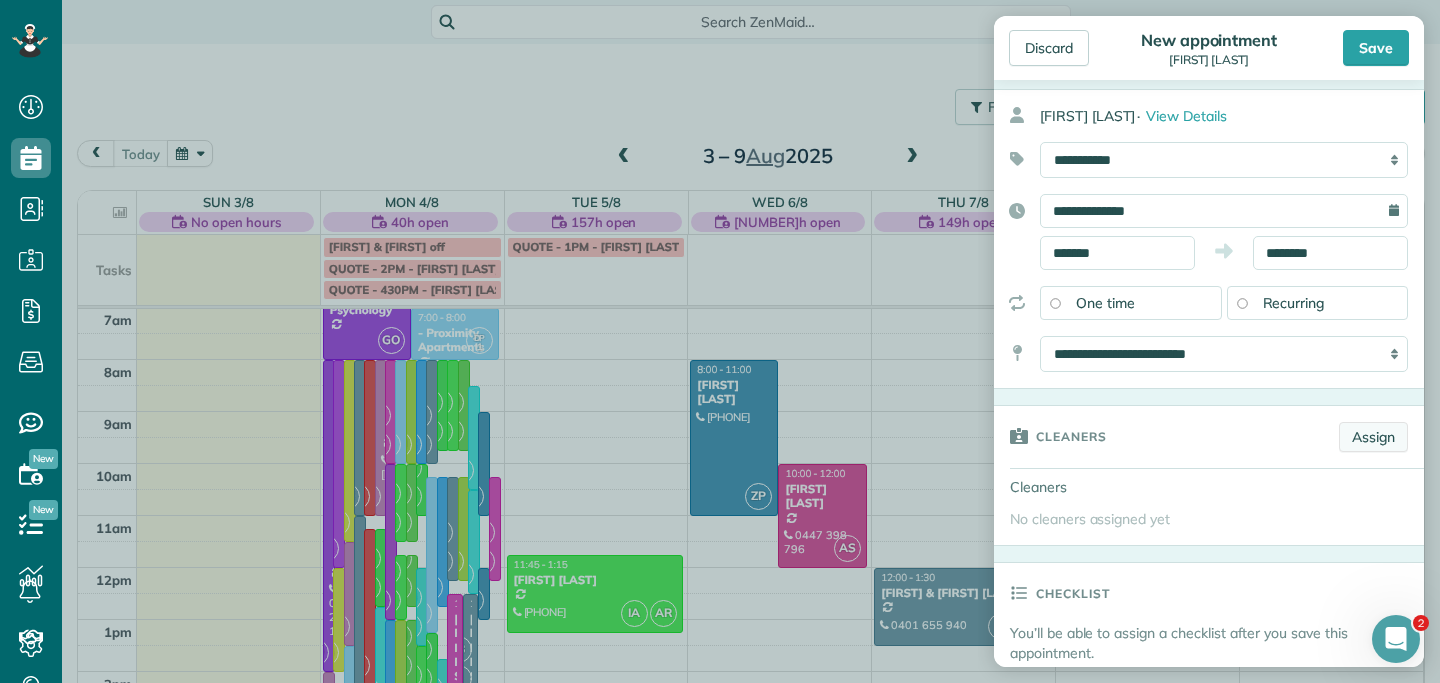 click on "Assign" at bounding box center (1373, 437) 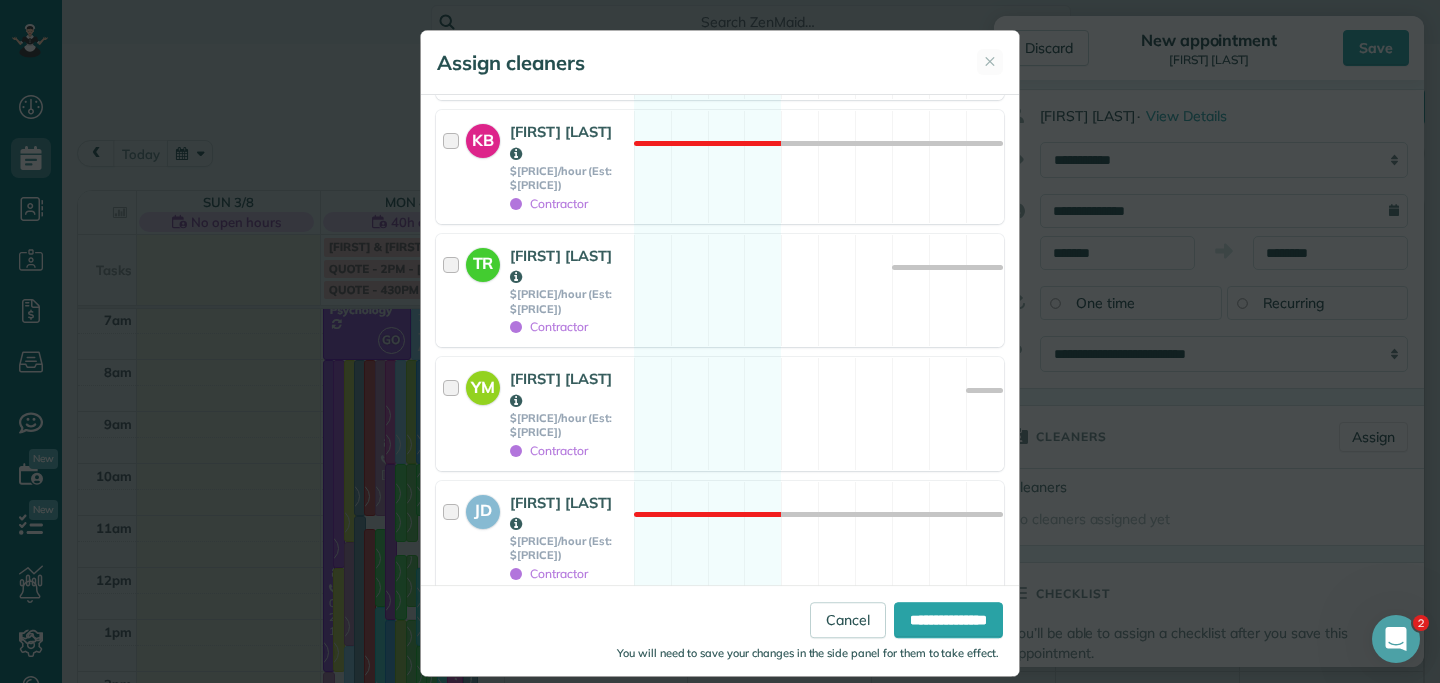 scroll, scrollTop: 2200, scrollLeft: 0, axis: vertical 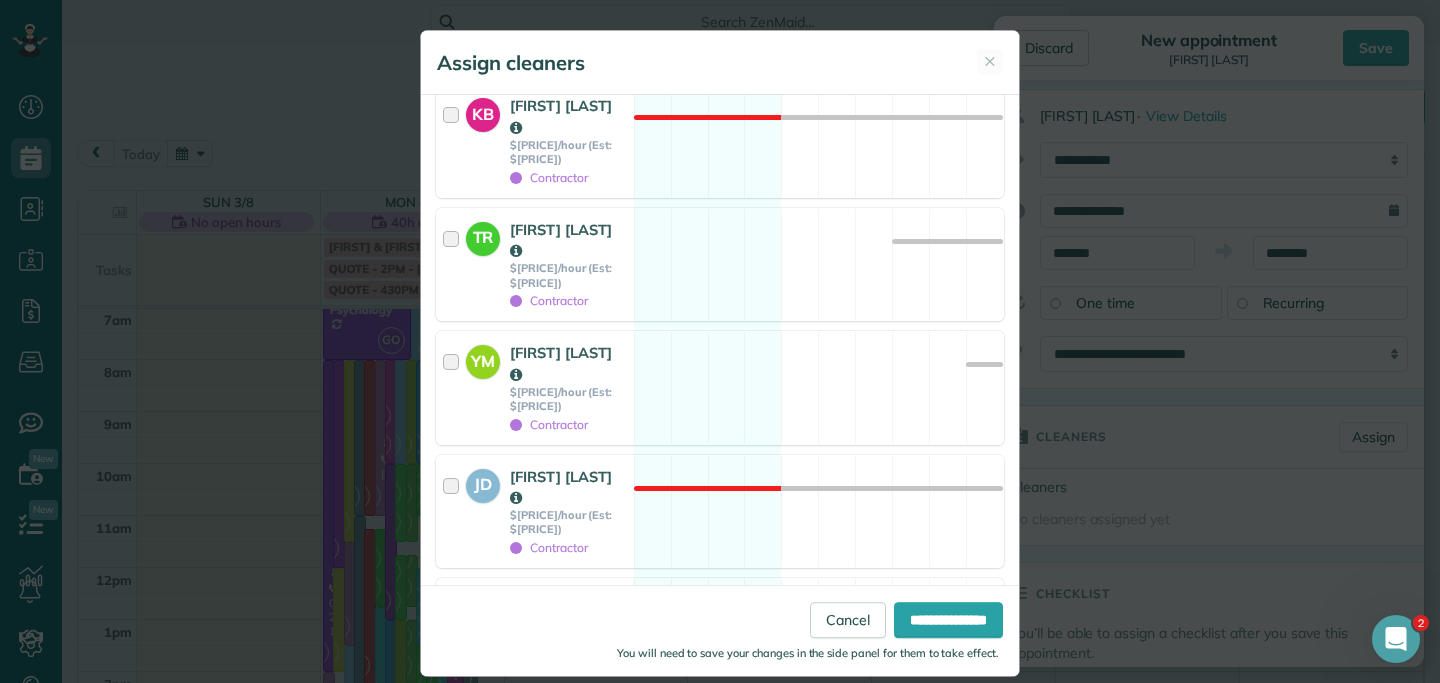 click at bounding box center (454, 874) 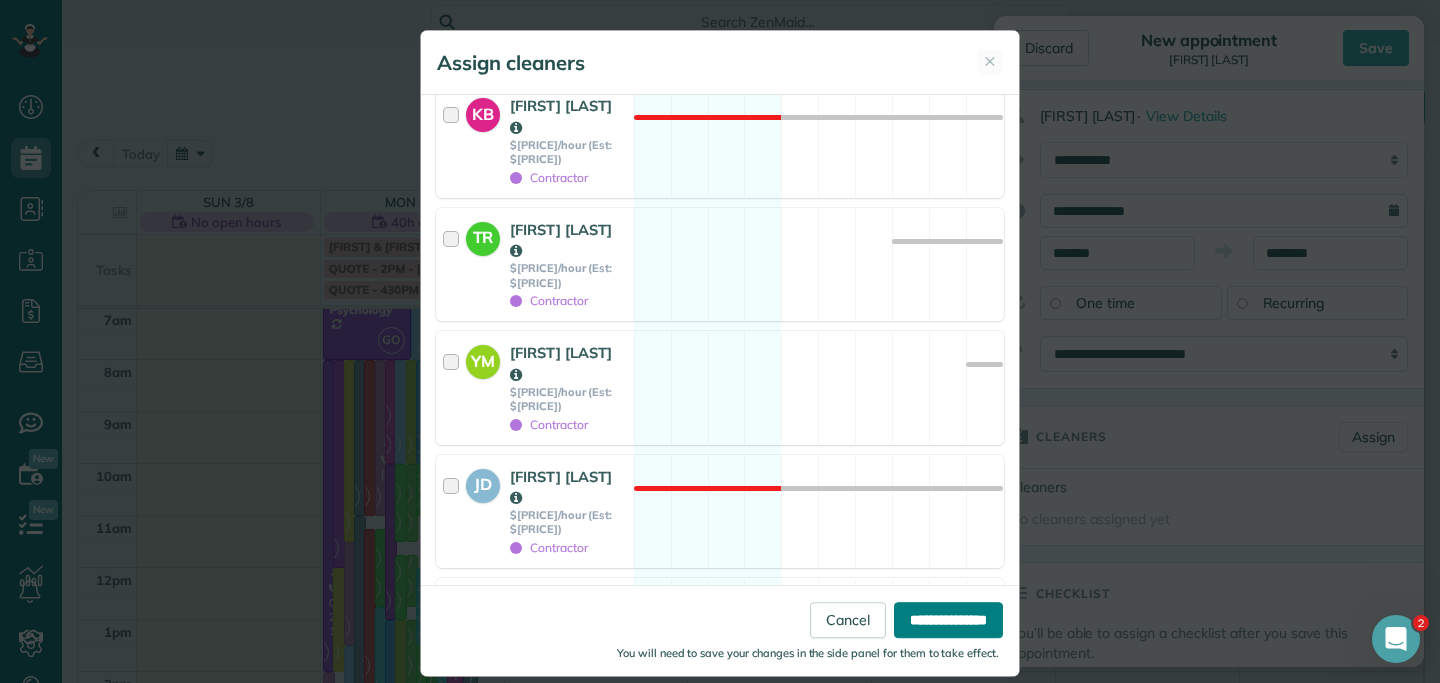 click on "**********" at bounding box center (948, 620) 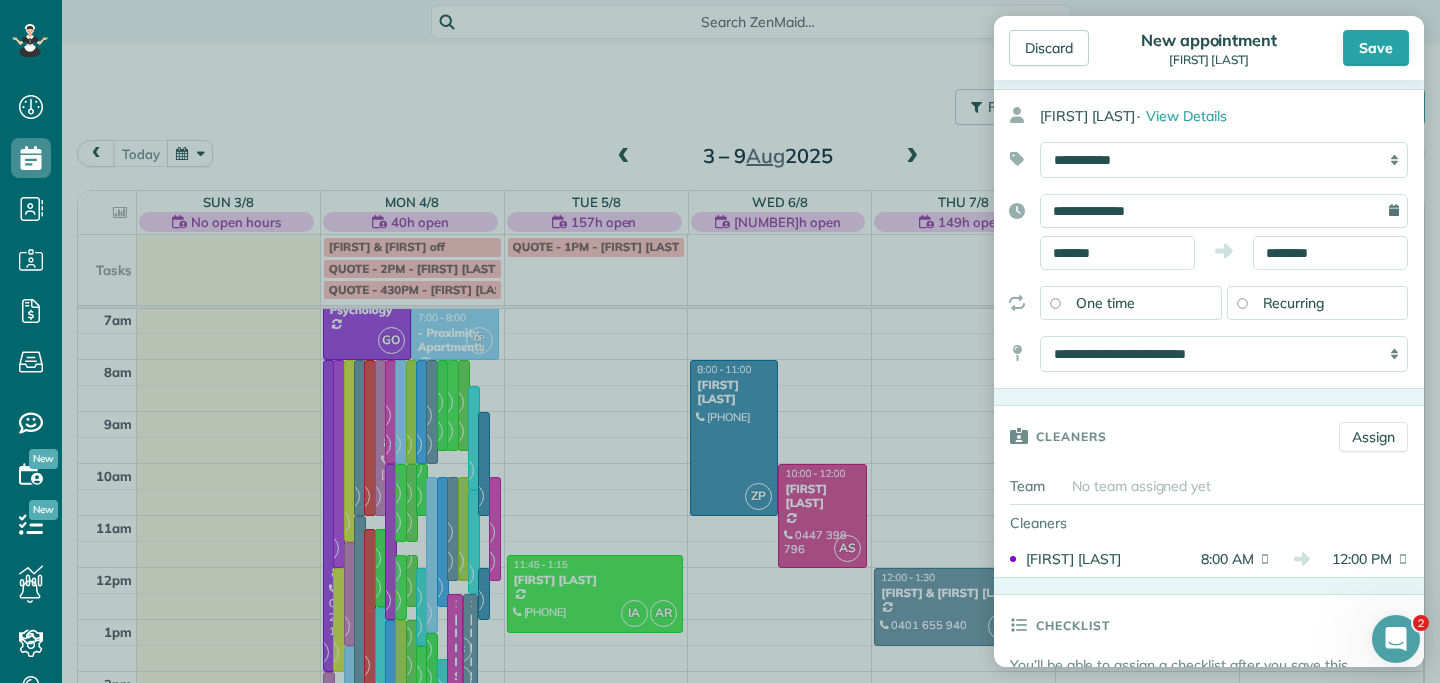 click on "Recurring" at bounding box center (1294, 303) 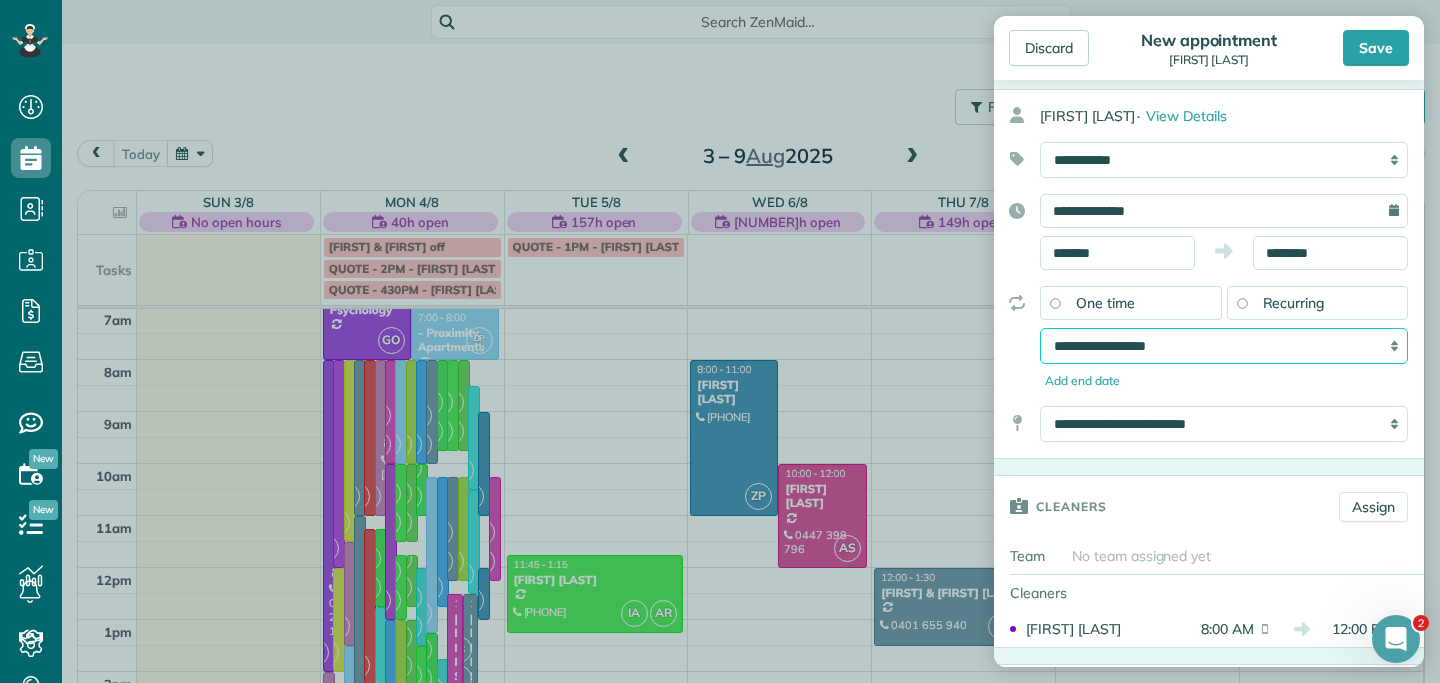 click on "**********" at bounding box center [1224, 346] 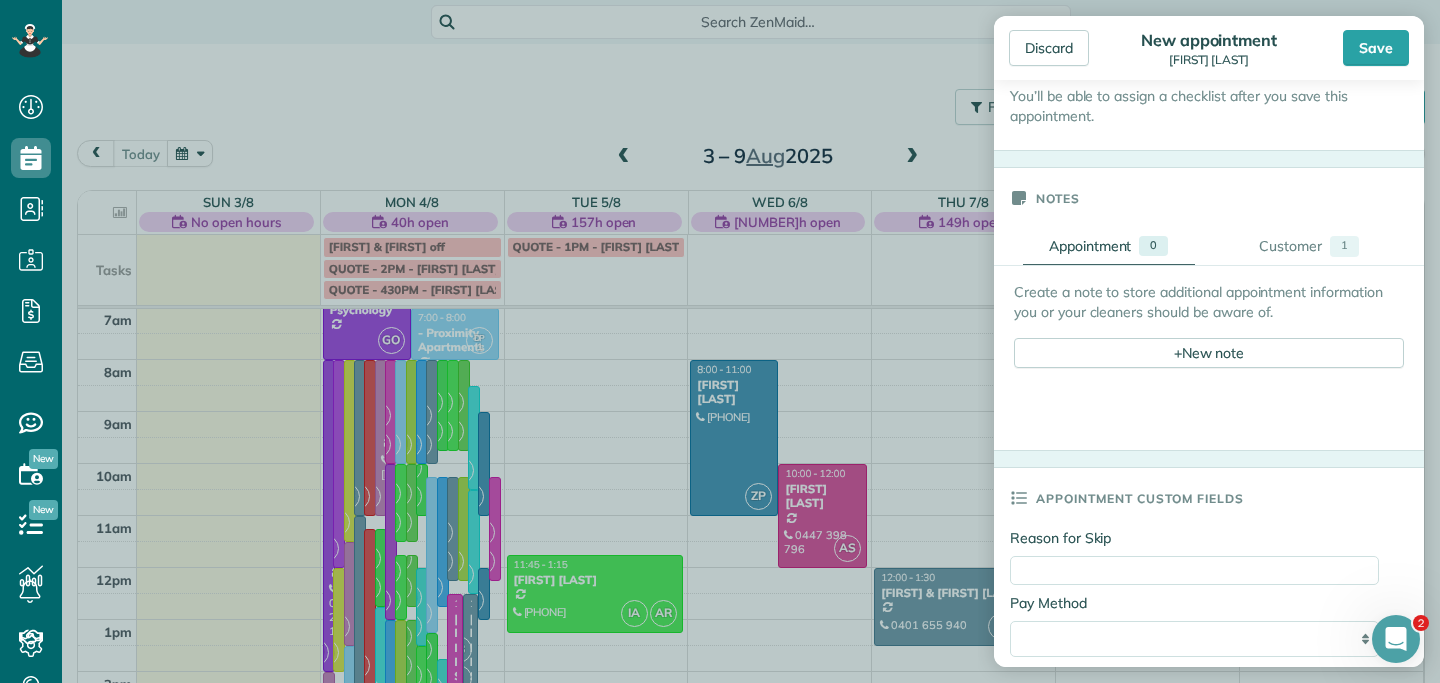 scroll, scrollTop: 754, scrollLeft: 0, axis: vertical 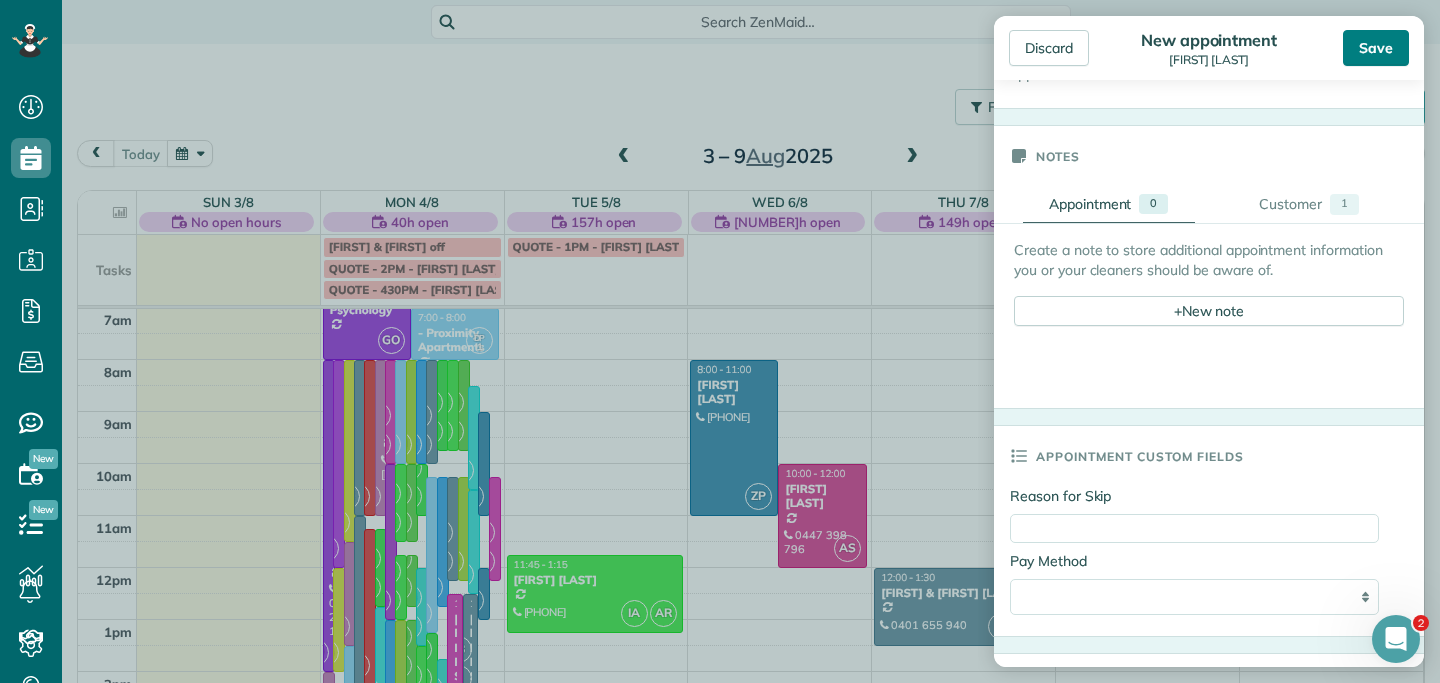 click on "Save" at bounding box center [1376, 48] 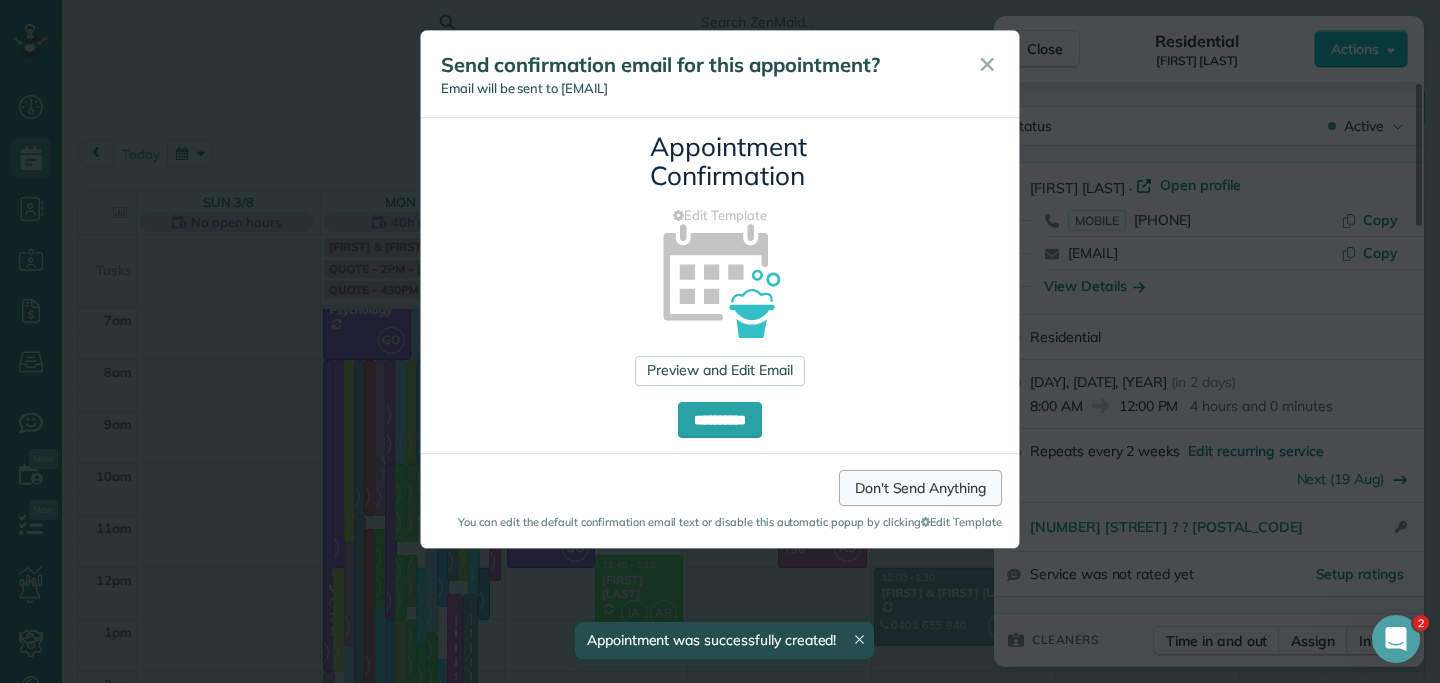 click on "Don't Send Anything" at bounding box center (920, 488) 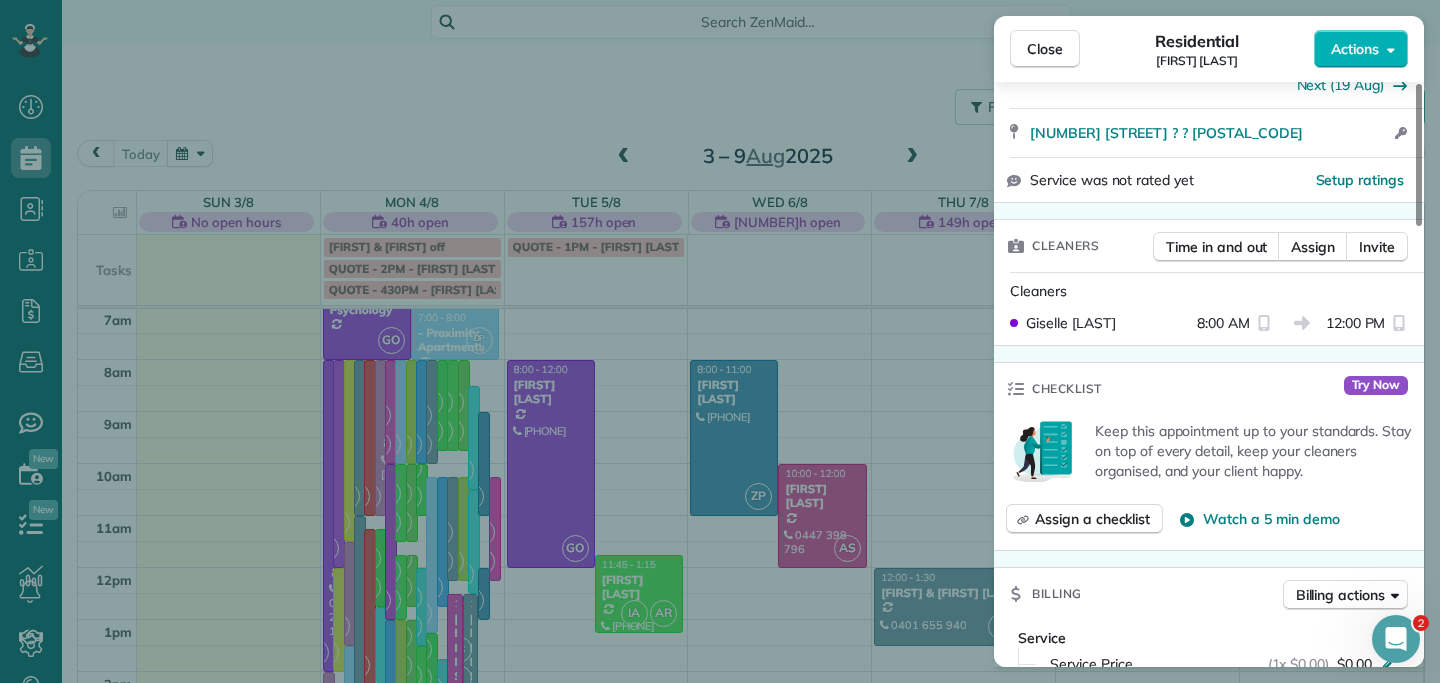 scroll, scrollTop: 411, scrollLeft: 0, axis: vertical 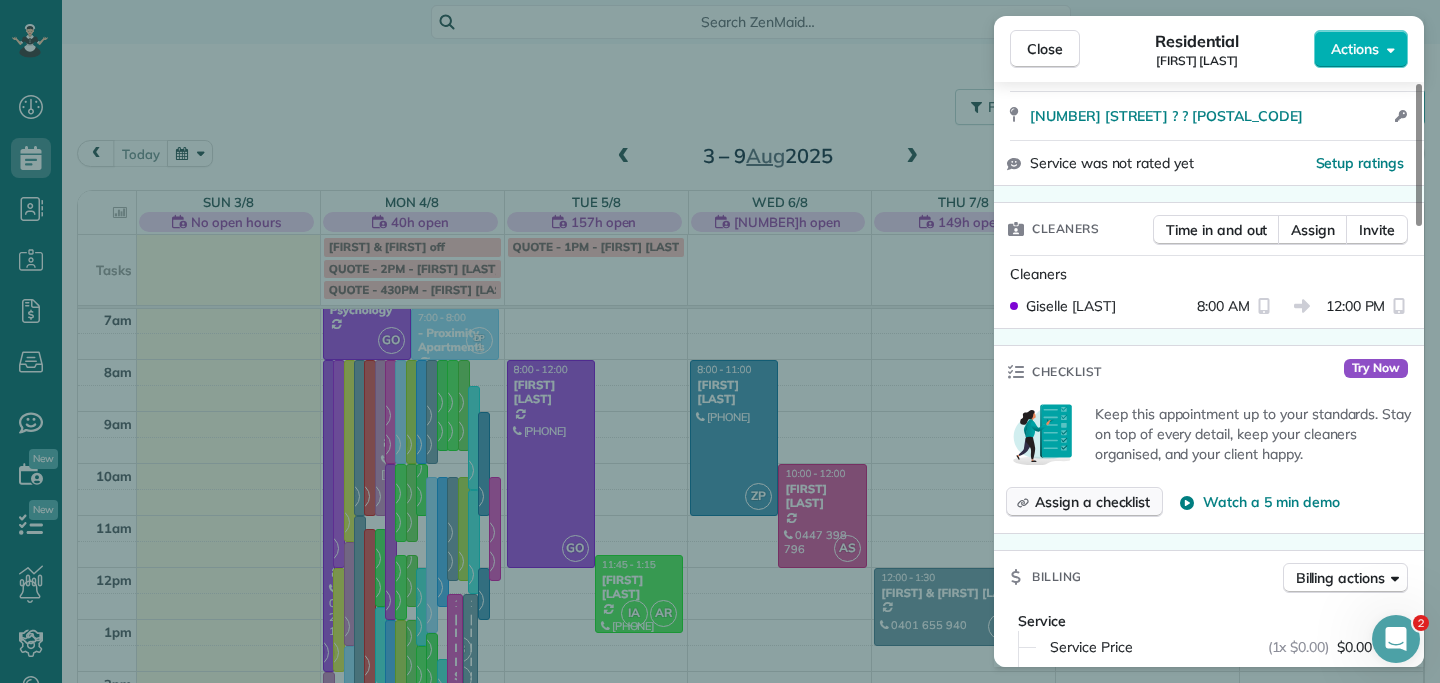 click on "Assign a checklist" at bounding box center (1092, 502) 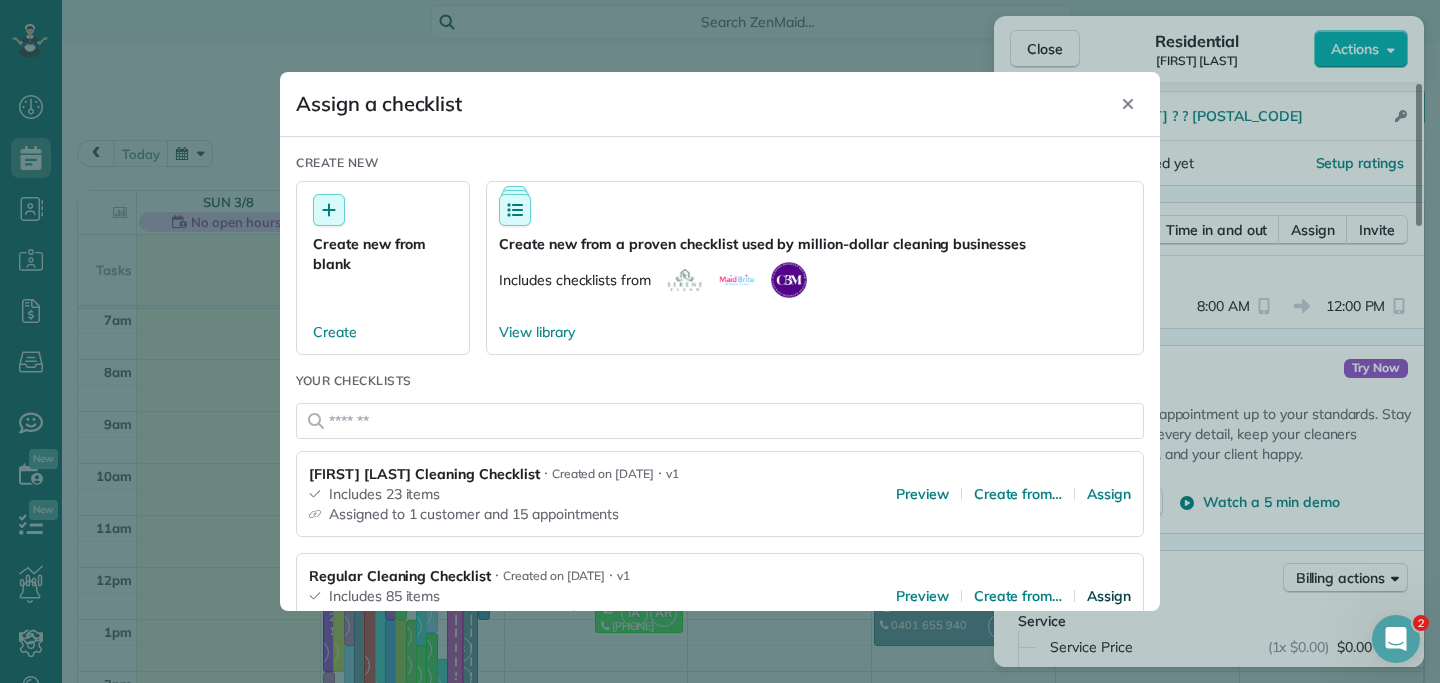 click on "Assign" at bounding box center [1109, 596] 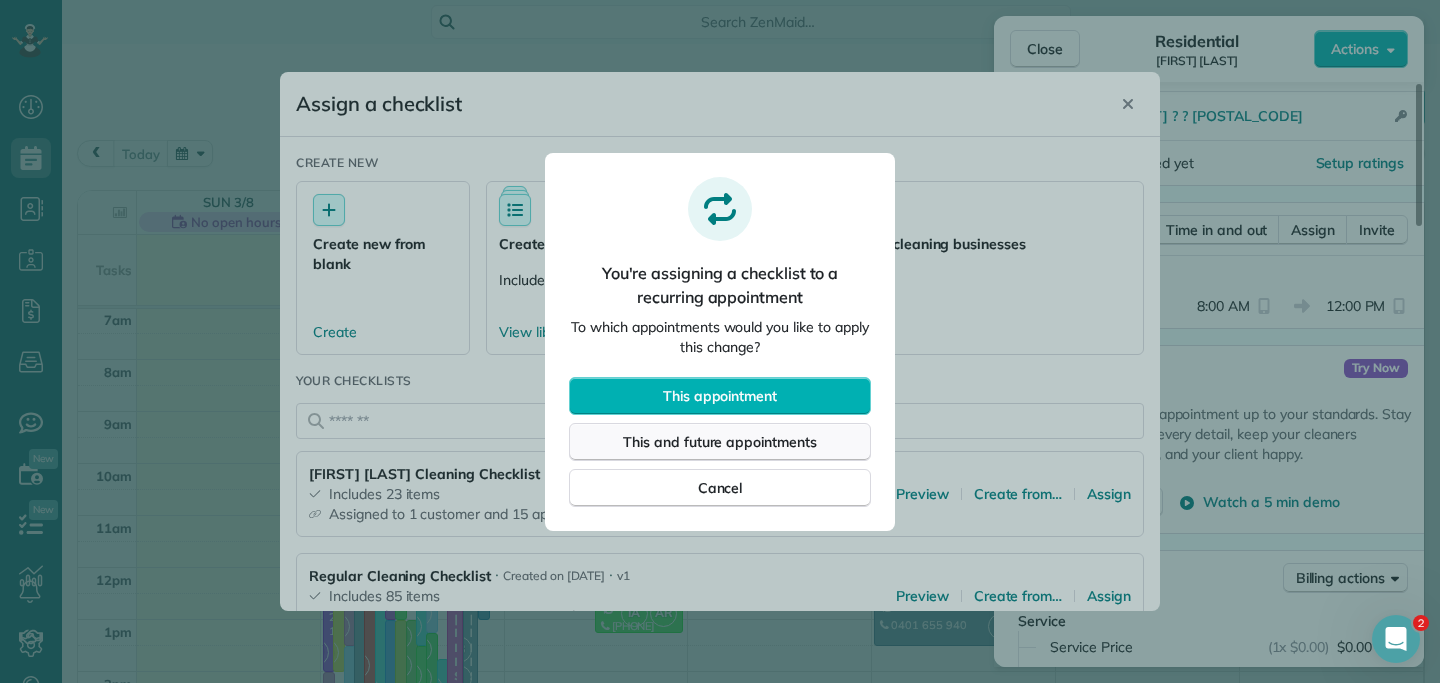 click on "This and future appointments" at bounding box center [720, 442] 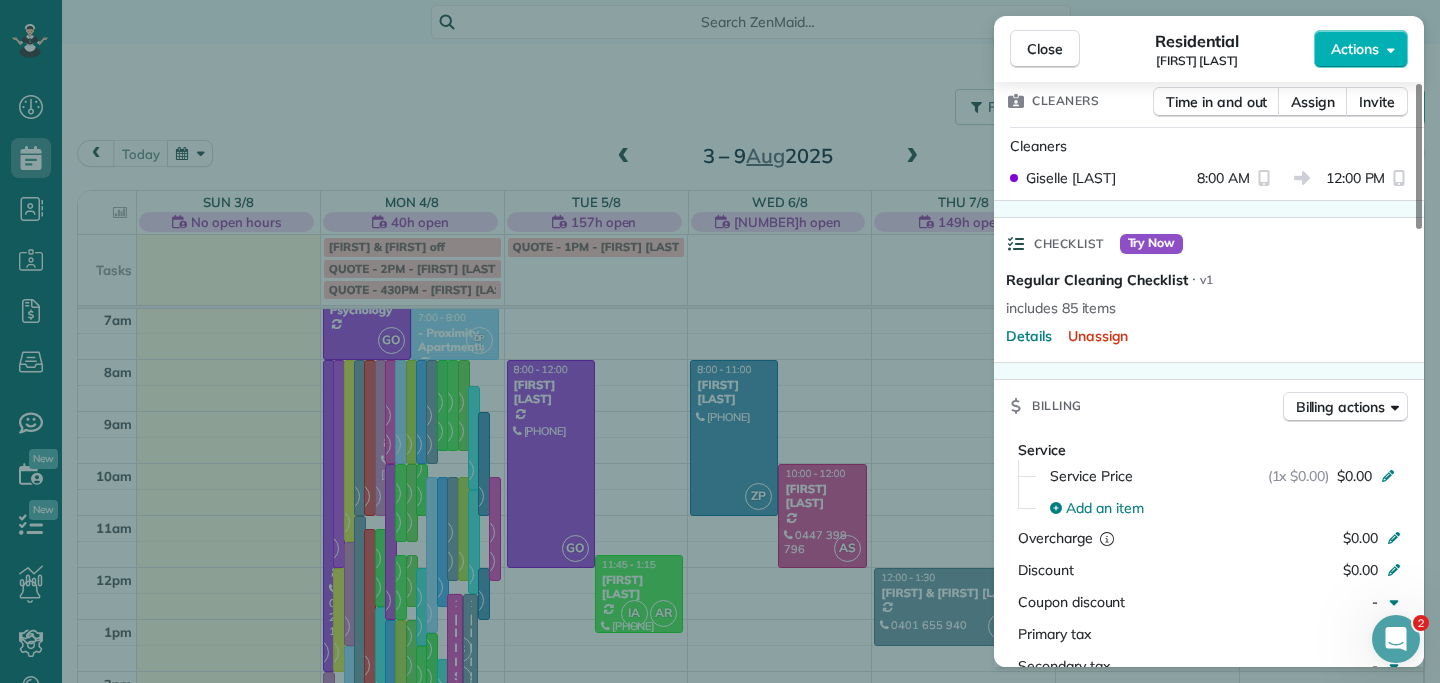 scroll, scrollTop: 589, scrollLeft: 0, axis: vertical 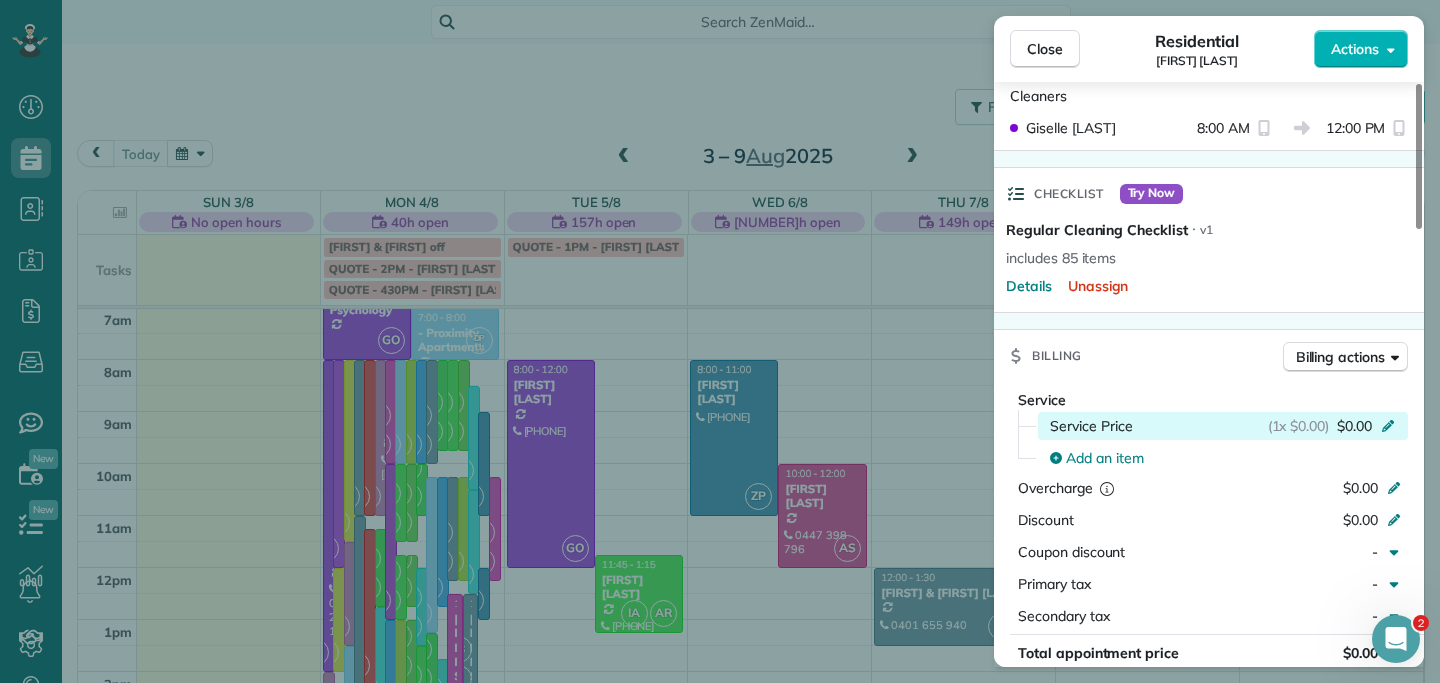click 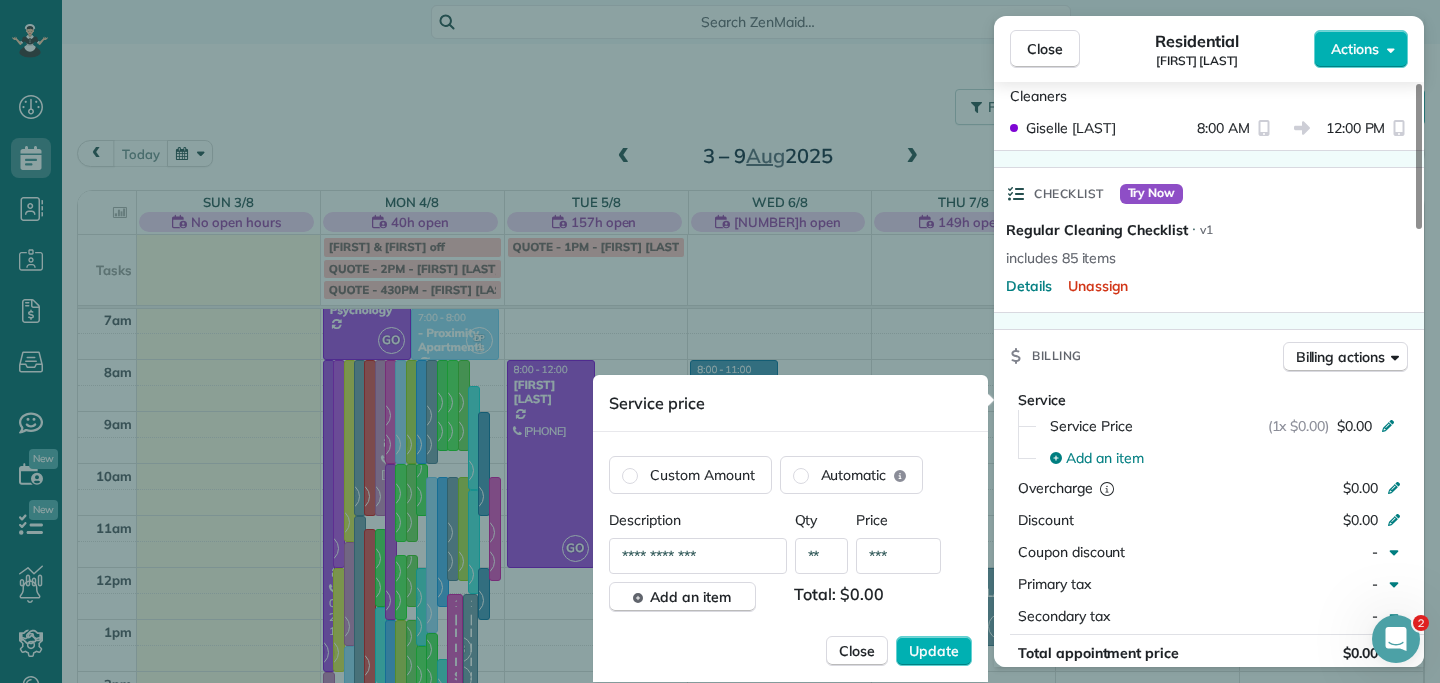 click on "***" at bounding box center [898, 556] 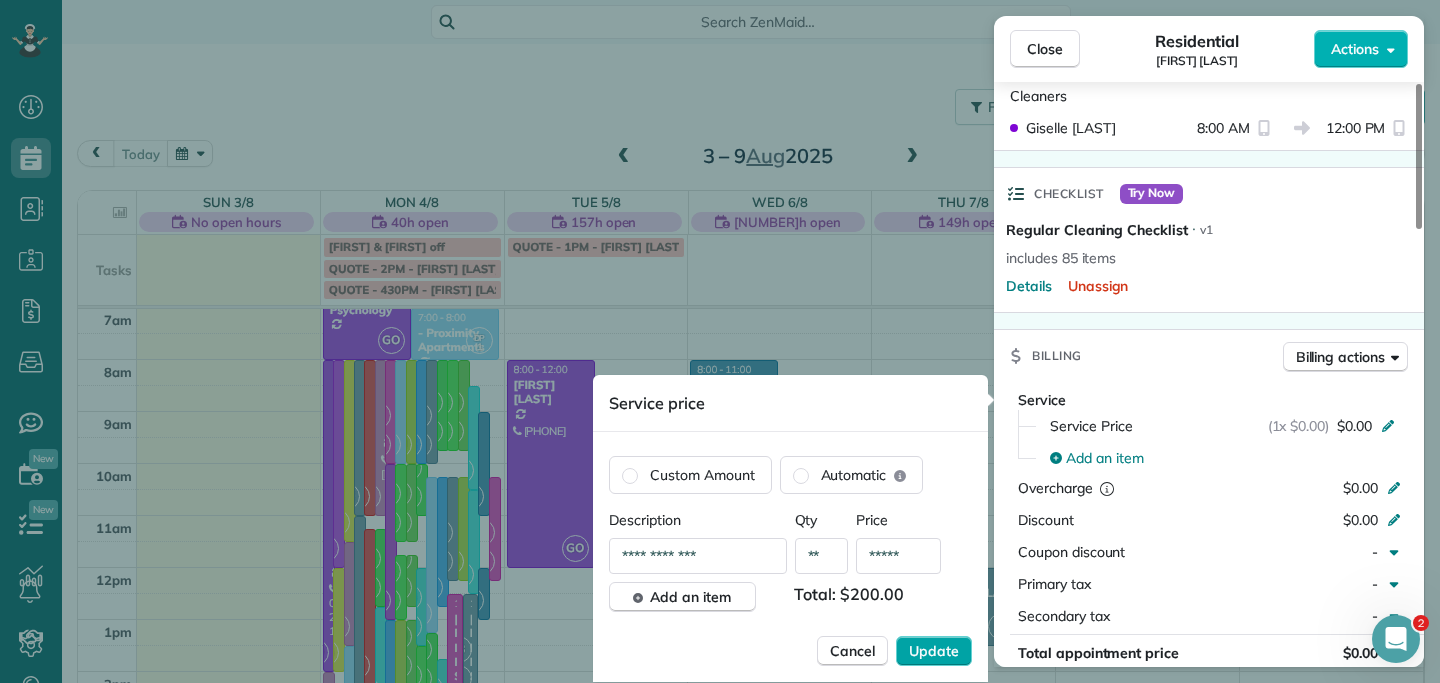 type on "*****" 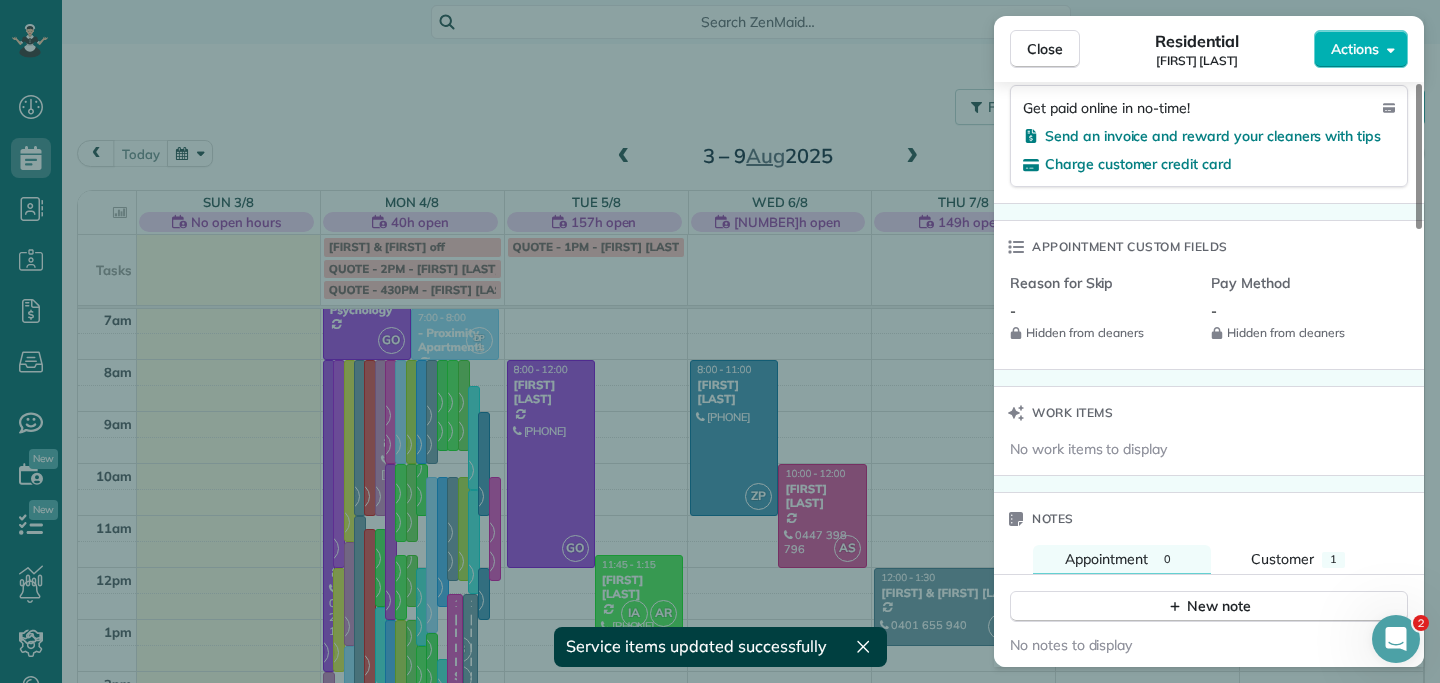 scroll, scrollTop: 1308, scrollLeft: 0, axis: vertical 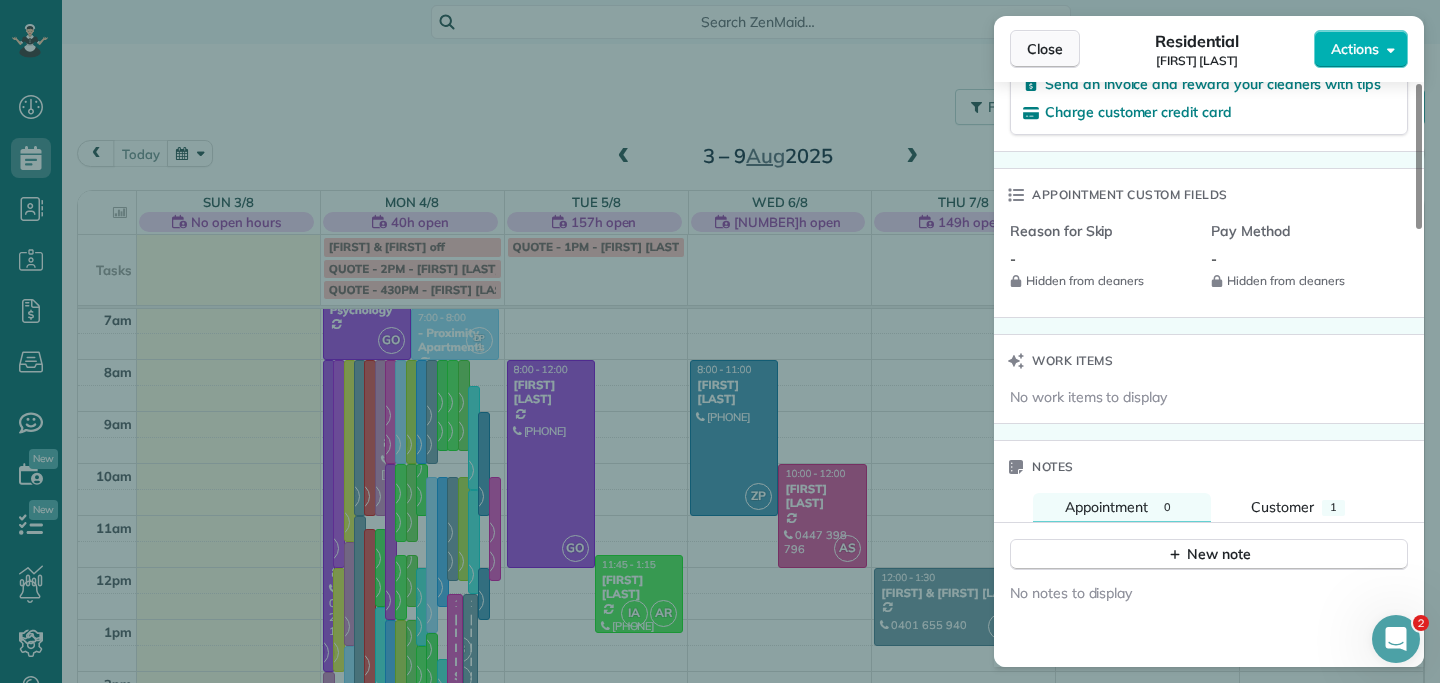 click on "Close" at bounding box center [1045, 49] 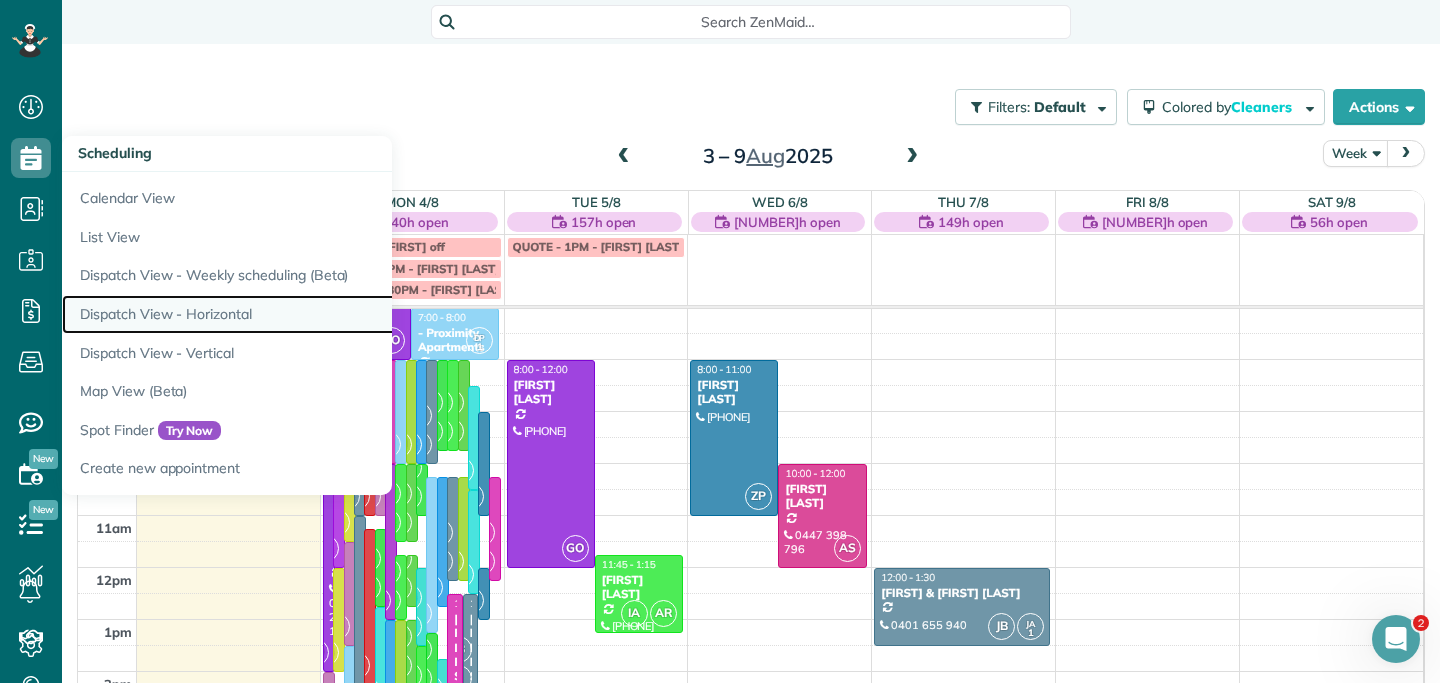 click on "Dispatch View - Horizontal" at bounding box center (312, 314) 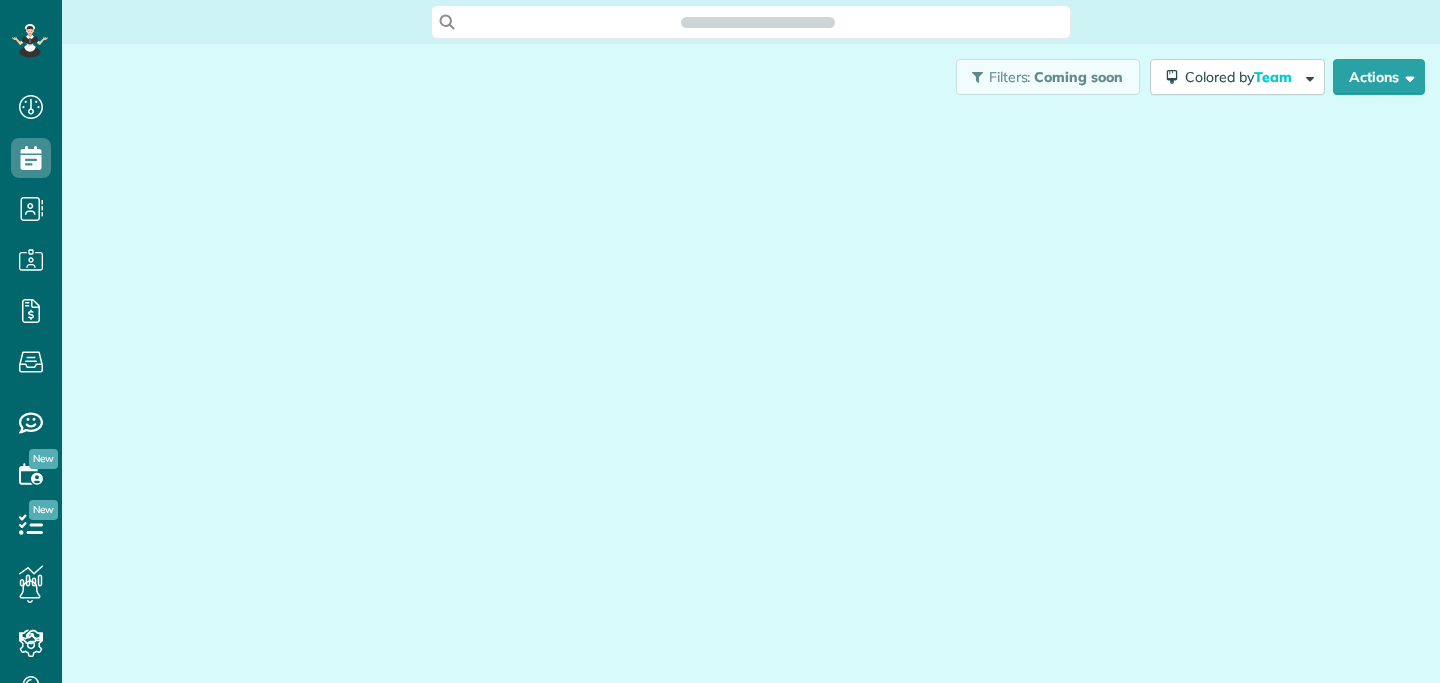 scroll, scrollTop: 0, scrollLeft: 0, axis: both 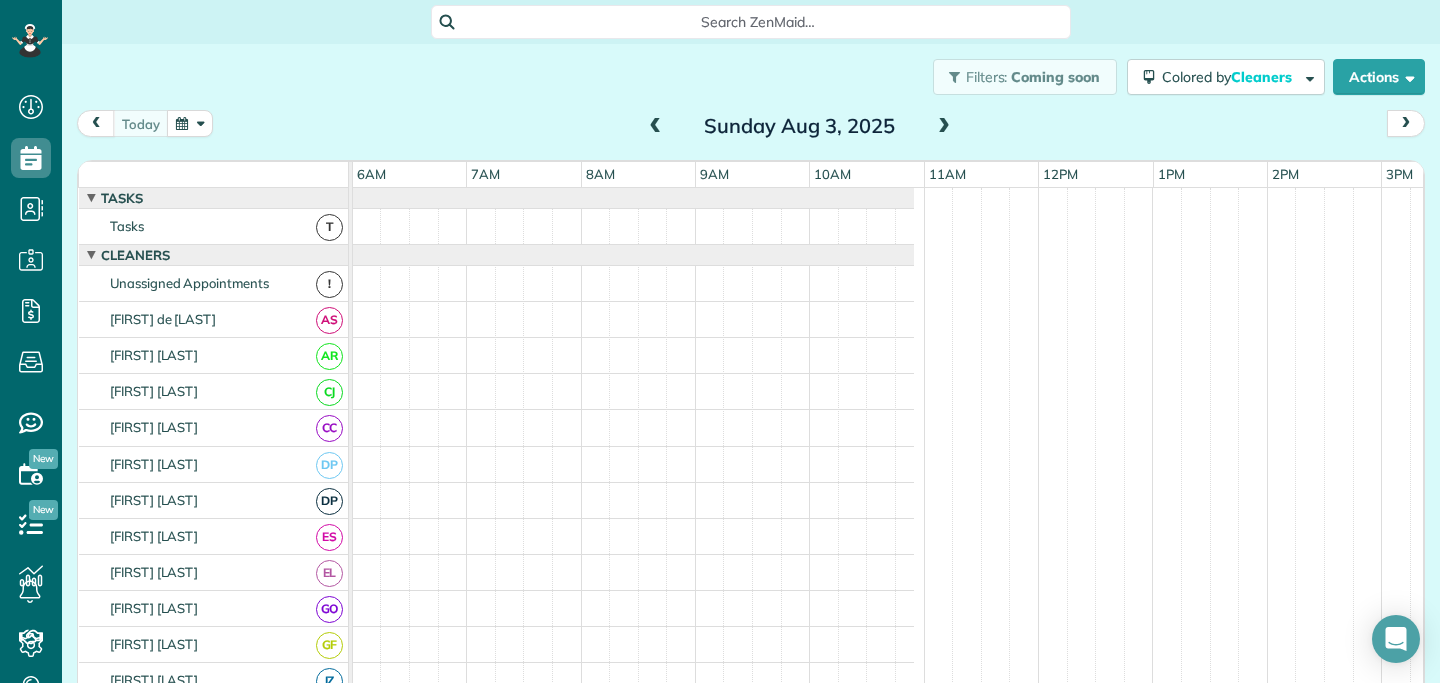 click at bounding box center [944, 127] 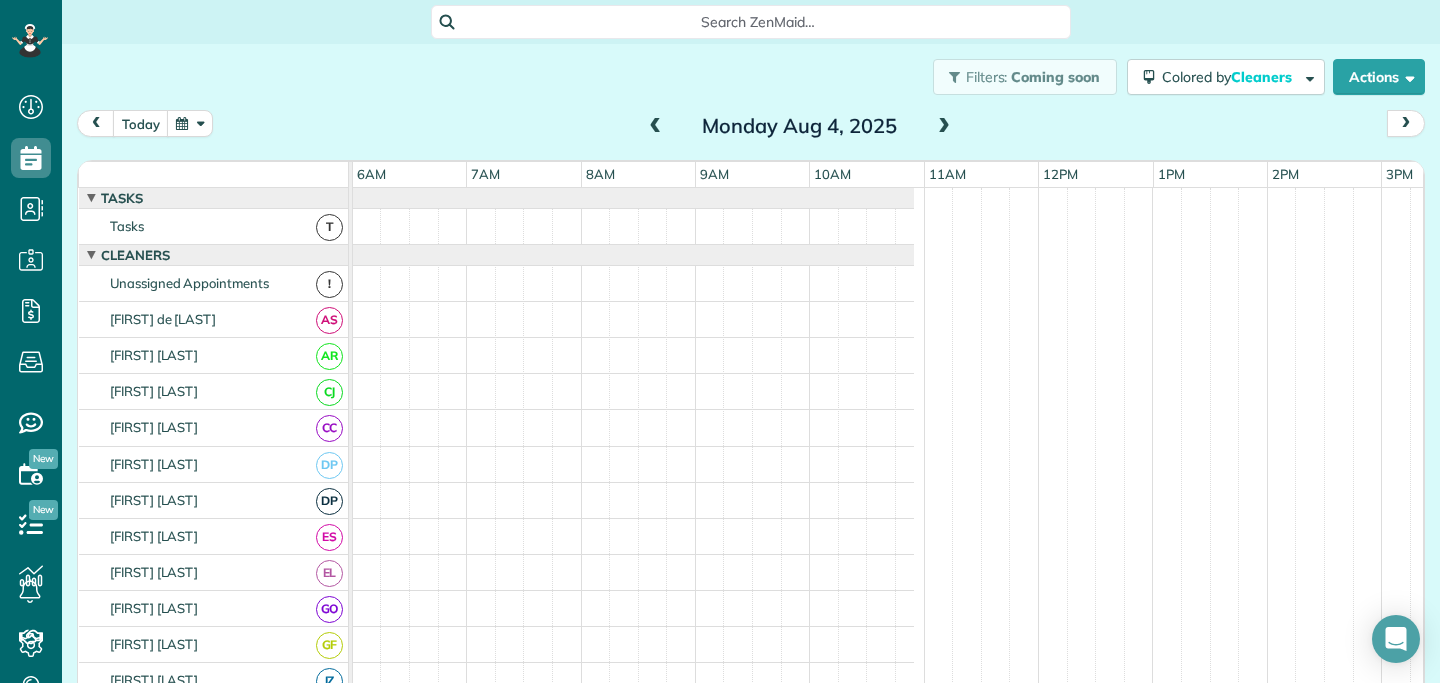 click at bounding box center [944, 127] 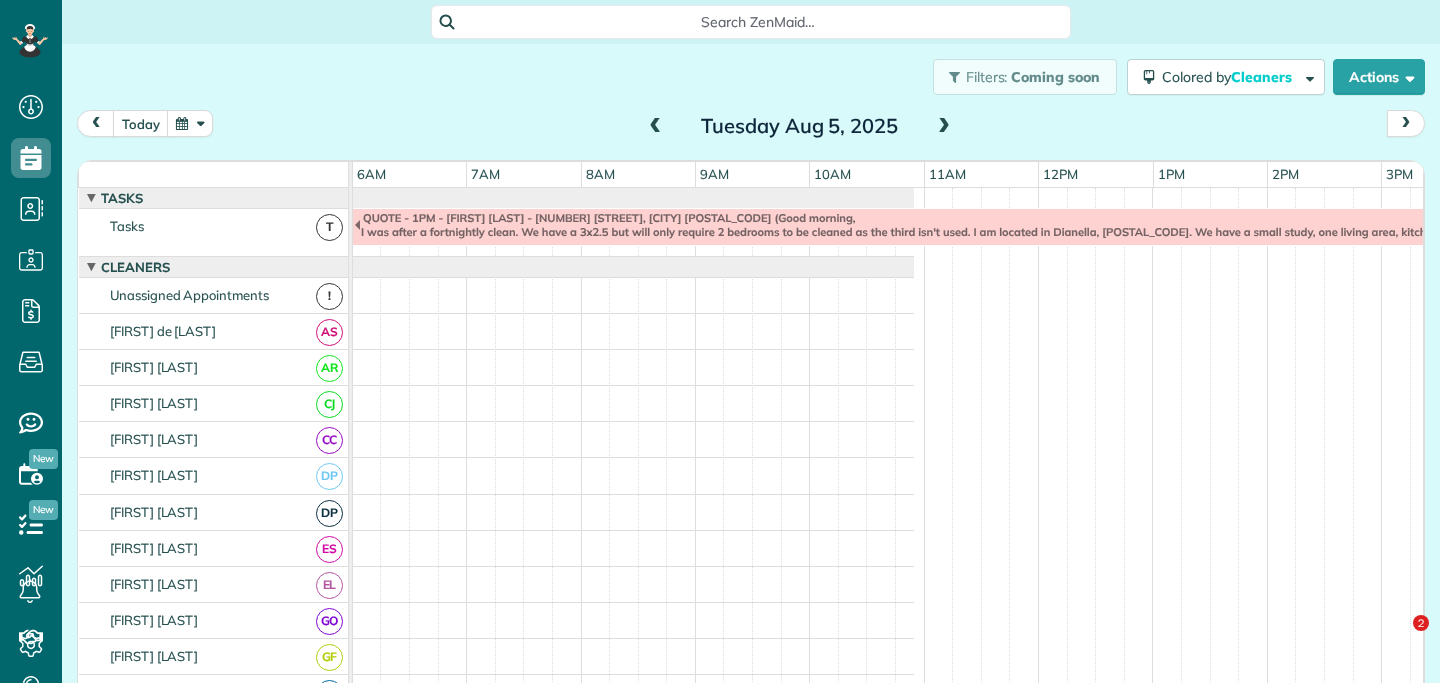 scroll, scrollTop: 12, scrollLeft: 687, axis: both 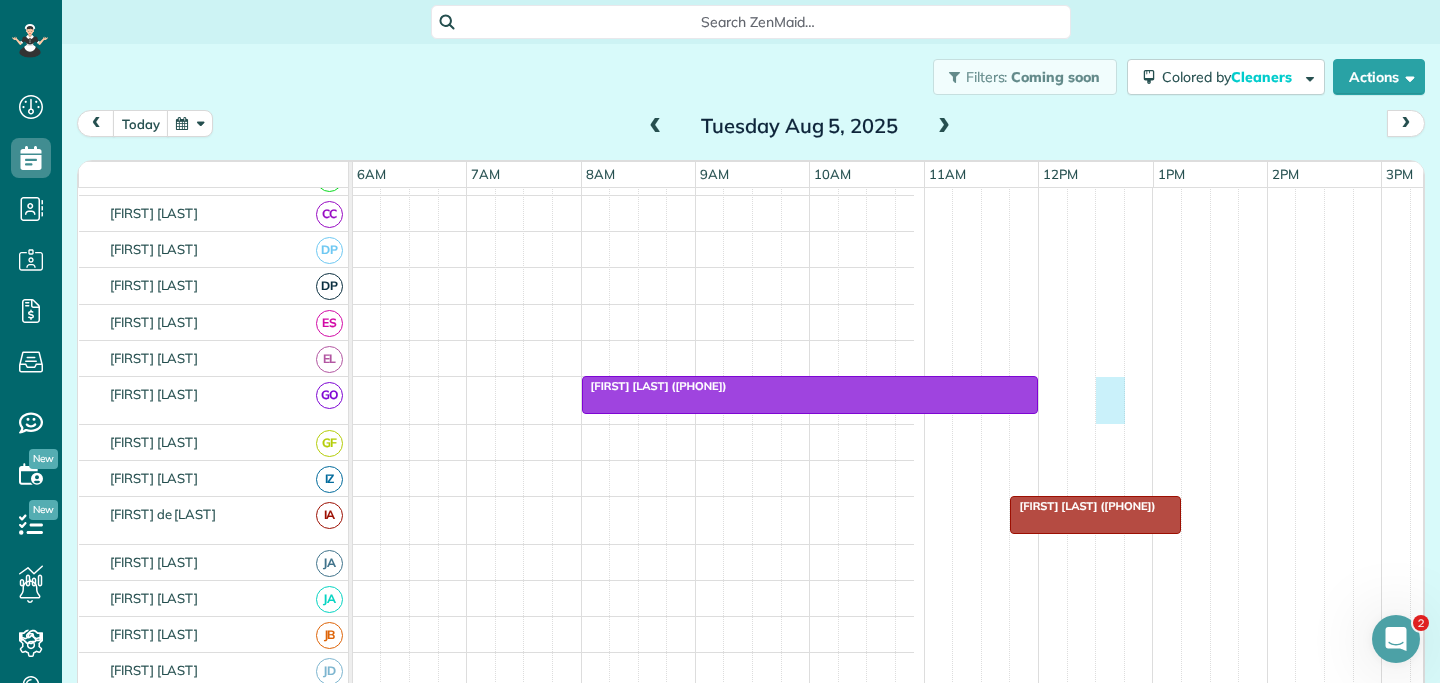 click on "QUOTE - 1PM - [FIRST] [LAST] - [NUMBER] [STREET], [CITY] [POSTAL_CODE] (Good morning,
I was after a fortnightly clean. We have a 3x2.5 but will only require 2 bedrooms to be cleaned as the third isn't used. I am located in Dianella, [POSTAL_CODE]. We have a small study, one living area, kitchen, butler pantry and laundry. There is a Toyroom /theatre which doesn't need to be cleaned as I am constantly cleaning in there. Looking forward to hearing from you)                             [FIRST] [LAST] ([PHONE])                                                         [FIRST] [LAST] ([PHONE])                         [FIRST] [LAST] ([PHONE])                                                                 [FIRST] [LAST] ([PHONE])" at bounding box center (290, 724) 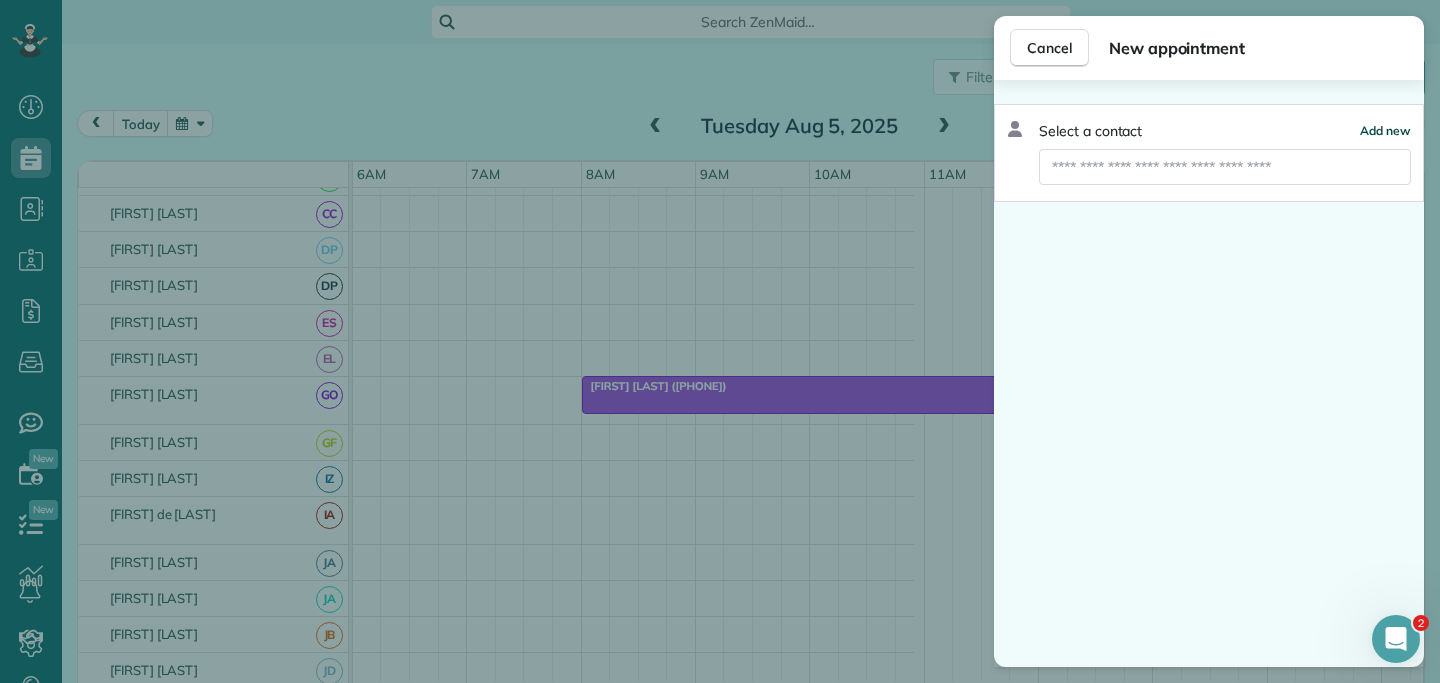 click on "Add new" at bounding box center (1385, 130) 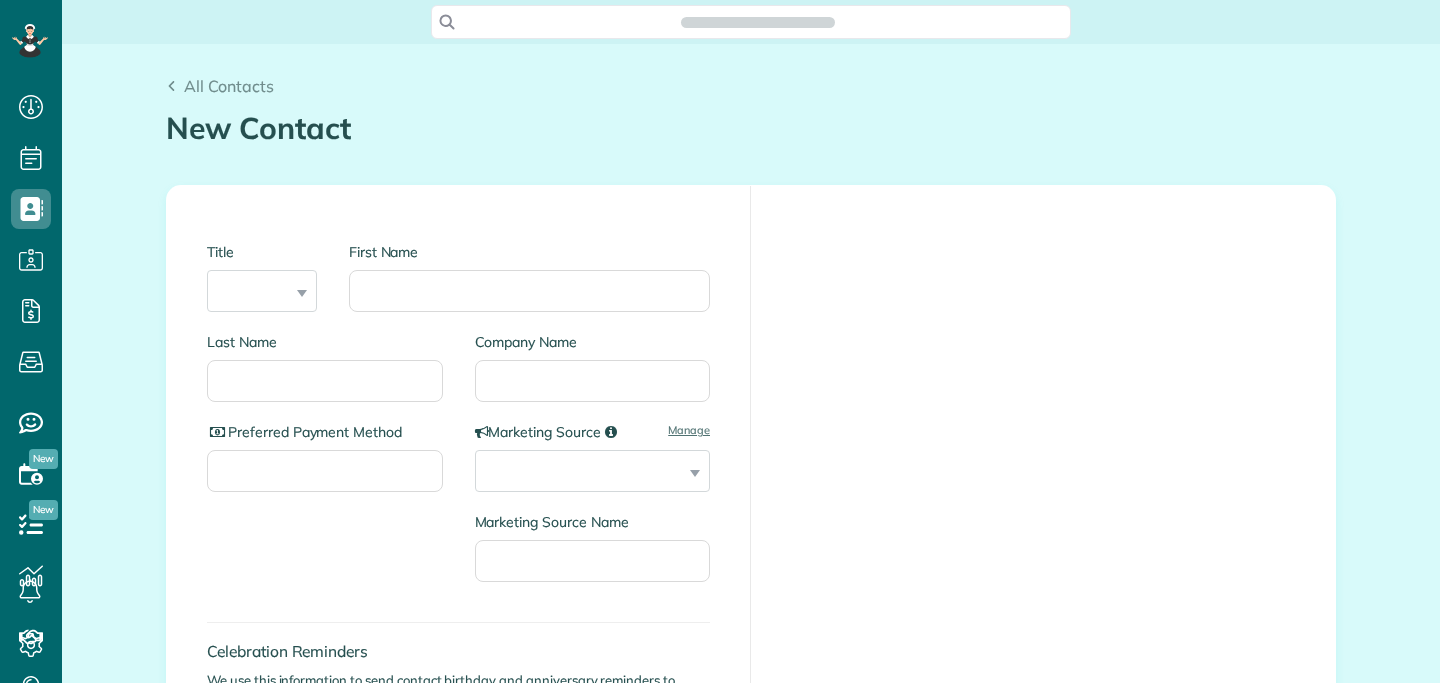 scroll, scrollTop: 0, scrollLeft: 0, axis: both 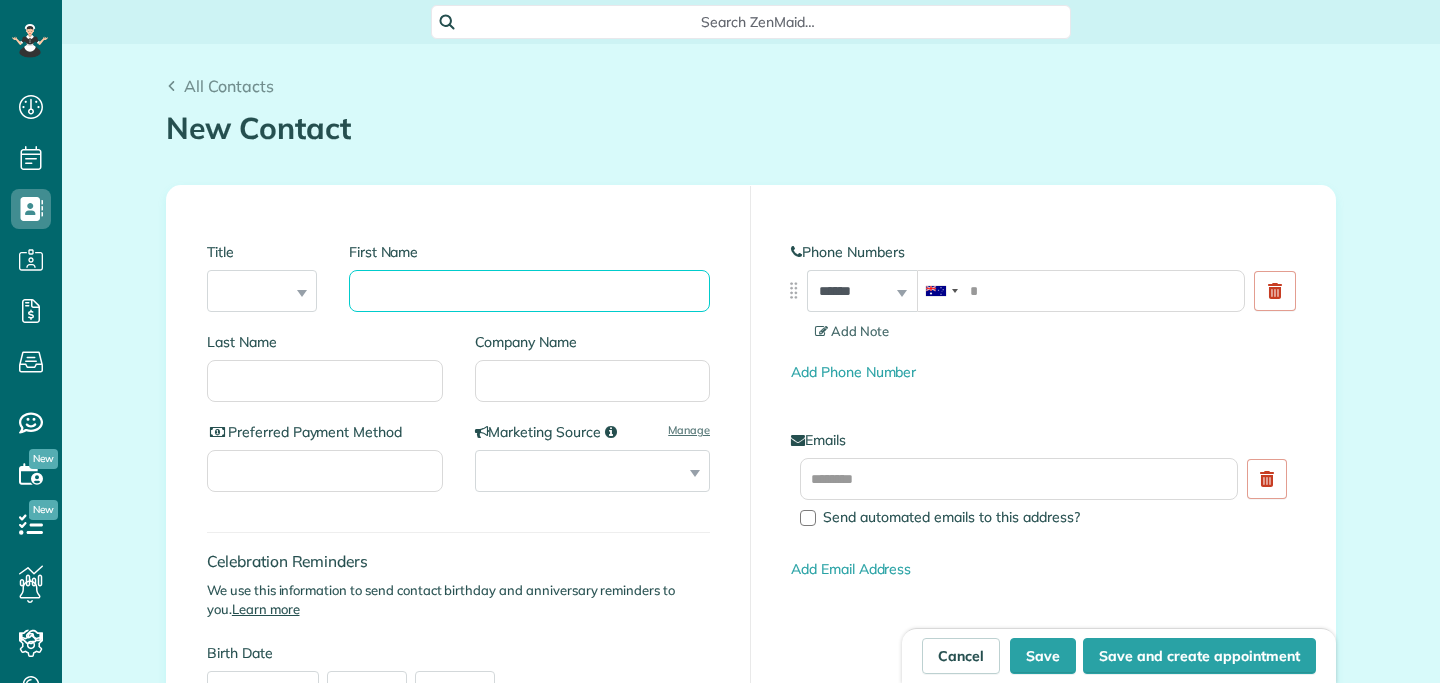 click on "First Name" at bounding box center (529, 291) 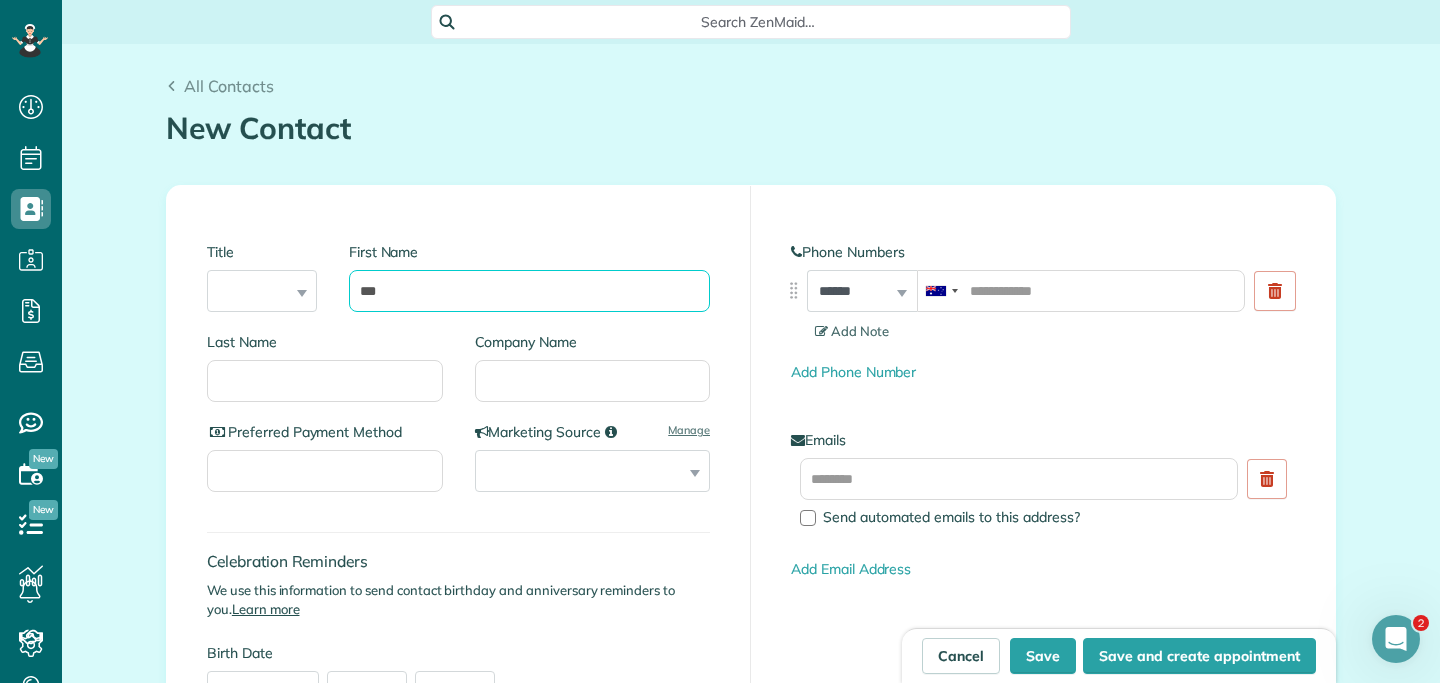 scroll, scrollTop: 0, scrollLeft: 0, axis: both 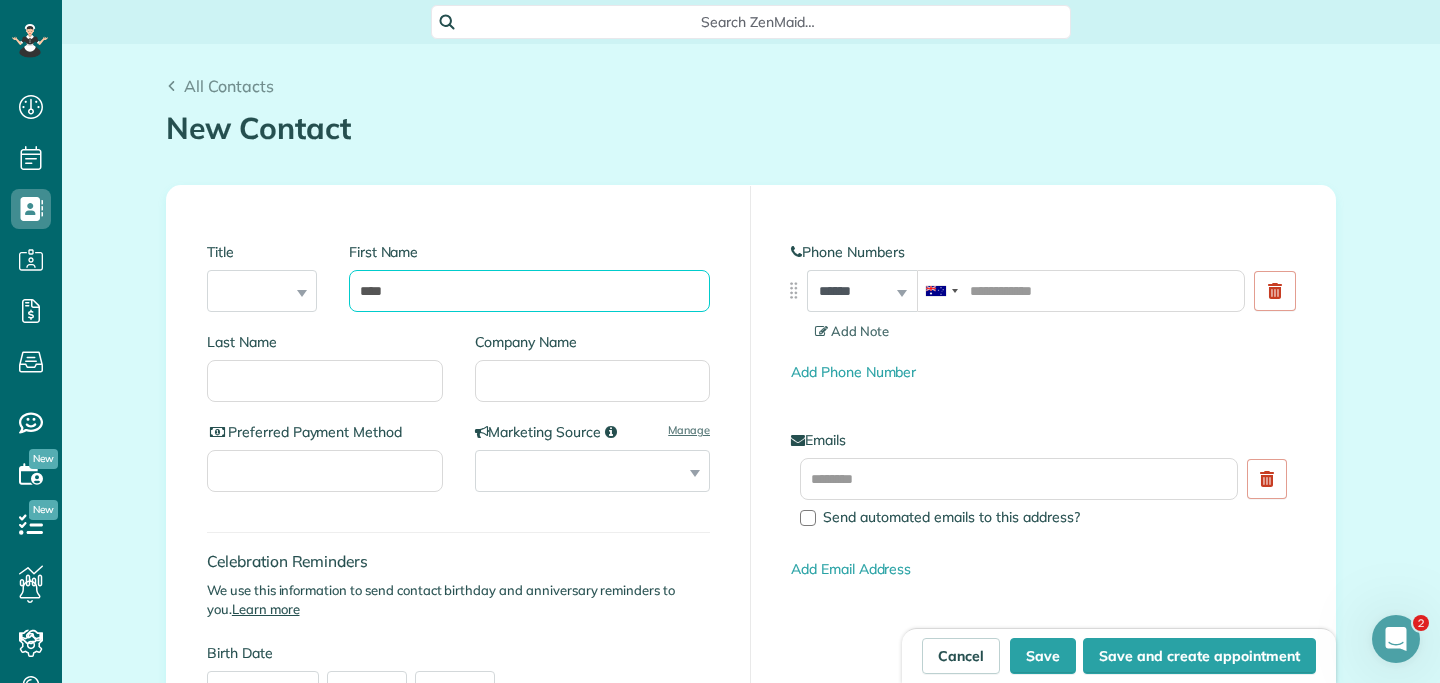 type on "****" 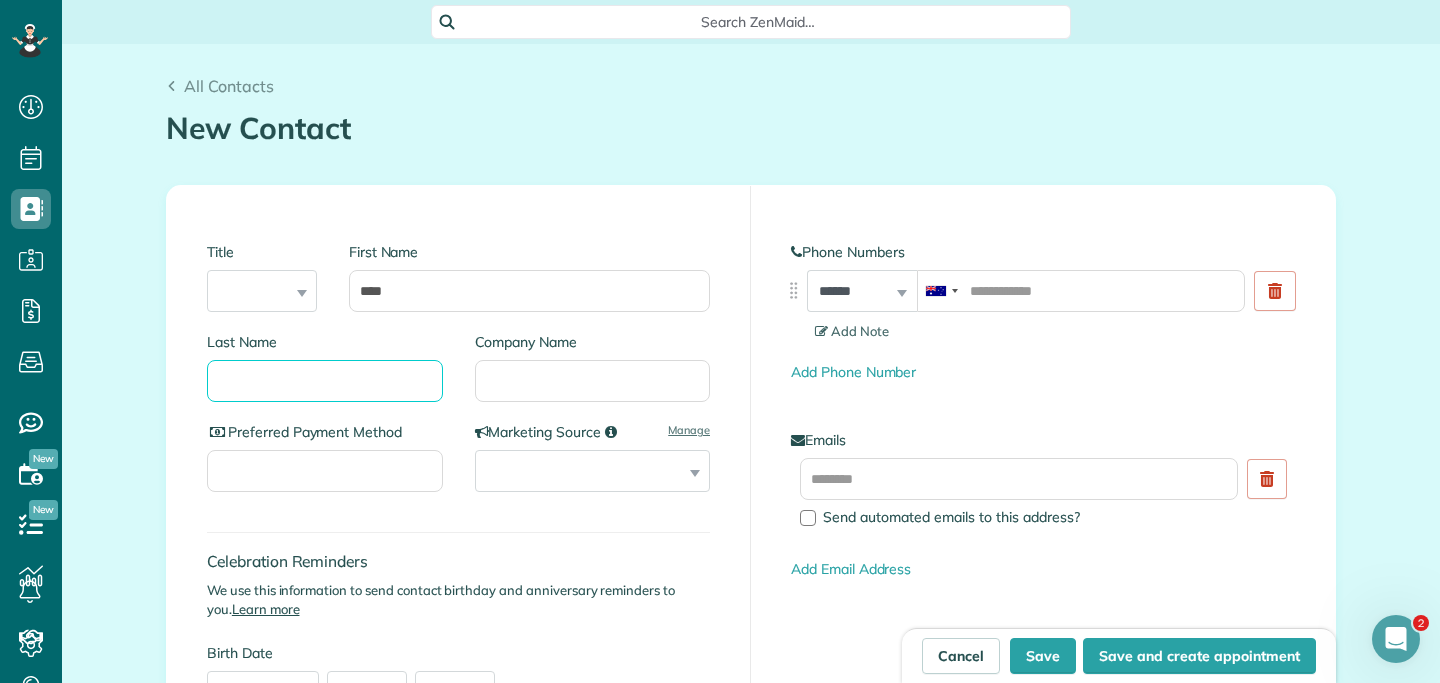 click on "Last Name" at bounding box center (325, 381) 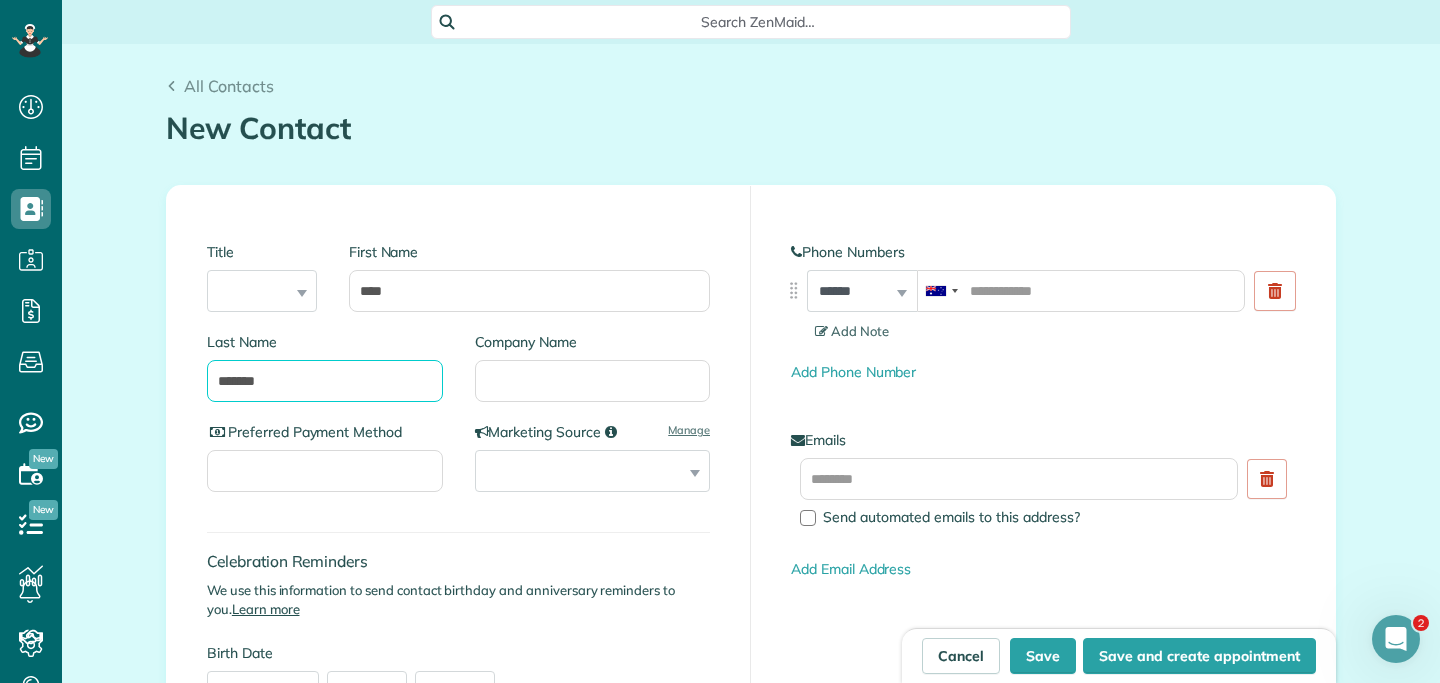 type on "*******" 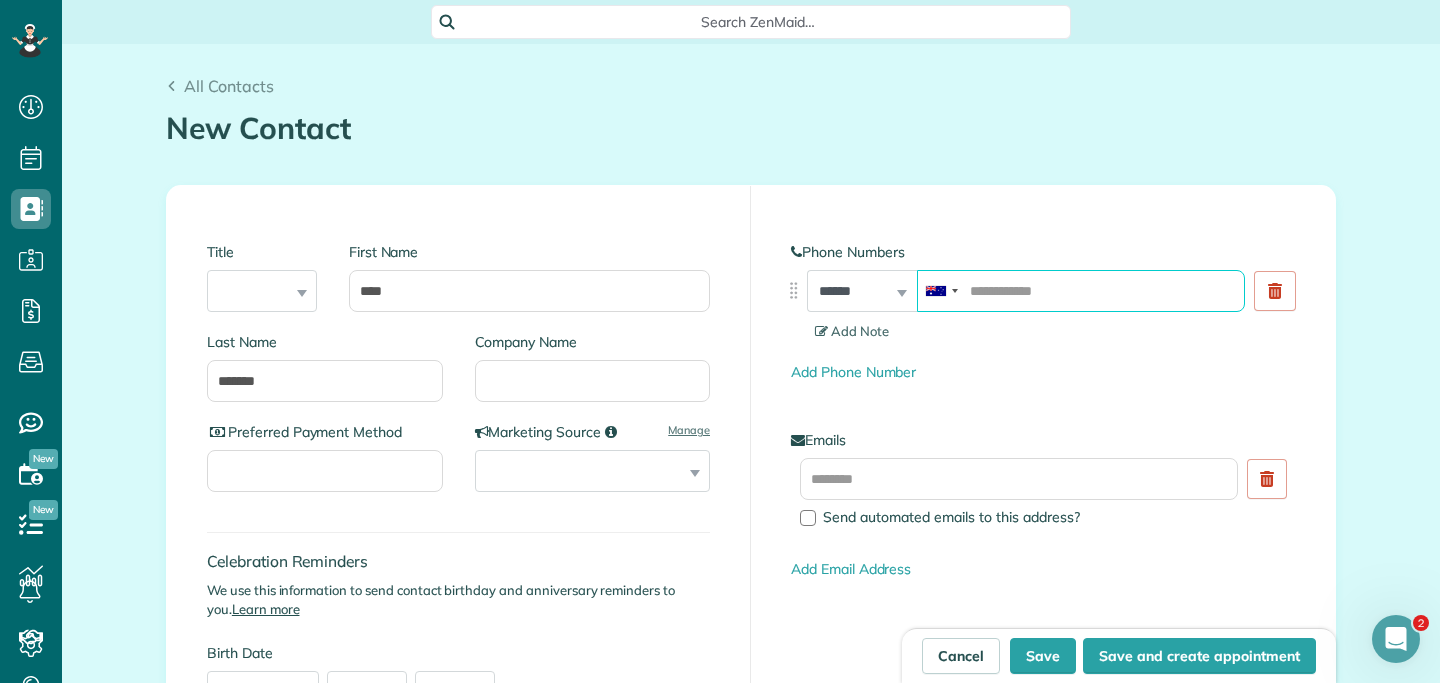 click at bounding box center (1081, 291) 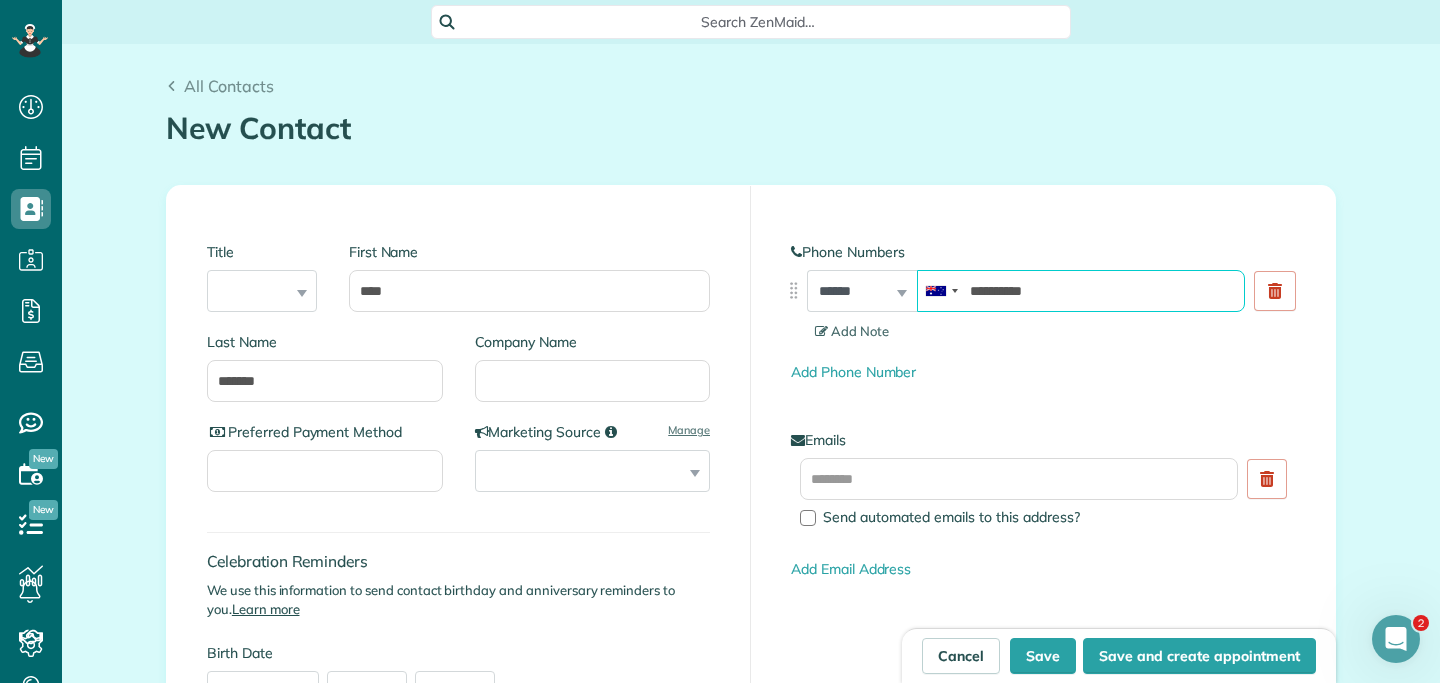 type on "**********" 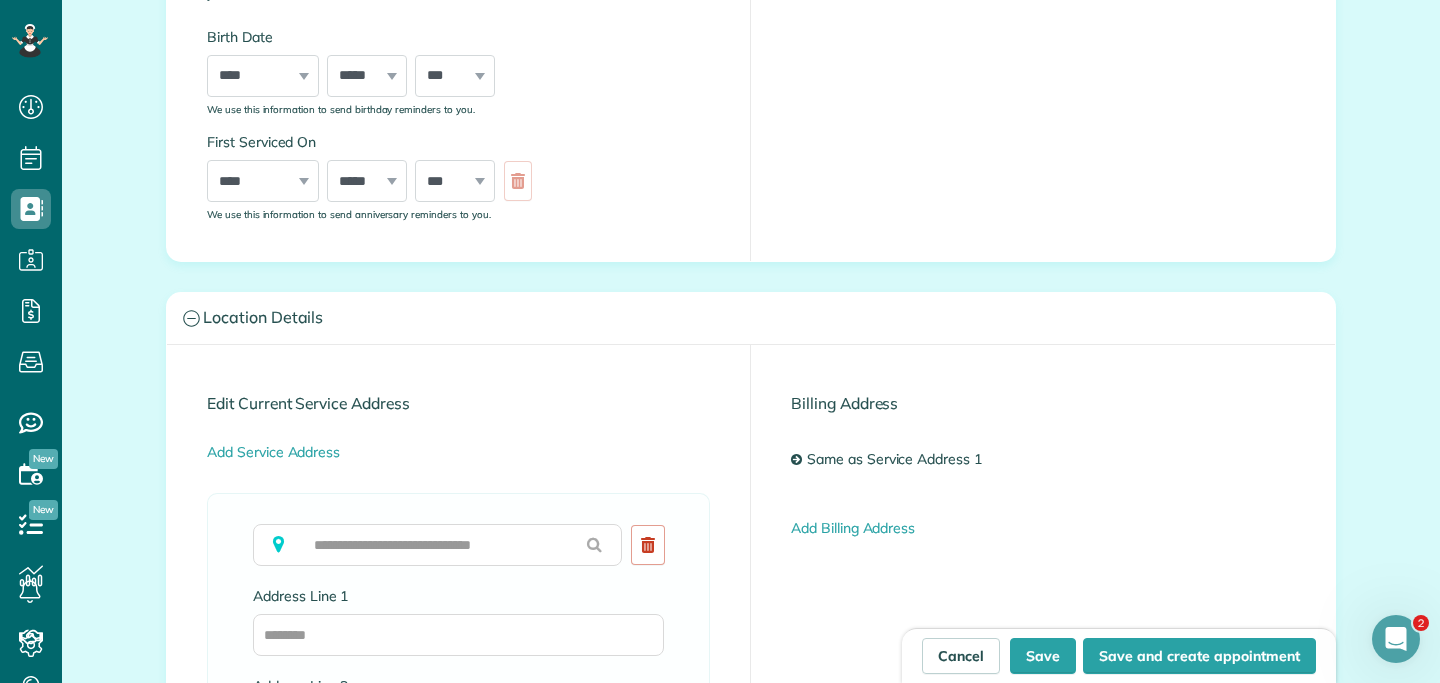 scroll, scrollTop: 646, scrollLeft: 0, axis: vertical 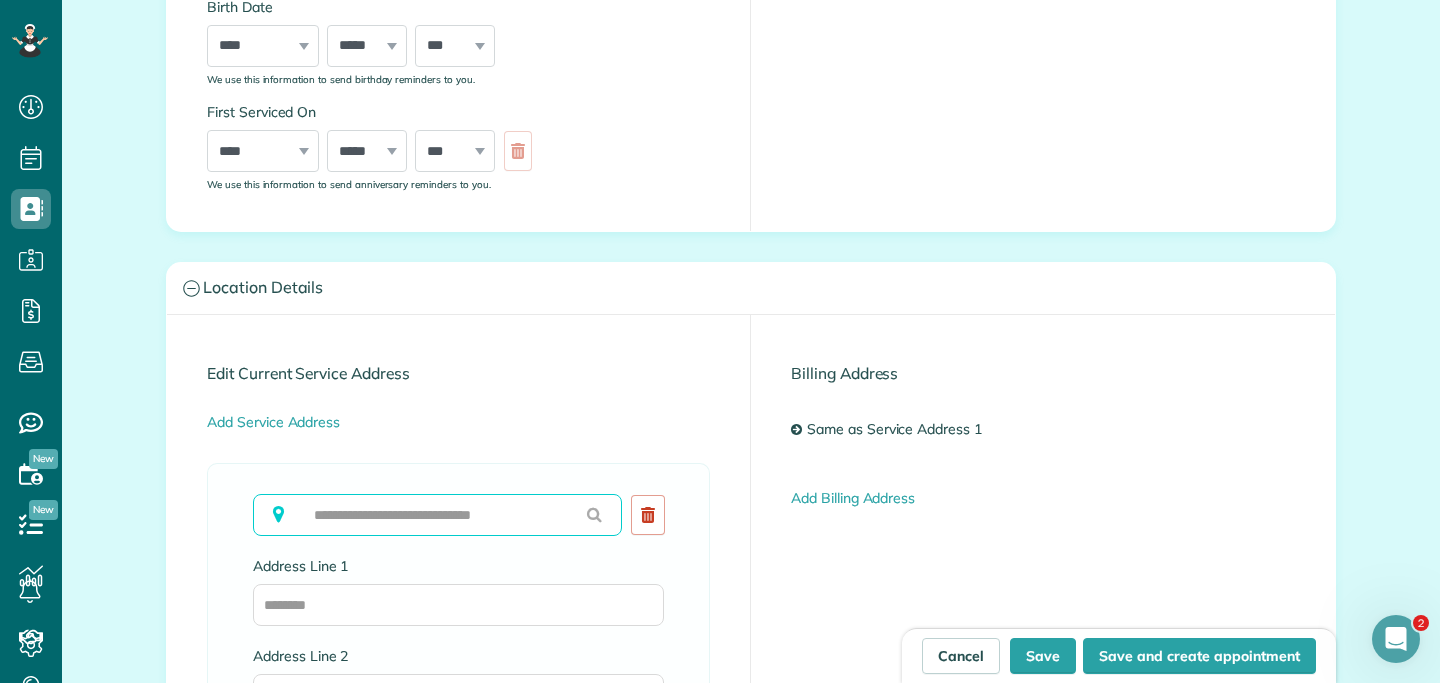 click at bounding box center [437, 515] 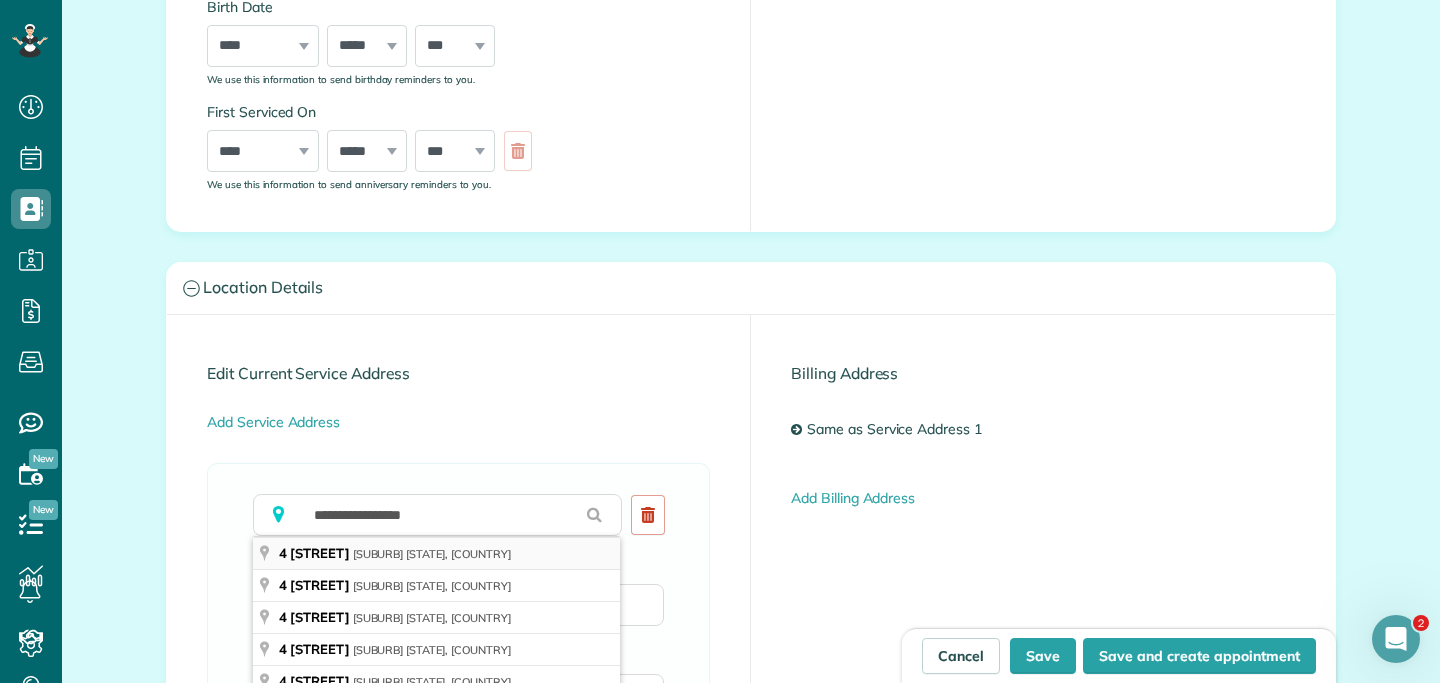 type on "**********" 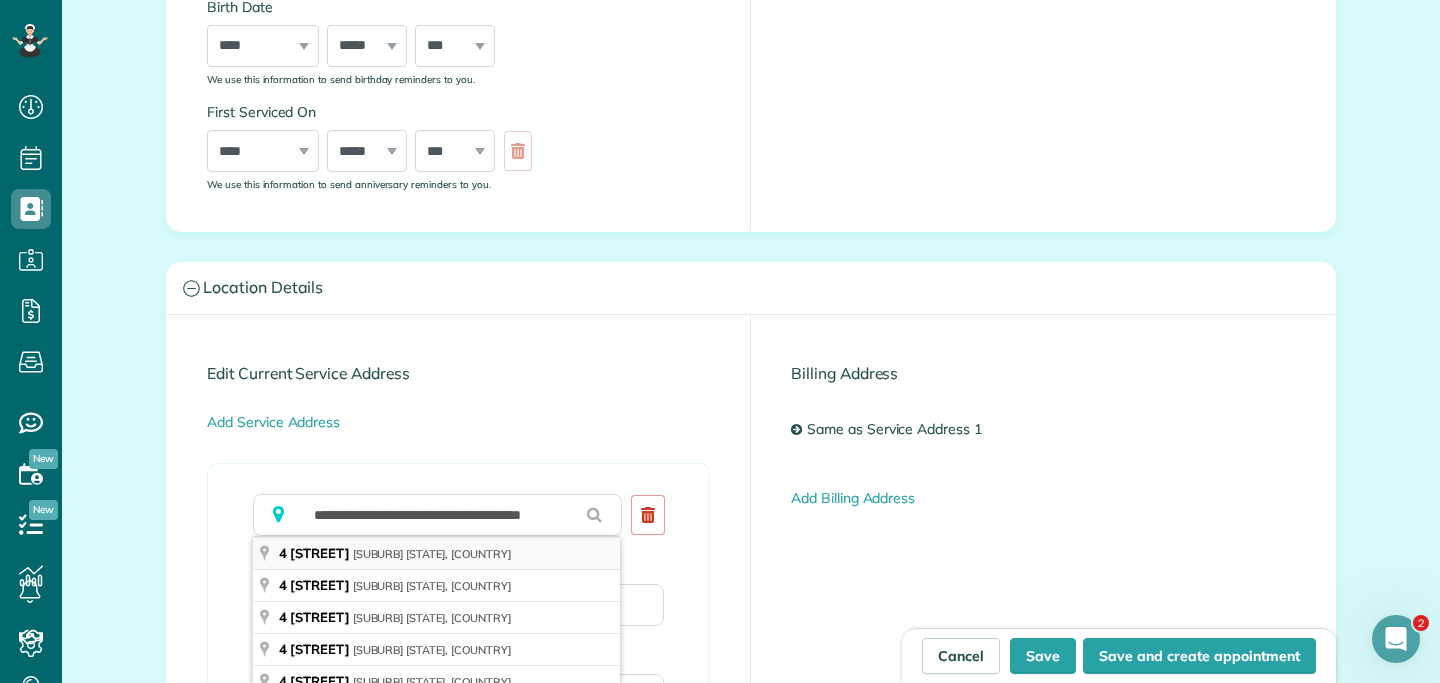 type on "**********" 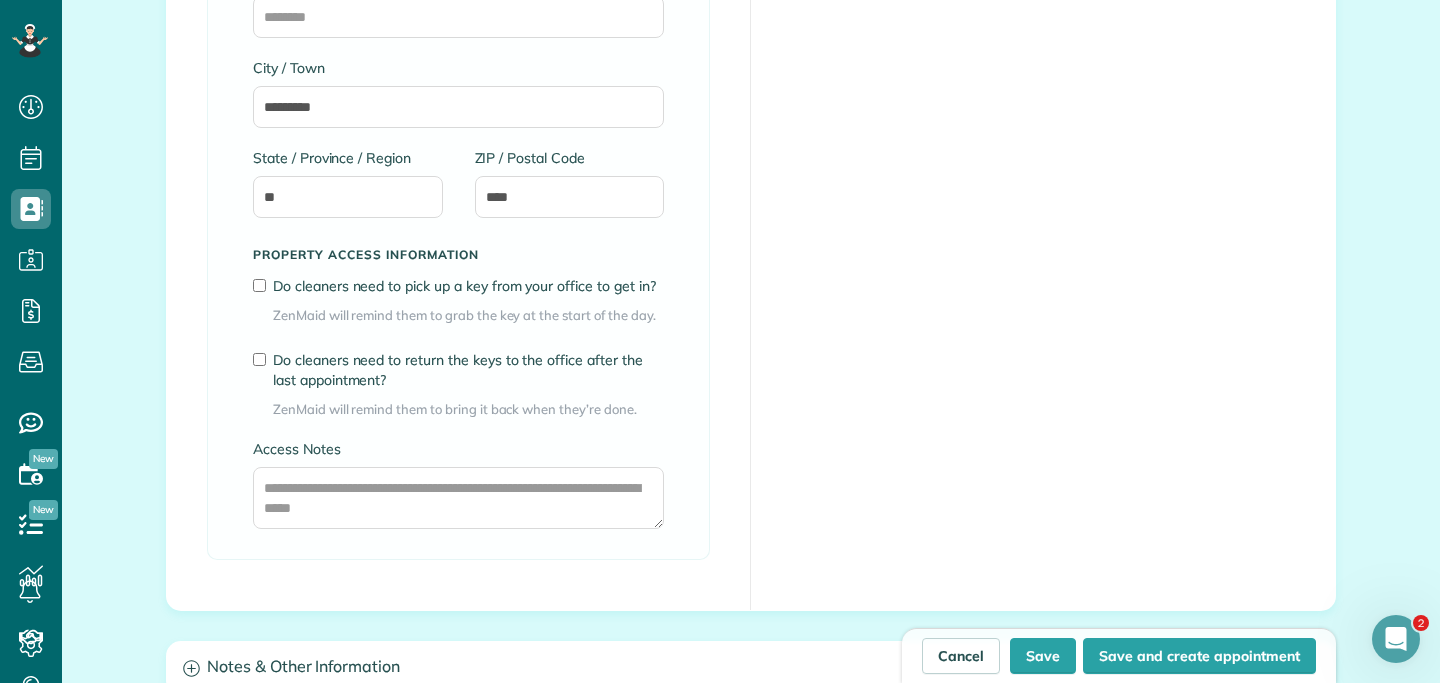 scroll, scrollTop: 1439, scrollLeft: 0, axis: vertical 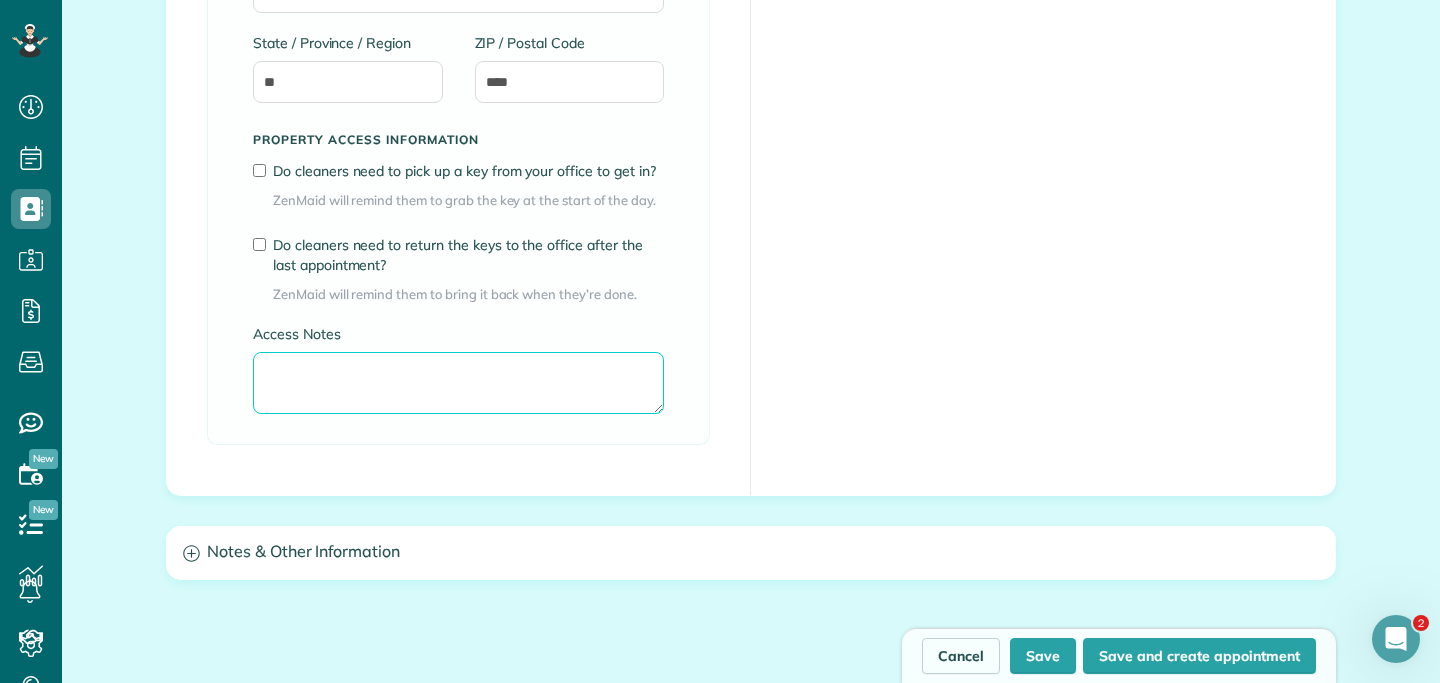 click on "Access Notes" at bounding box center [458, 383] 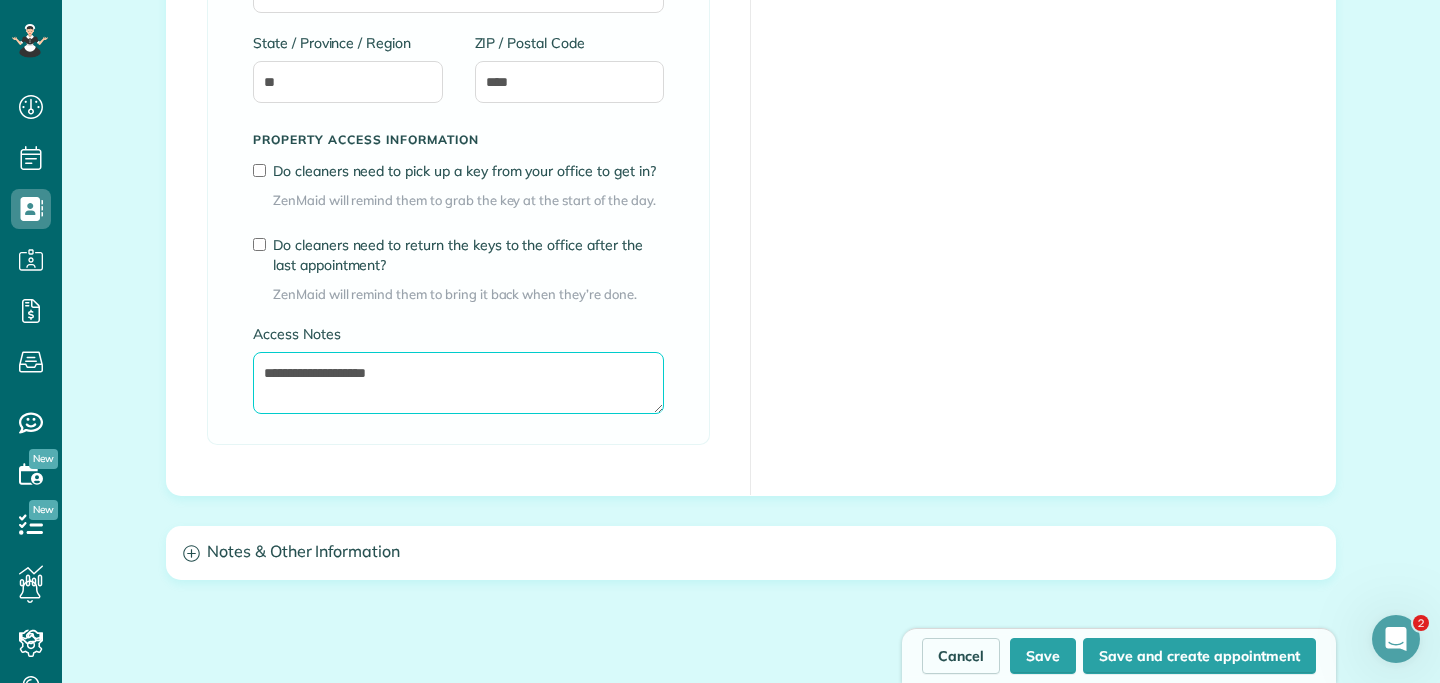type on "**********" 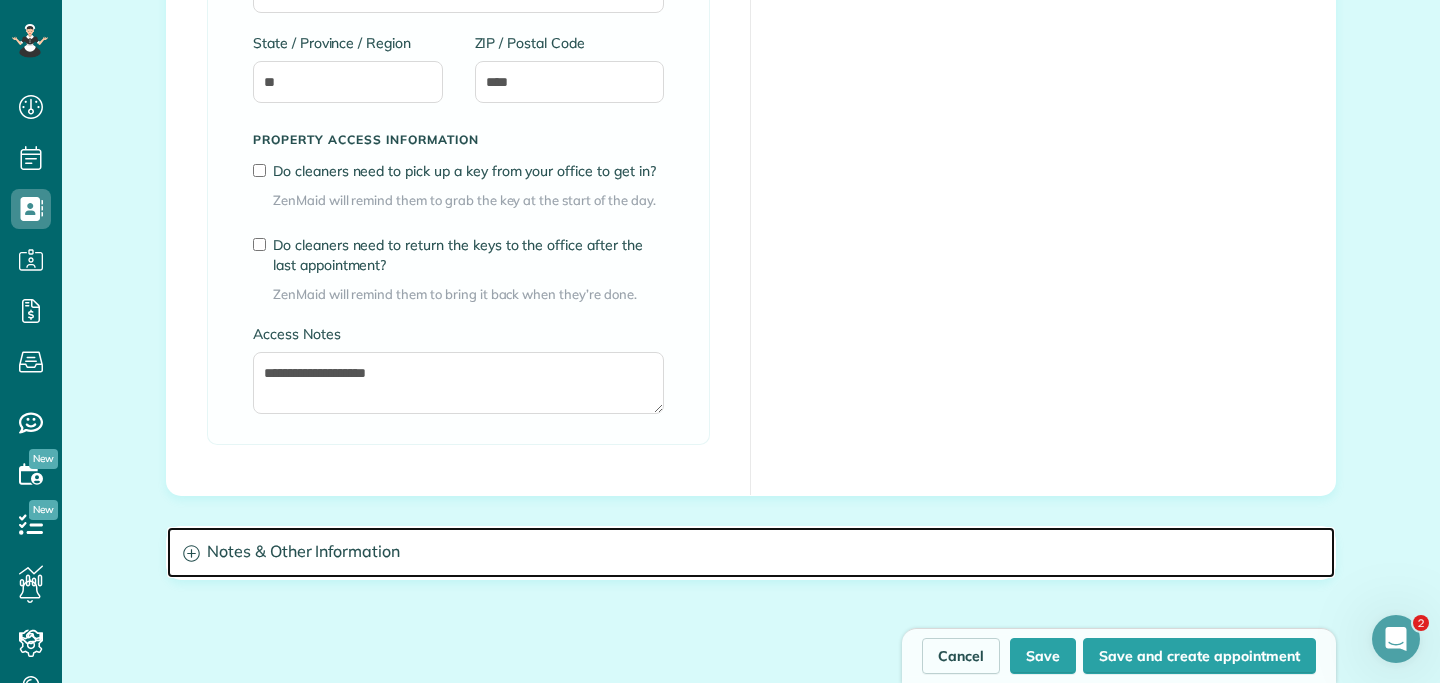 click on "Notes & Other Information" at bounding box center (751, 552) 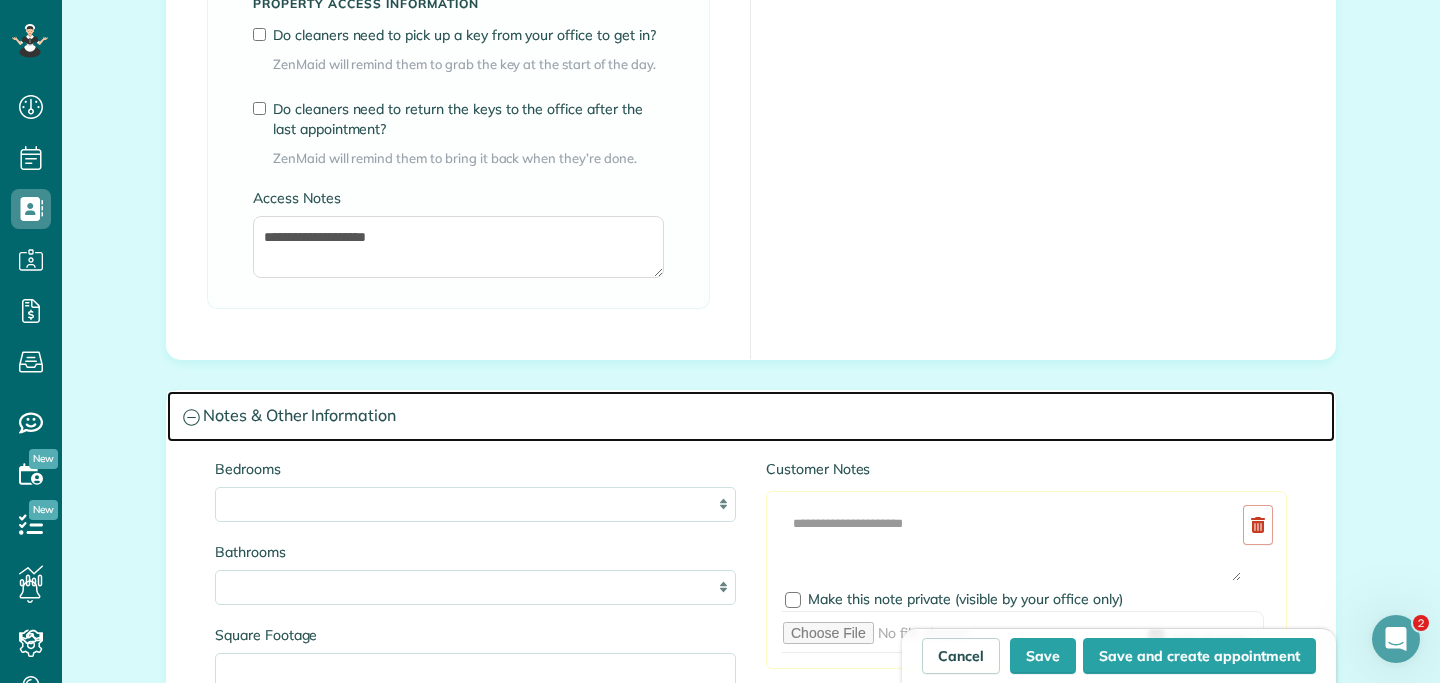 scroll, scrollTop: 1613, scrollLeft: 0, axis: vertical 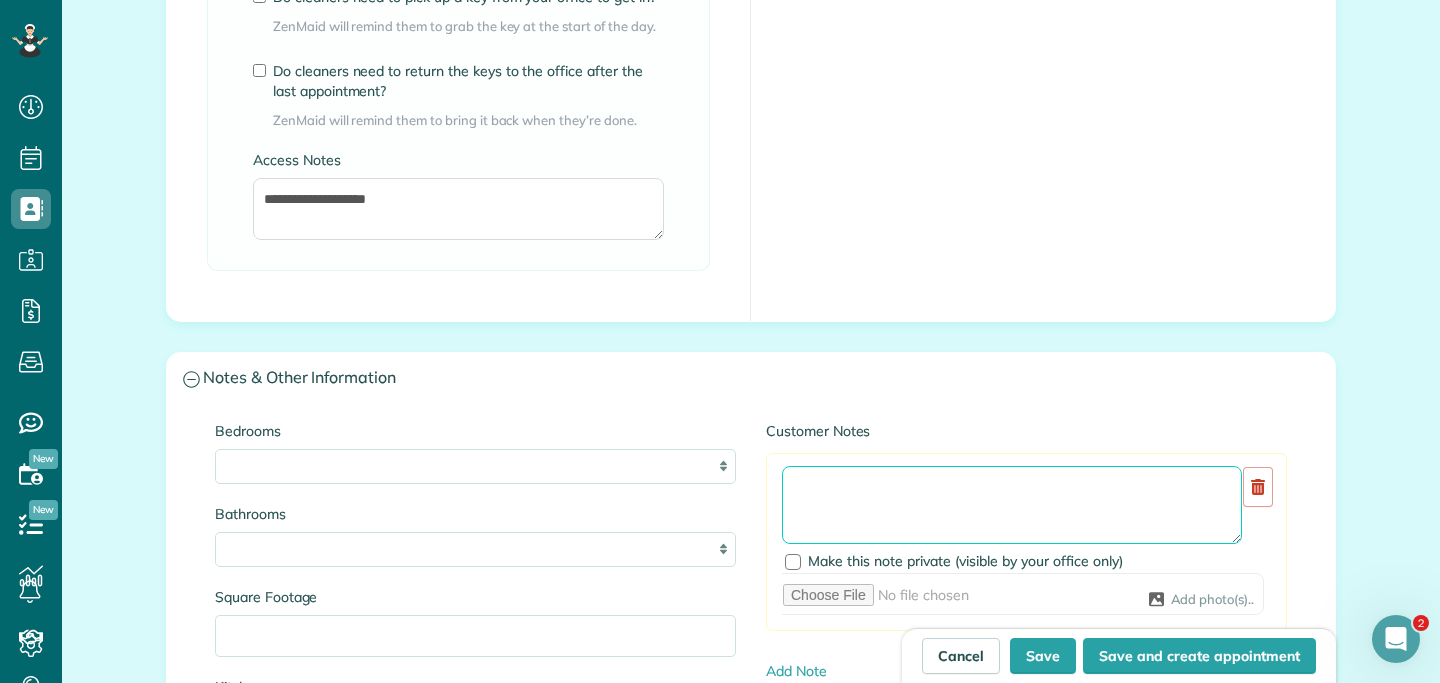click at bounding box center [1012, 505] 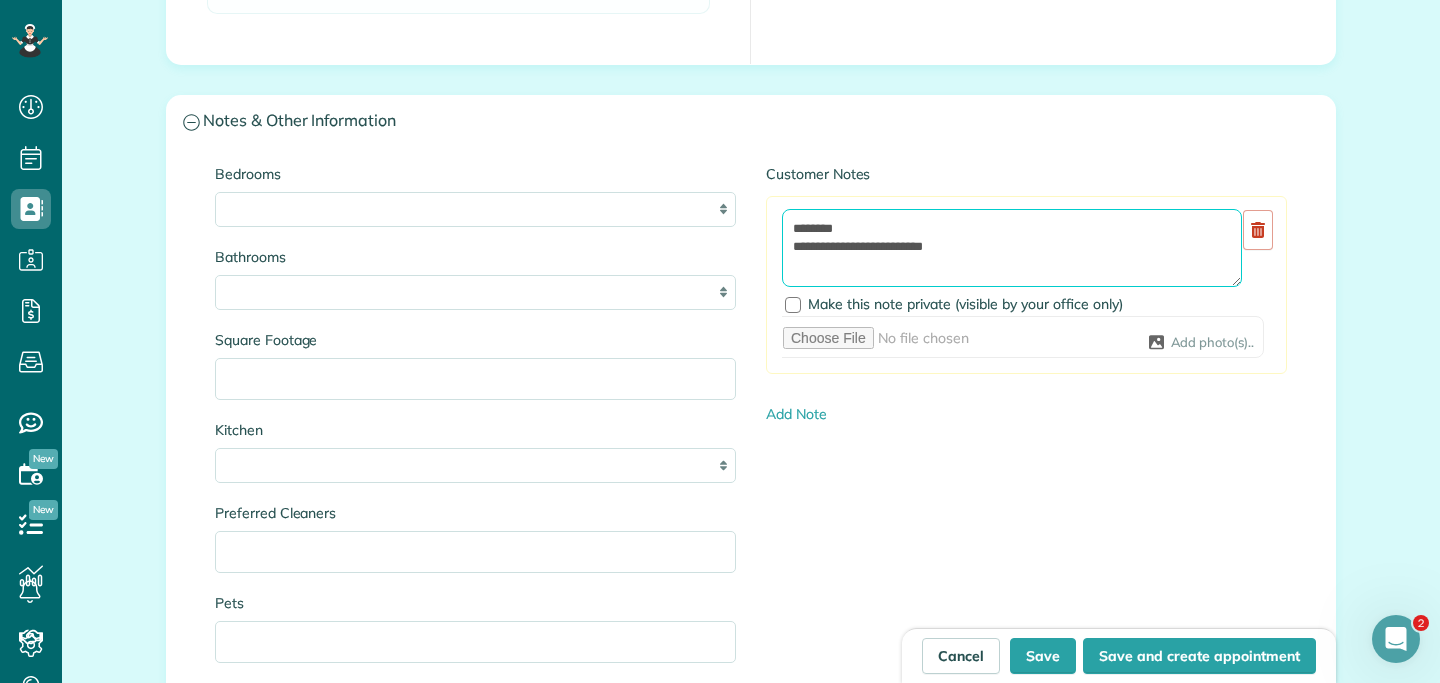 scroll, scrollTop: 1892, scrollLeft: 0, axis: vertical 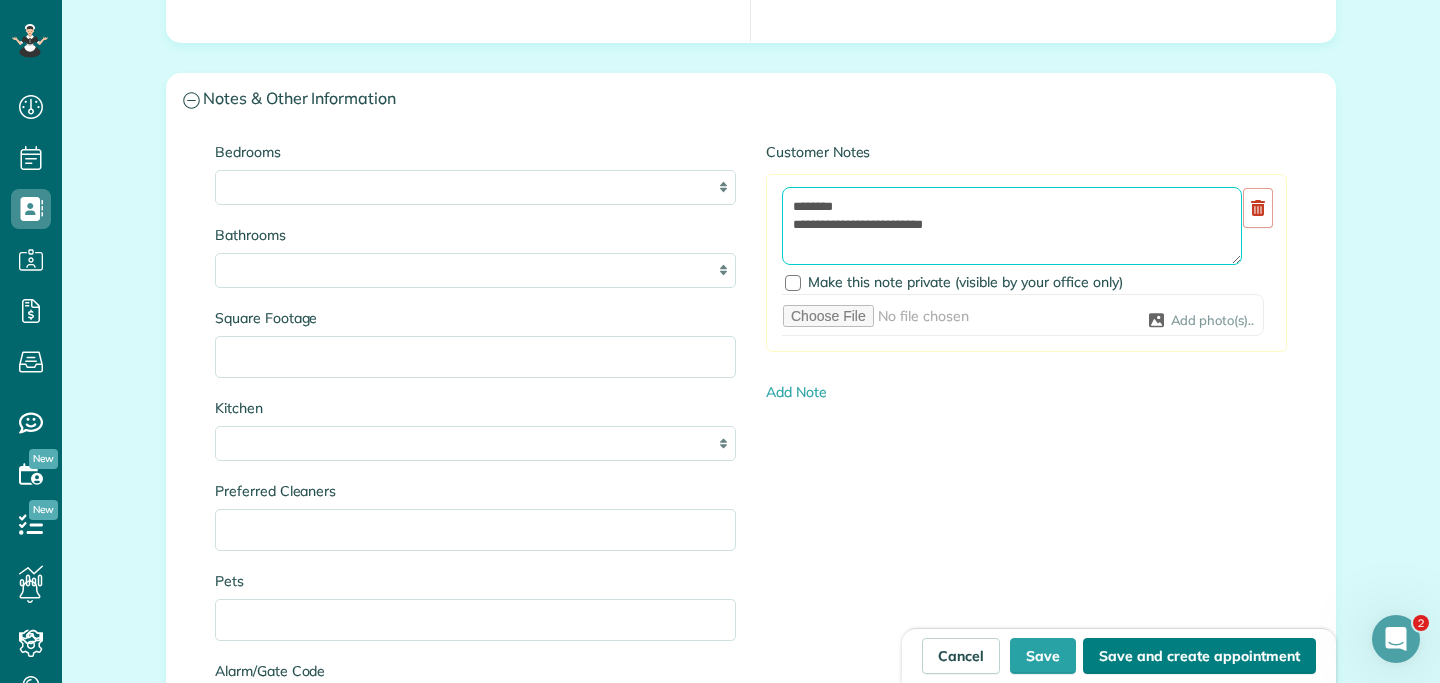 type on "**********" 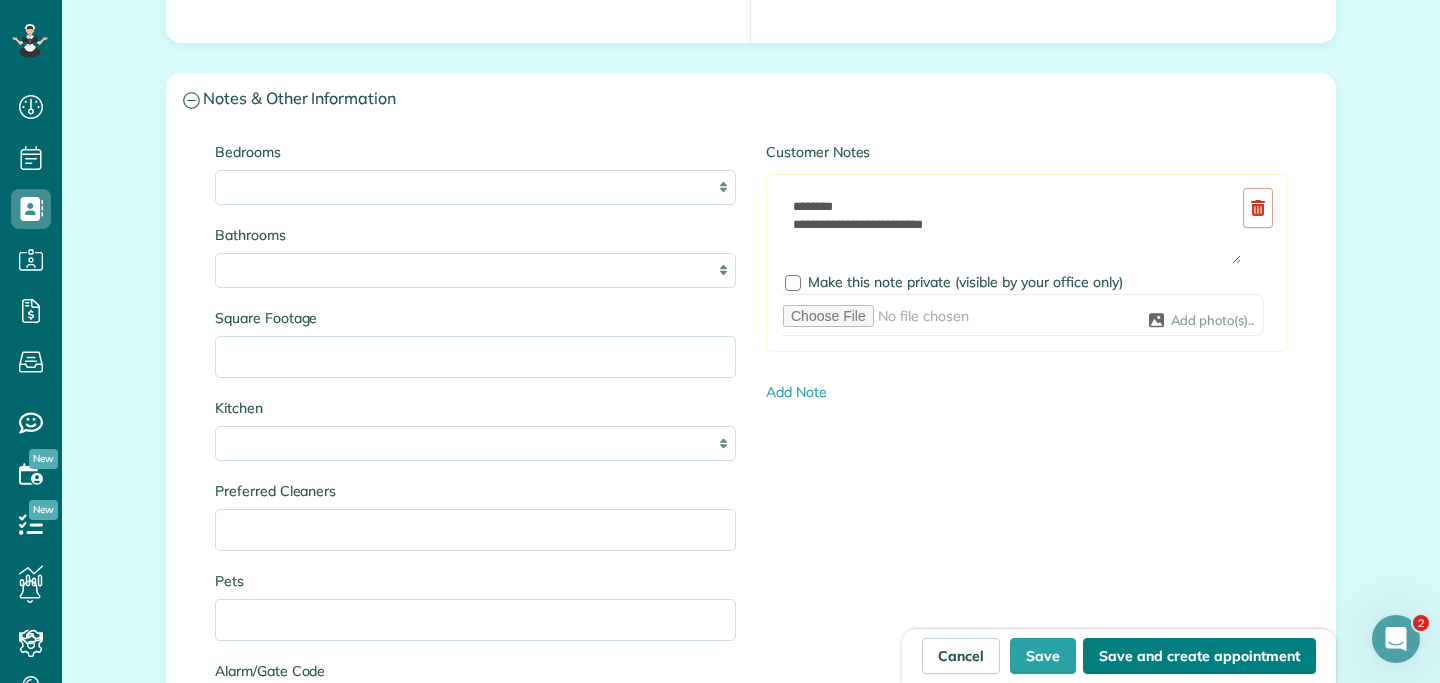 click on "Save and create appointment" at bounding box center [1199, 656] 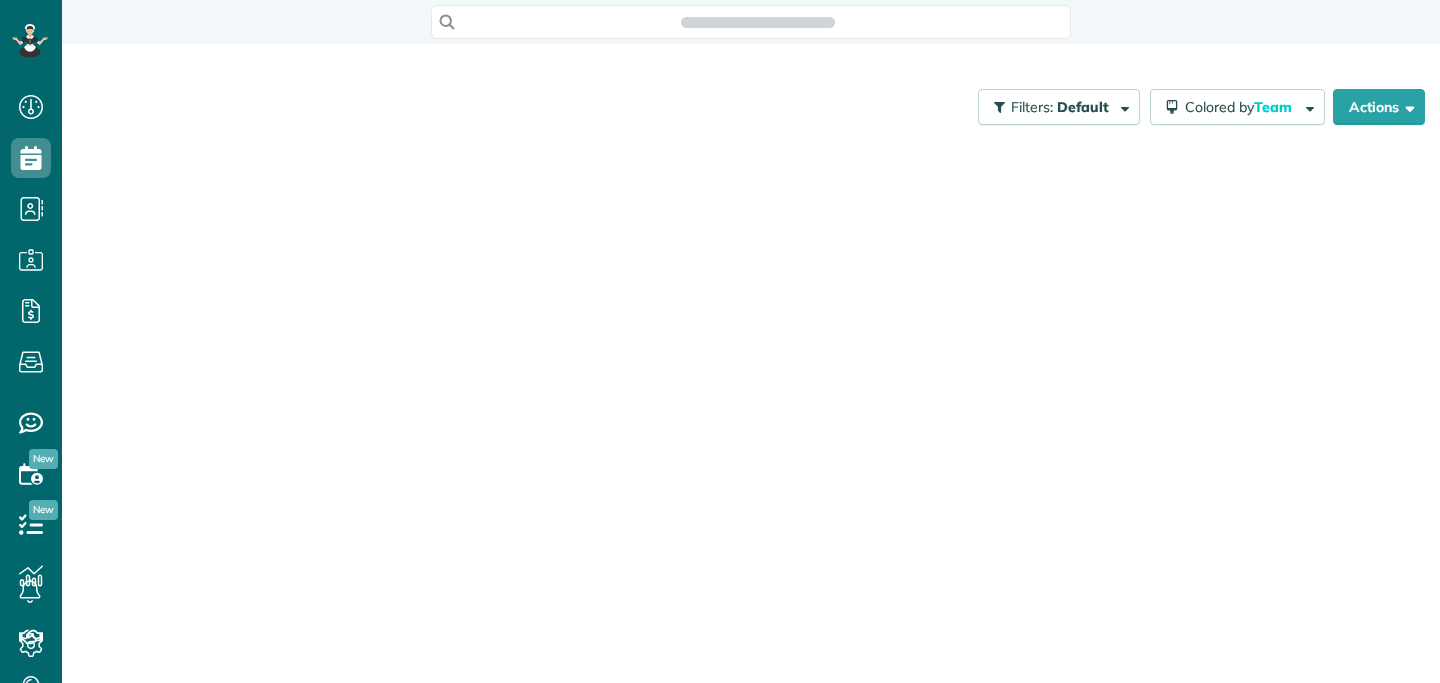 scroll, scrollTop: 0, scrollLeft: 0, axis: both 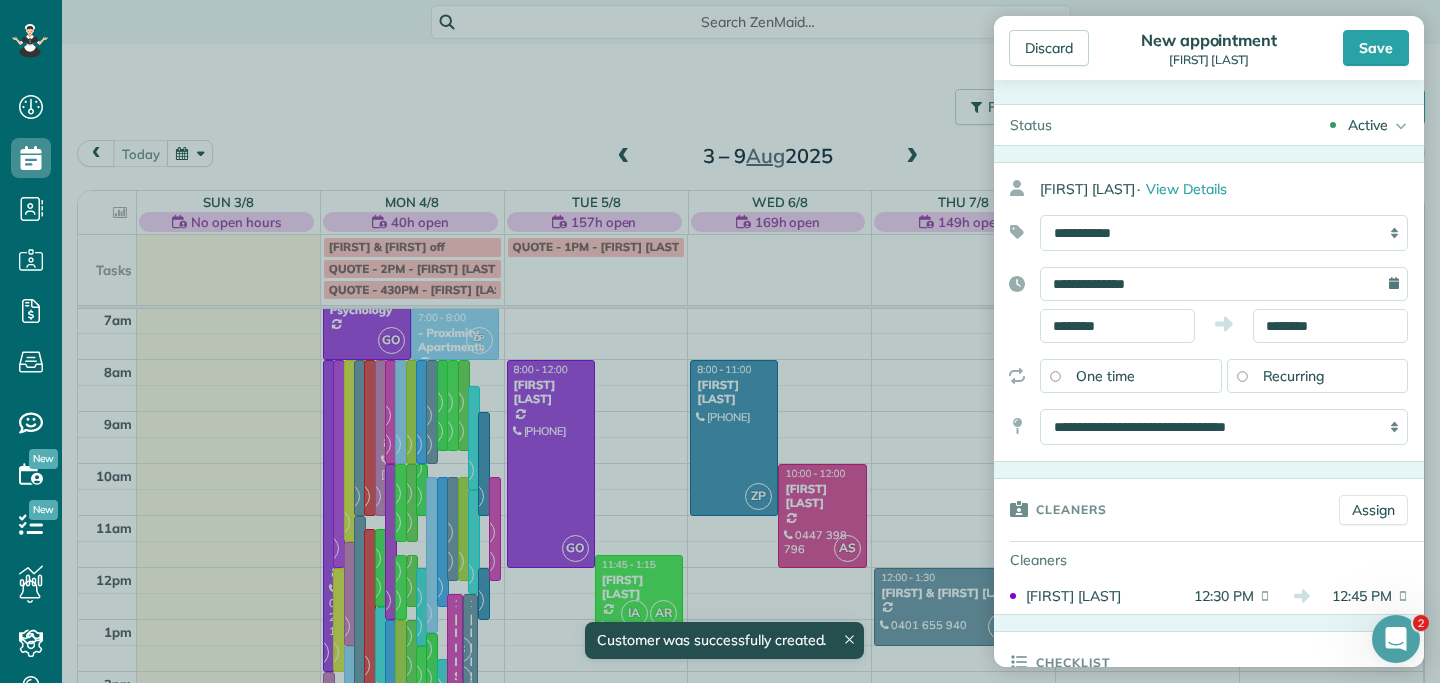 click on "Recurring" at bounding box center (1294, 376) 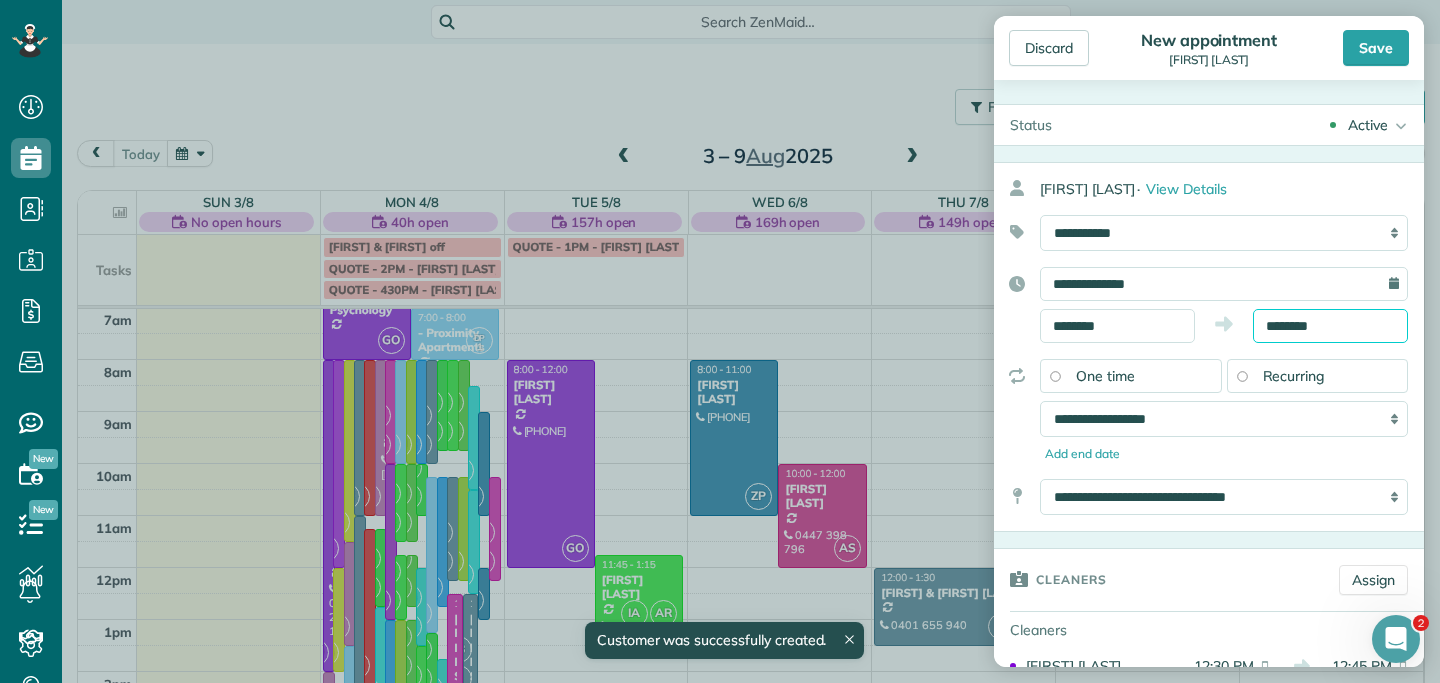 click on "********" at bounding box center [1330, 326] 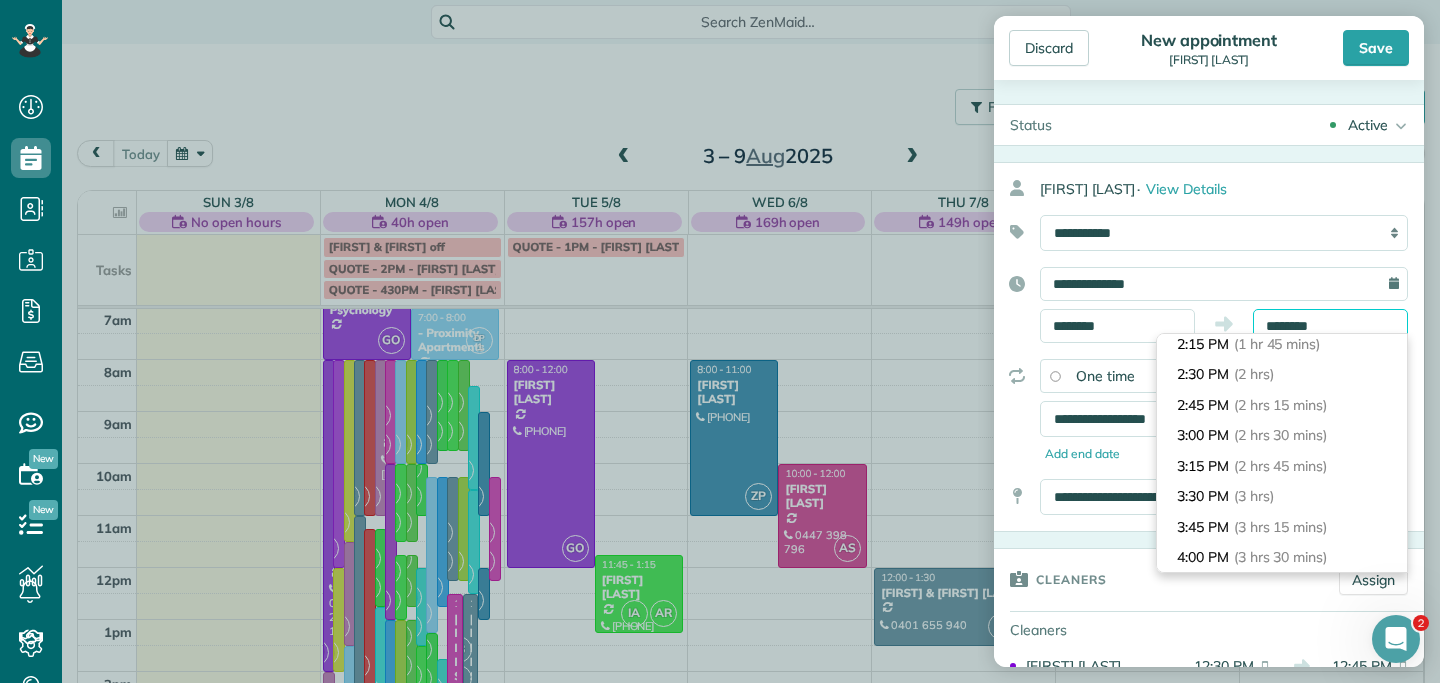 scroll, scrollTop: 223, scrollLeft: 0, axis: vertical 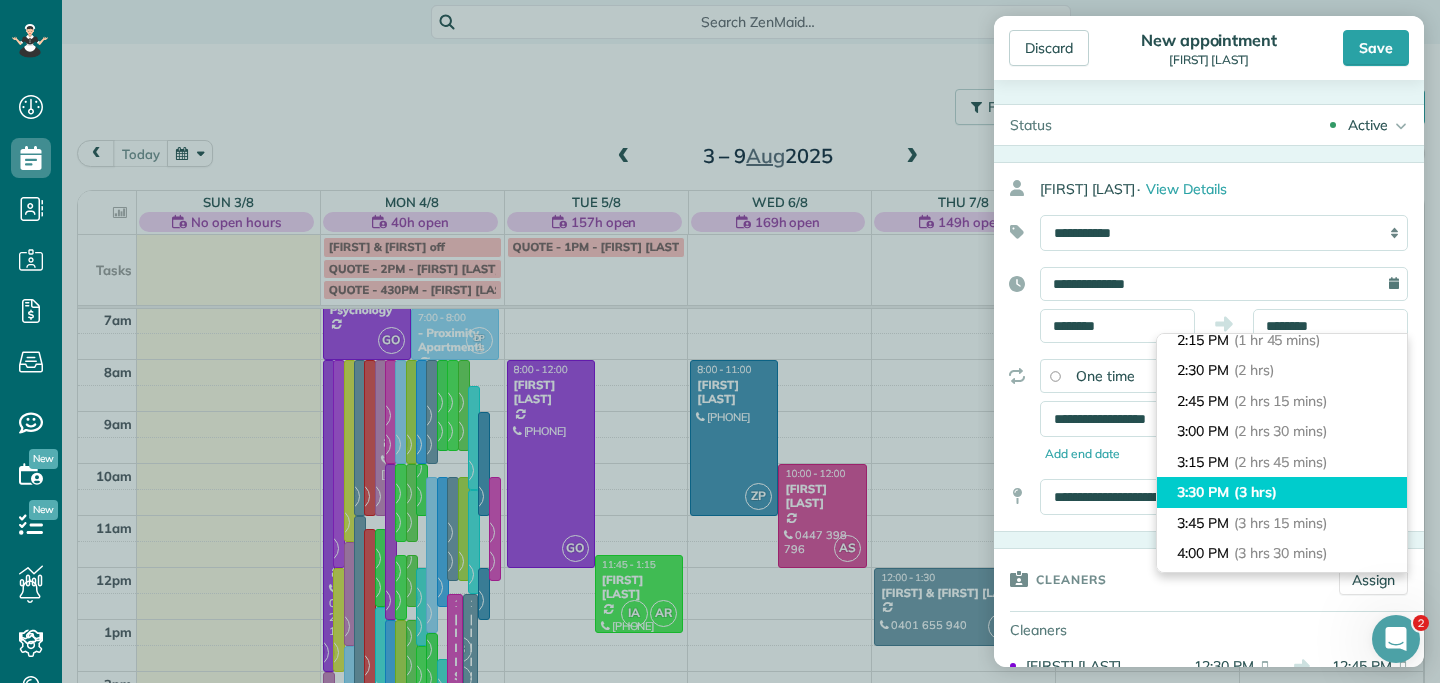 type on "*******" 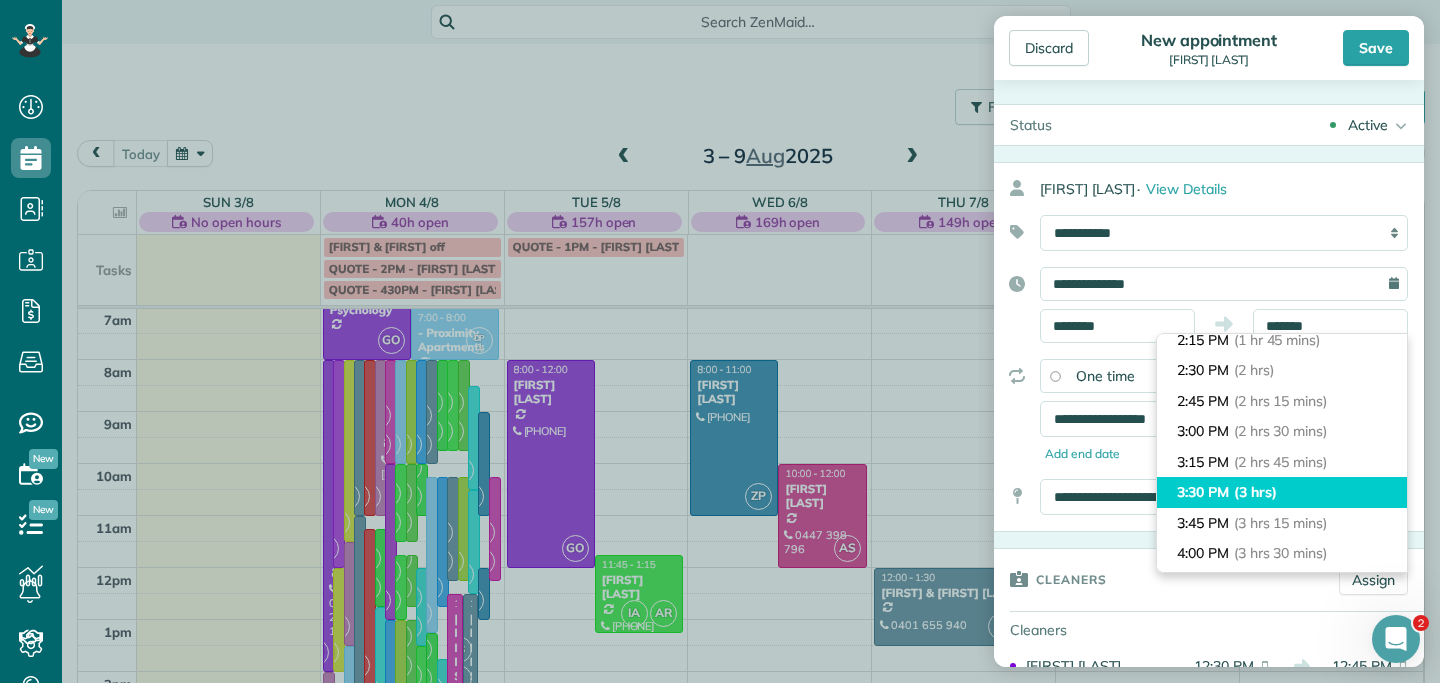 click on "3:30 PM  (3 hrs)" at bounding box center (1282, 492) 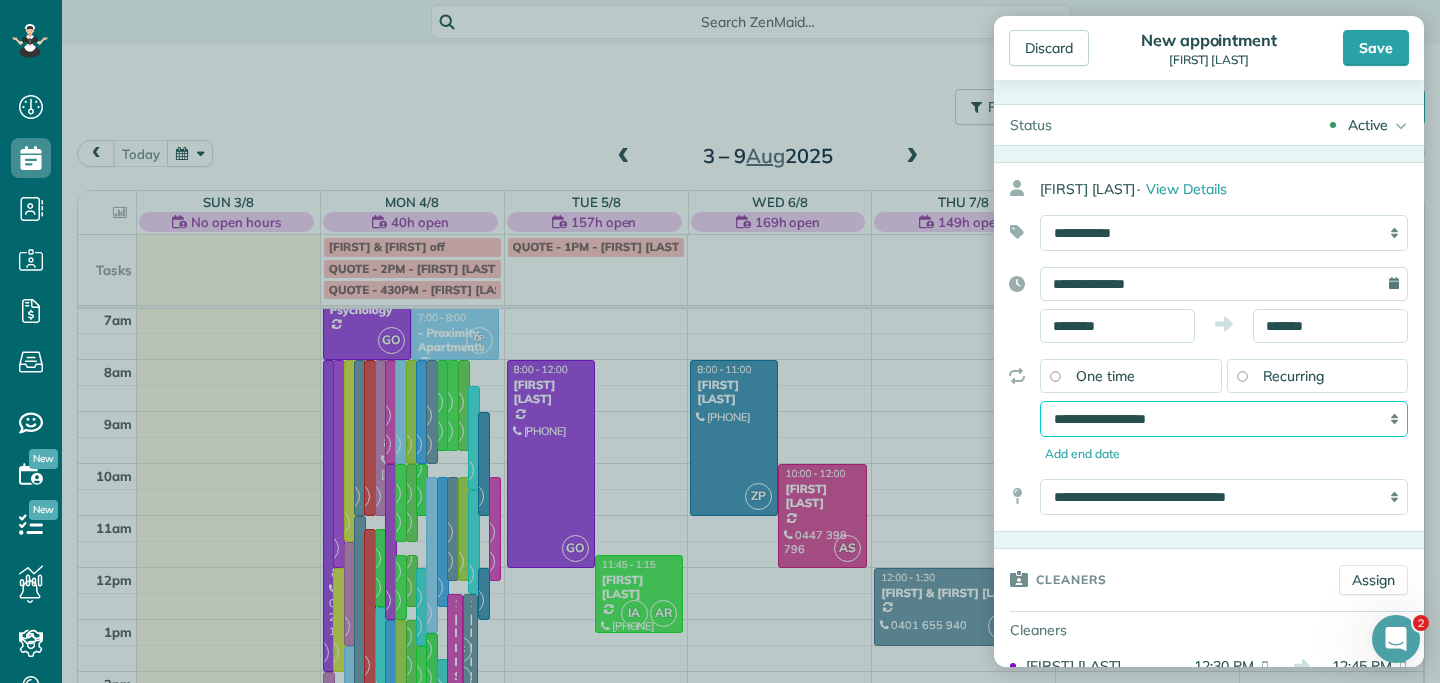 click on "**********" at bounding box center [1224, 419] 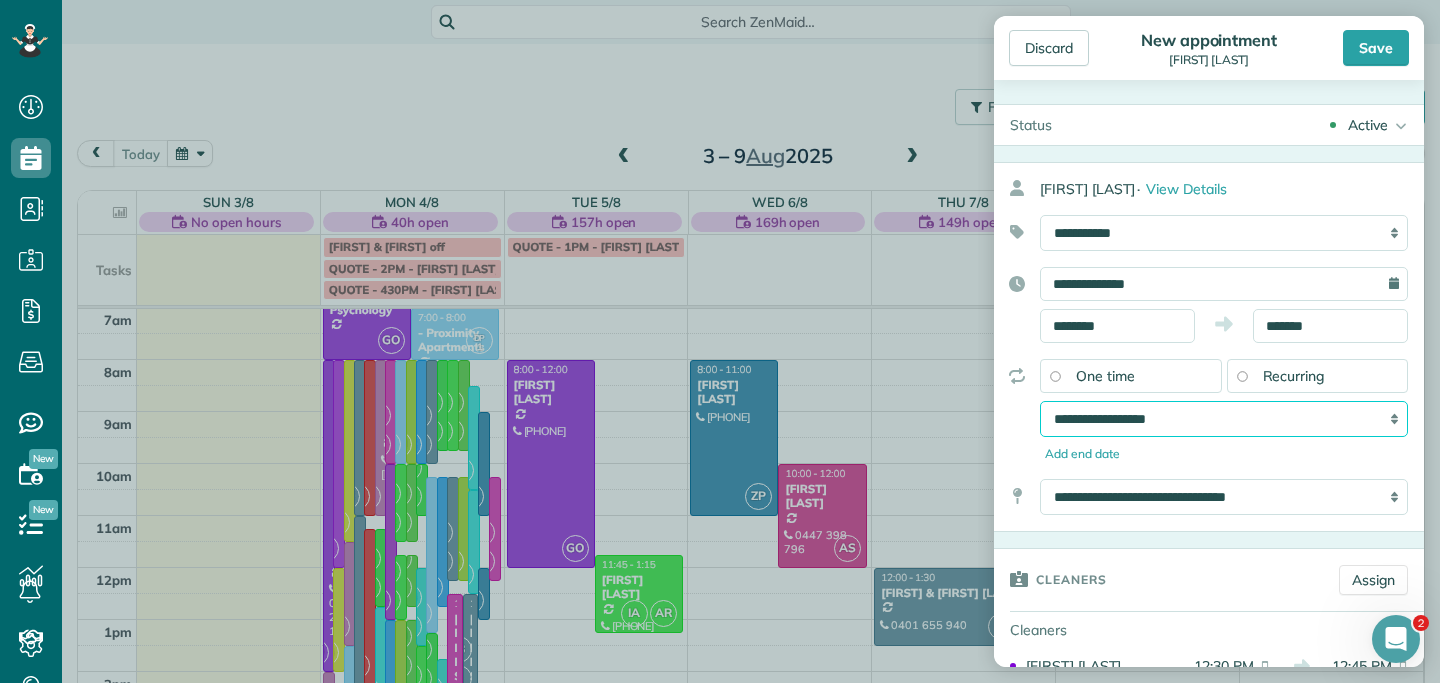 select on "**********" 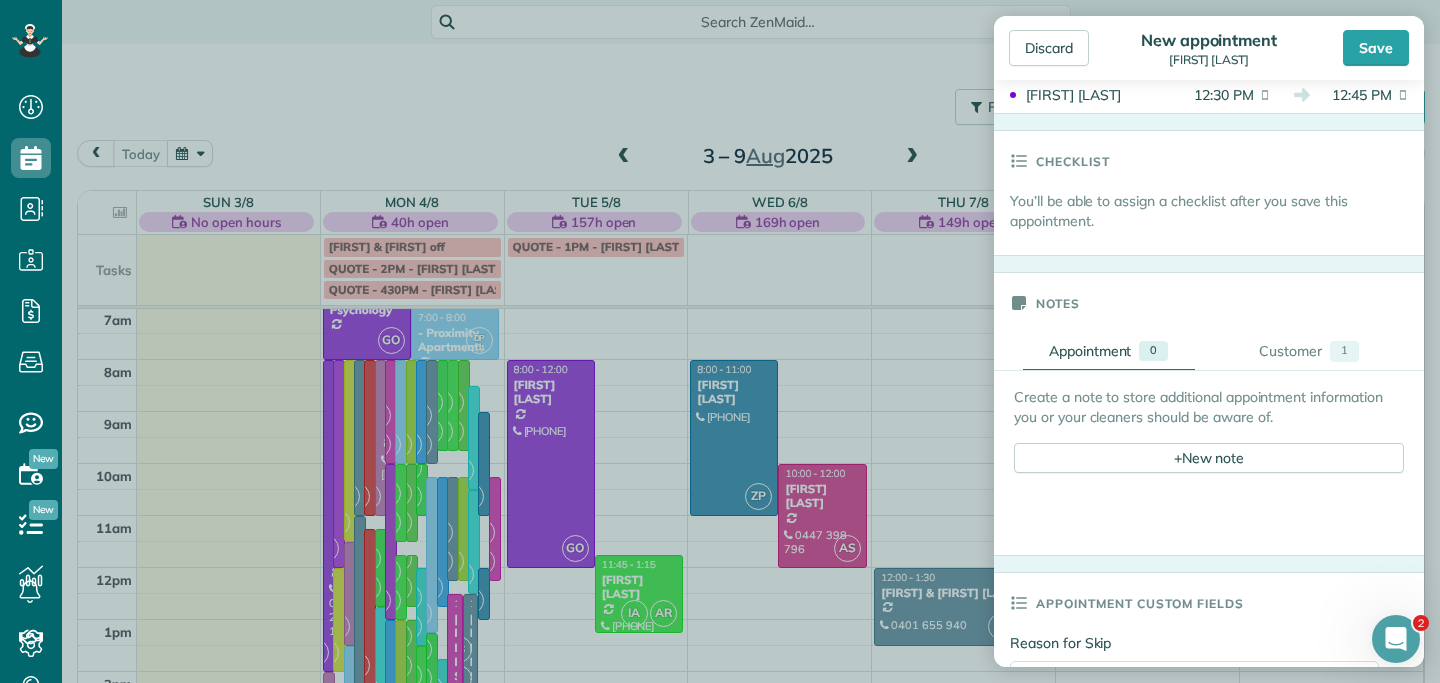 scroll, scrollTop: 610, scrollLeft: 0, axis: vertical 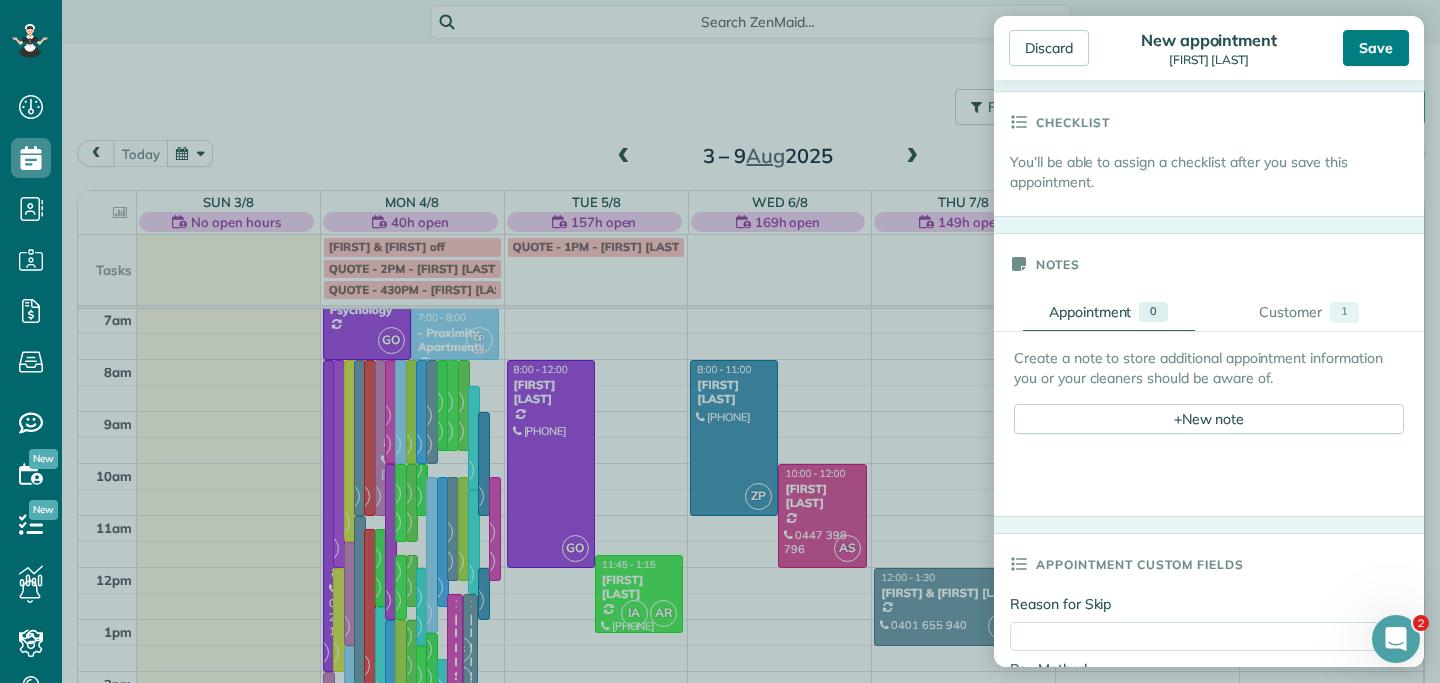 click on "Save" at bounding box center [1376, 48] 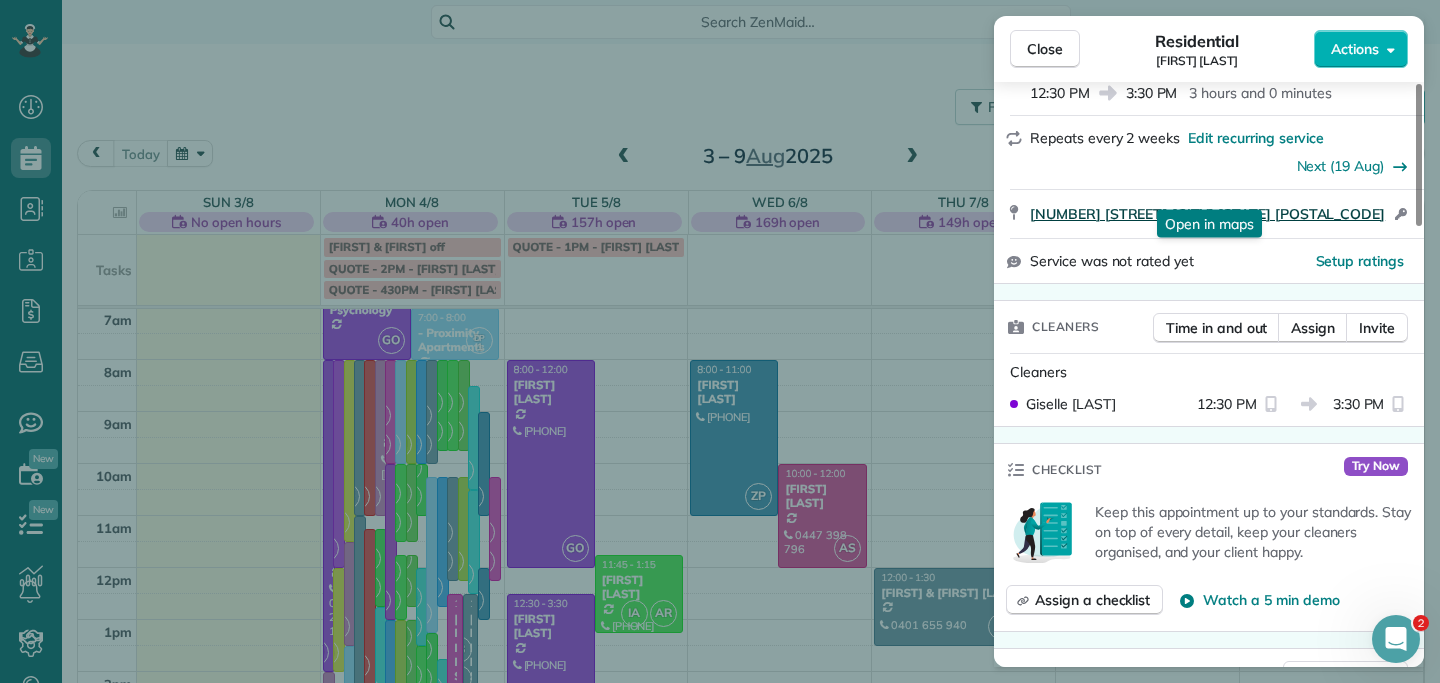 scroll, scrollTop: 334, scrollLeft: 0, axis: vertical 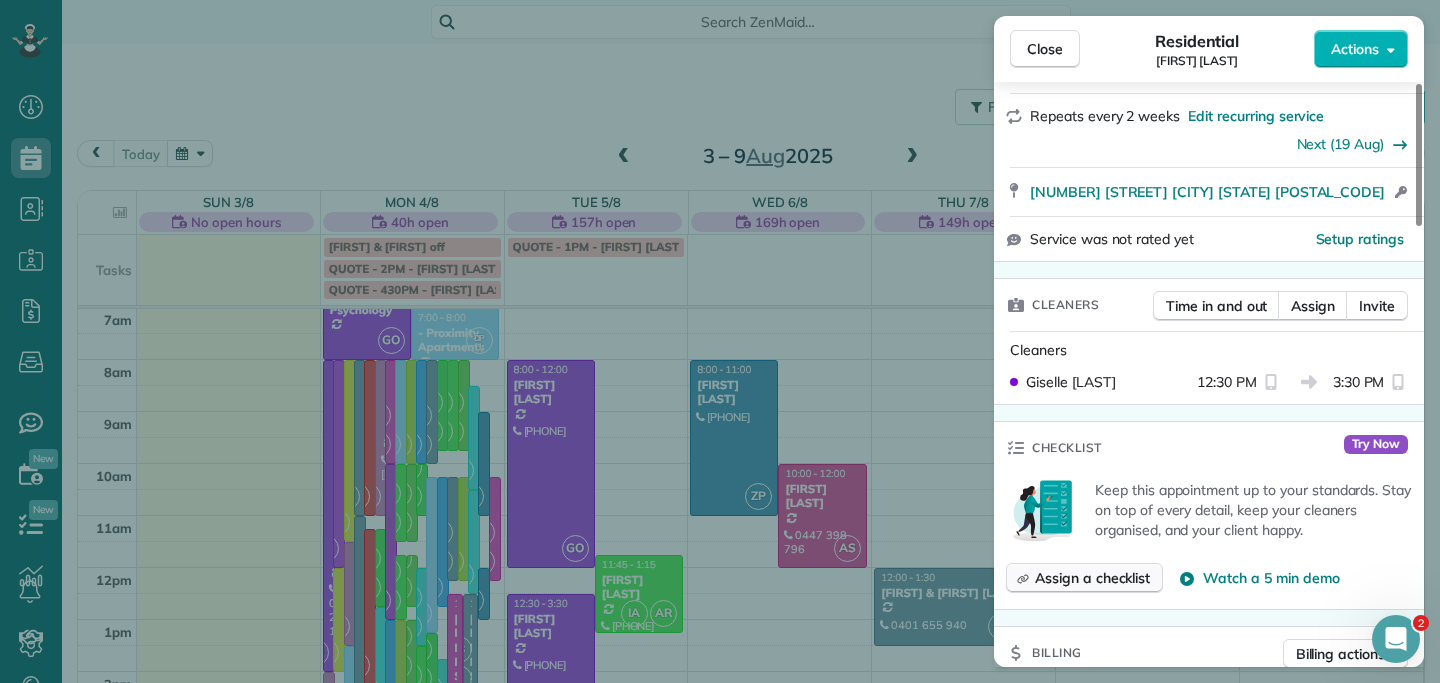 click on "Assign a checklist" at bounding box center [1092, 578] 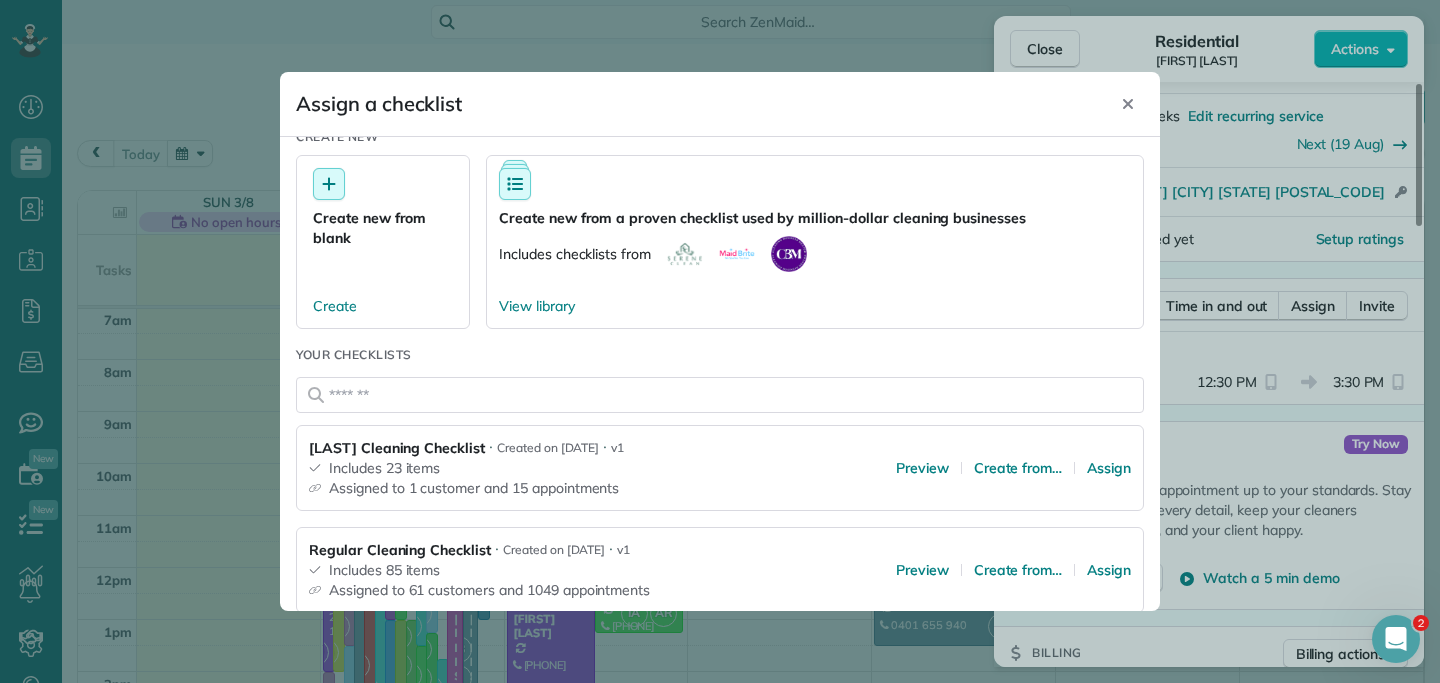 scroll, scrollTop: 33, scrollLeft: 0, axis: vertical 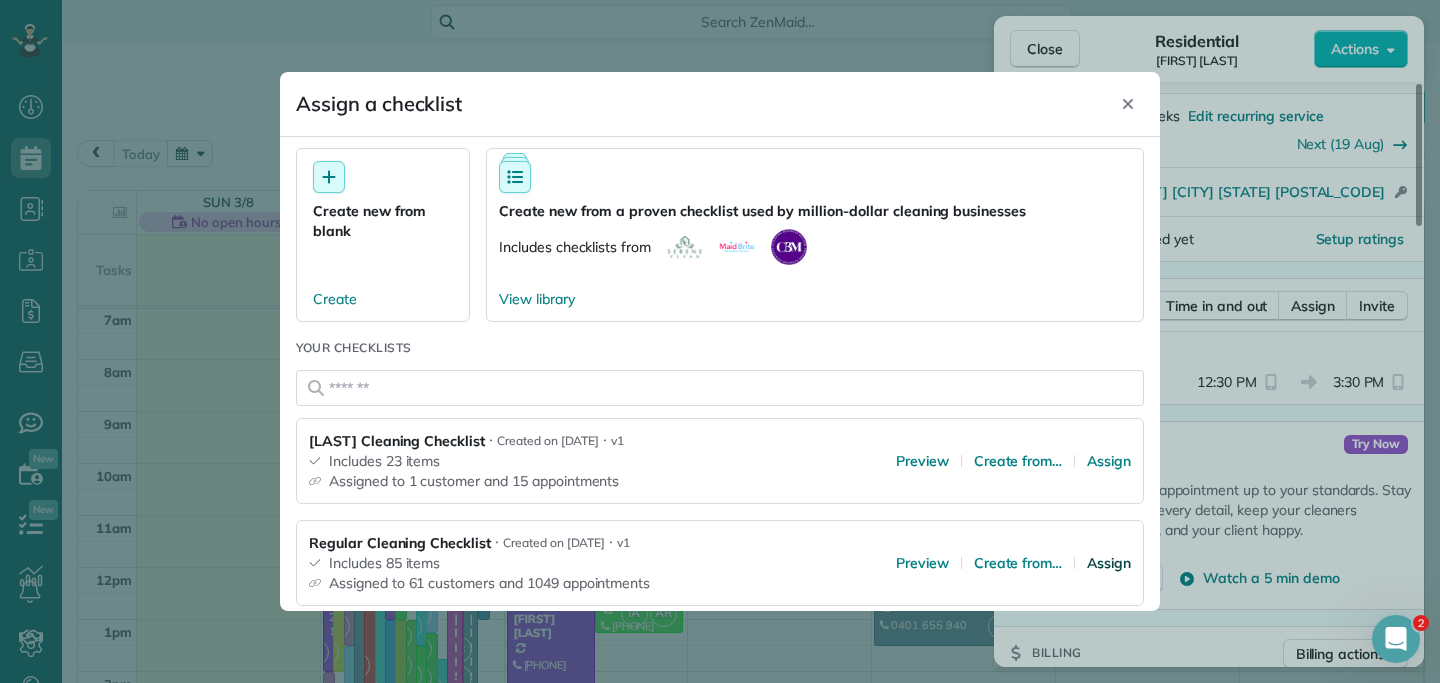 click on "Assign" at bounding box center (1109, 563) 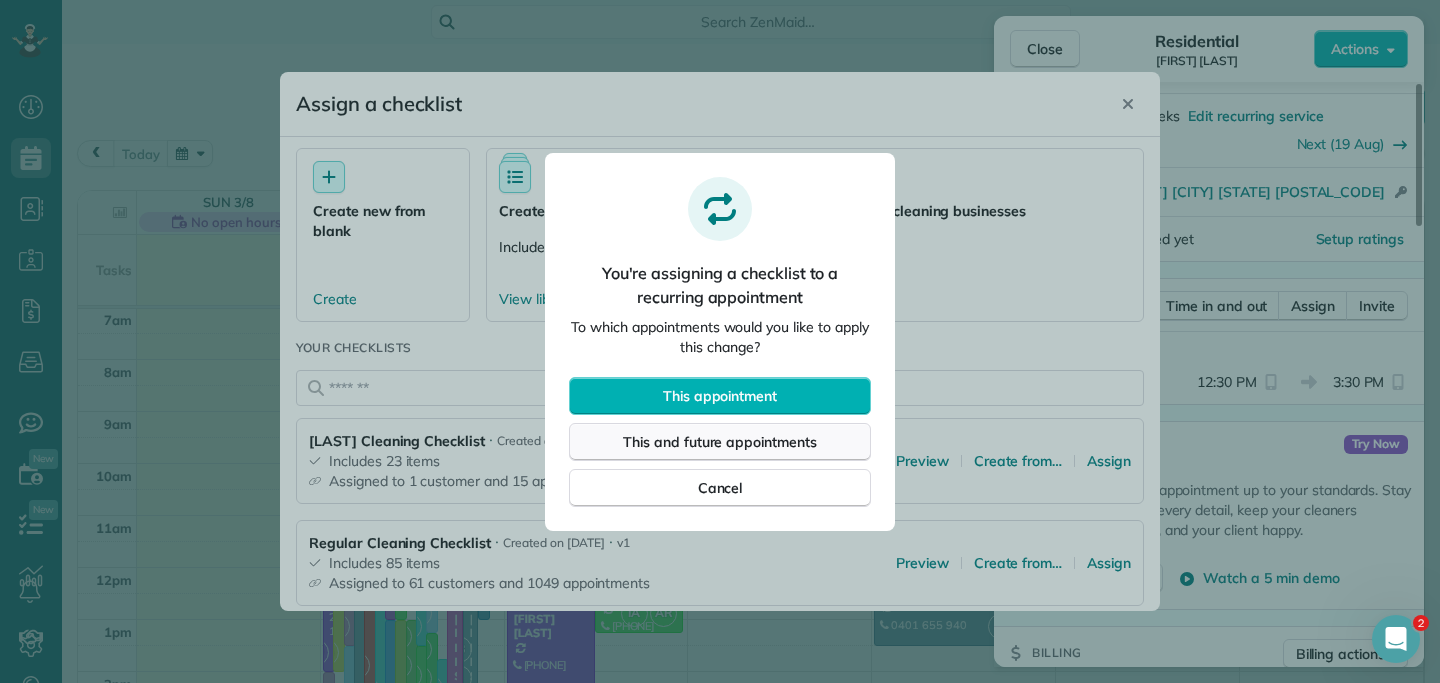click on "This and future appointments" at bounding box center (720, 442) 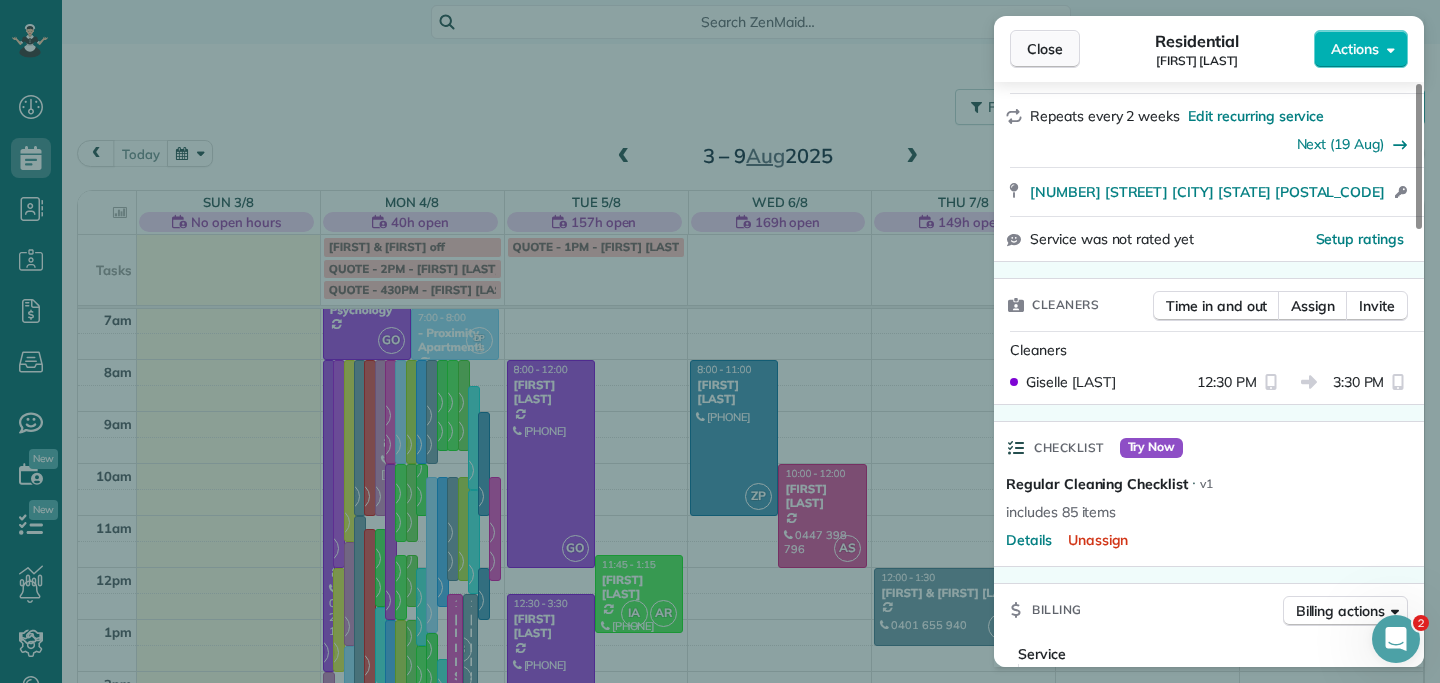 click on "Close" at bounding box center [1045, 49] 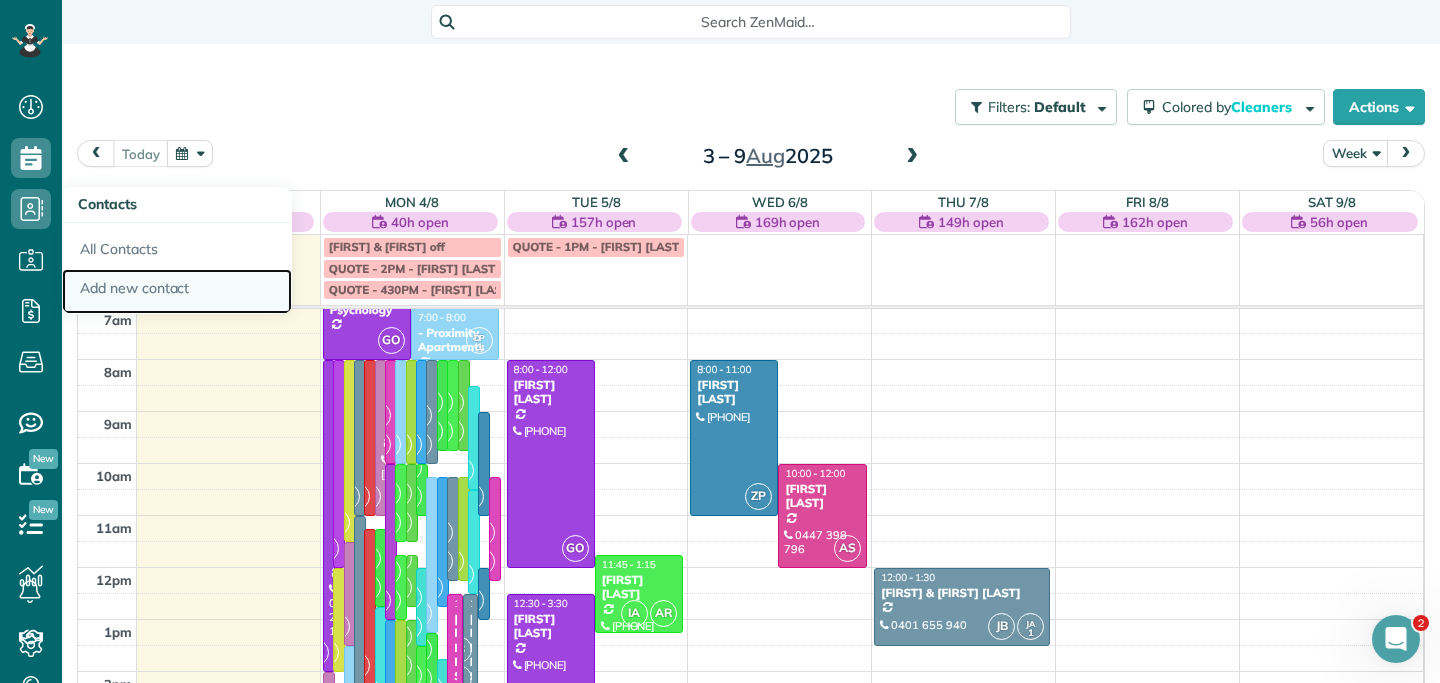 click on "Add new contact" at bounding box center (177, 292) 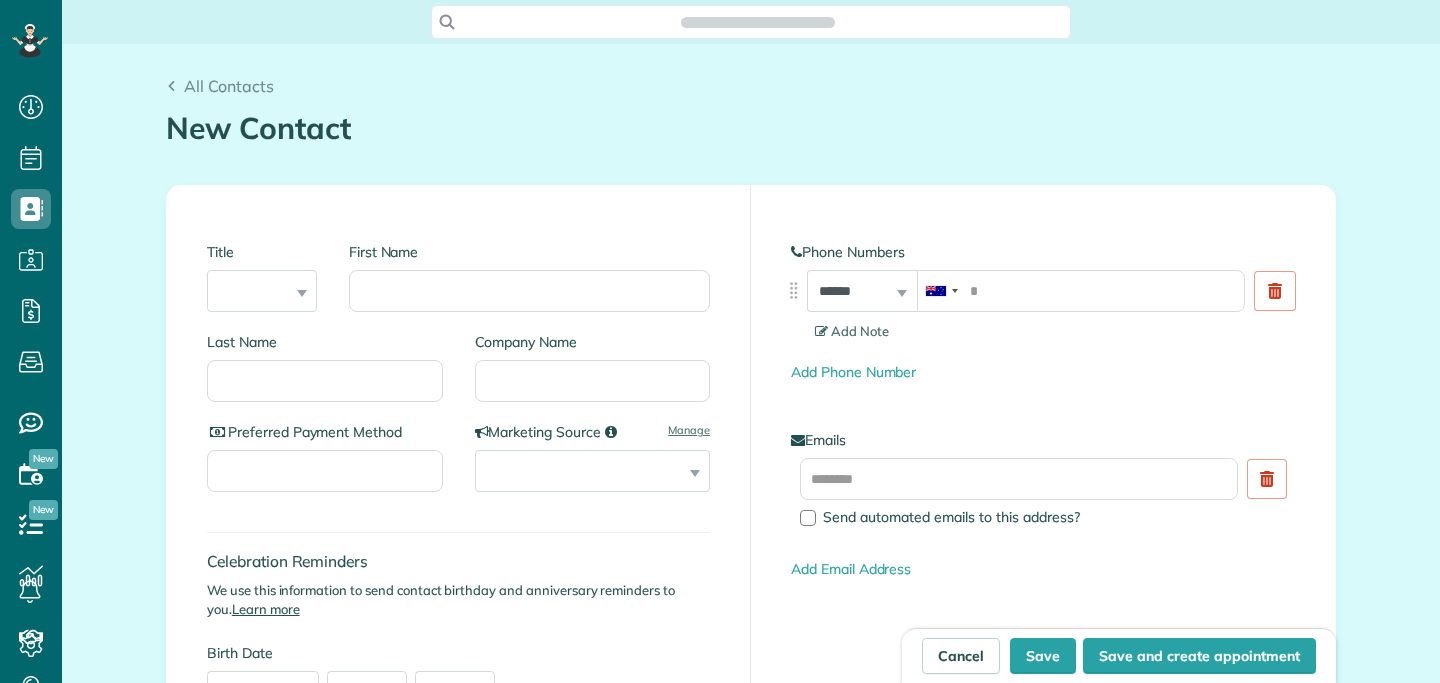 scroll, scrollTop: 0, scrollLeft: 0, axis: both 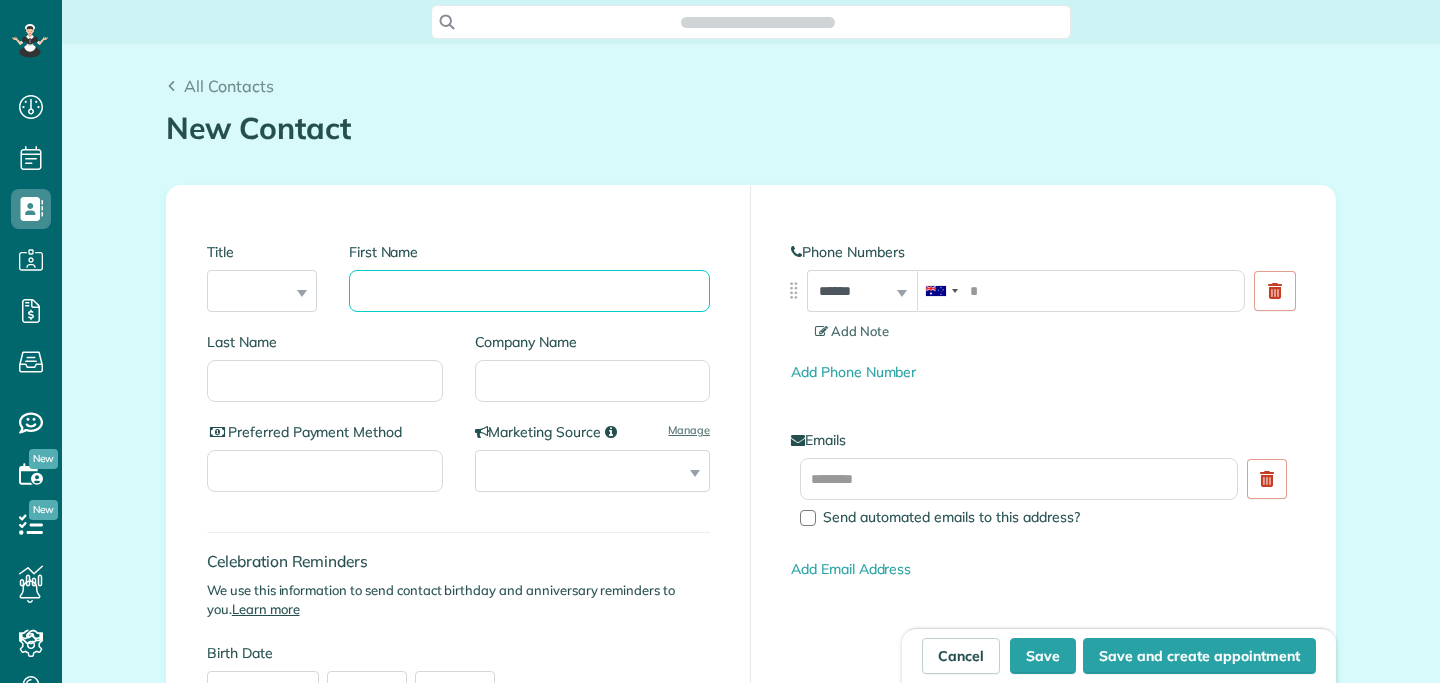 click on "First Name" at bounding box center (529, 291) 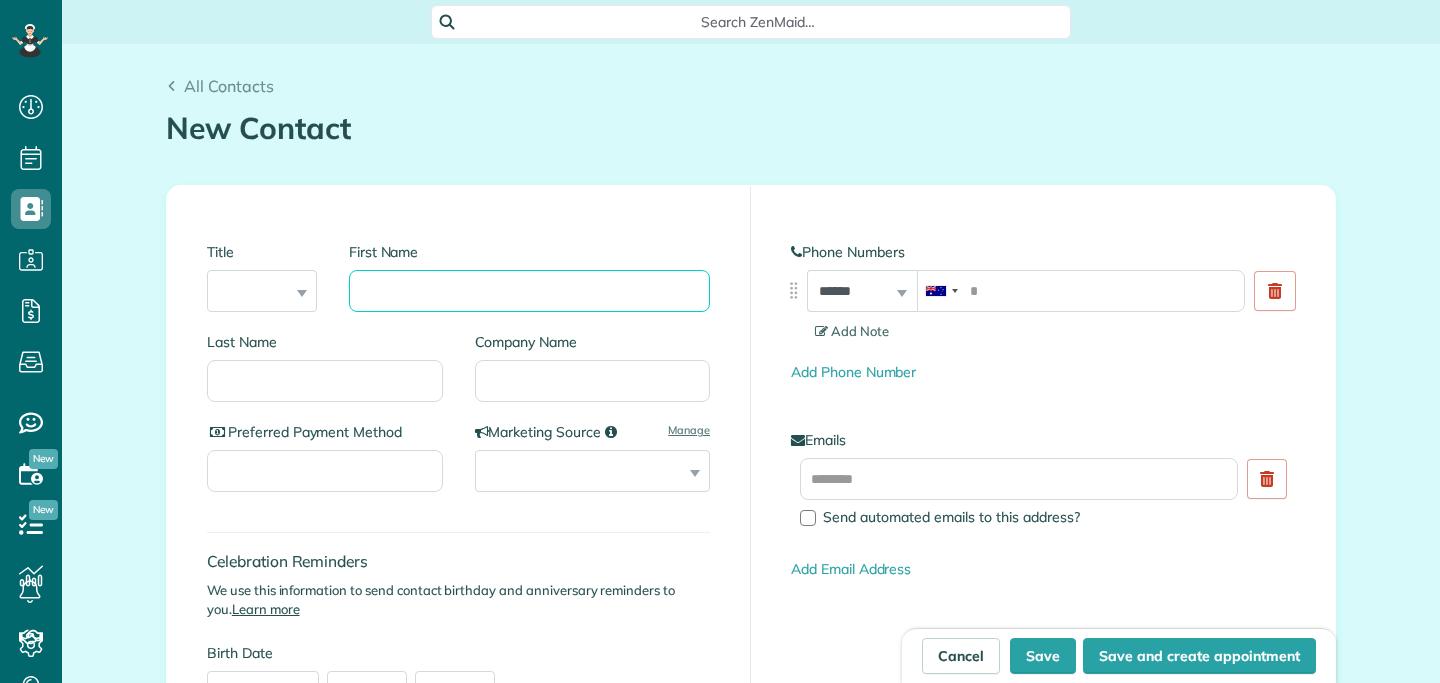 type on "*" 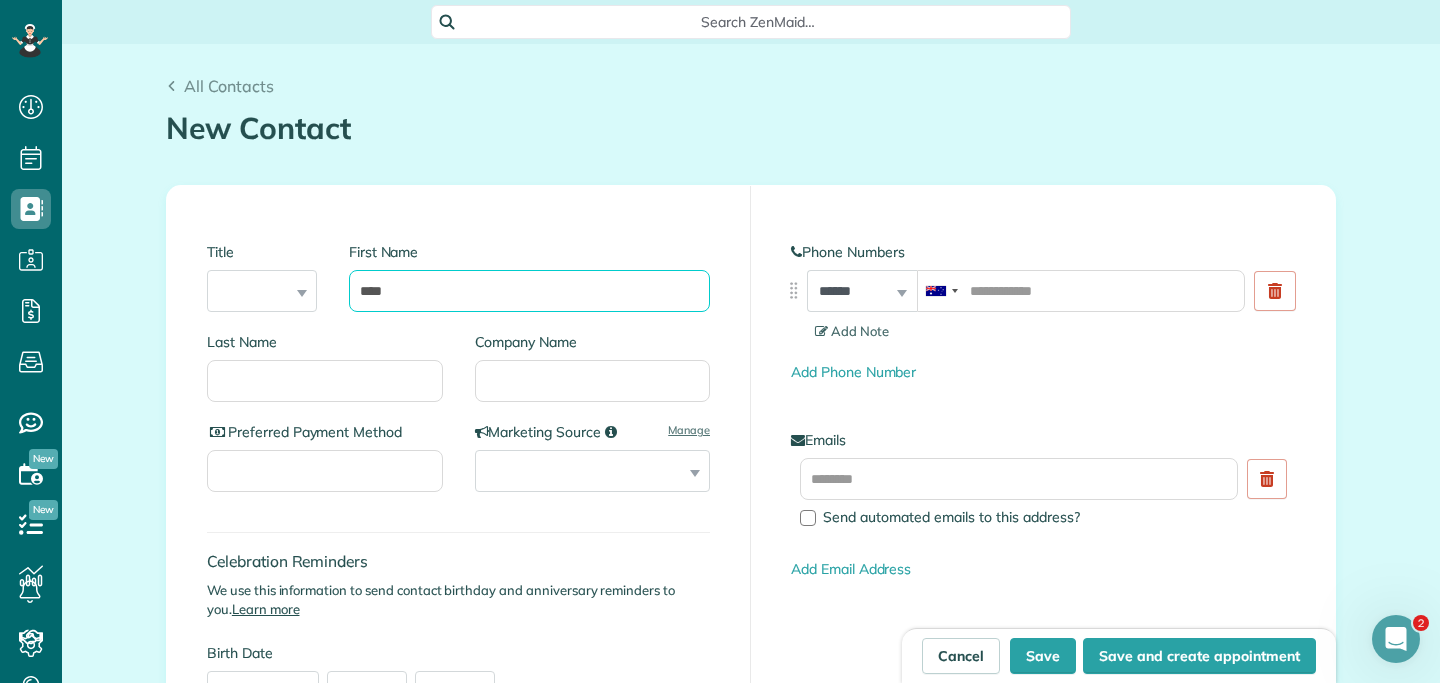 scroll, scrollTop: 0, scrollLeft: 0, axis: both 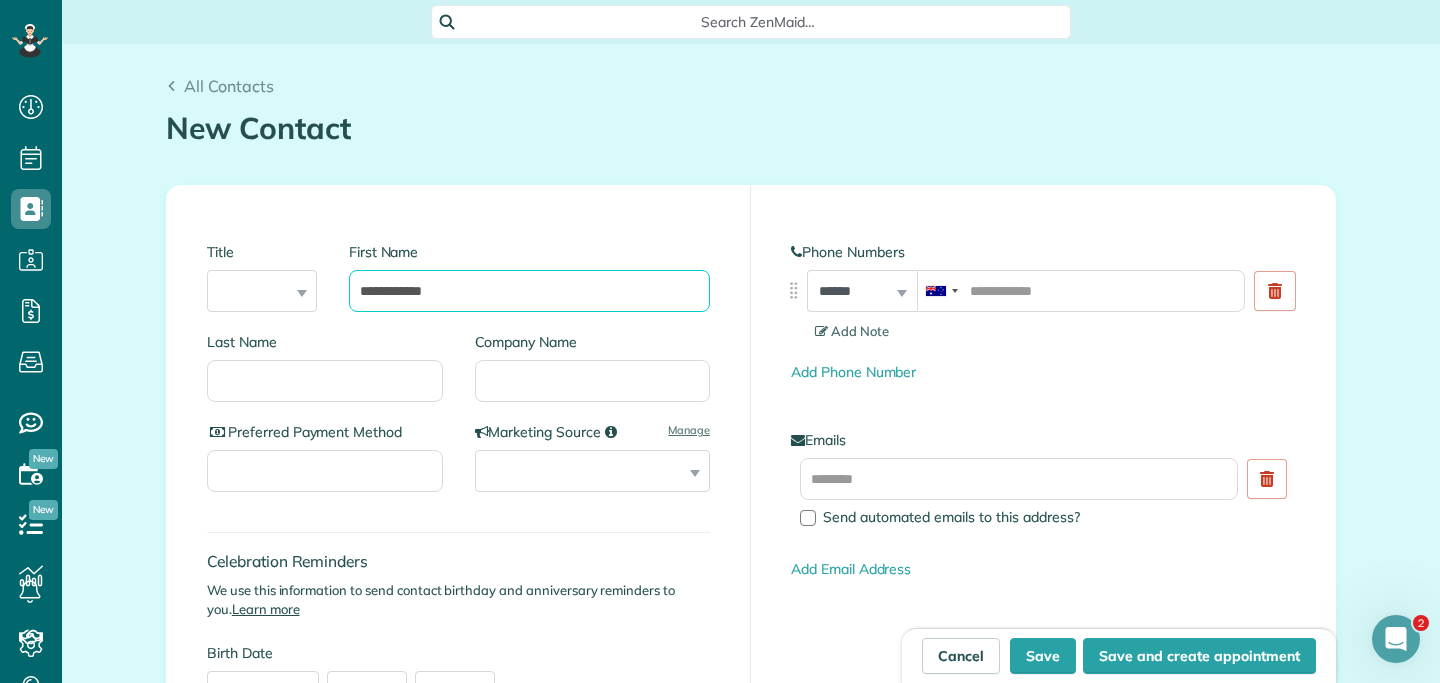type on "**********" 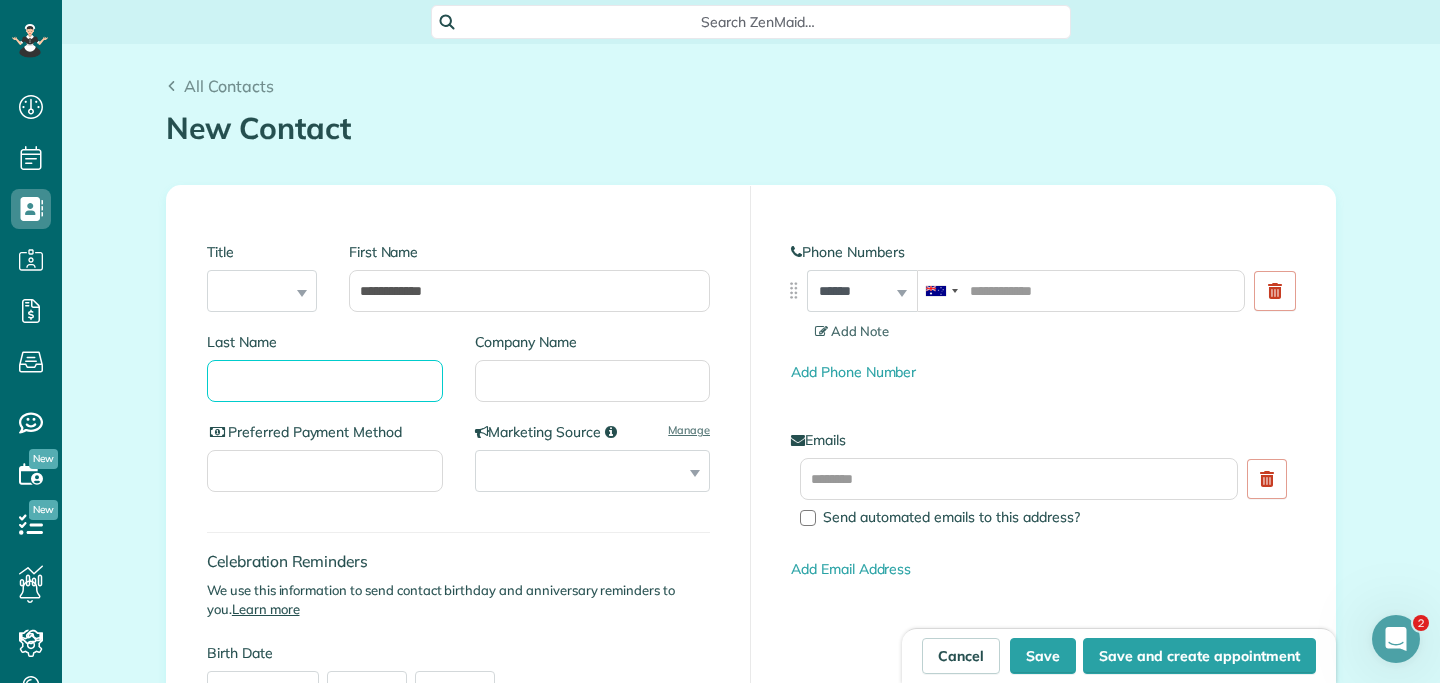 click on "Last Name" at bounding box center (325, 381) 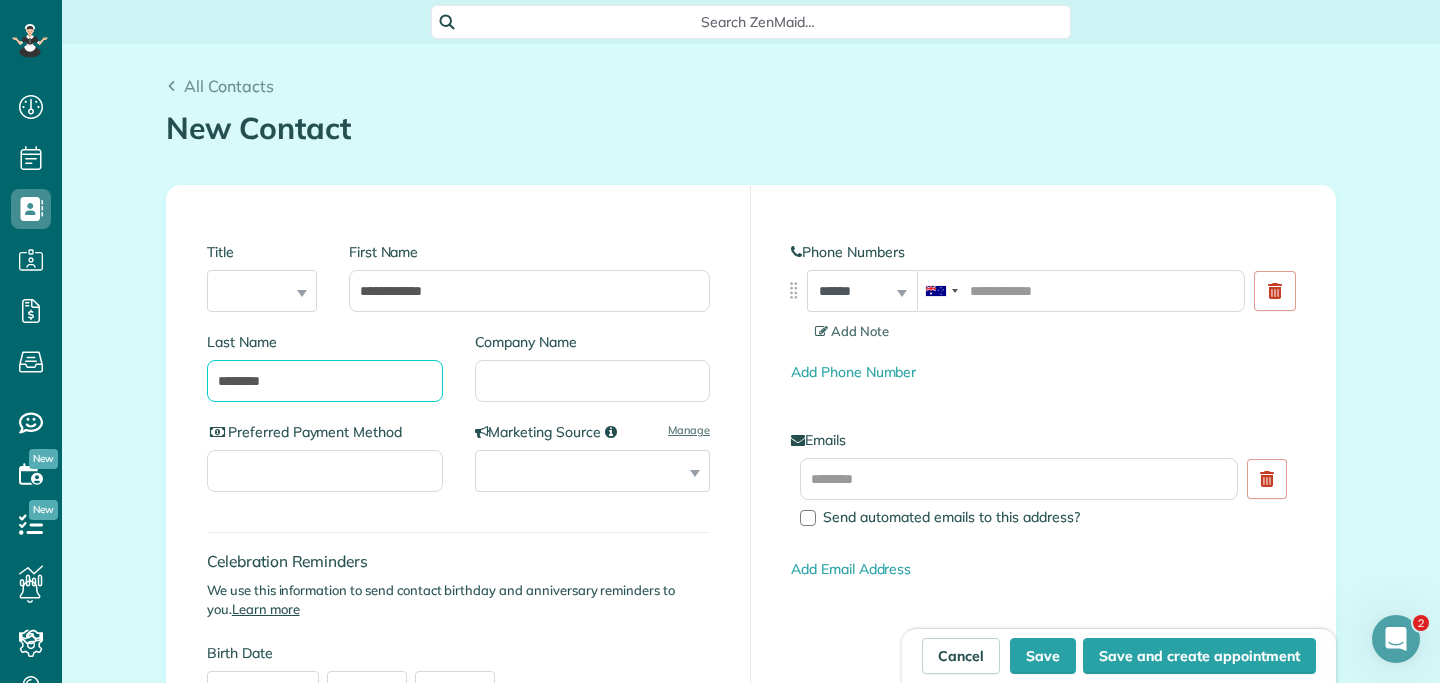 type on "********" 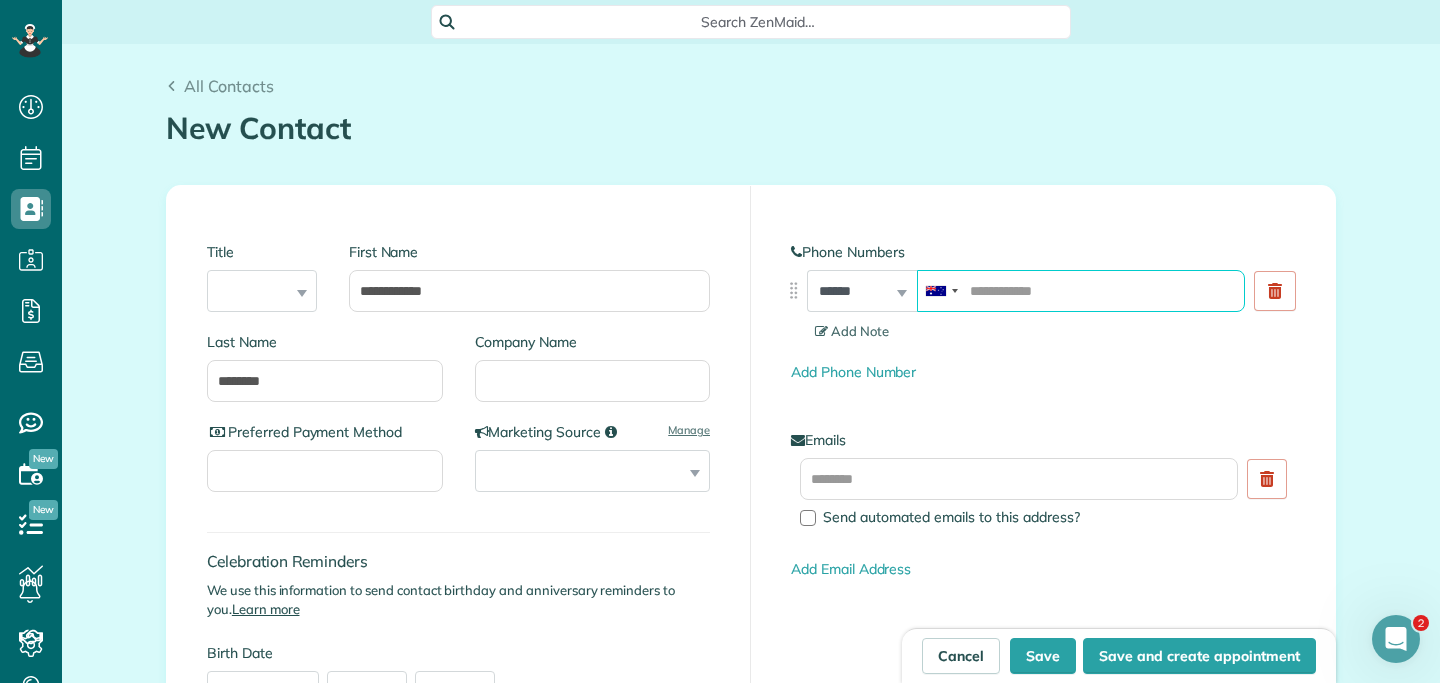 click at bounding box center (1081, 291) 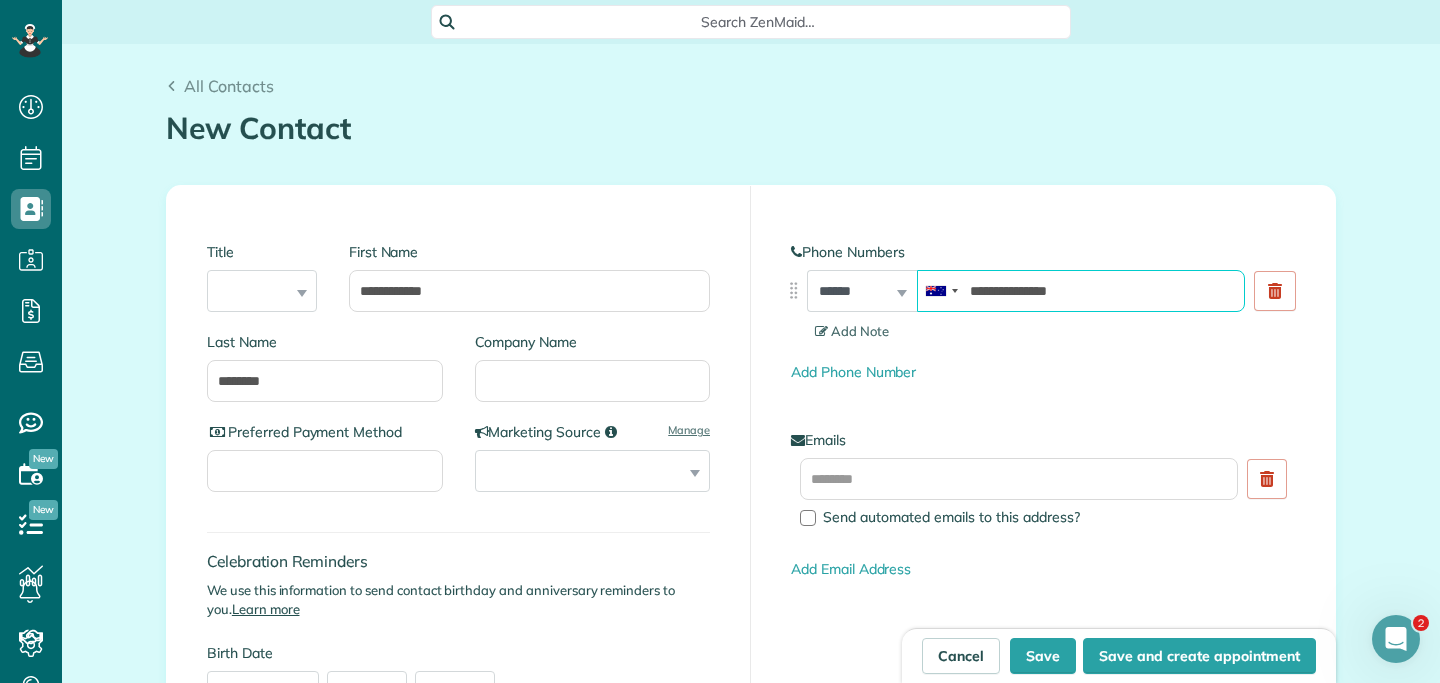 type on "**********" 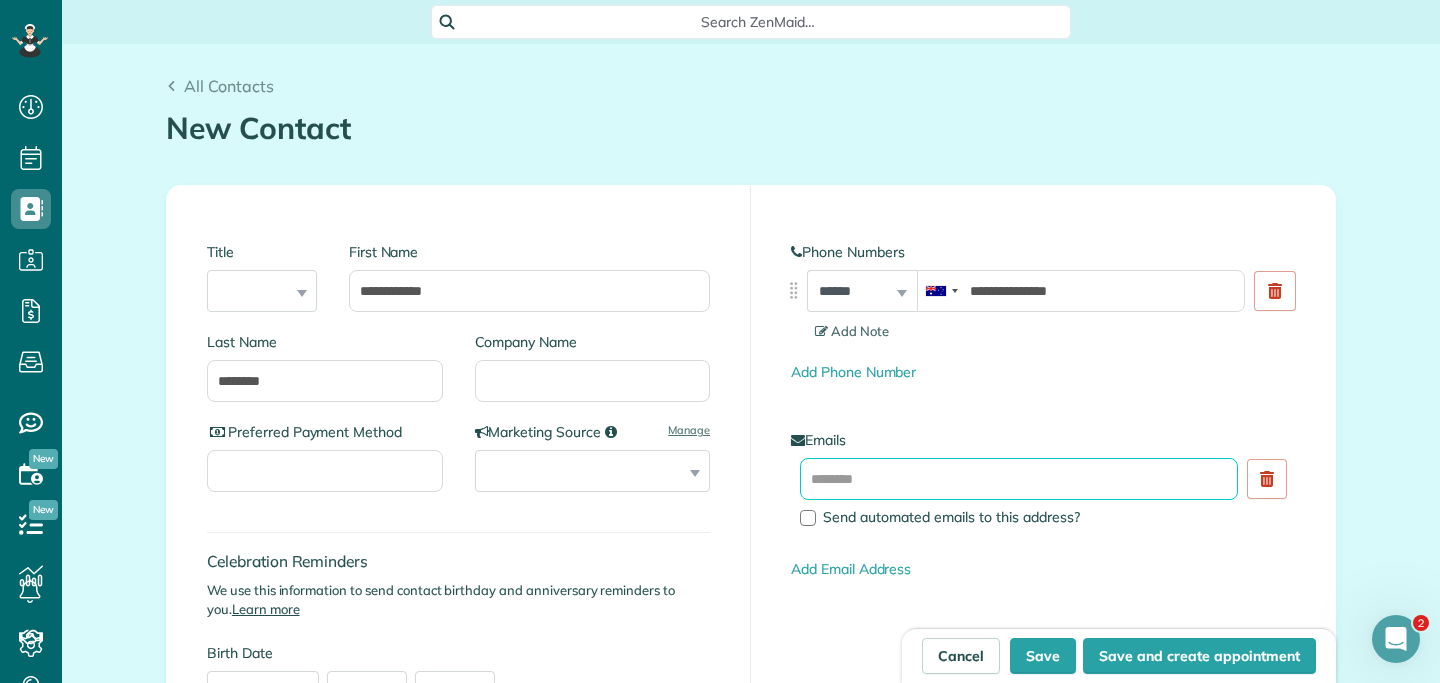 click at bounding box center [1019, 479] 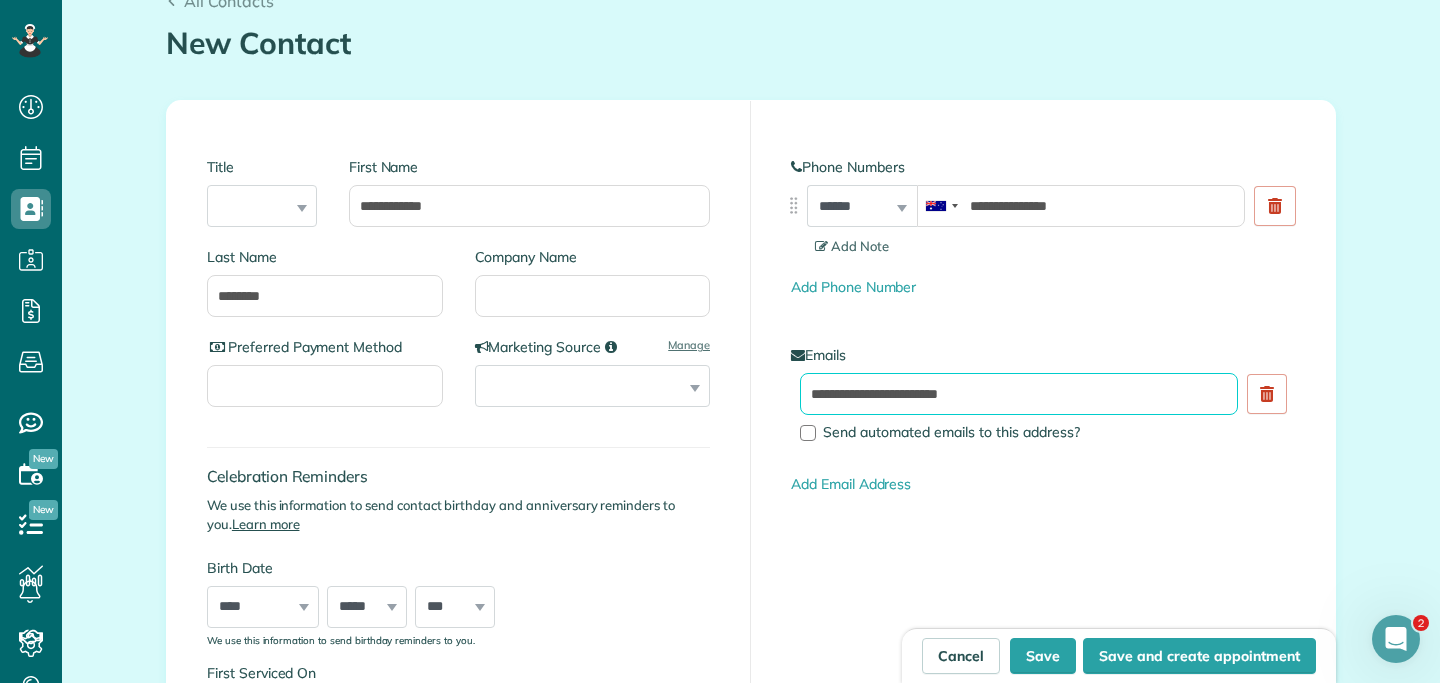 scroll, scrollTop: 117, scrollLeft: 0, axis: vertical 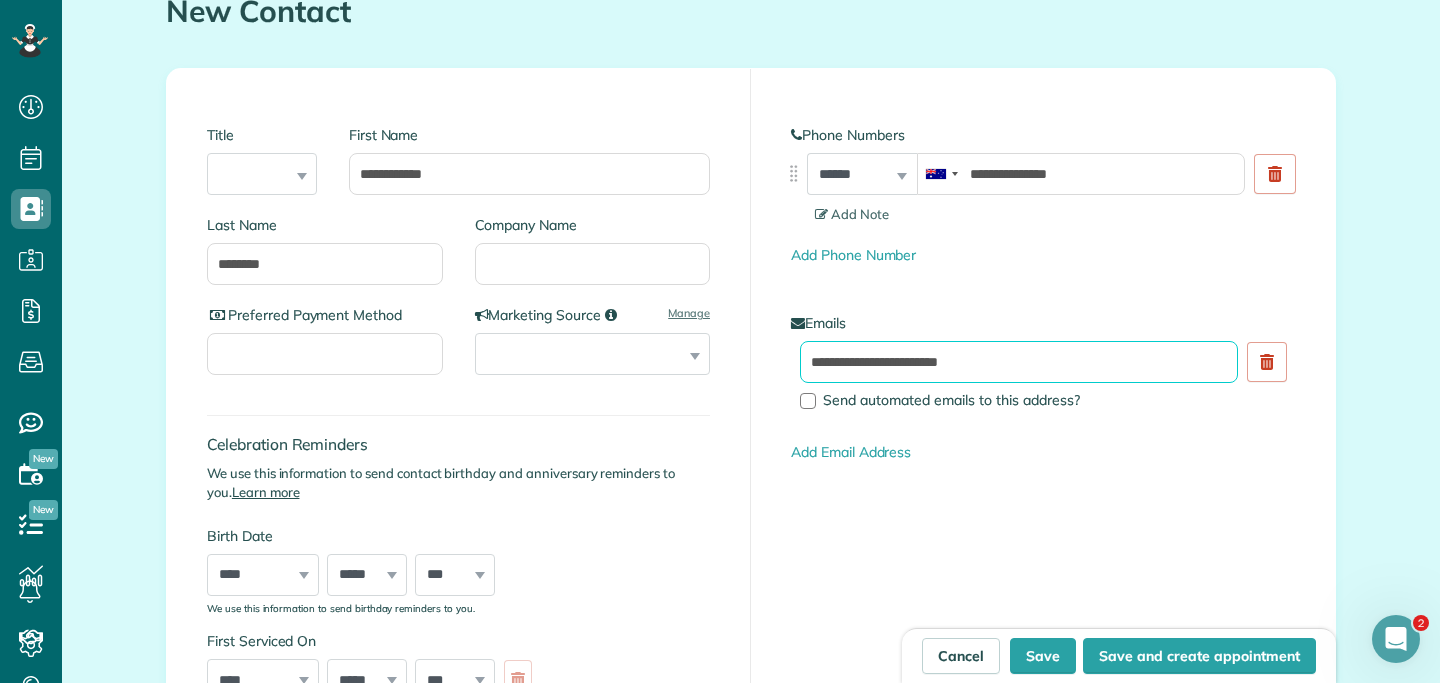 type on "**********" 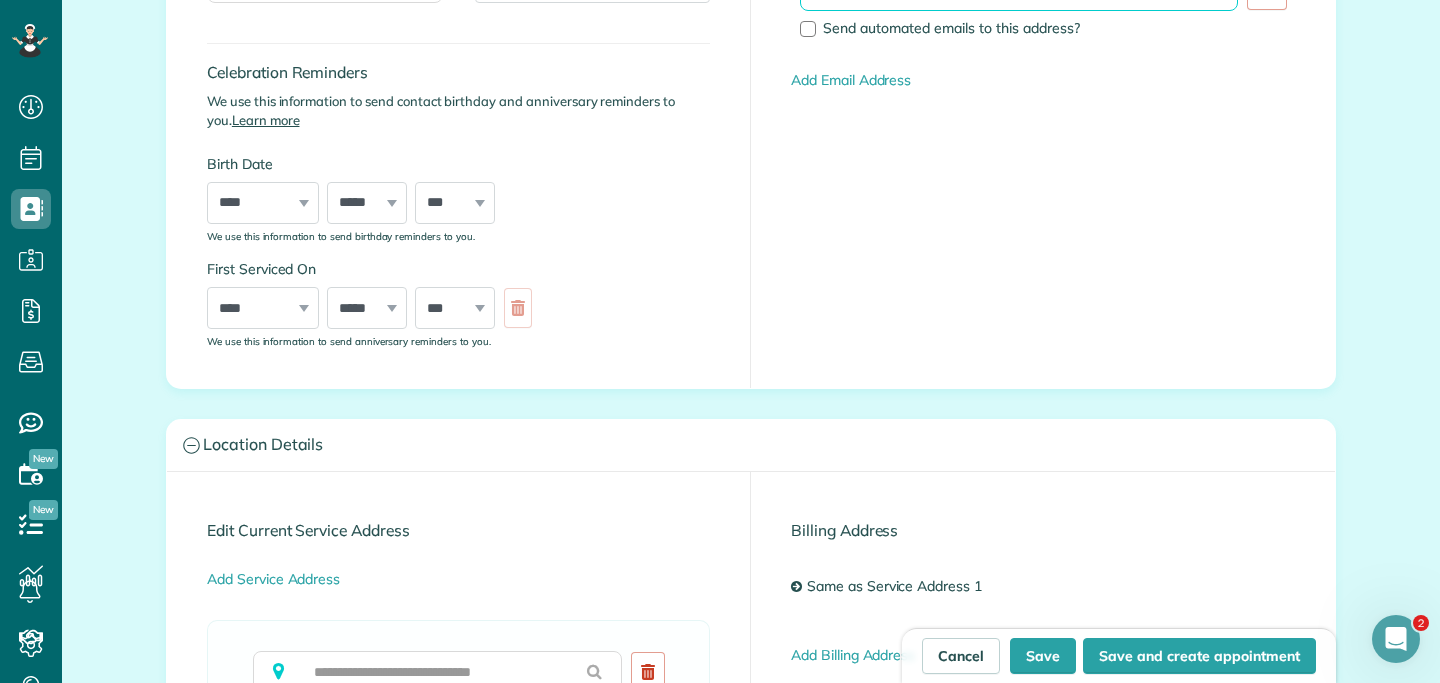 scroll, scrollTop: 677, scrollLeft: 0, axis: vertical 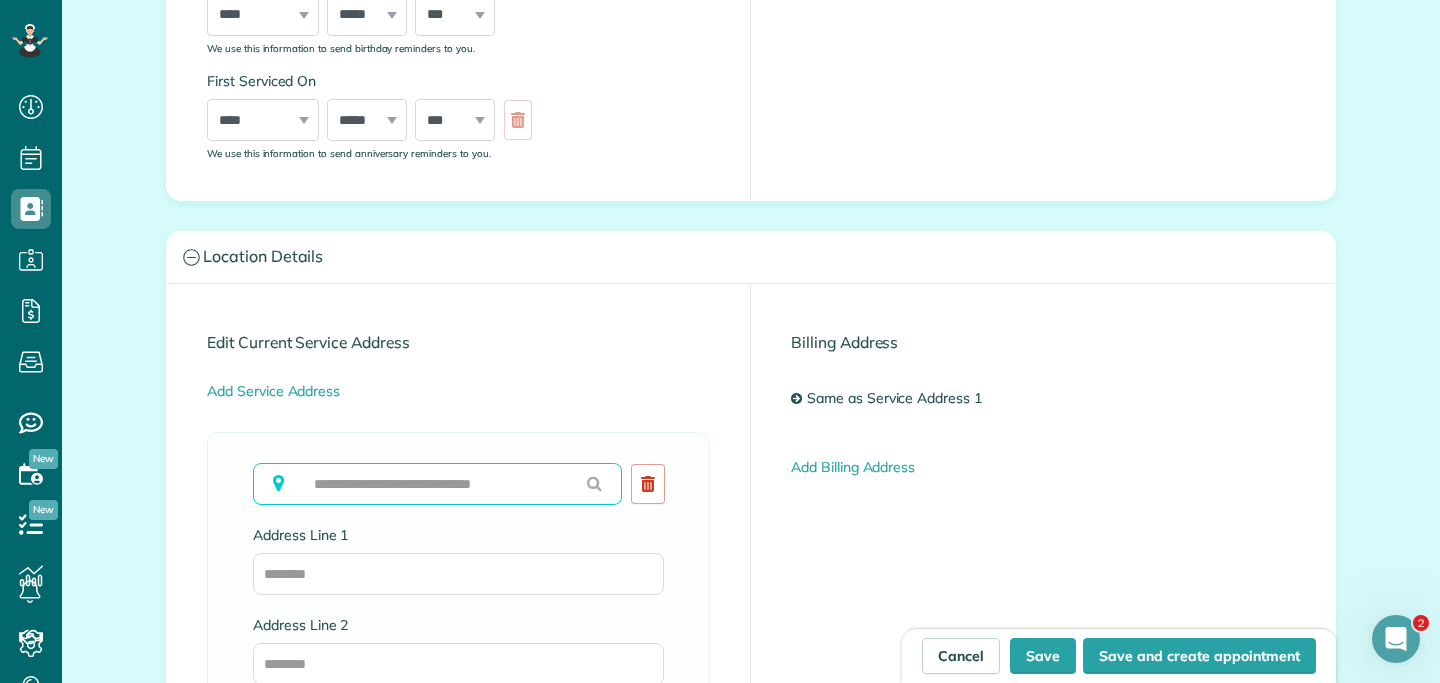 click at bounding box center (437, 484) 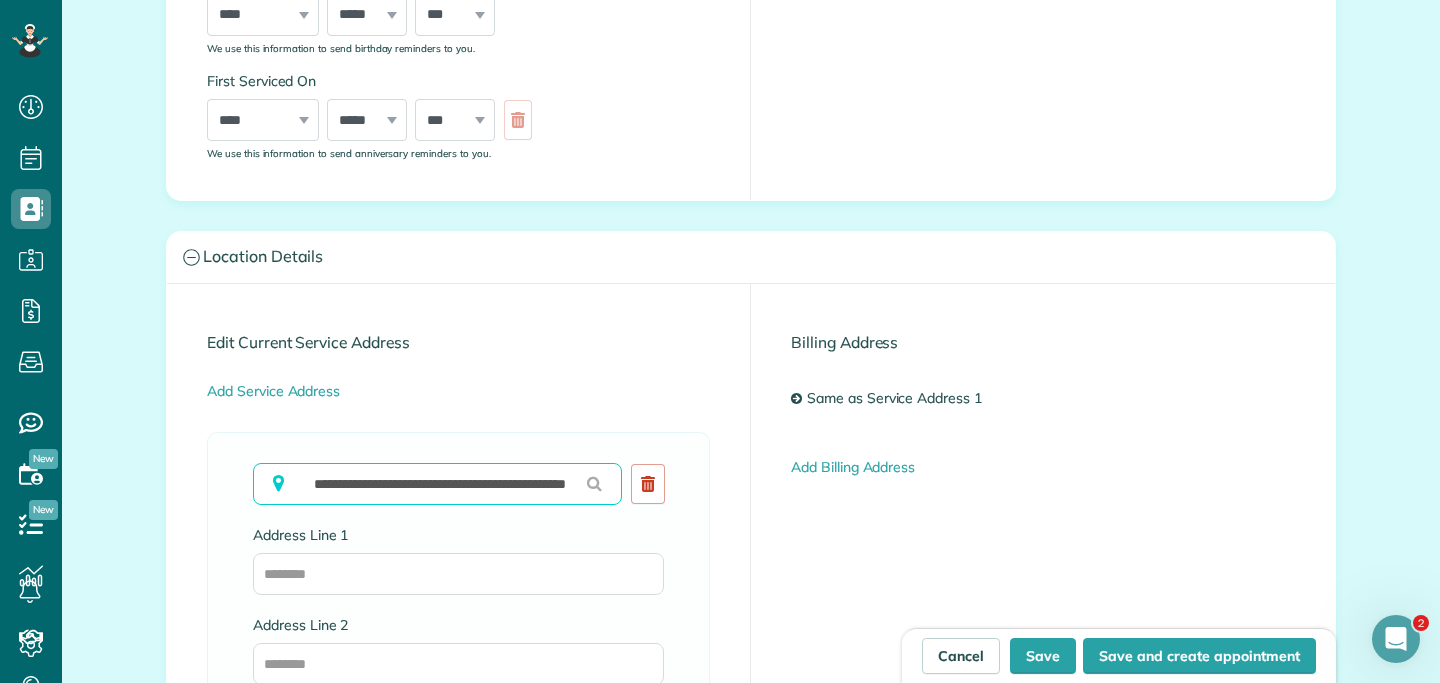 scroll, scrollTop: 0, scrollLeft: 80, axis: horizontal 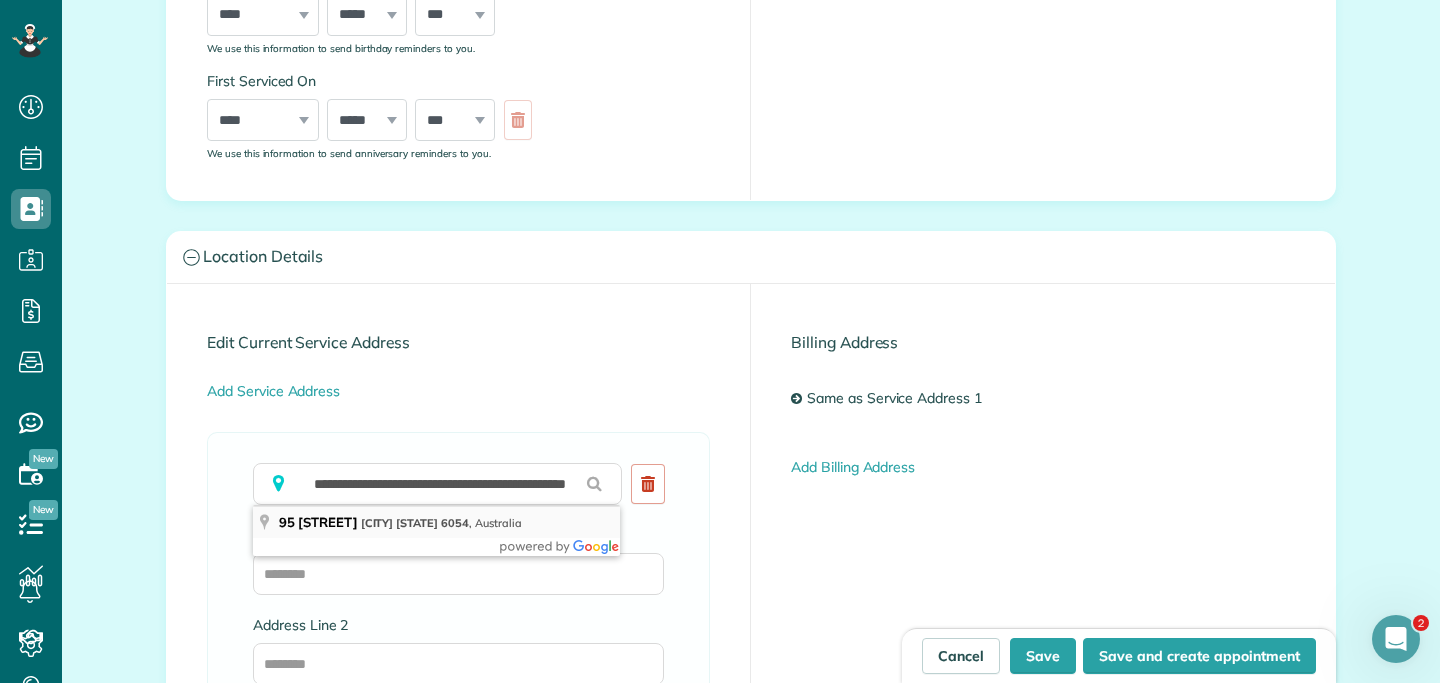 type on "**********" 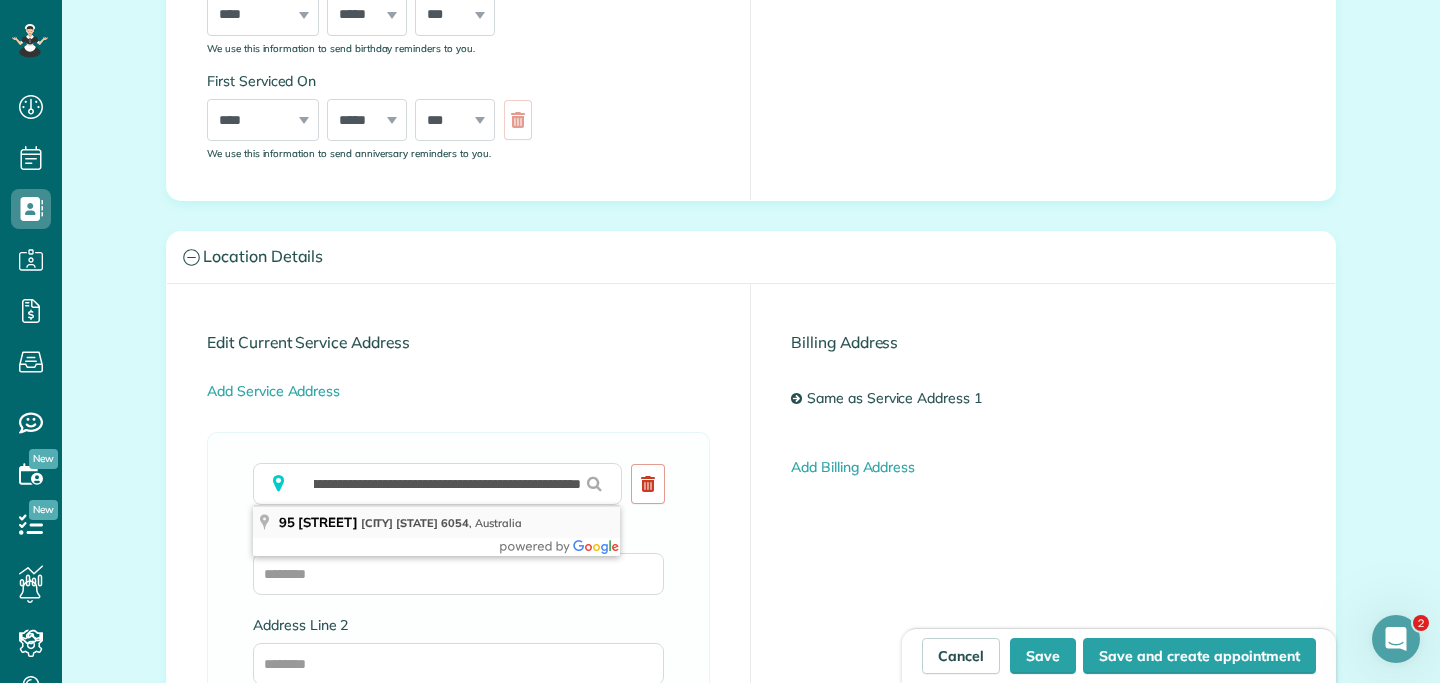 scroll, scrollTop: 0, scrollLeft: 0, axis: both 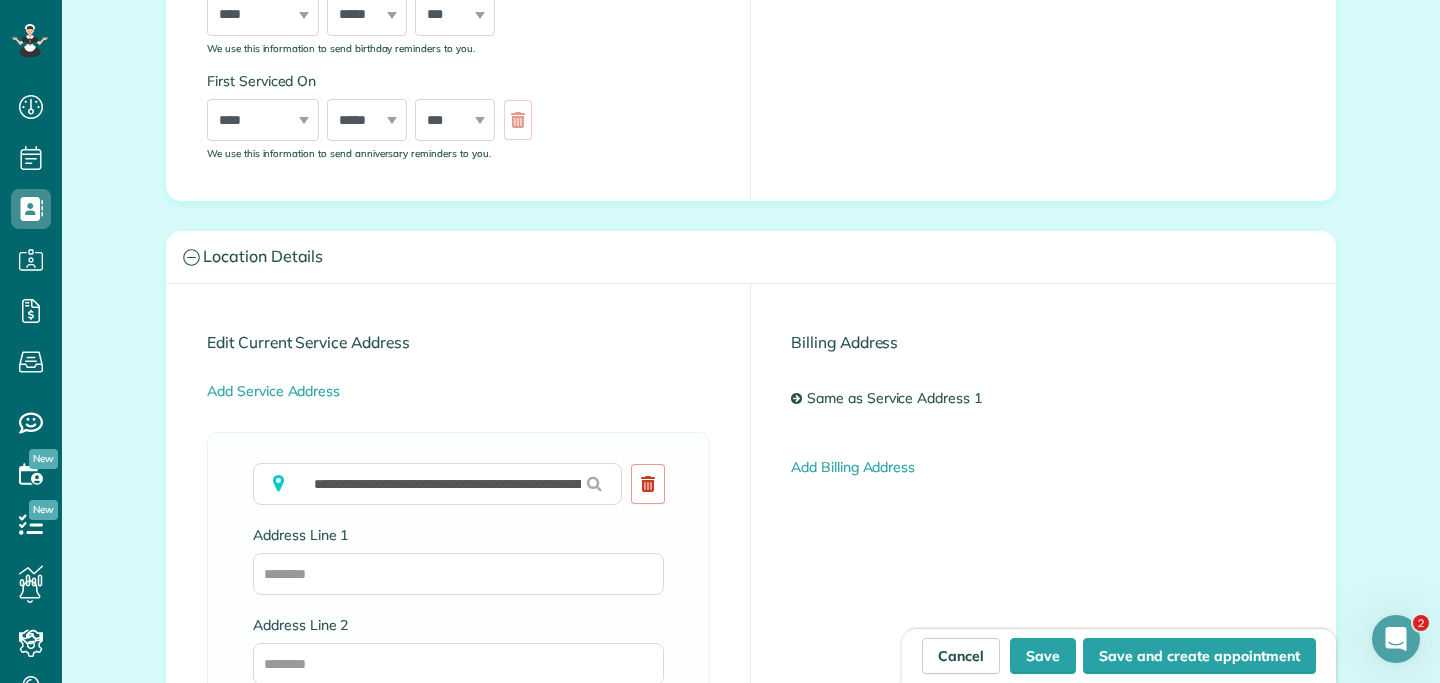 type on "**********" 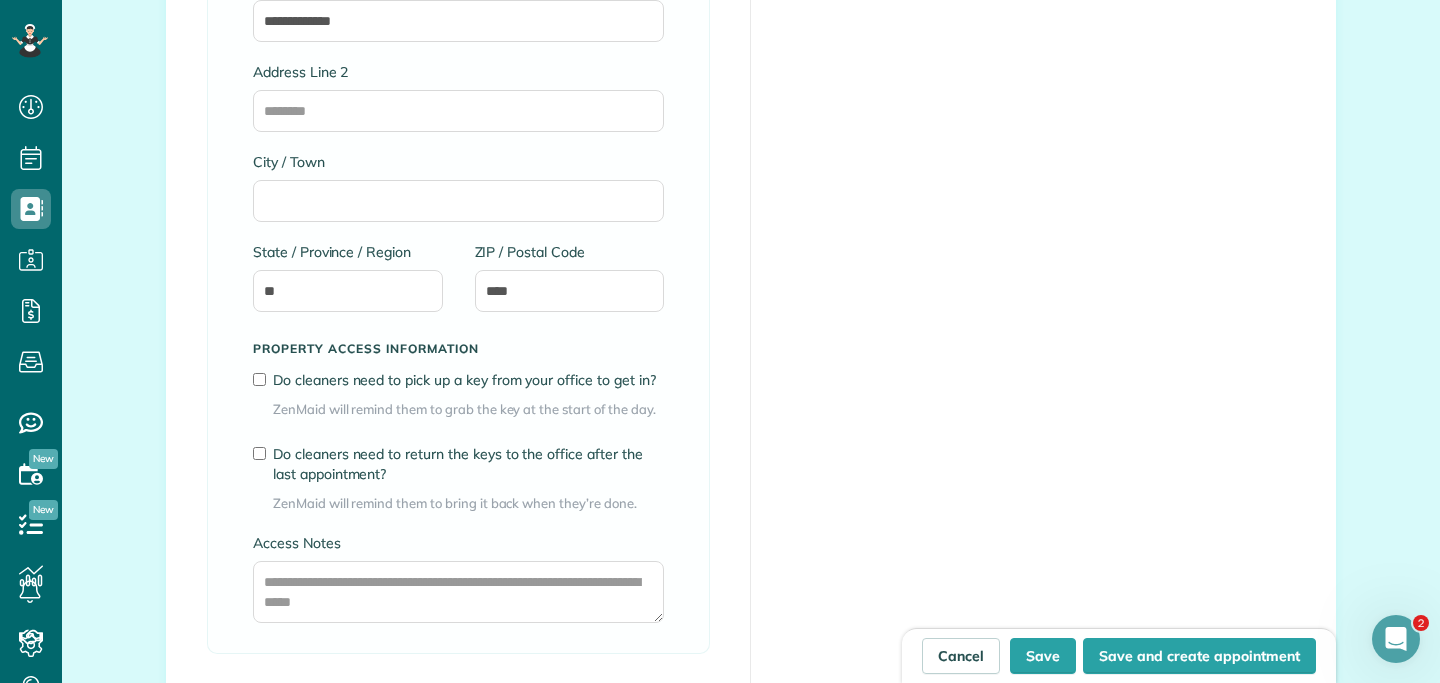 scroll, scrollTop: 1378, scrollLeft: 0, axis: vertical 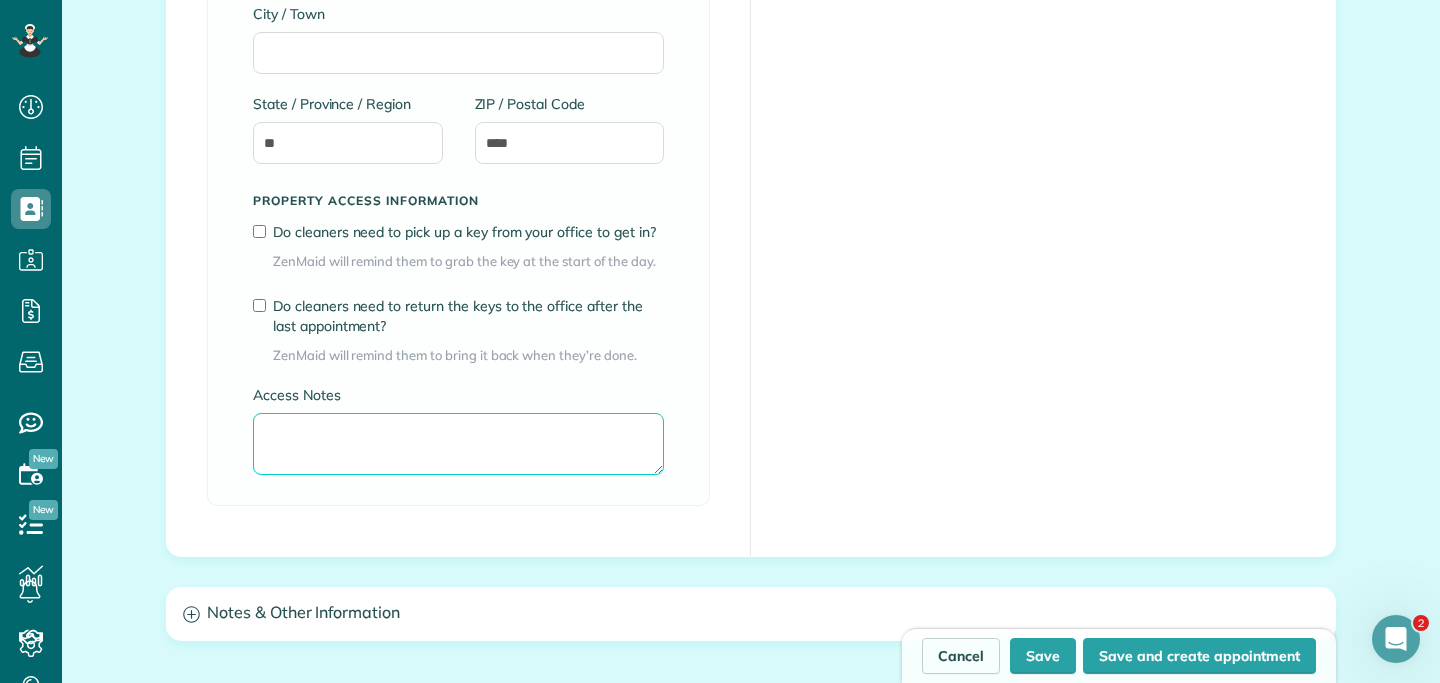 click on "Access Notes" at bounding box center (458, 444) 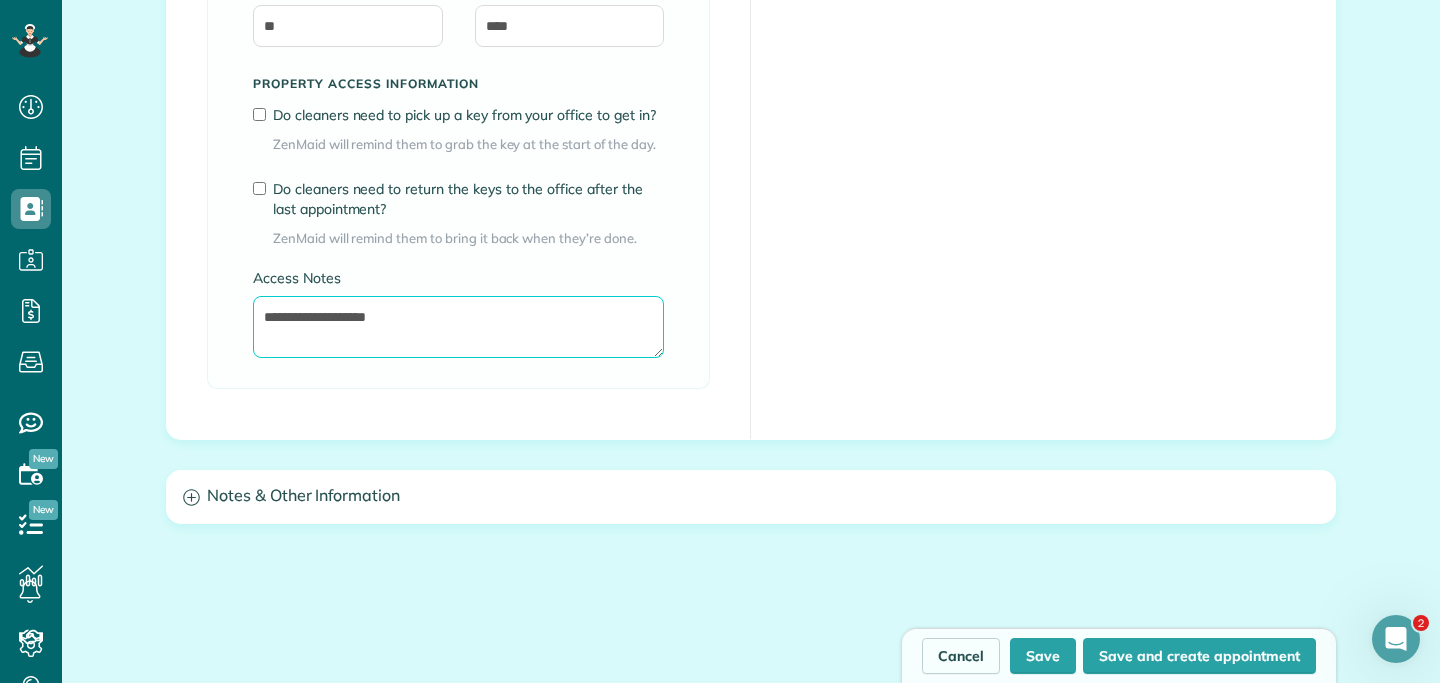 scroll, scrollTop: 1580, scrollLeft: 0, axis: vertical 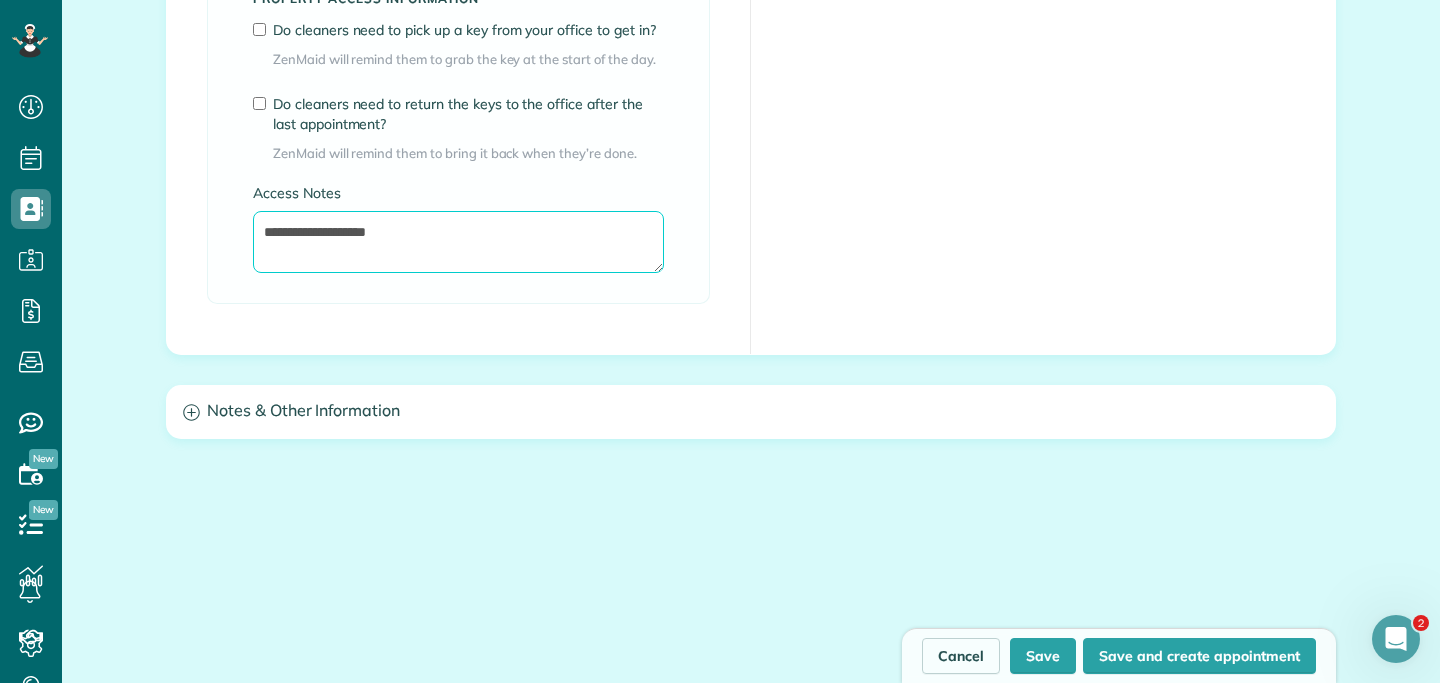 type on "**********" 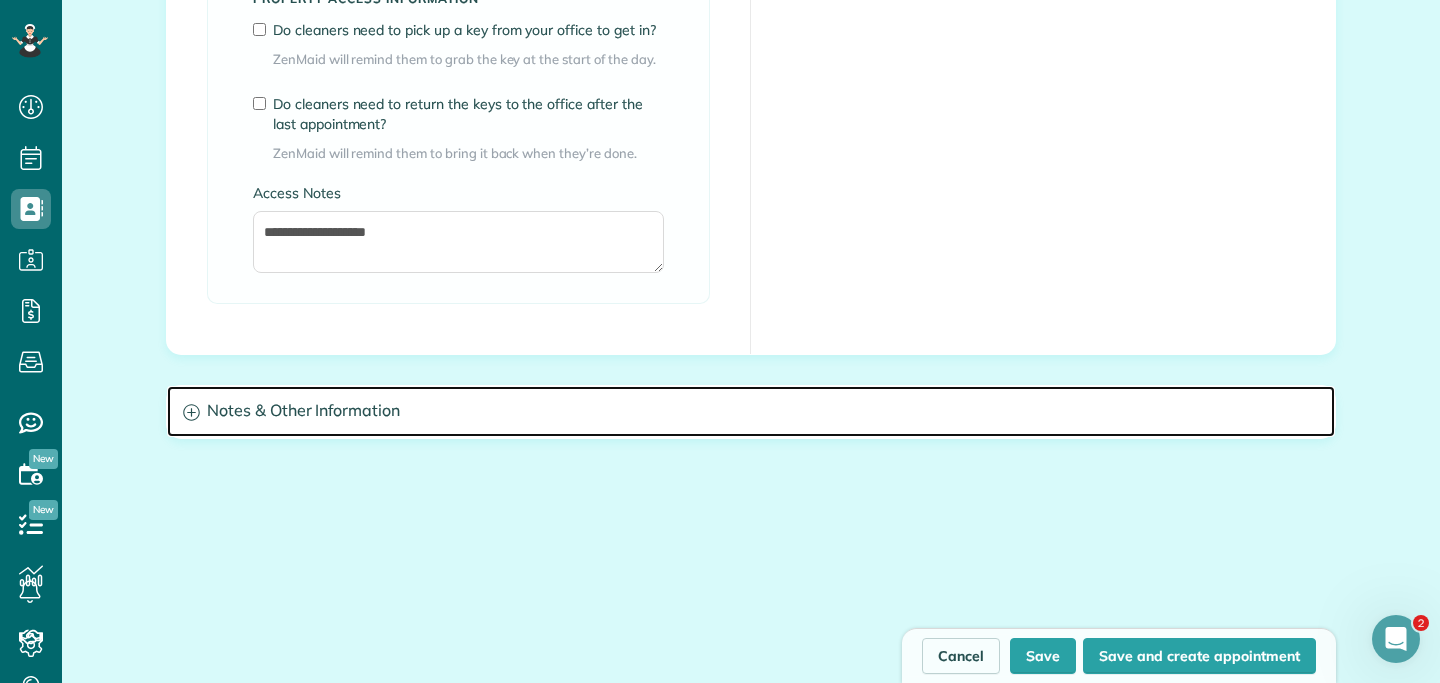 click on "Notes & Other Information" at bounding box center (751, 411) 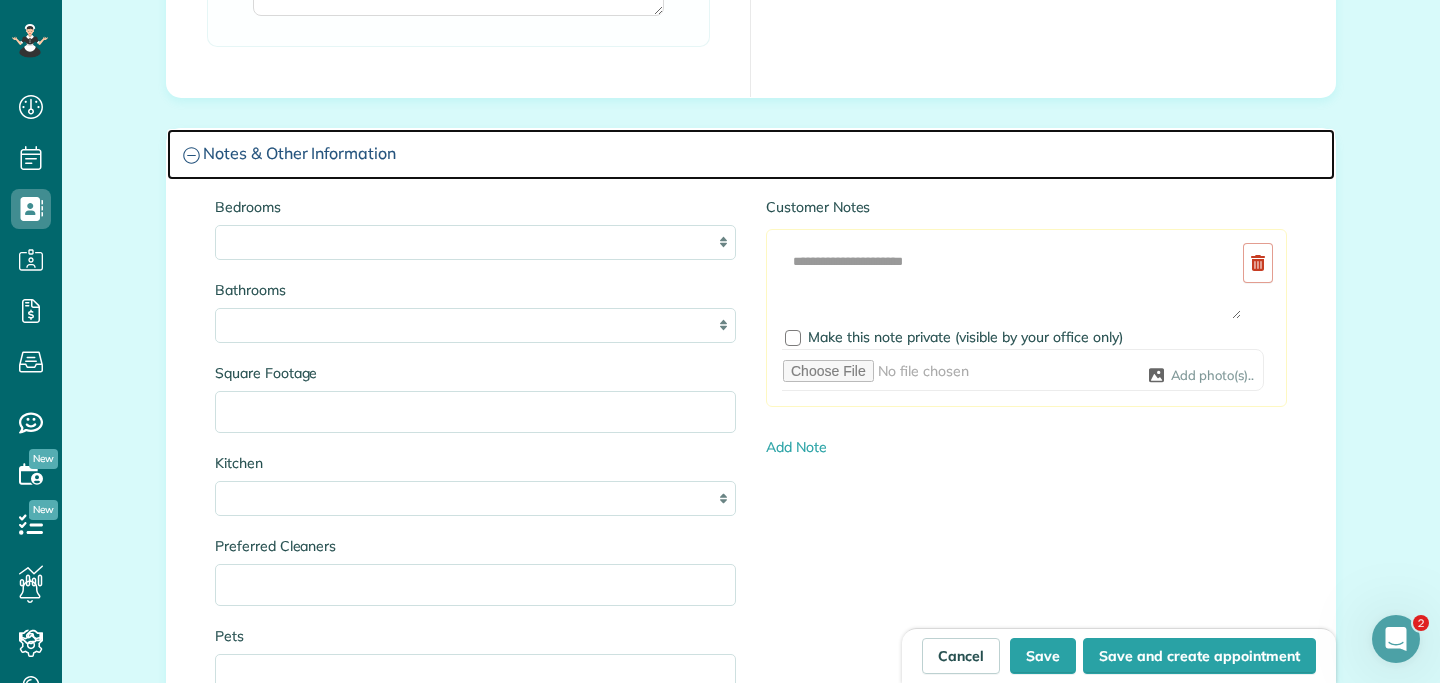 scroll, scrollTop: 1883, scrollLeft: 0, axis: vertical 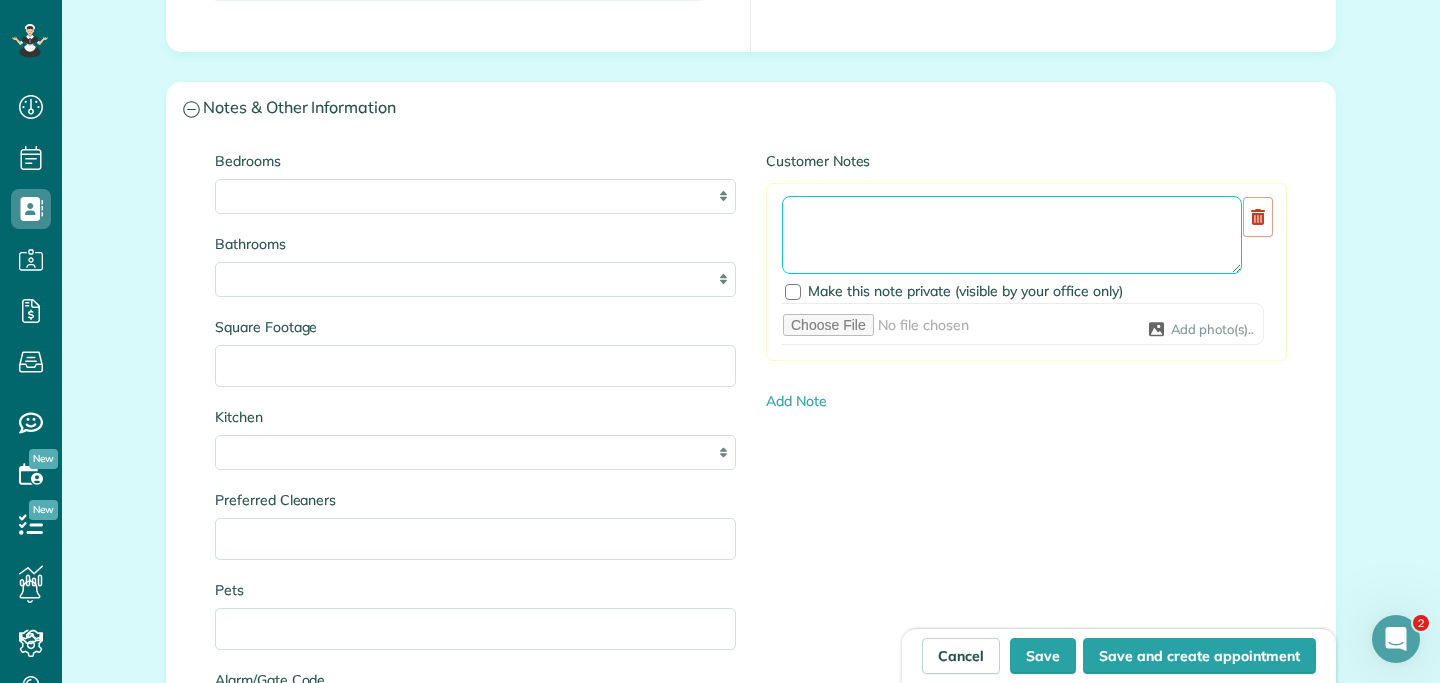 click at bounding box center [1012, 235] 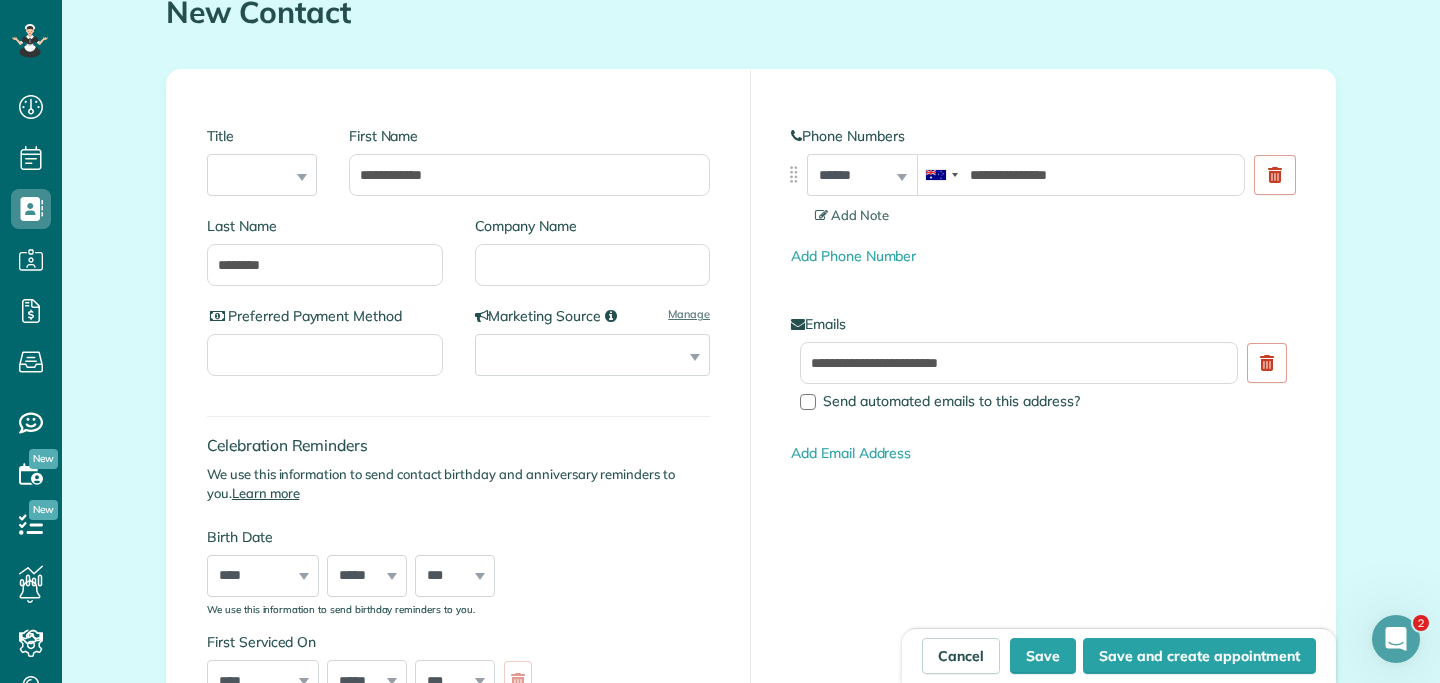 scroll, scrollTop: 24, scrollLeft: 0, axis: vertical 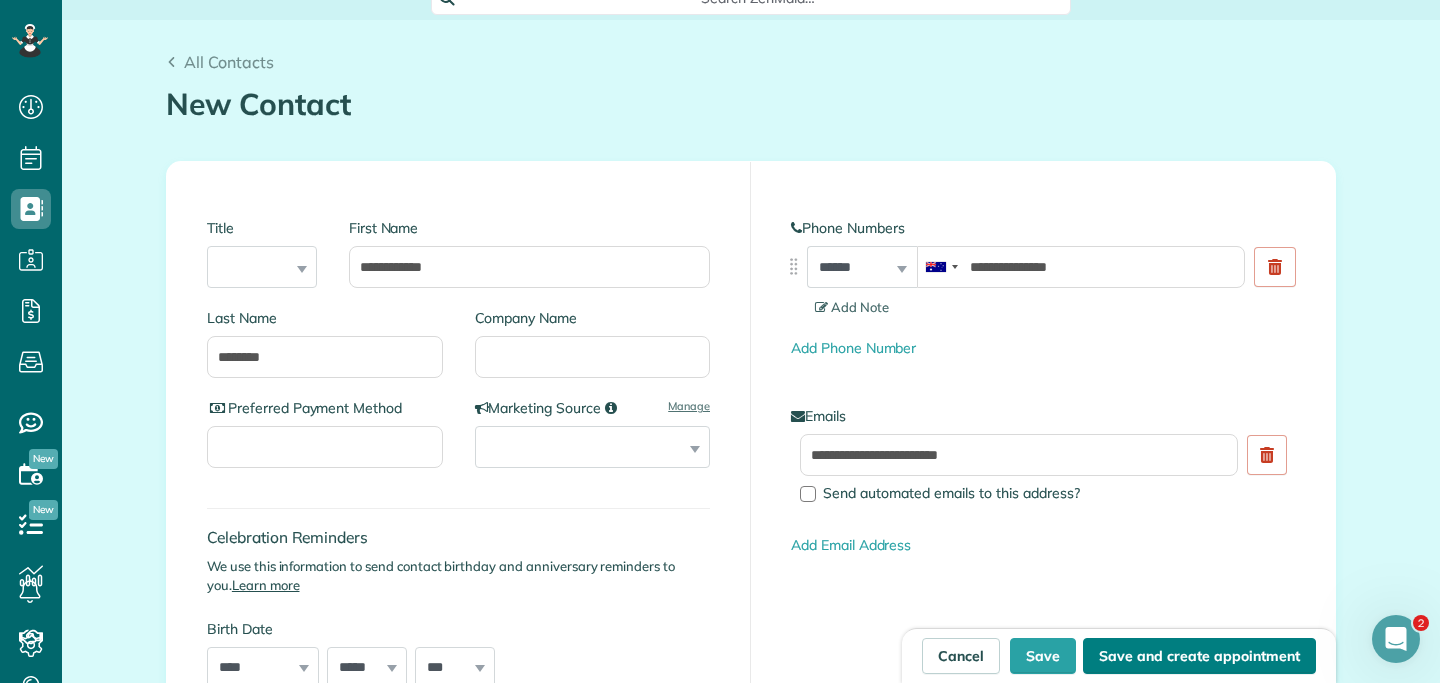 type on "**********" 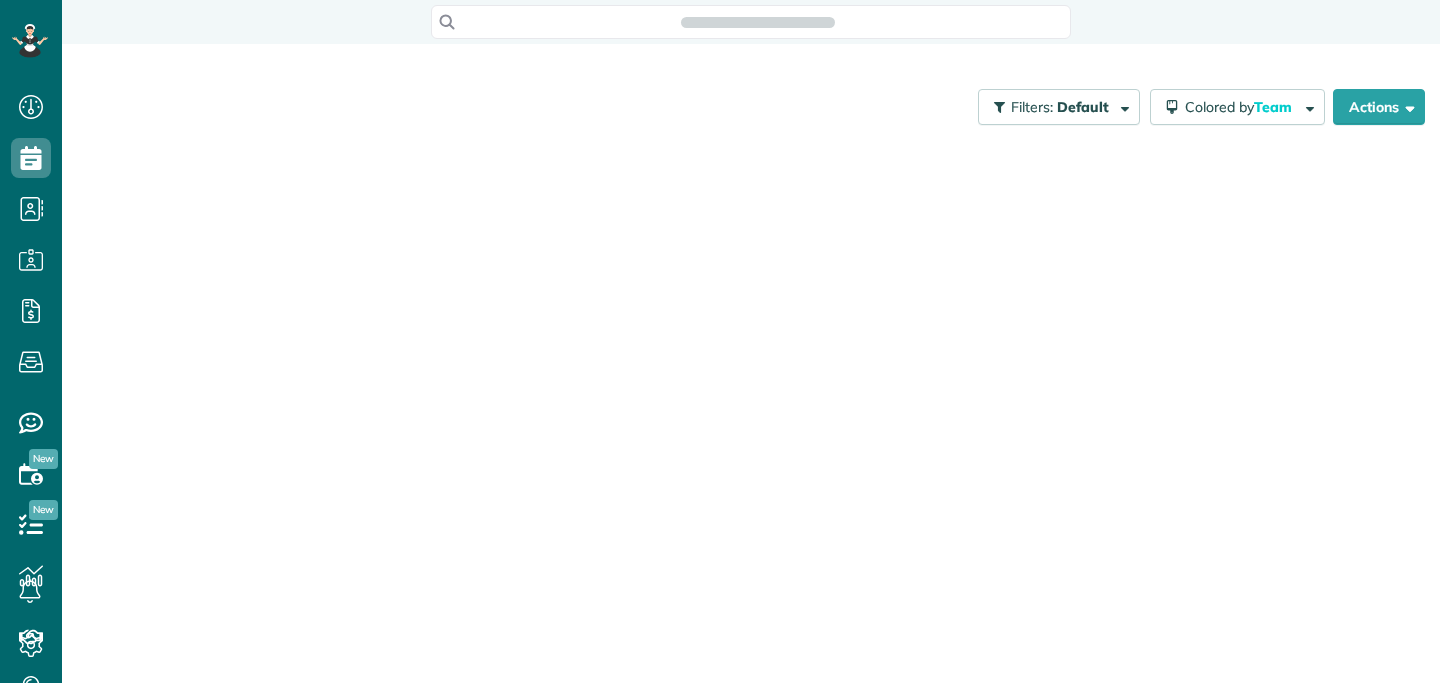 scroll, scrollTop: 0, scrollLeft: 0, axis: both 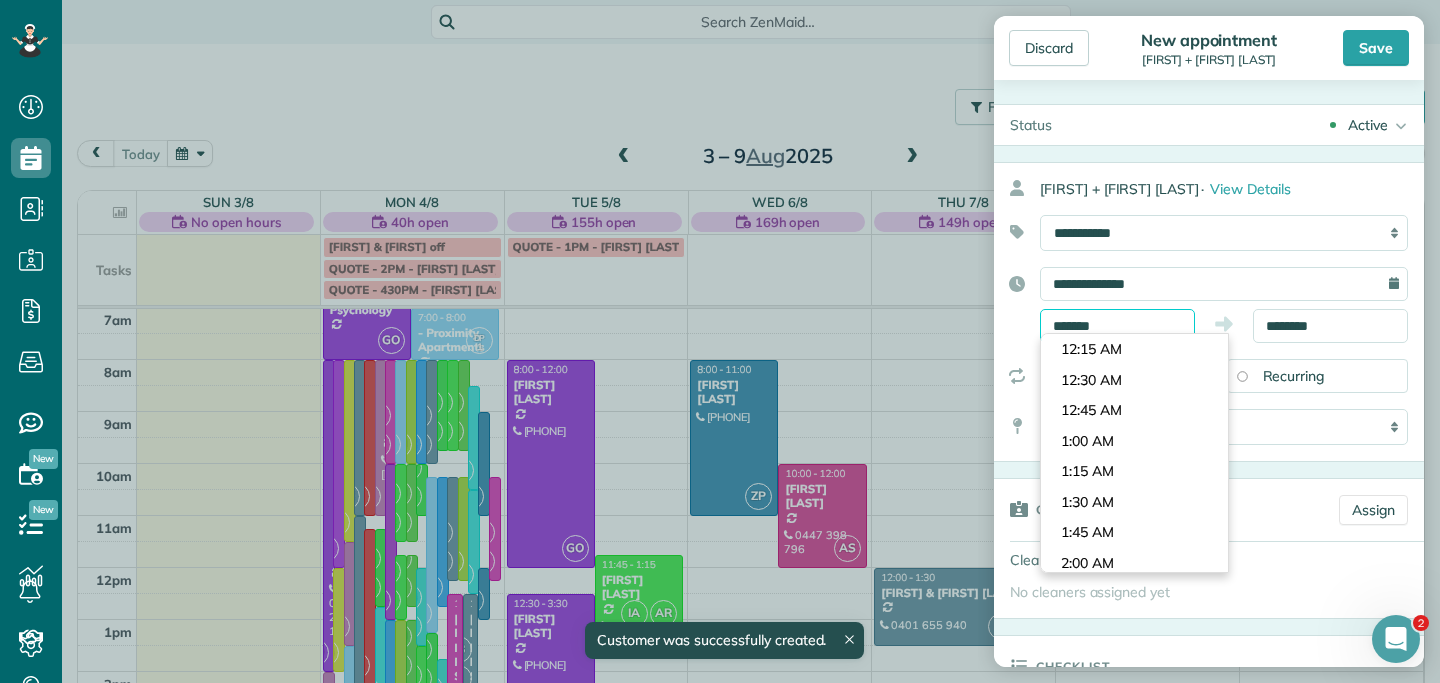 click on "*******" at bounding box center (1117, 326) 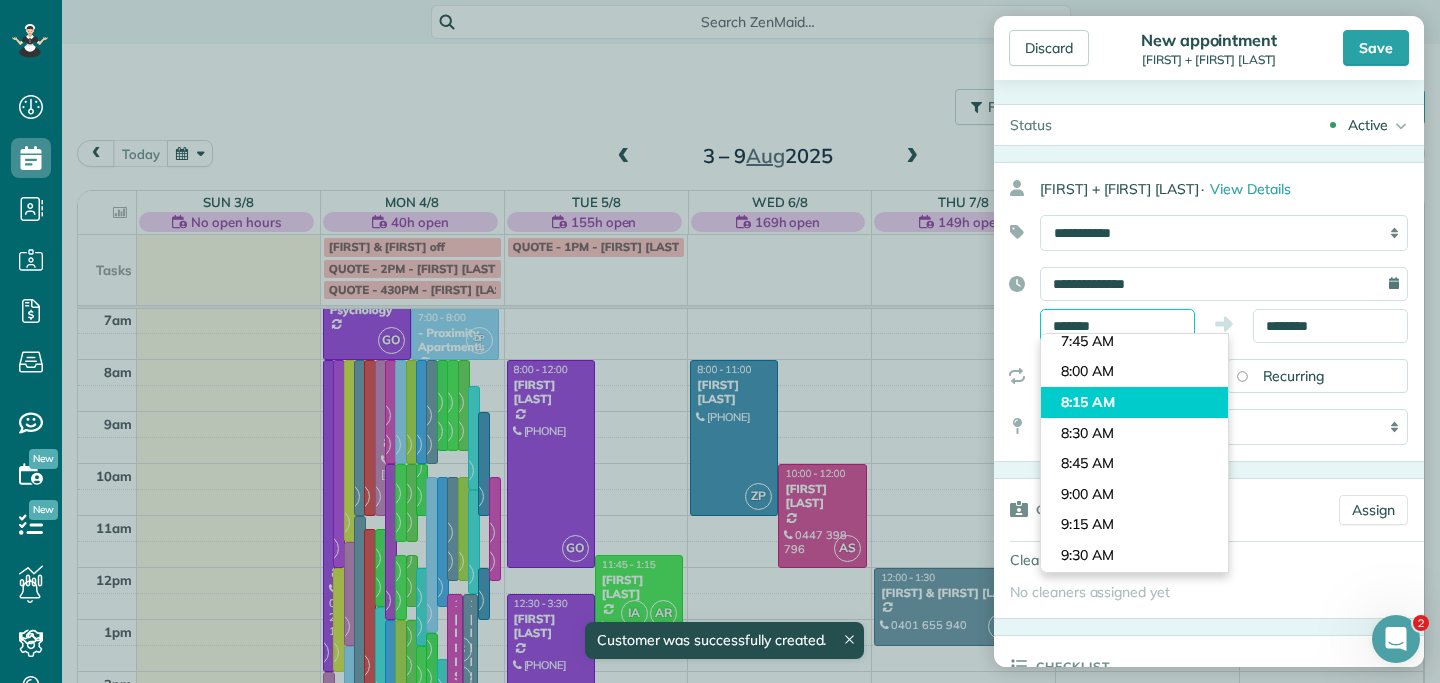 scroll, scrollTop: 926, scrollLeft: 0, axis: vertical 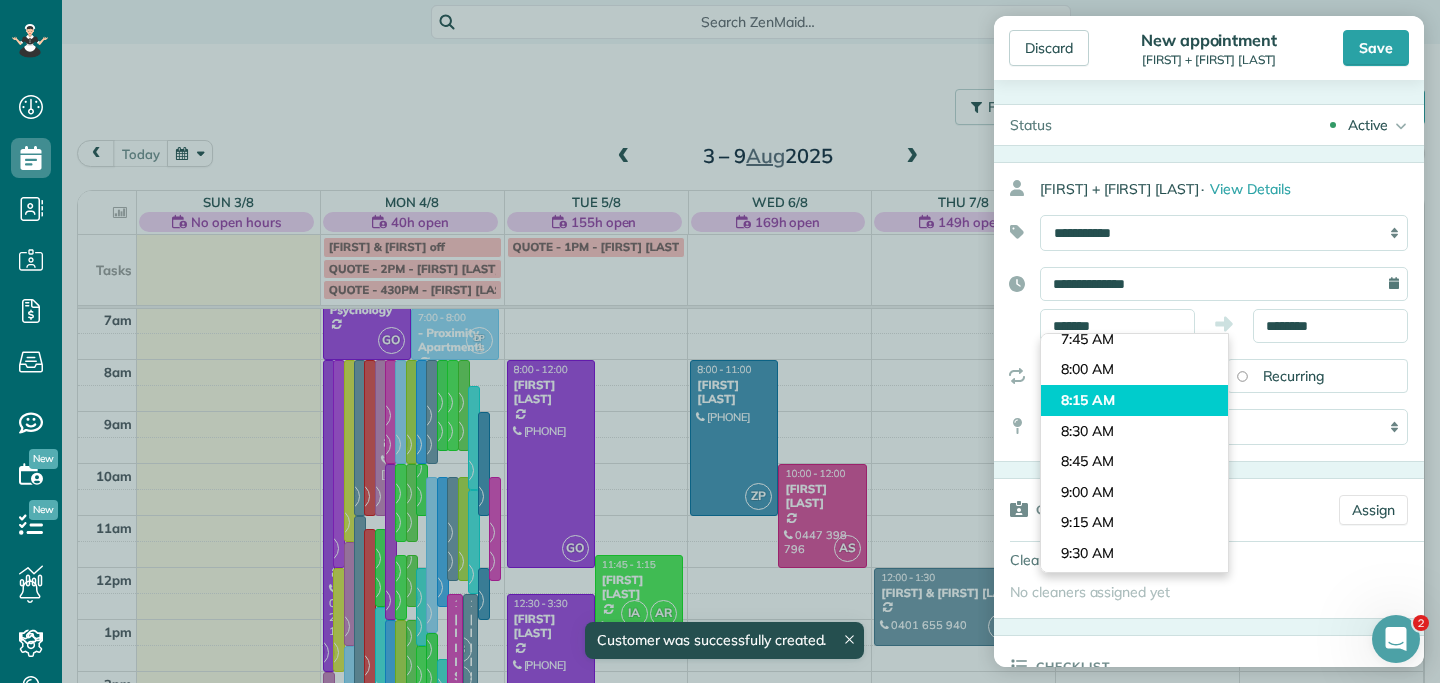 type on "*******" 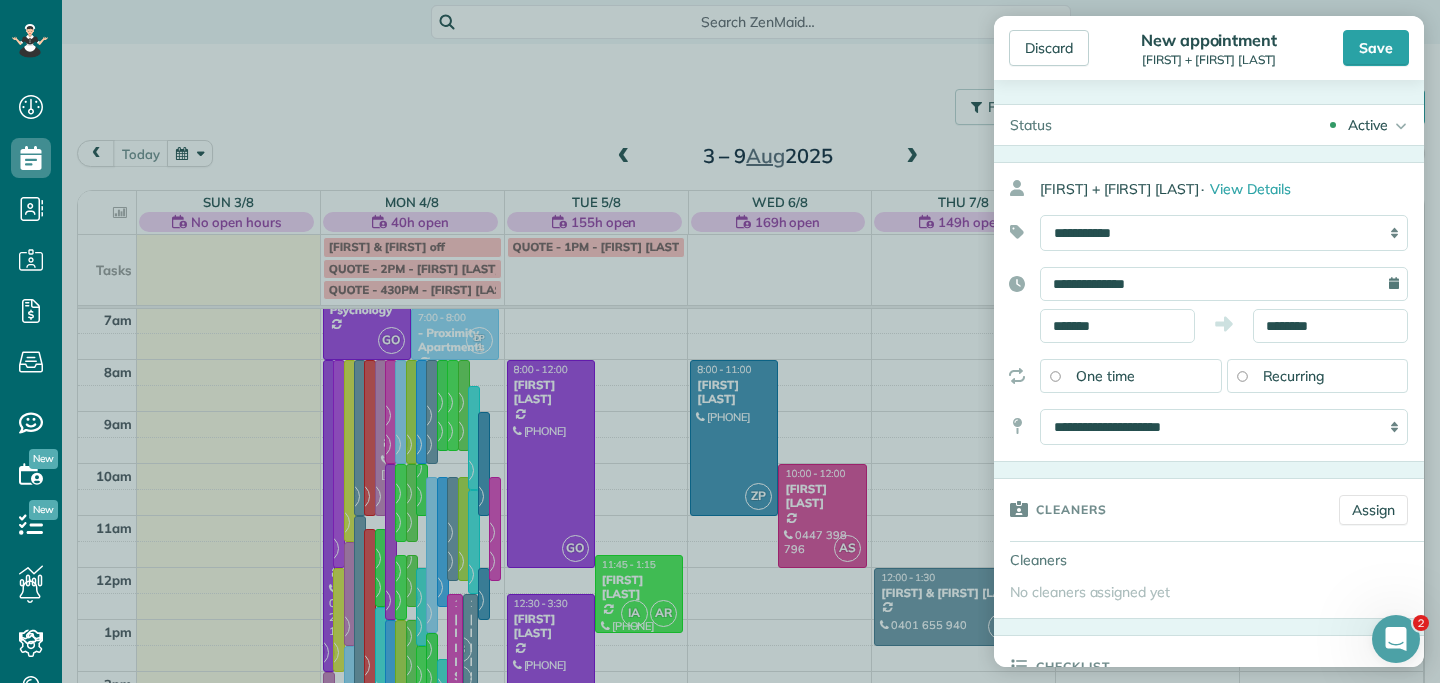 click on "Dashboard
Scheduling
Calendar View
List View
Dispatch View - Weekly scheduling (Beta)" at bounding box center [720, 341] 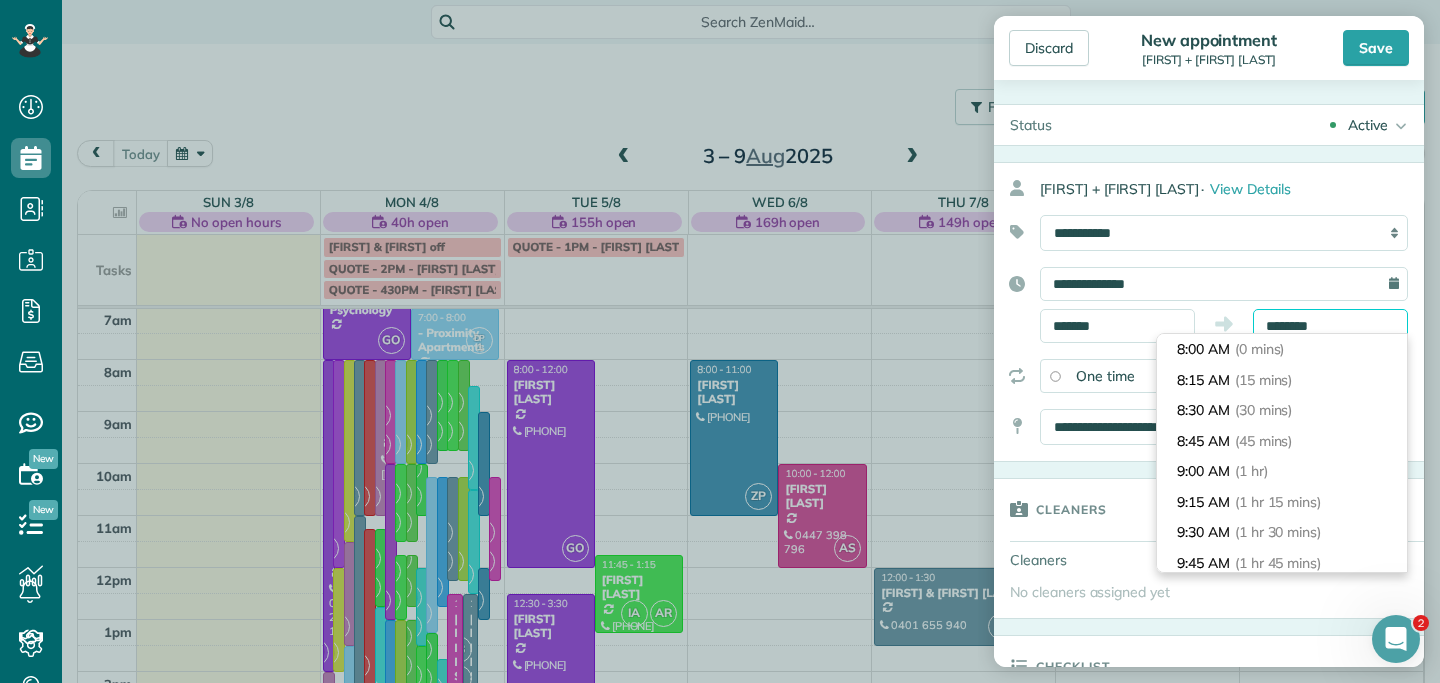 click on "********" at bounding box center [1330, 326] 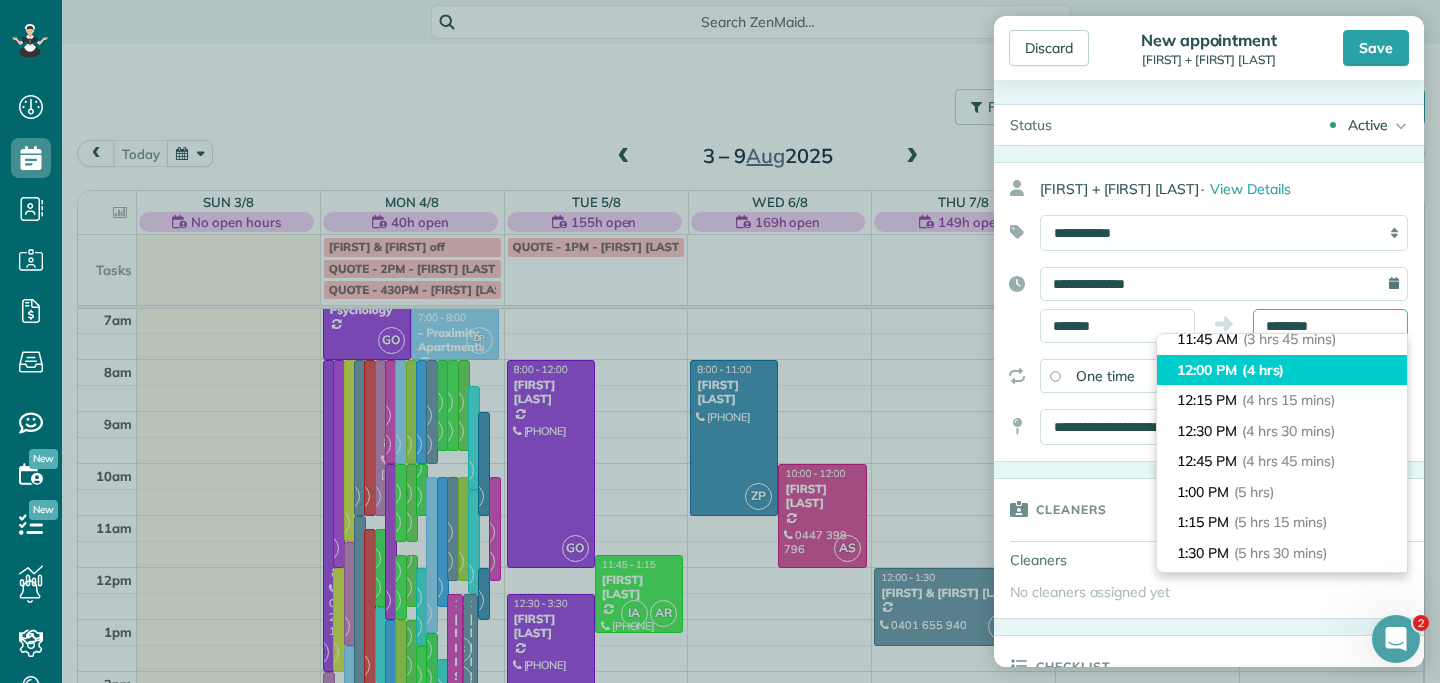 scroll, scrollTop: 536, scrollLeft: 0, axis: vertical 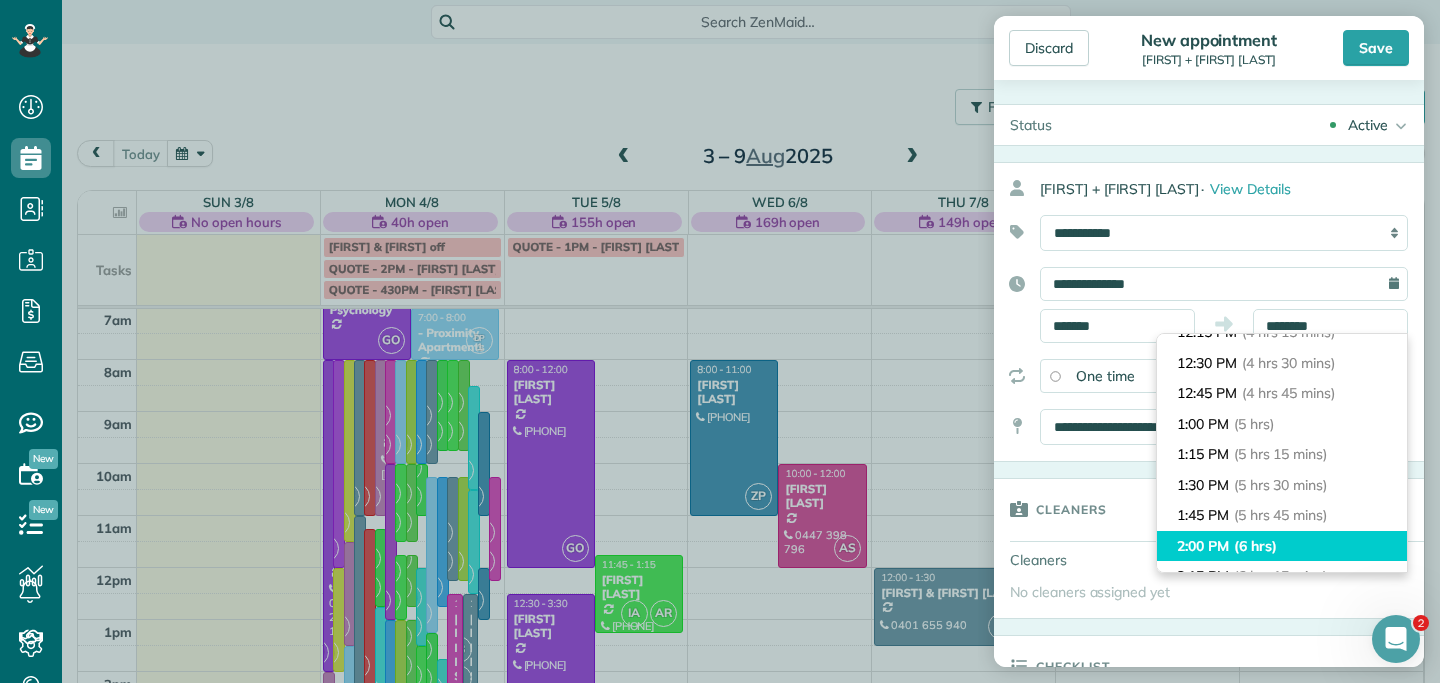 type on "*******" 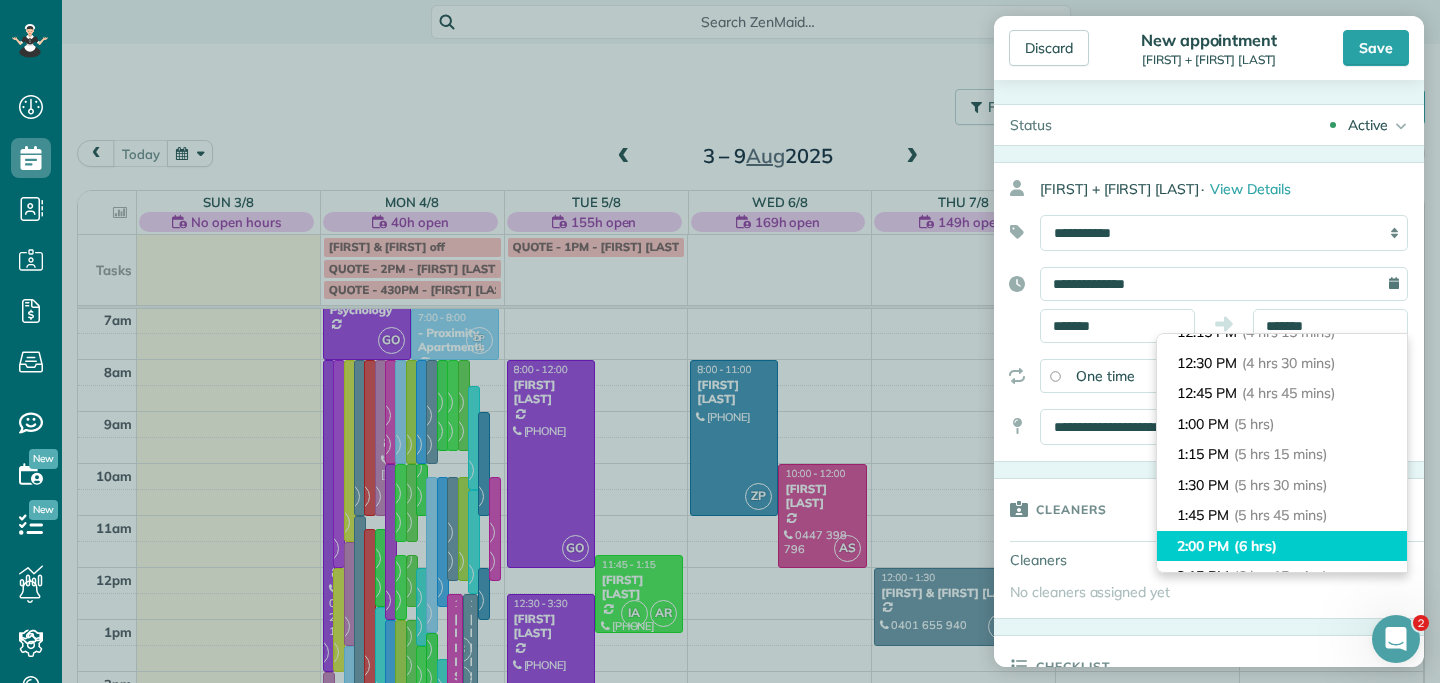 click on "(6 hrs)" at bounding box center (1255, 546) 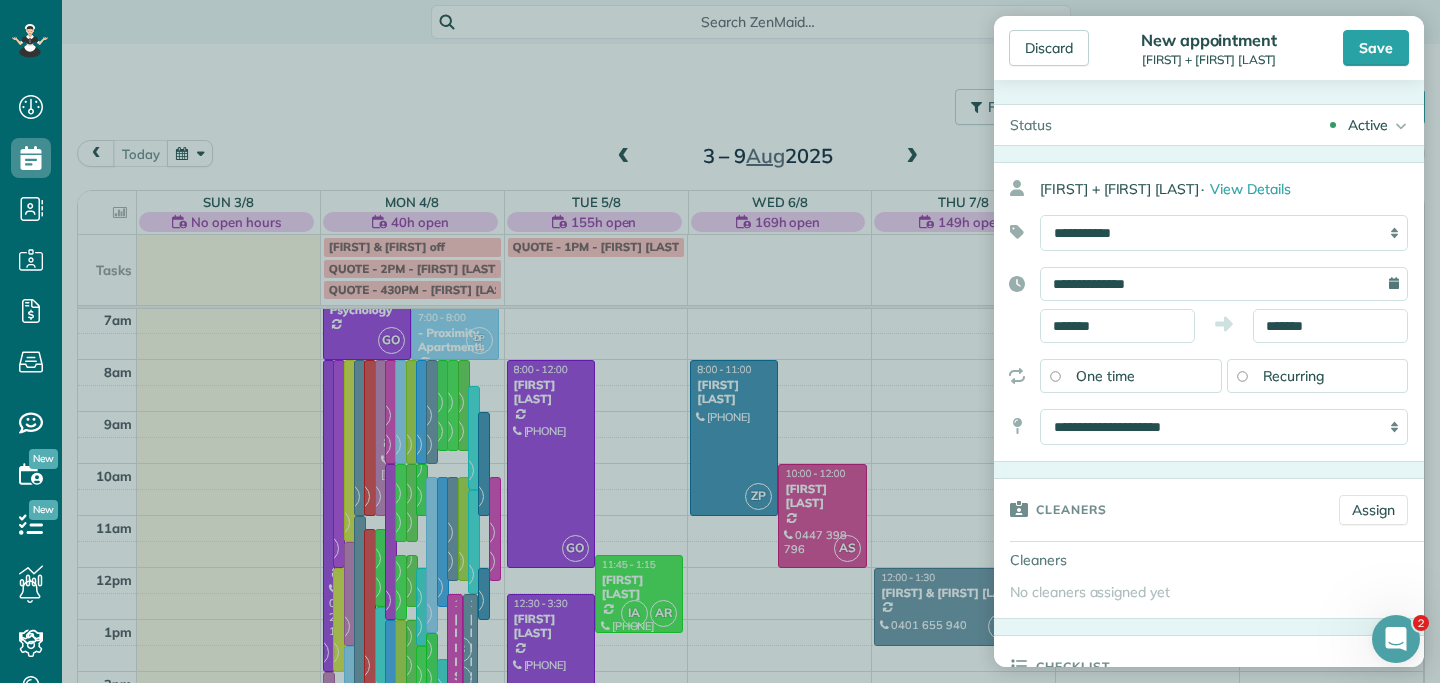 click on "Recurring" at bounding box center (1294, 376) 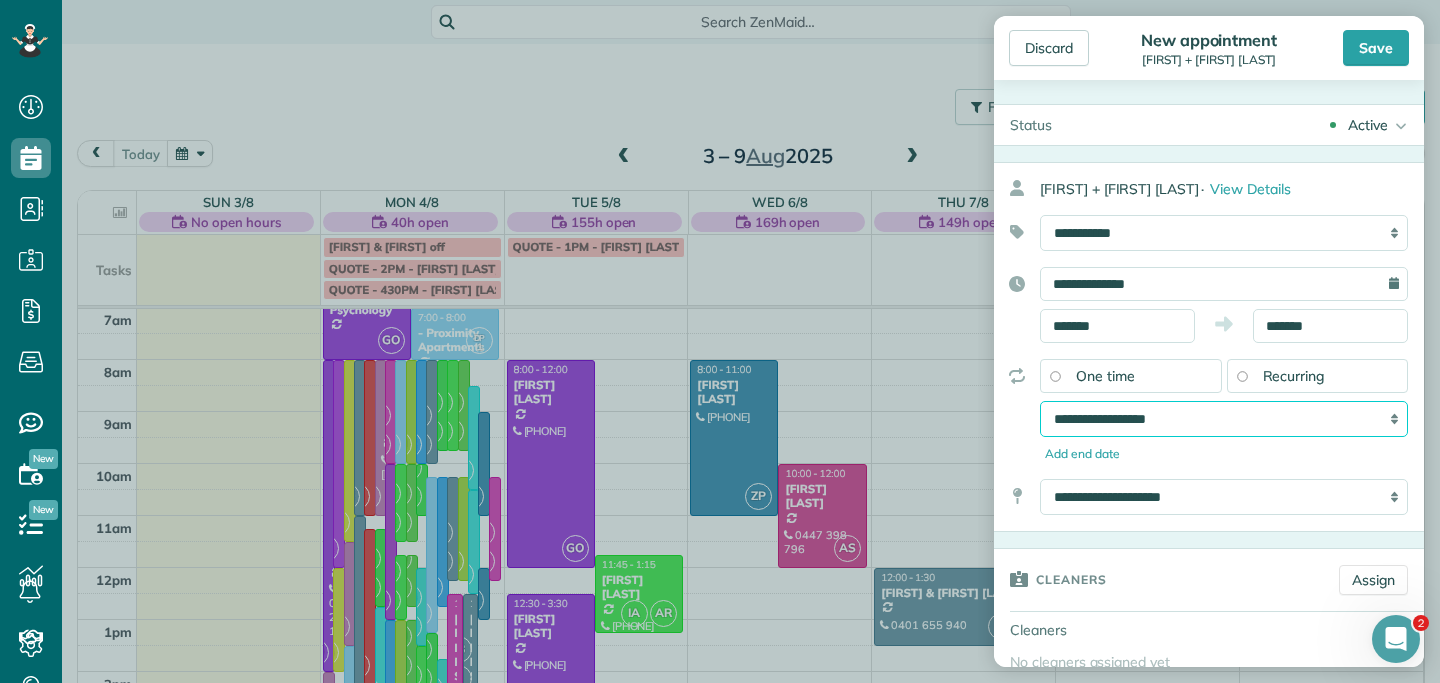 click on "**********" at bounding box center [1224, 419] 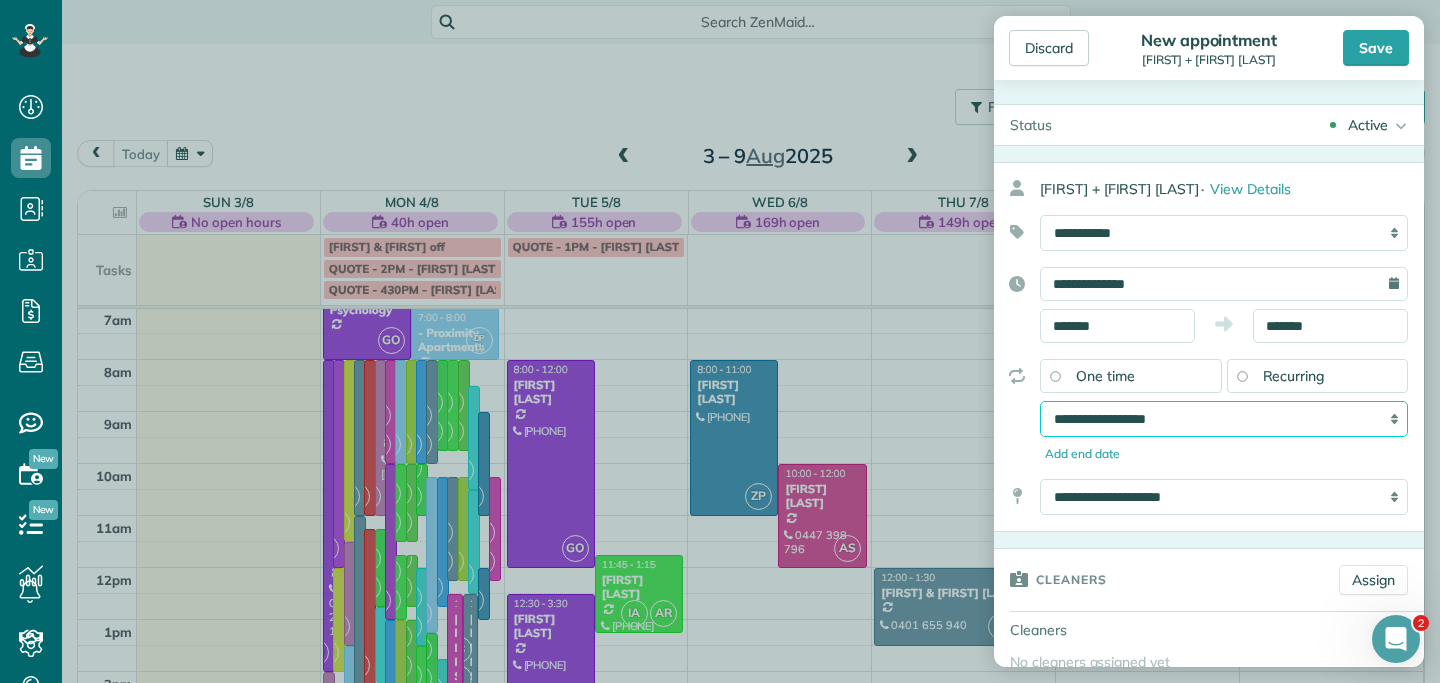 click on "**********" at bounding box center (1224, 419) 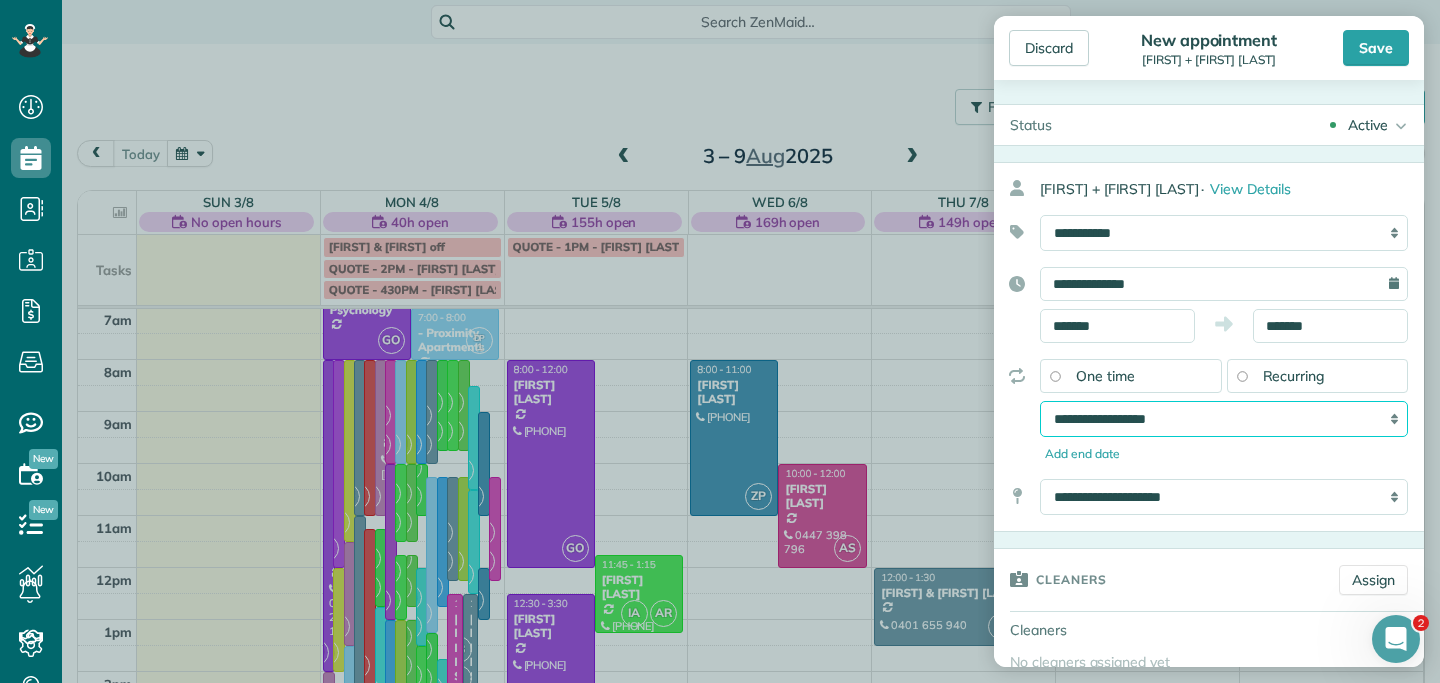 scroll, scrollTop: 130, scrollLeft: 0, axis: vertical 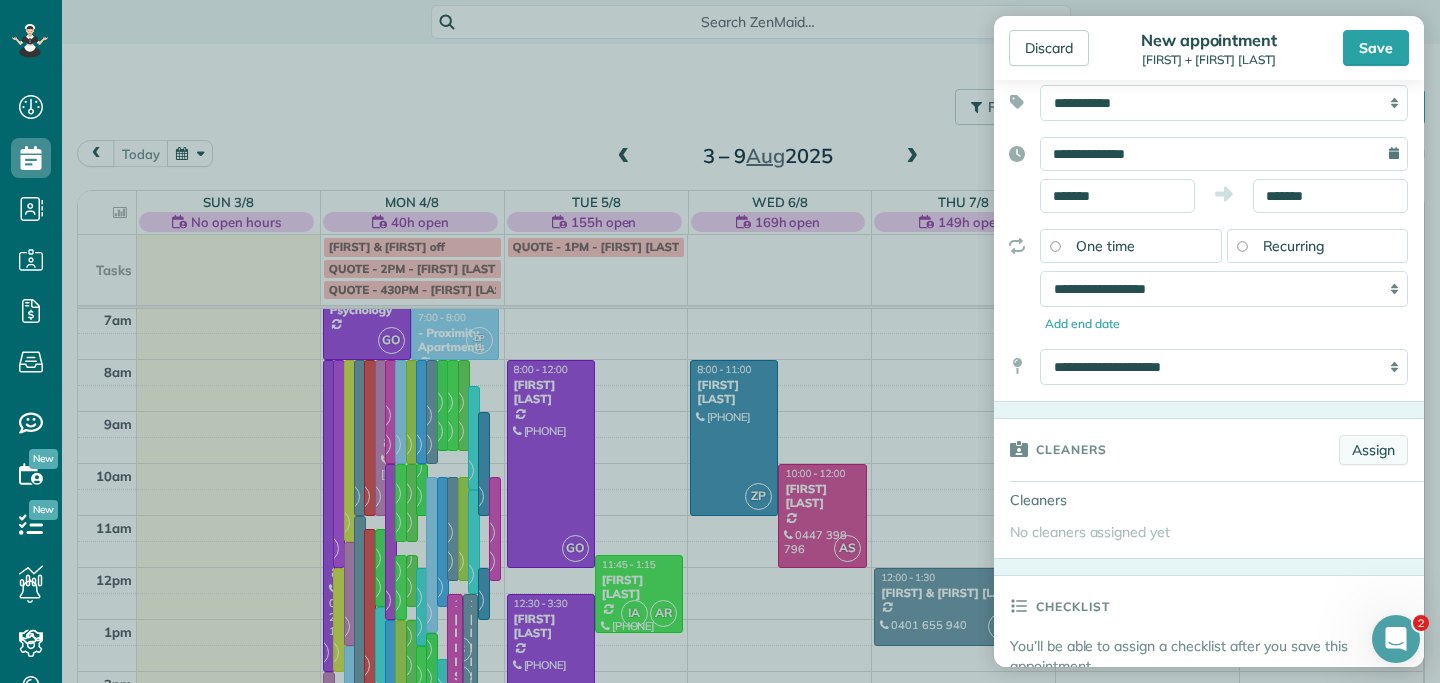 click on "Assign" at bounding box center (1373, 450) 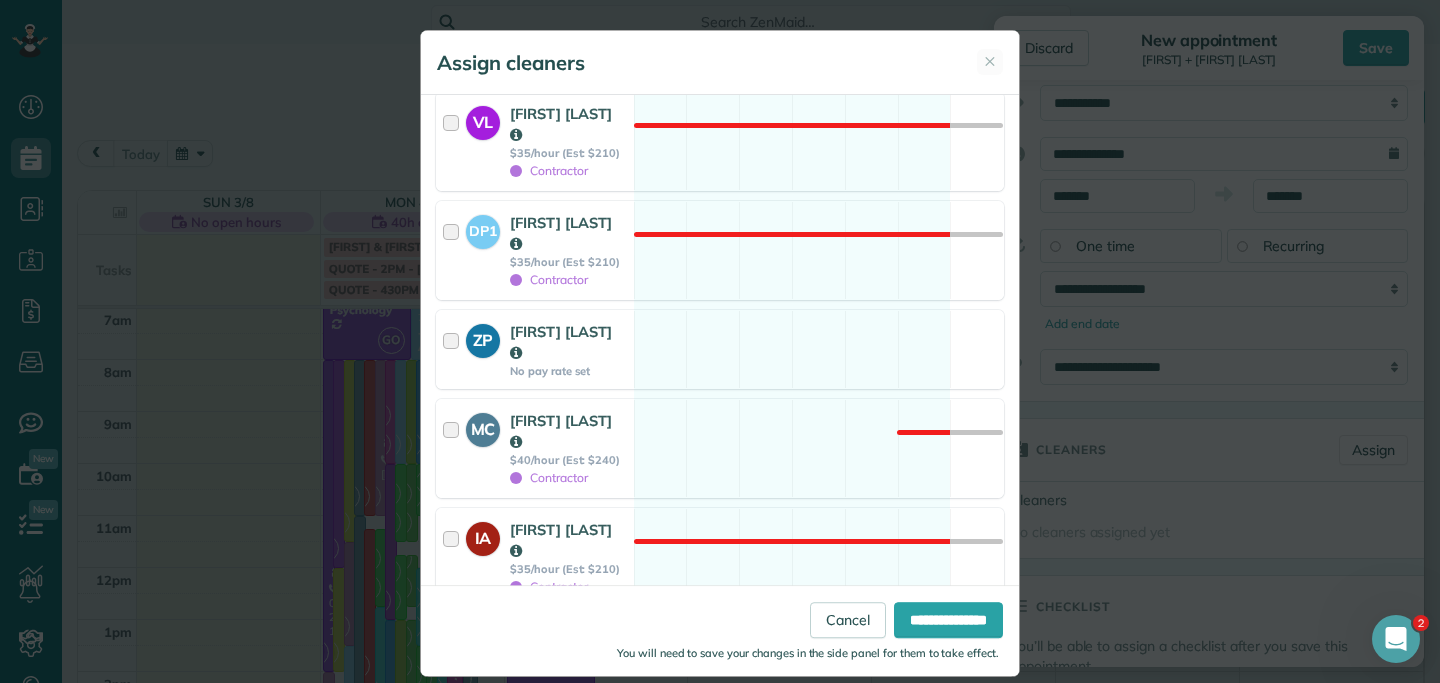 scroll, scrollTop: 162, scrollLeft: 0, axis: vertical 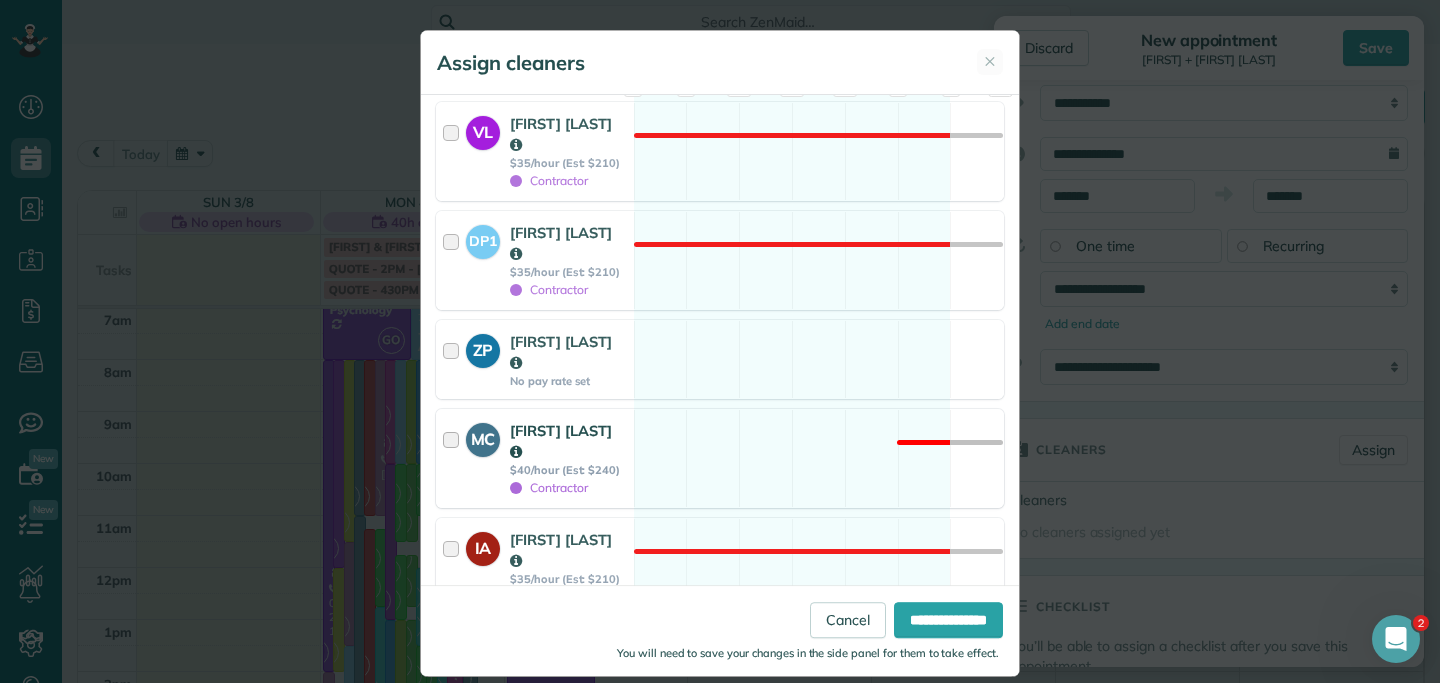 click at bounding box center [454, 458] 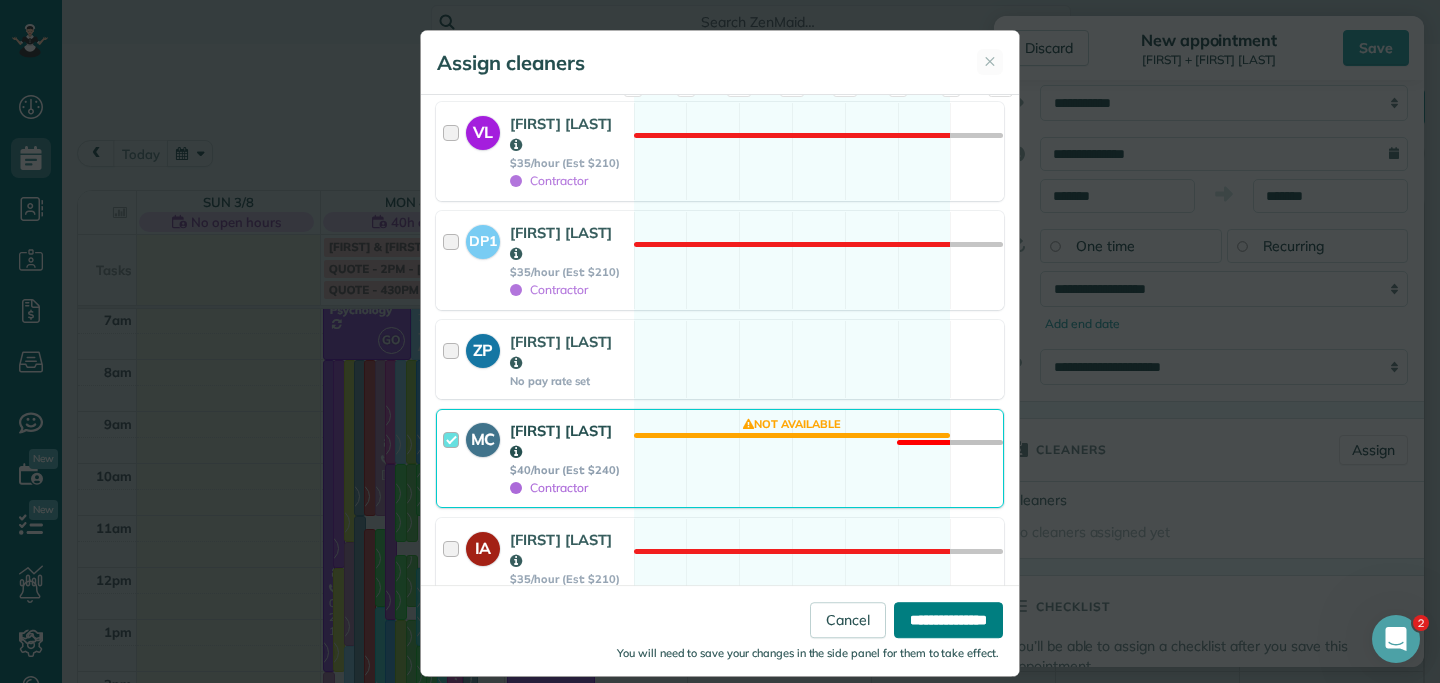 click on "**********" at bounding box center [948, 620] 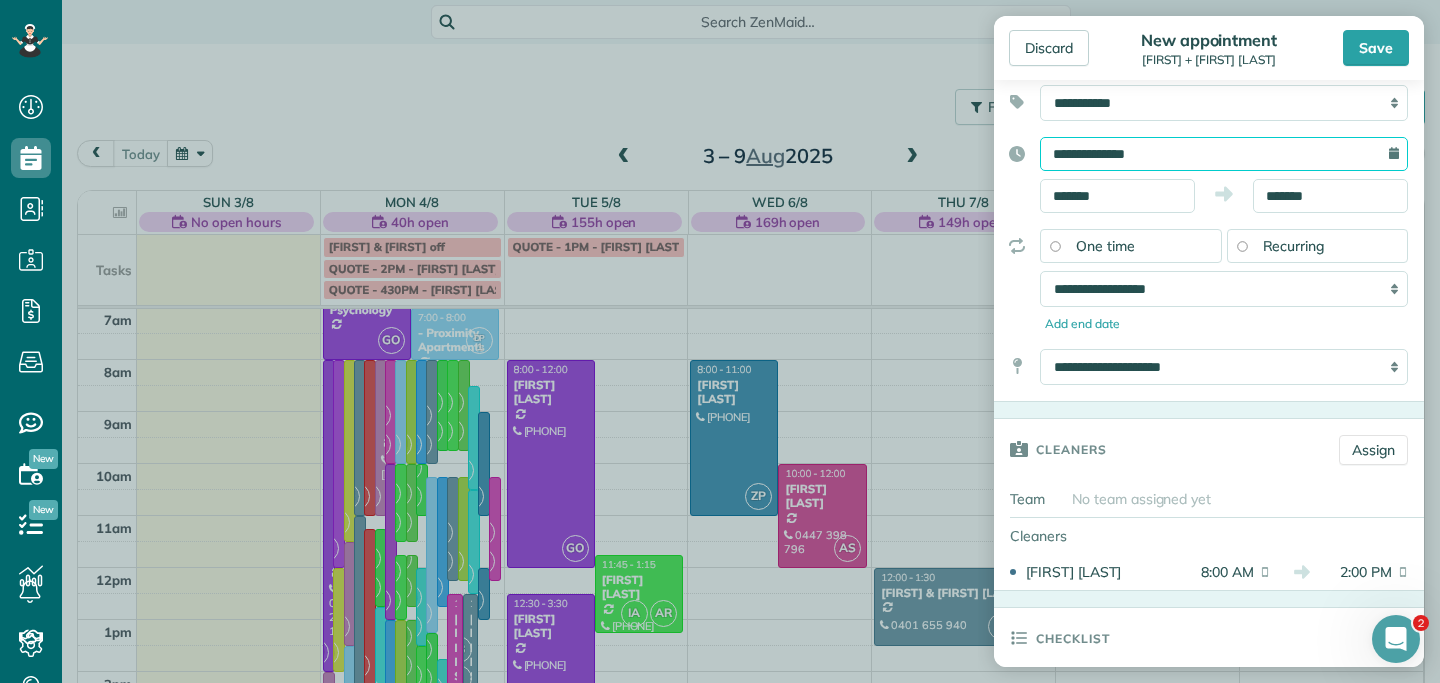 click on "**********" at bounding box center (1224, 154) 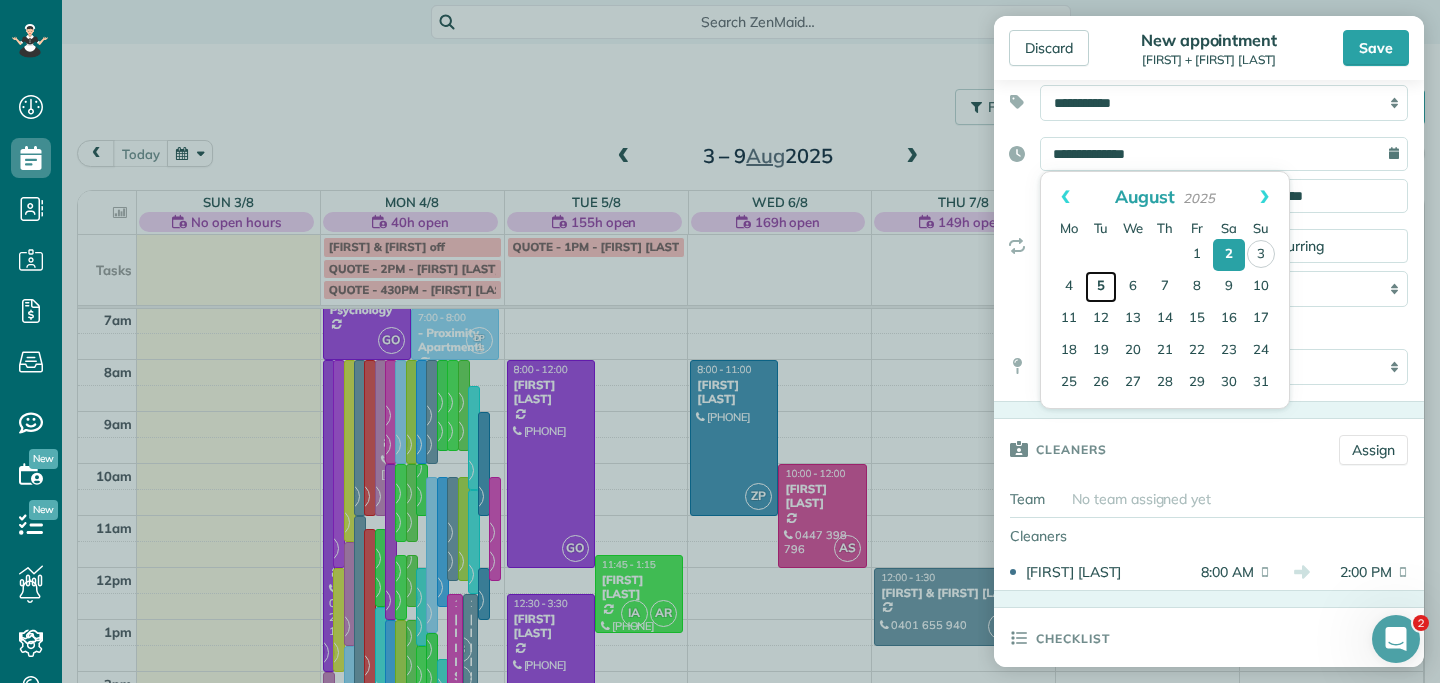 click on "5" at bounding box center [1101, 287] 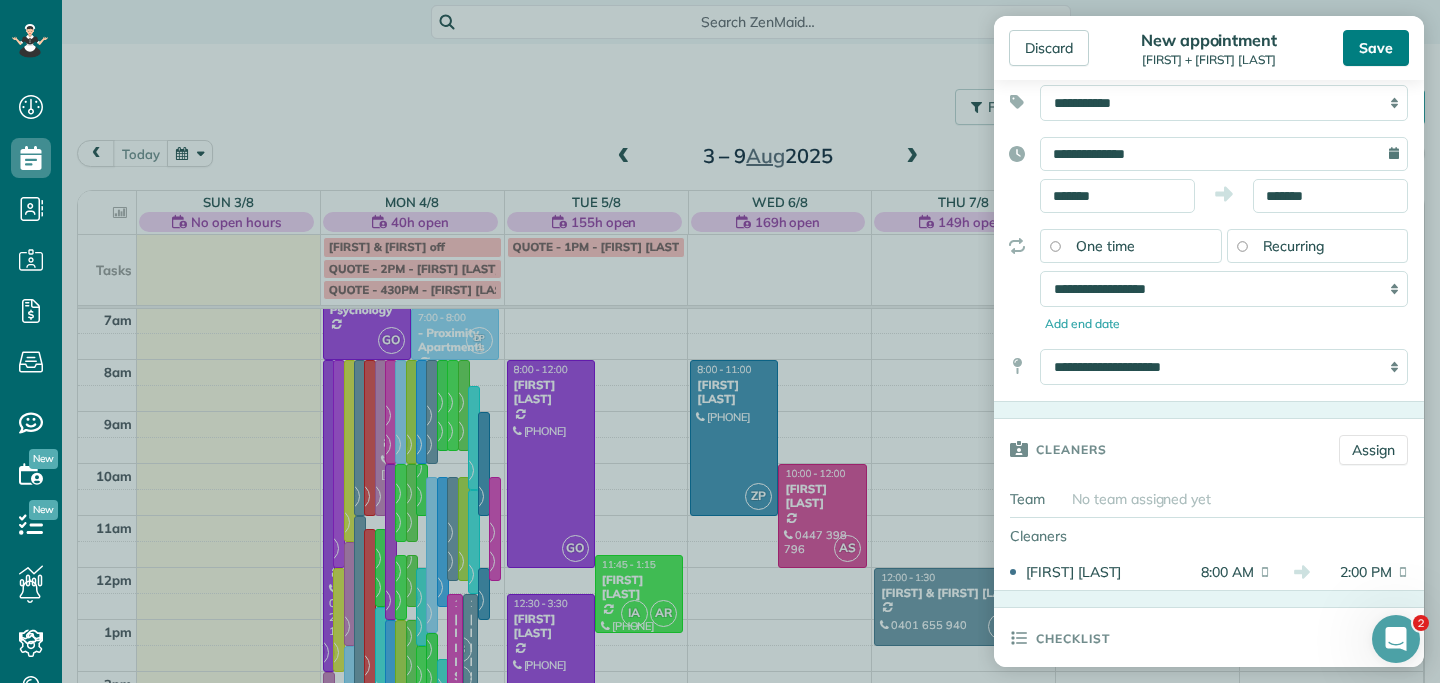 click on "Save" at bounding box center (1376, 48) 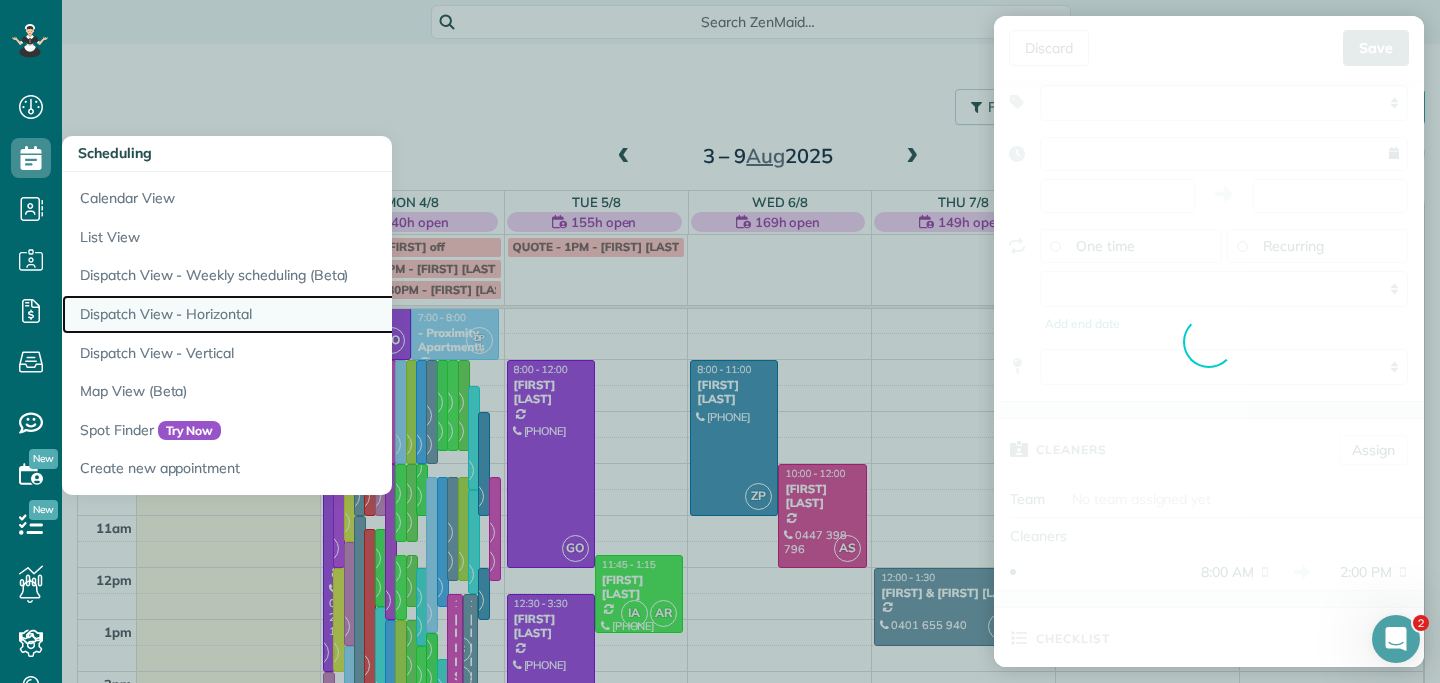 click on "Dispatch View - Horizontal" at bounding box center (312, 314) 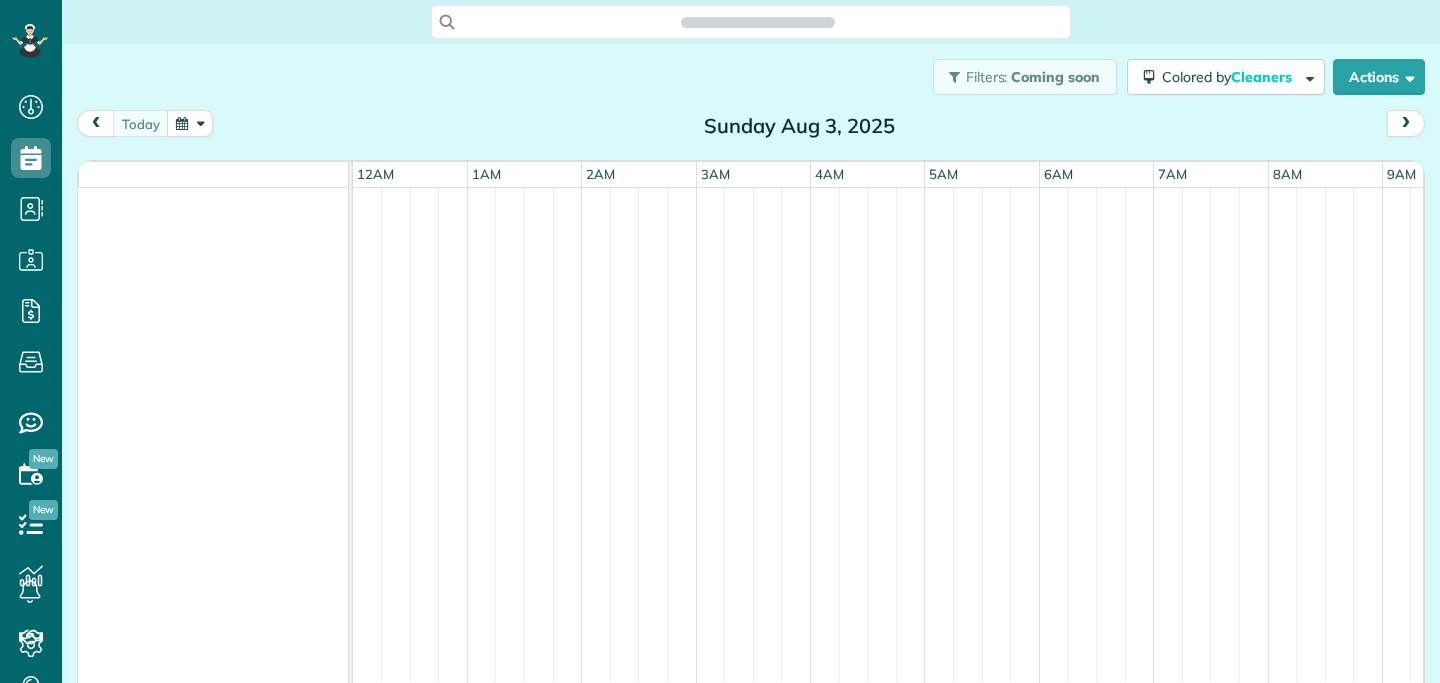 scroll, scrollTop: 0, scrollLeft: 0, axis: both 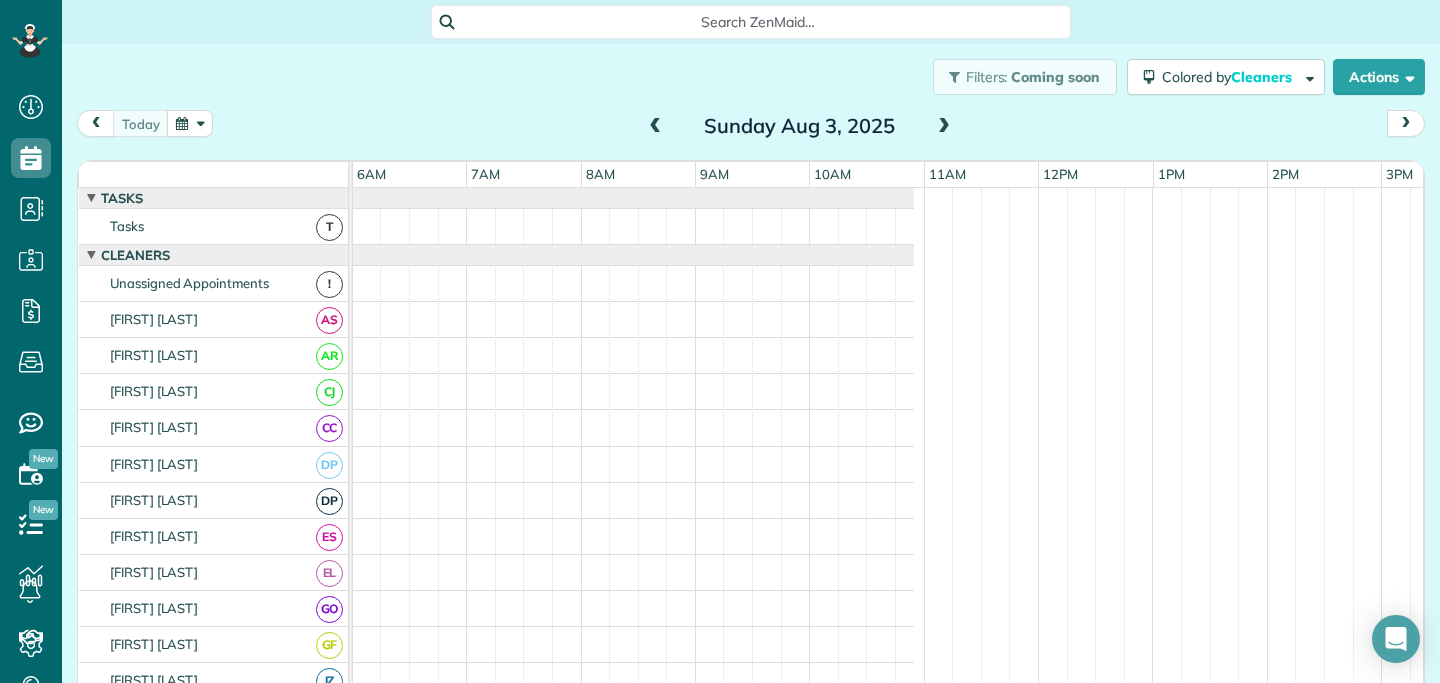 click at bounding box center [944, 127] 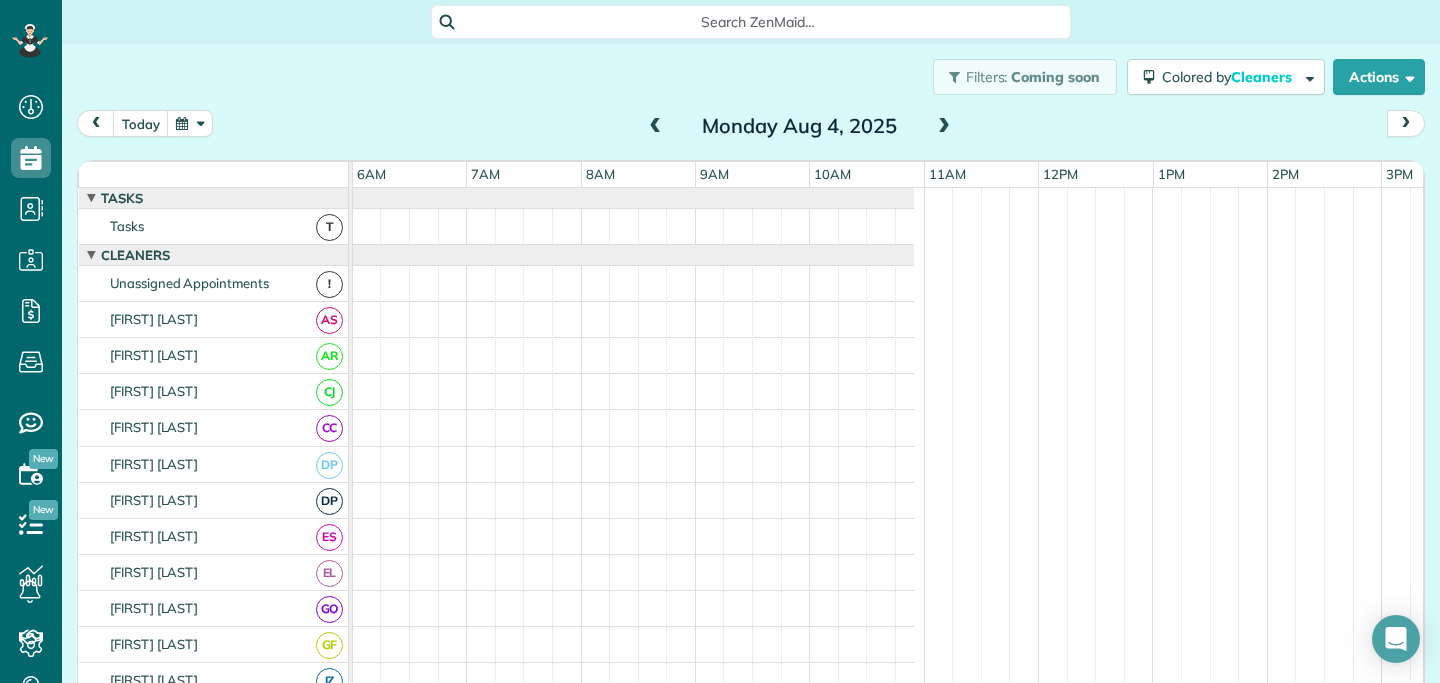 click at bounding box center [944, 127] 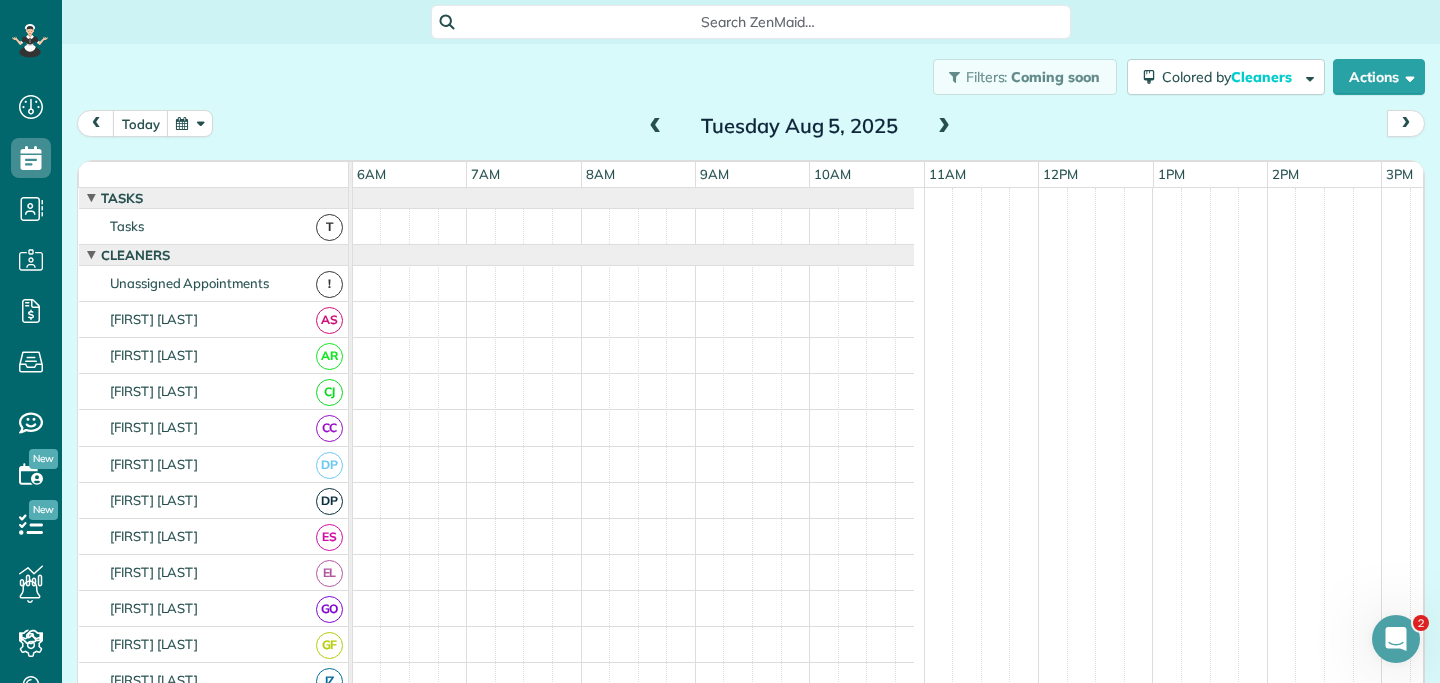 scroll, scrollTop: 0, scrollLeft: 0, axis: both 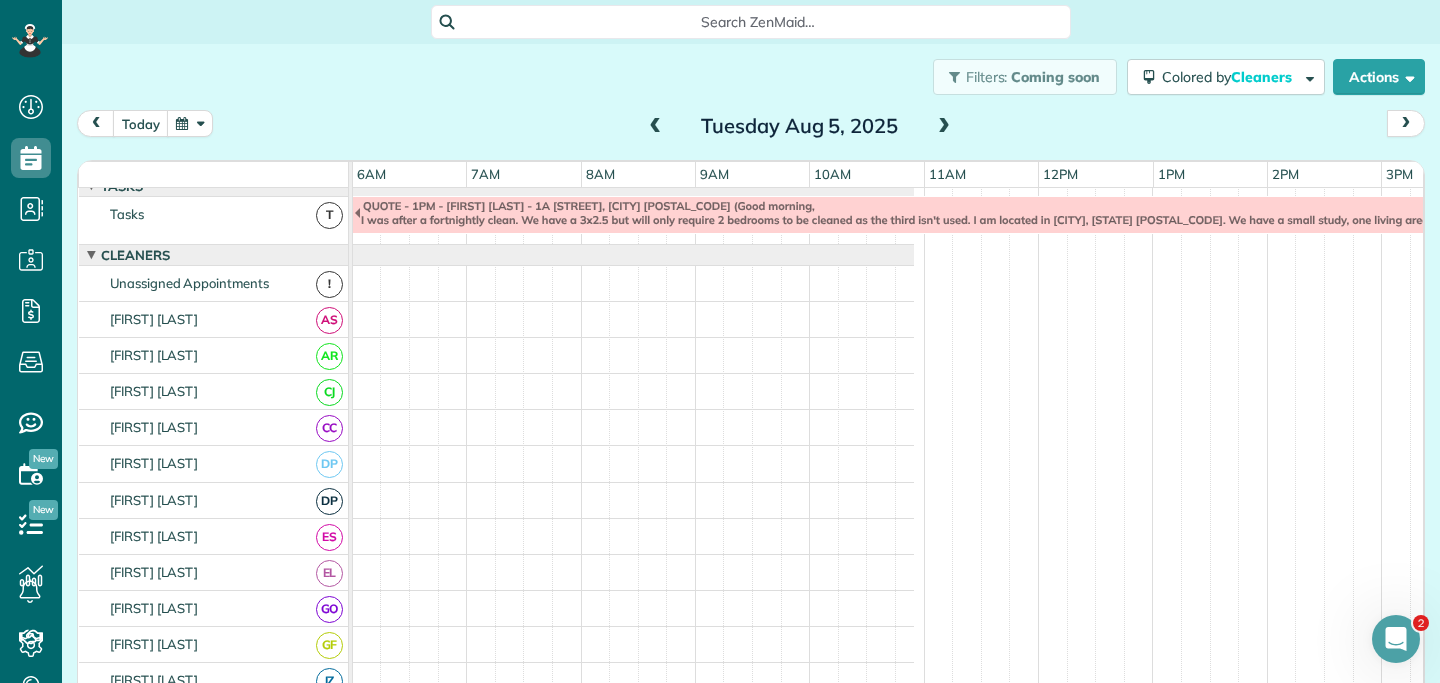 click on "QUOTE - 1PM - [FIRST] [LAST] - 1A [STREET], [CITY] [POSTAL_CODE] (Good morning,
I was after a fortnightly clean. We have a 3x2.5 but will only require 2 bedrooms to be cleaned as the third isn't used. I am located in [CITY], [STATE] [POSTAL_CODE]. We have a small study, one living area, kitchen, butler pantry and laundry. There is a Toyroom /theatre which doesn't need to be cleaned as I am constantly cleaning in there. Looking forward to hearing from you)" at bounding box center (1342, 213) 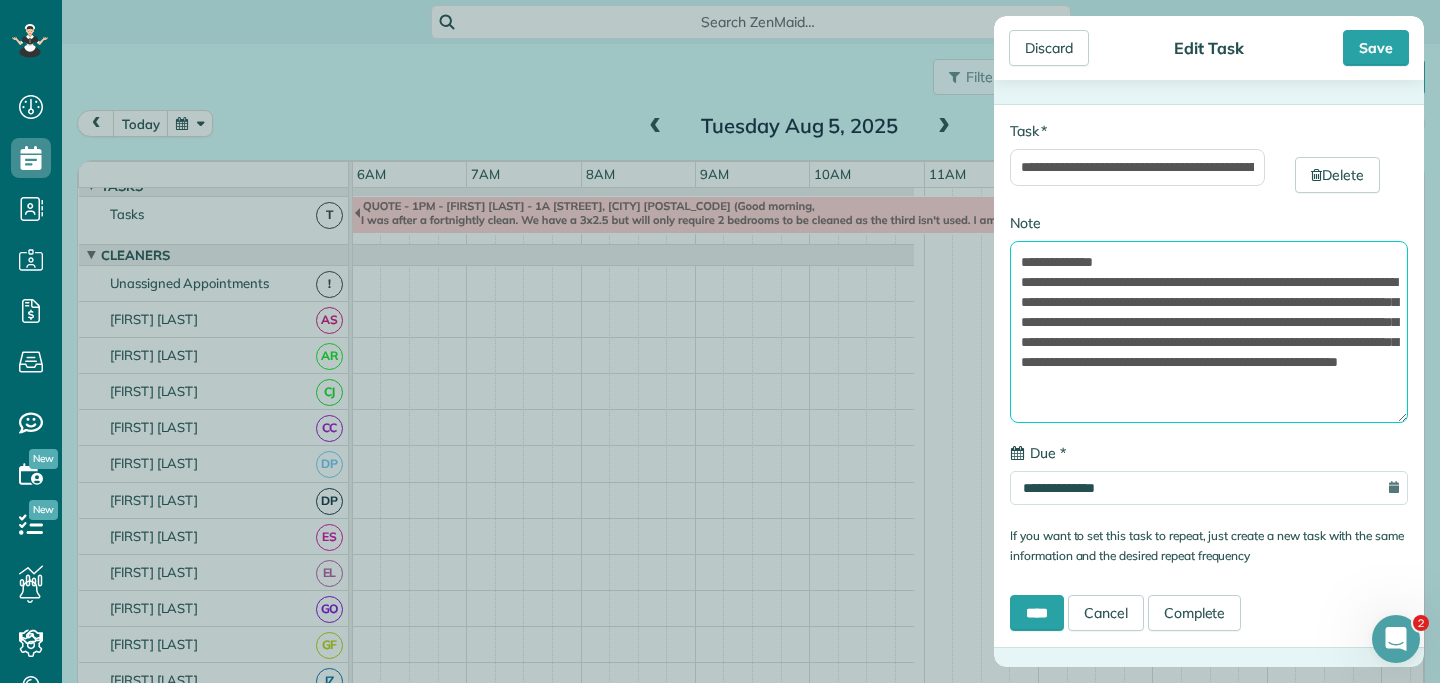 drag, startPoint x: 1216, startPoint y: 400, endPoint x: 995, endPoint y: 229, distance: 279.43158 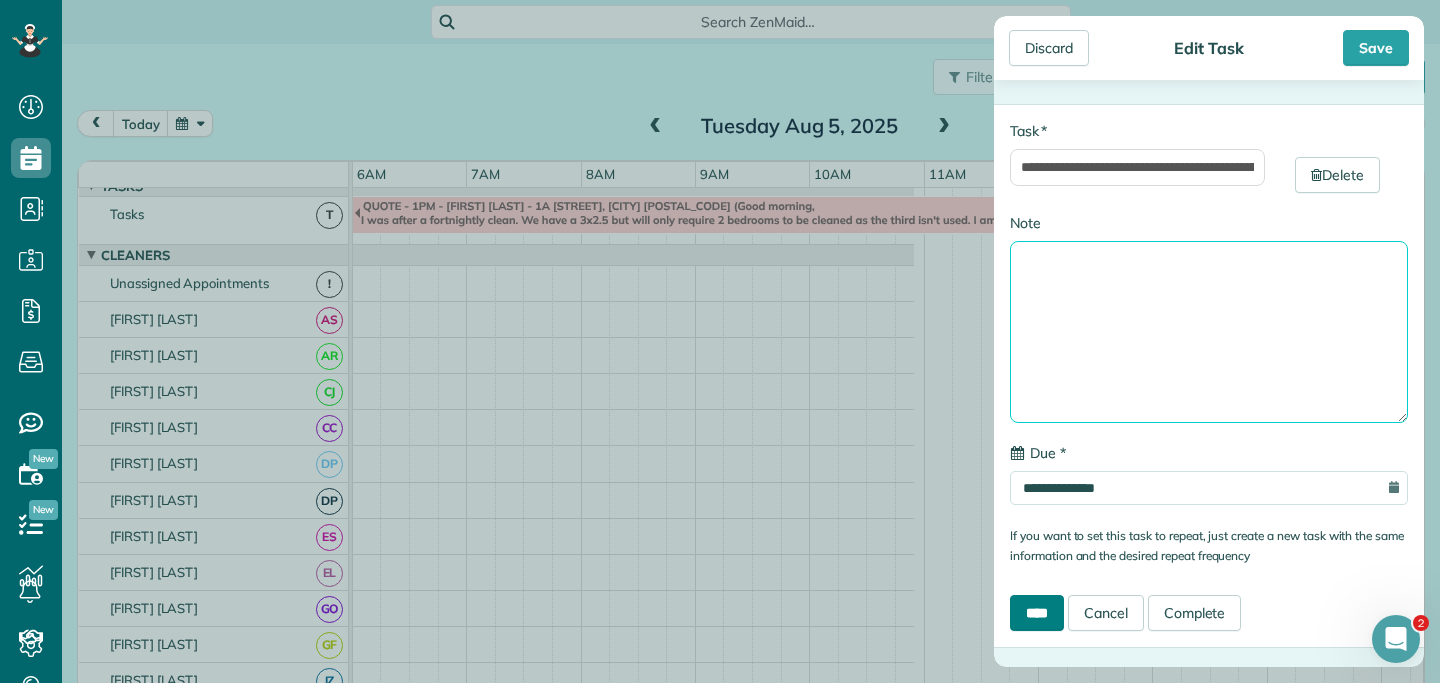 type 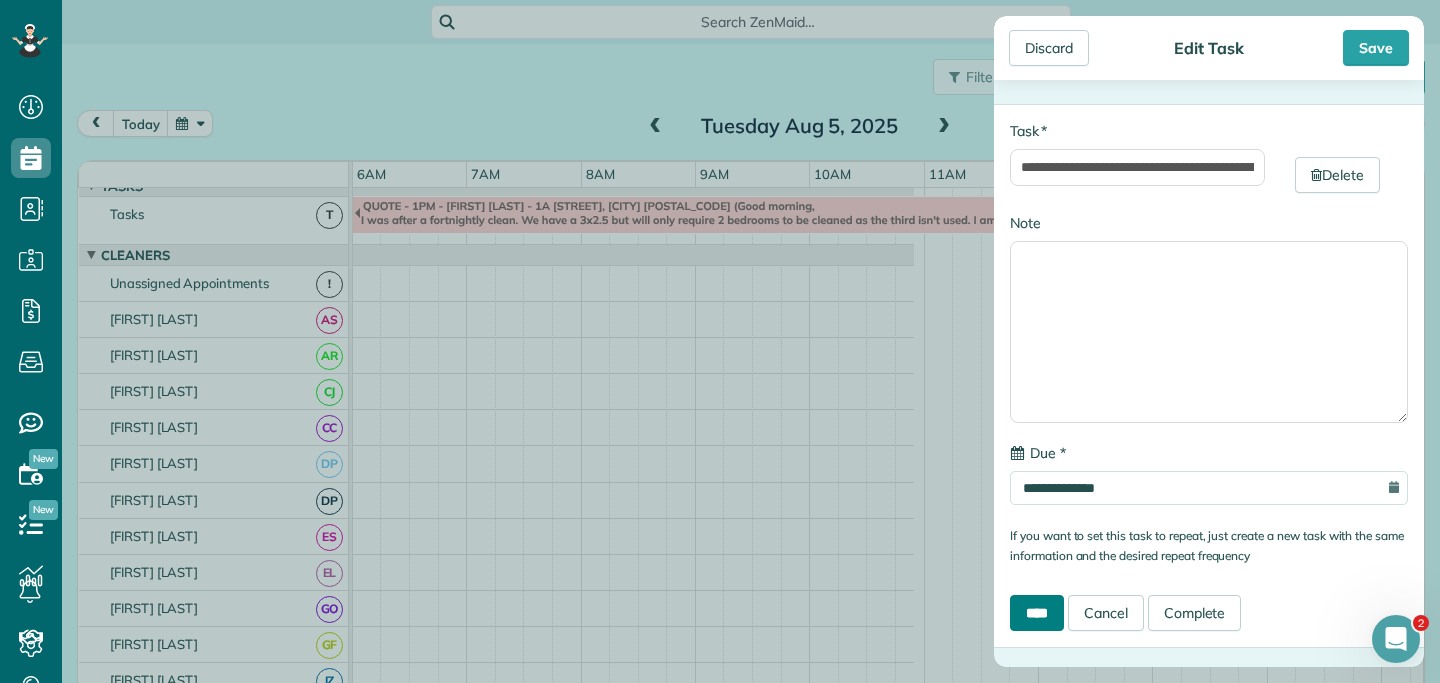 click on "****" at bounding box center (1037, 613) 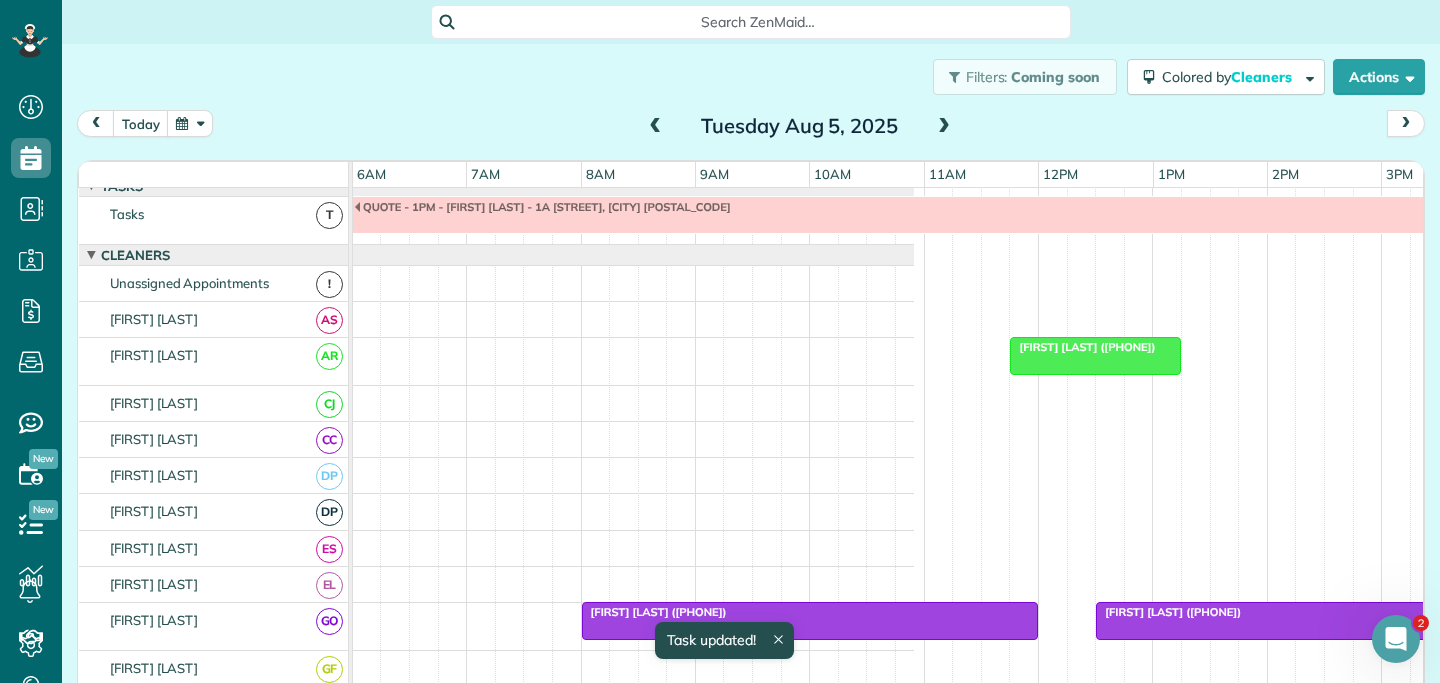 scroll, scrollTop: 34, scrollLeft: 687, axis: both 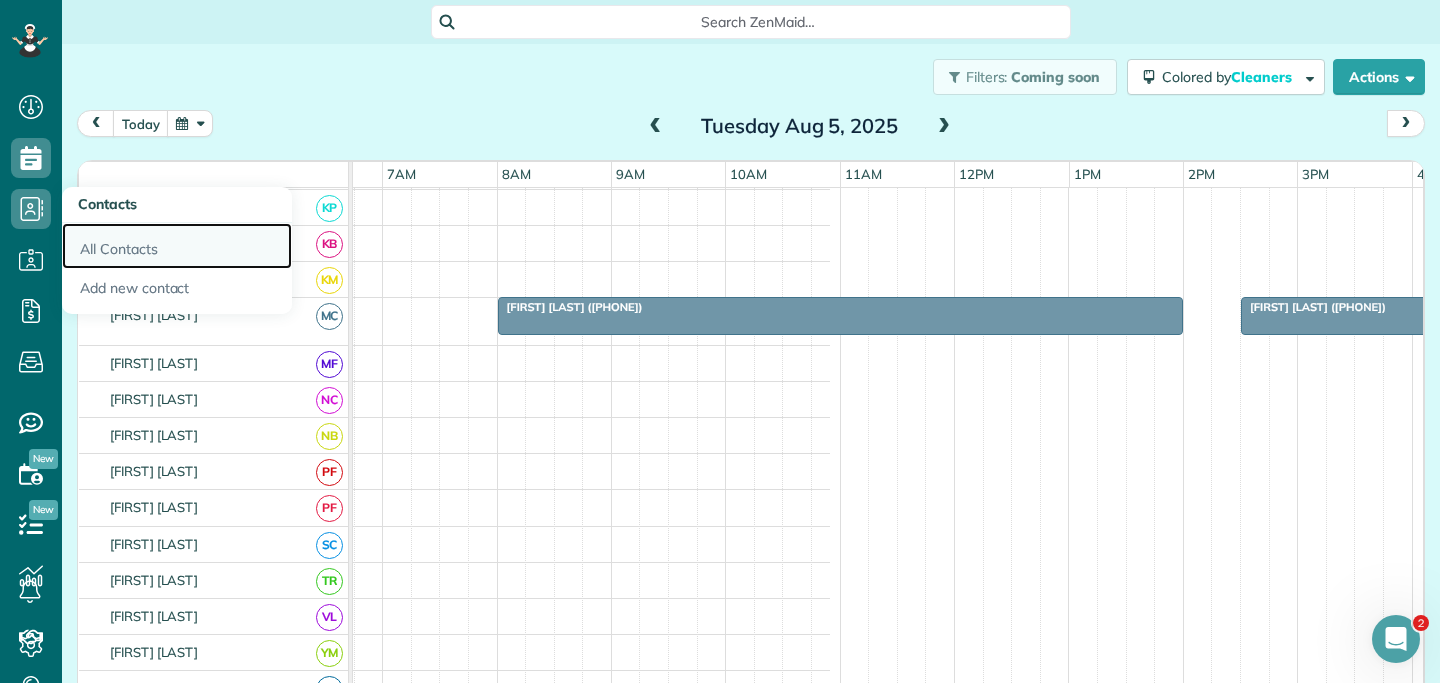 click on "All Contacts" at bounding box center [177, 246] 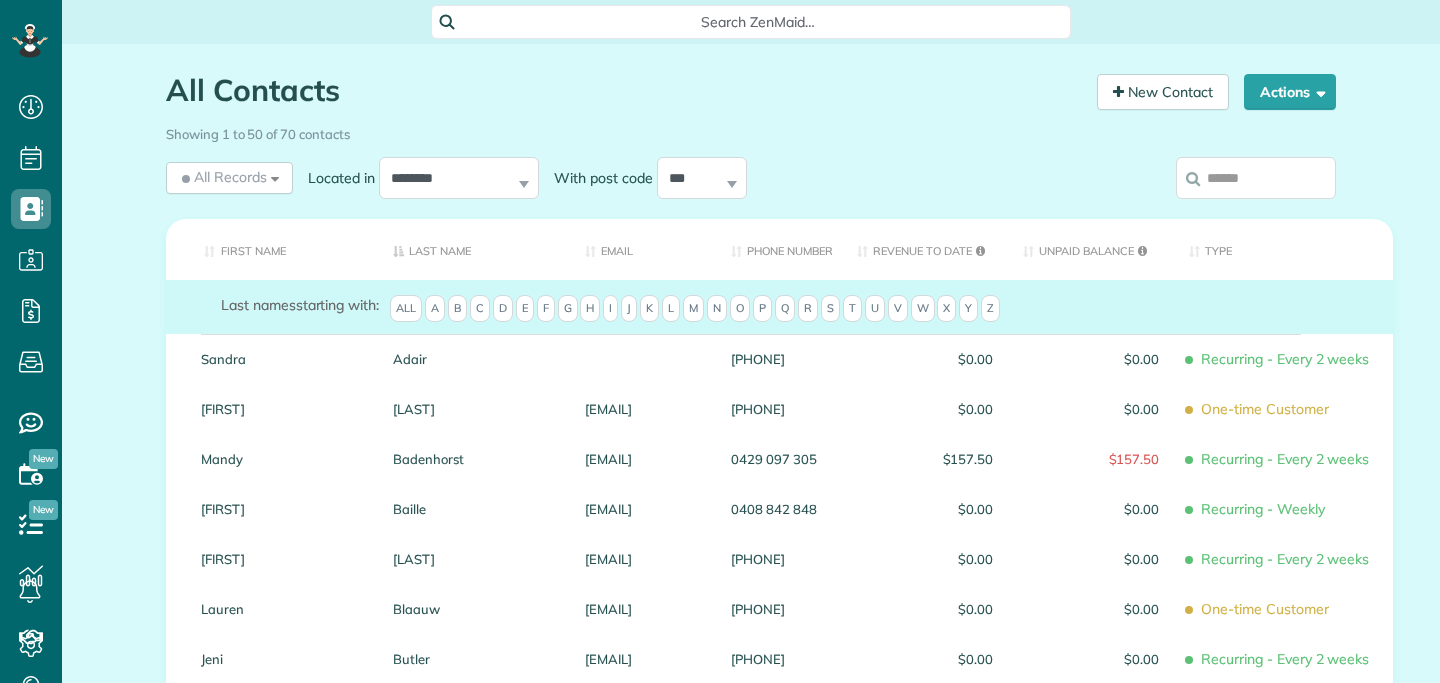 scroll, scrollTop: 0, scrollLeft: 0, axis: both 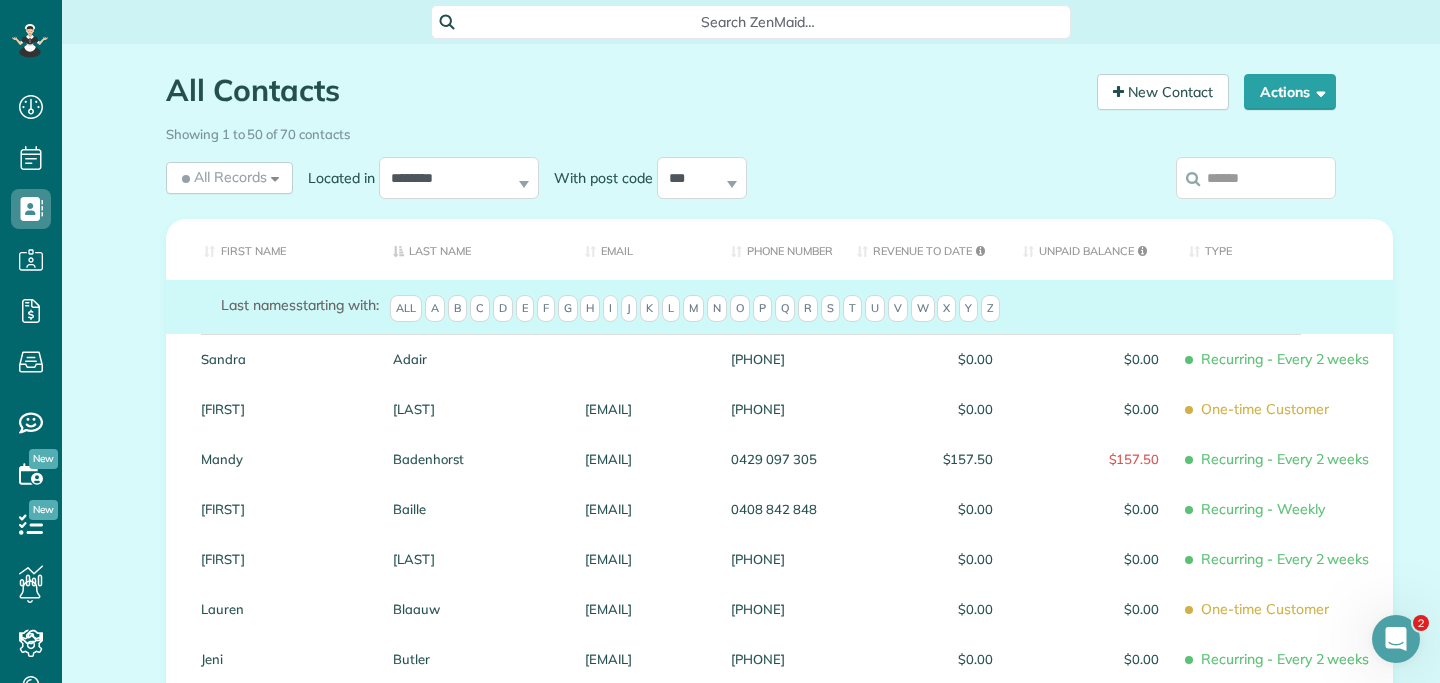 click at bounding box center (1256, 178) 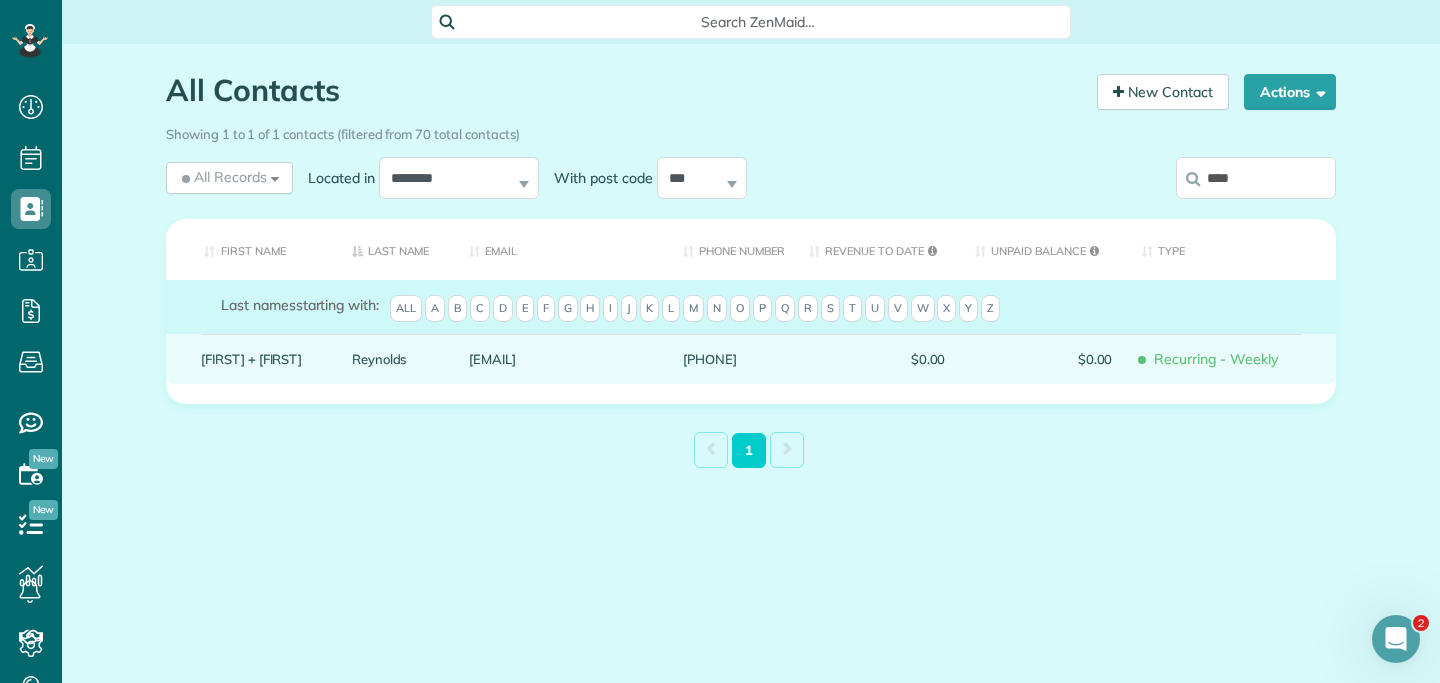 type on "****" 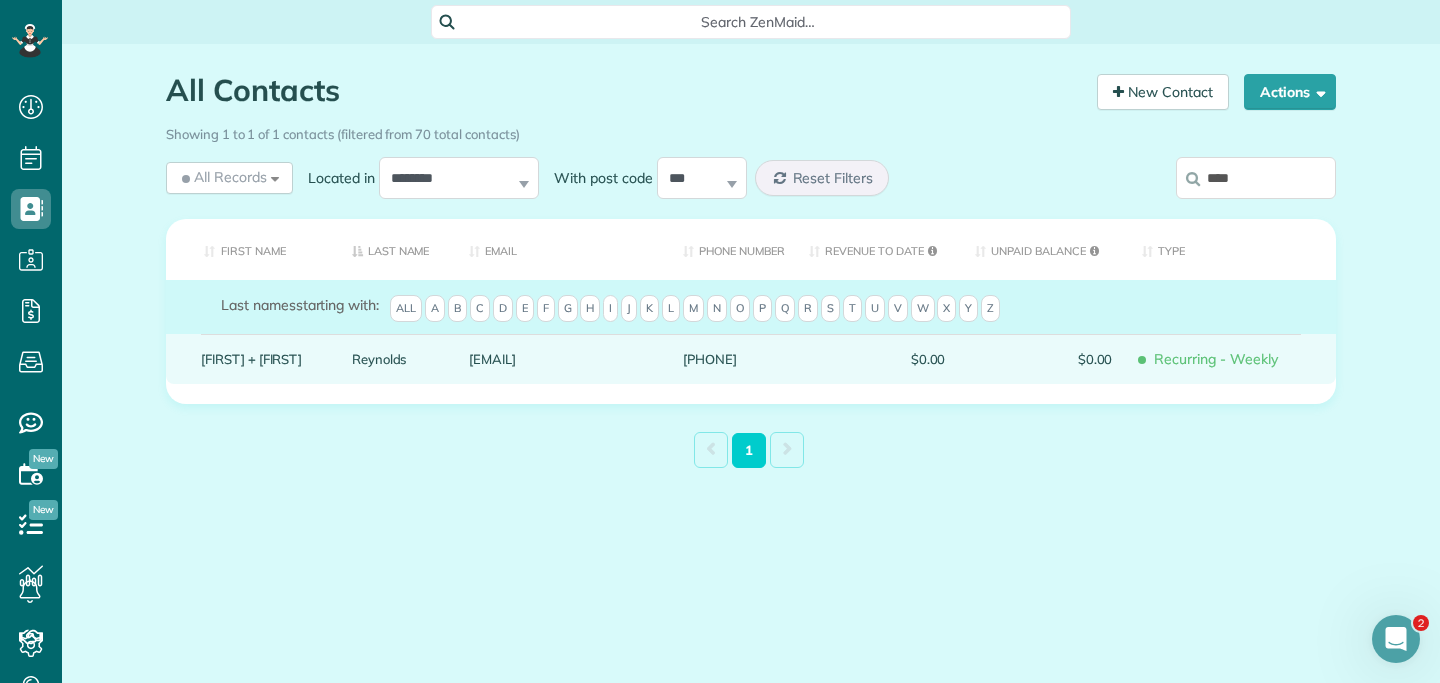 click on "Reynolds" at bounding box center [396, 359] 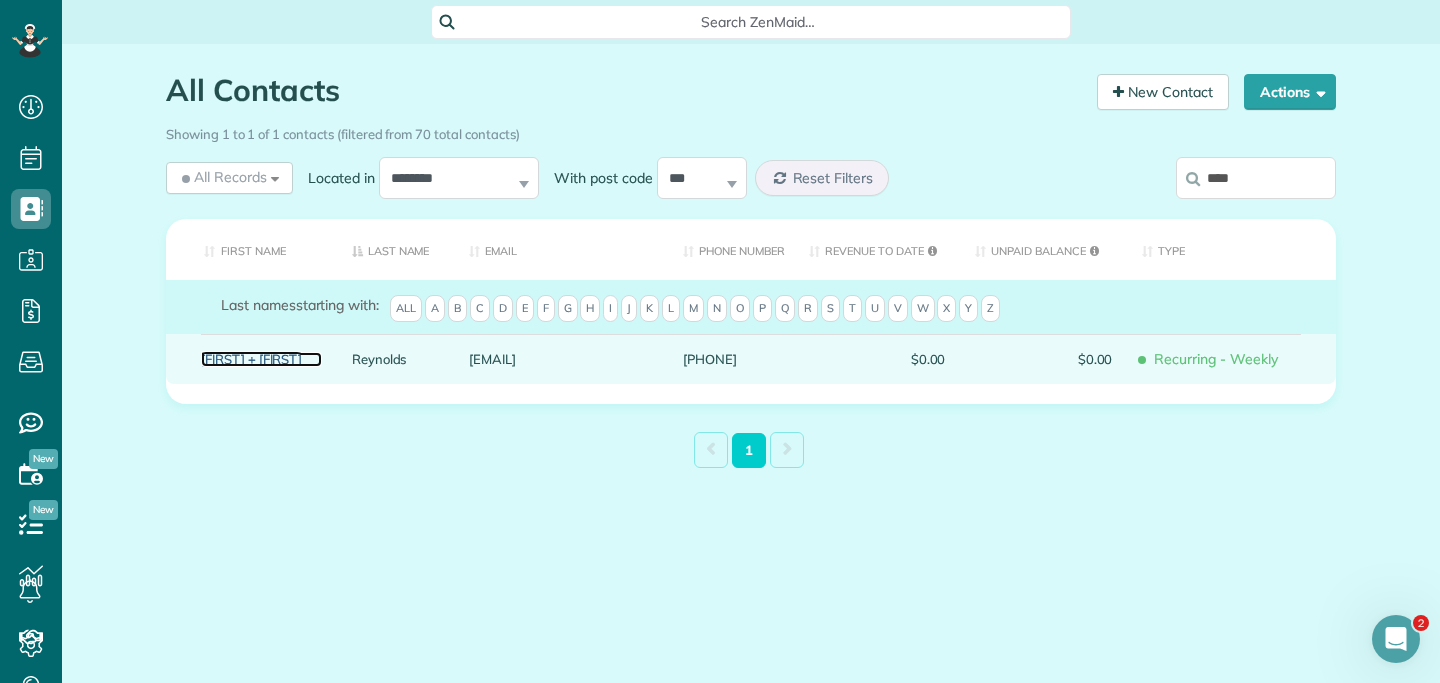 click on "[FIRST] + [FIRST]" at bounding box center (261, 359) 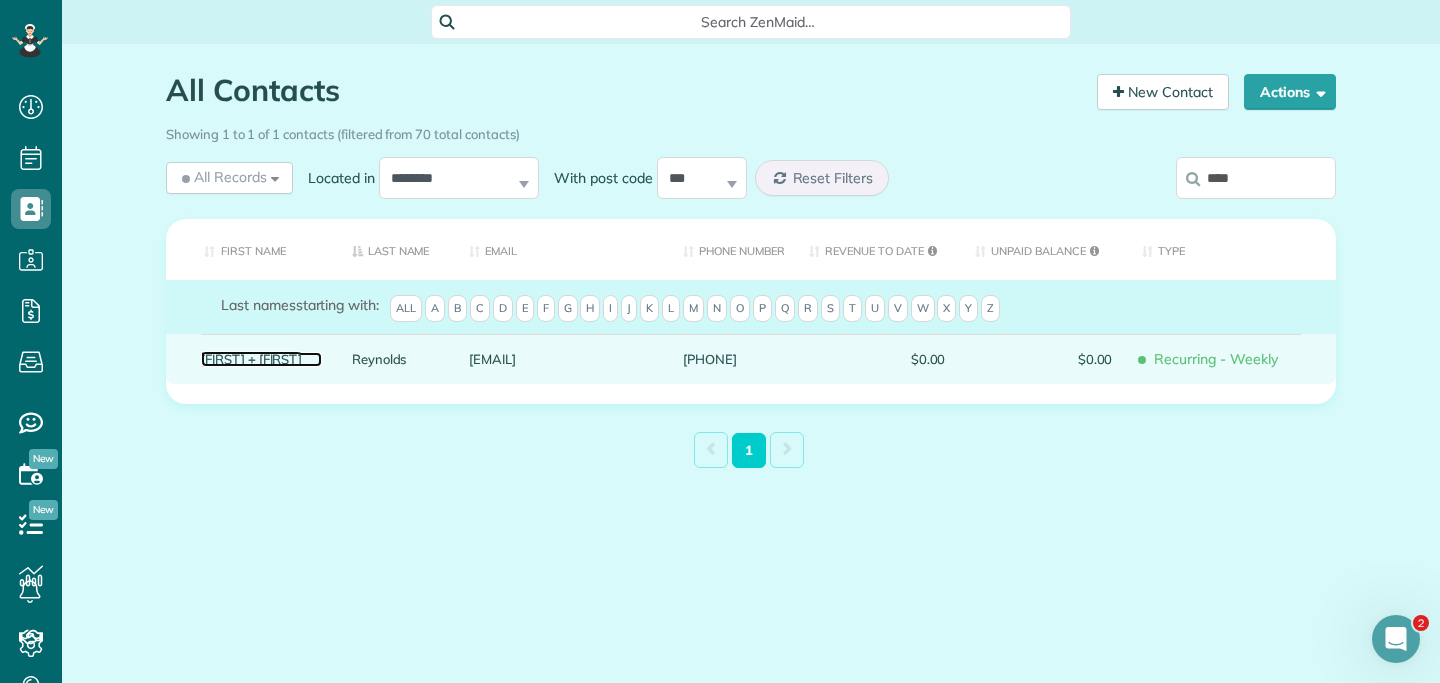 click on "[FIRST] + [FIRST]" at bounding box center [261, 359] 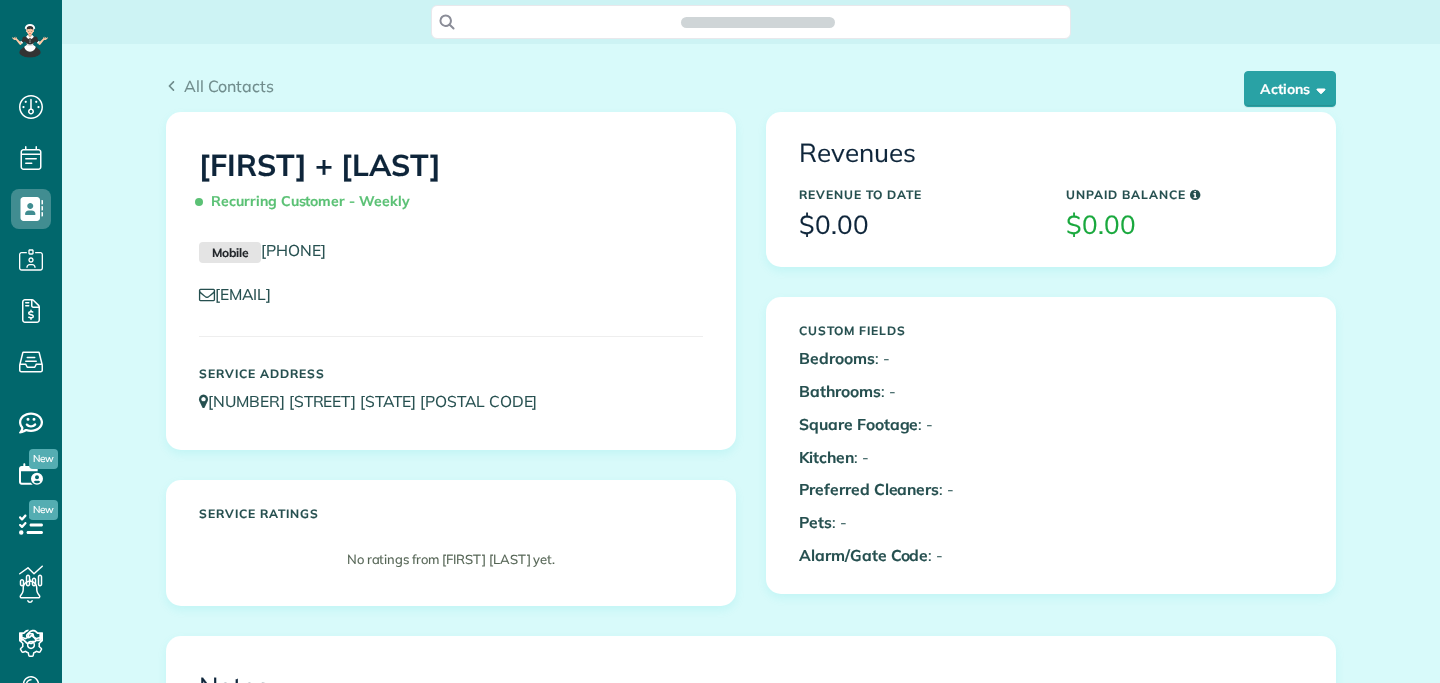 scroll, scrollTop: 0, scrollLeft: 0, axis: both 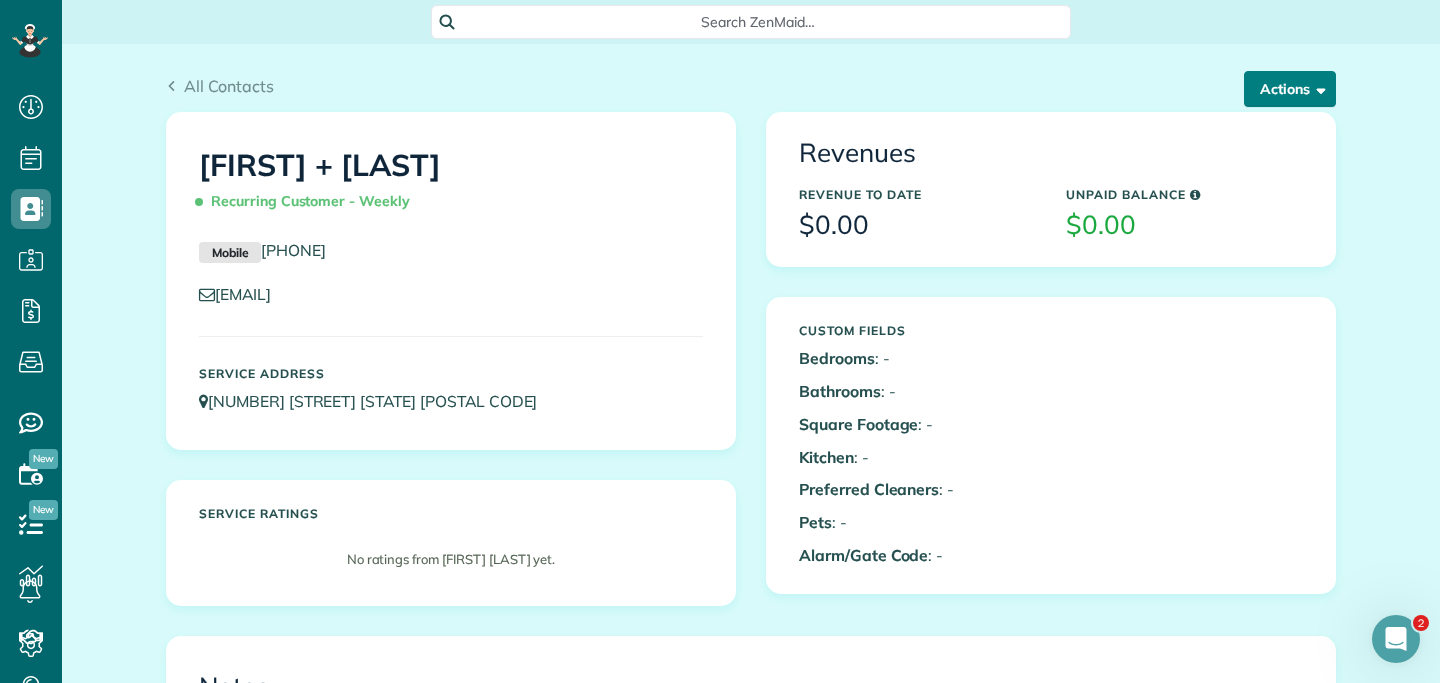 click on "Actions" at bounding box center (1290, 89) 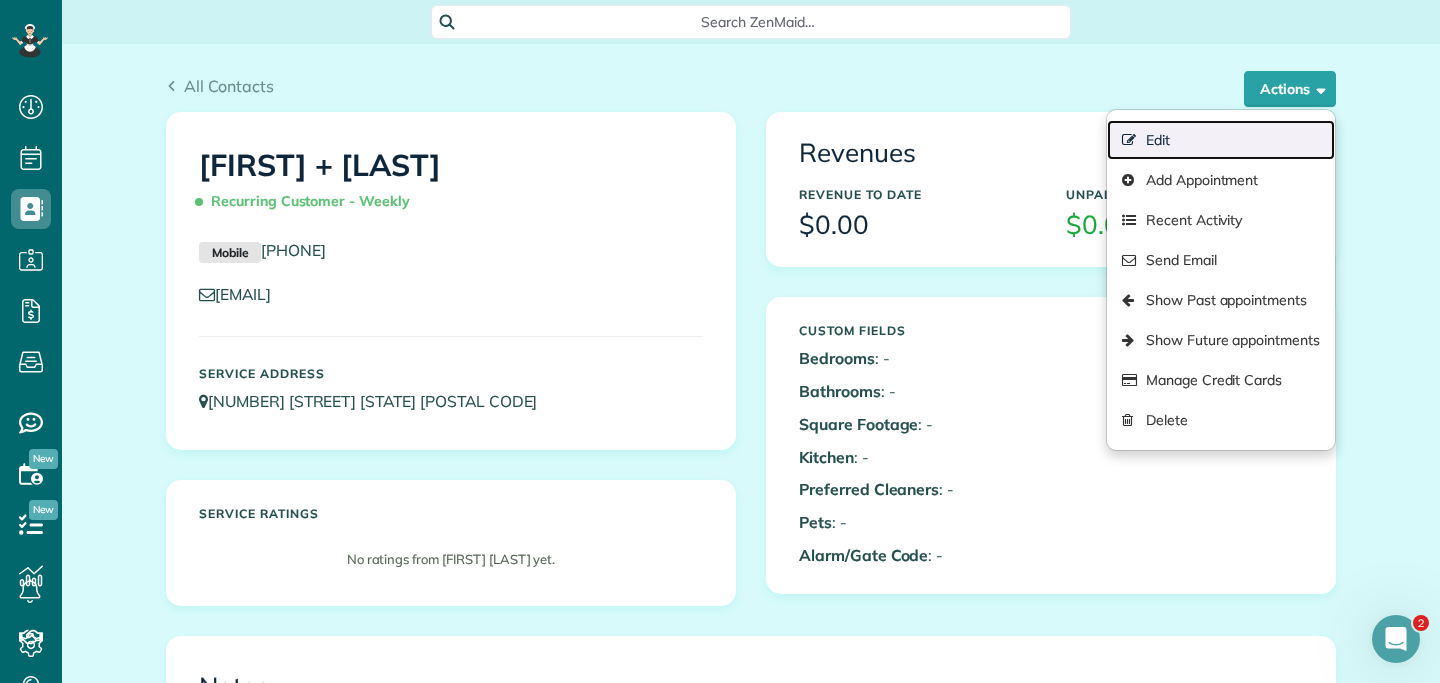 click on "Edit" at bounding box center [1221, 140] 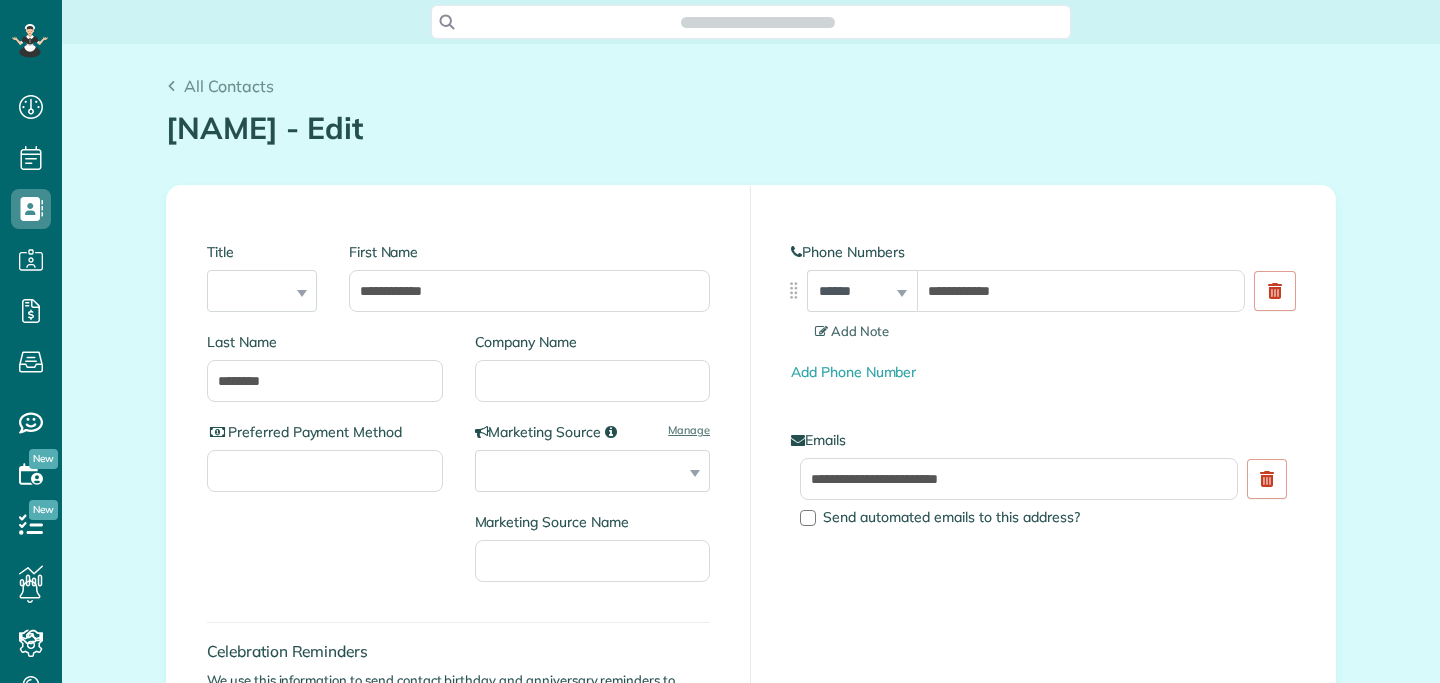 scroll, scrollTop: 0, scrollLeft: 0, axis: both 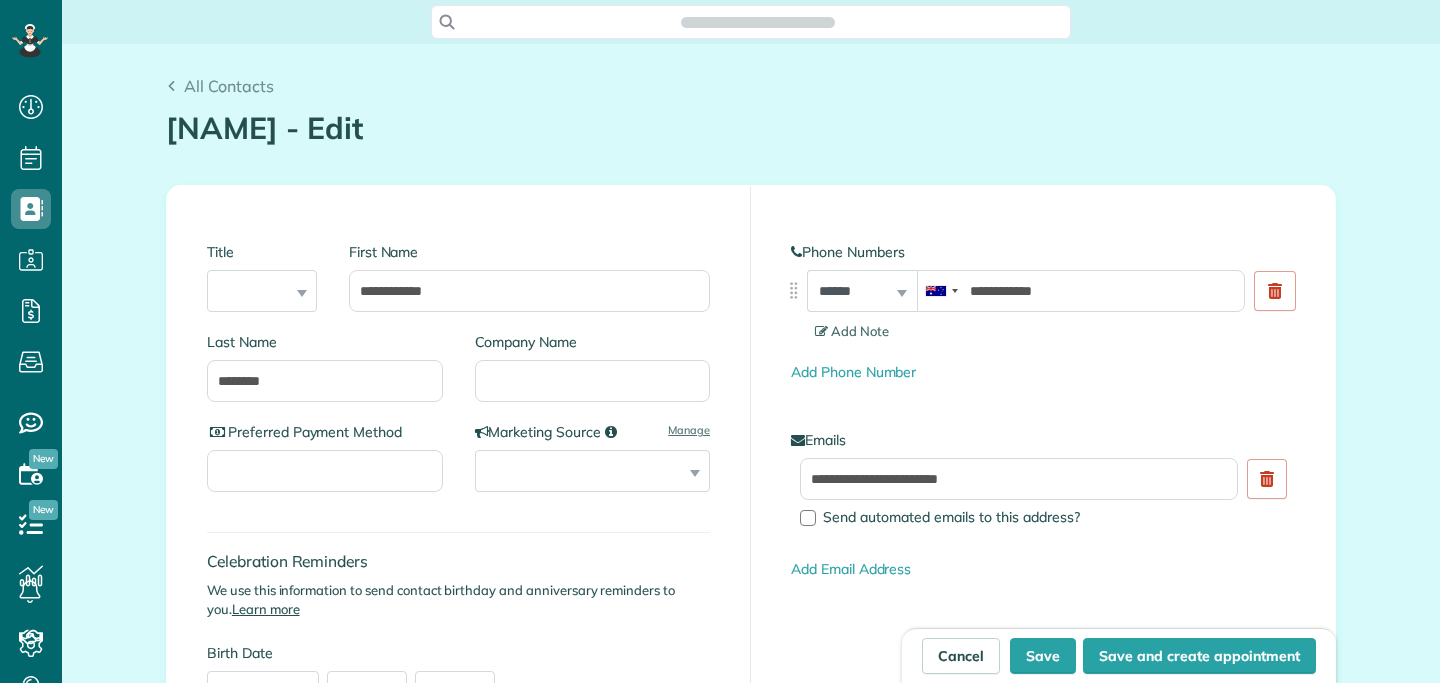 type on "**********" 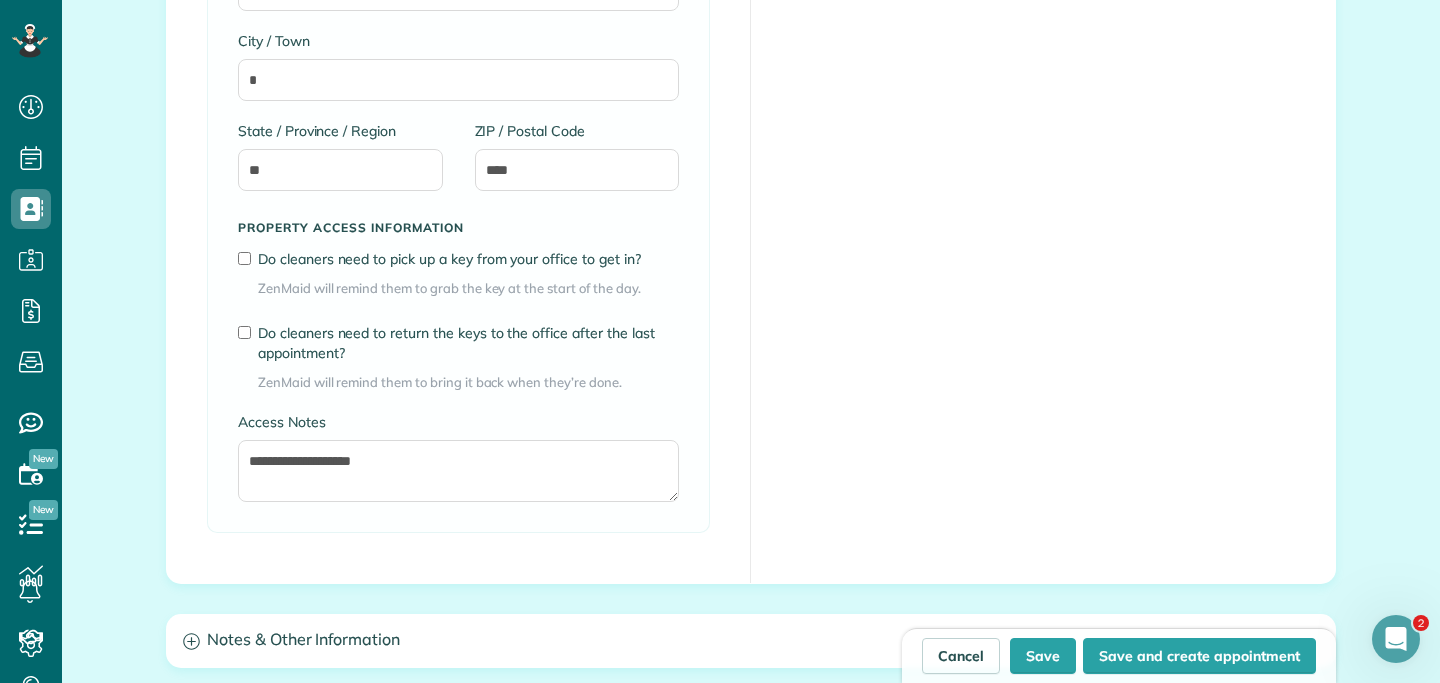 scroll, scrollTop: 1547, scrollLeft: 0, axis: vertical 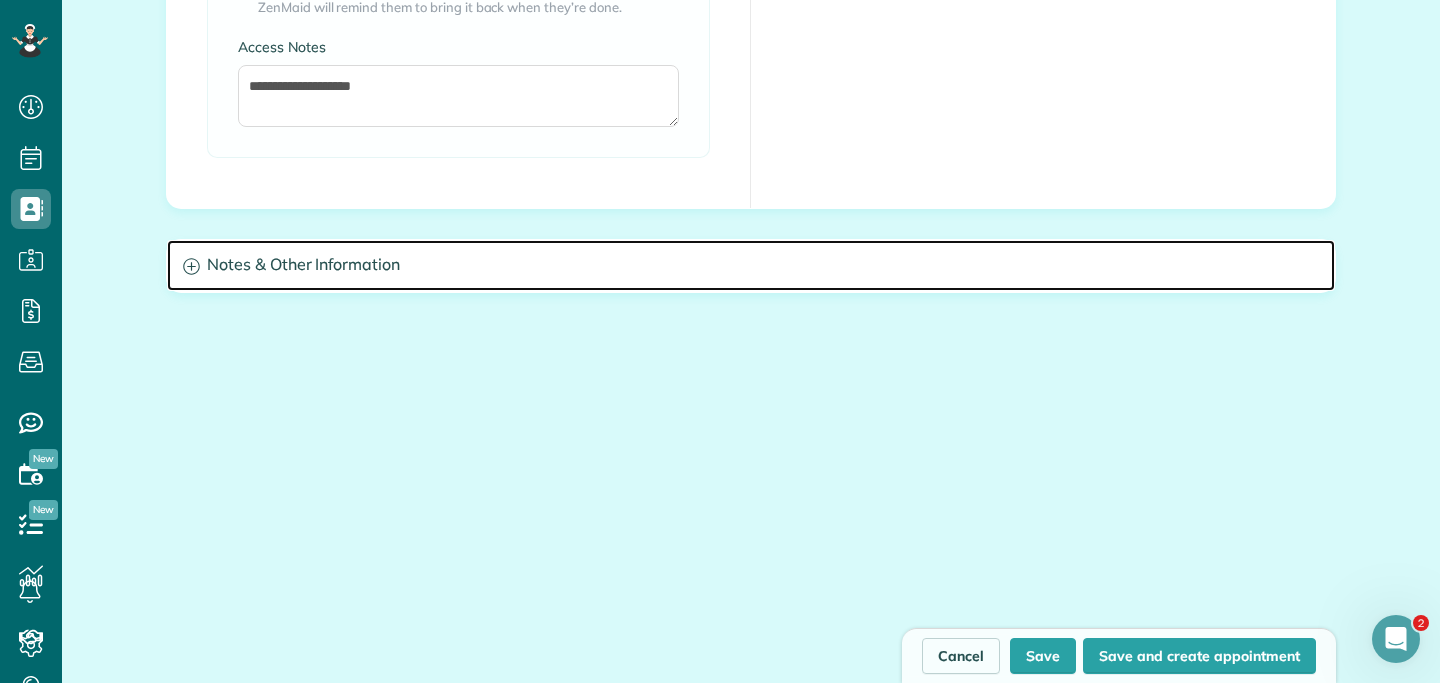 click on "Notes & Other Information" at bounding box center (751, 265) 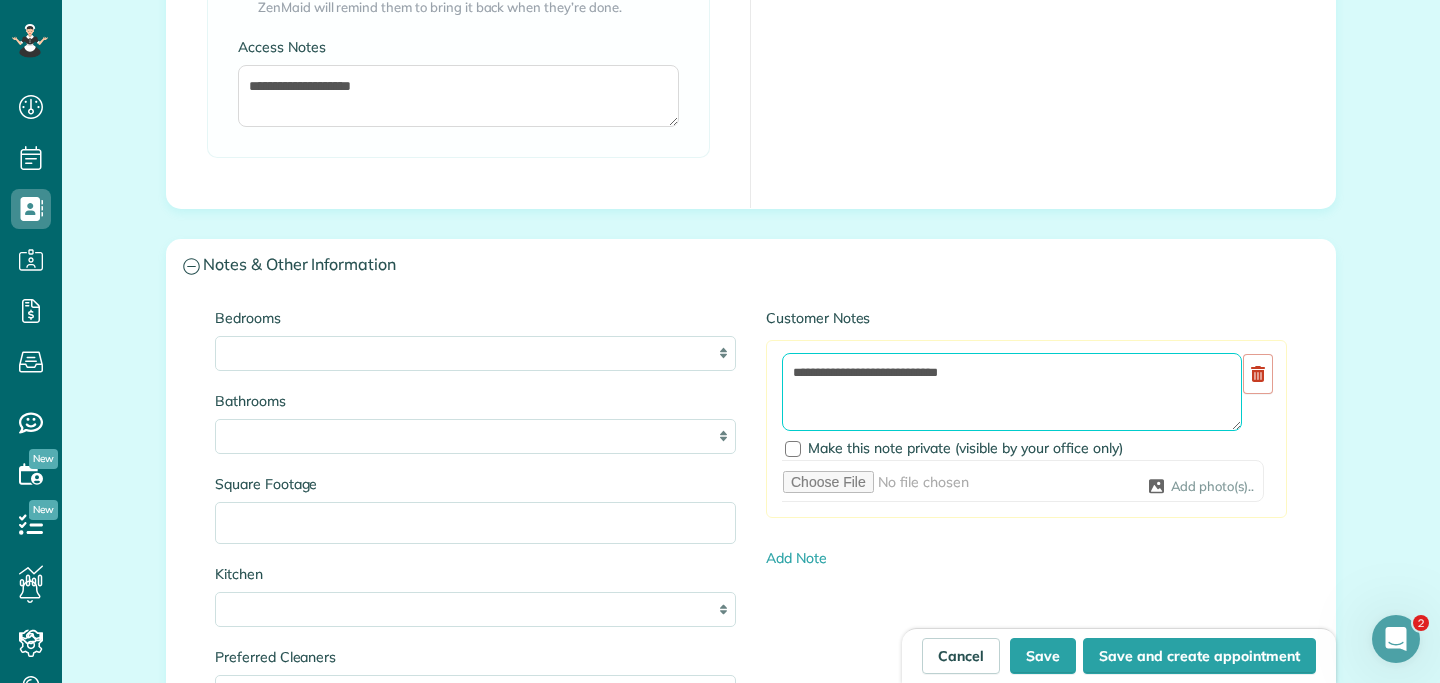 click on "**********" at bounding box center (1012, 392) 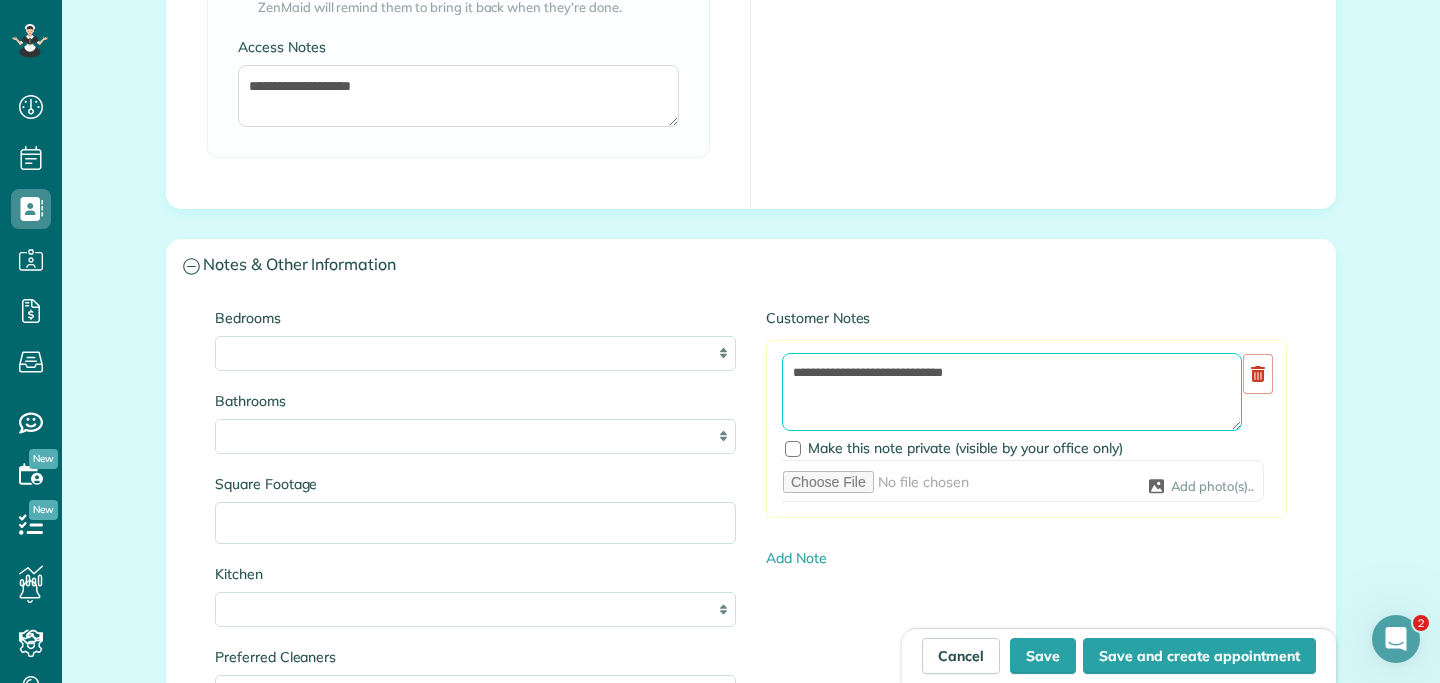paste on "**********" 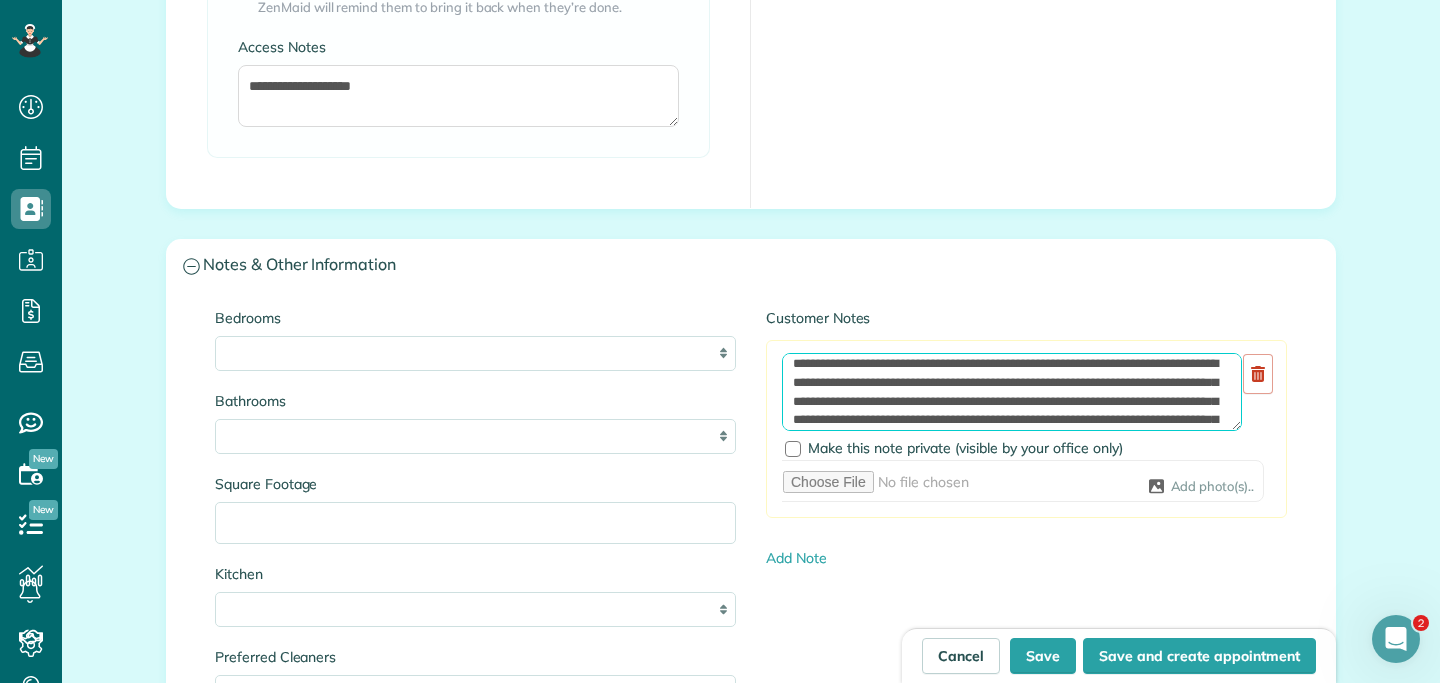 scroll, scrollTop: 28, scrollLeft: 0, axis: vertical 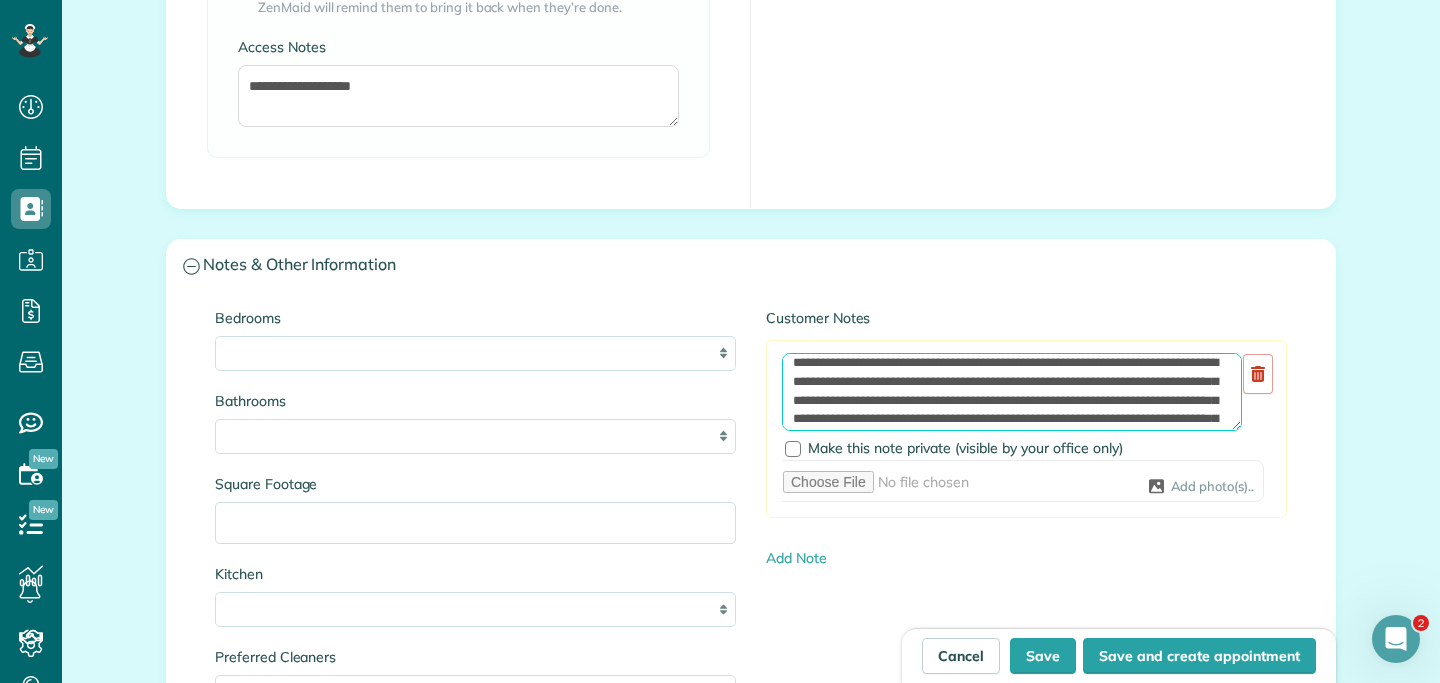 click on "**********" at bounding box center (1012, 392) 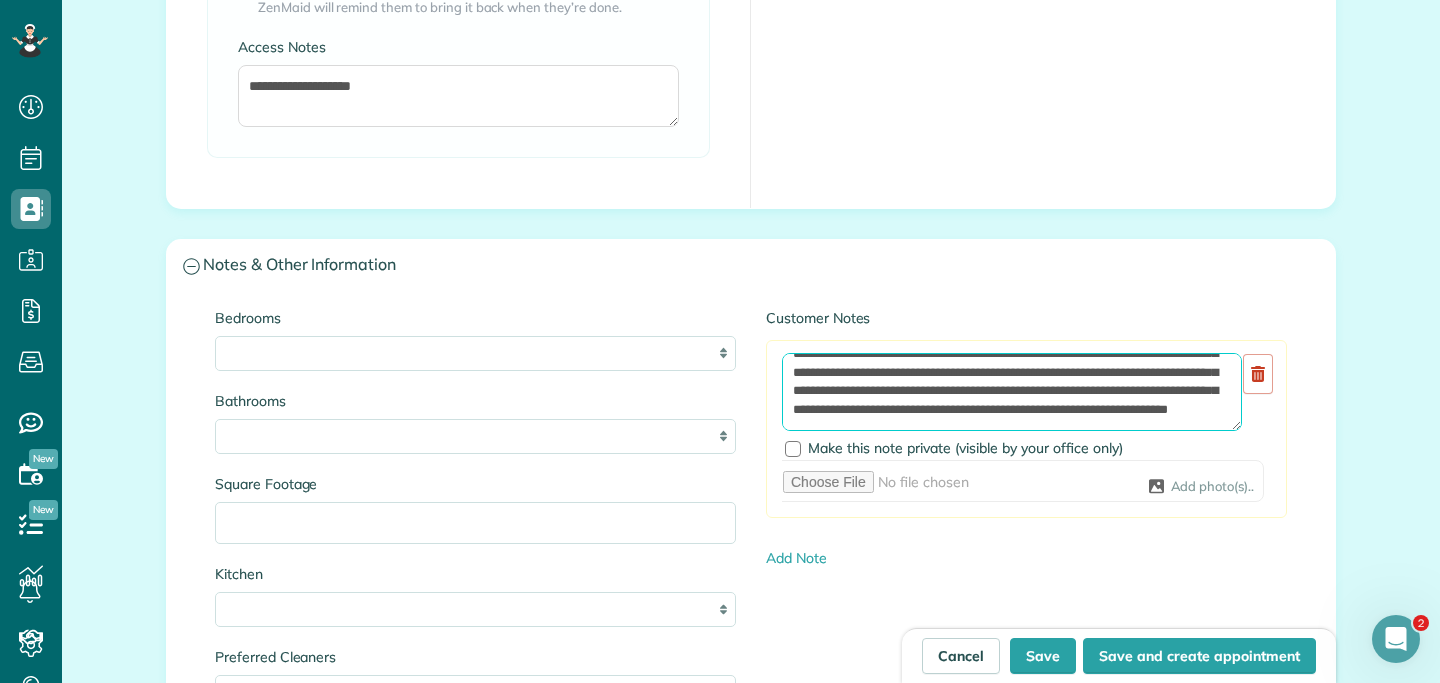 scroll, scrollTop: 576, scrollLeft: 0, axis: vertical 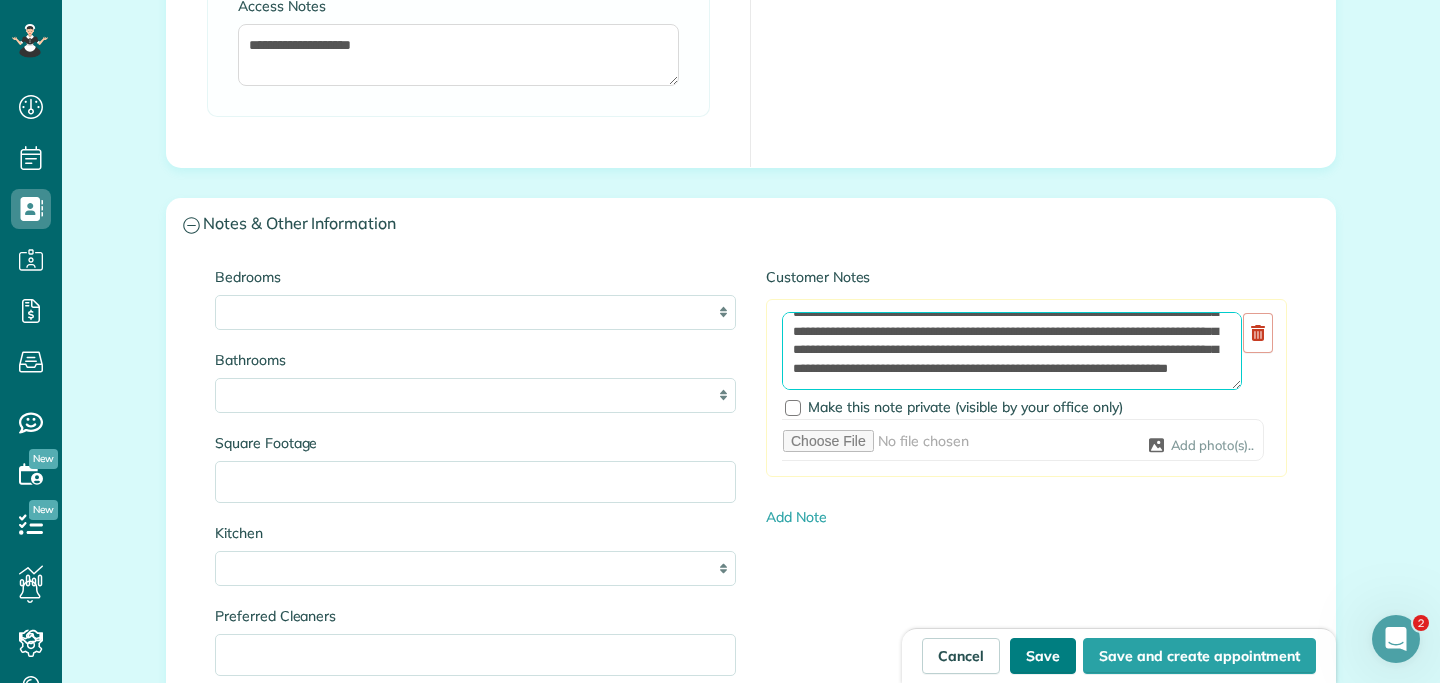 type on "**********" 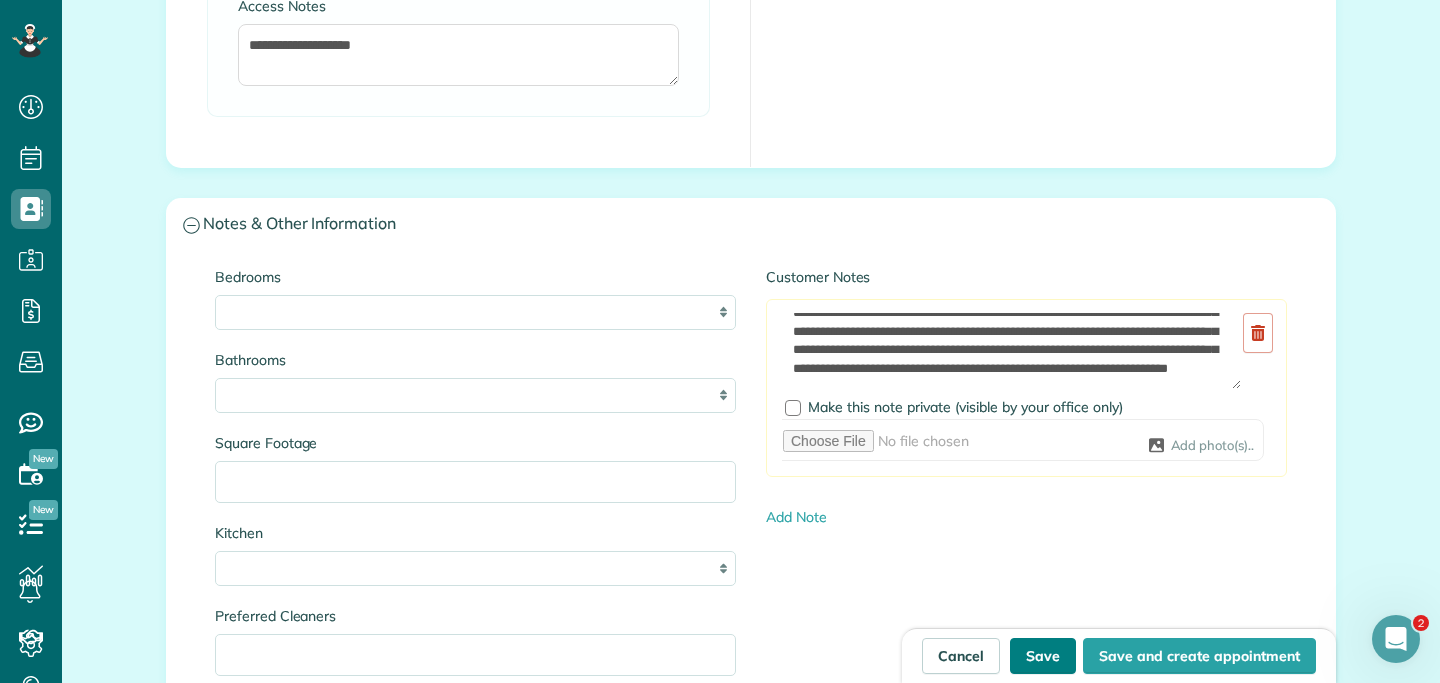 click on "Save" at bounding box center (1043, 656) 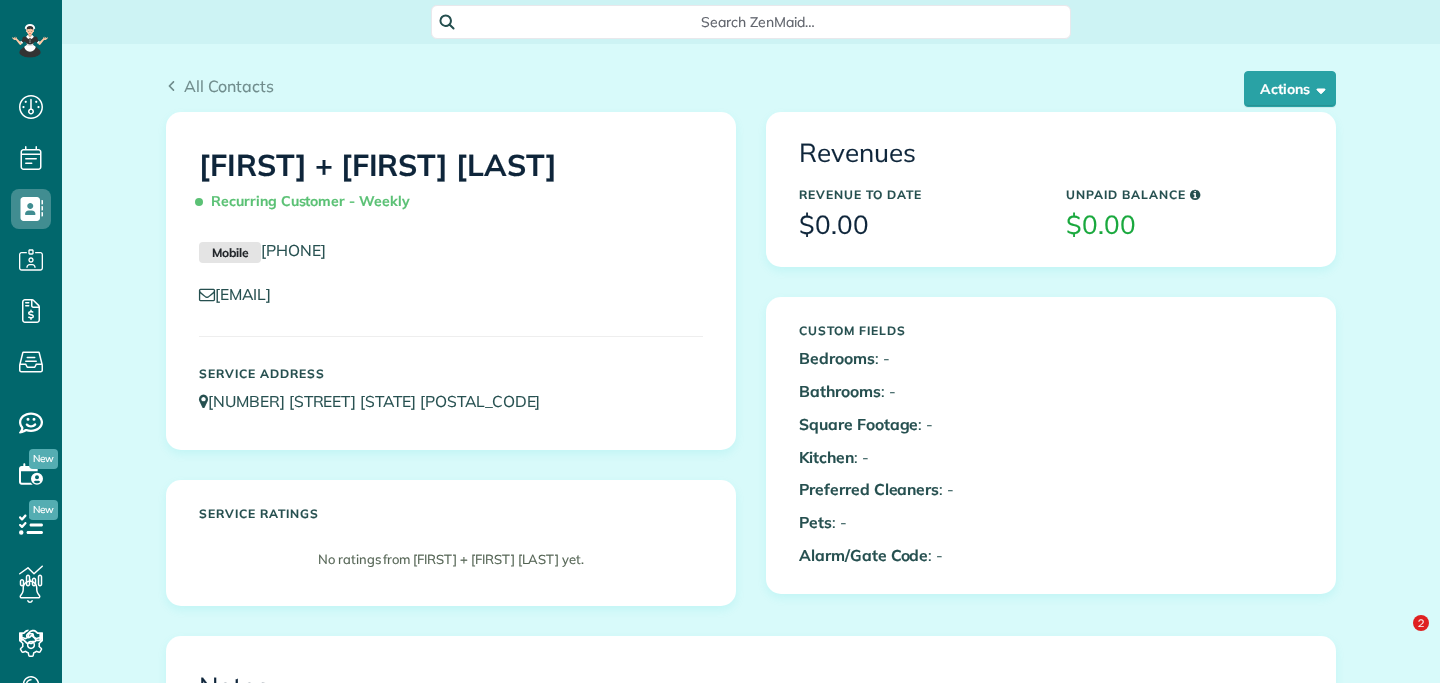 scroll, scrollTop: 0, scrollLeft: 0, axis: both 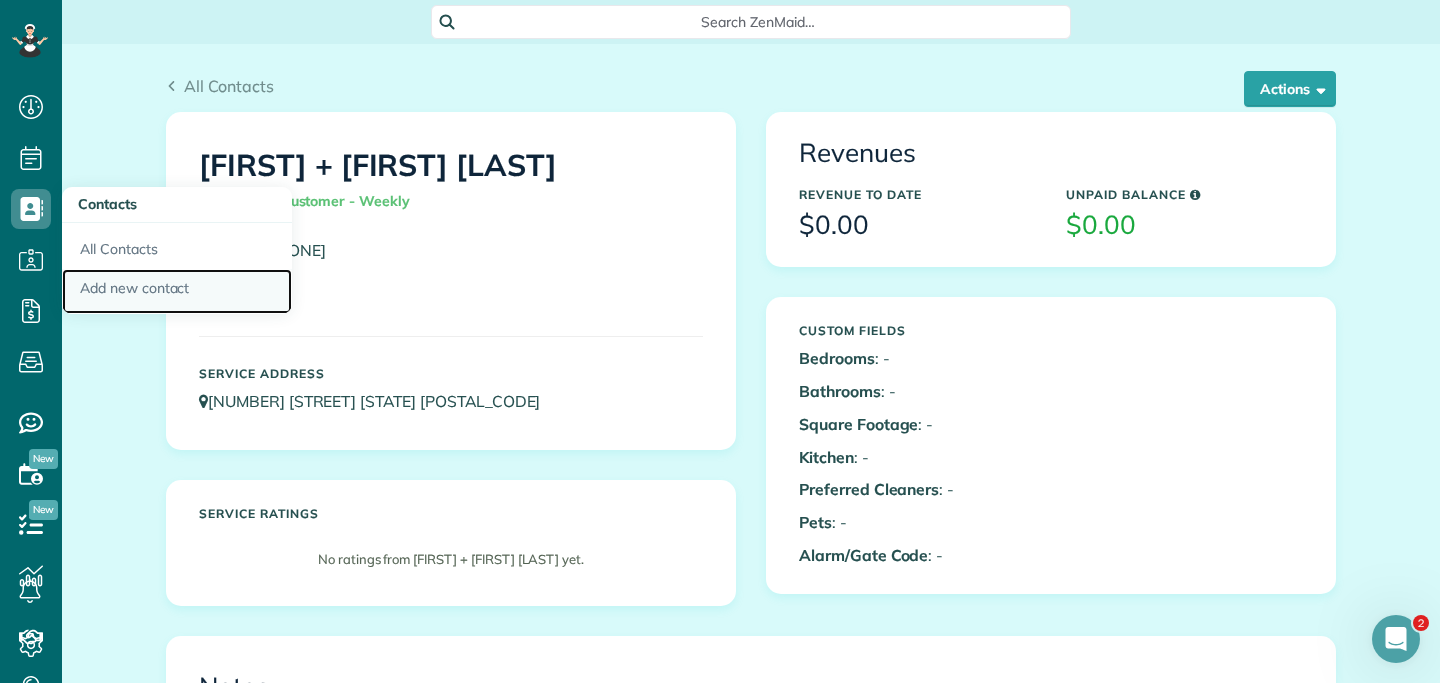 click on "Add new contact" at bounding box center (177, 292) 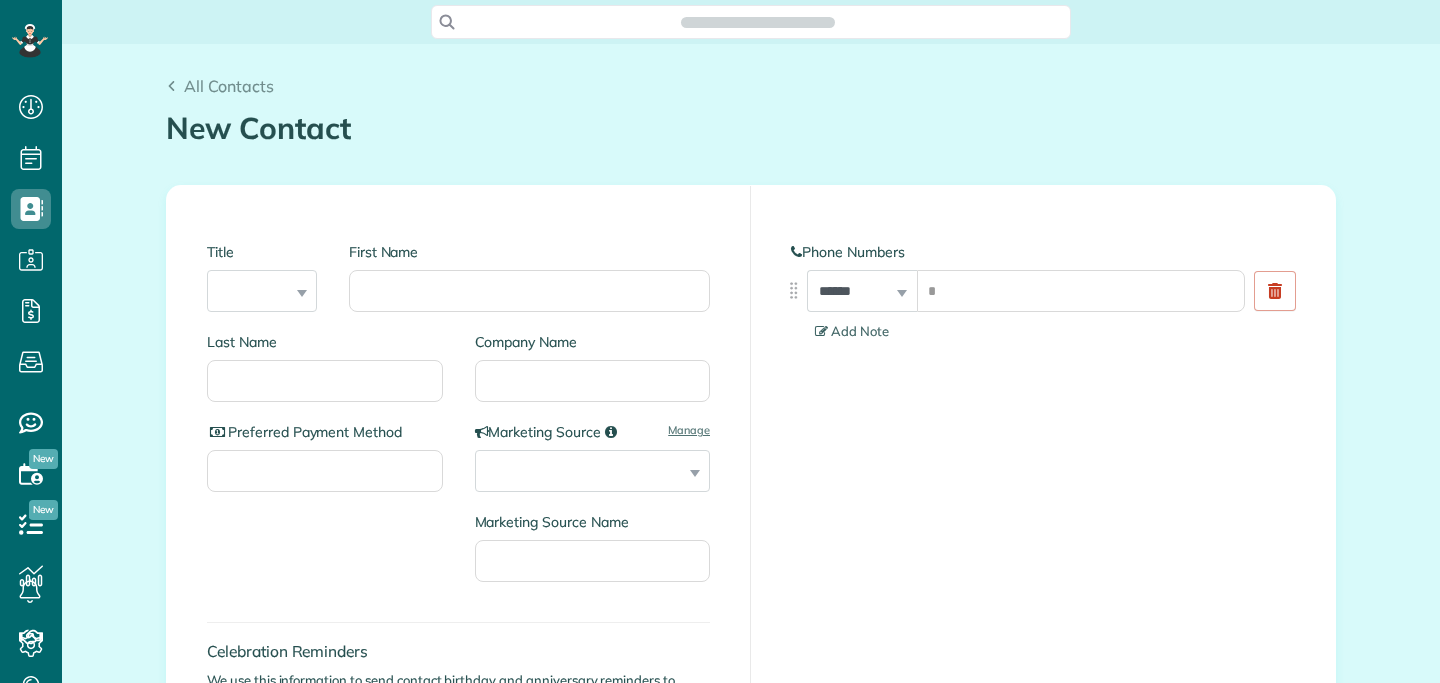 scroll, scrollTop: 0, scrollLeft: 0, axis: both 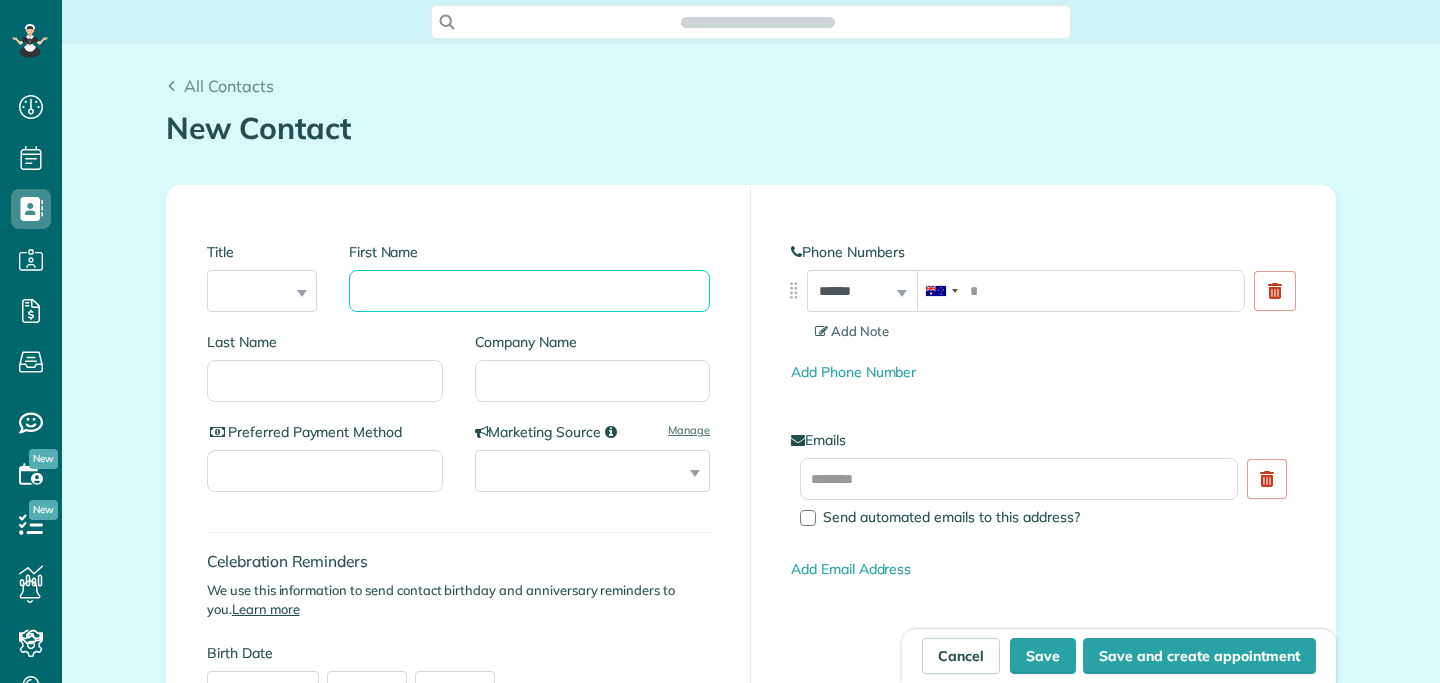 click on "First Name" at bounding box center [529, 291] 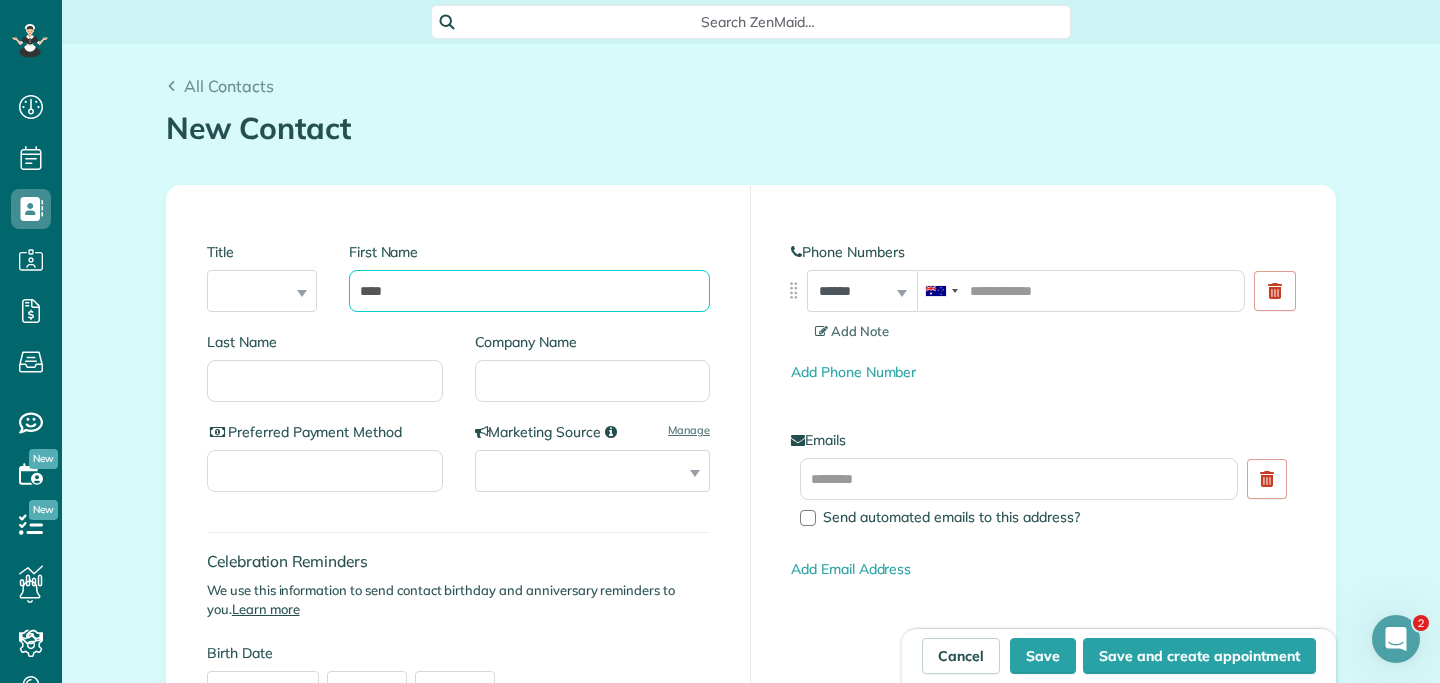 scroll, scrollTop: 0, scrollLeft: 0, axis: both 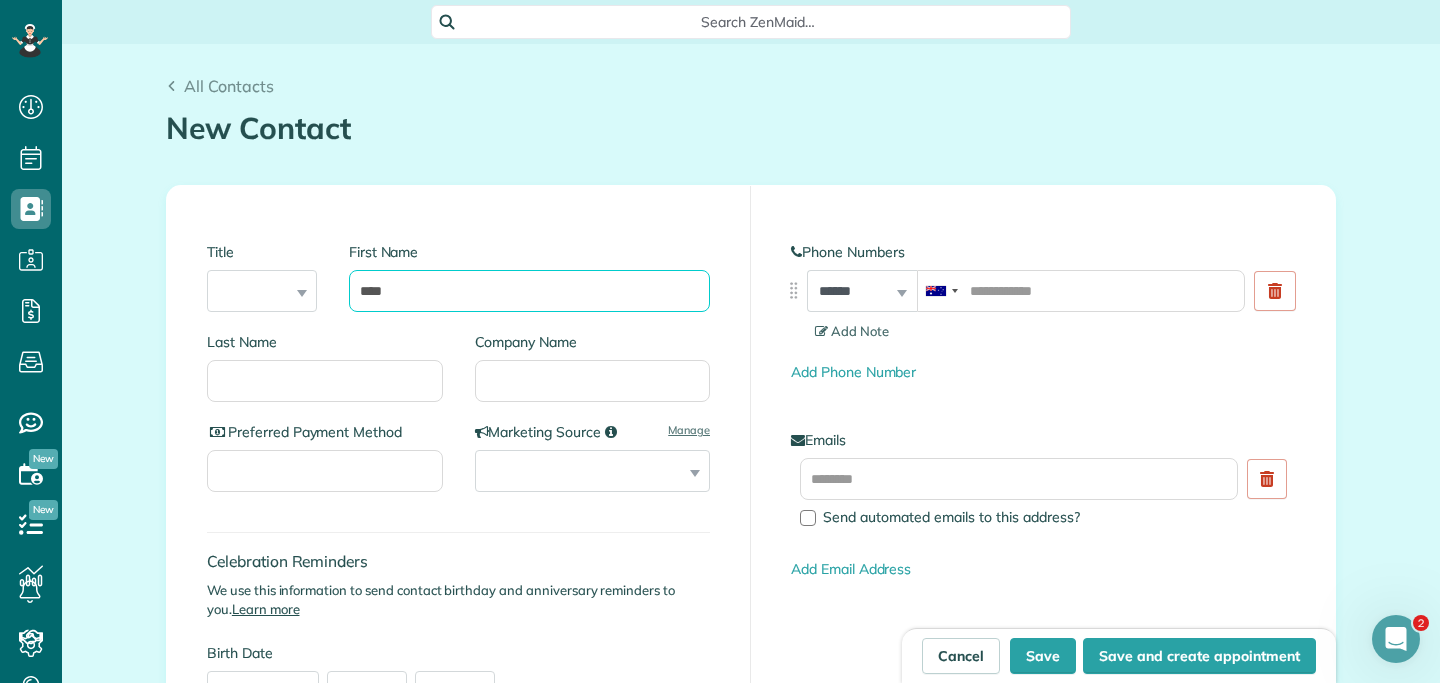 type on "****" 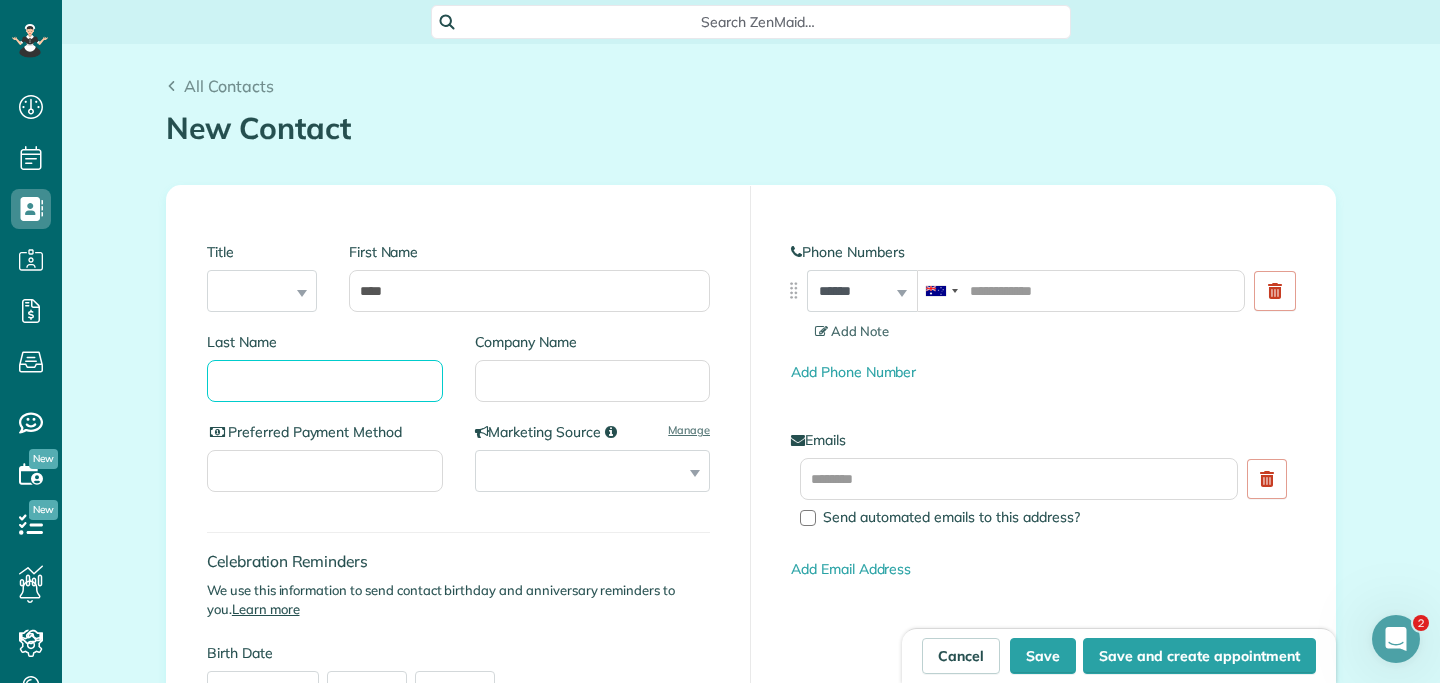 click on "Last Name" at bounding box center (325, 381) 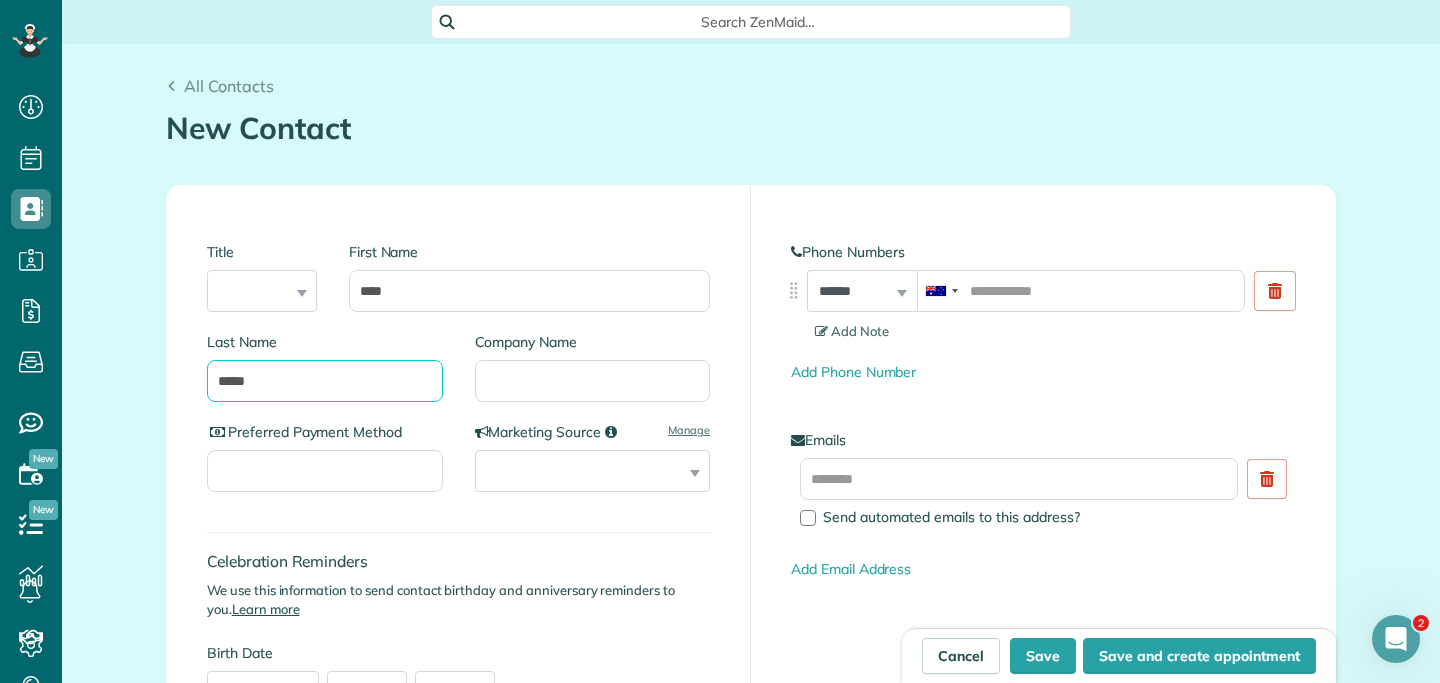 type on "*****" 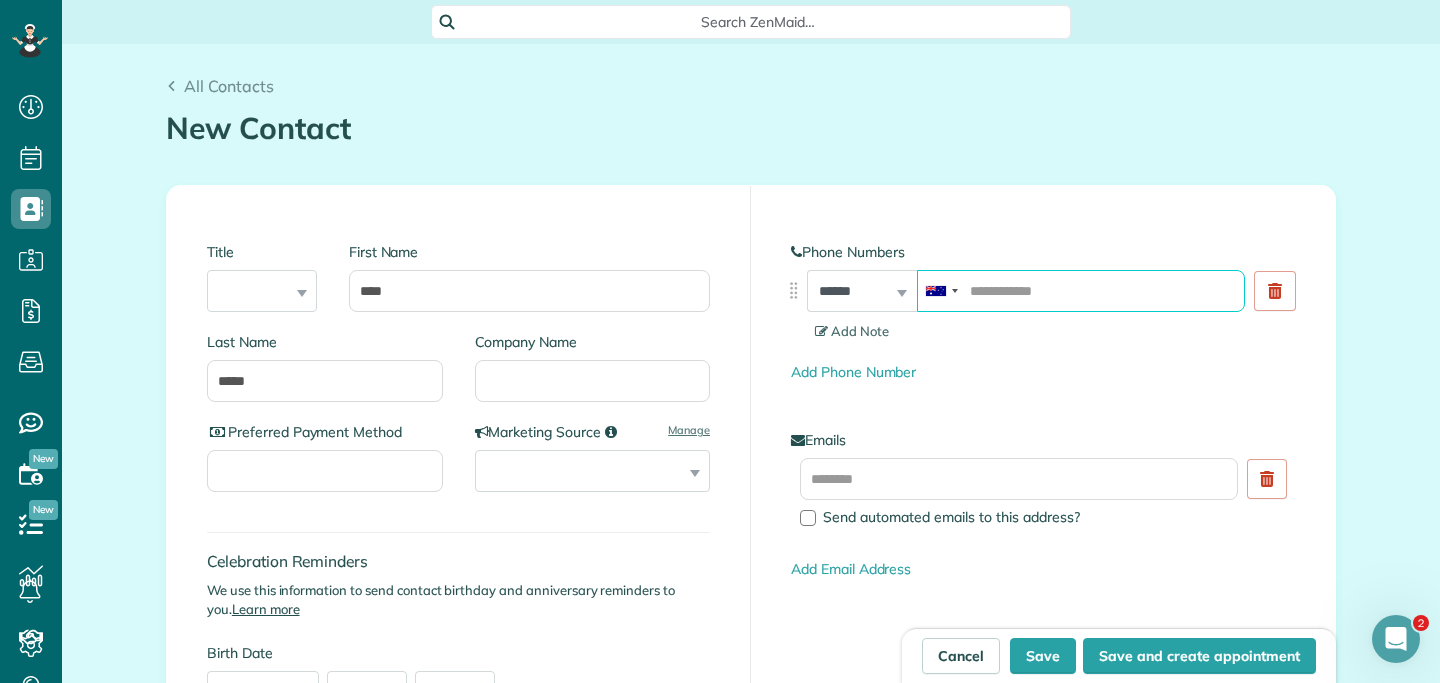 click at bounding box center [1081, 291] 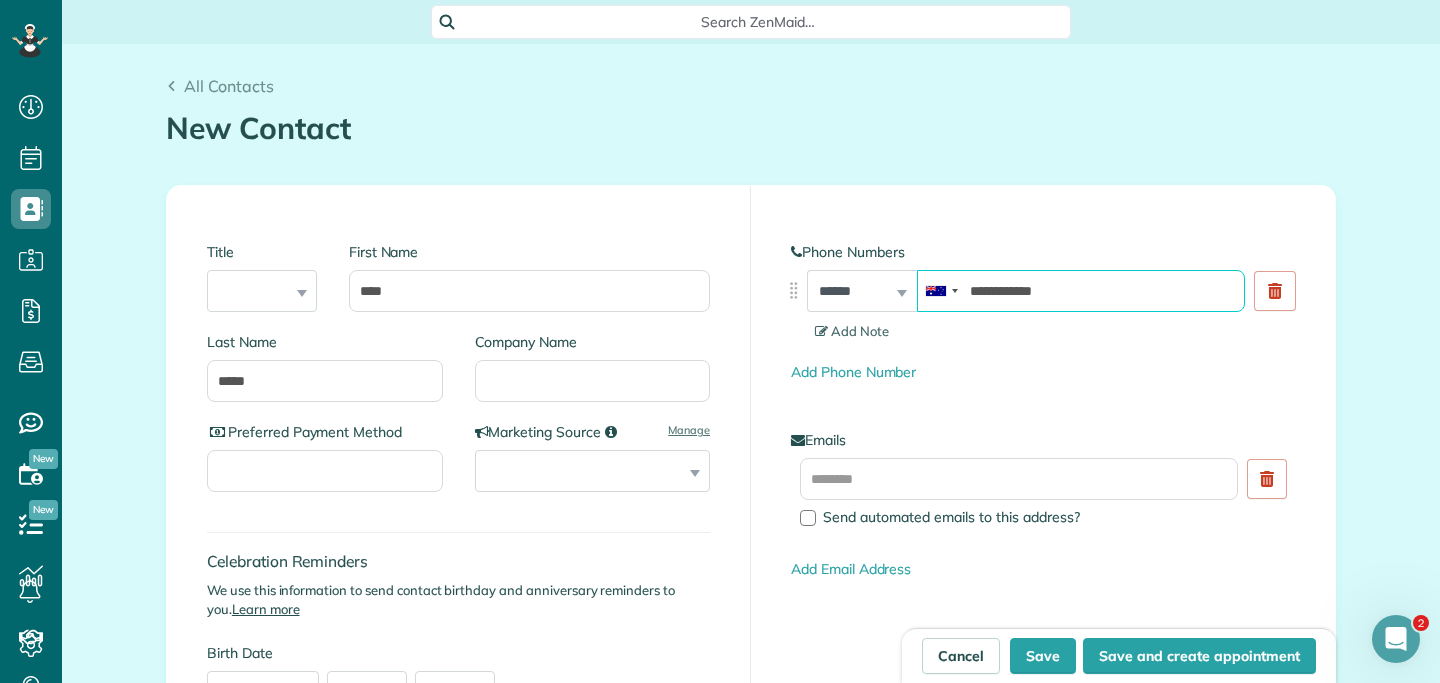 type on "**********" 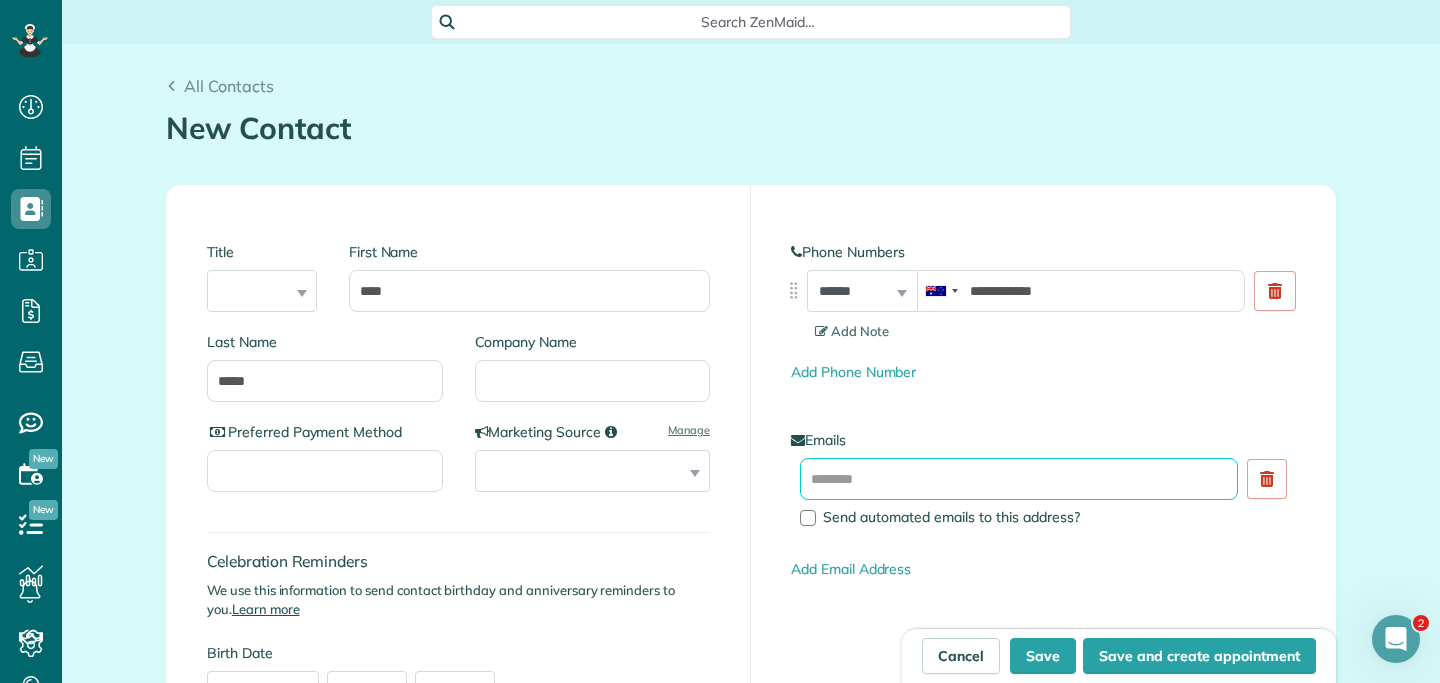 click at bounding box center (1019, 479) 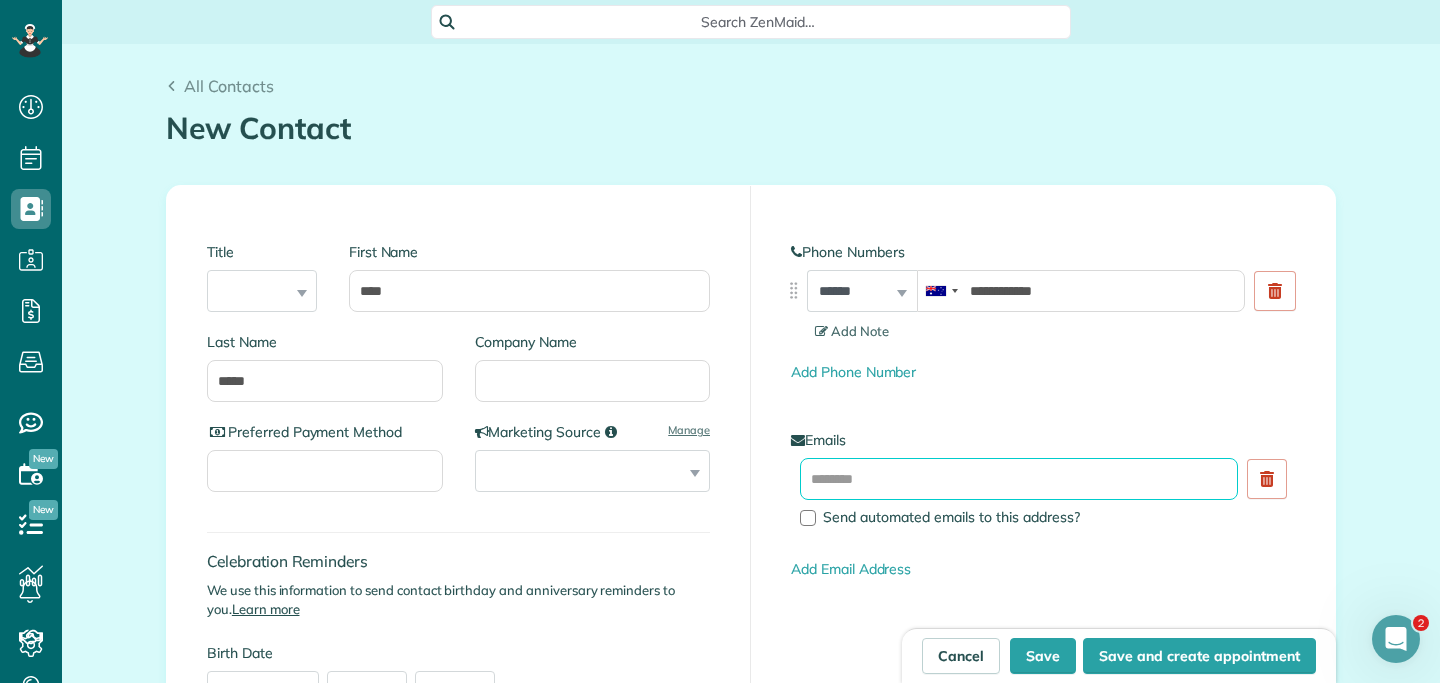 click at bounding box center (1019, 479) 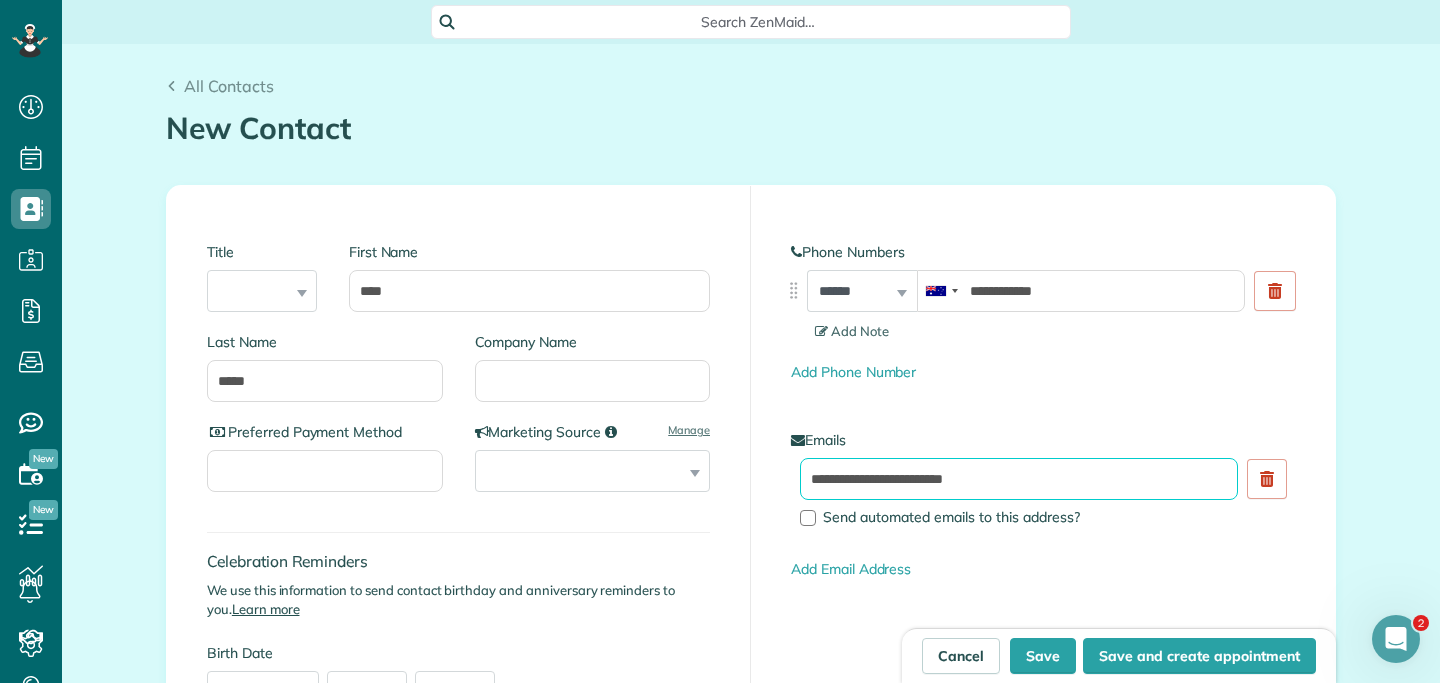 type on "**********" 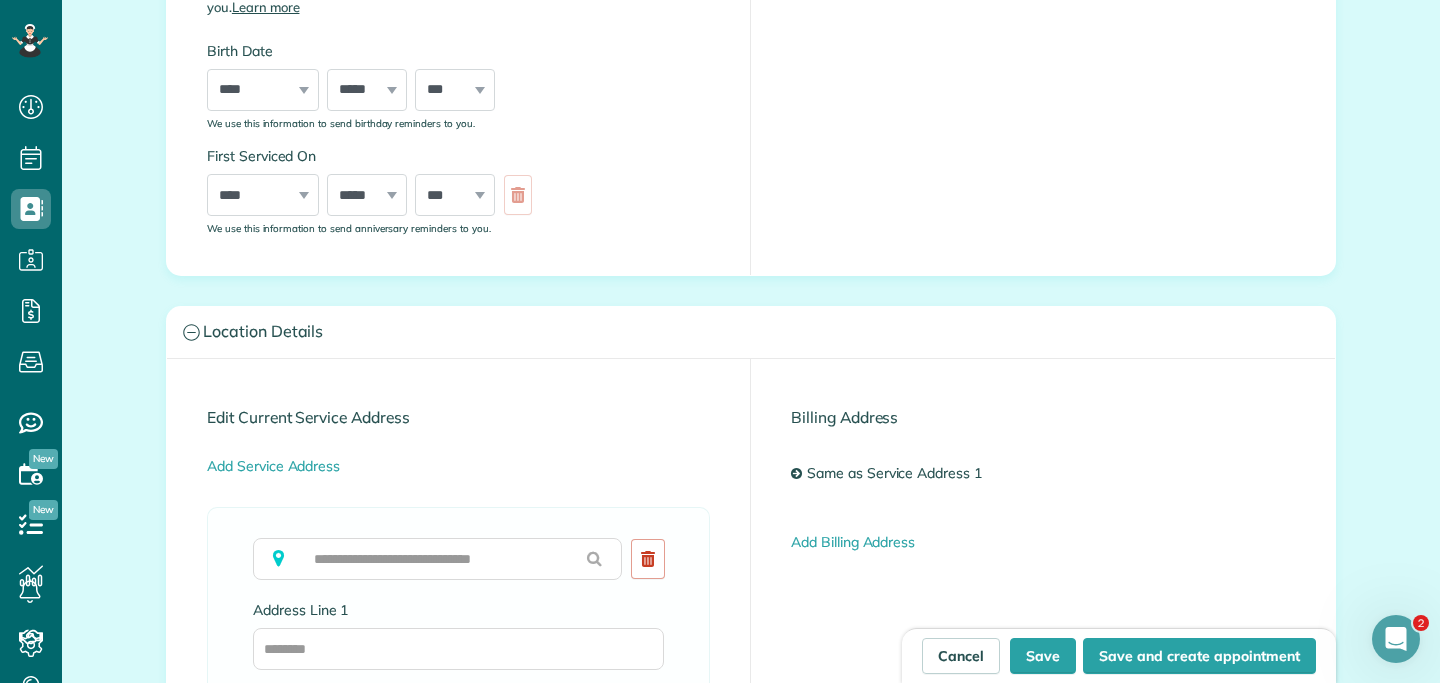 scroll, scrollTop: 627, scrollLeft: 0, axis: vertical 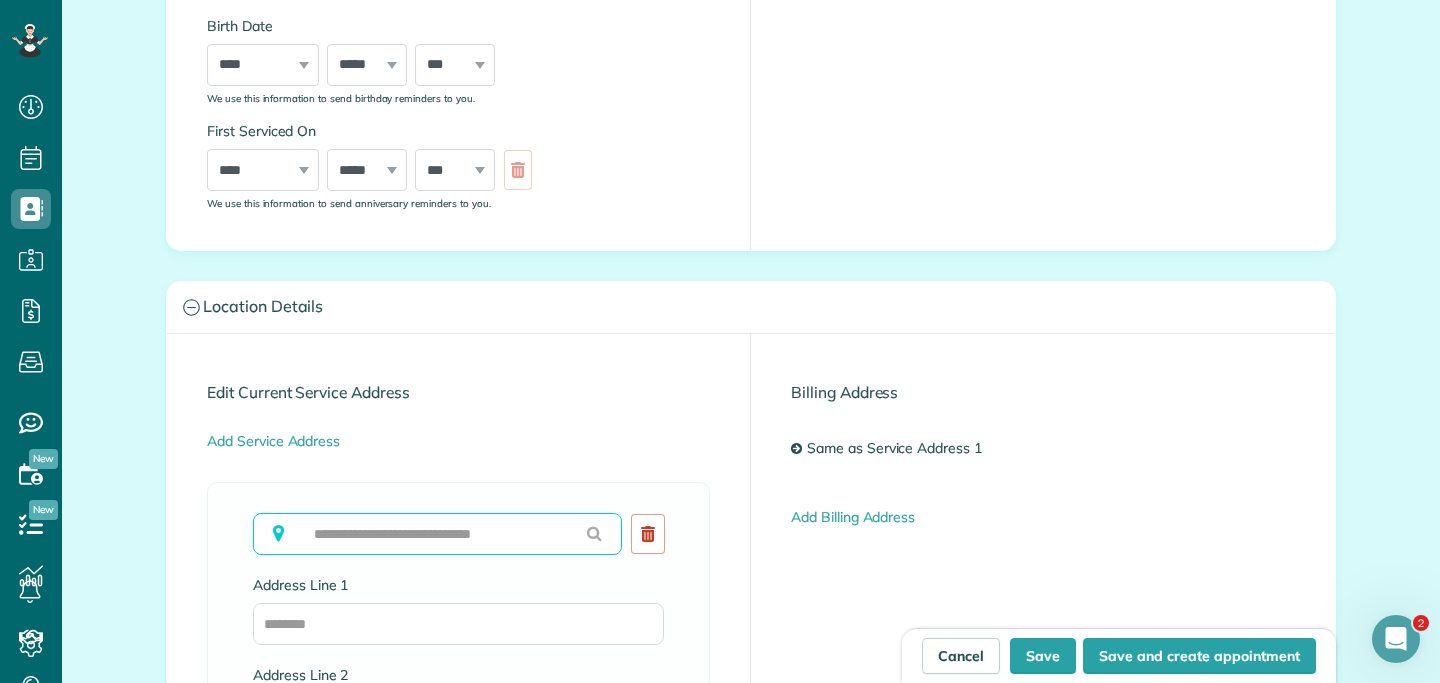 click at bounding box center (437, 534) 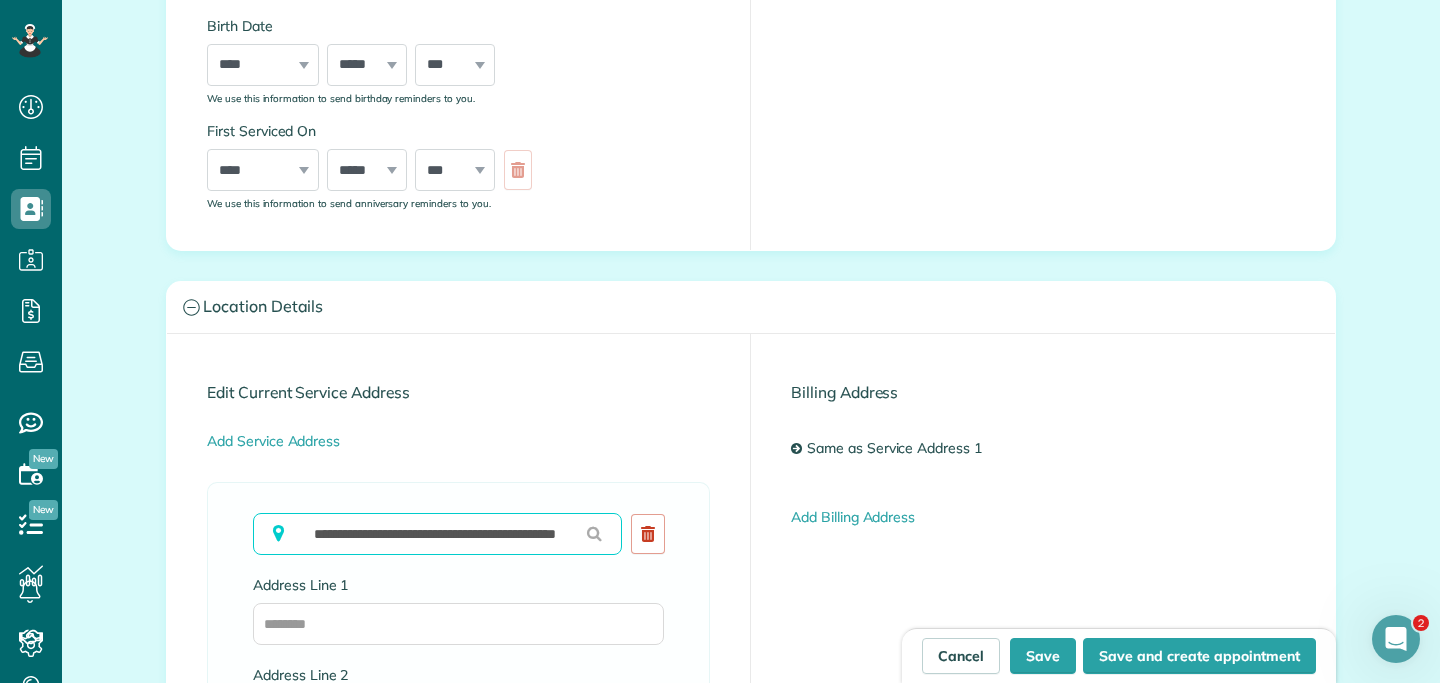 scroll, scrollTop: 0, scrollLeft: 64, axis: horizontal 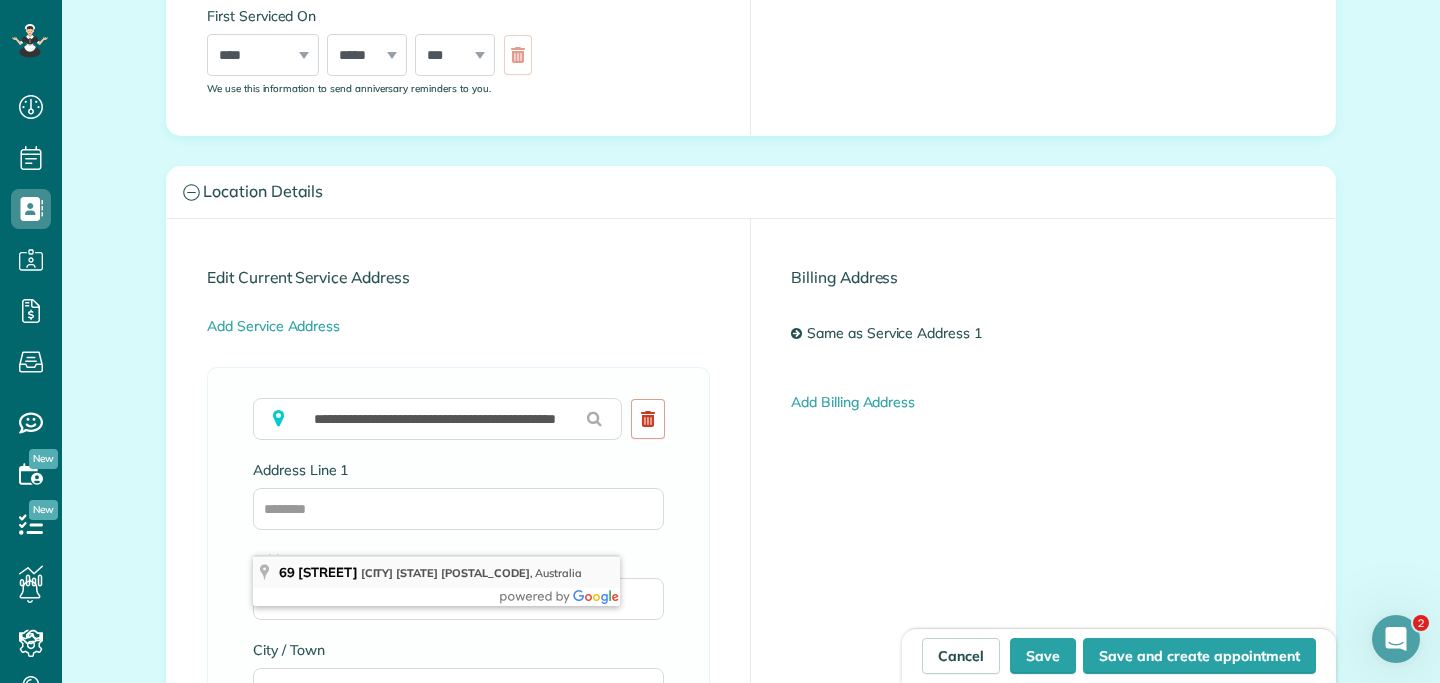 type on "**********" 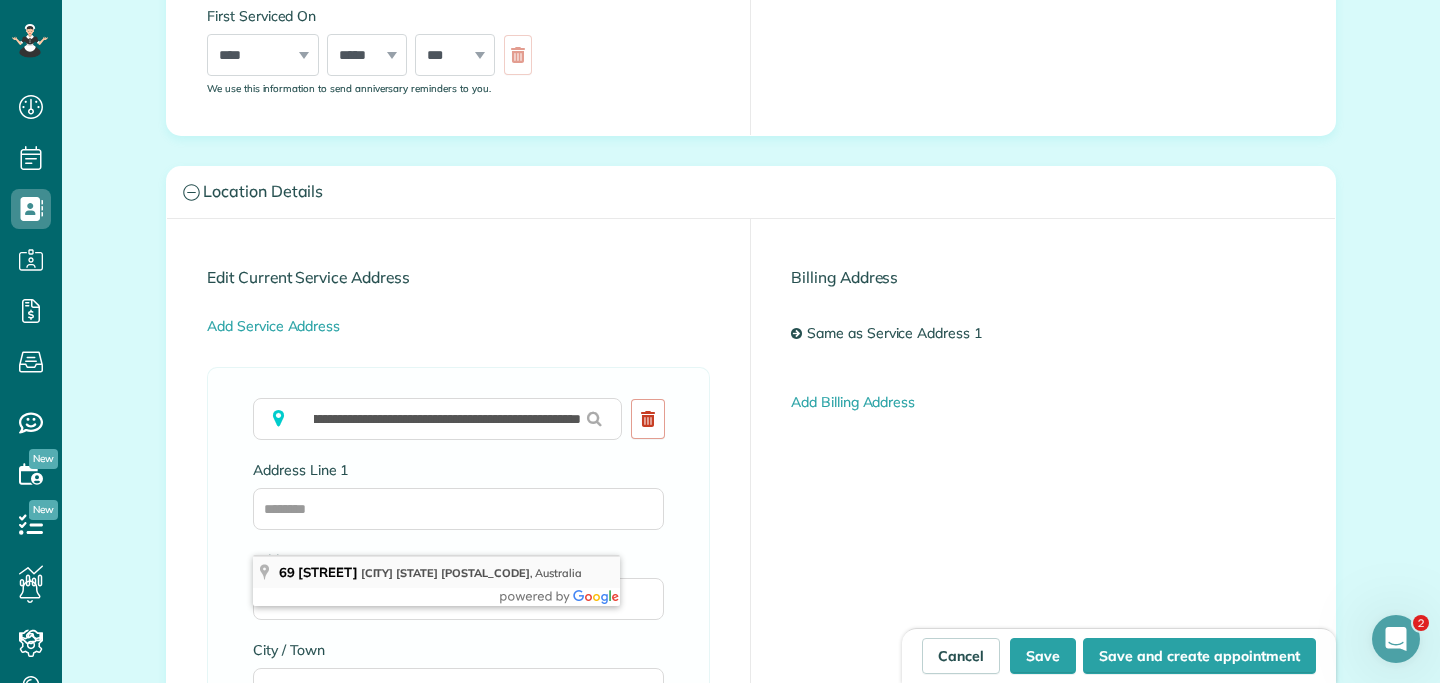 scroll, scrollTop: 0, scrollLeft: 0, axis: both 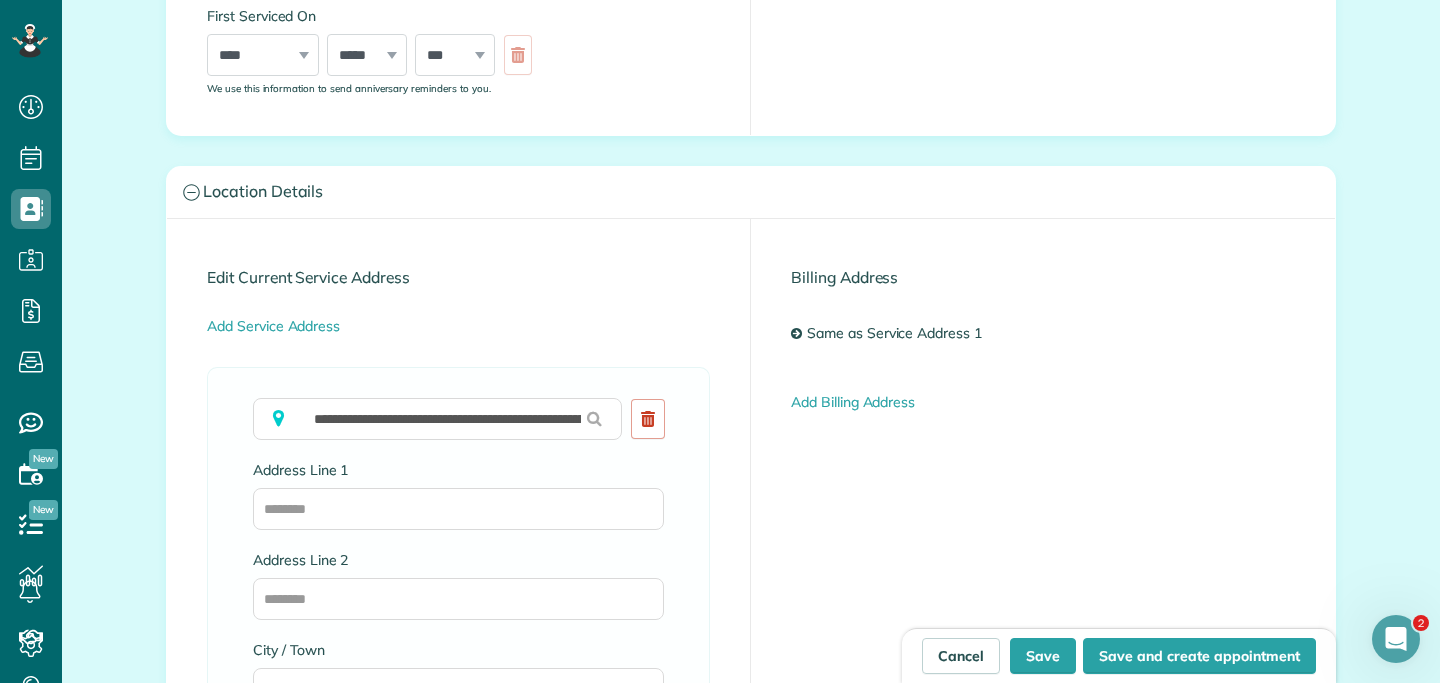 type on "**********" 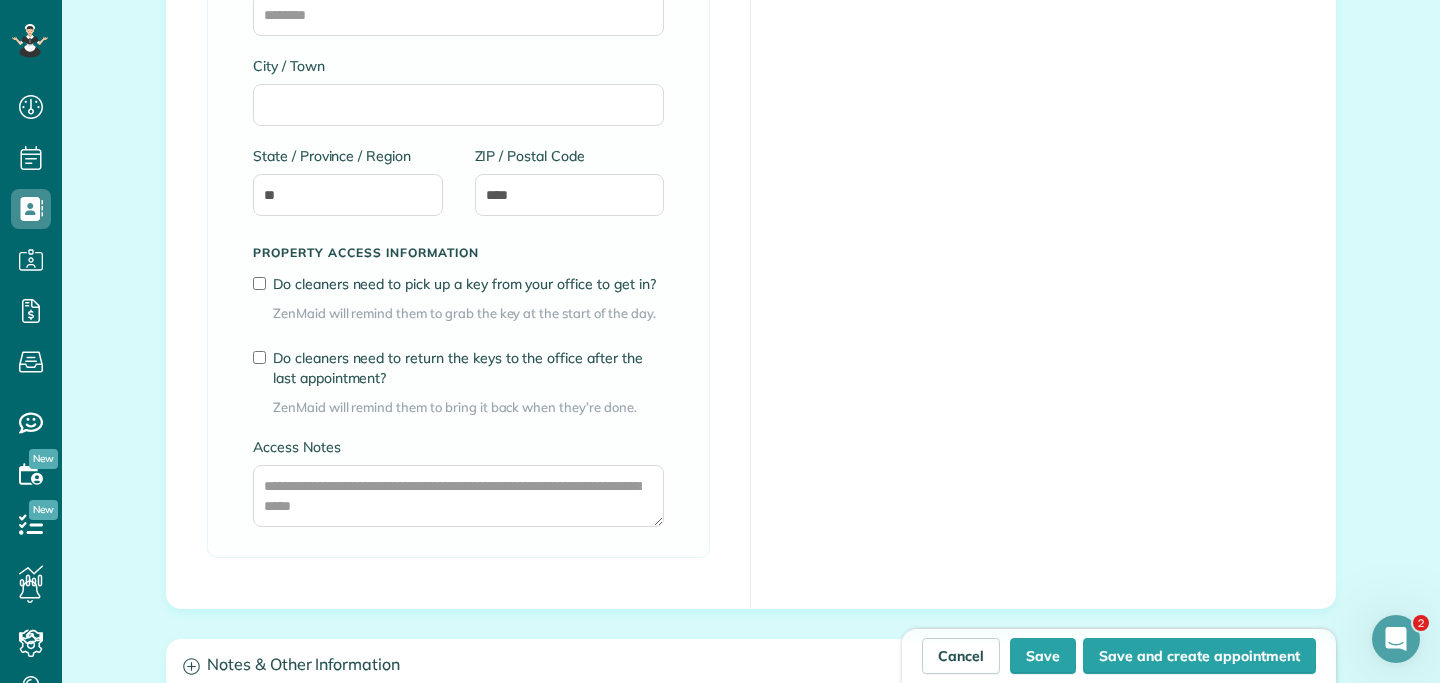 scroll, scrollTop: 1329, scrollLeft: 0, axis: vertical 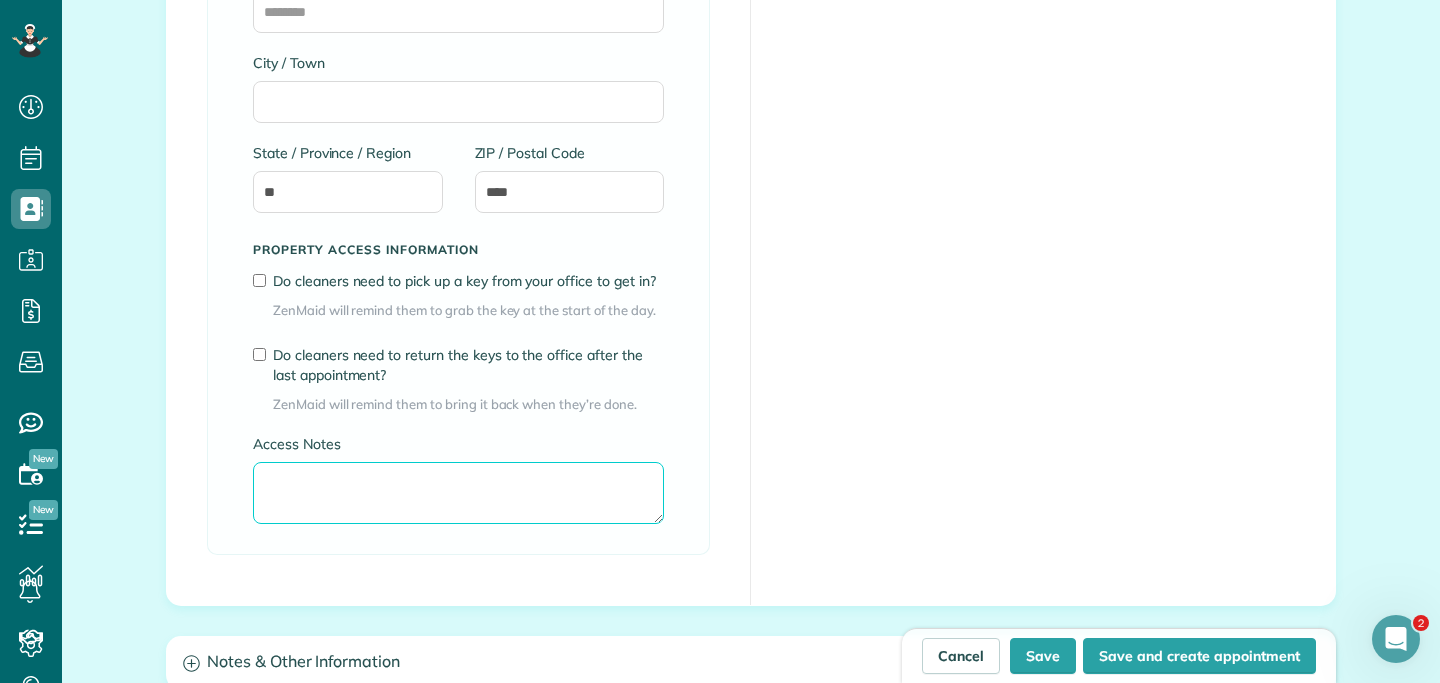 click on "Access Notes" at bounding box center [458, 493] 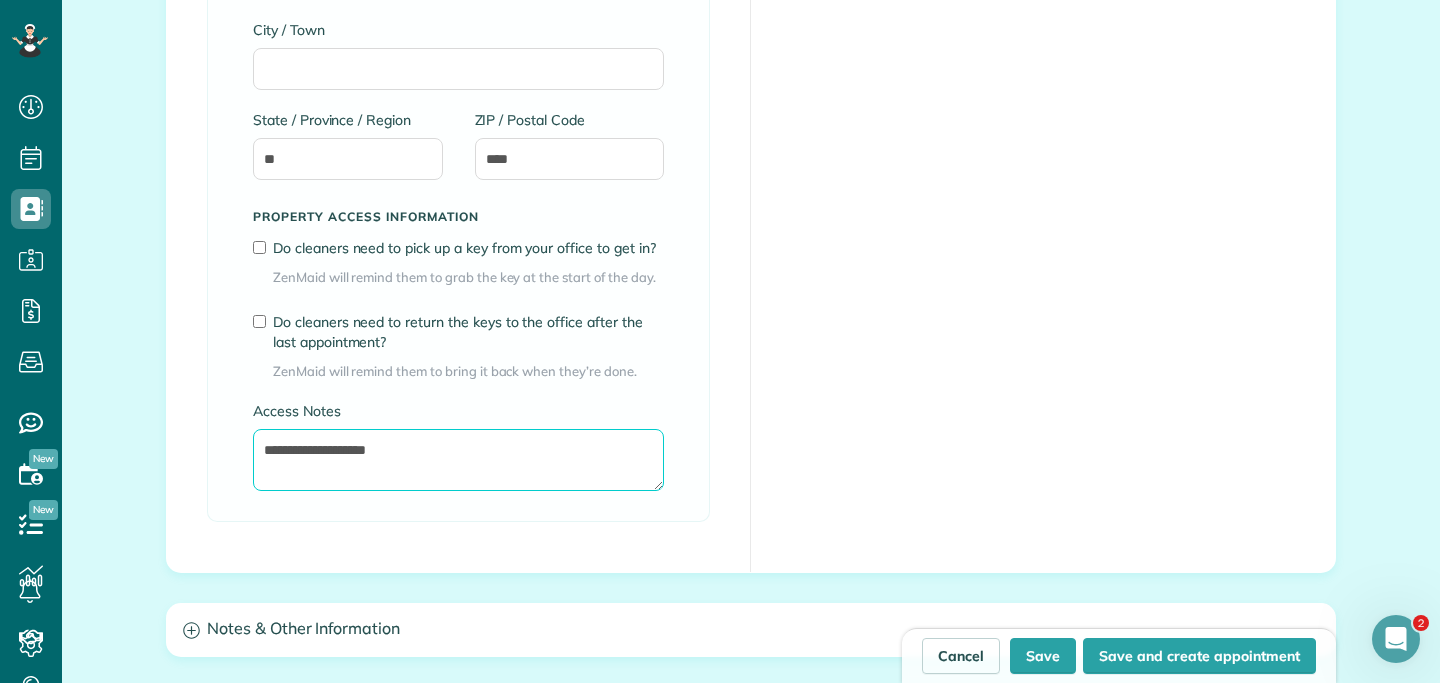 scroll, scrollTop: 1439, scrollLeft: 0, axis: vertical 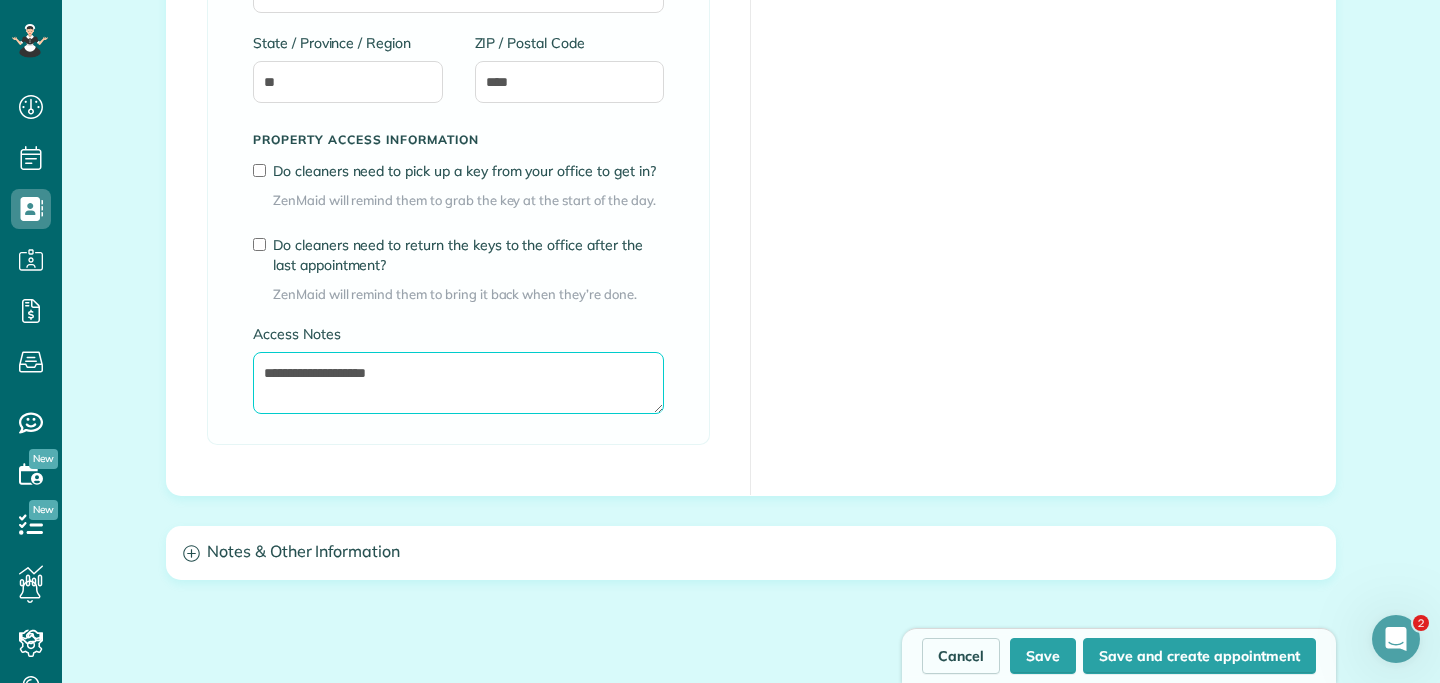 type on "**********" 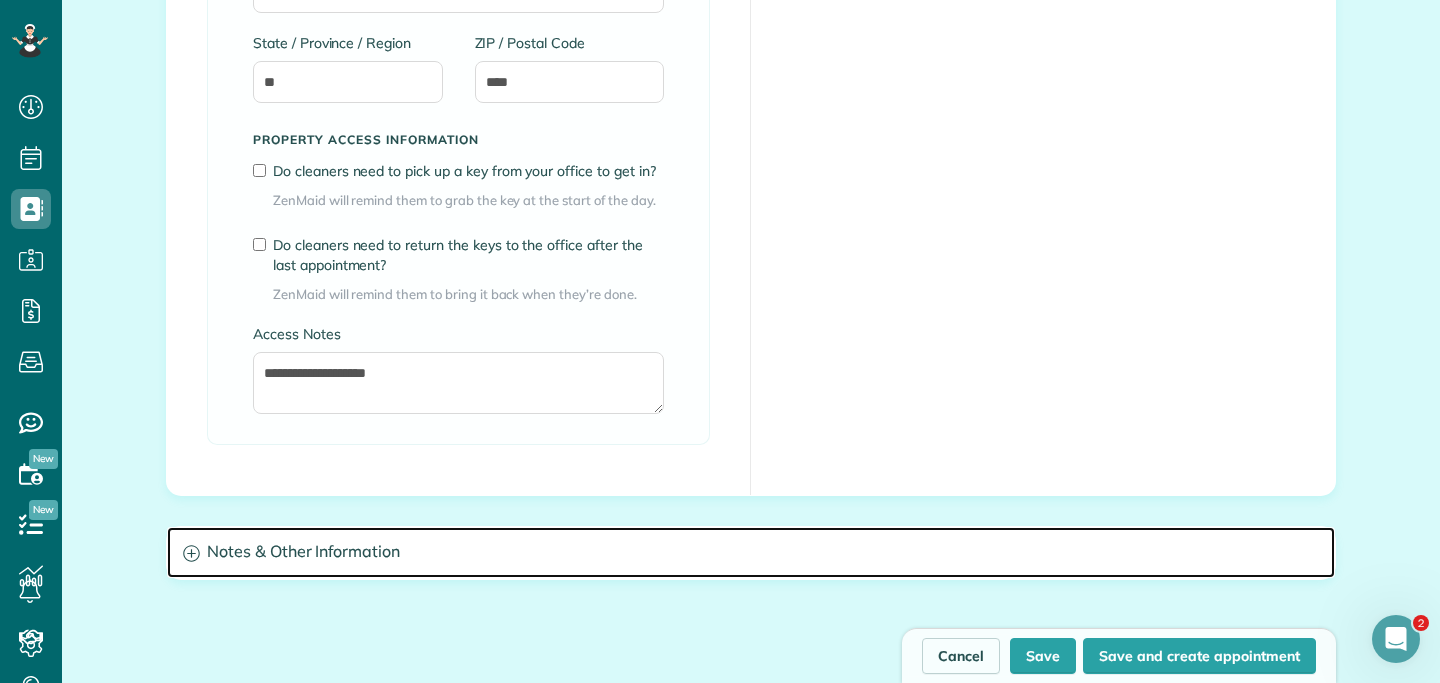 click on "Notes & Other Information" at bounding box center (751, 552) 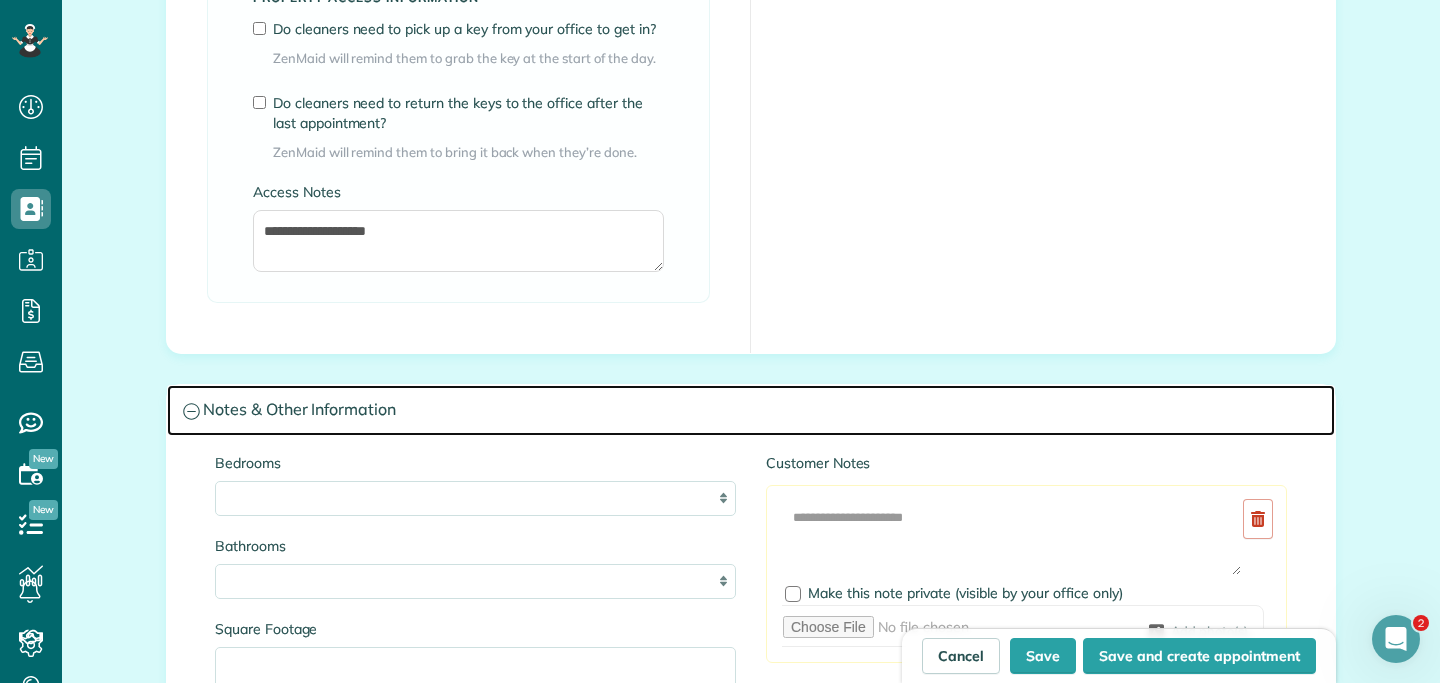 scroll, scrollTop: 1600, scrollLeft: 0, axis: vertical 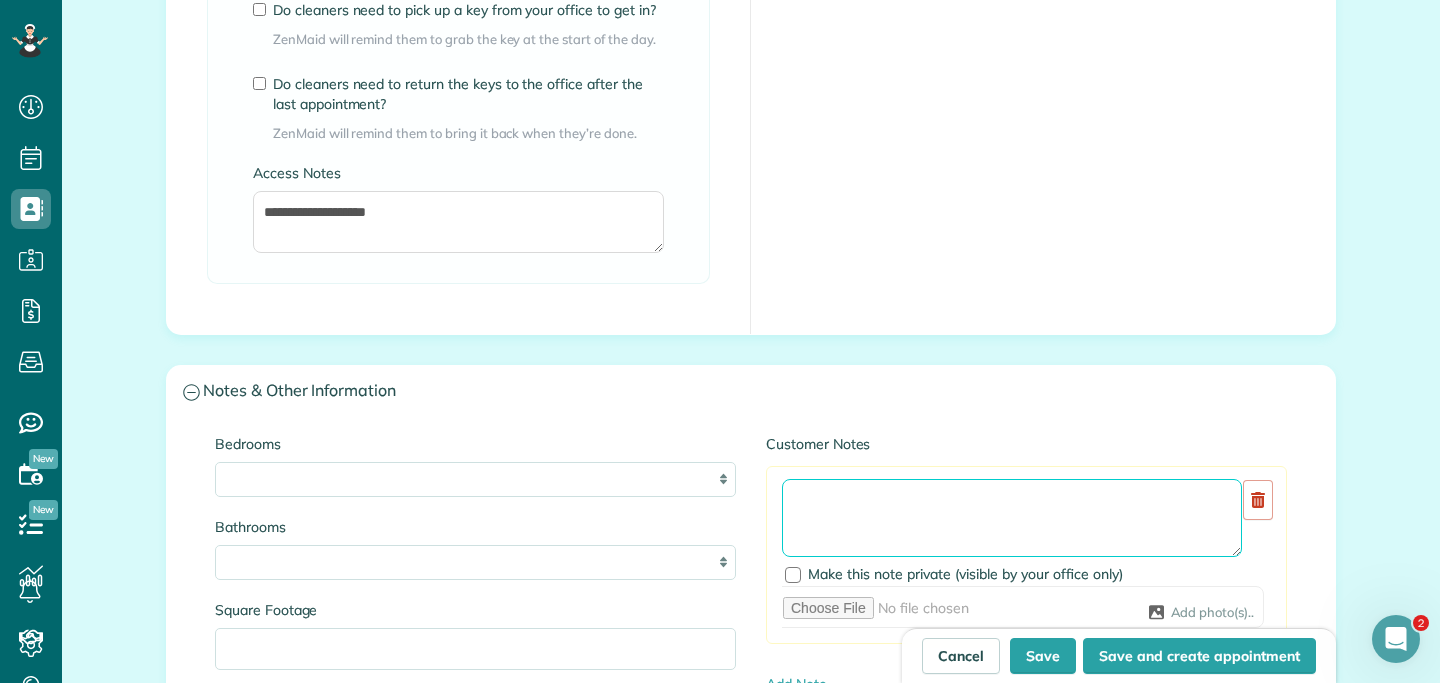 click at bounding box center (1012, 518) 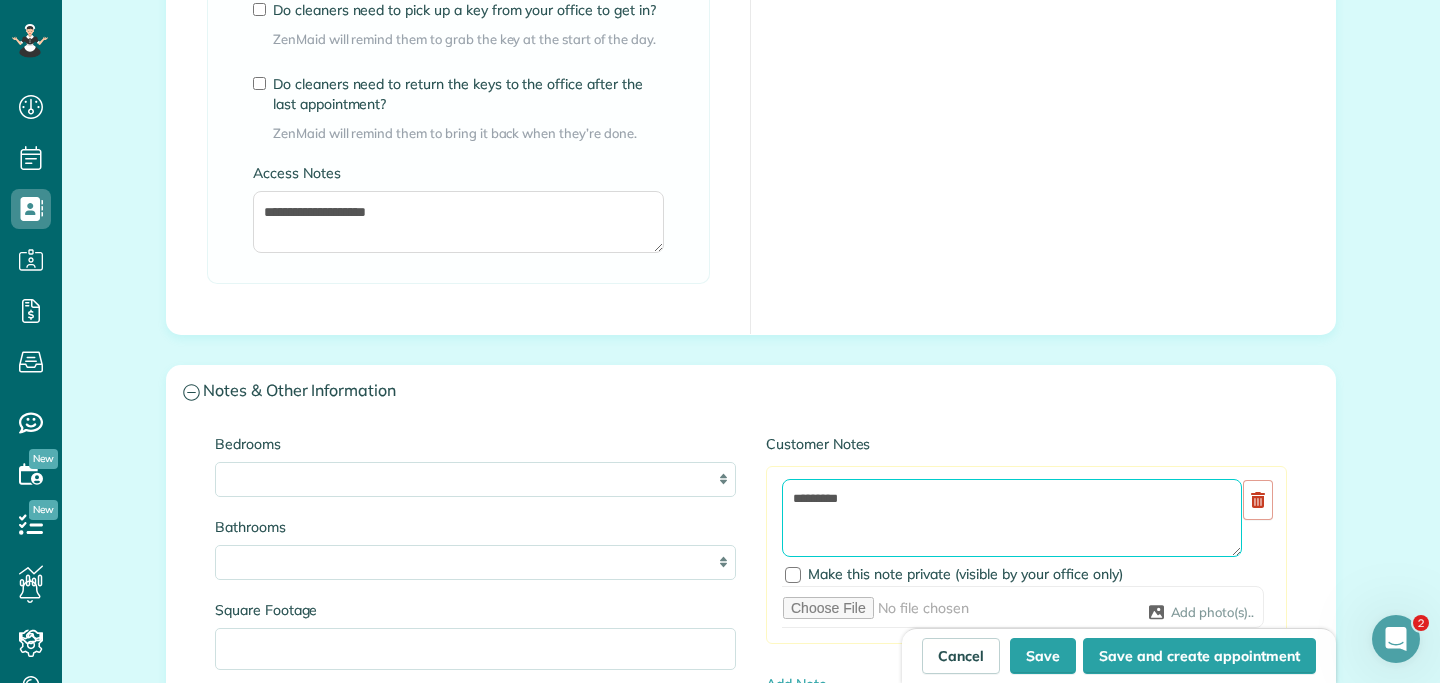 paste on "**********" 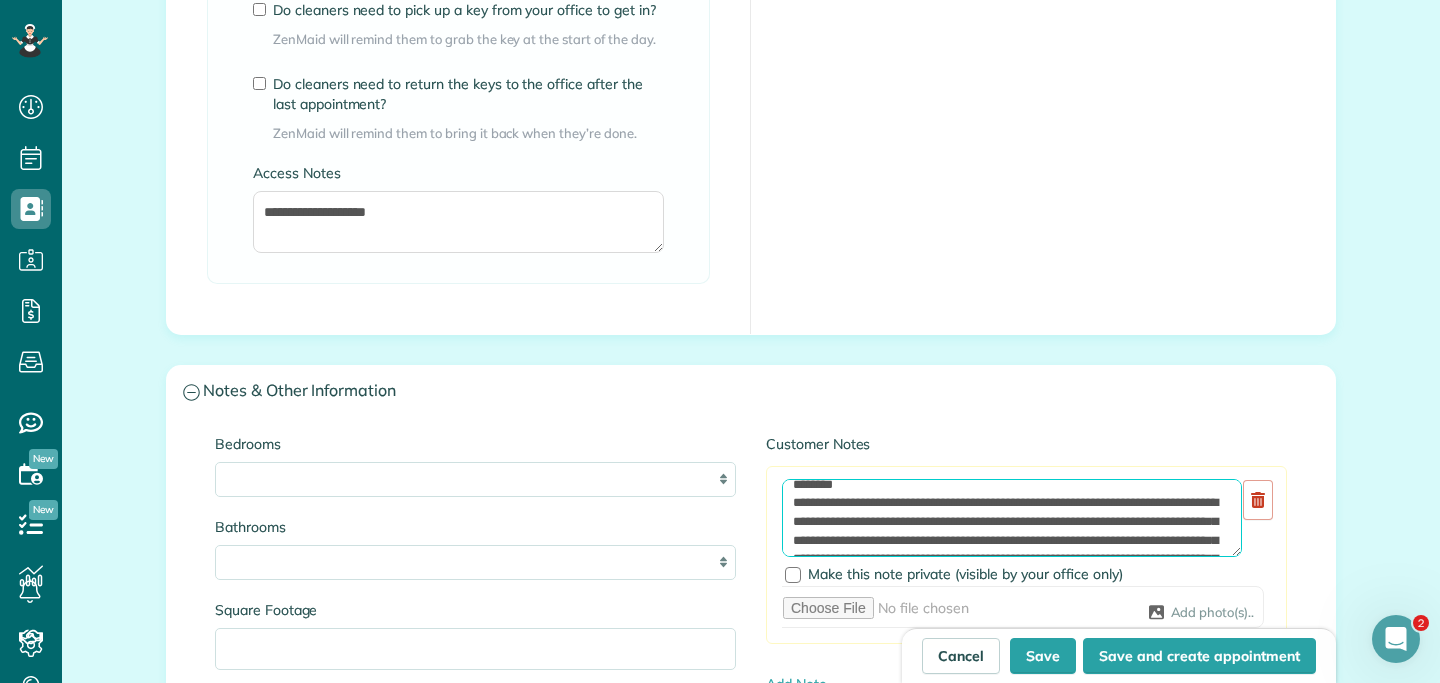 scroll, scrollTop: 18, scrollLeft: 0, axis: vertical 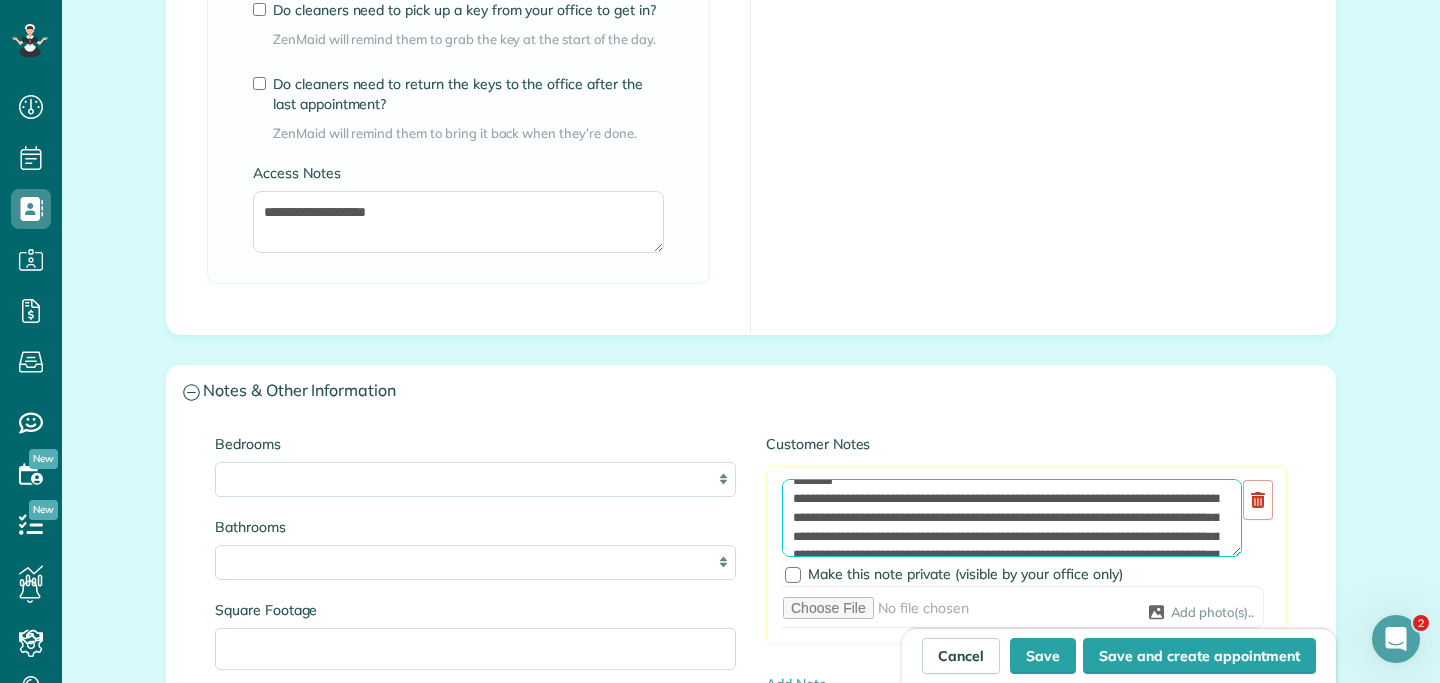 click on "**********" at bounding box center [1012, 518] 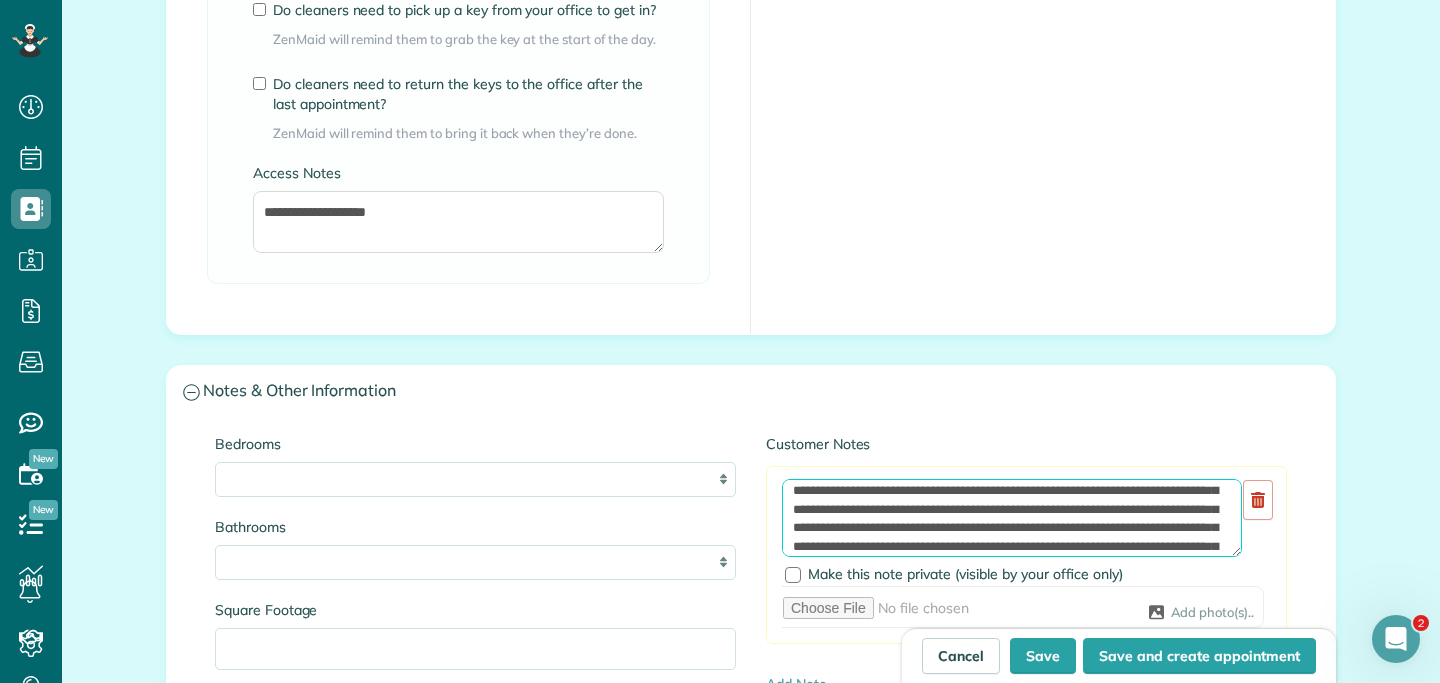 scroll, scrollTop: 53, scrollLeft: 0, axis: vertical 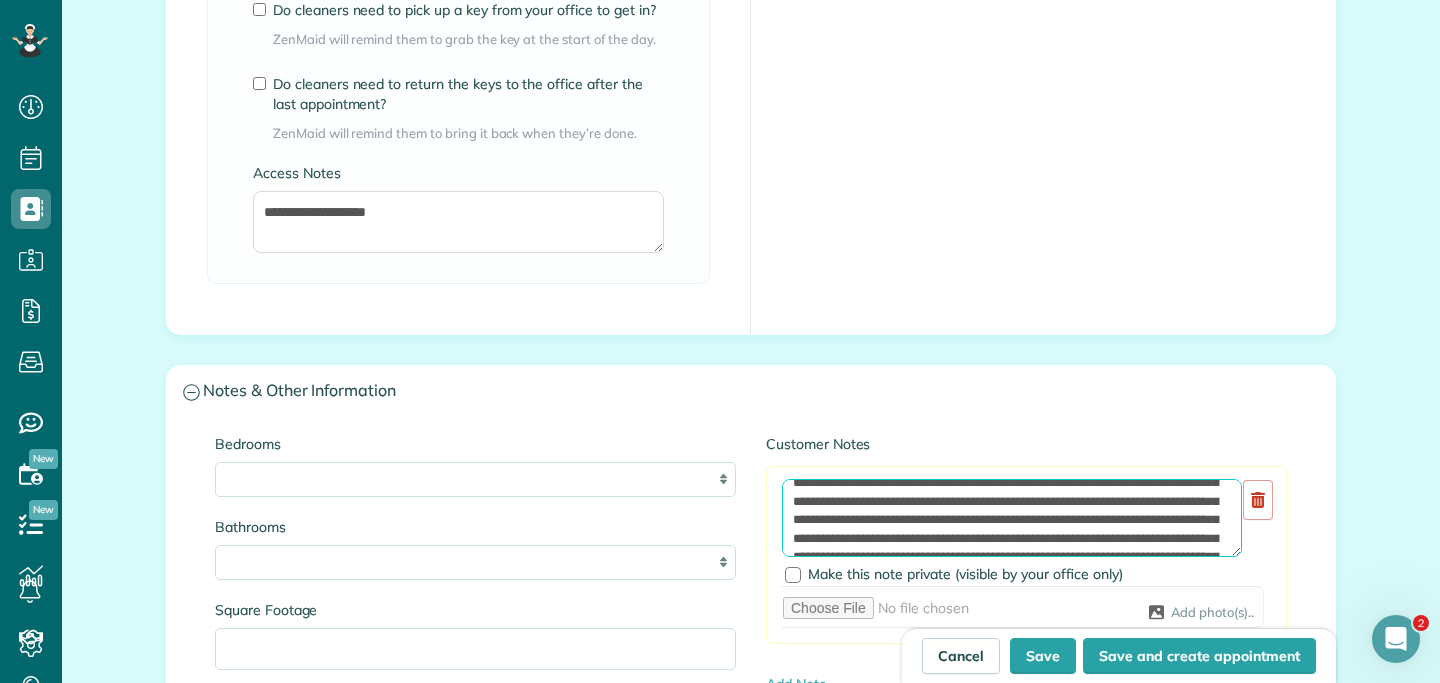 click on "**********" at bounding box center [1012, 518] 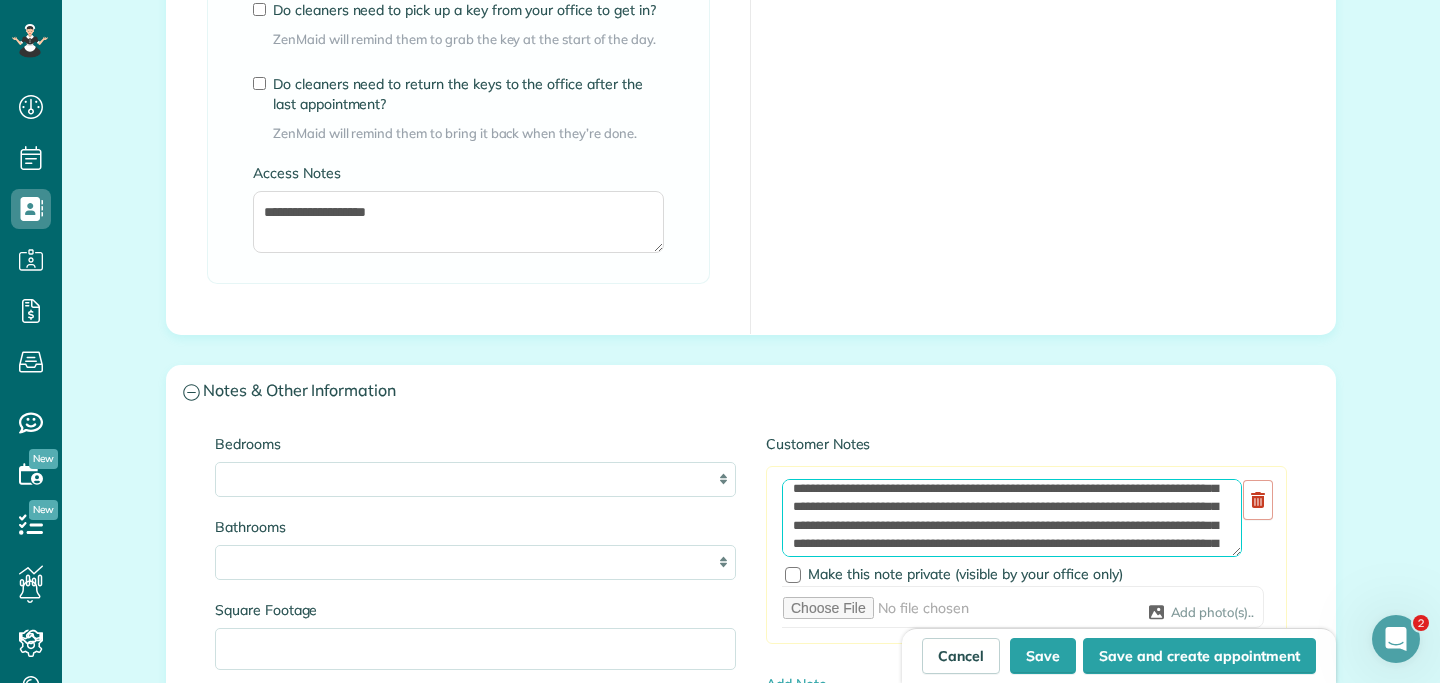 scroll, scrollTop: 74, scrollLeft: 0, axis: vertical 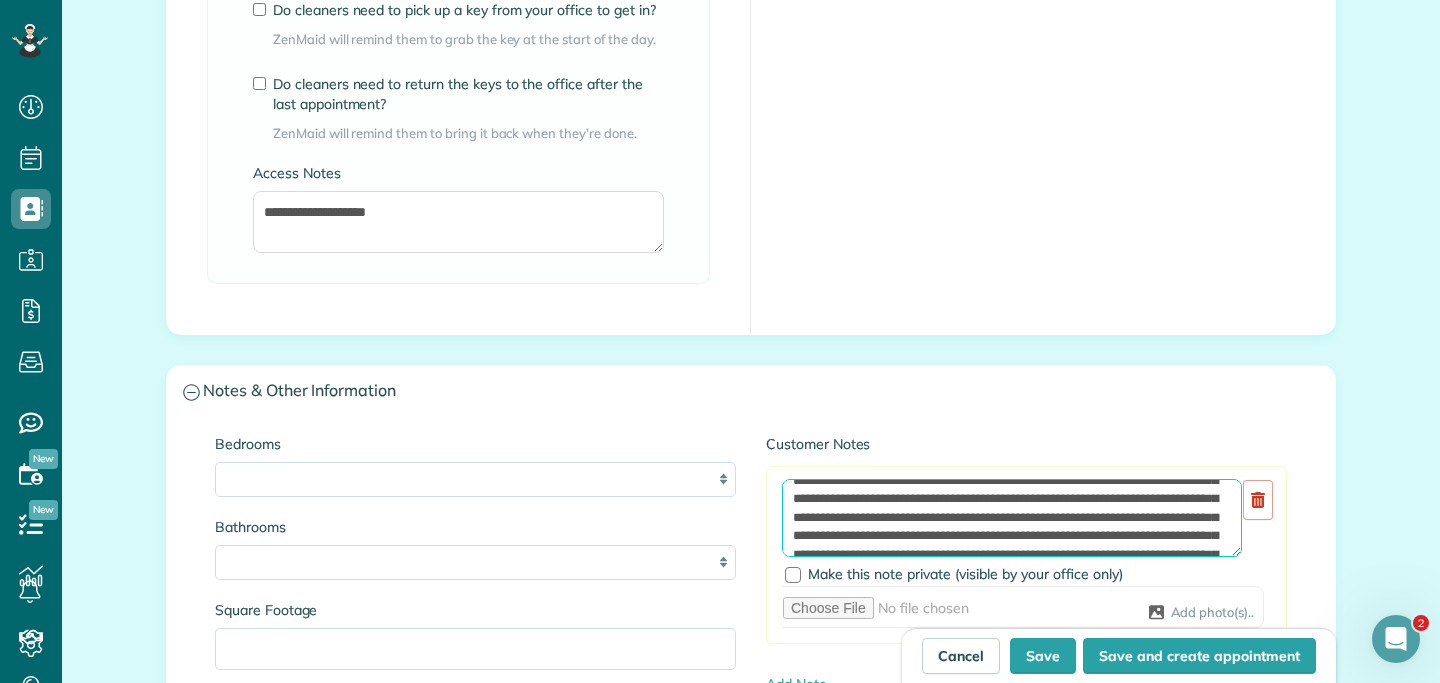 click on "**********" at bounding box center [1012, 518] 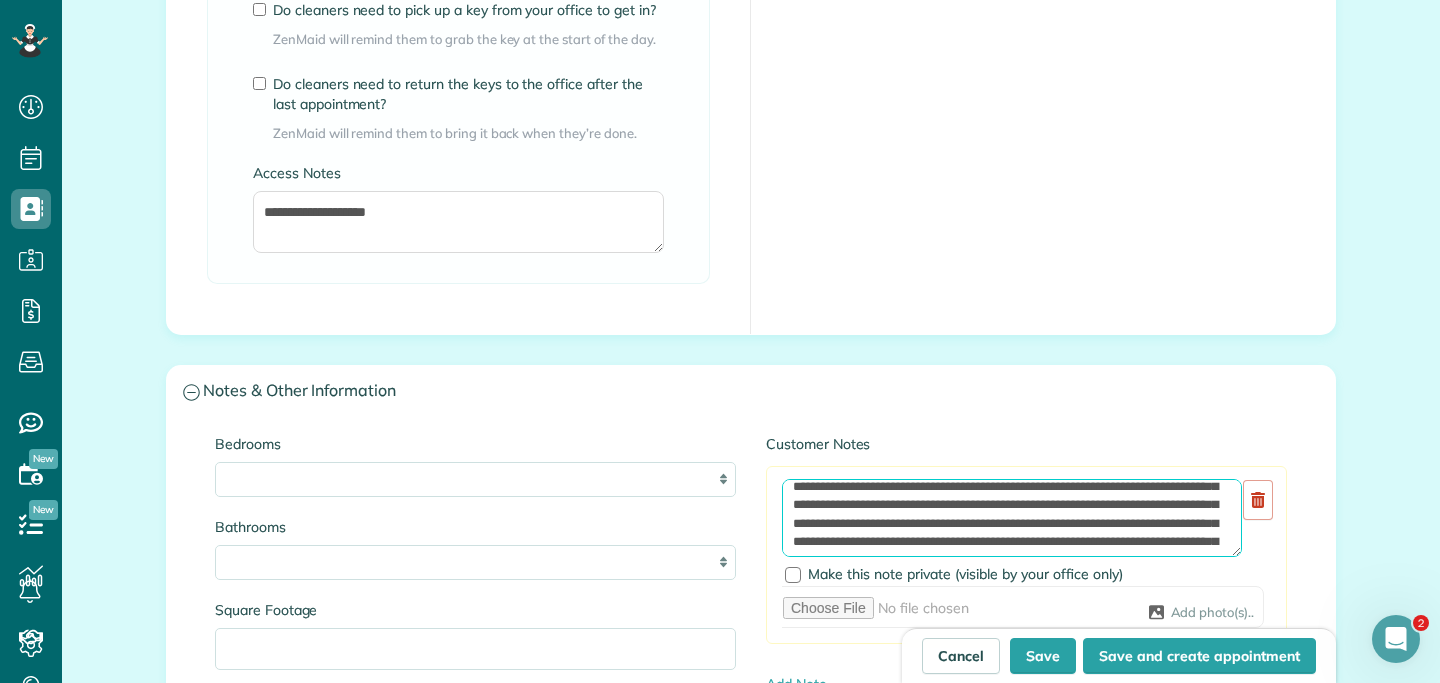 scroll, scrollTop: 128, scrollLeft: 0, axis: vertical 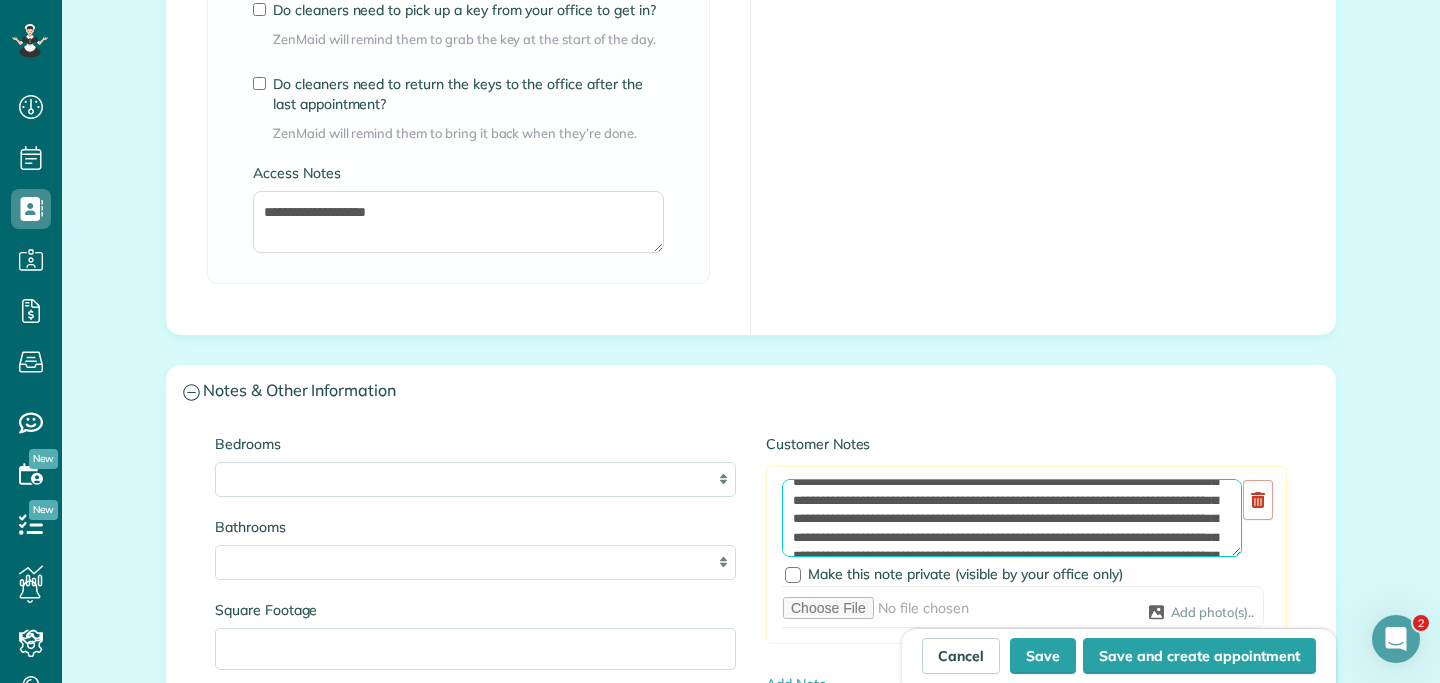 click on "**********" at bounding box center (1012, 518) 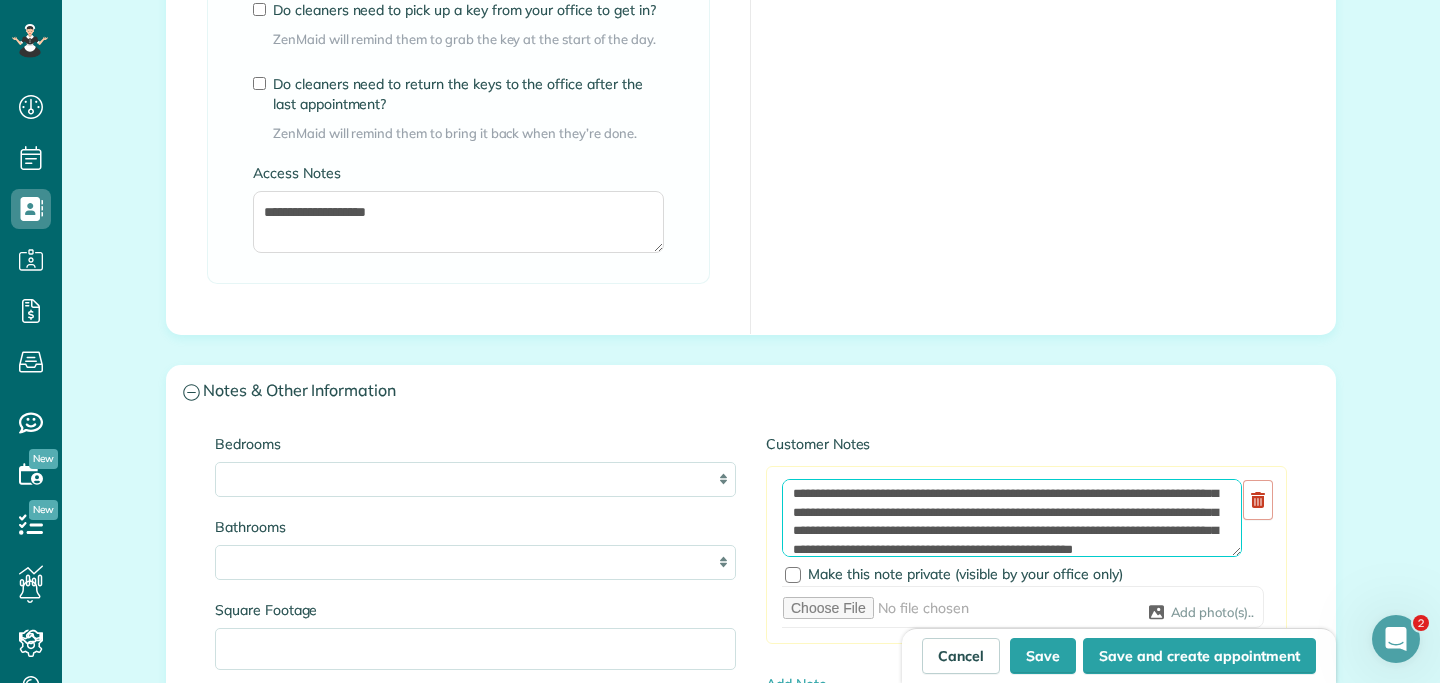 scroll, scrollTop: 163, scrollLeft: 0, axis: vertical 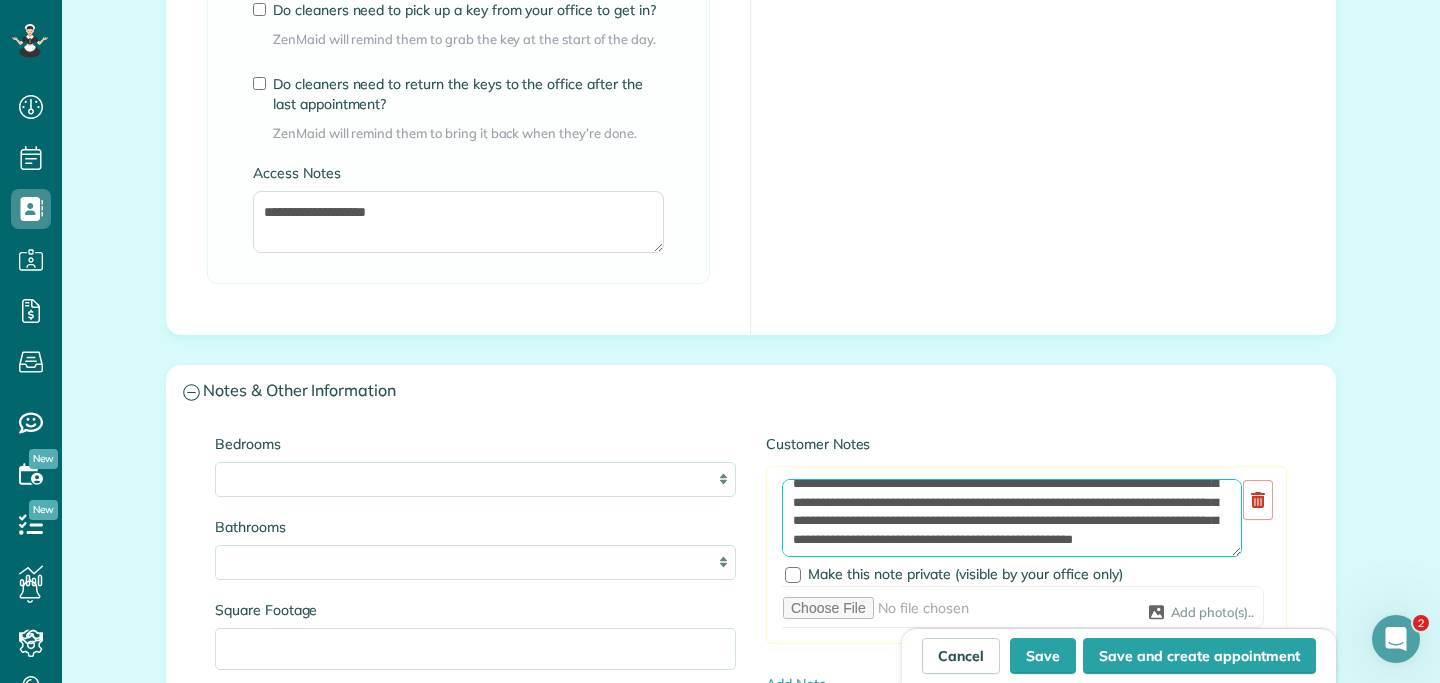 click on "**********" at bounding box center (1012, 518) 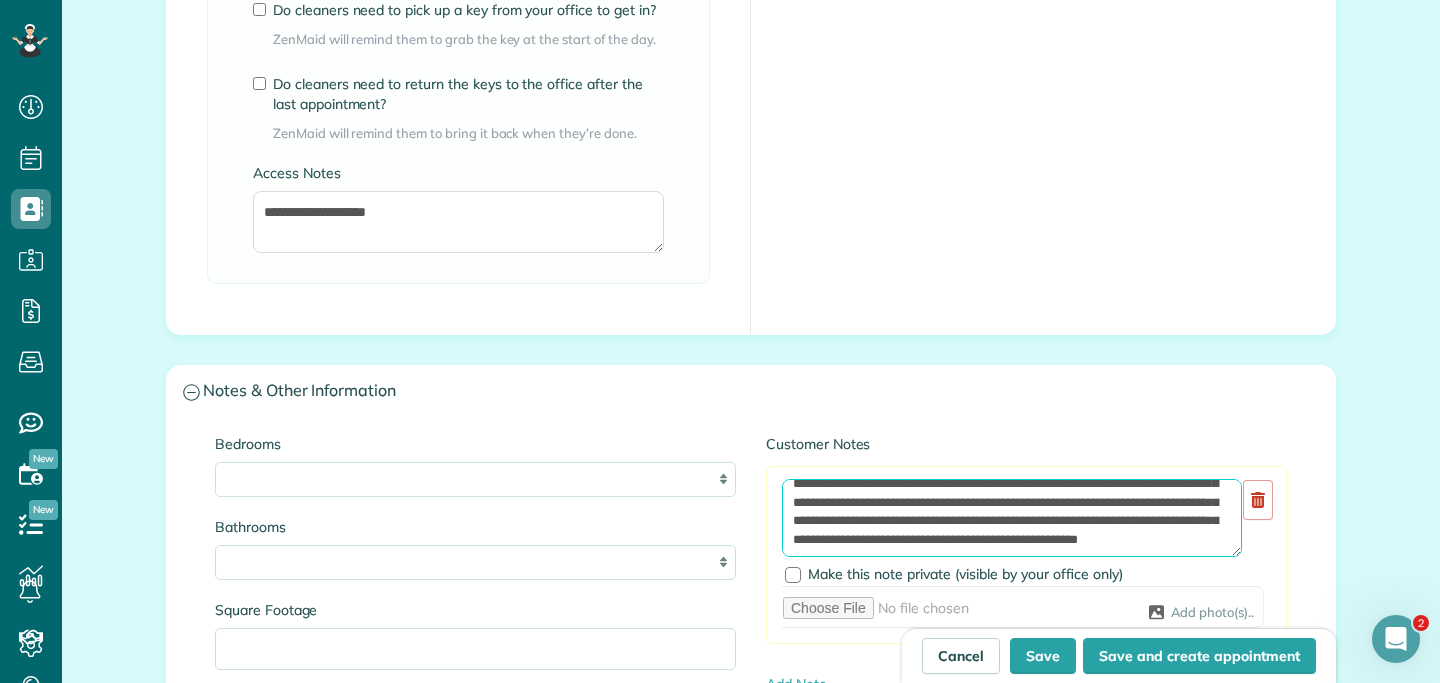 click on "**********" at bounding box center [1012, 518] 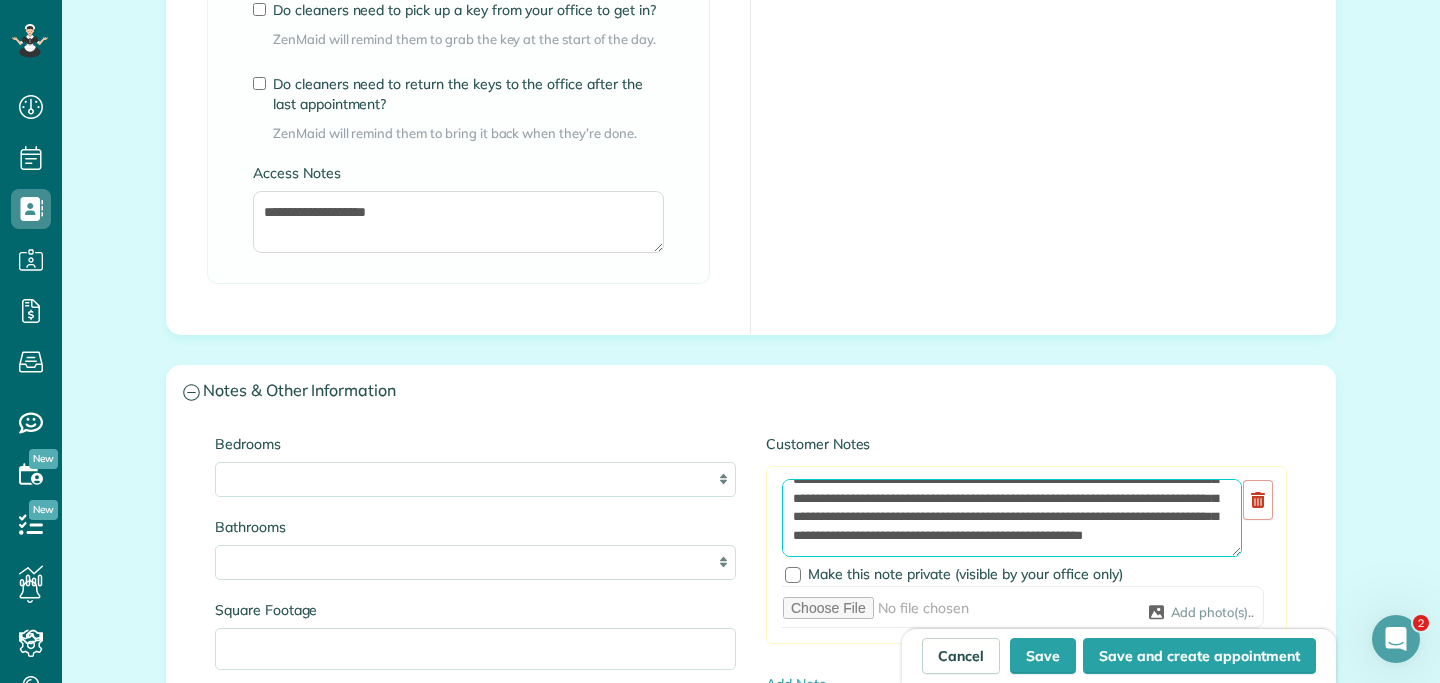 scroll, scrollTop: 192, scrollLeft: 0, axis: vertical 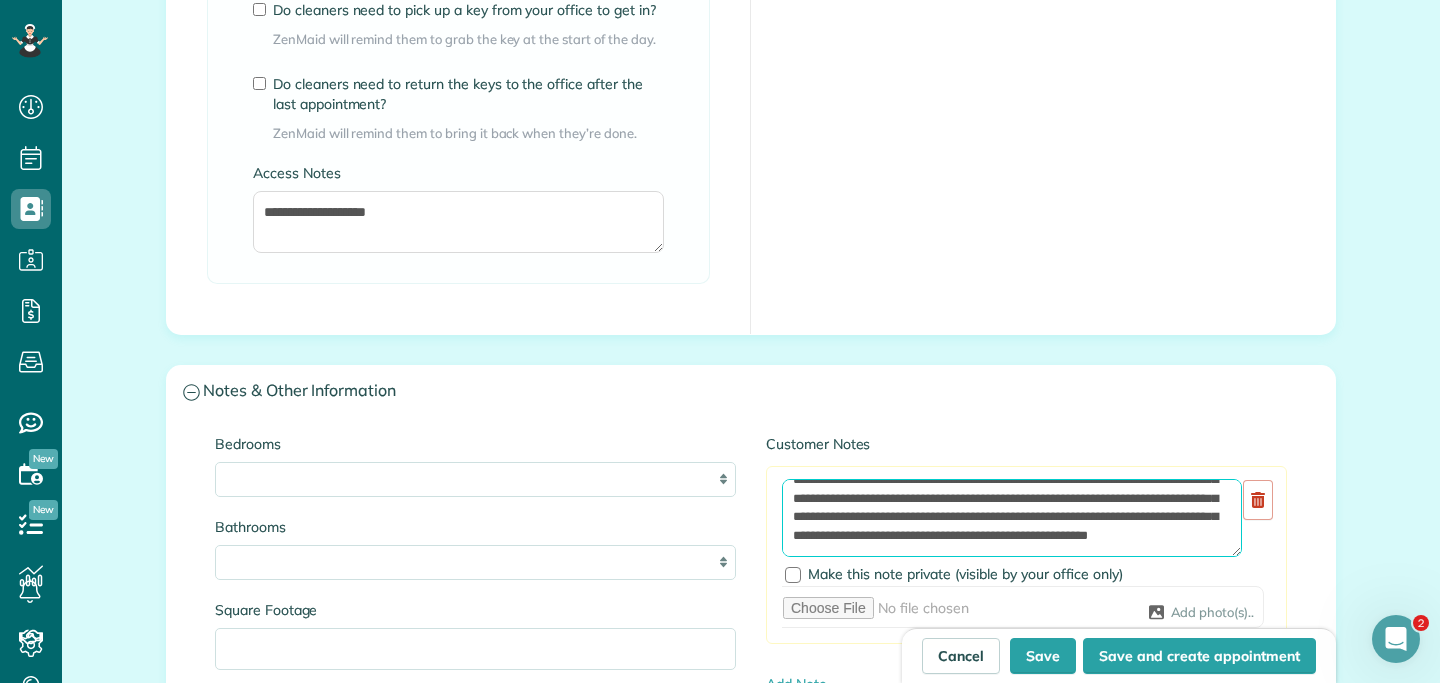 click on "**********" at bounding box center (1012, 518) 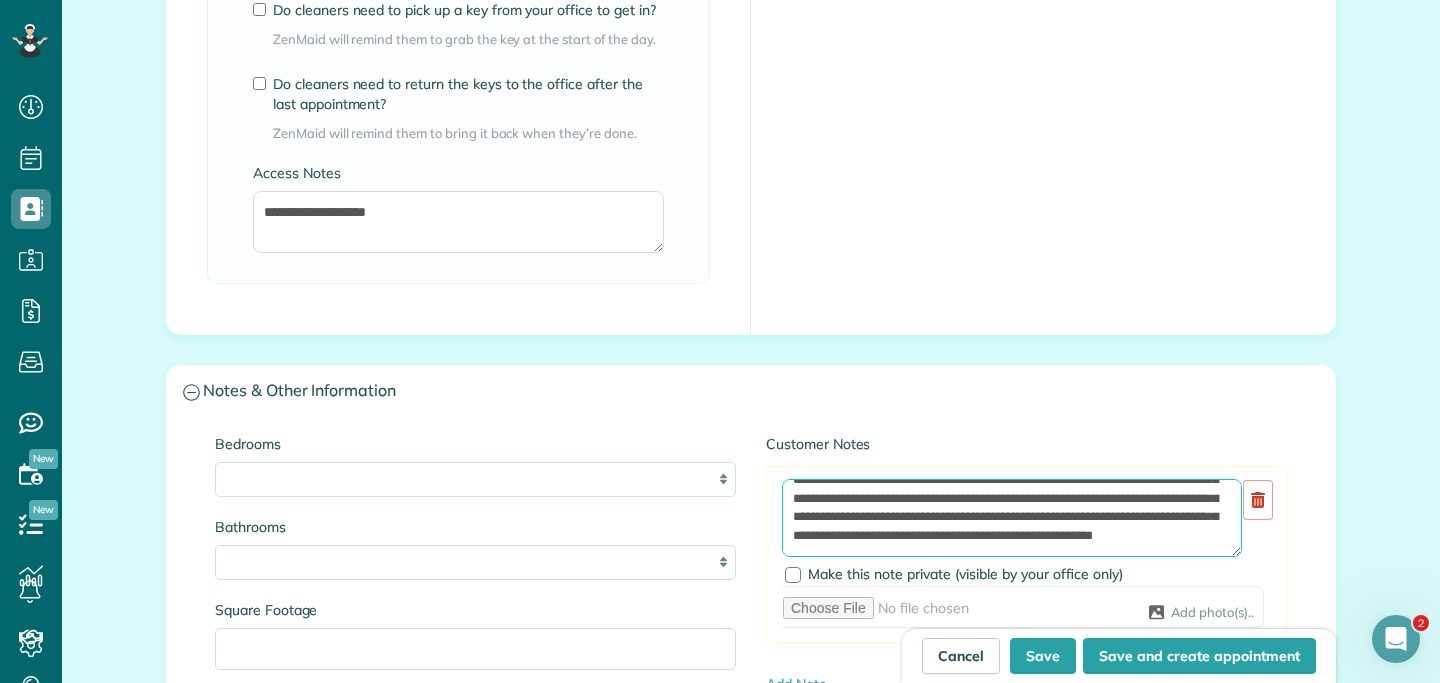 scroll, scrollTop: 204, scrollLeft: 0, axis: vertical 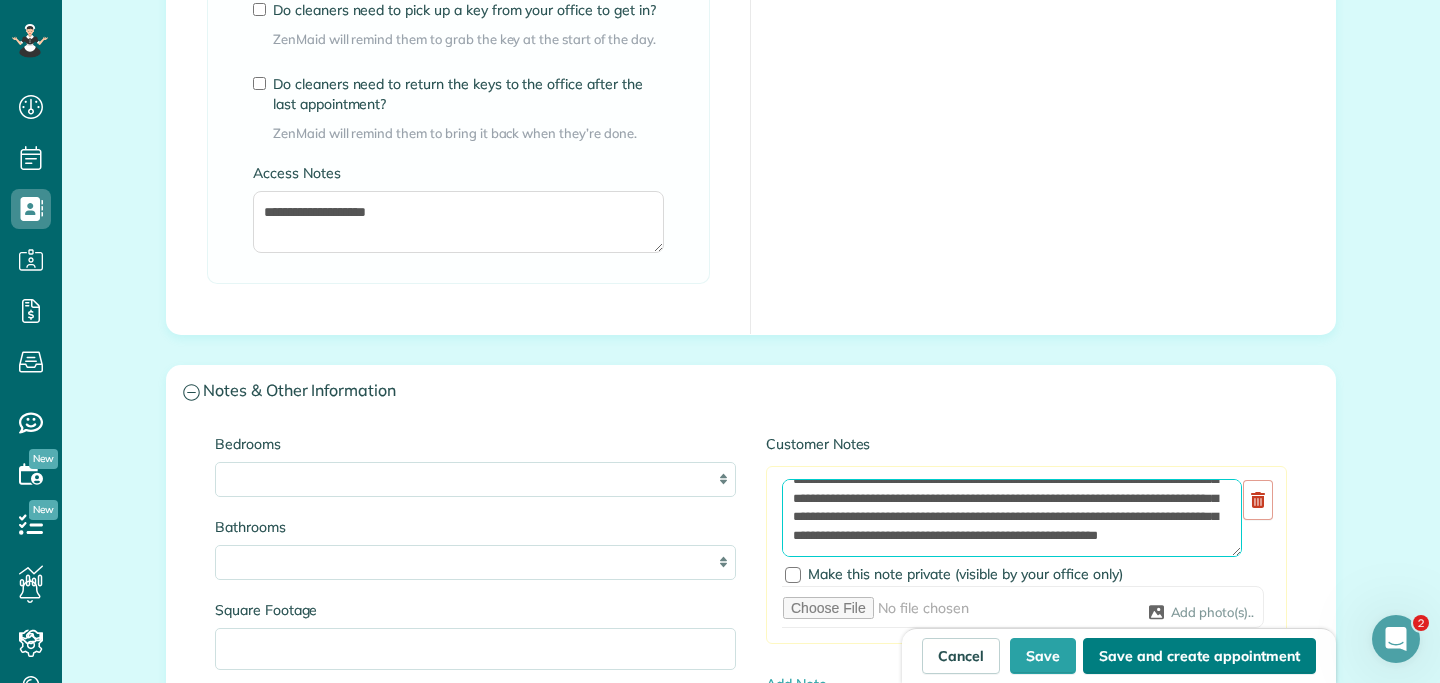type on "**********" 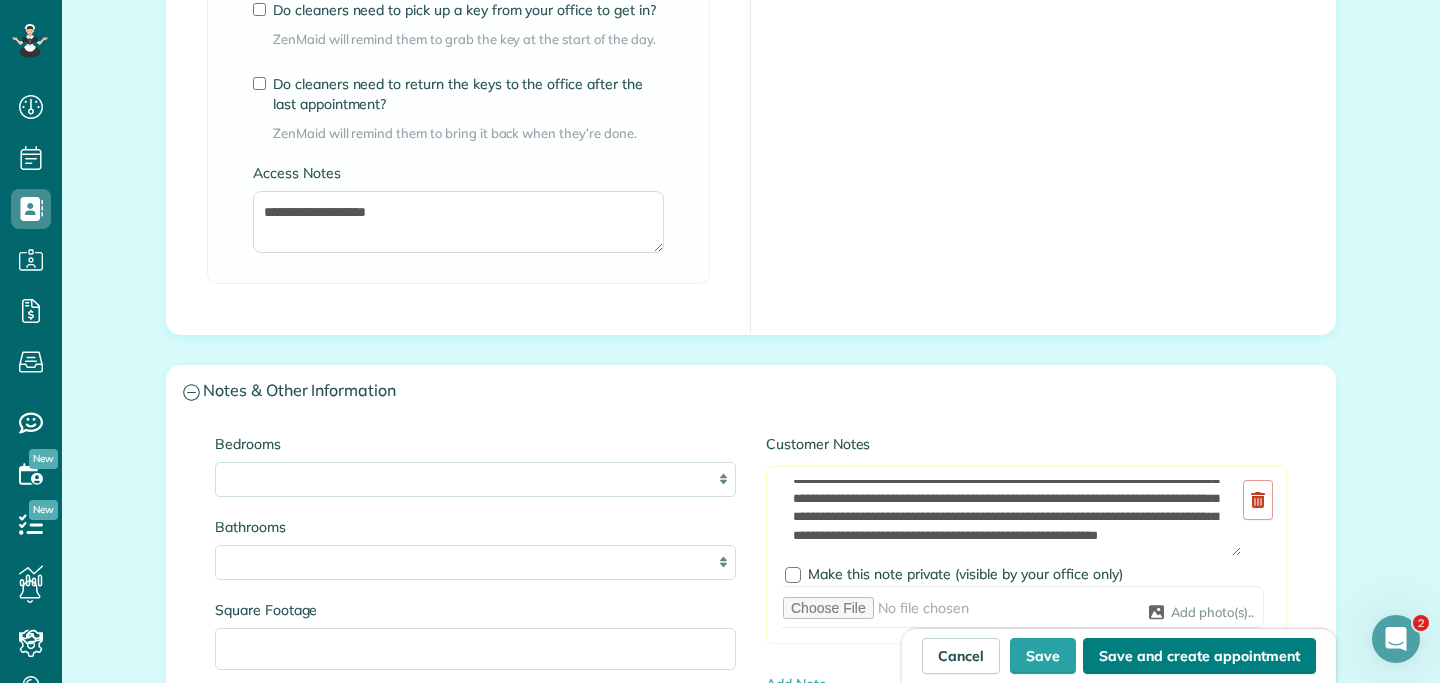 click on "Save and create appointment" at bounding box center [1199, 656] 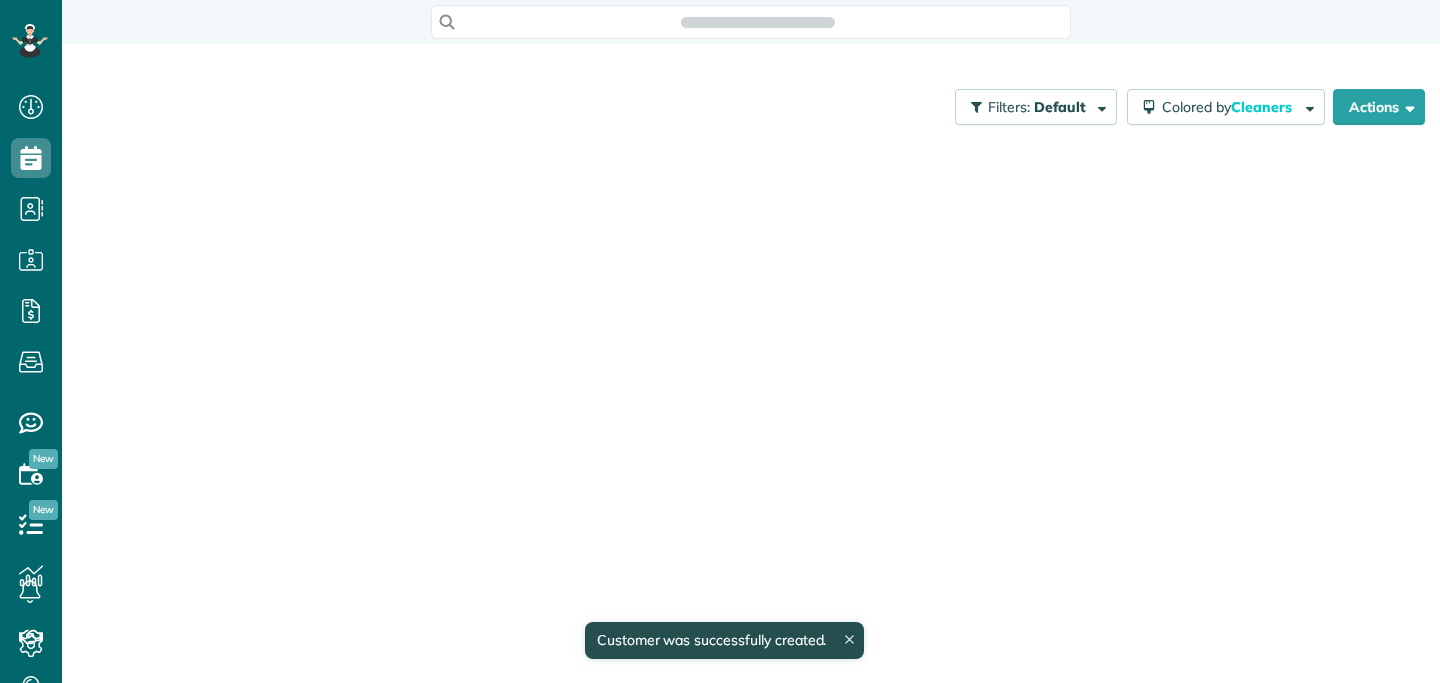 scroll, scrollTop: 0, scrollLeft: 0, axis: both 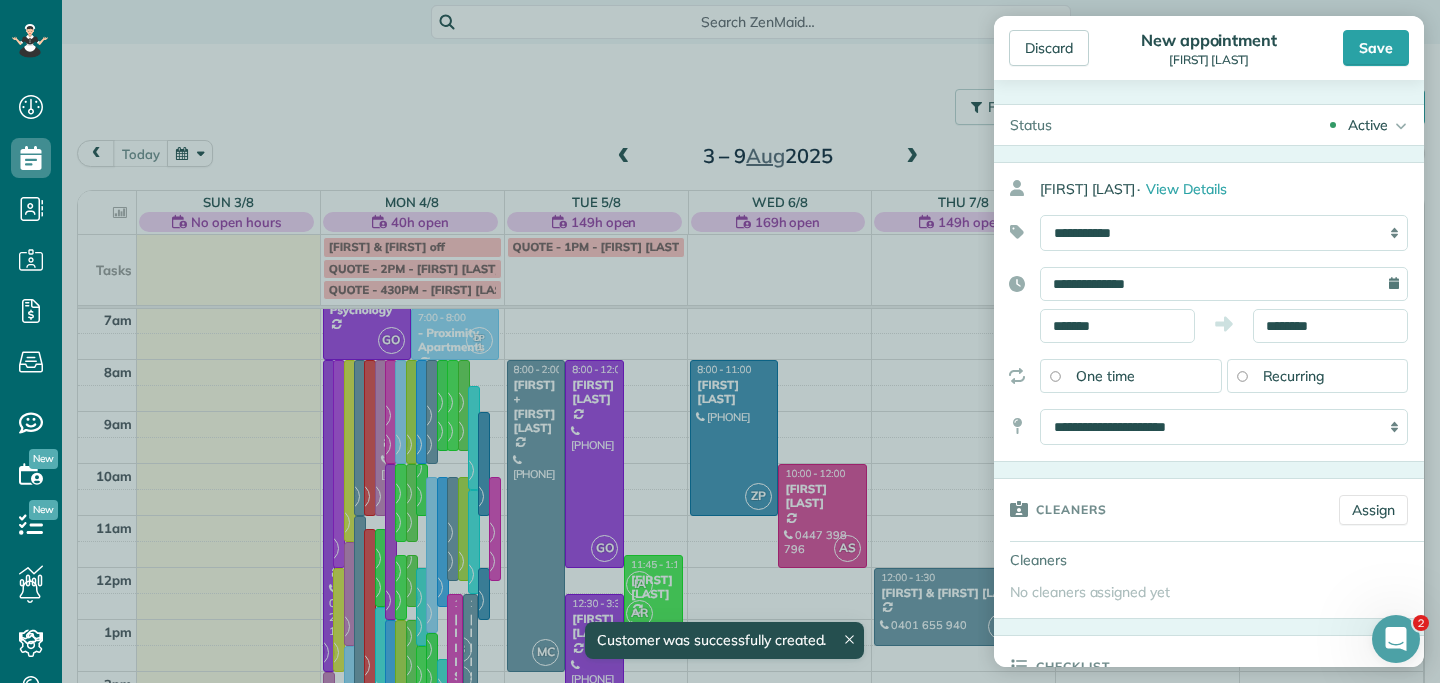 click on "Discard
New appointment
[FIRST] [LAST]
Save
Status
Active
Active
Estimate
Stand-By" at bounding box center (720, 341) 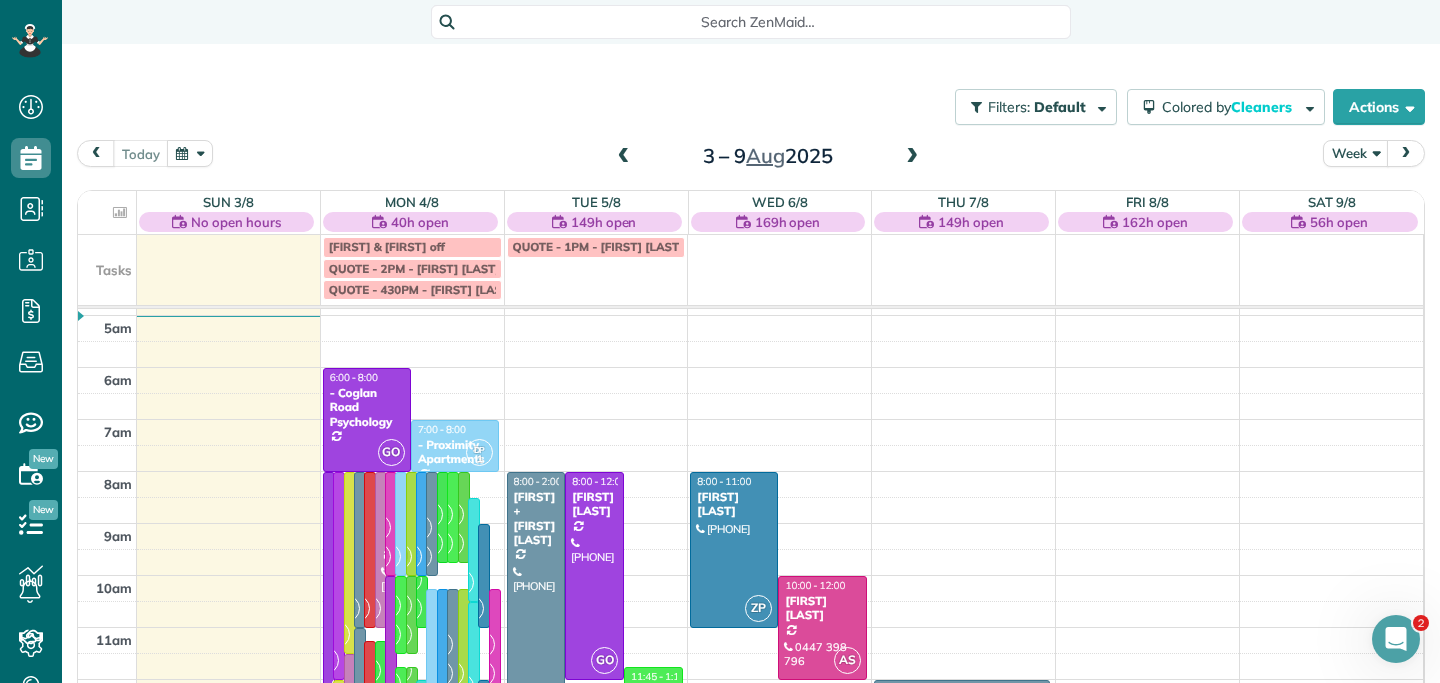 scroll, scrollTop: 74, scrollLeft: 0, axis: vertical 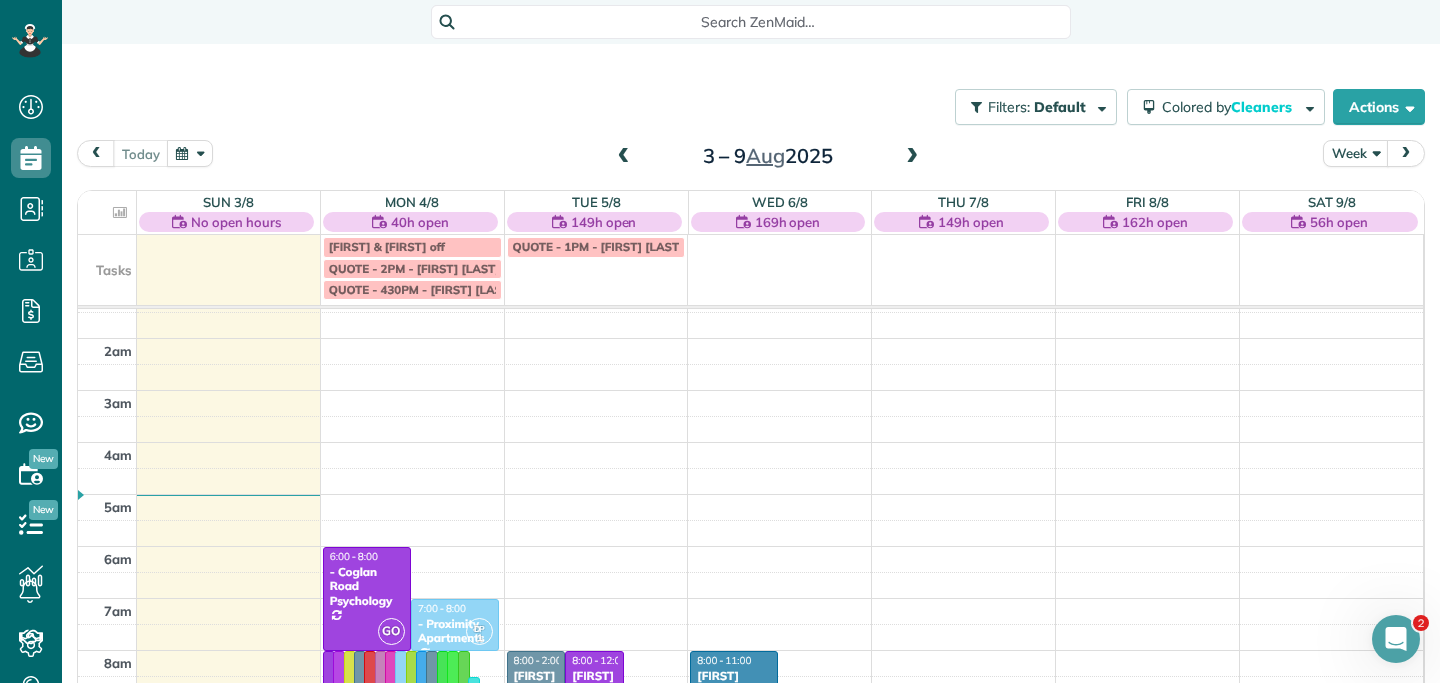 click at bounding box center (624, 157) 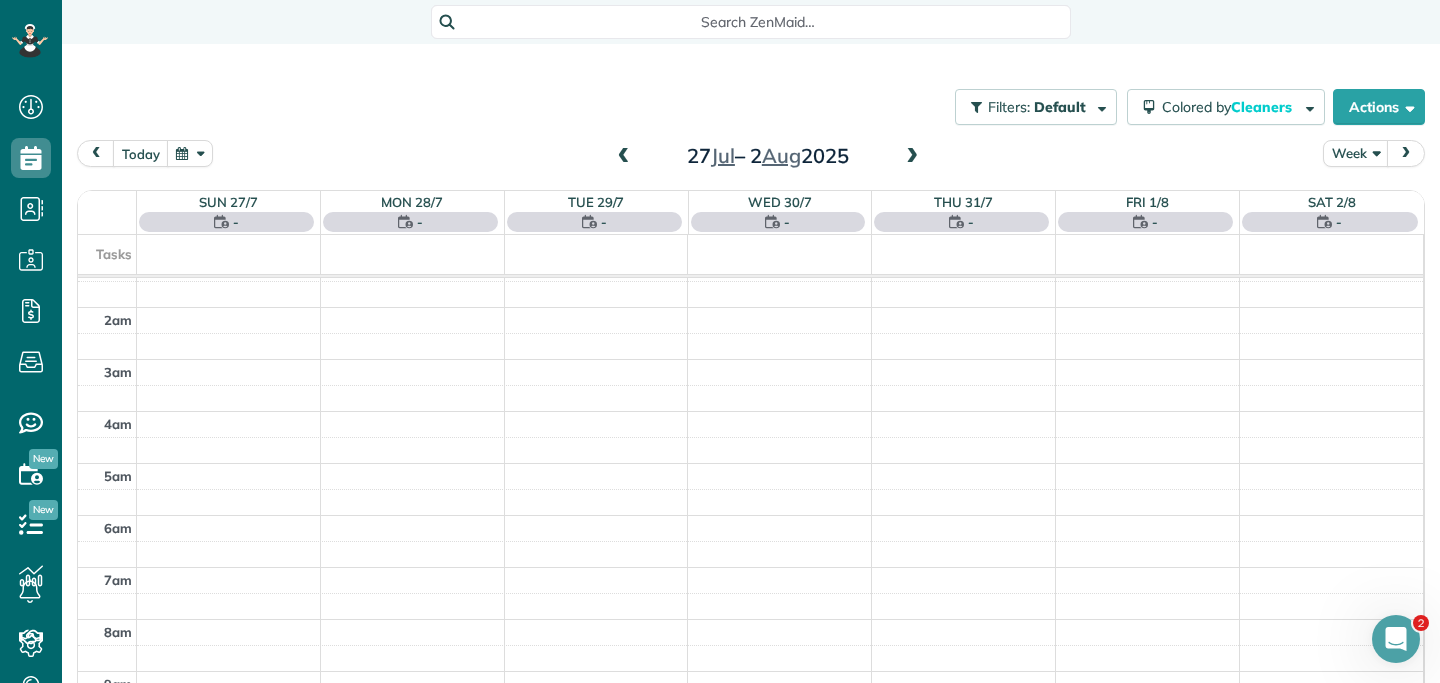 scroll, scrollTop: 365, scrollLeft: 0, axis: vertical 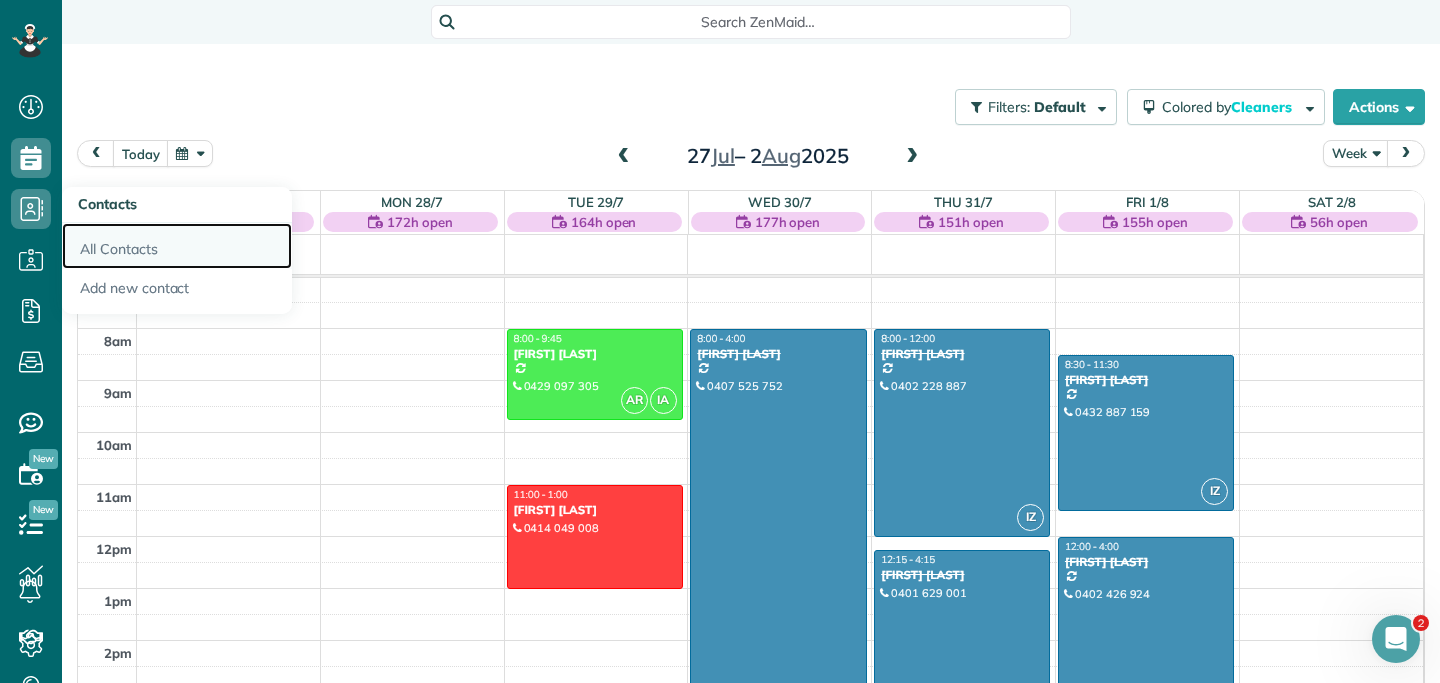 click on "All Contacts" at bounding box center [177, 246] 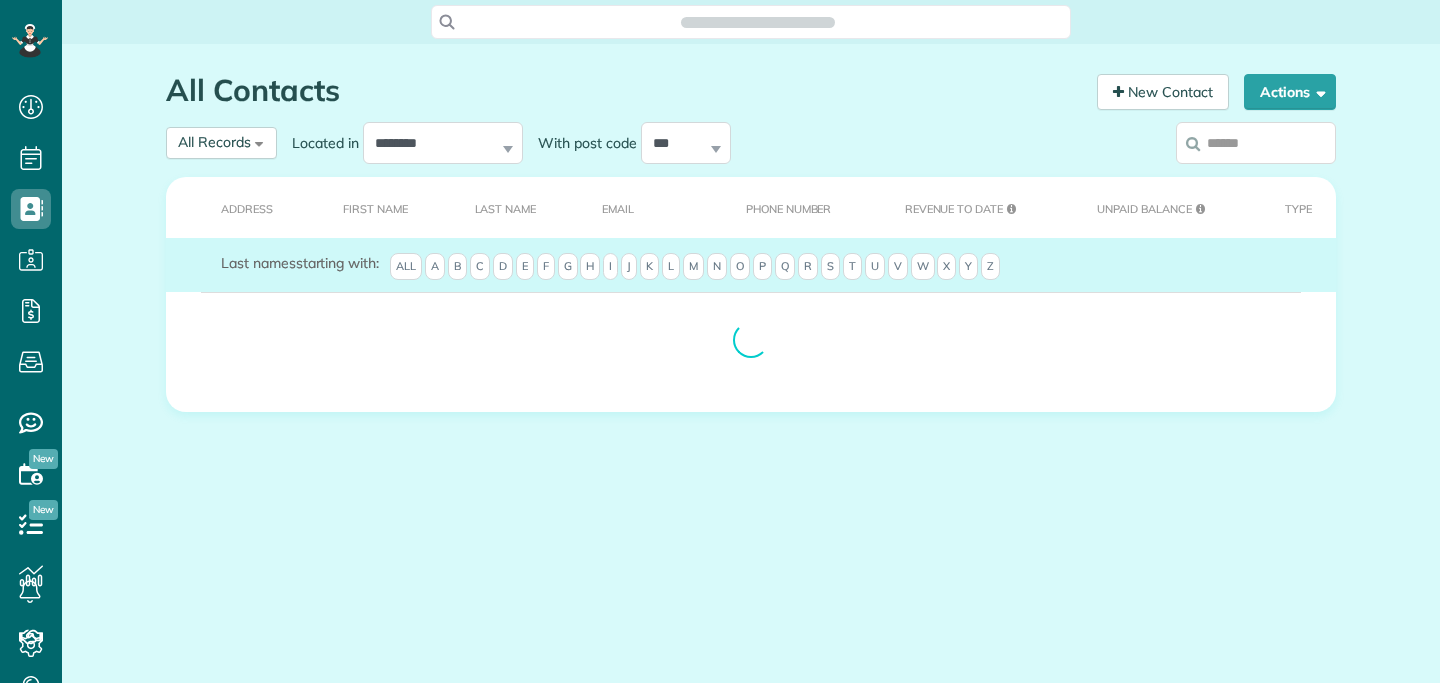 scroll, scrollTop: 0, scrollLeft: 0, axis: both 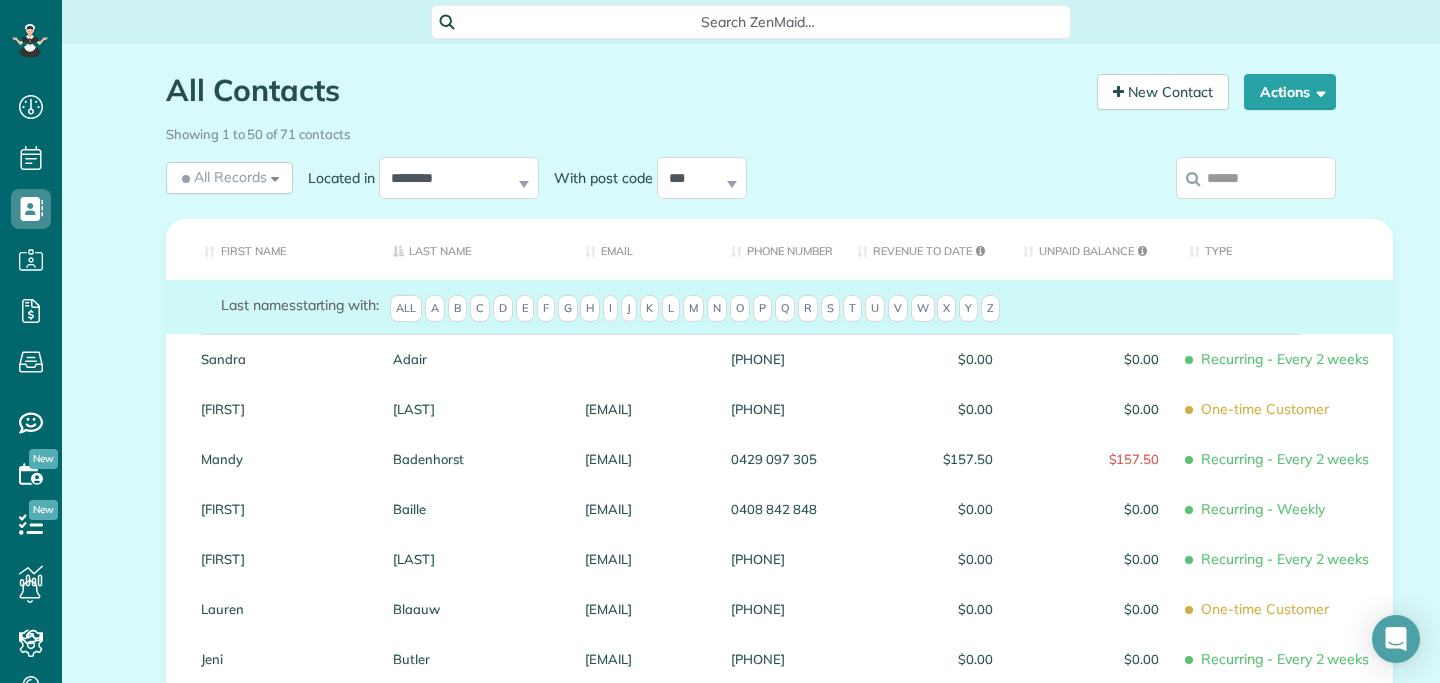click at bounding box center [1256, 178] 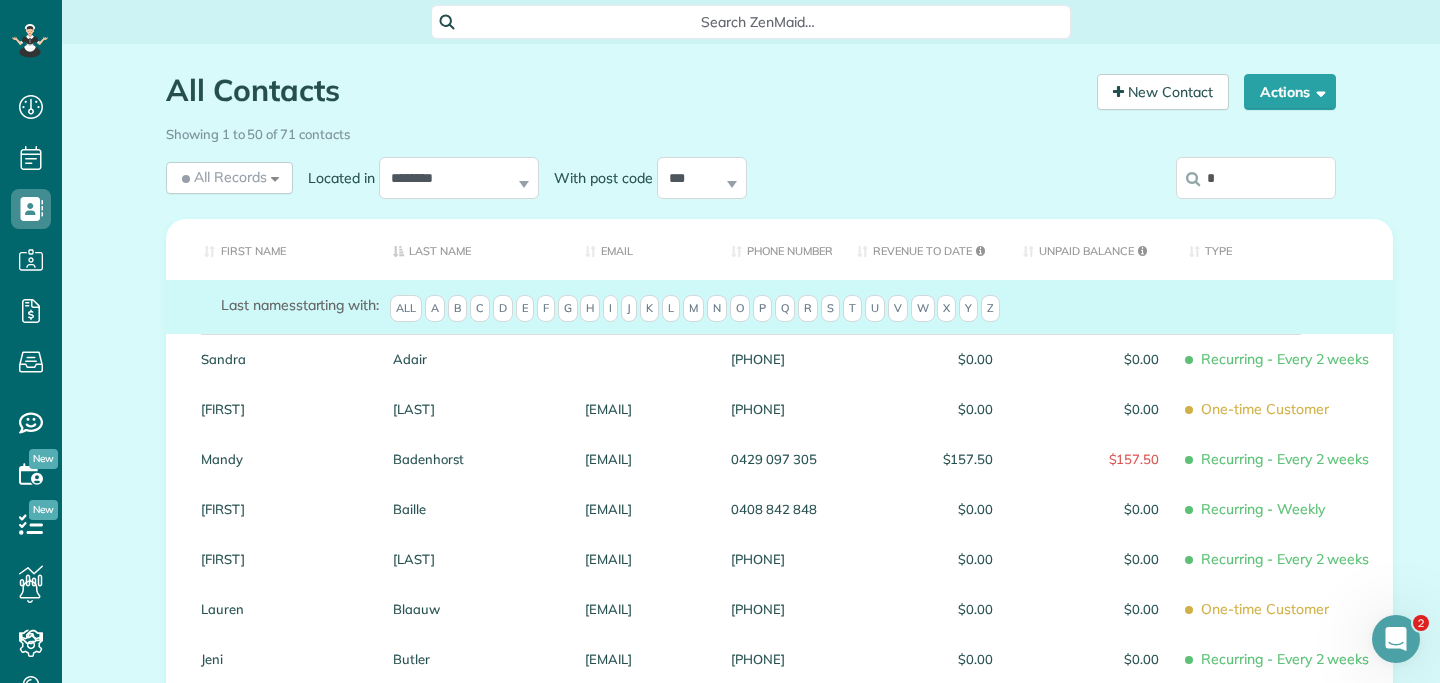 scroll, scrollTop: 0, scrollLeft: 0, axis: both 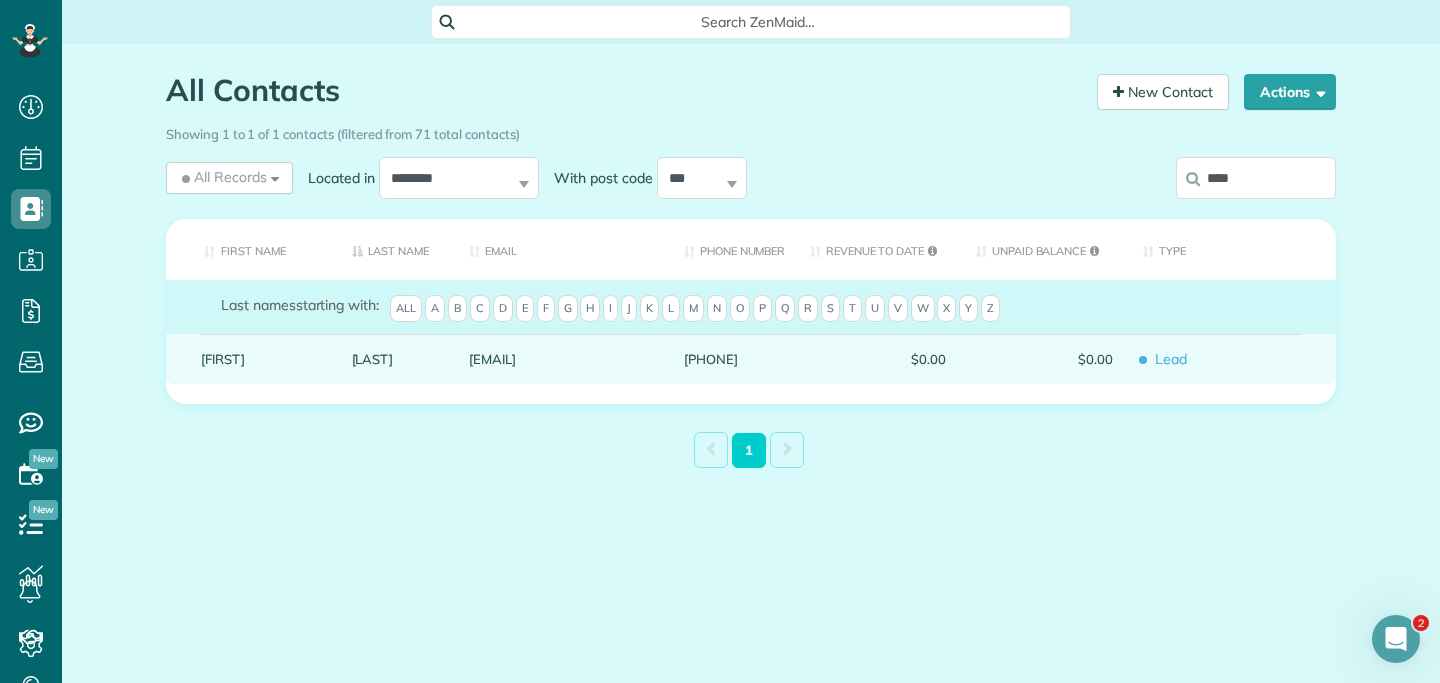 type on "****" 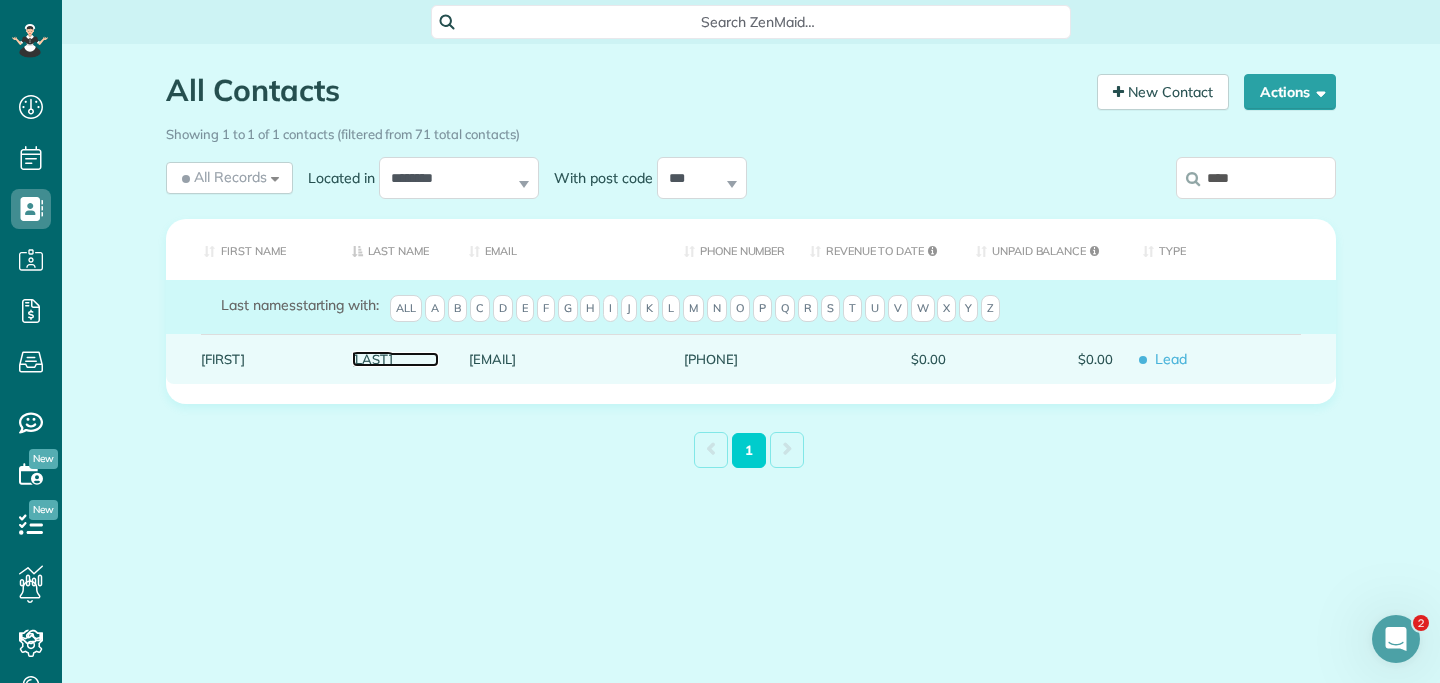 click on "Moura" at bounding box center [396, 359] 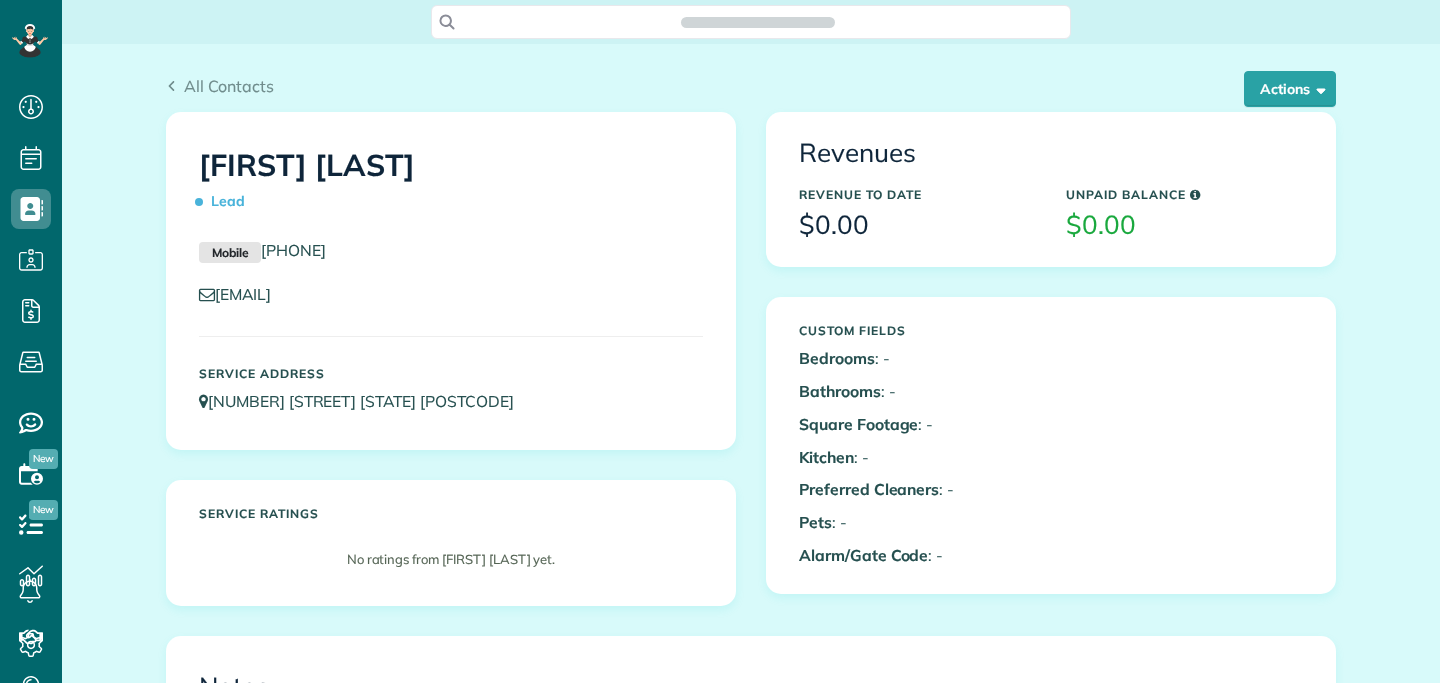 scroll, scrollTop: 0, scrollLeft: 0, axis: both 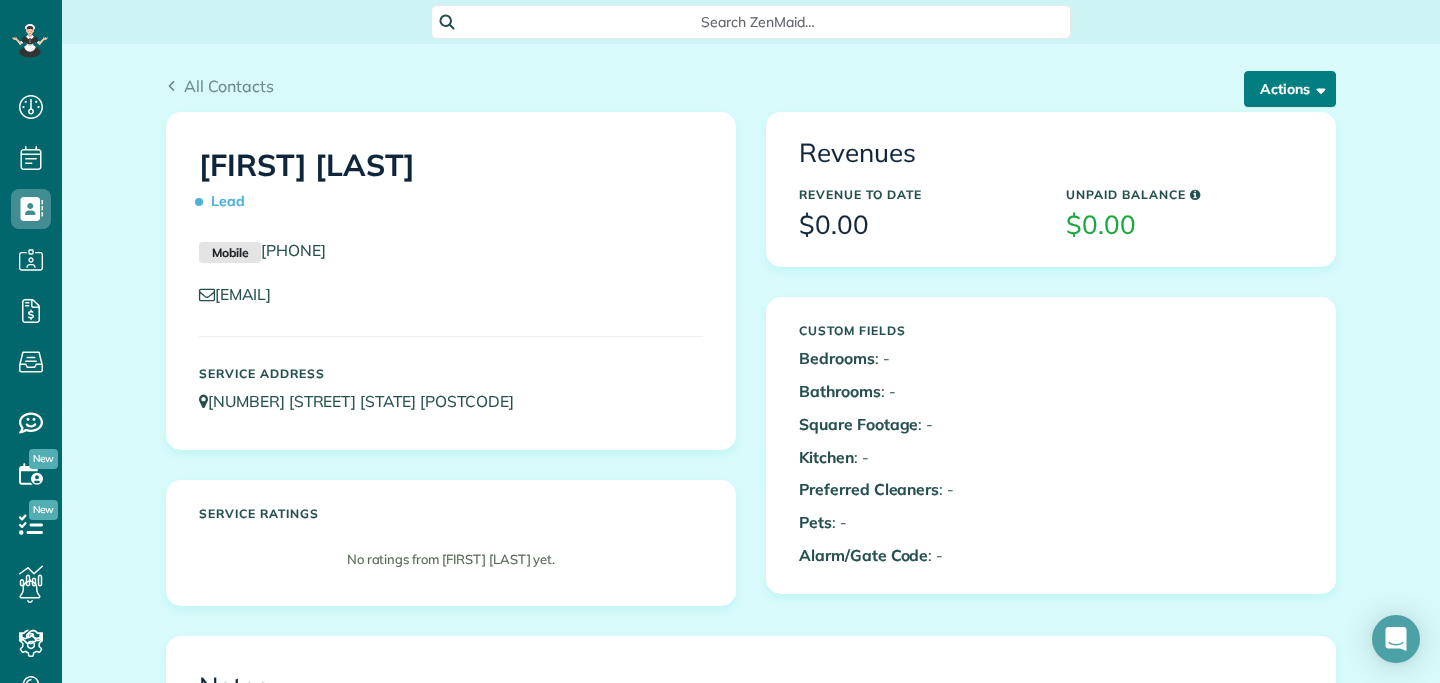 click on "Actions" at bounding box center [1290, 89] 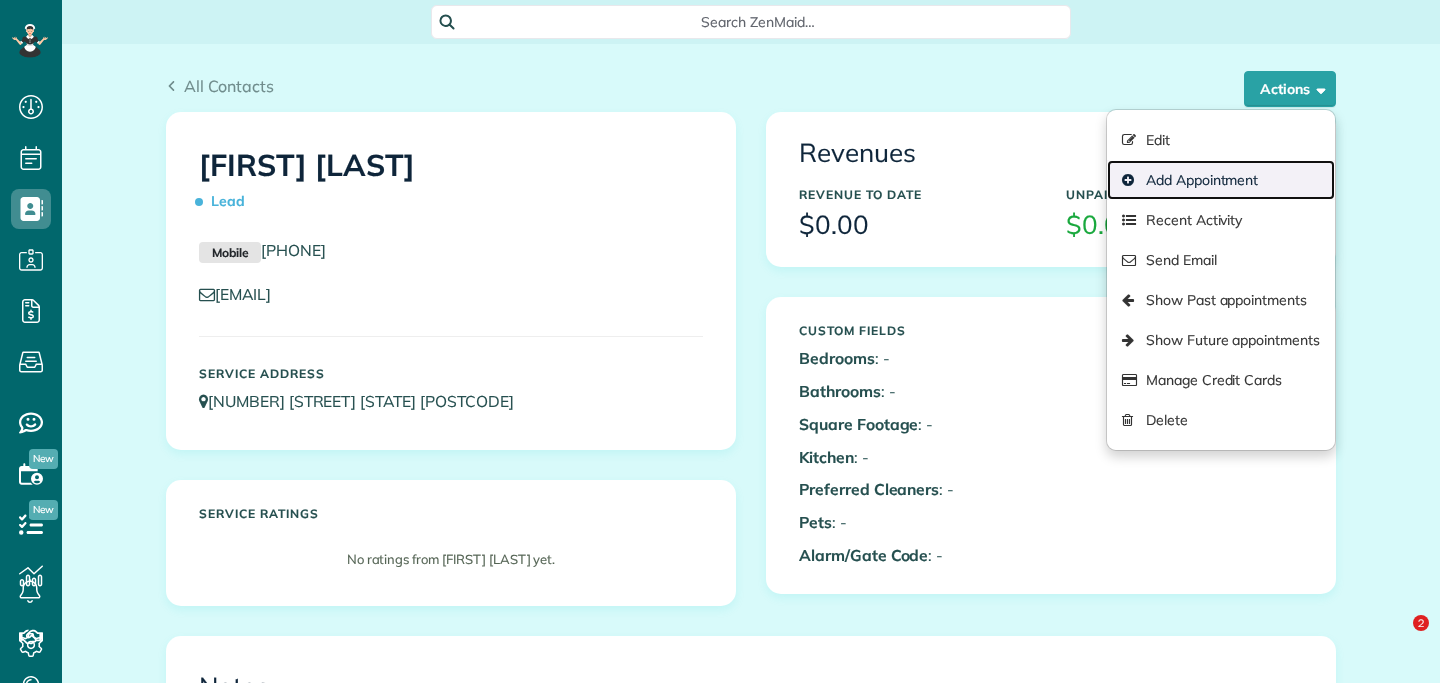 click on "Add Appointment" at bounding box center (1221, 180) 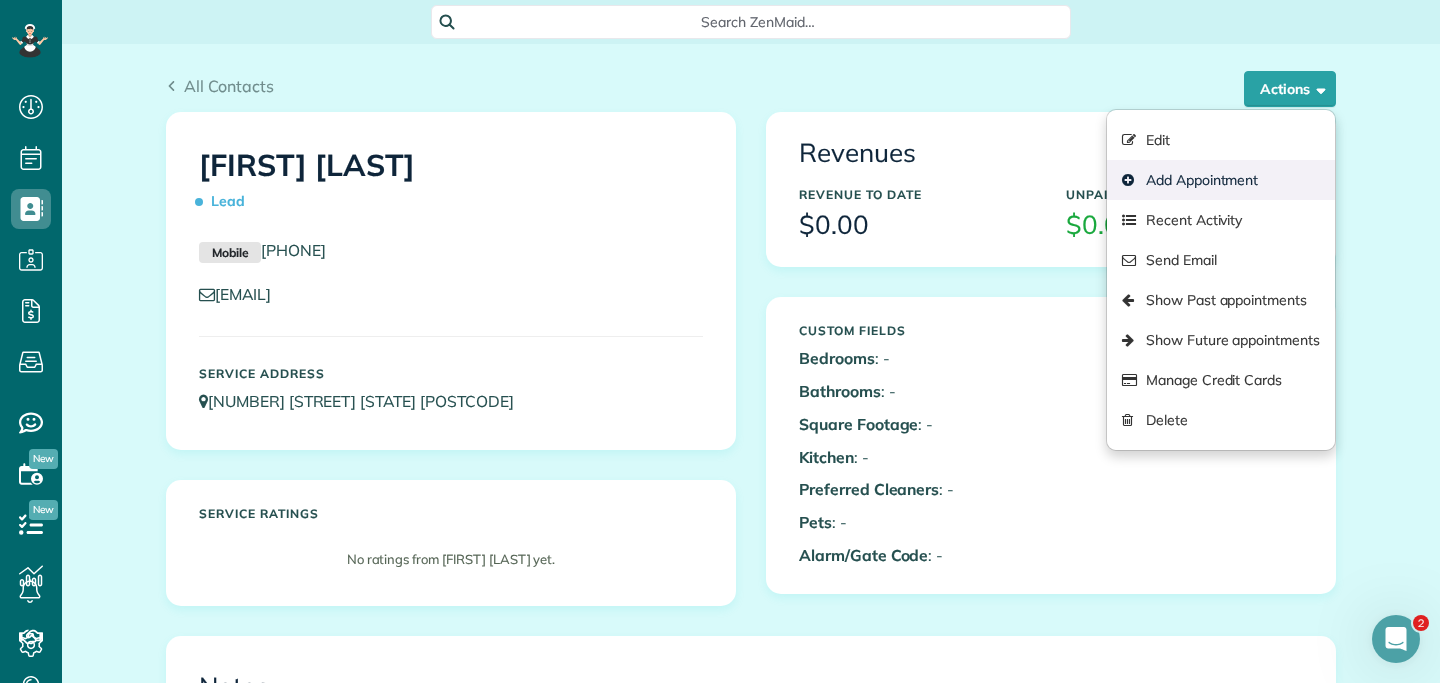 scroll, scrollTop: 0, scrollLeft: 0, axis: both 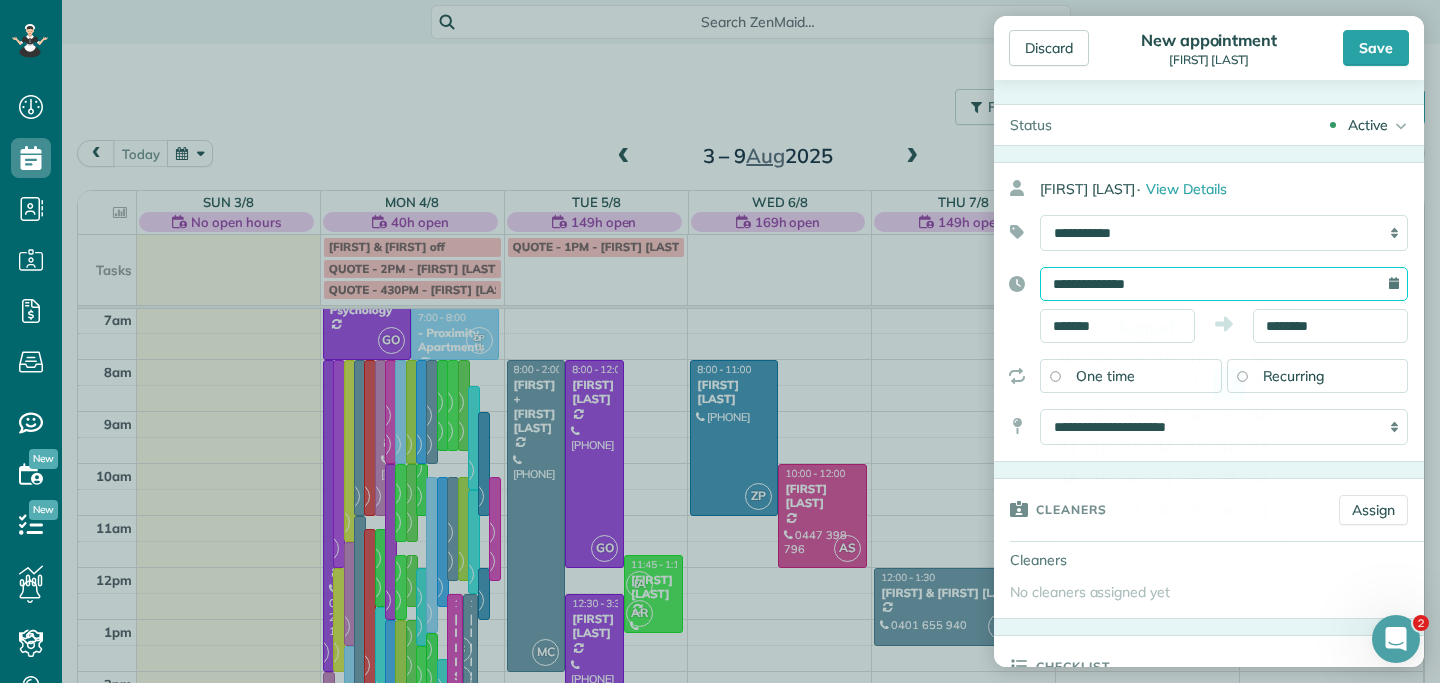 click on "**********" at bounding box center (1224, 284) 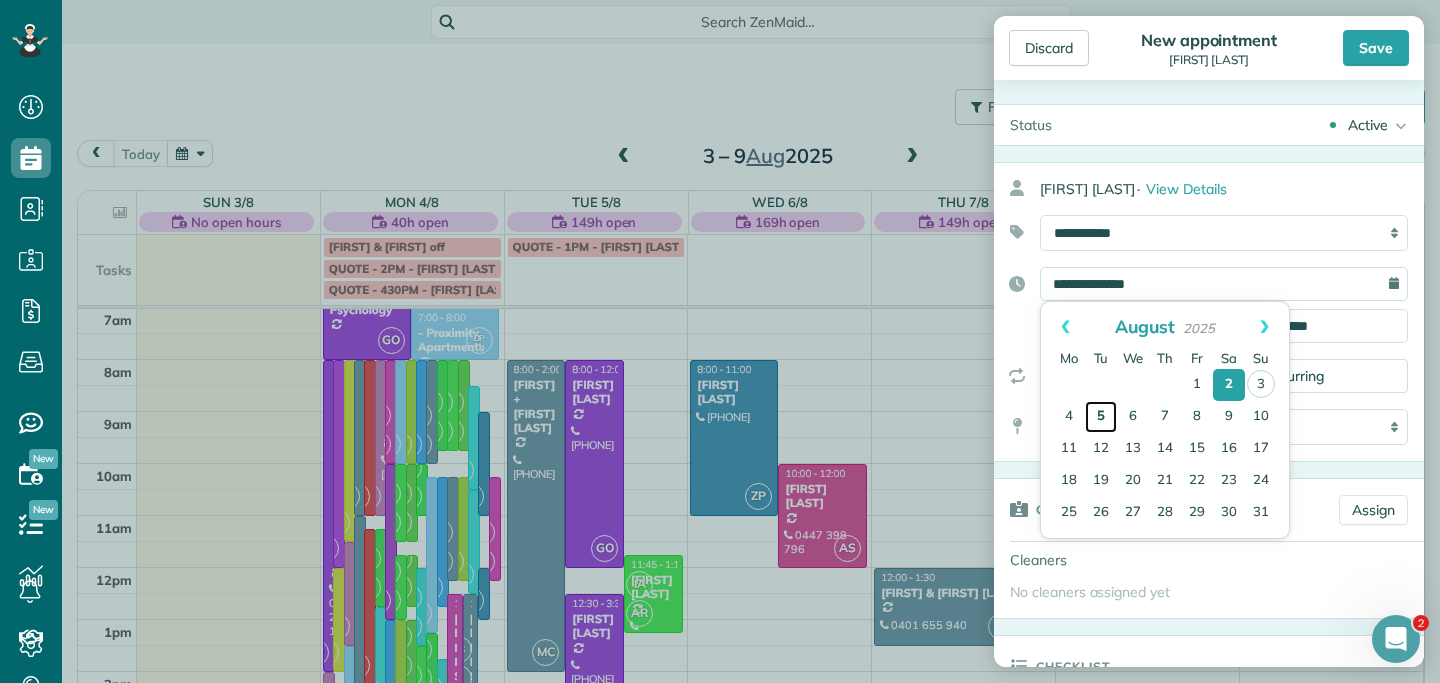 click on "5" at bounding box center [1101, 417] 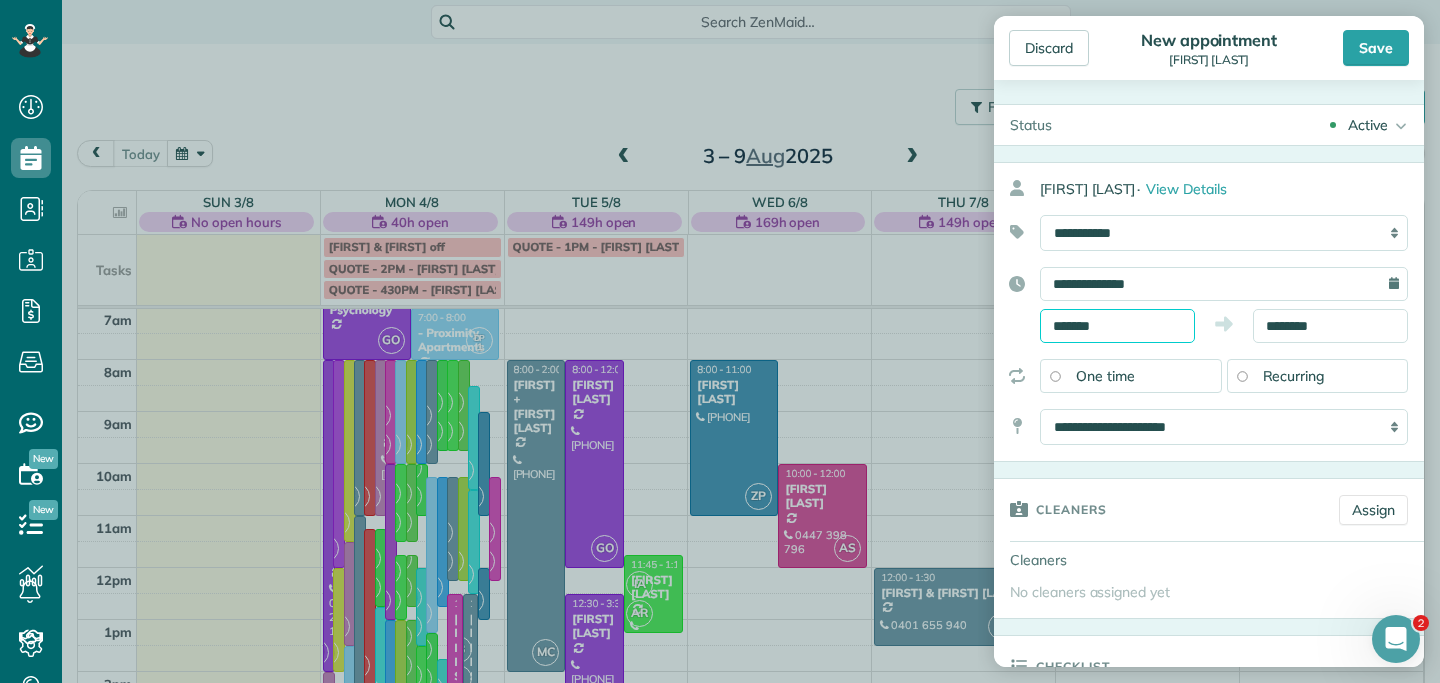 click on "*******" at bounding box center [1117, 326] 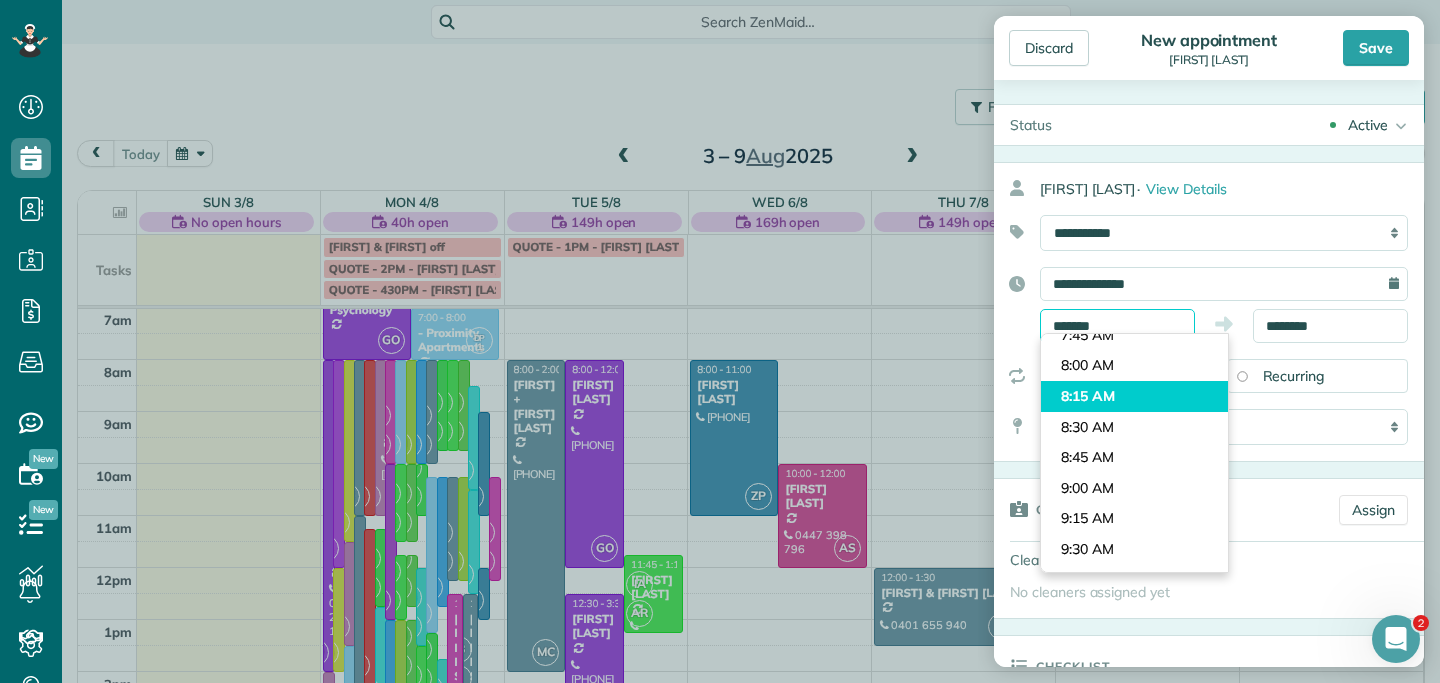 scroll, scrollTop: 929, scrollLeft: 0, axis: vertical 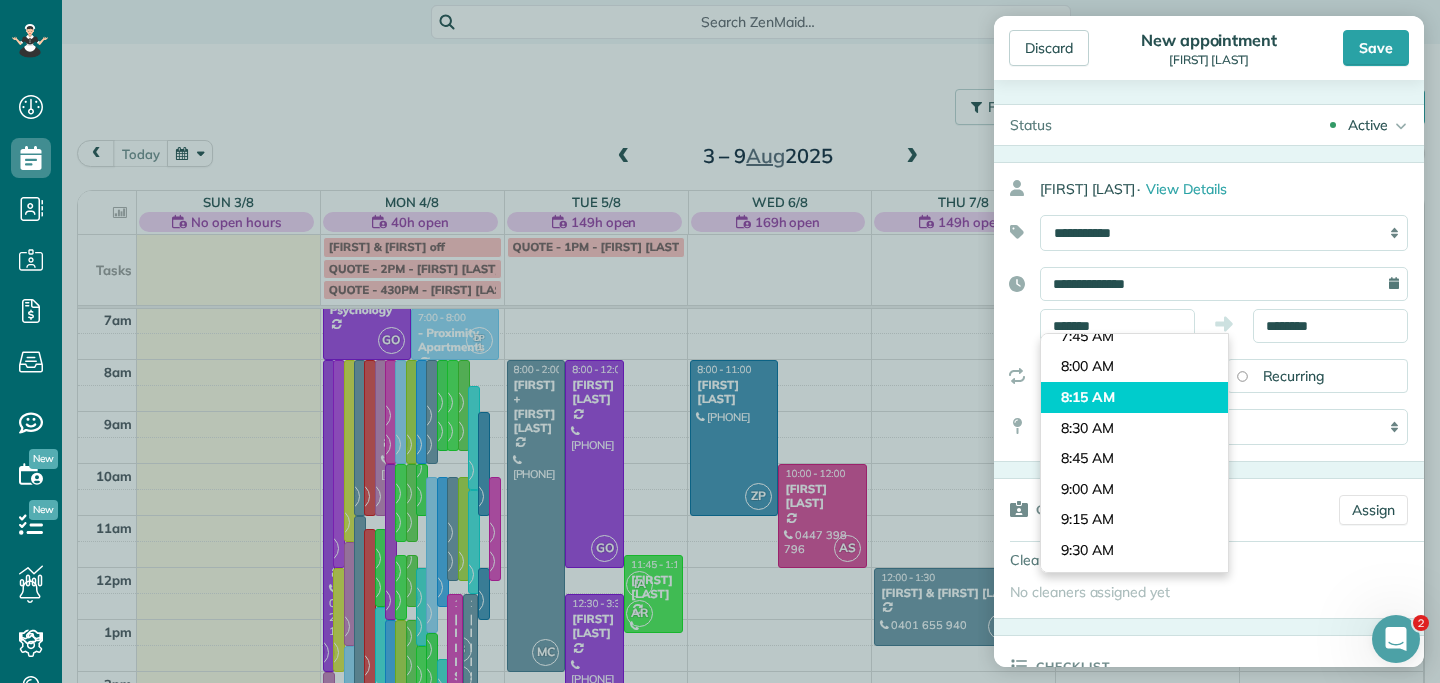 type on "*******" 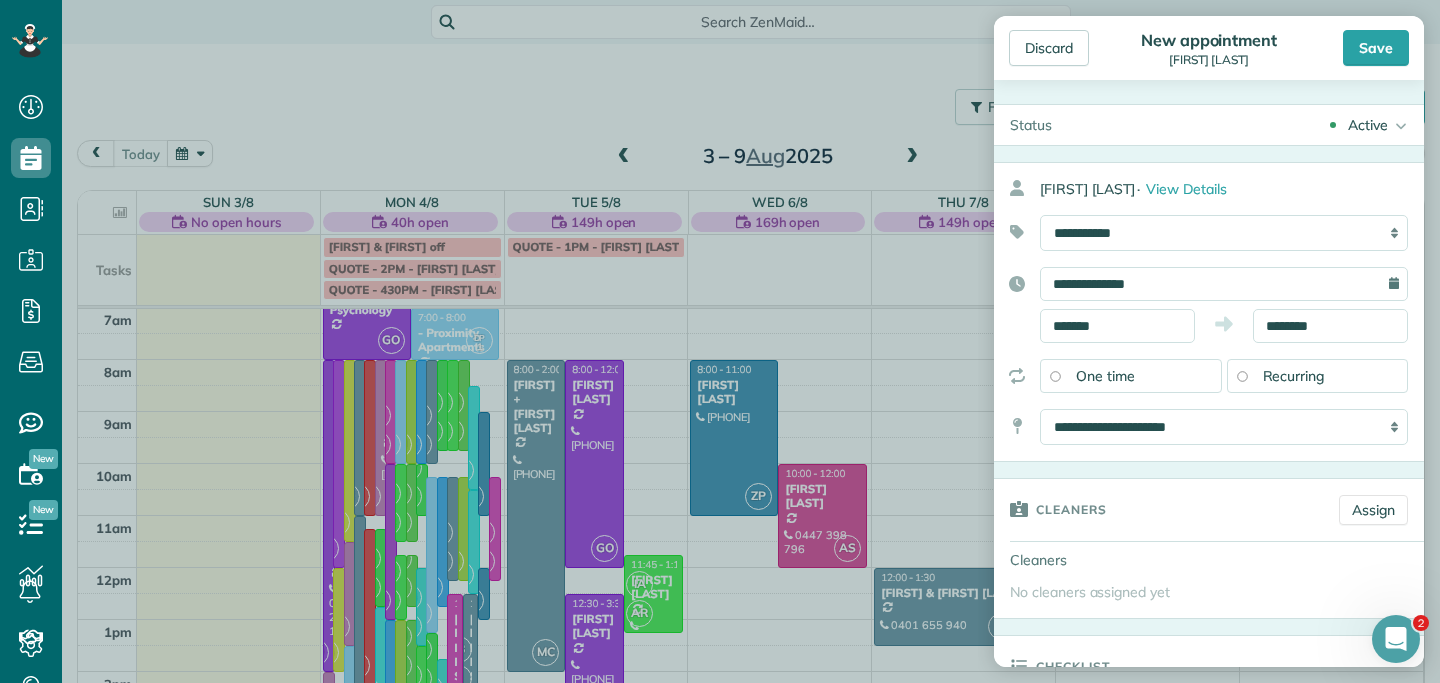 click on "Dashboard
Scheduling
Calendar View
List View
Dispatch View - Weekly scheduling (Beta)" at bounding box center (720, 341) 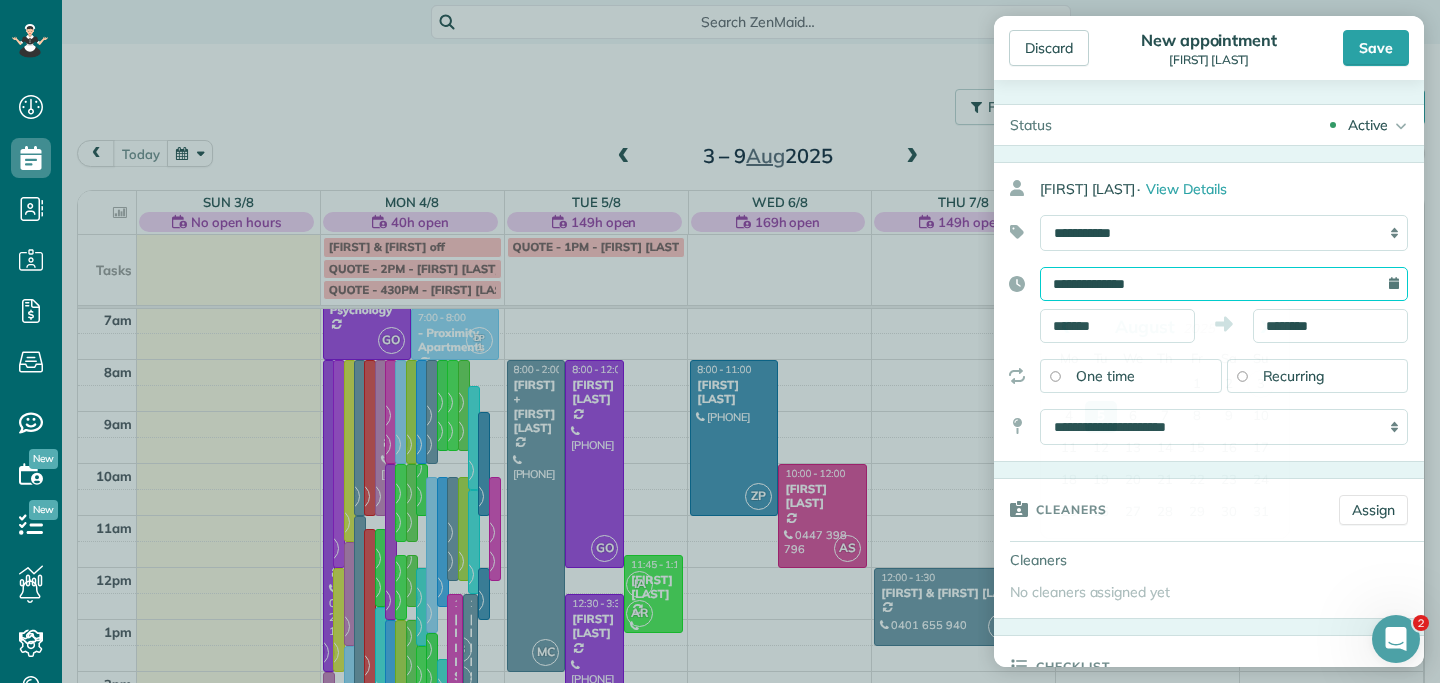 click on "**********" at bounding box center [1224, 284] 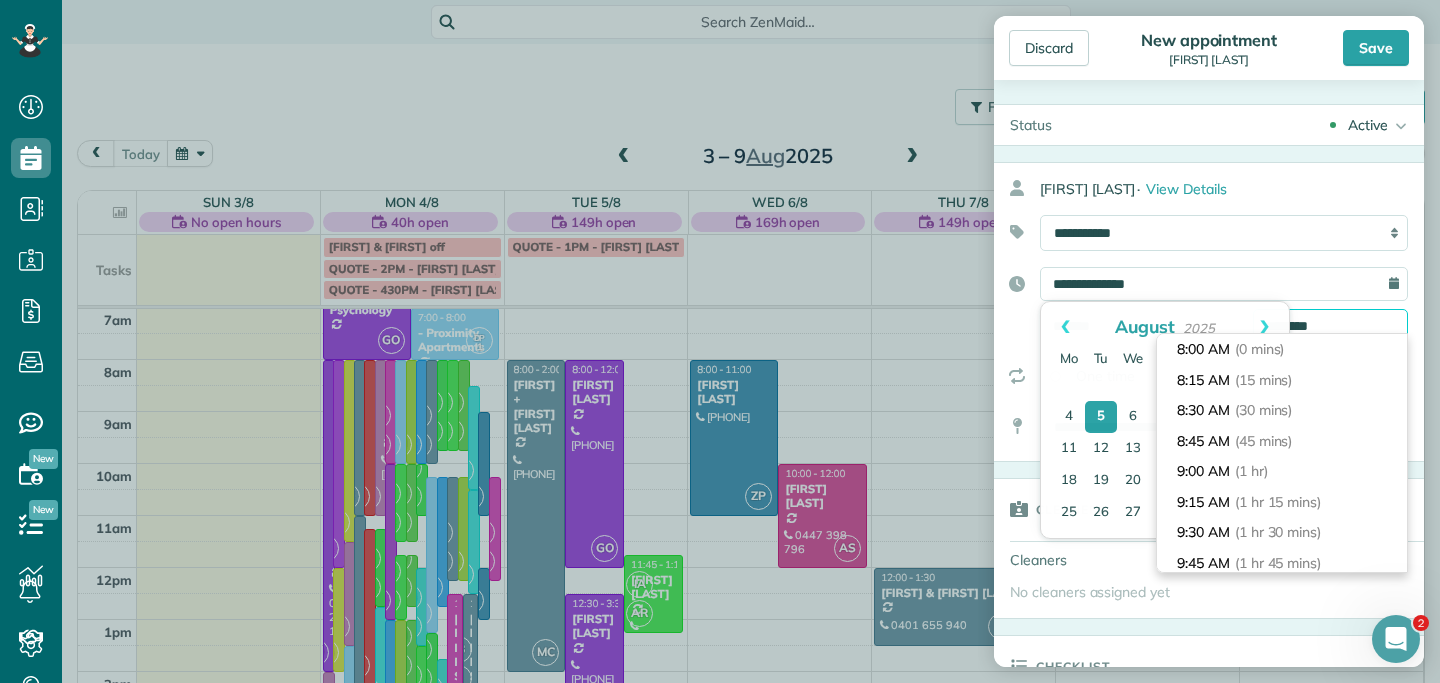 click on "********" at bounding box center [1330, 326] 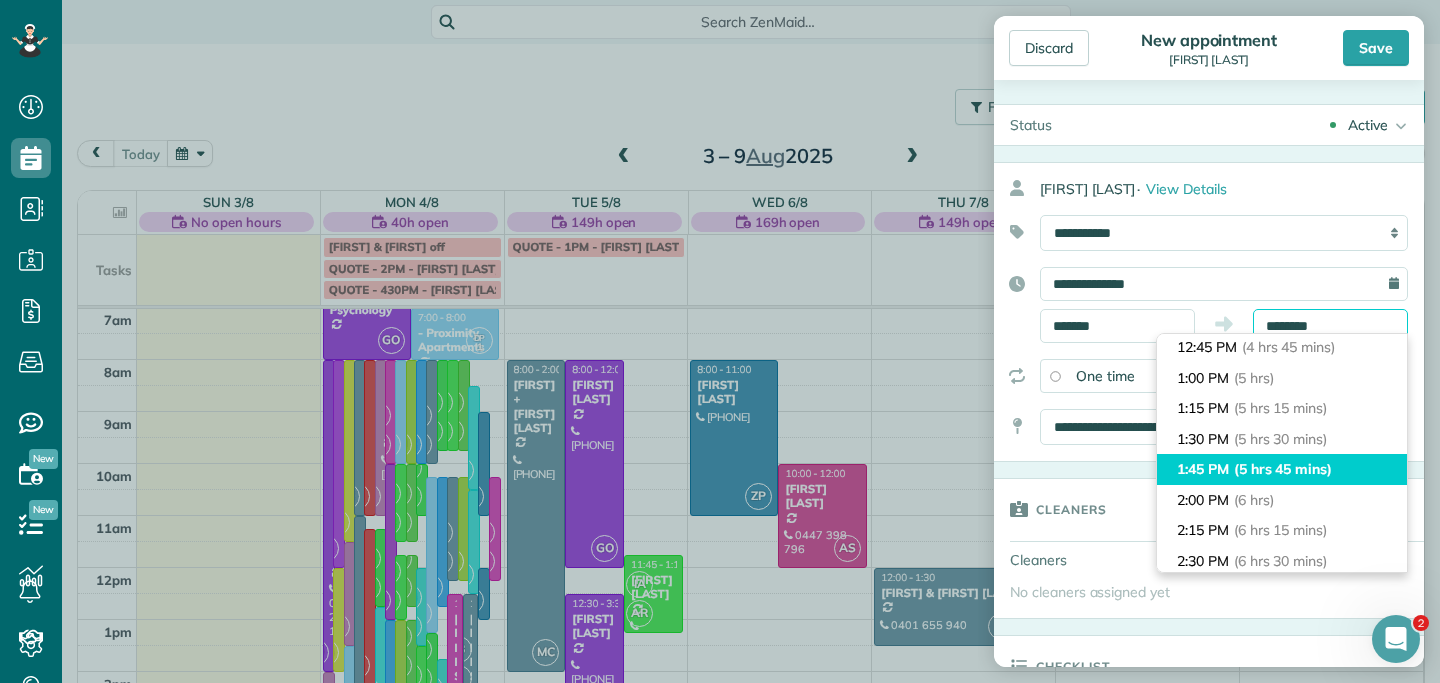 scroll, scrollTop: 584, scrollLeft: 0, axis: vertical 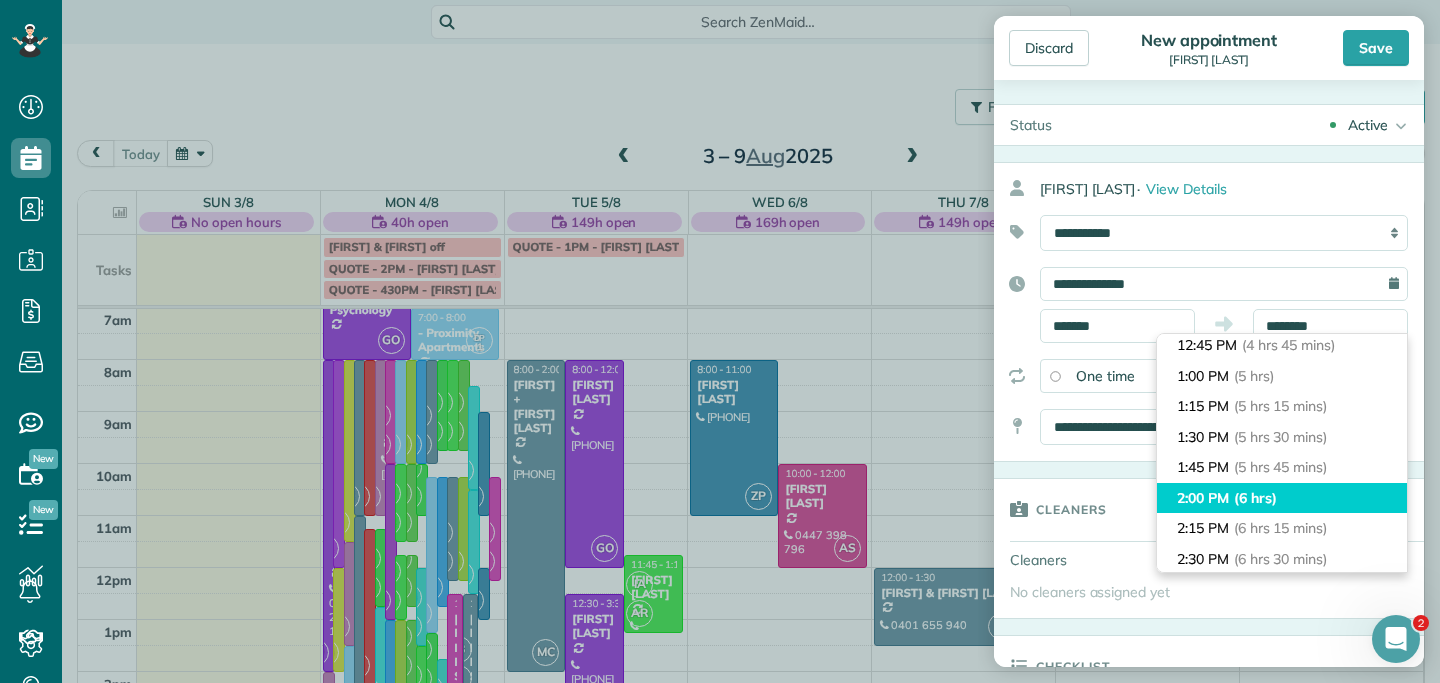 type on "*******" 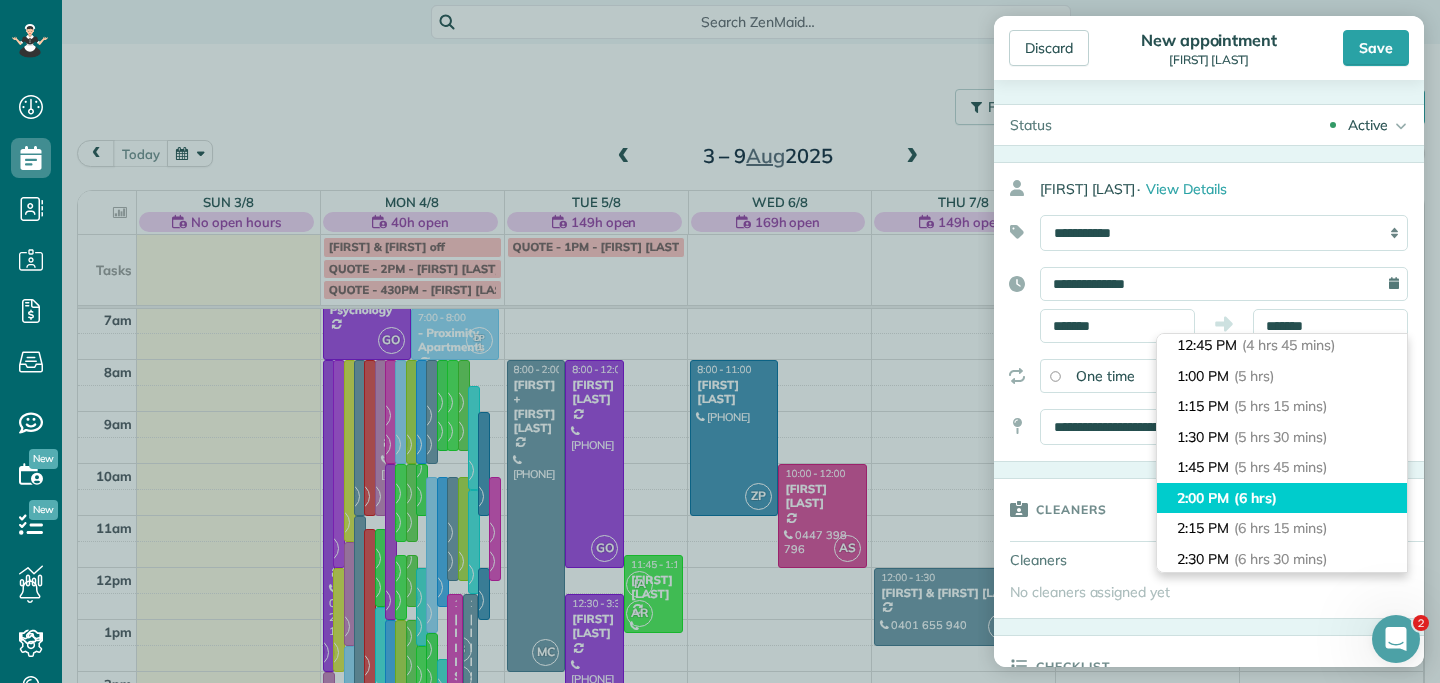 click on "2:00 PM  (6 hrs)" at bounding box center (1282, 498) 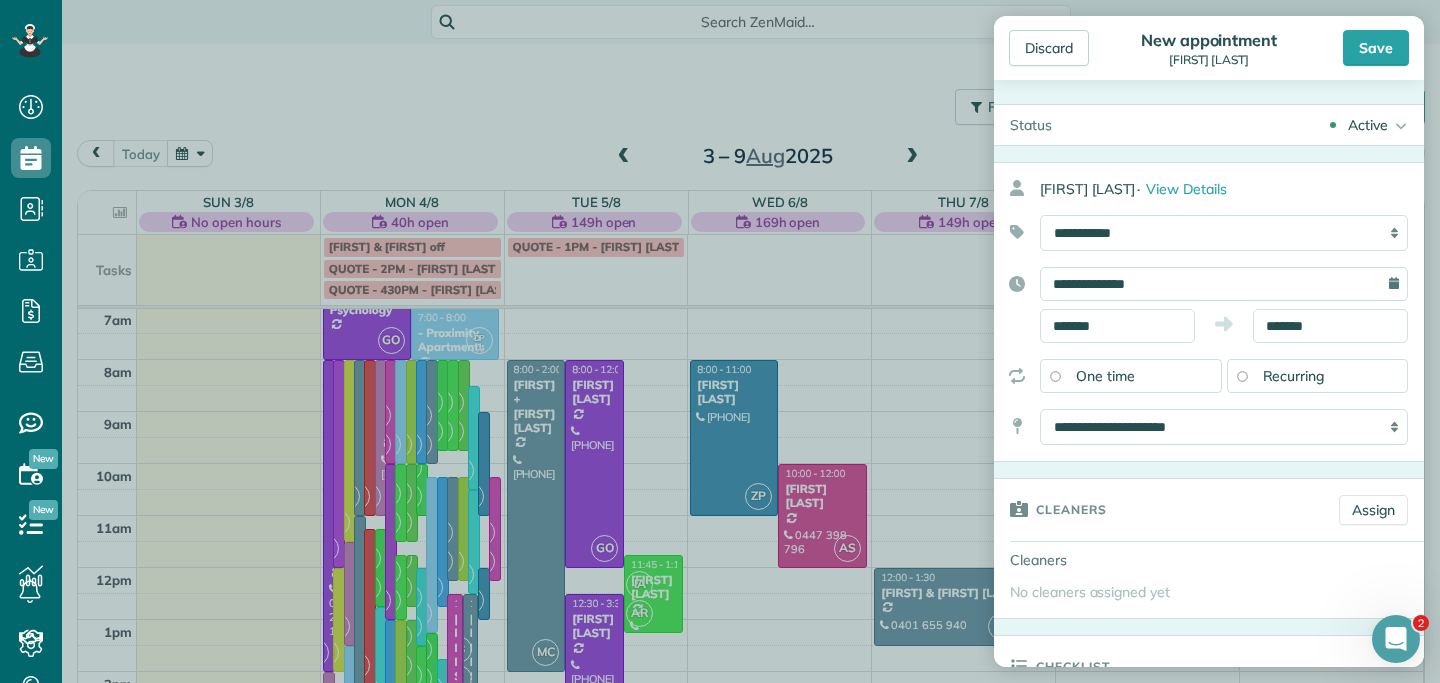 click on "Recurring" at bounding box center (1294, 376) 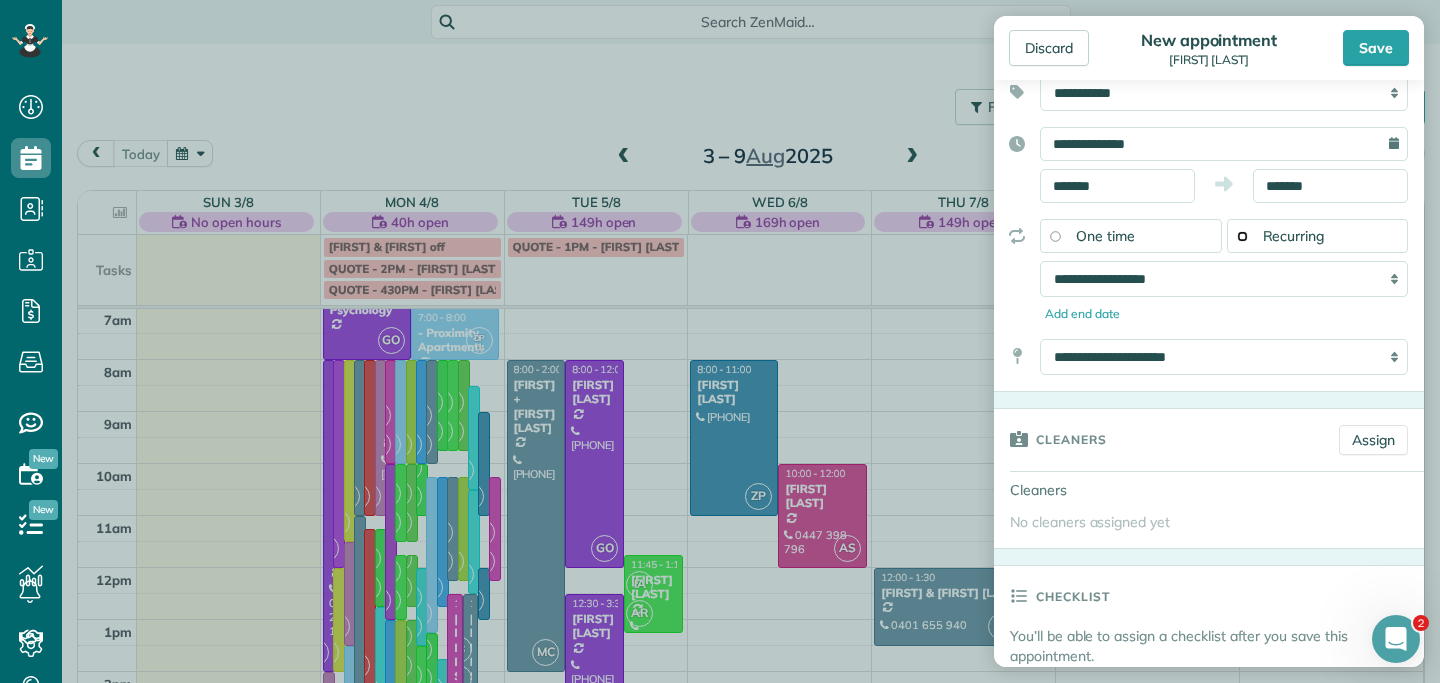 scroll, scrollTop: 195, scrollLeft: 0, axis: vertical 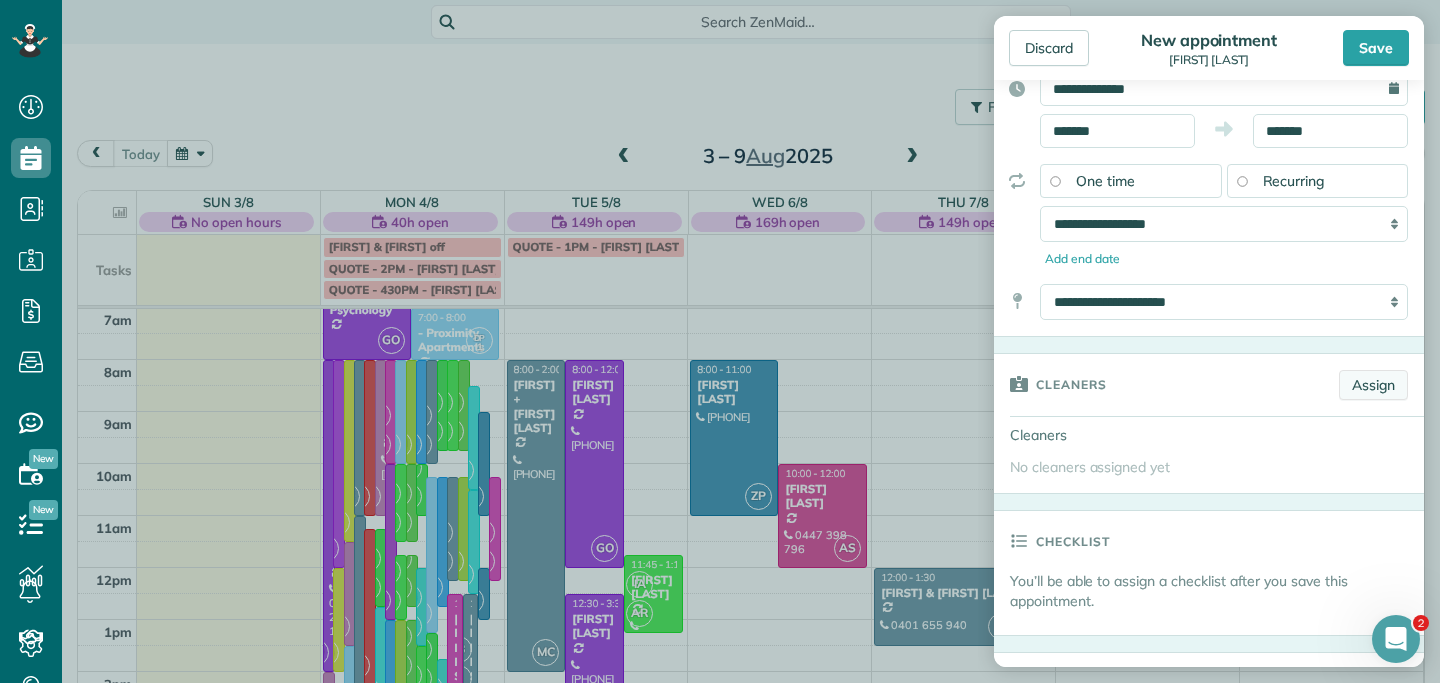 click on "Assign" at bounding box center [1373, 385] 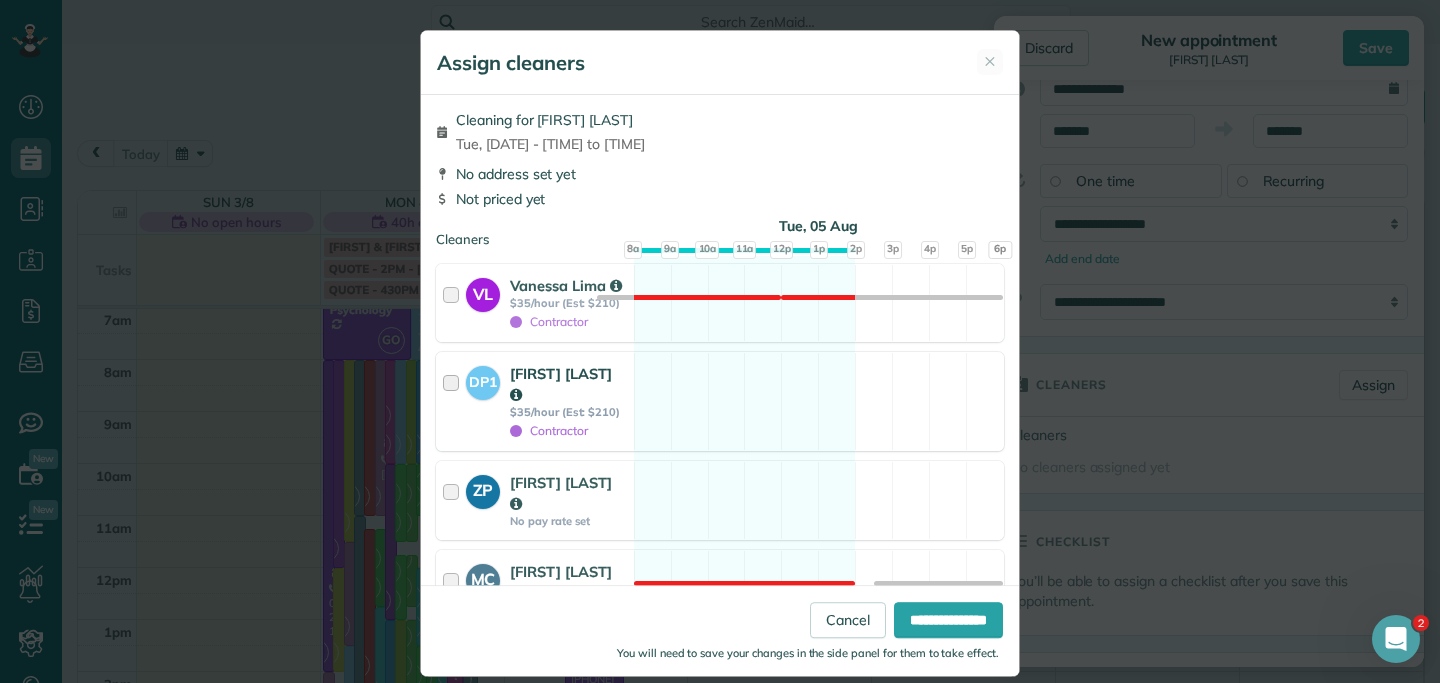 click at bounding box center [454, 401] 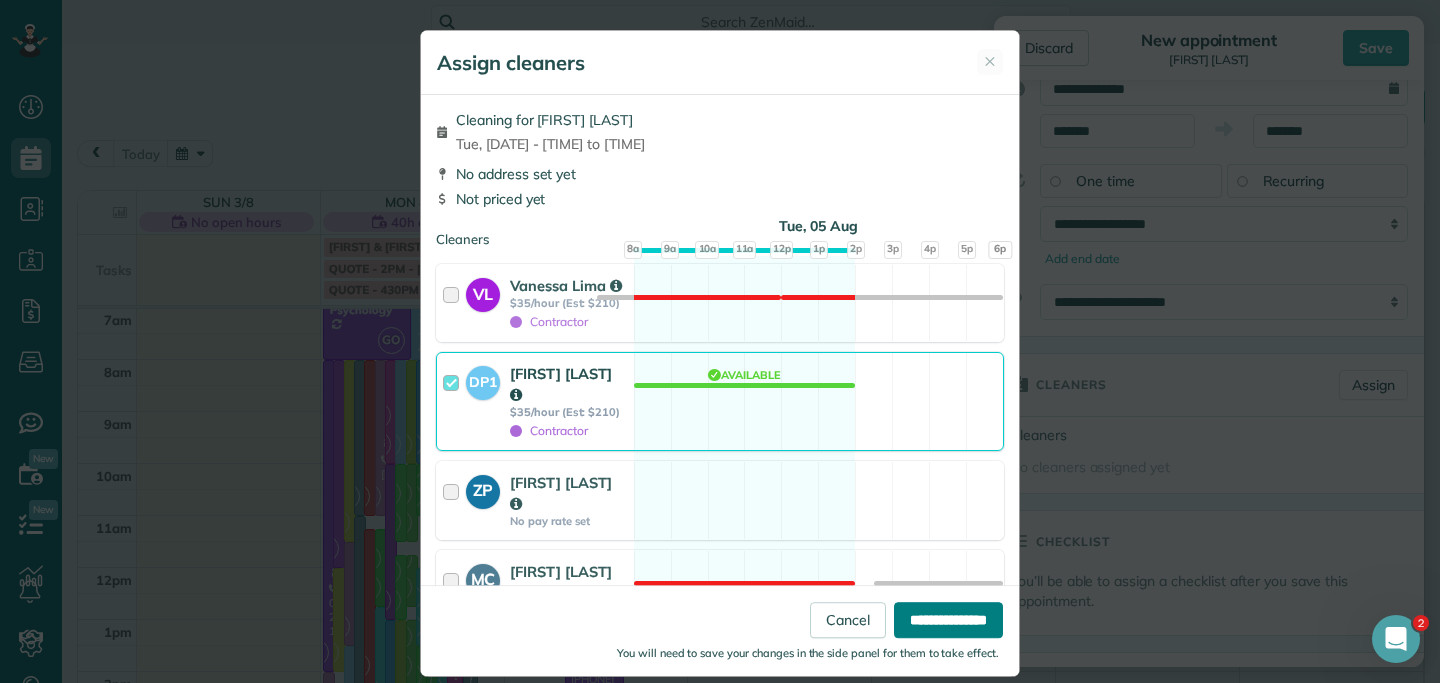 click on "**********" at bounding box center (948, 620) 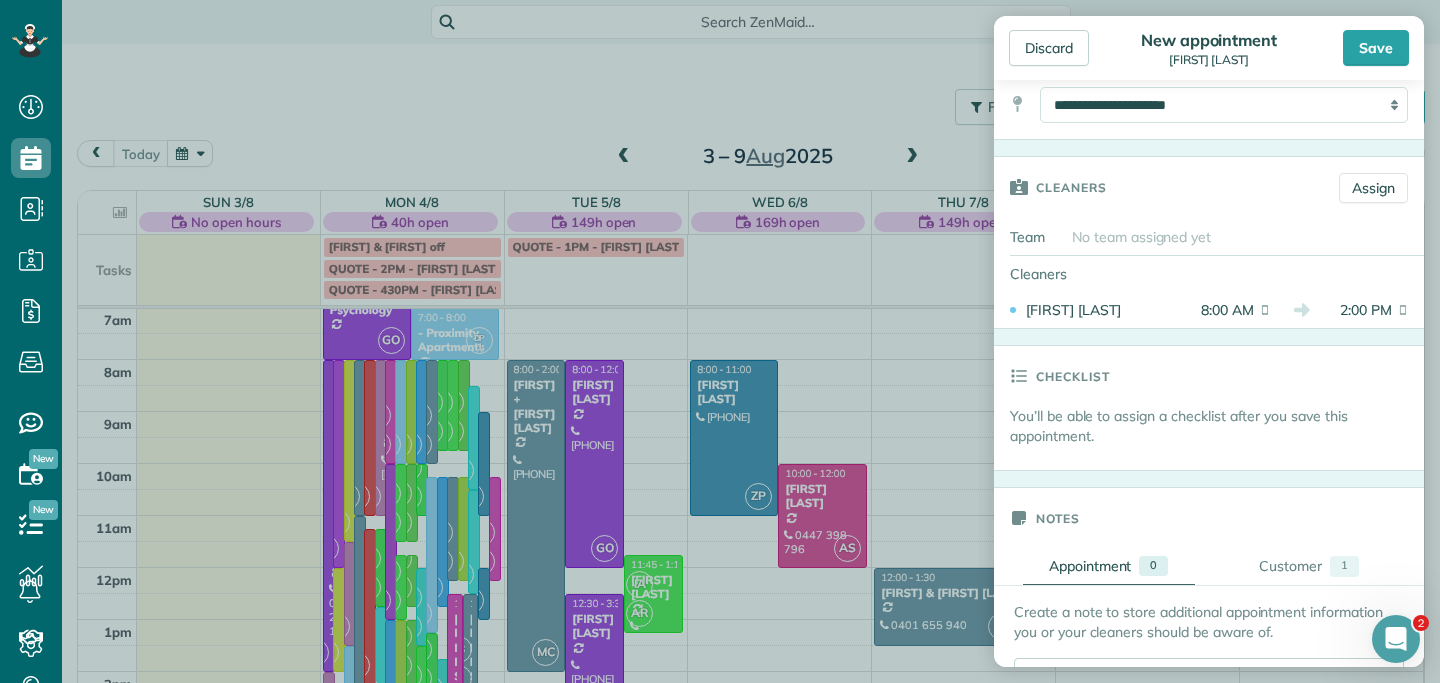 scroll, scrollTop: 555, scrollLeft: 0, axis: vertical 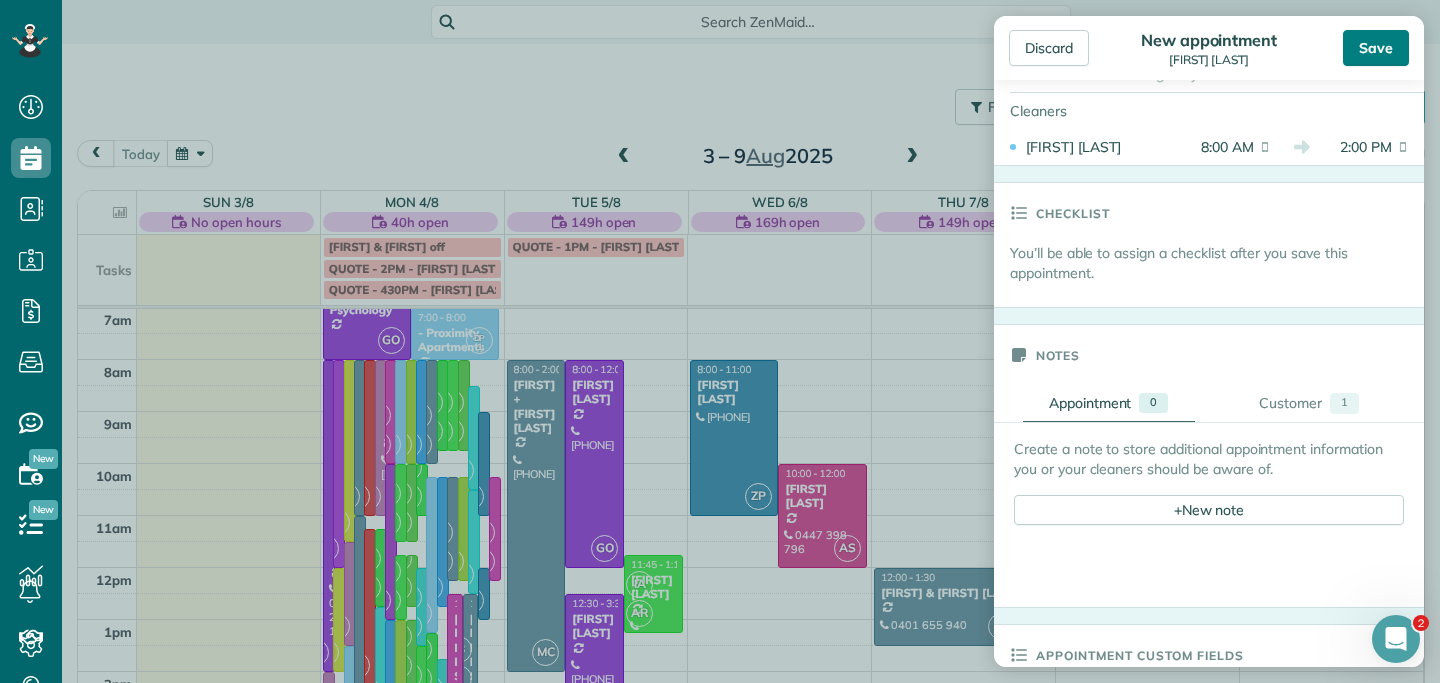click on "Save" at bounding box center [1376, 48] 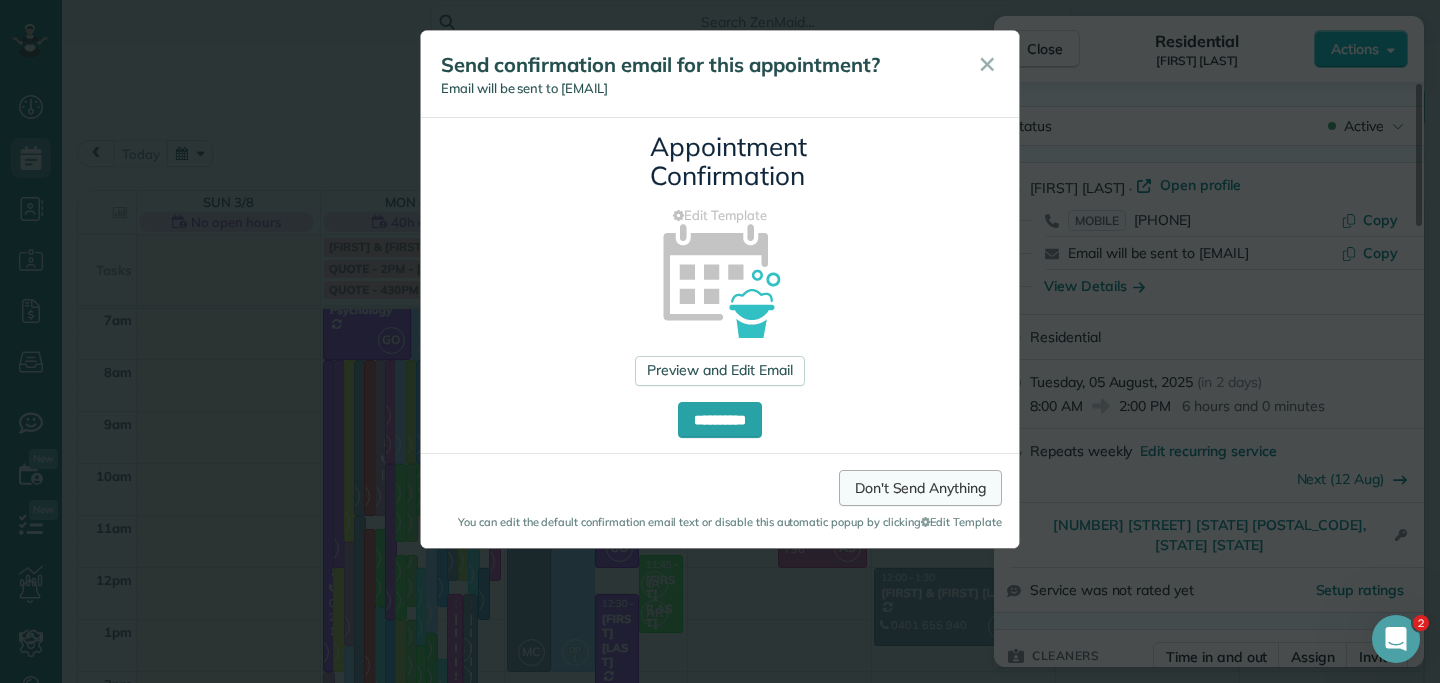 click on "Don't Send Anything" at bounding box center [920, 488] 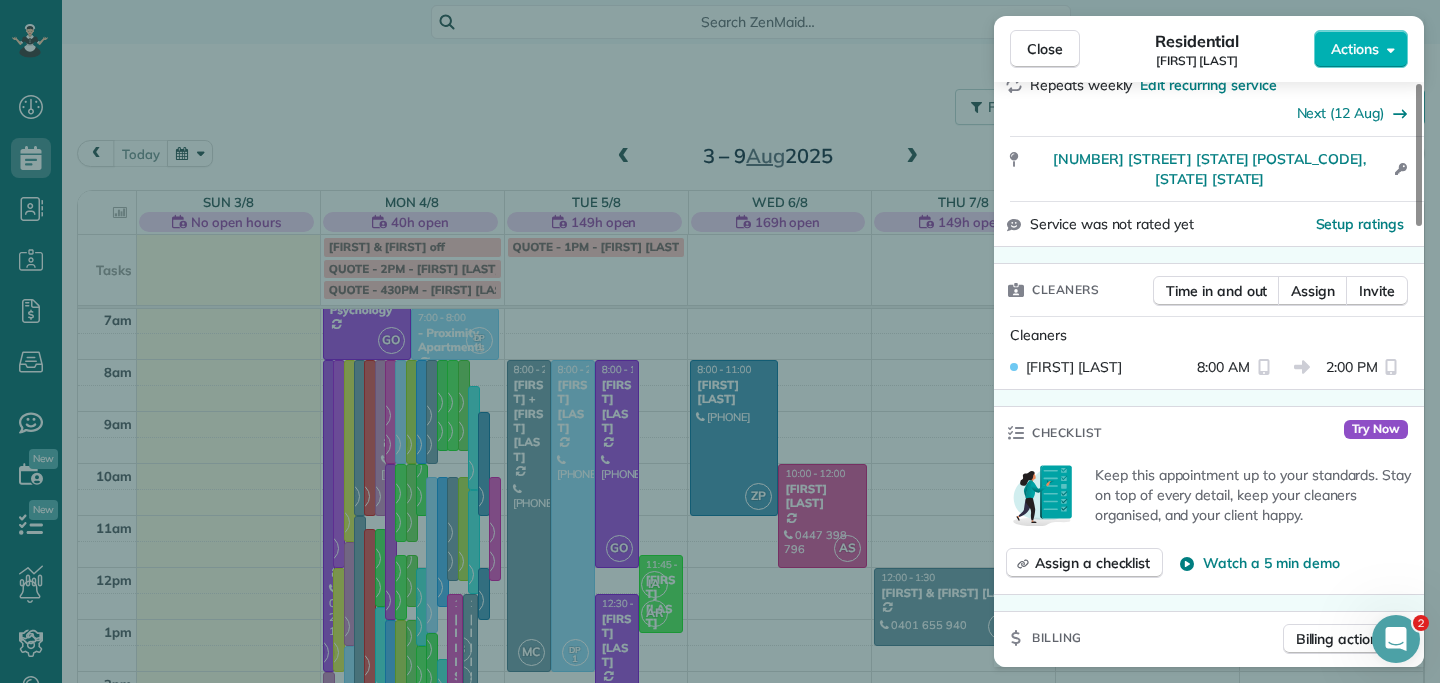 scroll, scrollTop: 419, scrollLeft: 0, axis: vertical 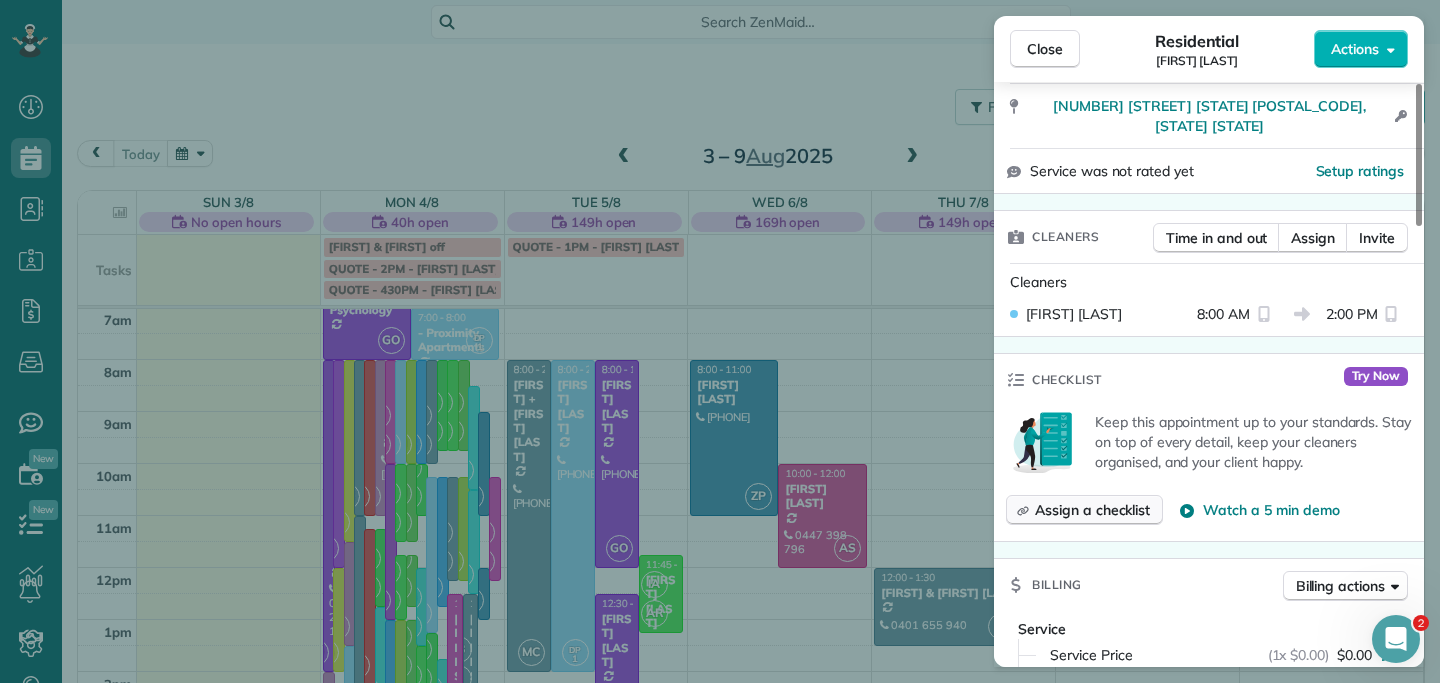 click on "Assign a checklist" at bounding box center (1092, 510) 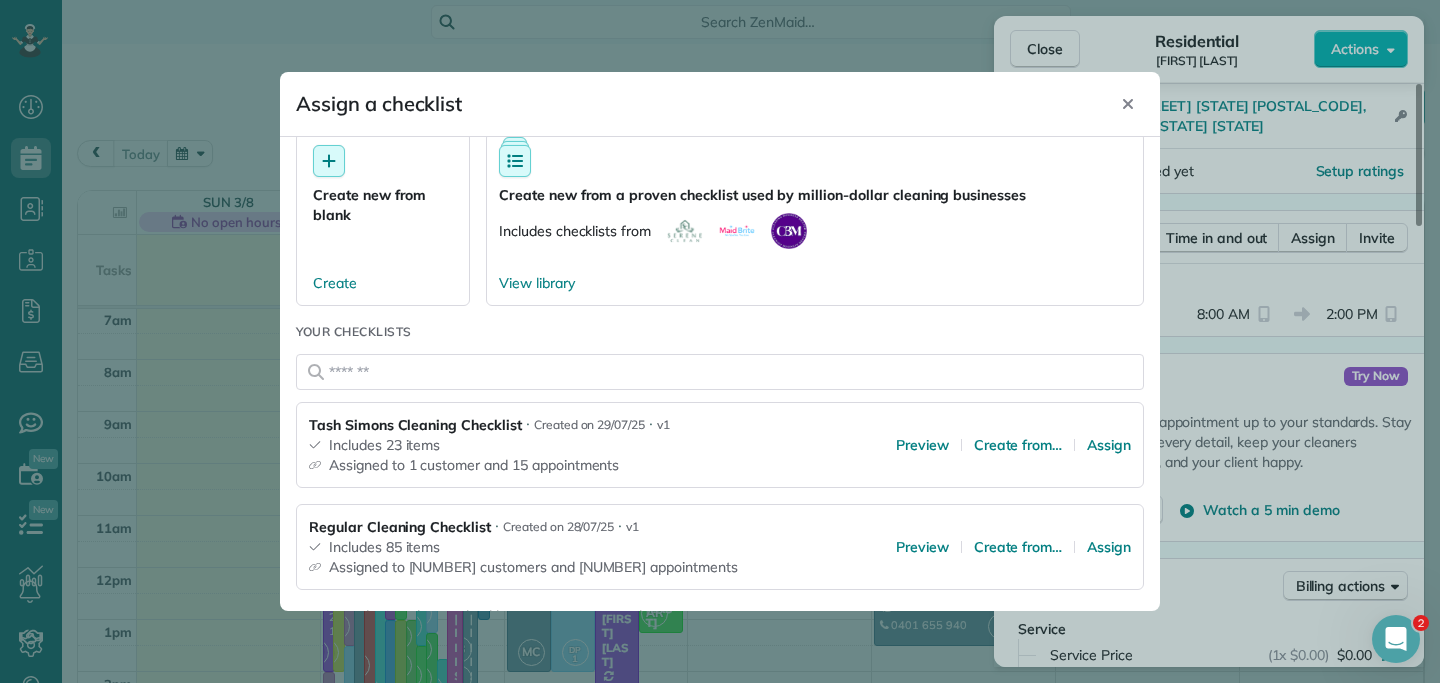 scroll, scrollTop: 79, scrollLeft: 0, axis: vertical 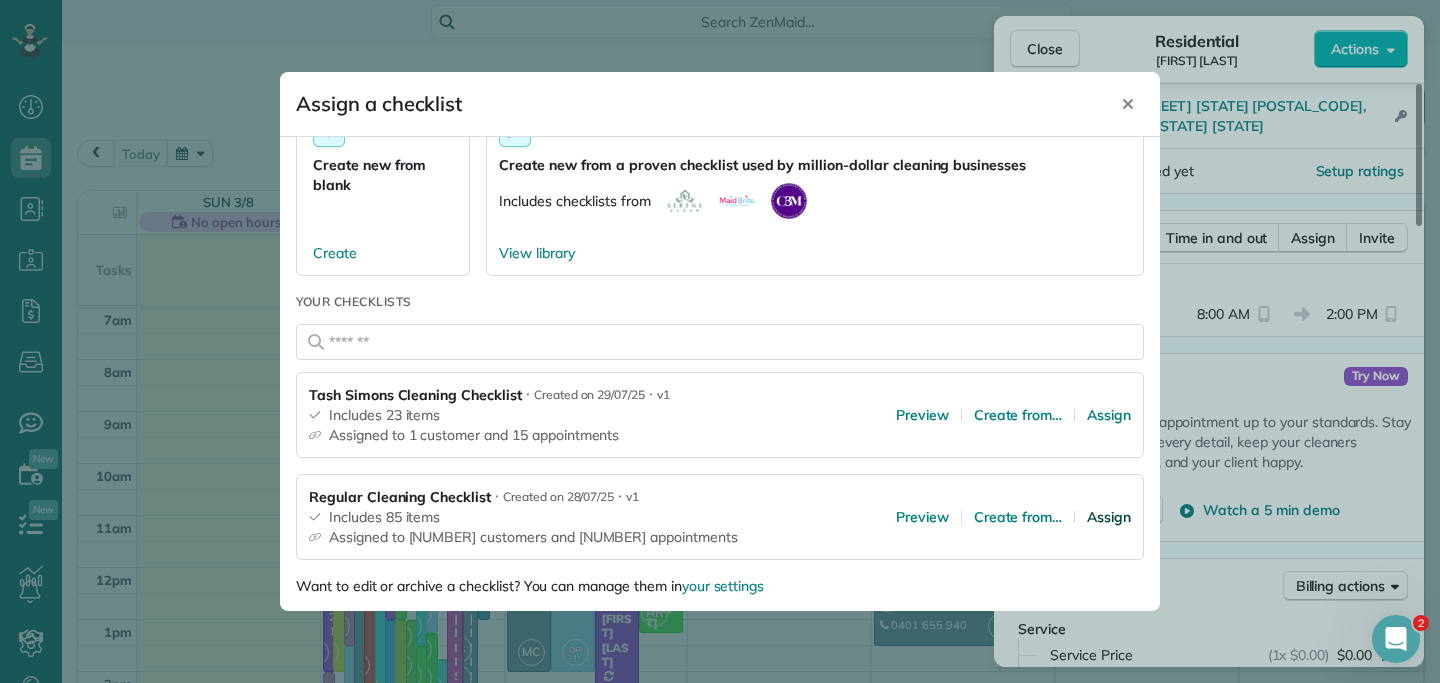click on "Assign" at bounding box center (1109, 517) 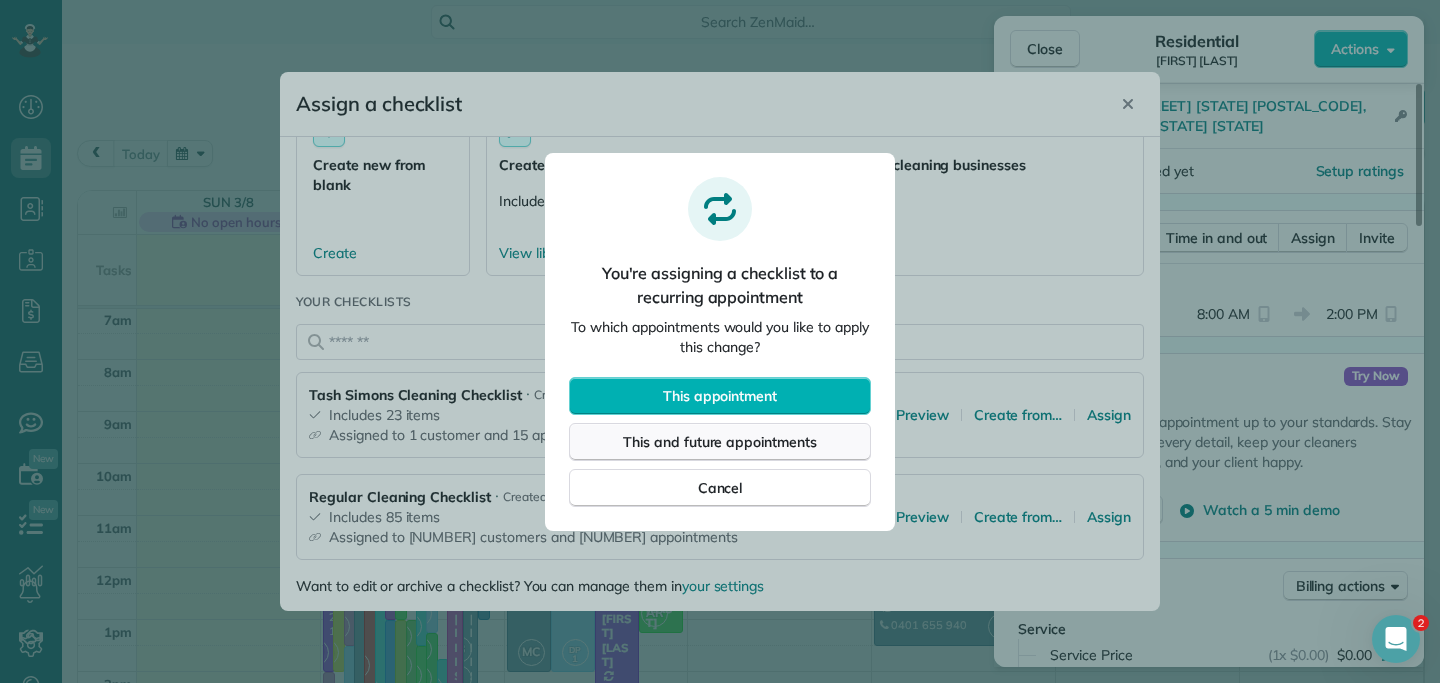 click on "This and future appointments" at bounding box center (720, 442) 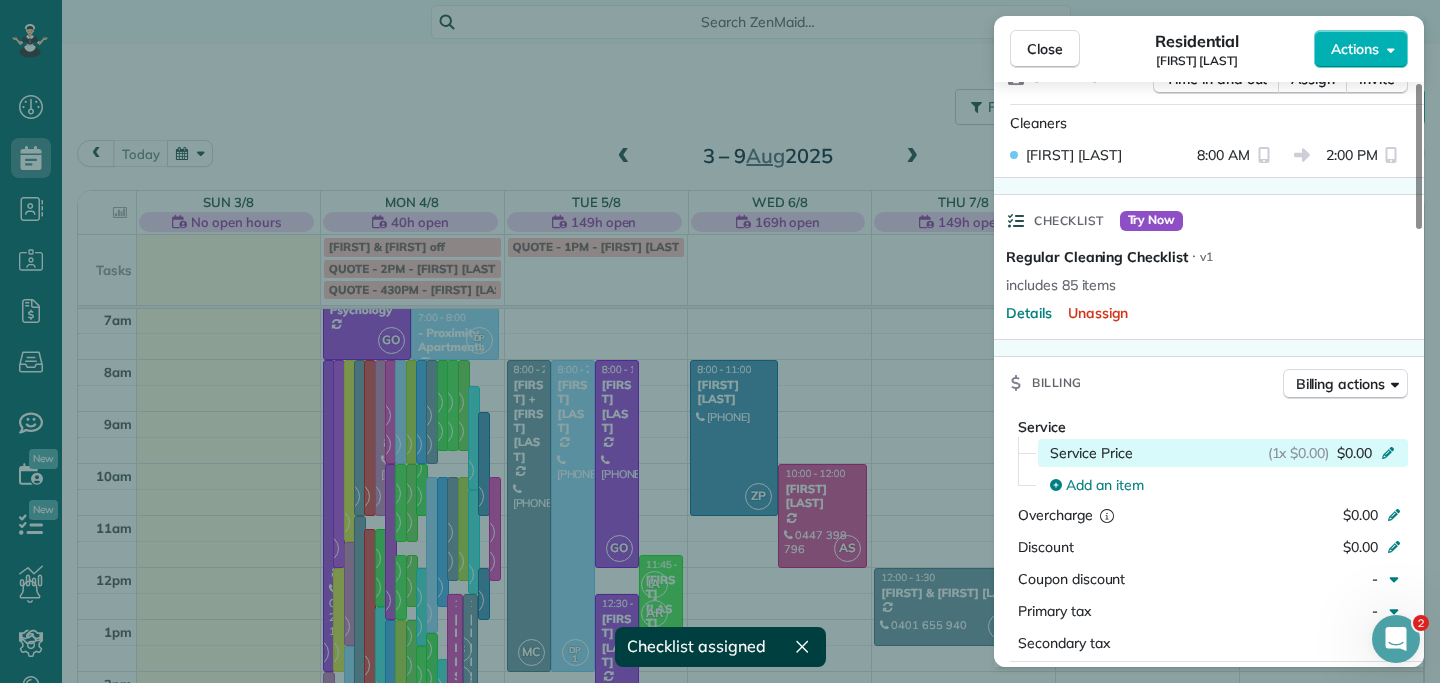 scroll, scrollTop: 604, scrollLeft: 0, axis: vertical 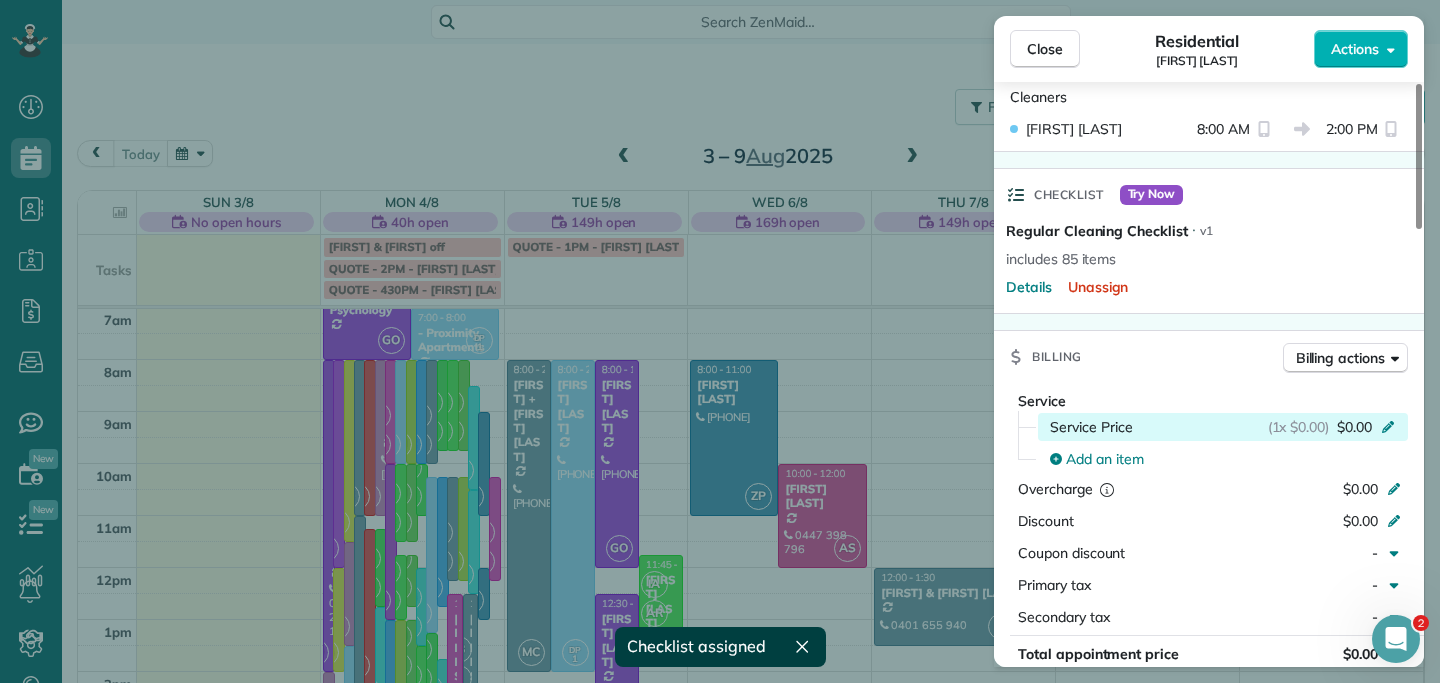 click 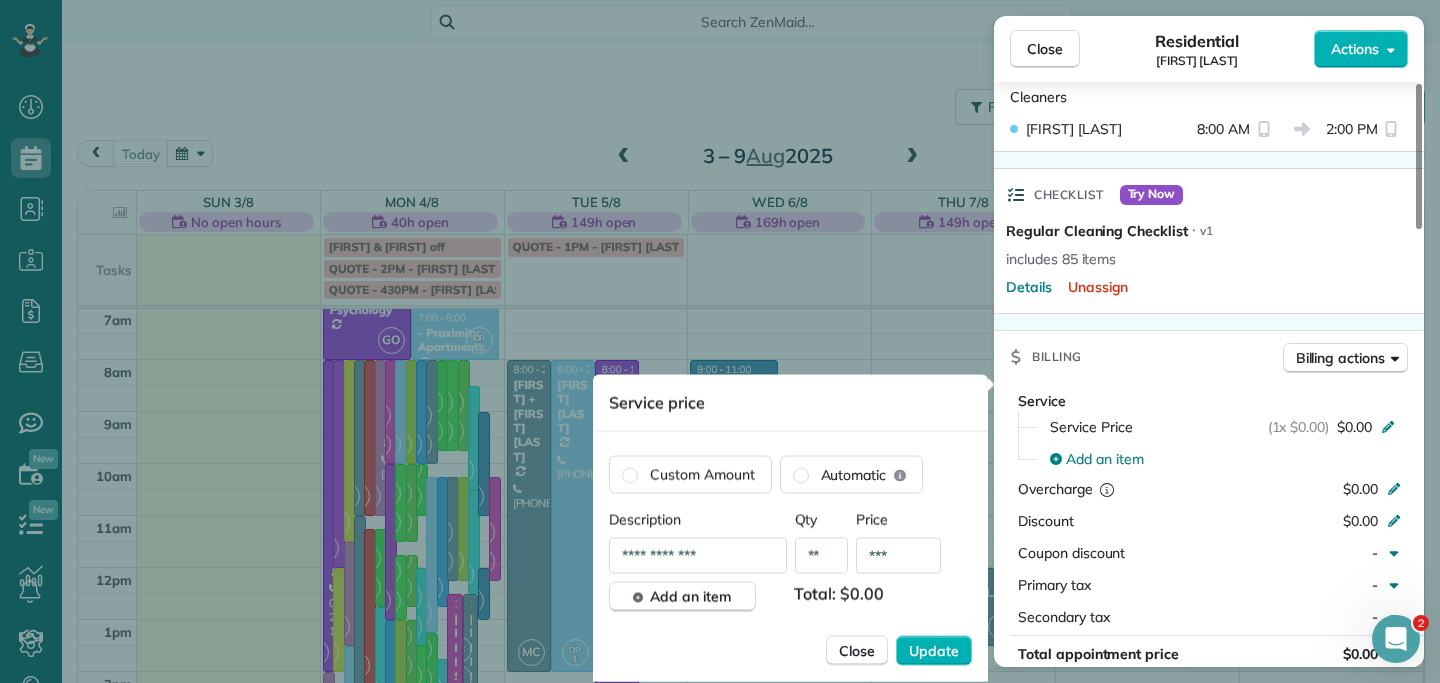 click on "**" at bounding box center [822, 556] 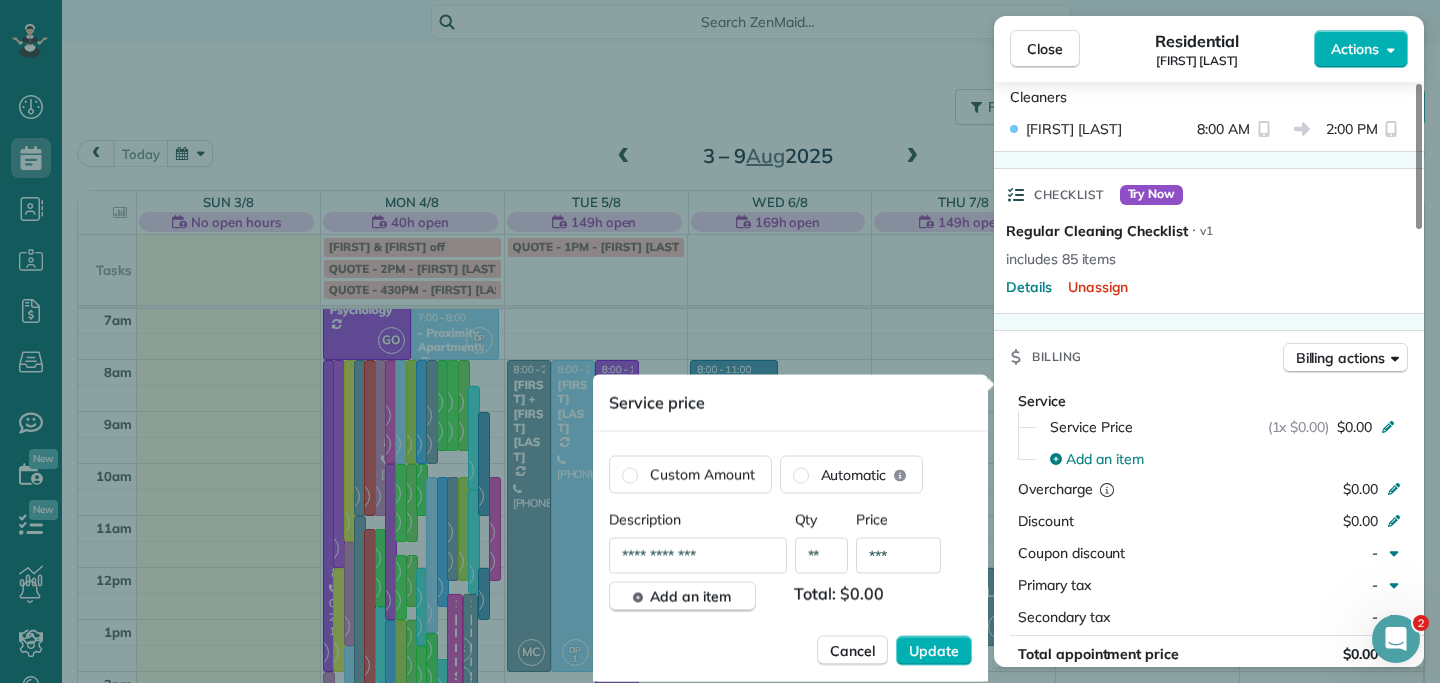 type on "**" 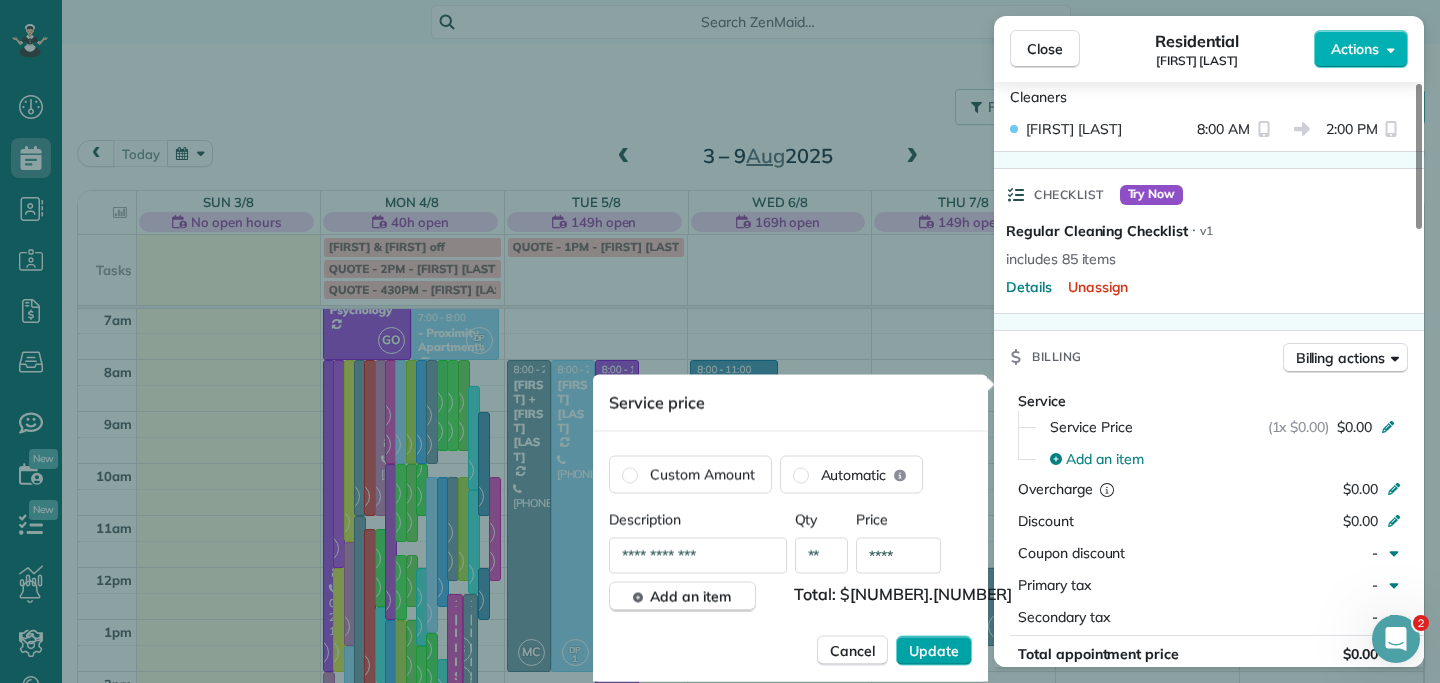 type on "****" 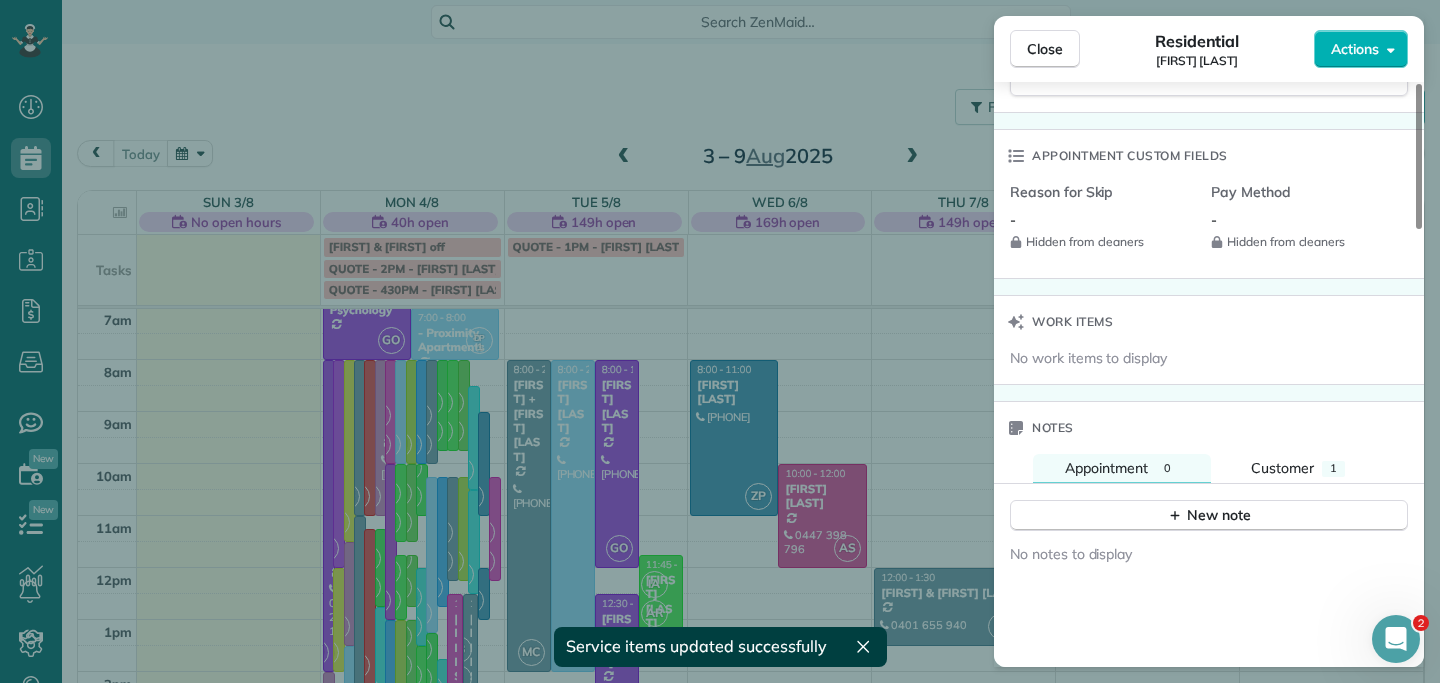 scroll, scrollTop: 1761, scrollLeft: 0, axis: vertical 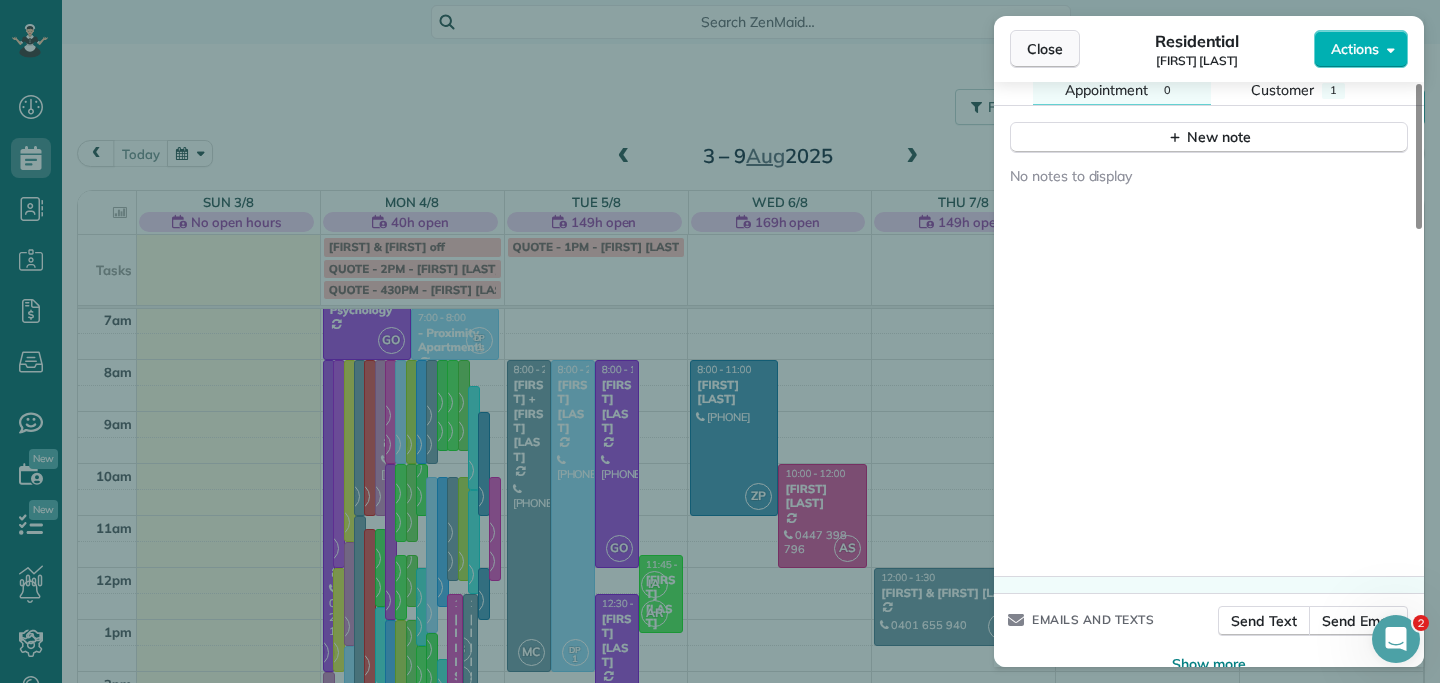 click on "Close" at bounding box center [1045, 49] 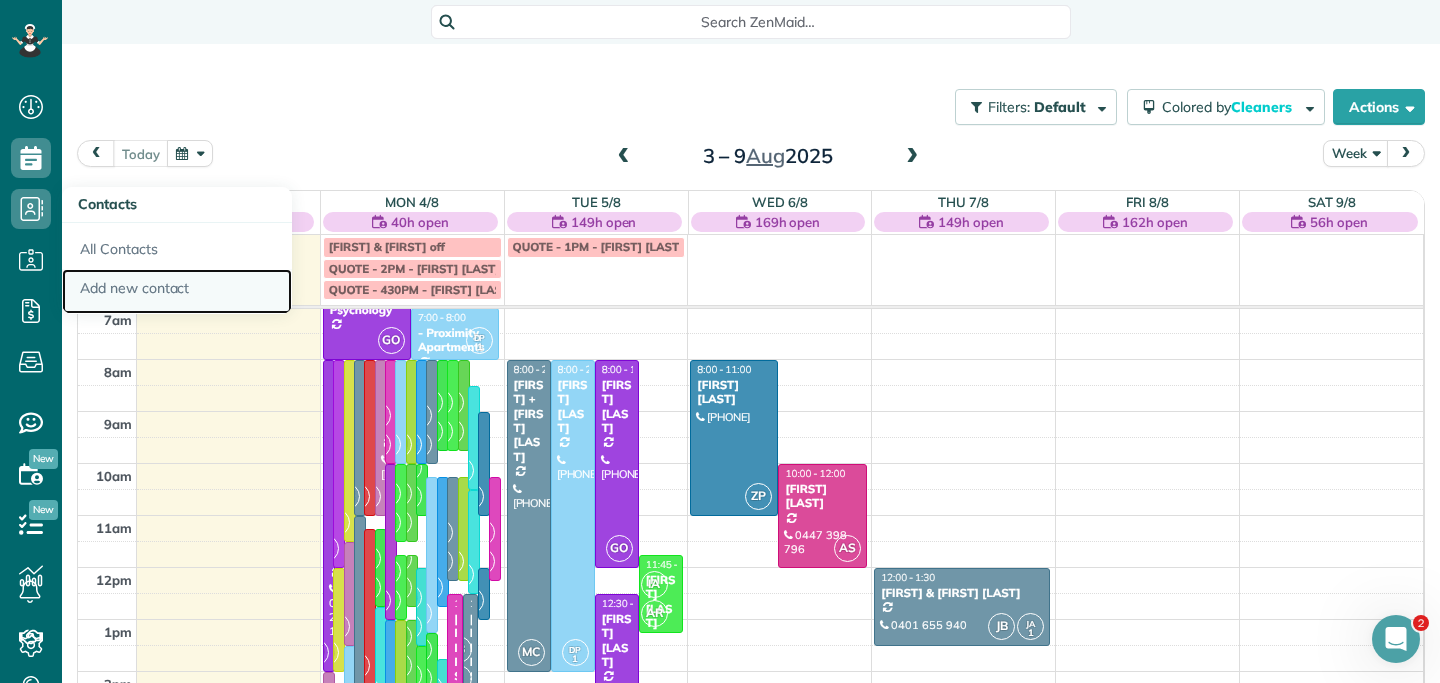 click on "Add new contact" at bounding box center [177, 292] 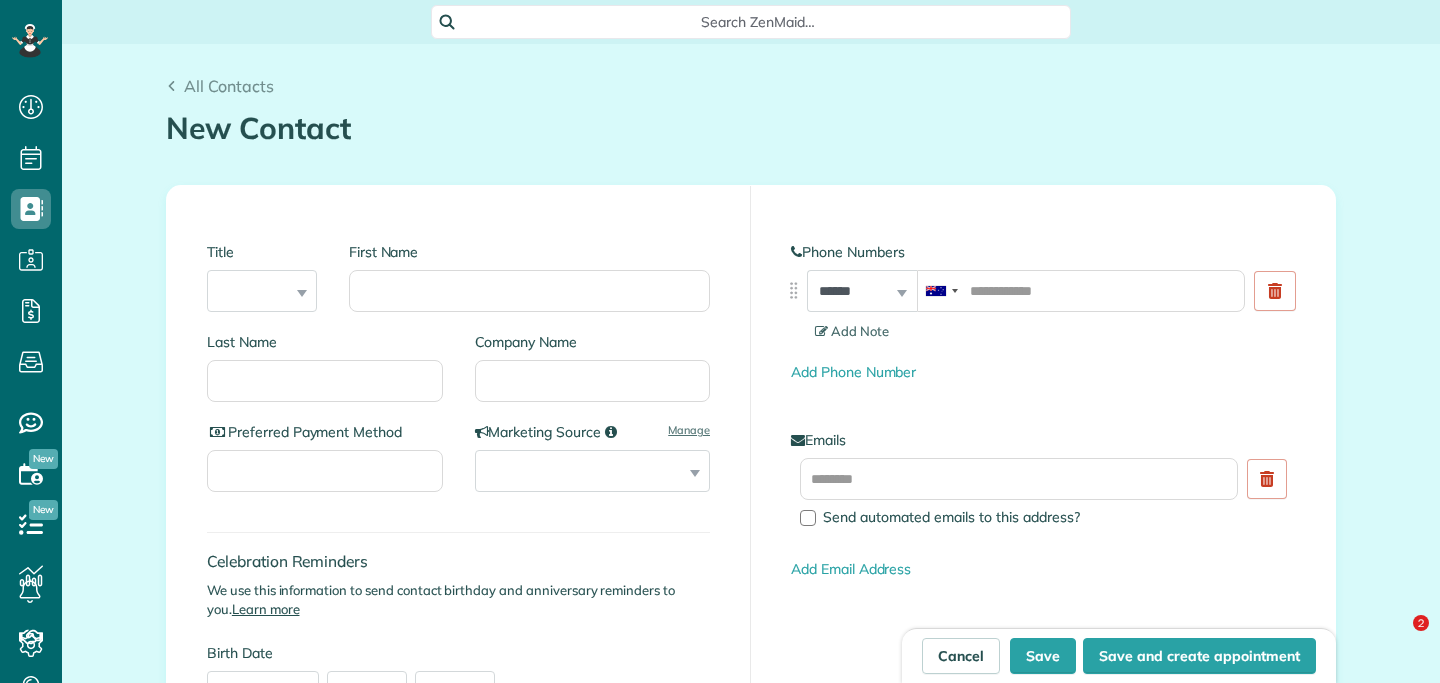 scroll, scrollTop: 0, scrollLeft: 0, axis: both 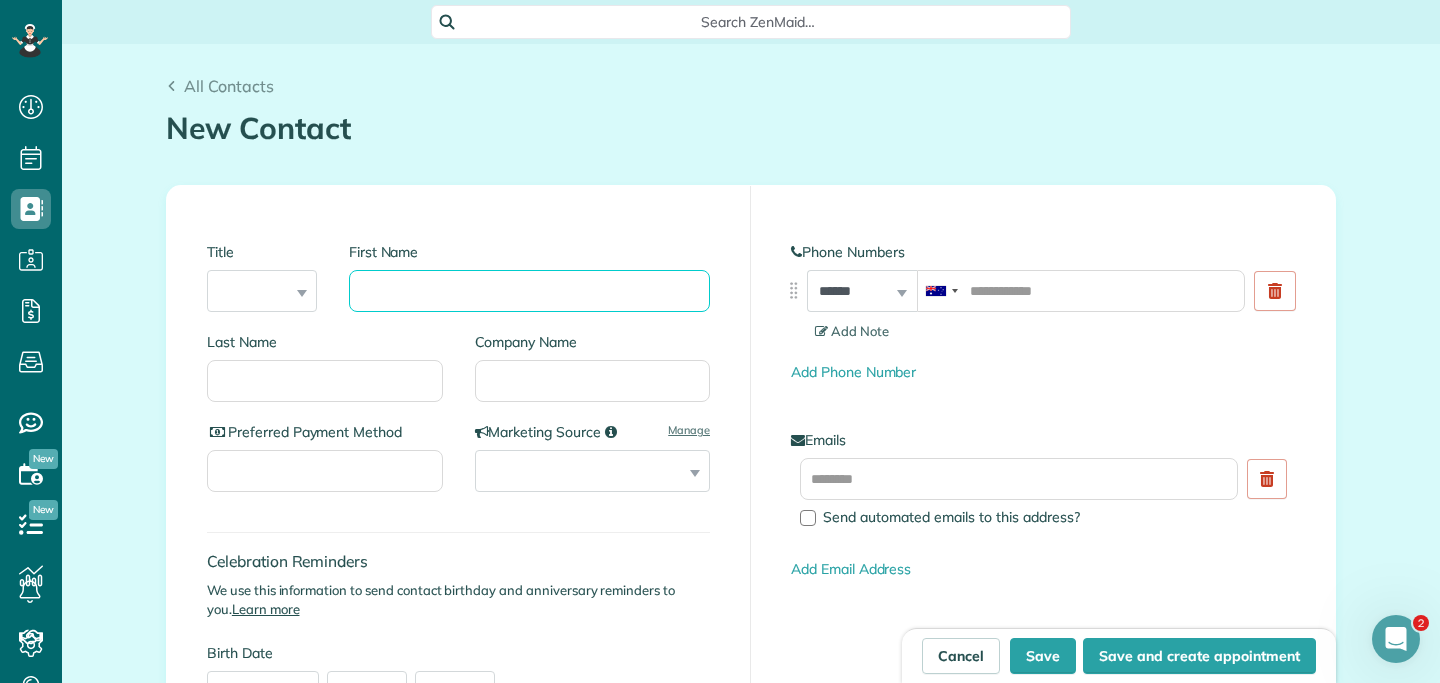 click on "First Name" at bounding box center (529, 291) 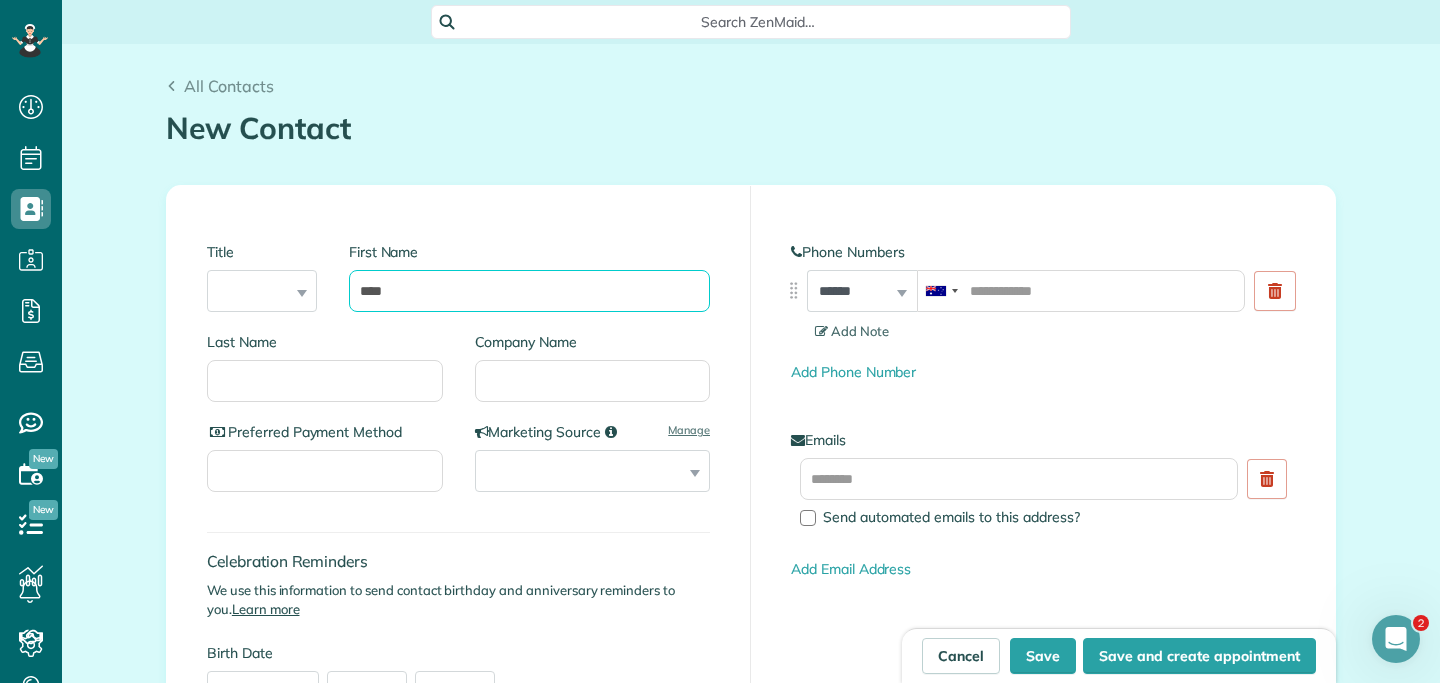 type on "****" 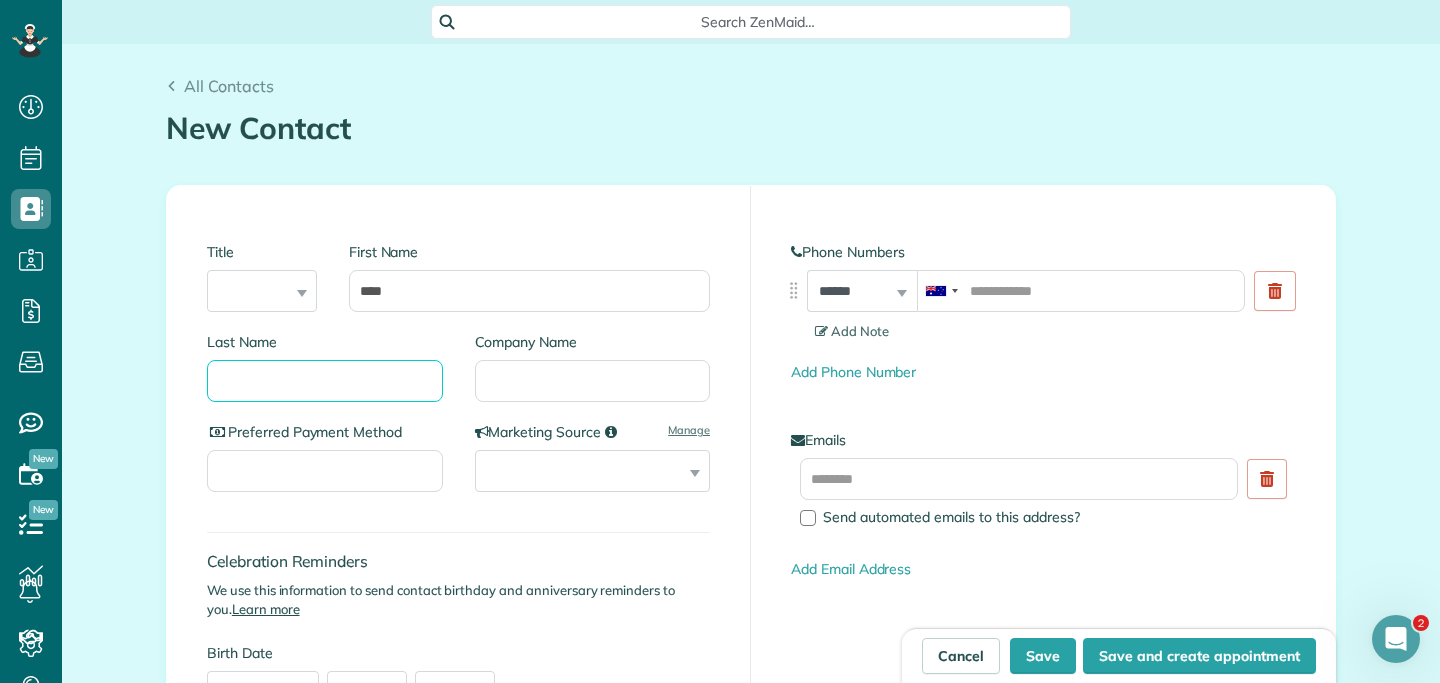 click on "Last Name" at bounding box center [325, 381] 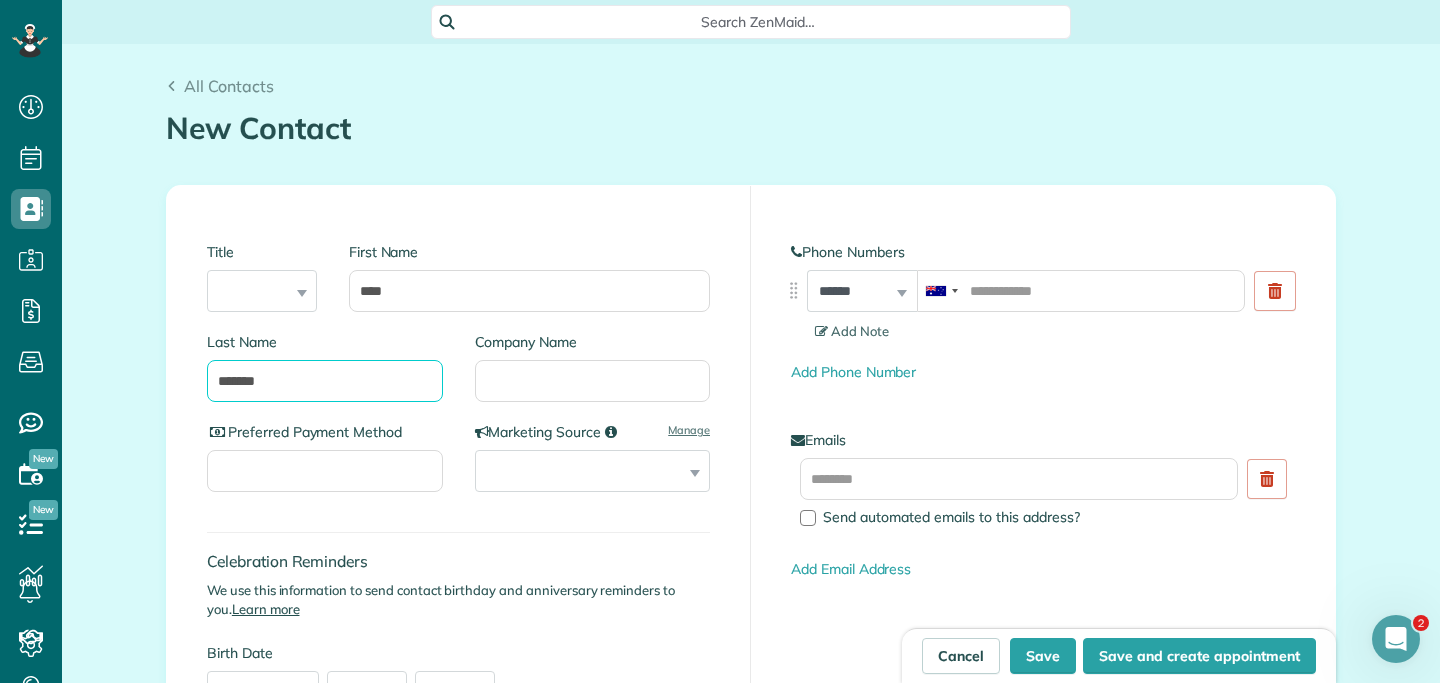type on "*******" 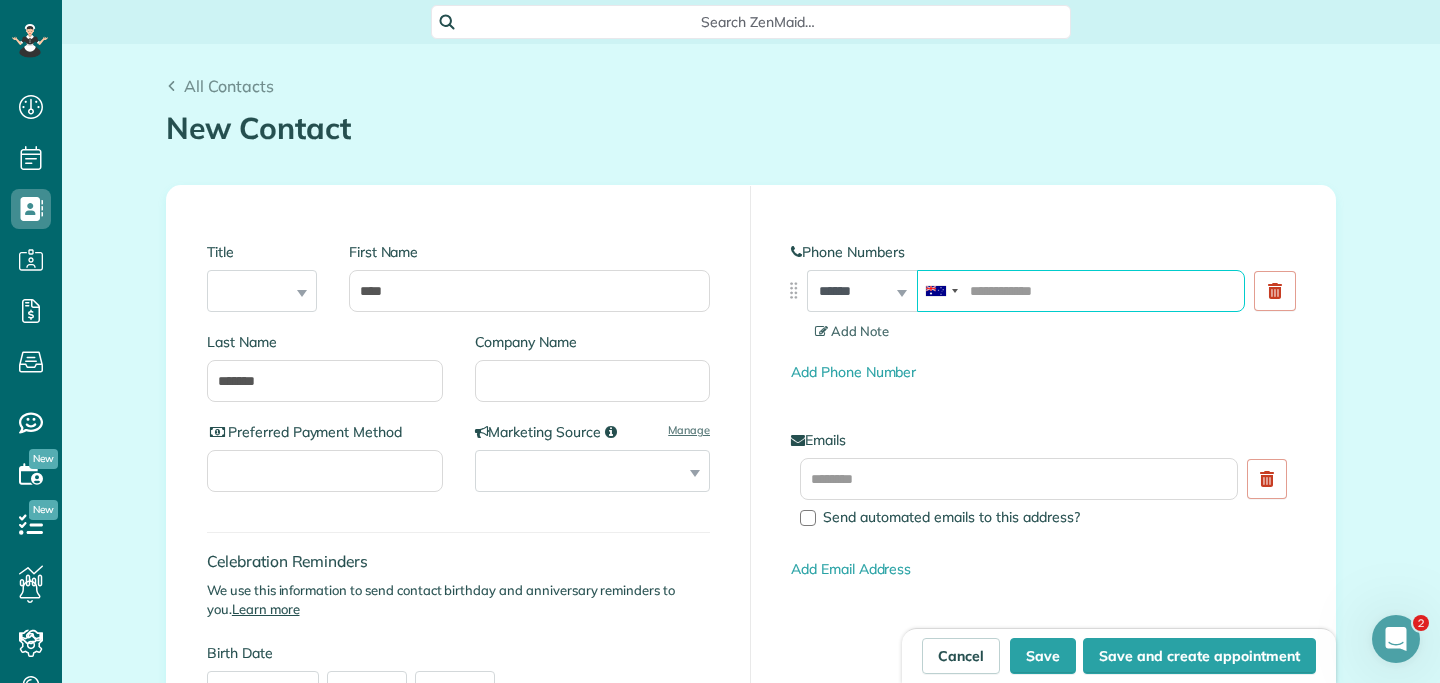 click at bounding box center [1081, 291] 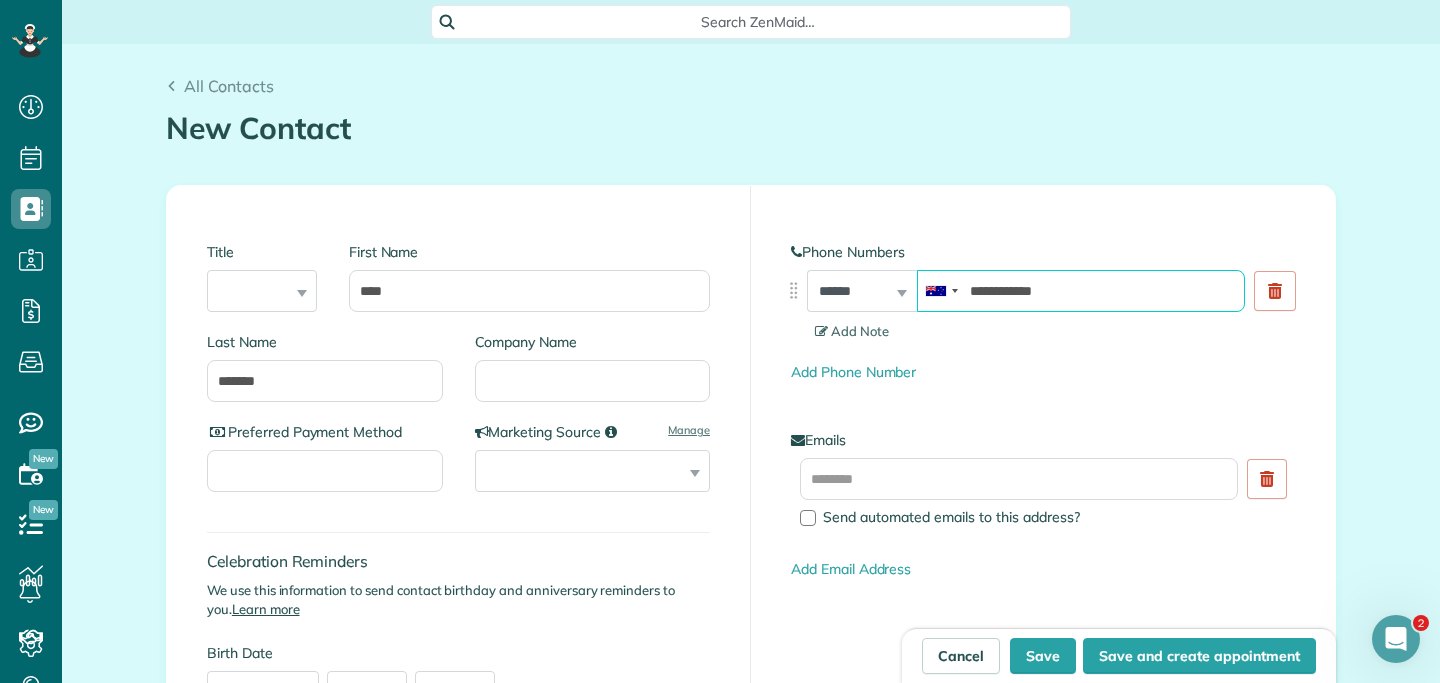 type on "**********" 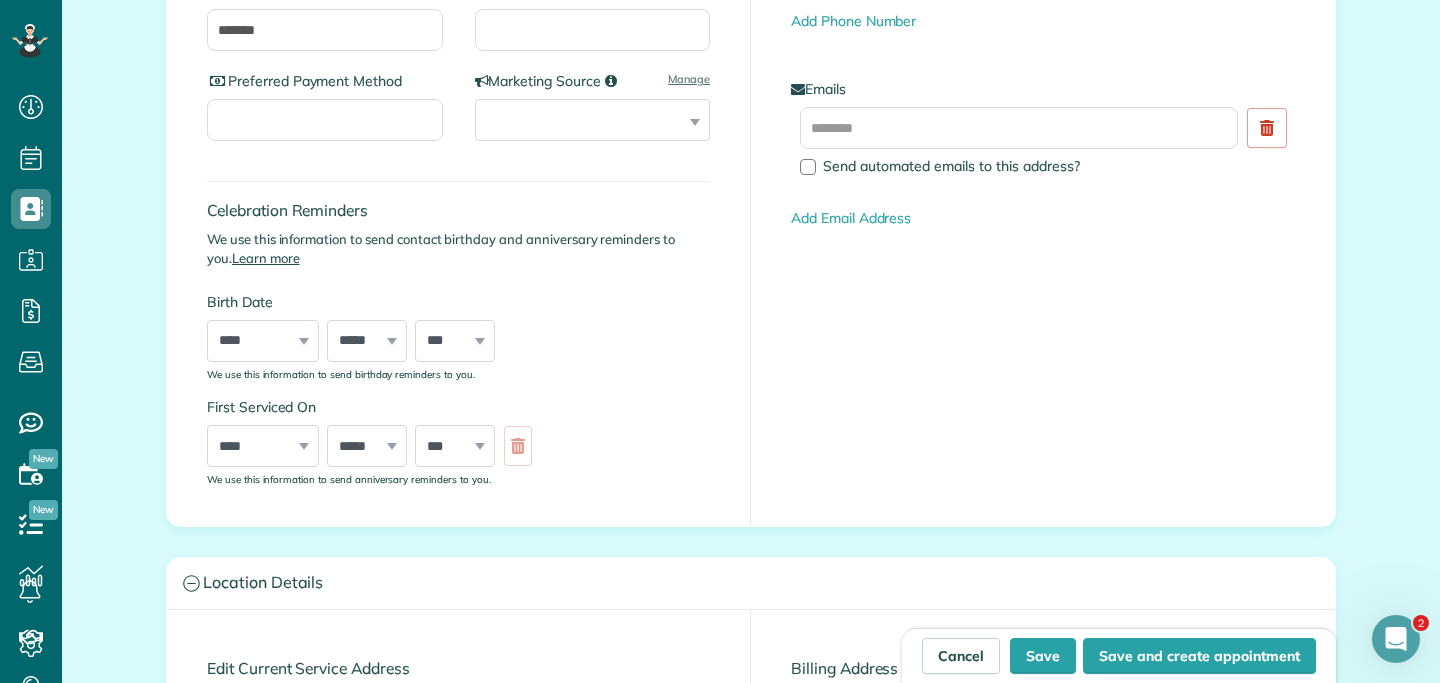 scroll, scrollTop: 595, scrollLeft: 0, axis: vertical 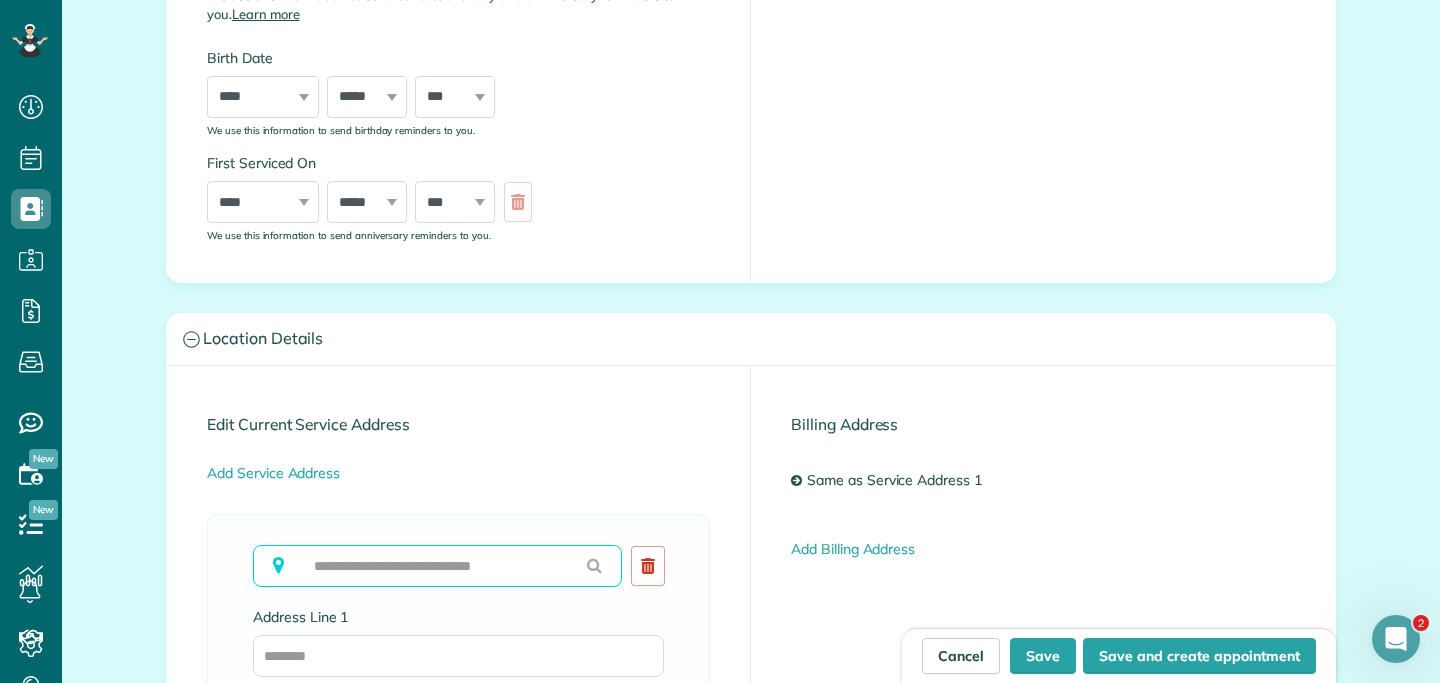 click at bounding box center (437, 566) 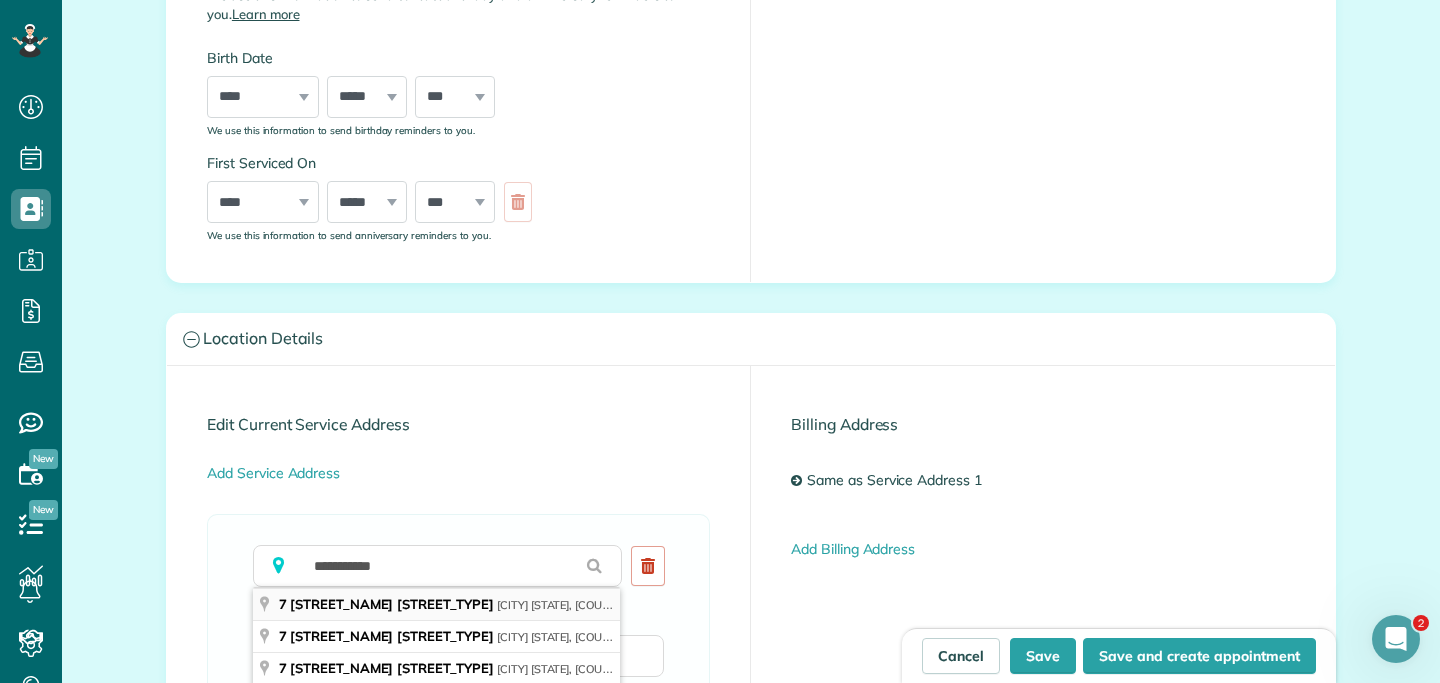 type on "**********" 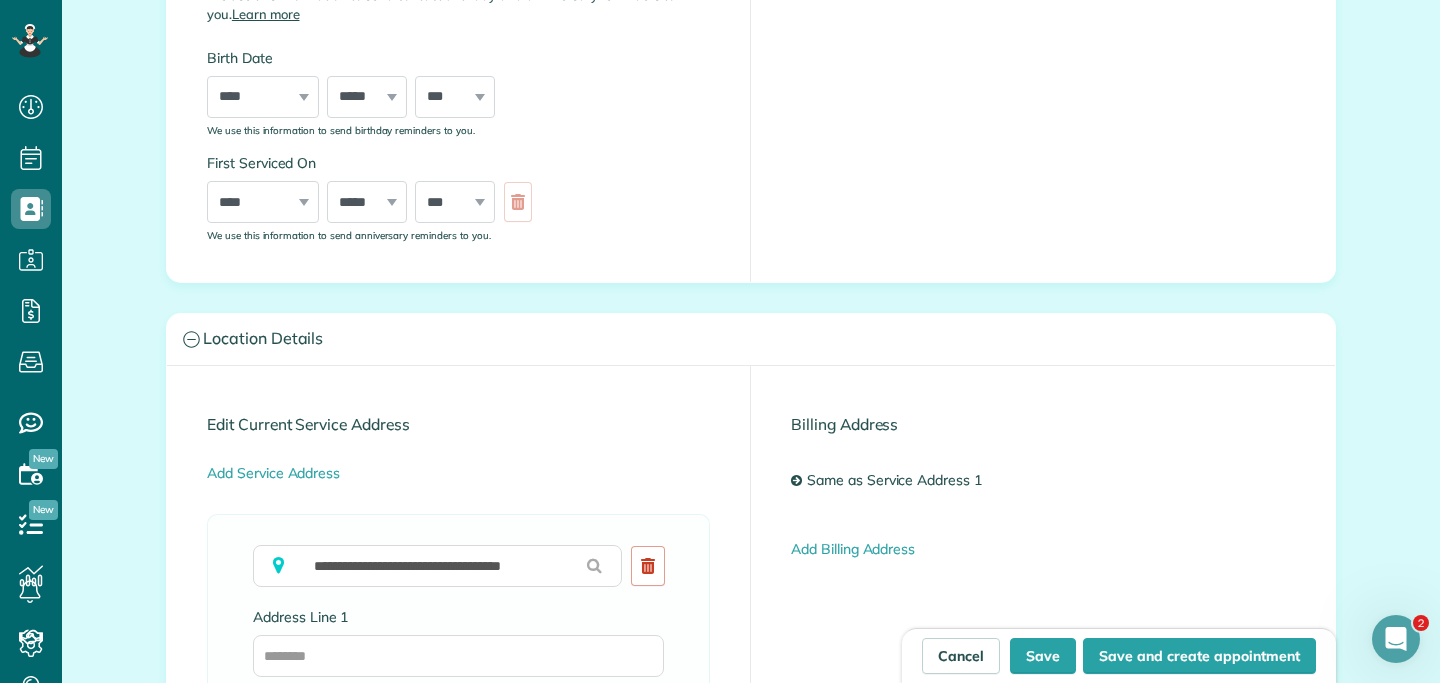 type on "**********" 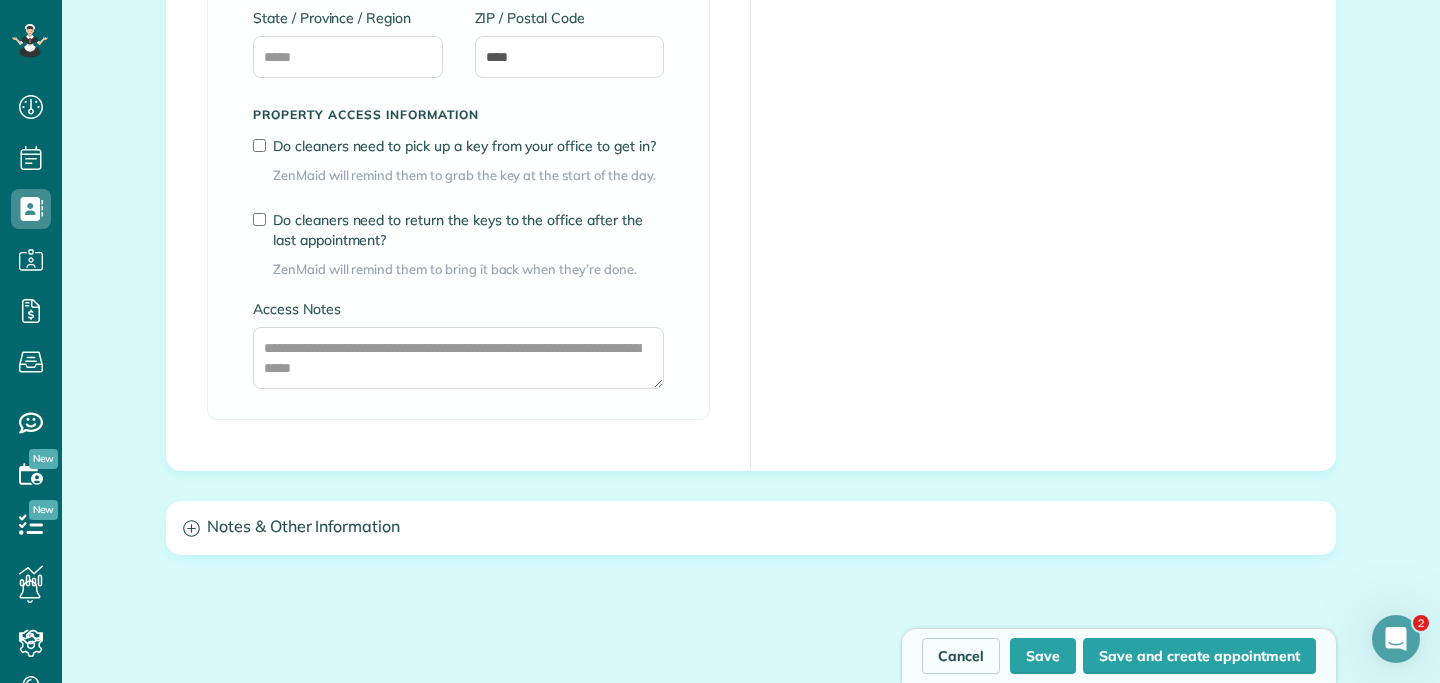 scroll, scrollTop: 1506, scrollLeft: 0, axis: vertical 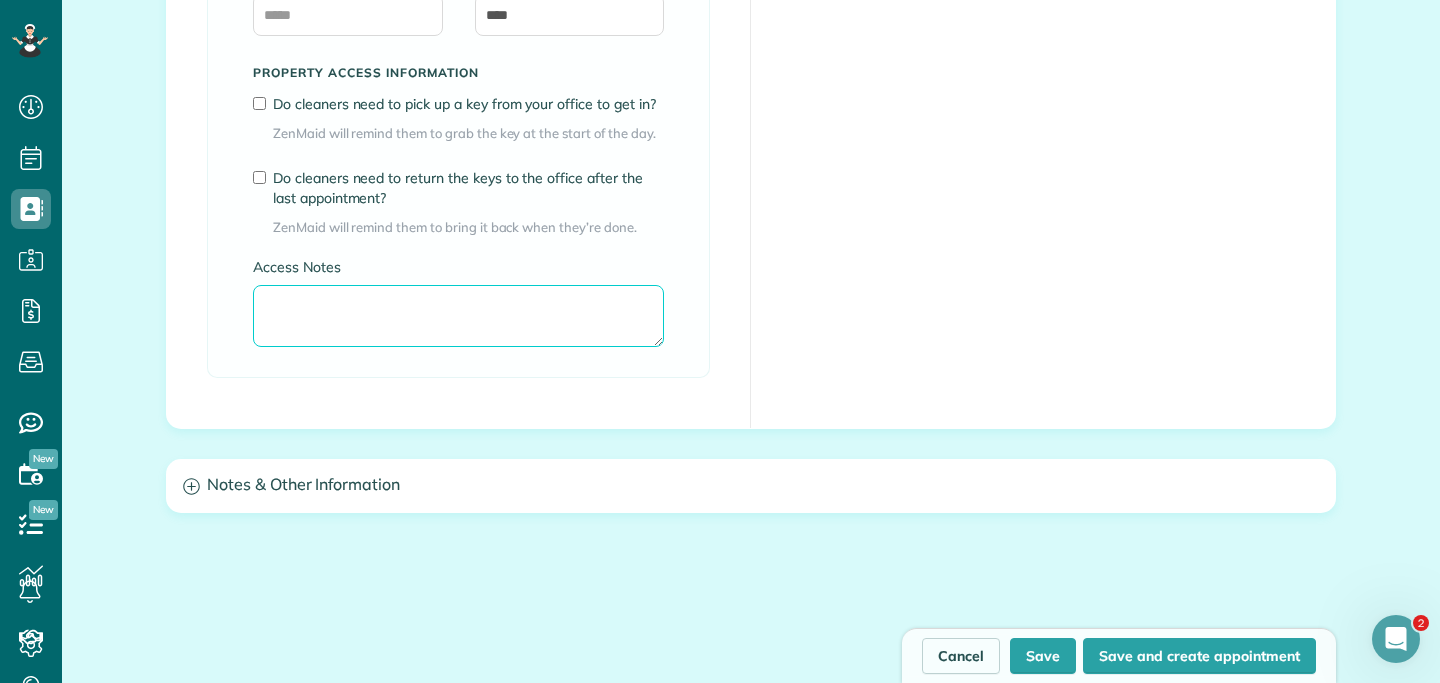 click on "Access Notes" at bounding box center [458, 316] 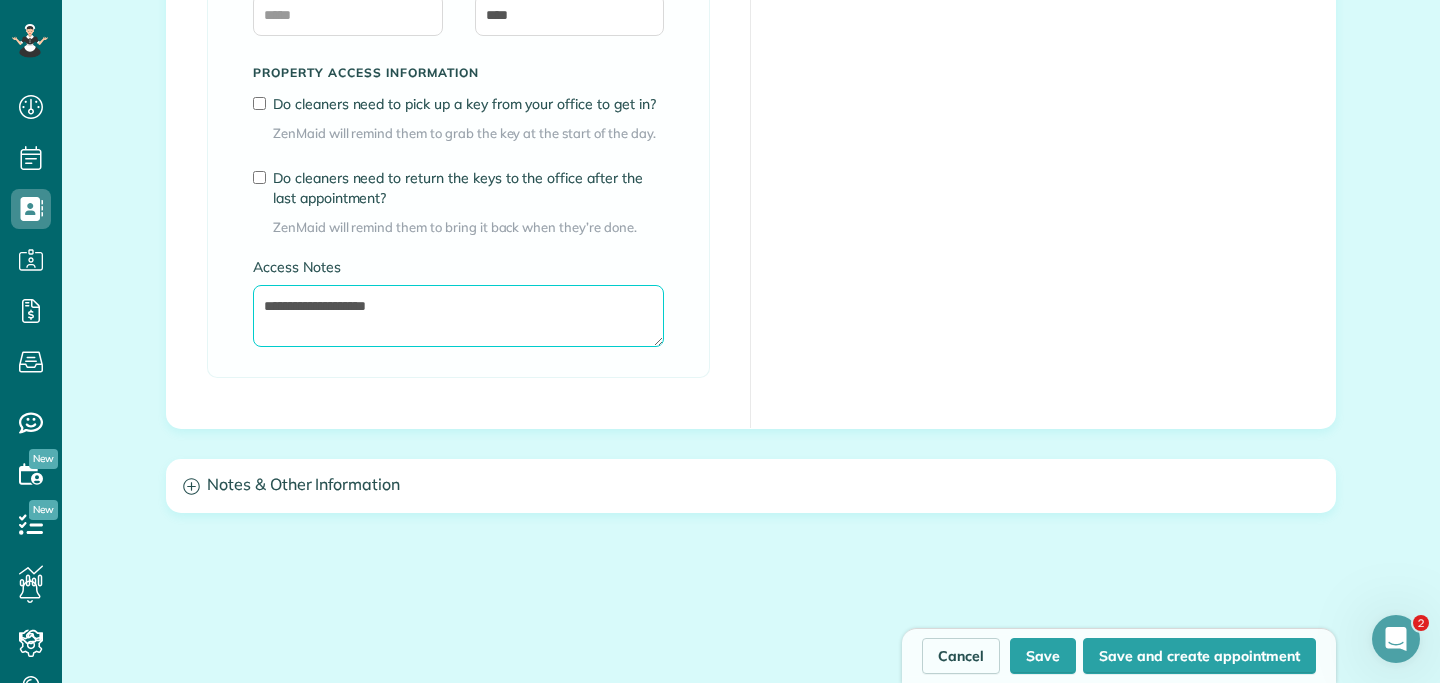 type on "**********" 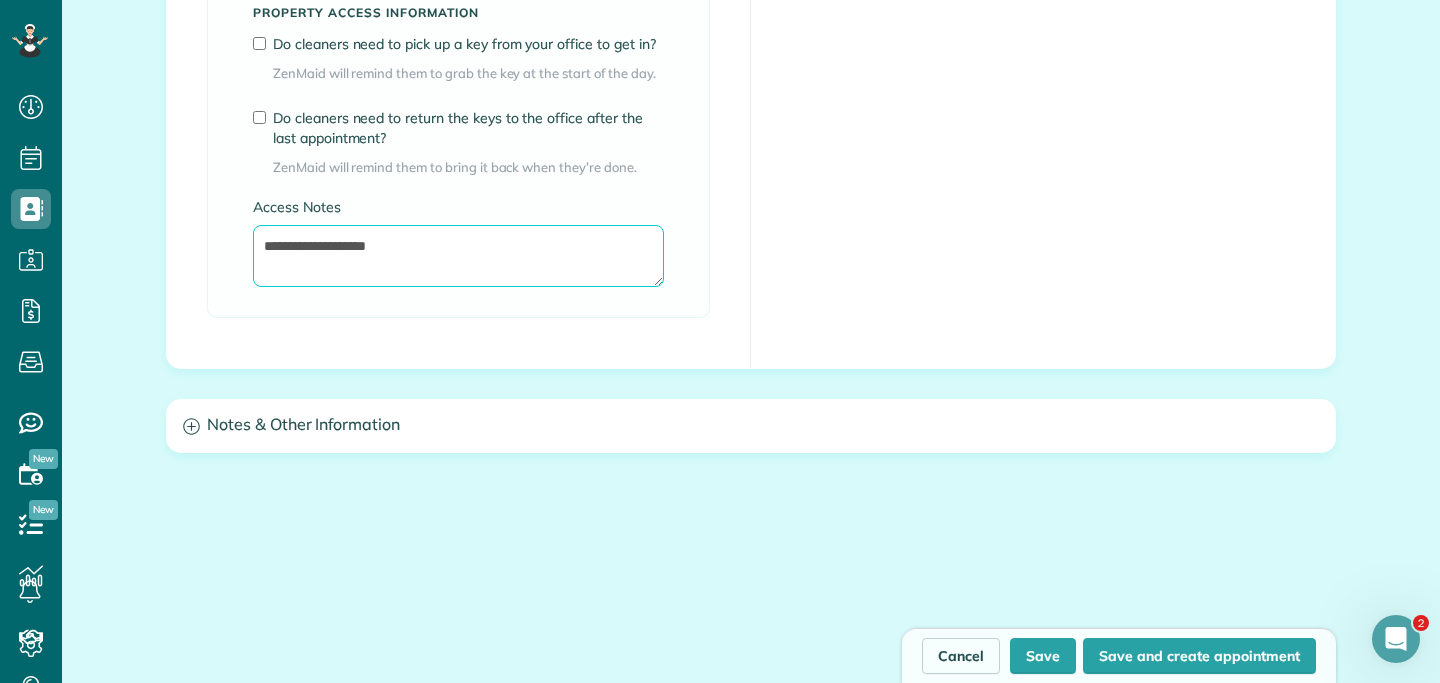 scroll, scrollTop: 1618, scrollLeft: 0, axis: vertical 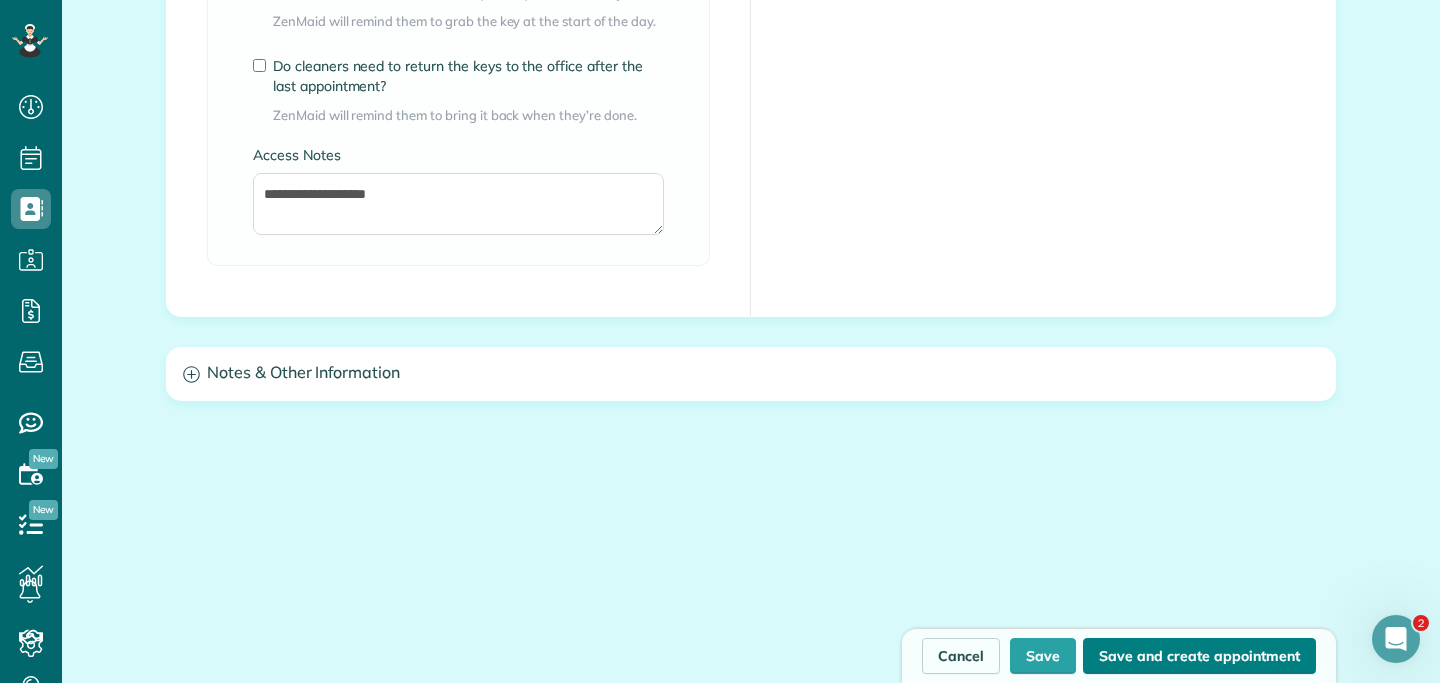 click on "Save and create appointment" at bounding box center (1199, 656) 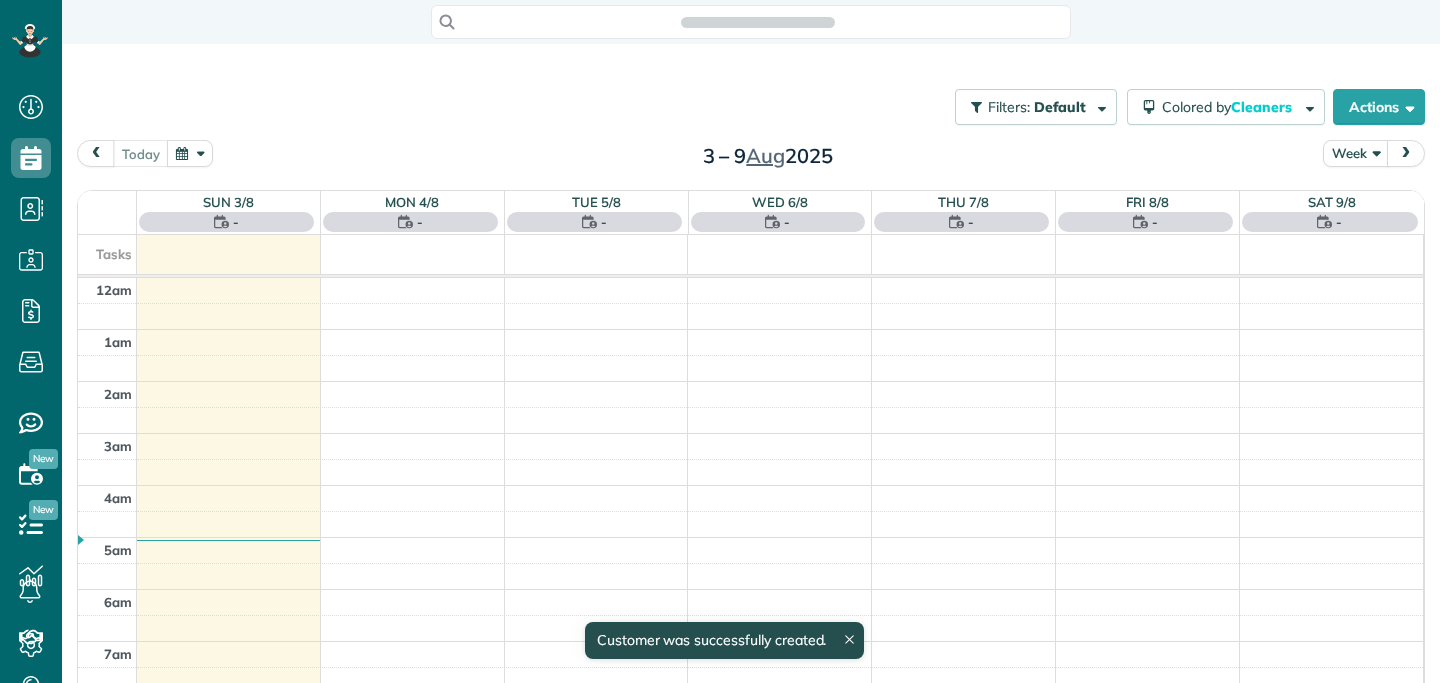 scroll, scrollTop: 0, scrollLeft: 0, axis: both 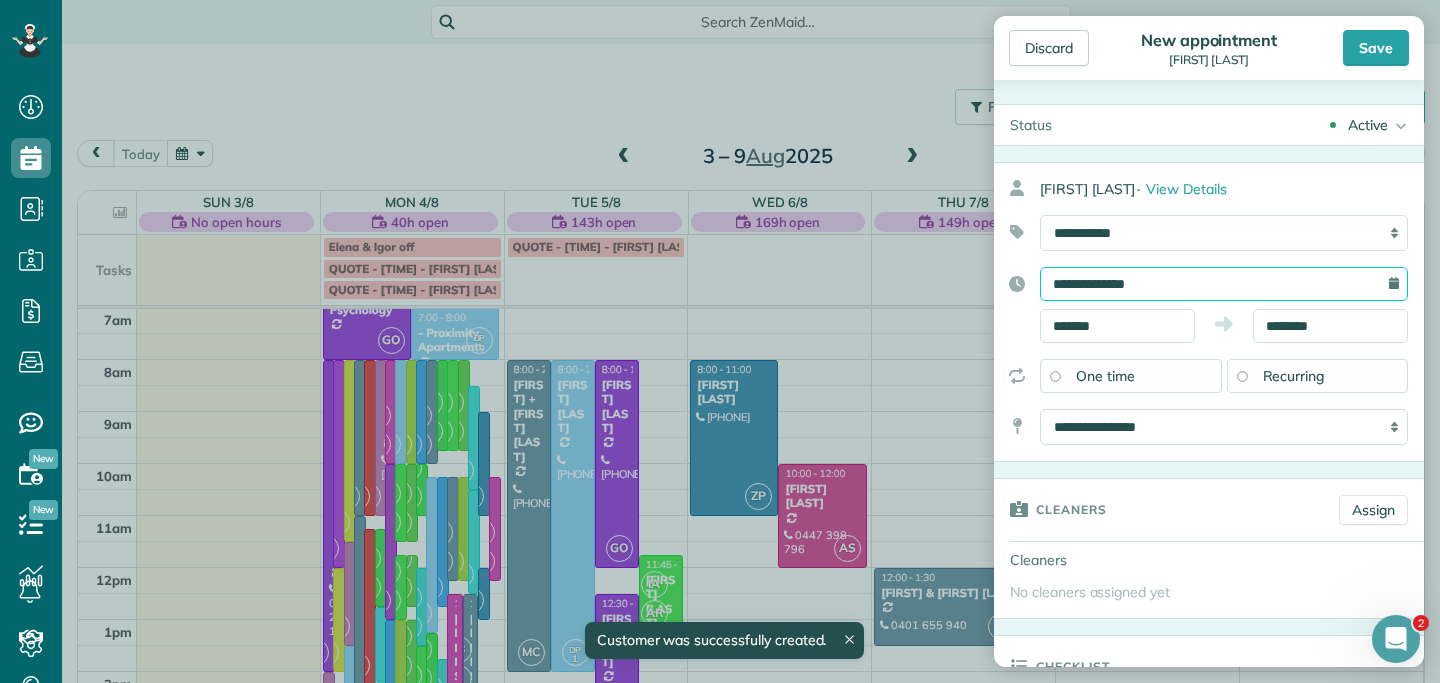 click on "**********" at bounding box center (1224, 284) 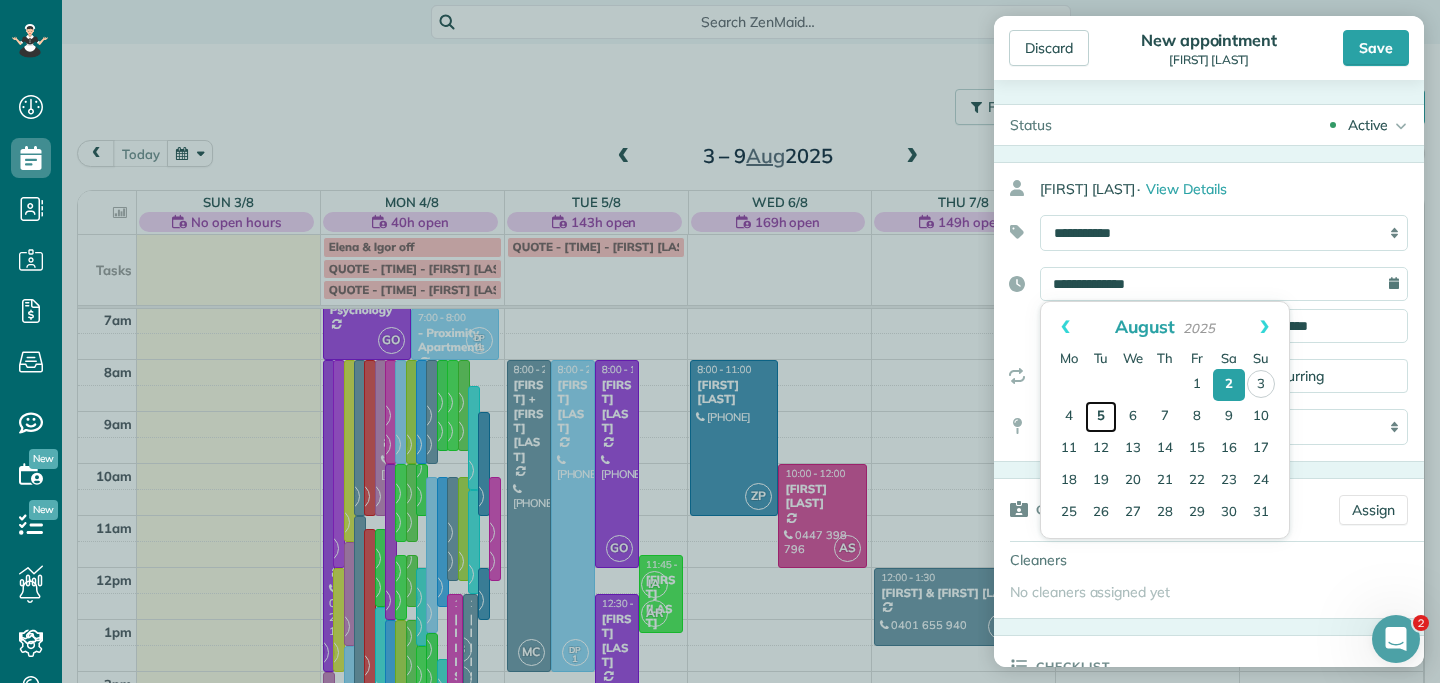 click on "5" at bounding box center (1101, 417) 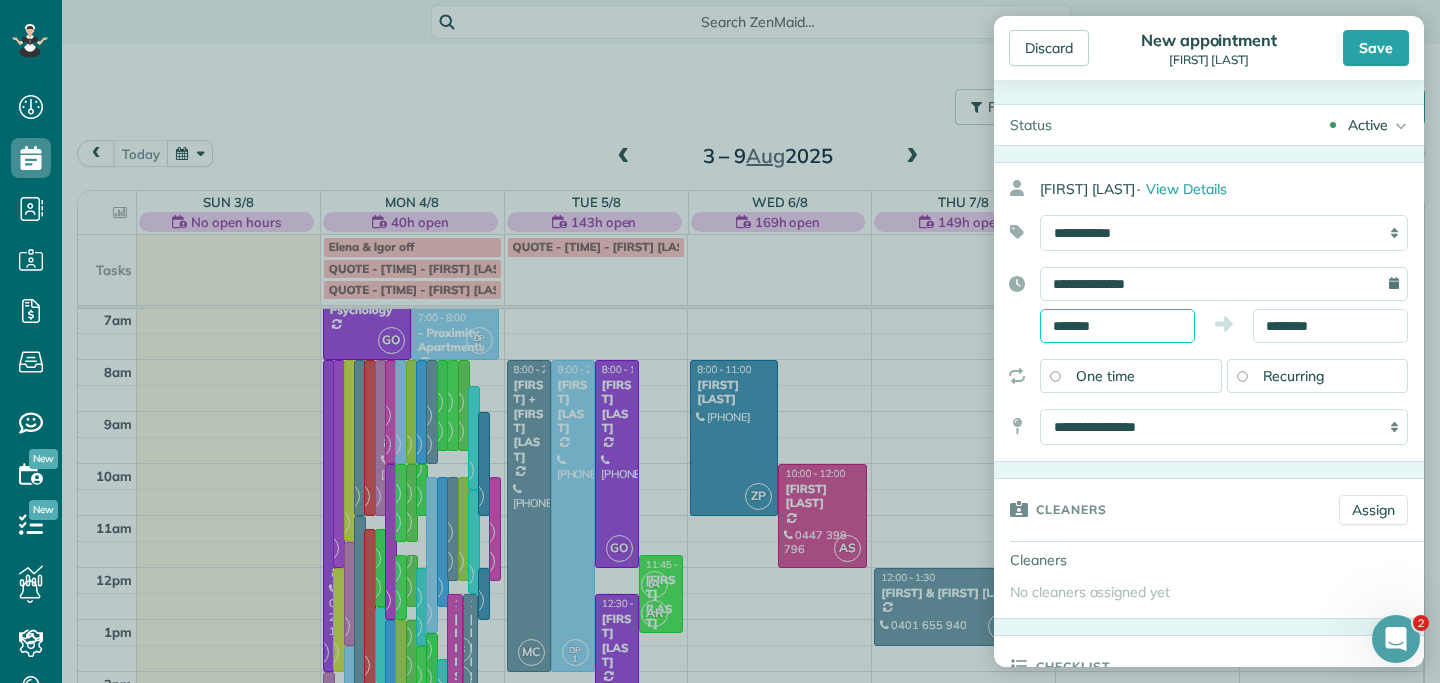 click on "*******" at bounding box center (1117, 326) 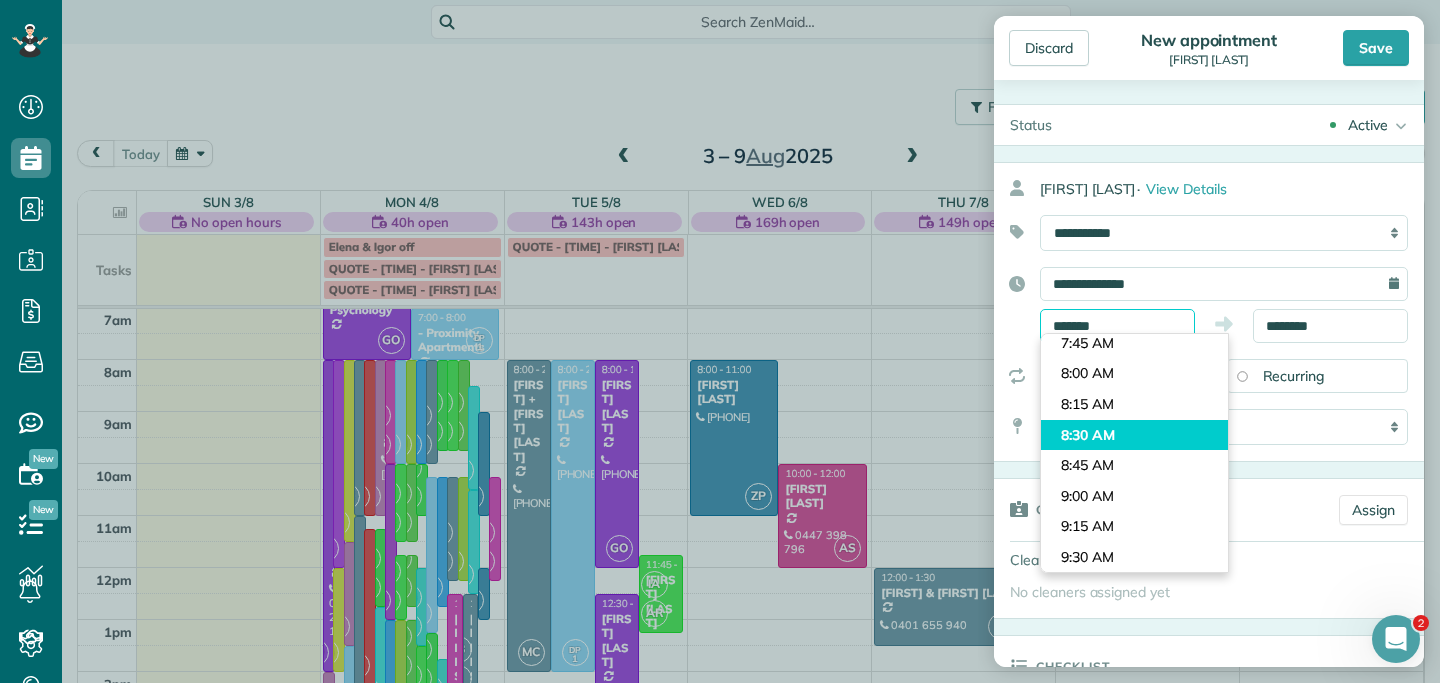 scroll, scrollTop: 915, scrollLeft: 0, axis: vertical 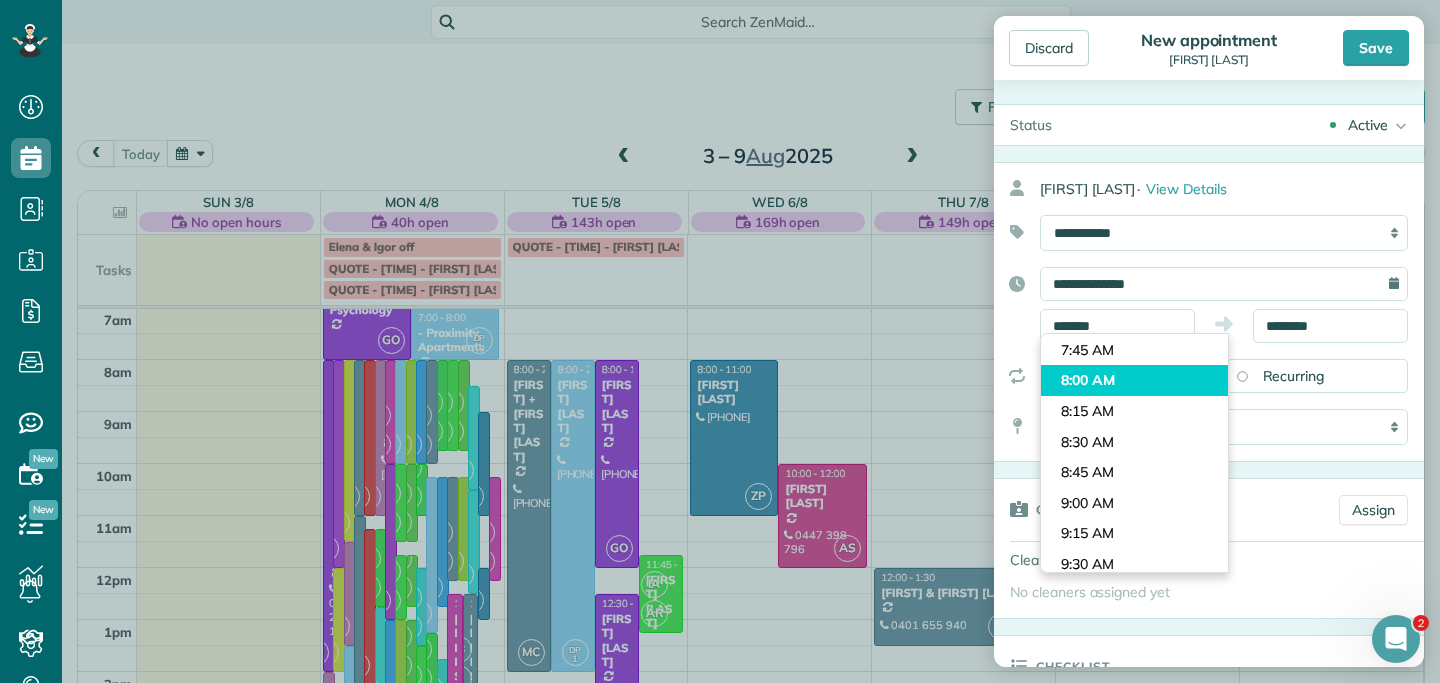 type on "*******" 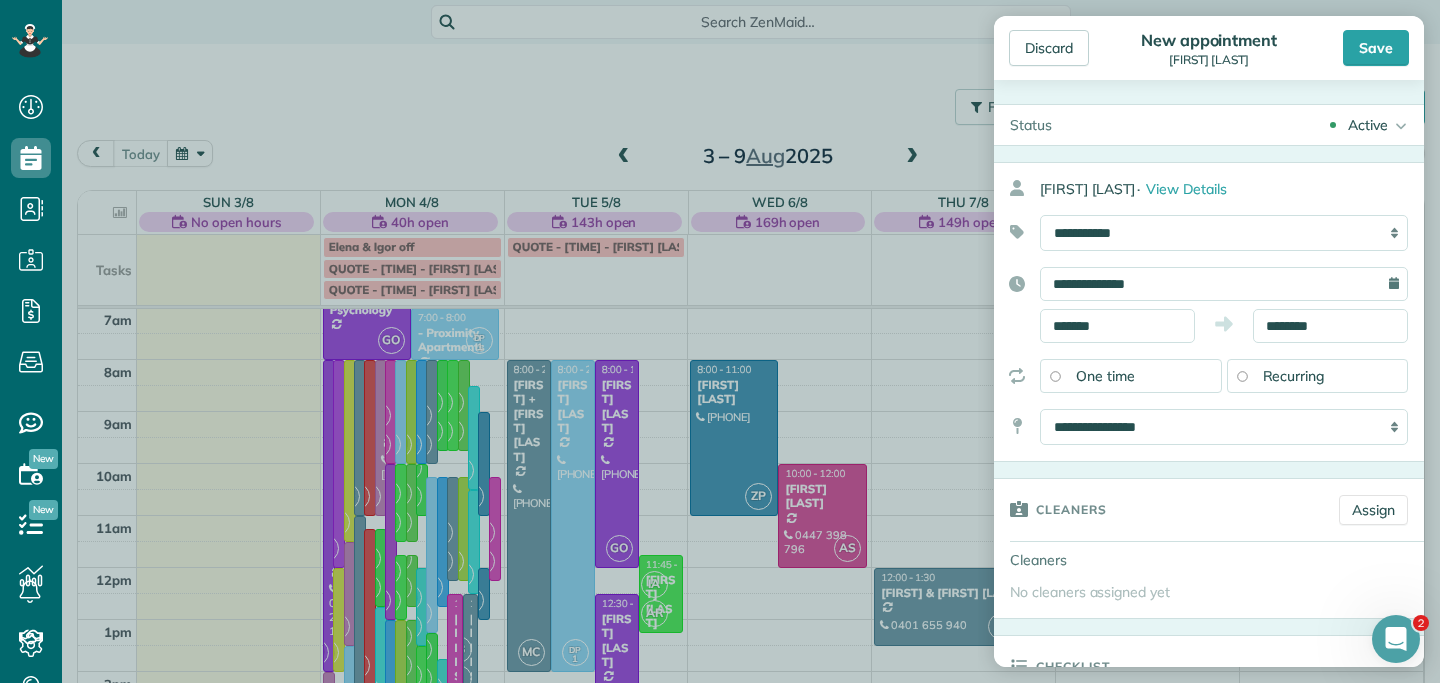 click on "Dashboard
Scheduling
Calendar View
List View
Dispatch View - Weekly scheduling (Beta)" at bounding box center [720, 341] 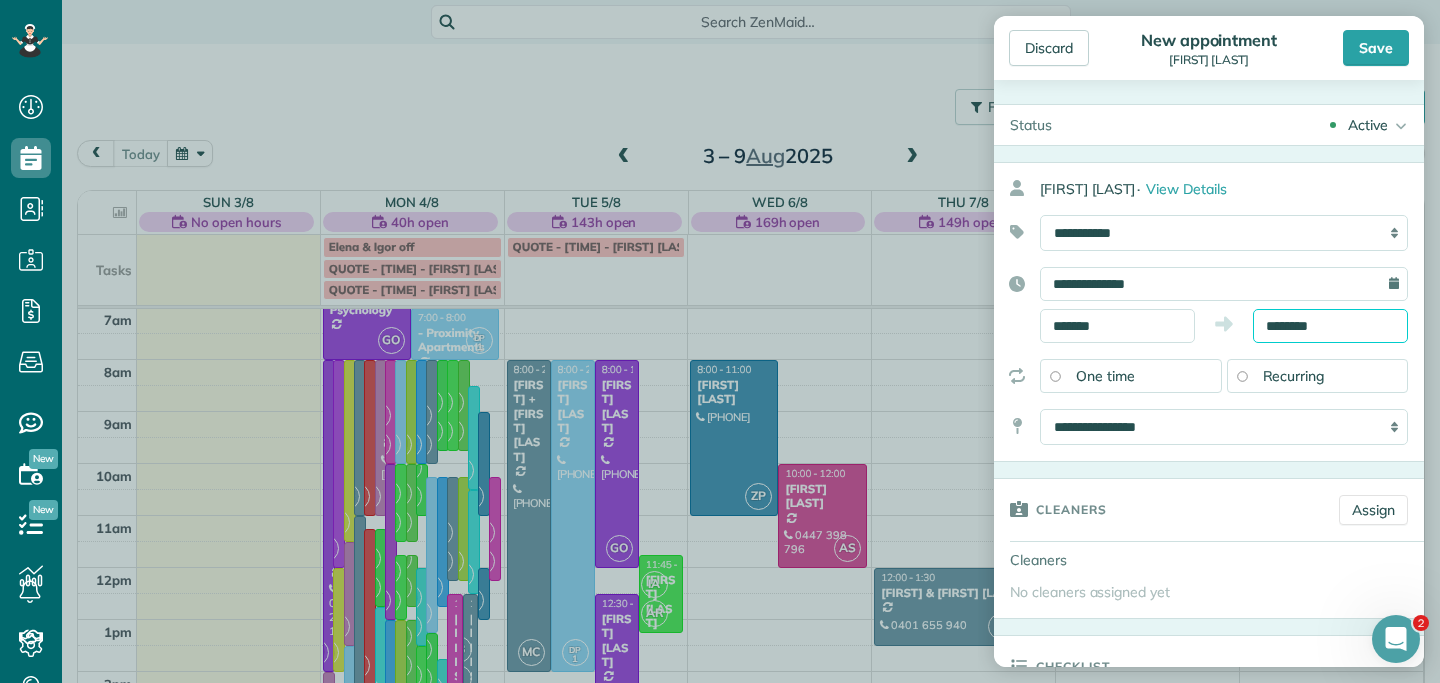 click on "********" at bounding box center (1330, 326) 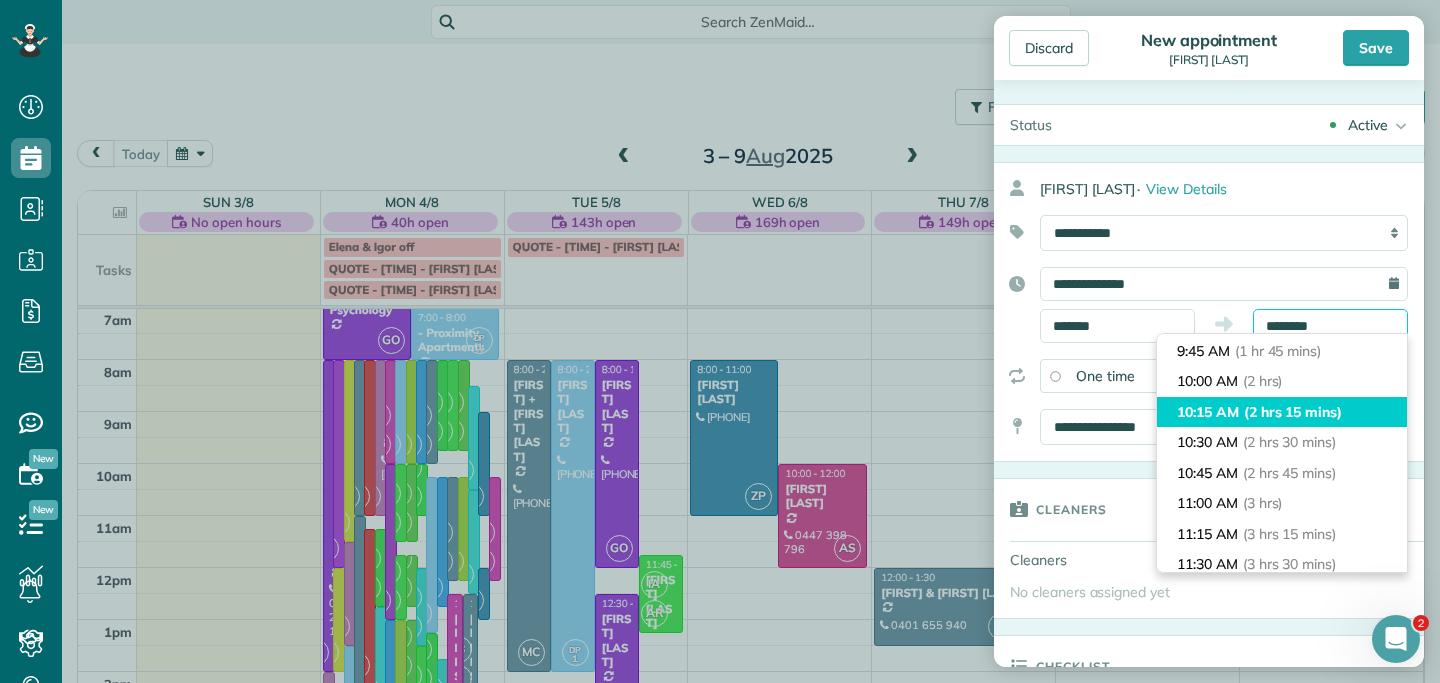 scroll, scrollTop: 207, scrollLeft: 0, axis: vertical 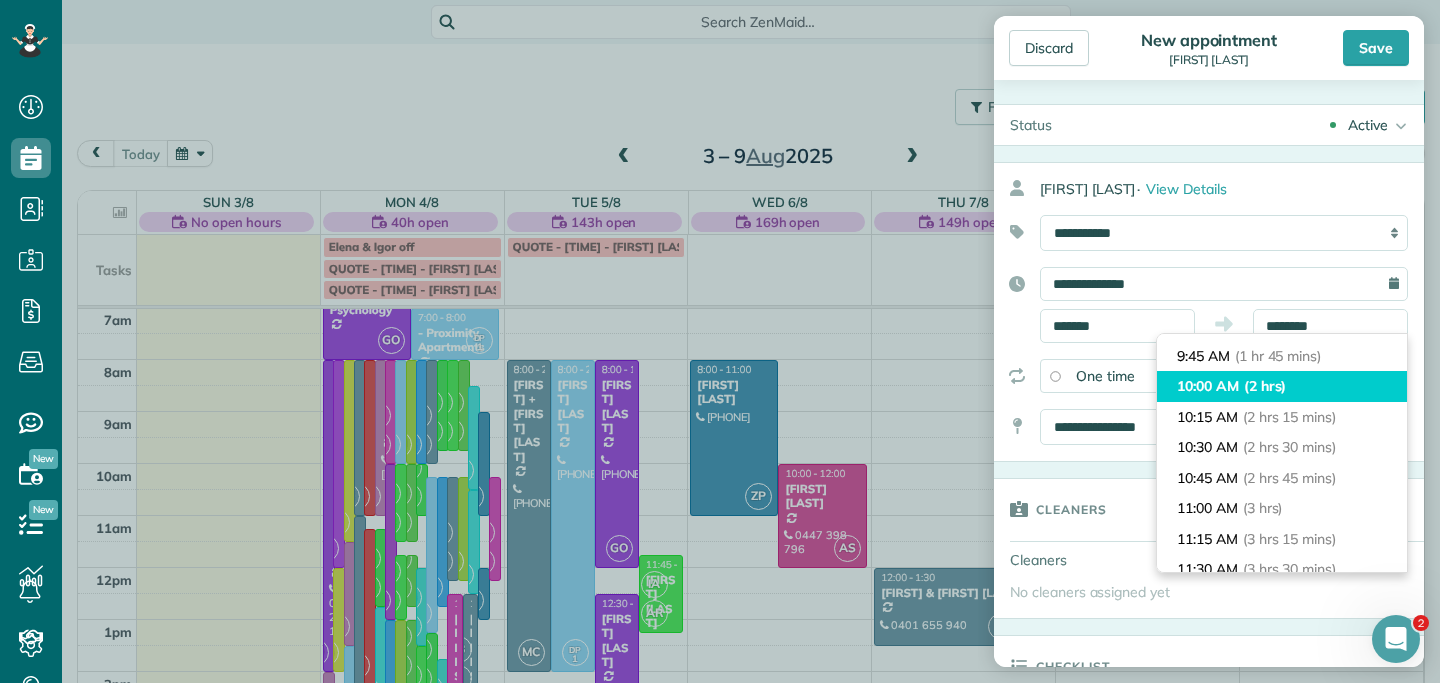 type on "********" 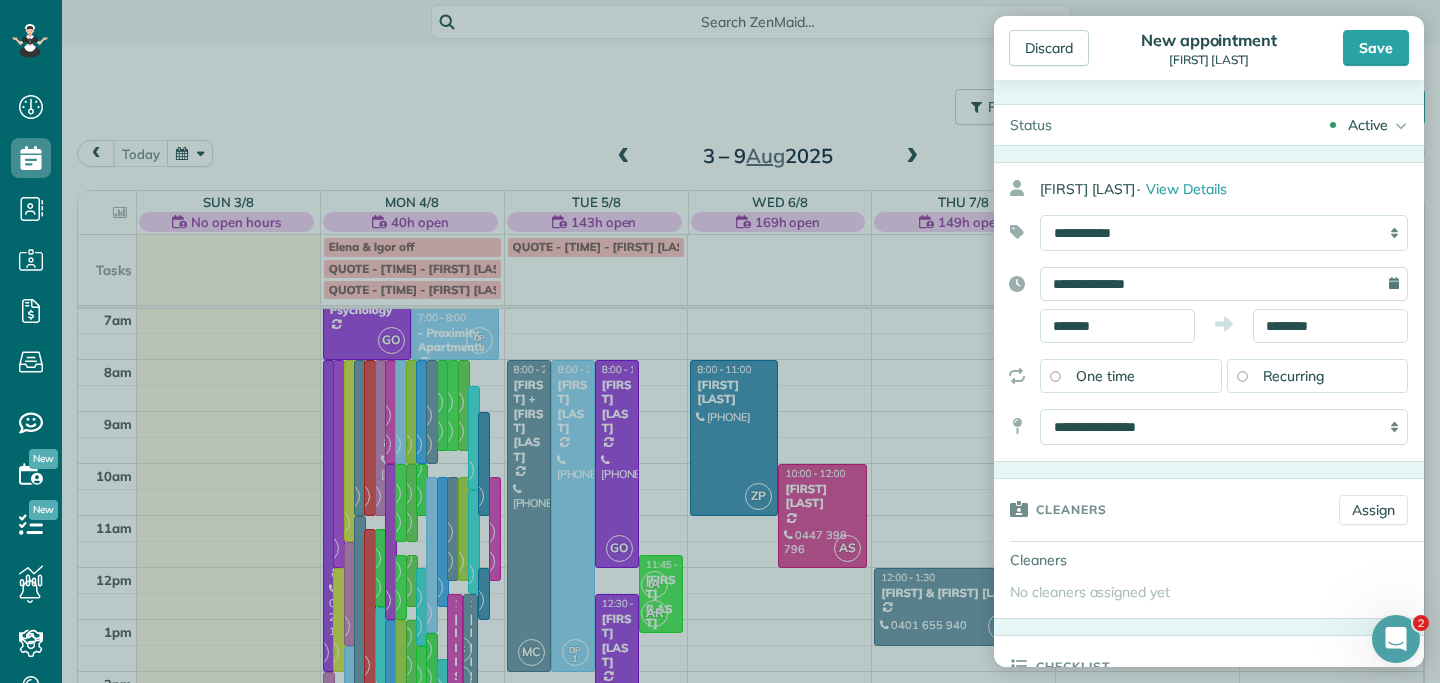click on "Recurring" at bounding box center [1318, 376] 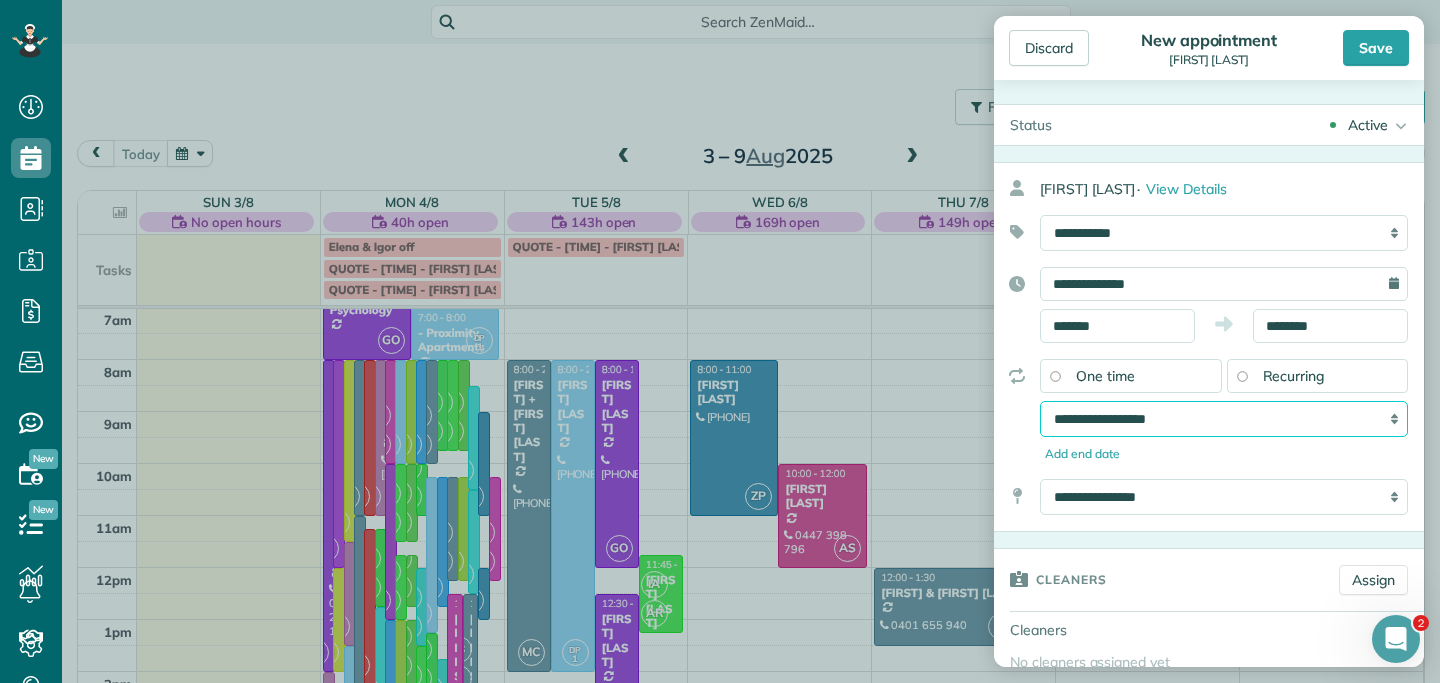 click on "**********" at bounding box center [1224, 419] 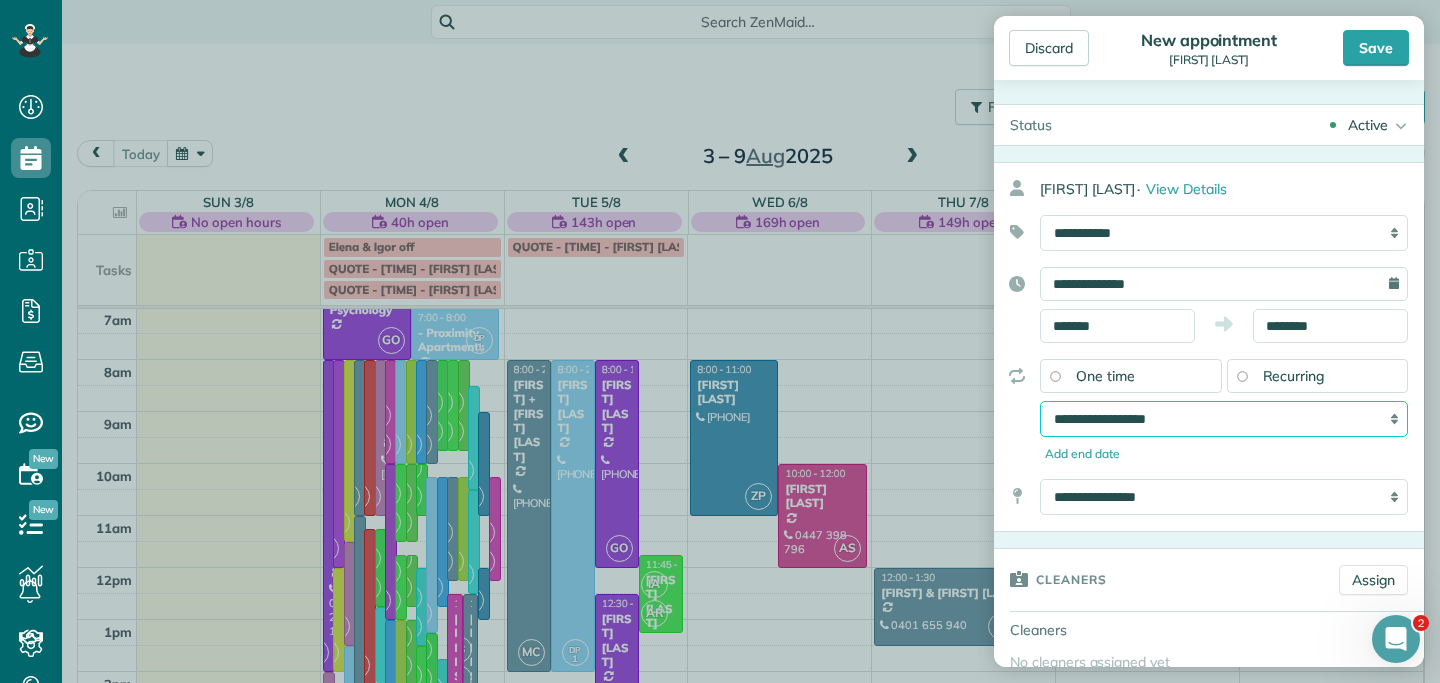 select on "**********" 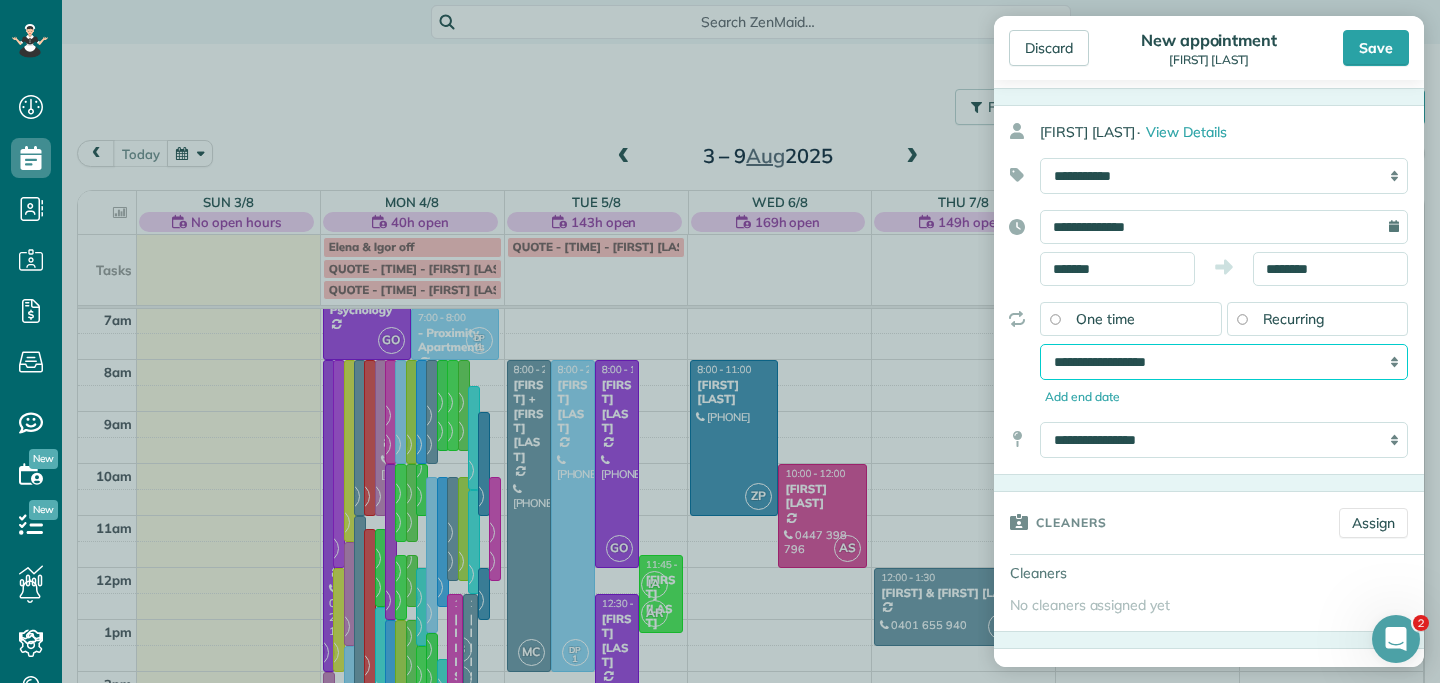 scroll, scrollTop: 59, scrollLeft: 0, axis: vertical 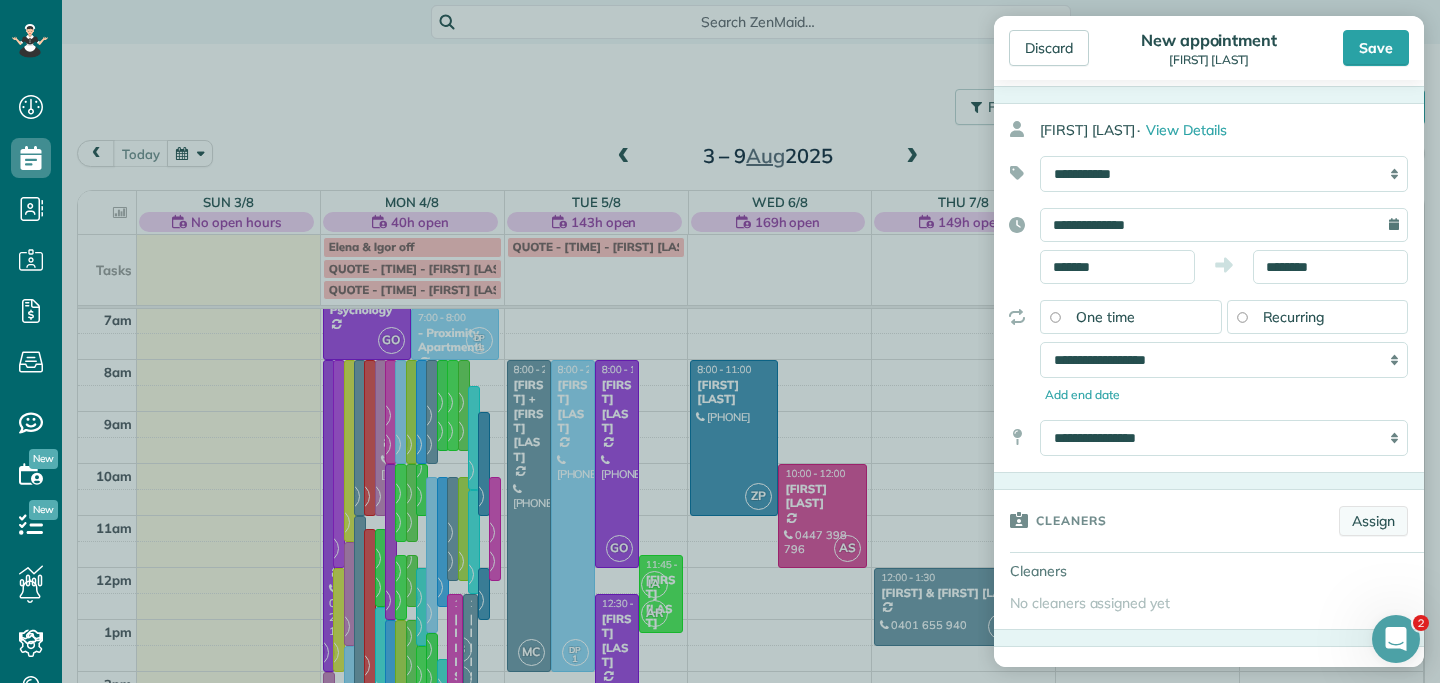 click on "Assign" at bounding box center [1373, 521] 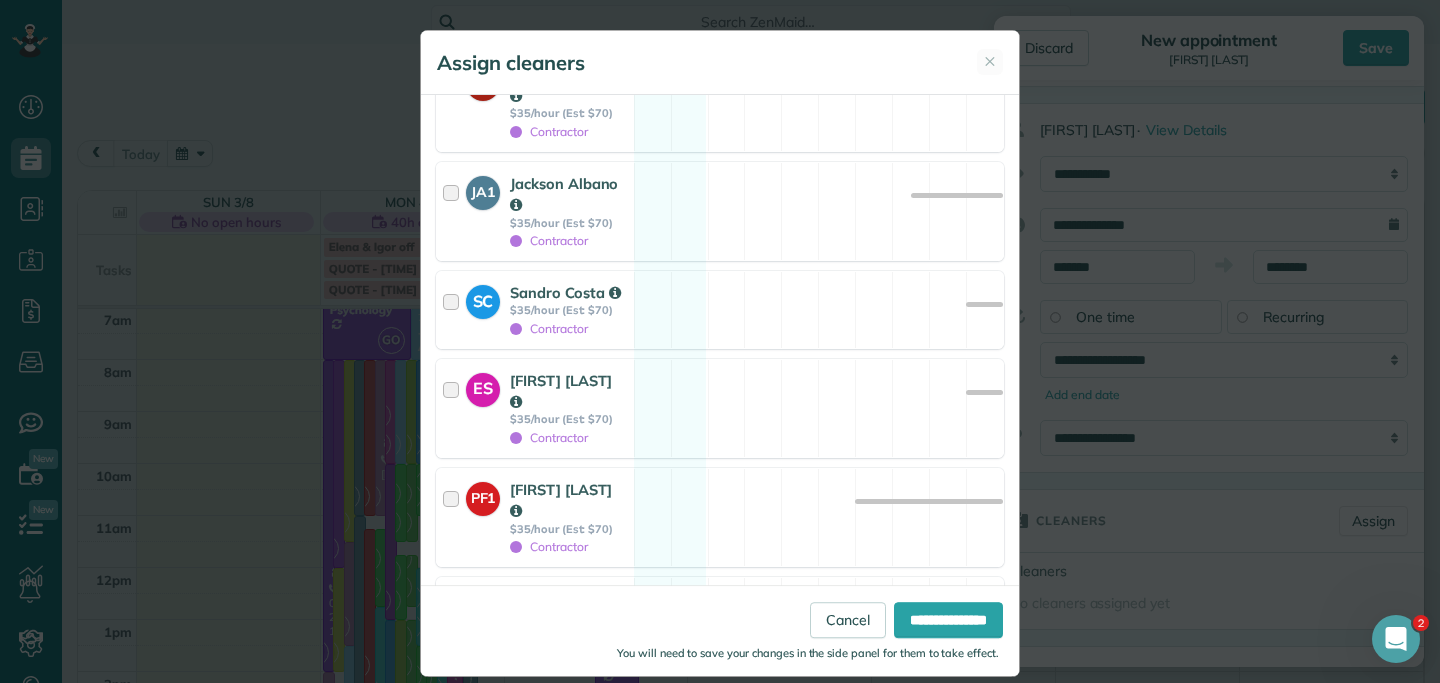 scroll, scrollTop: 620, scrollLeft: 0, axis: vertical 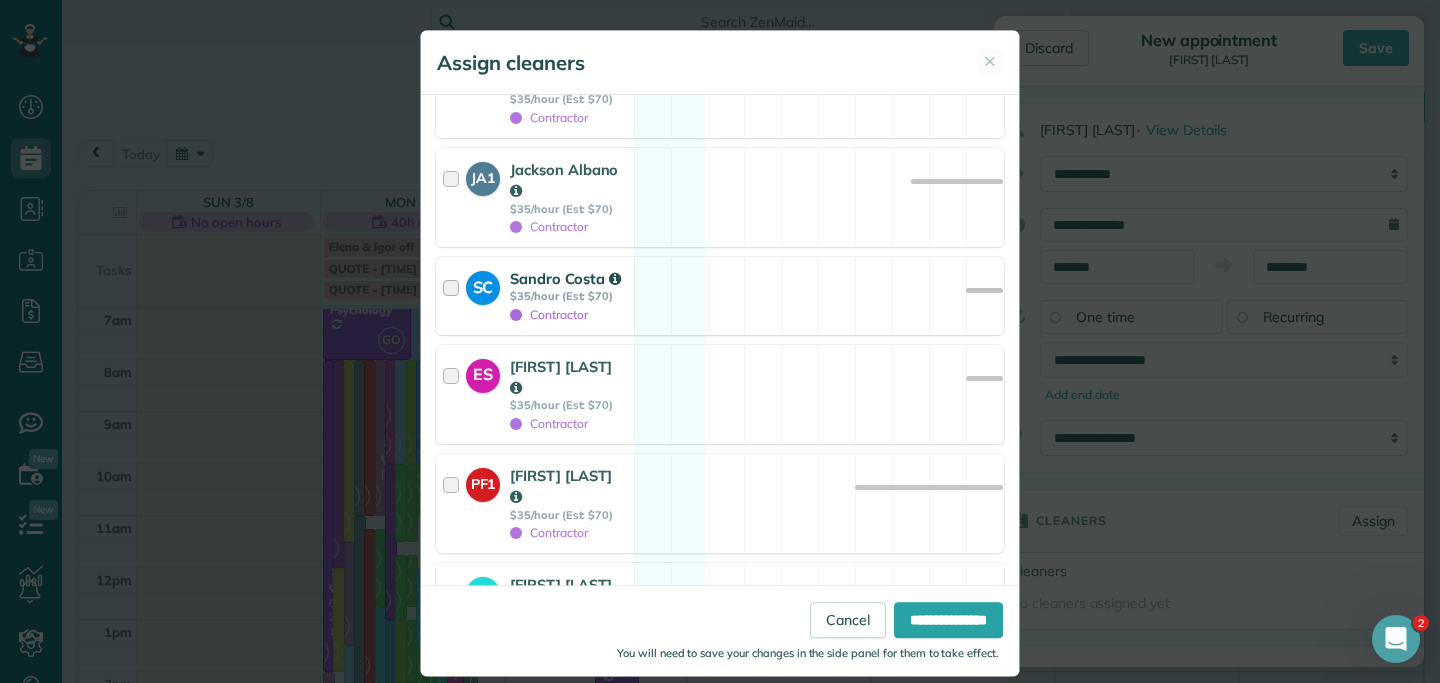 click at bounding box center (454, 296) 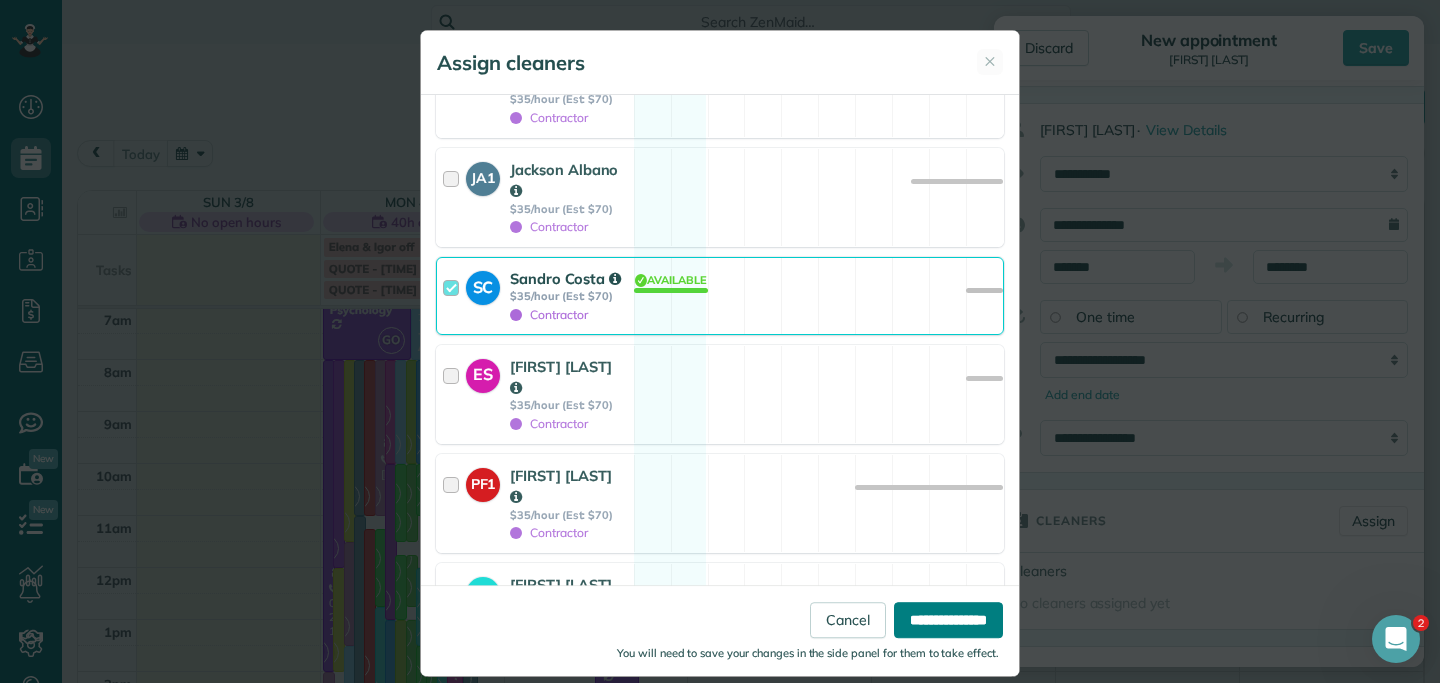 click on "**********" at bounding box center [948, 620] 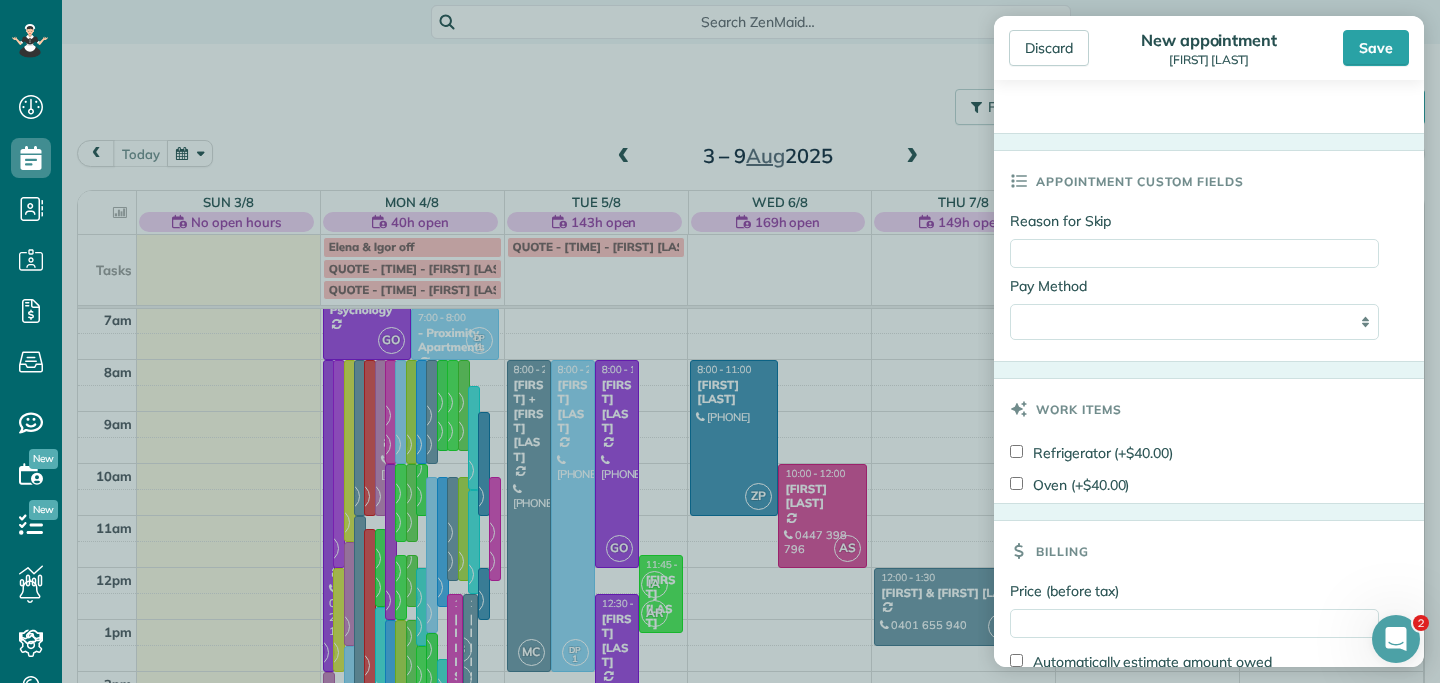 scroll, scrollTop: 1037, scrollLeft: 0, axis: vertical 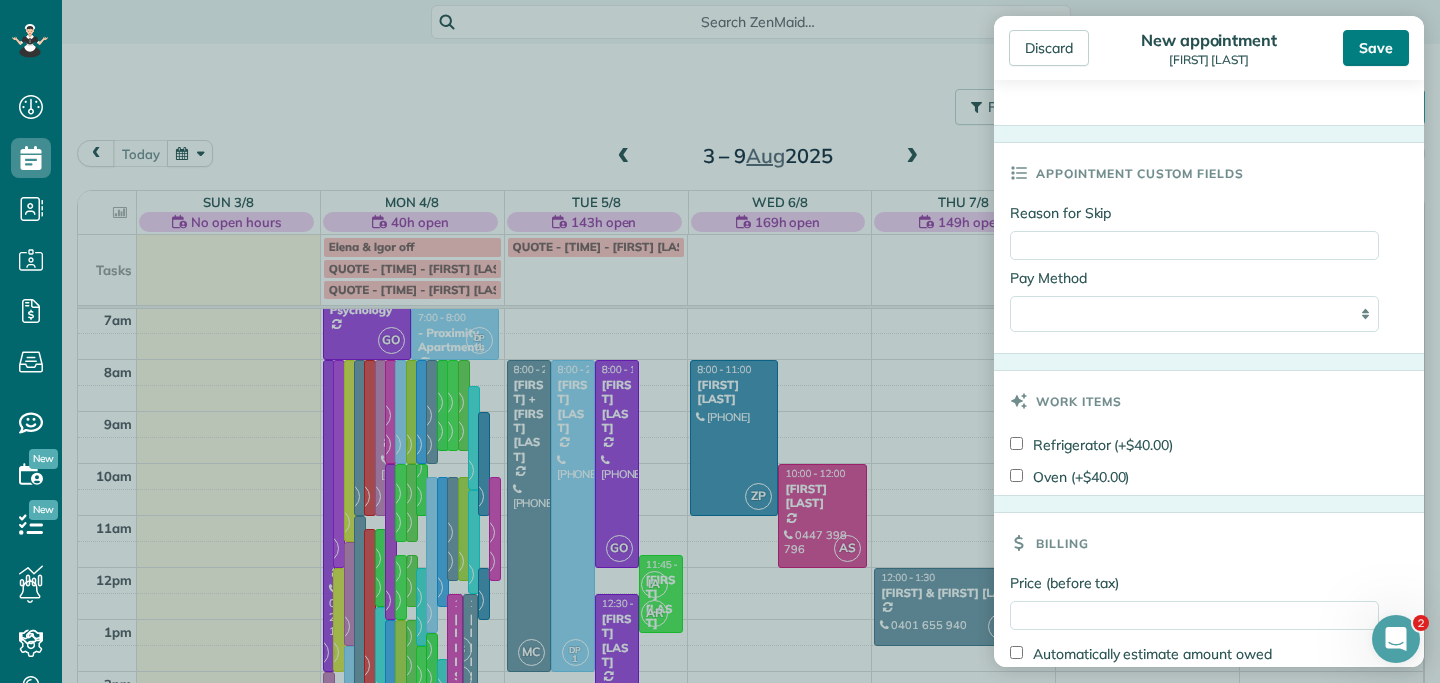 click on "Save" at bounding box center [1376, 48] 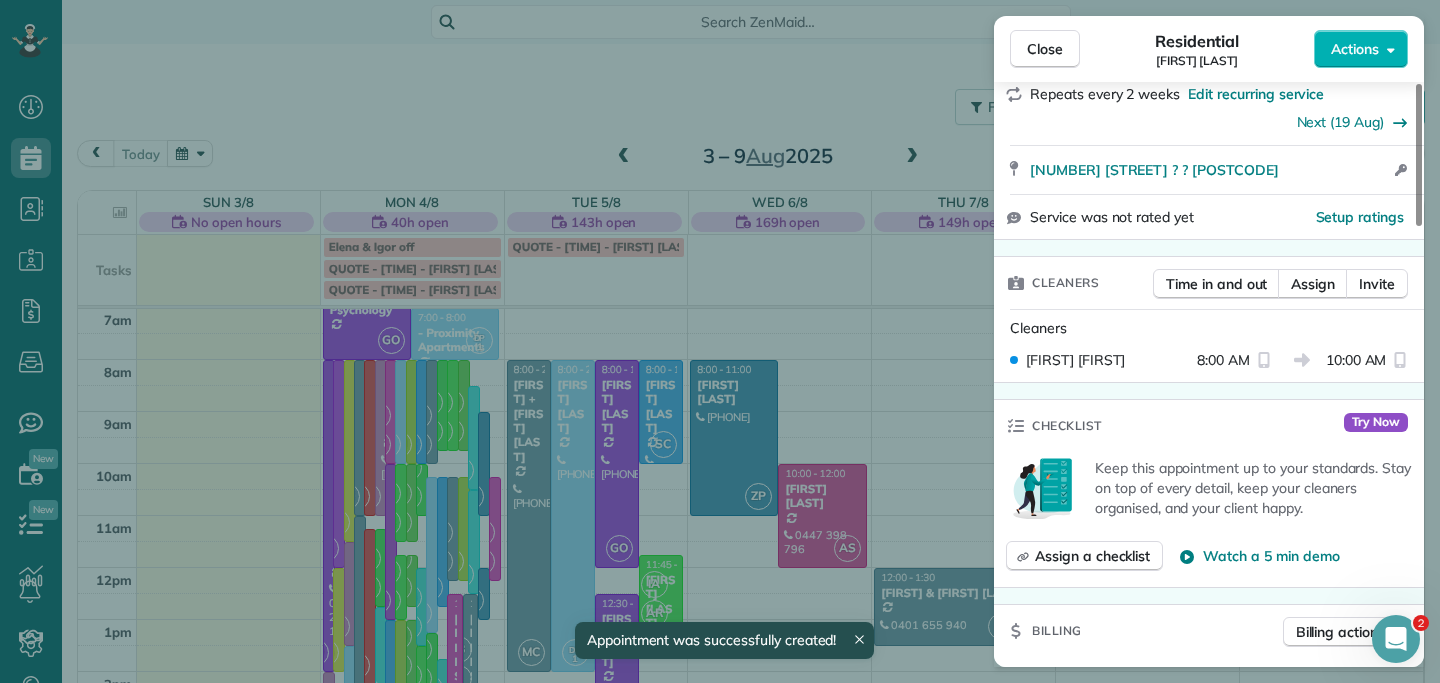scroll, scrollTop: 392, scrollLeft: 0, axis: vertical 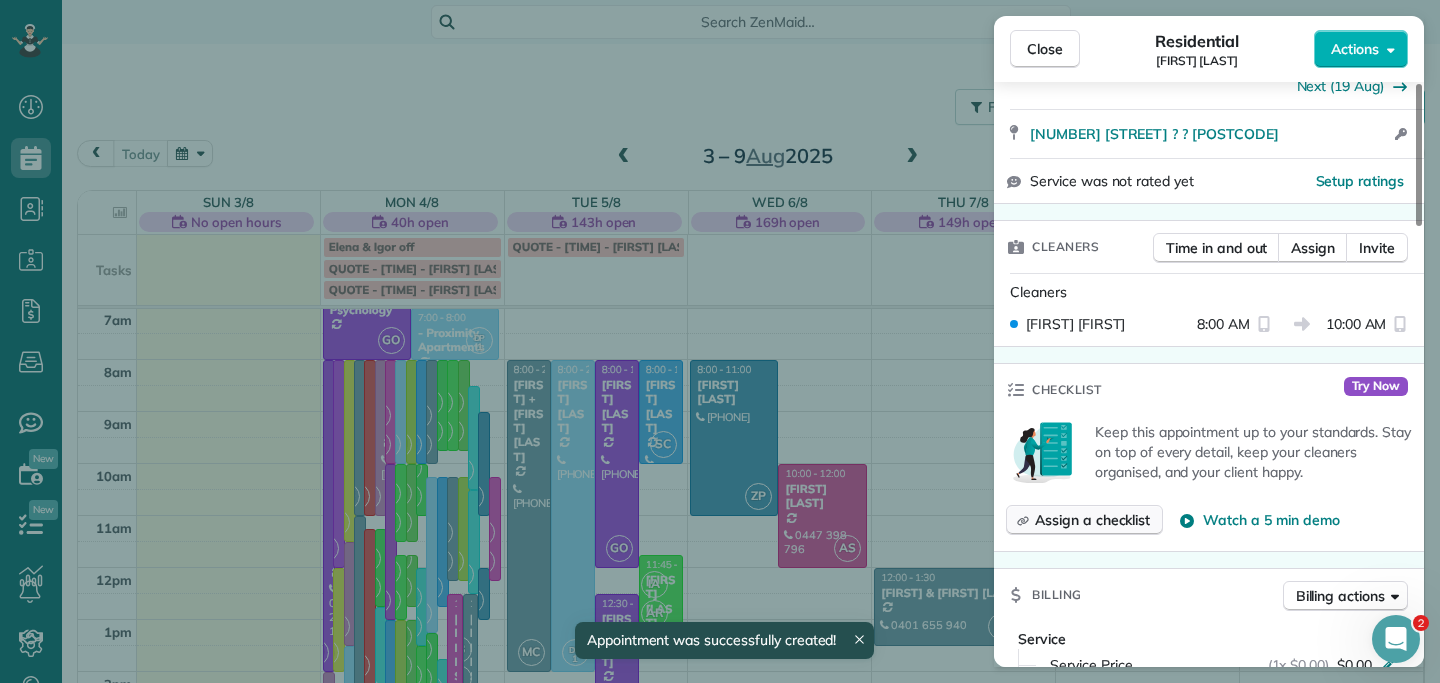 click on "Assign a checklist" at bounding box center [1092, 520] 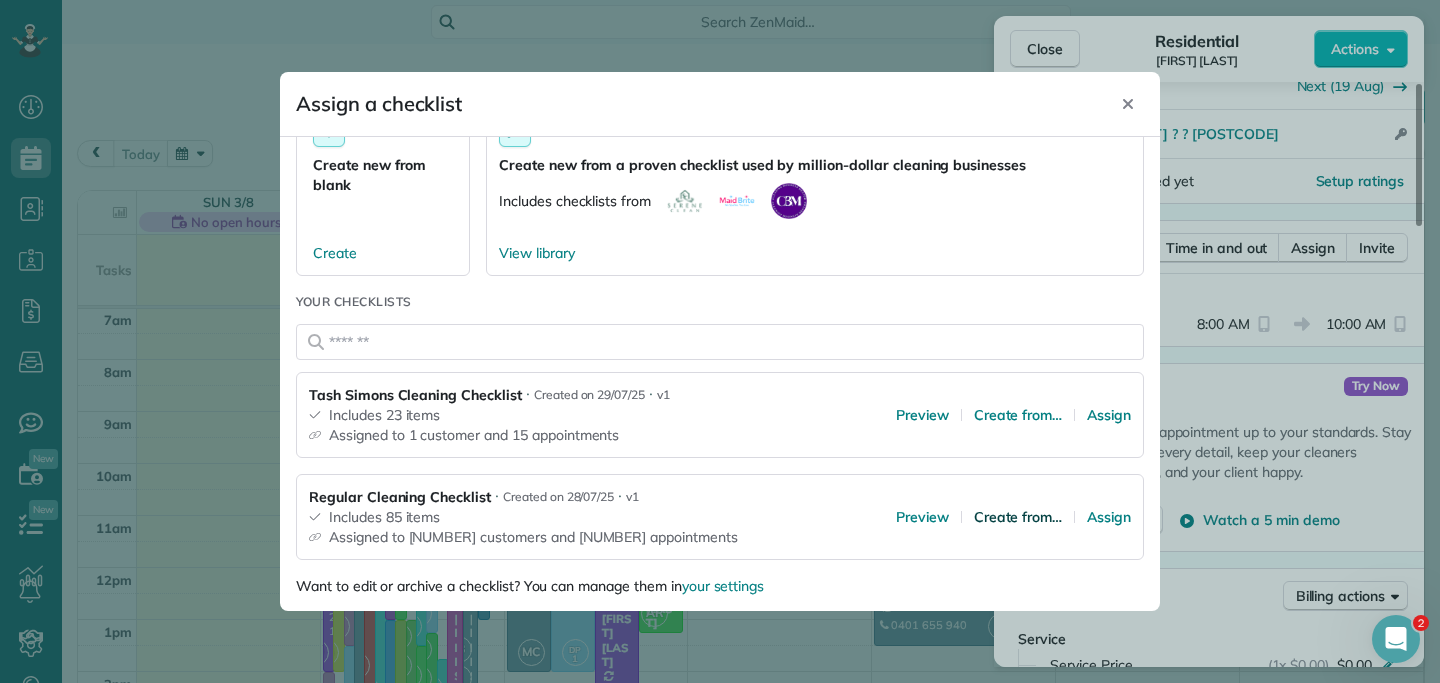 scroll, scrollTop: 79, scrollLeft: 0, axis: vertical 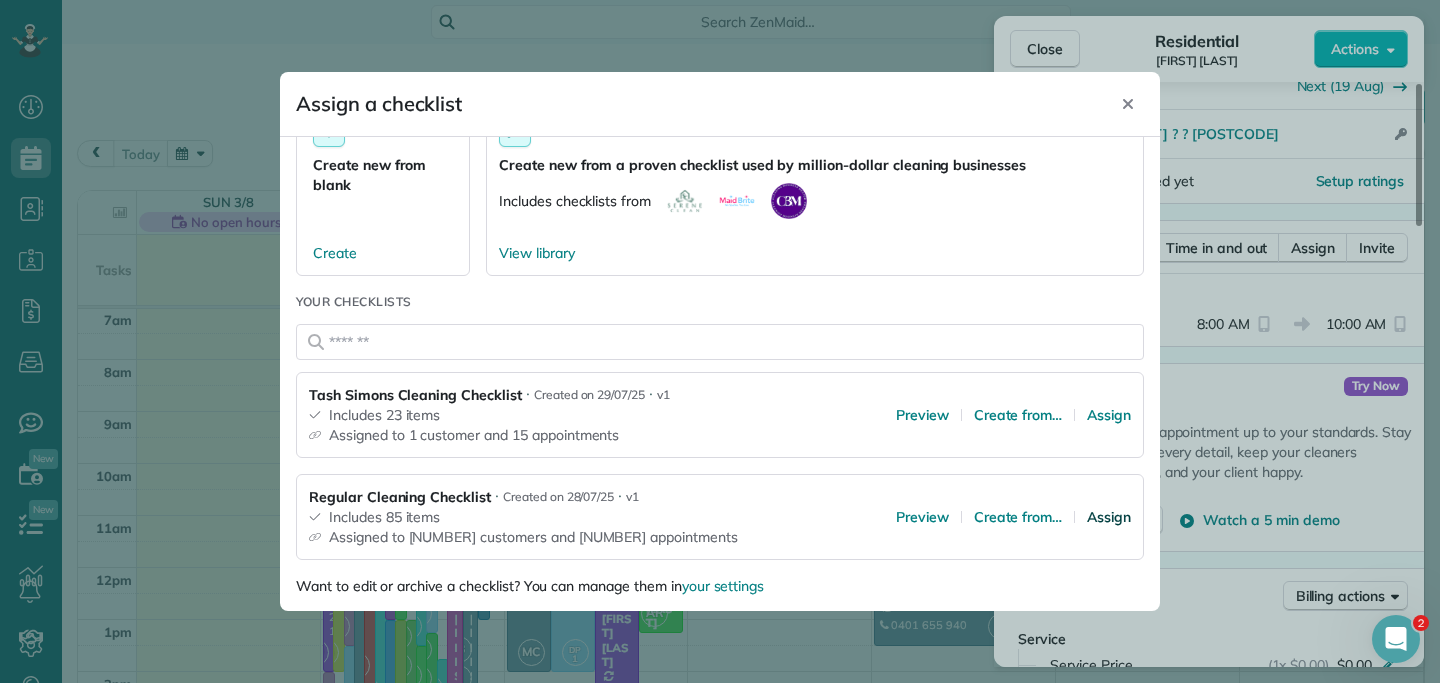 click on "Assign" at bounding box center [1109, 517] 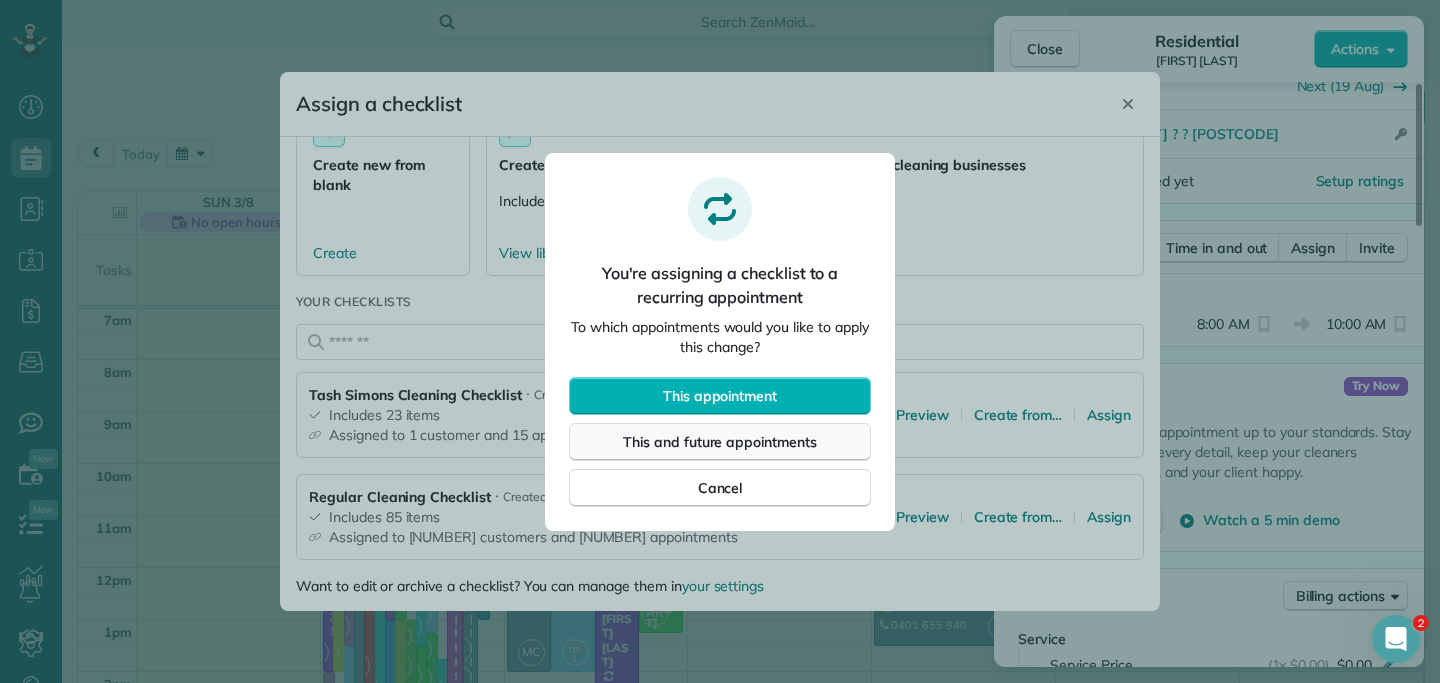 click on "This and future appointments" at bounding box center (720, 442) 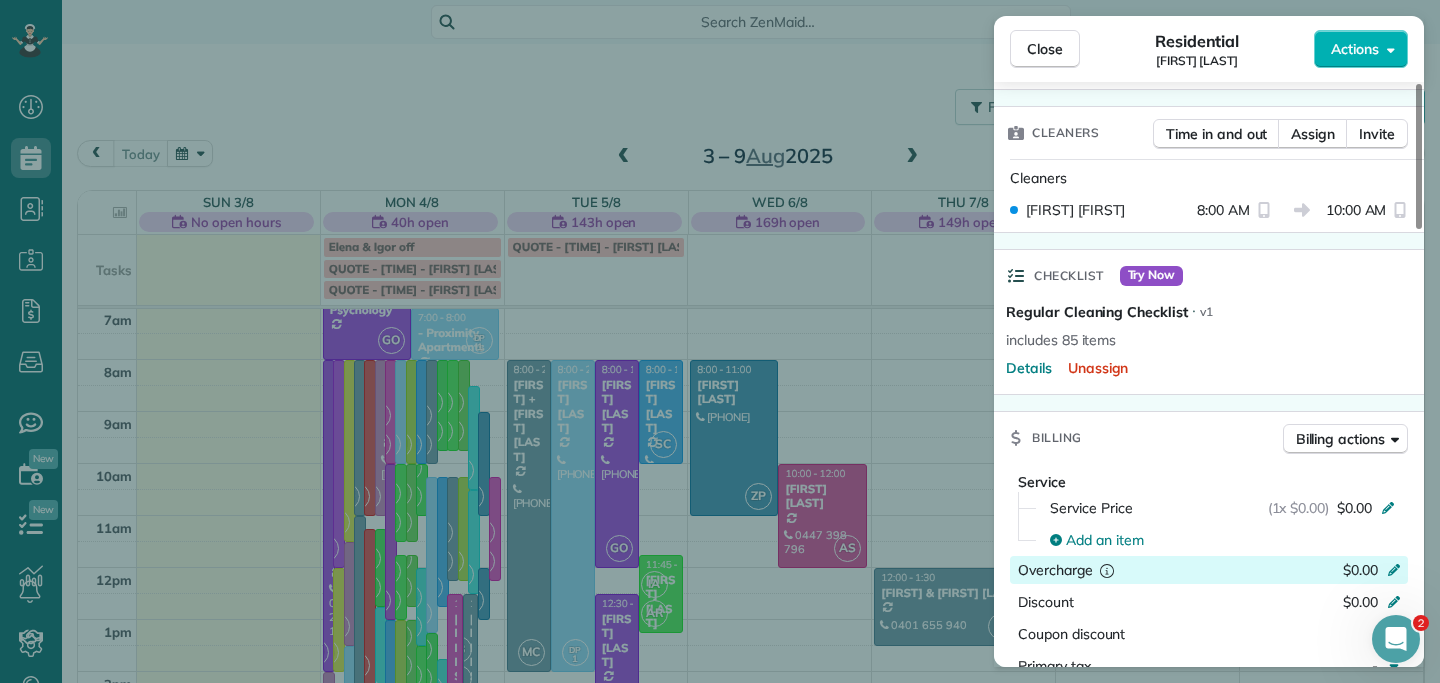 scroll, scrollTop: 534, scrollLeft: 0, axis: vertical 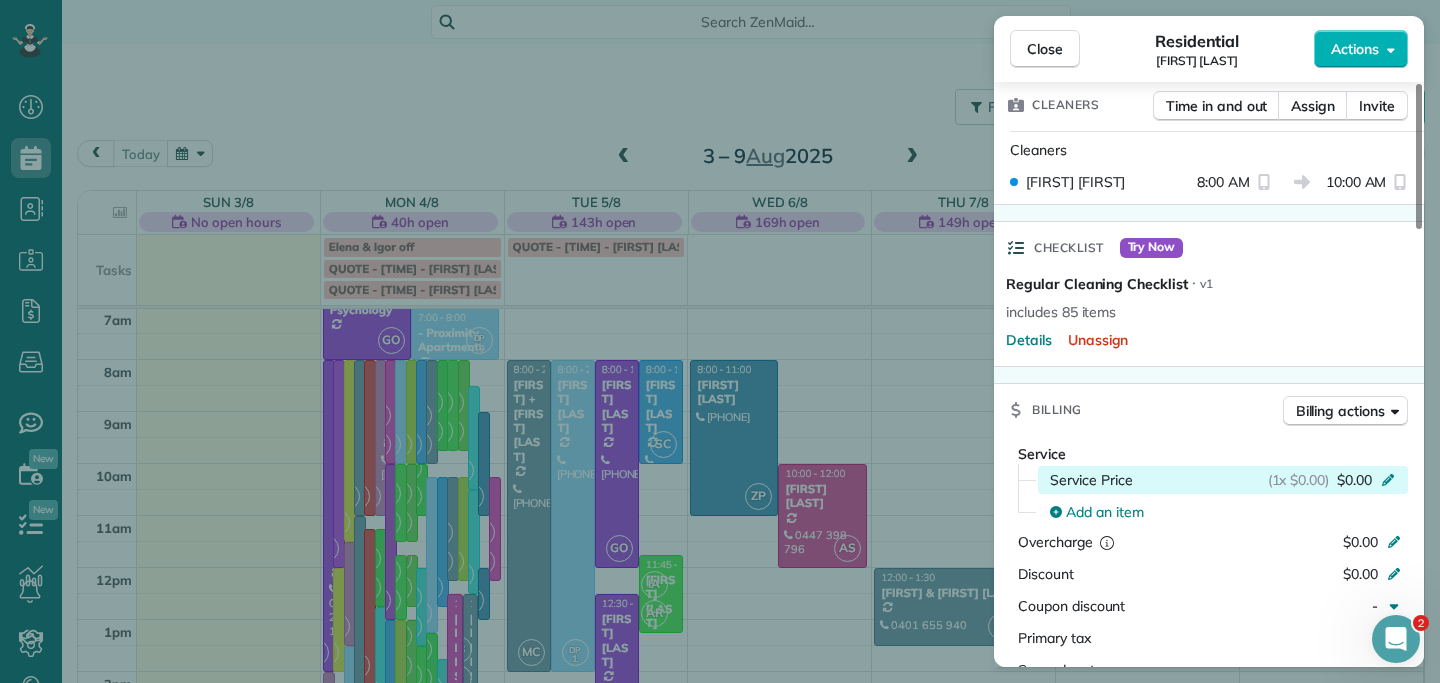 click on "(1x $0.00) $0.00" at bounding box center [1335, 480] 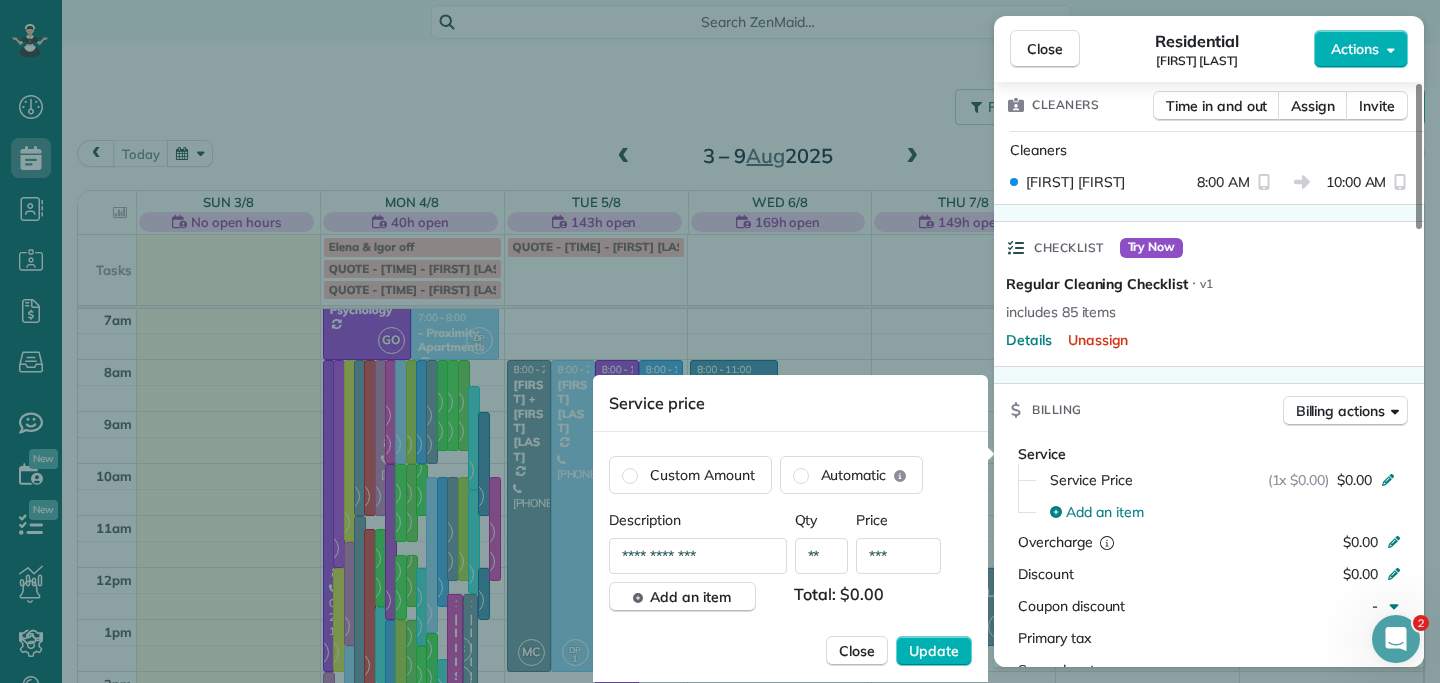 click on "***" at bounding box center (898, 556) 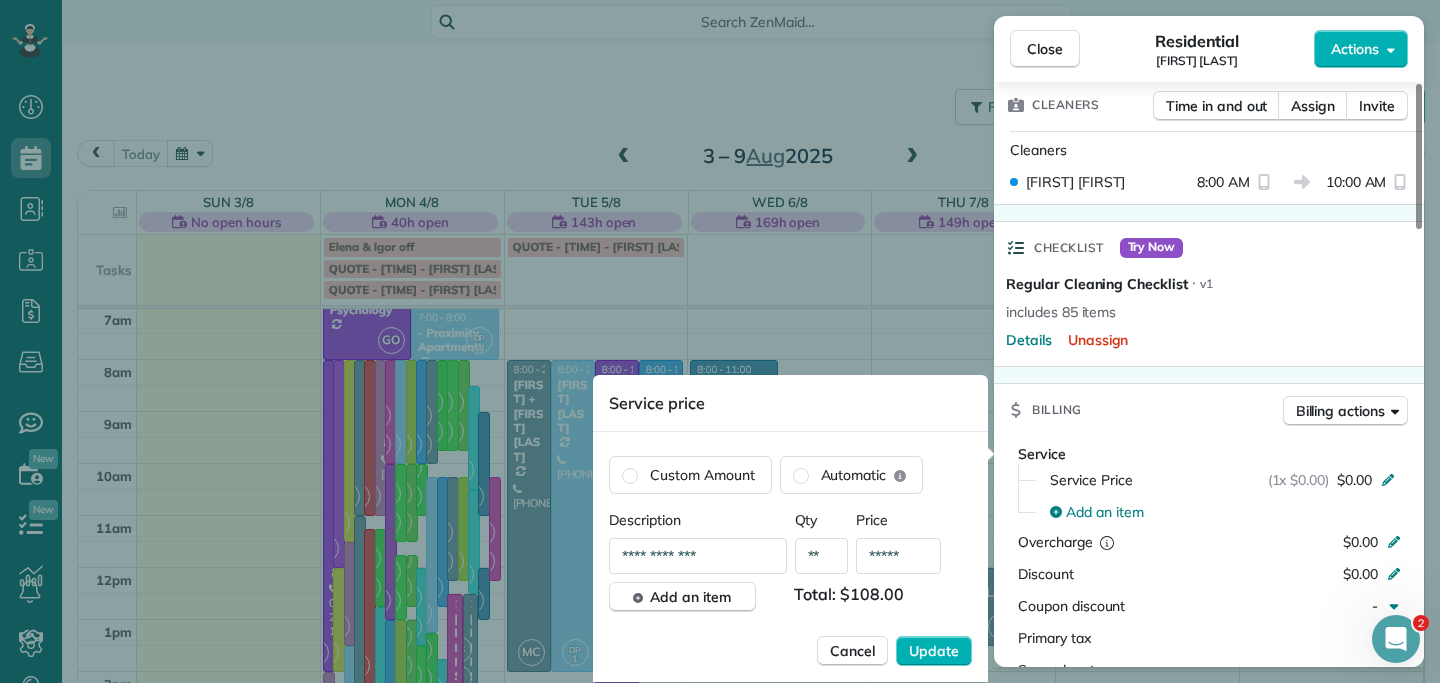 type on "*****" 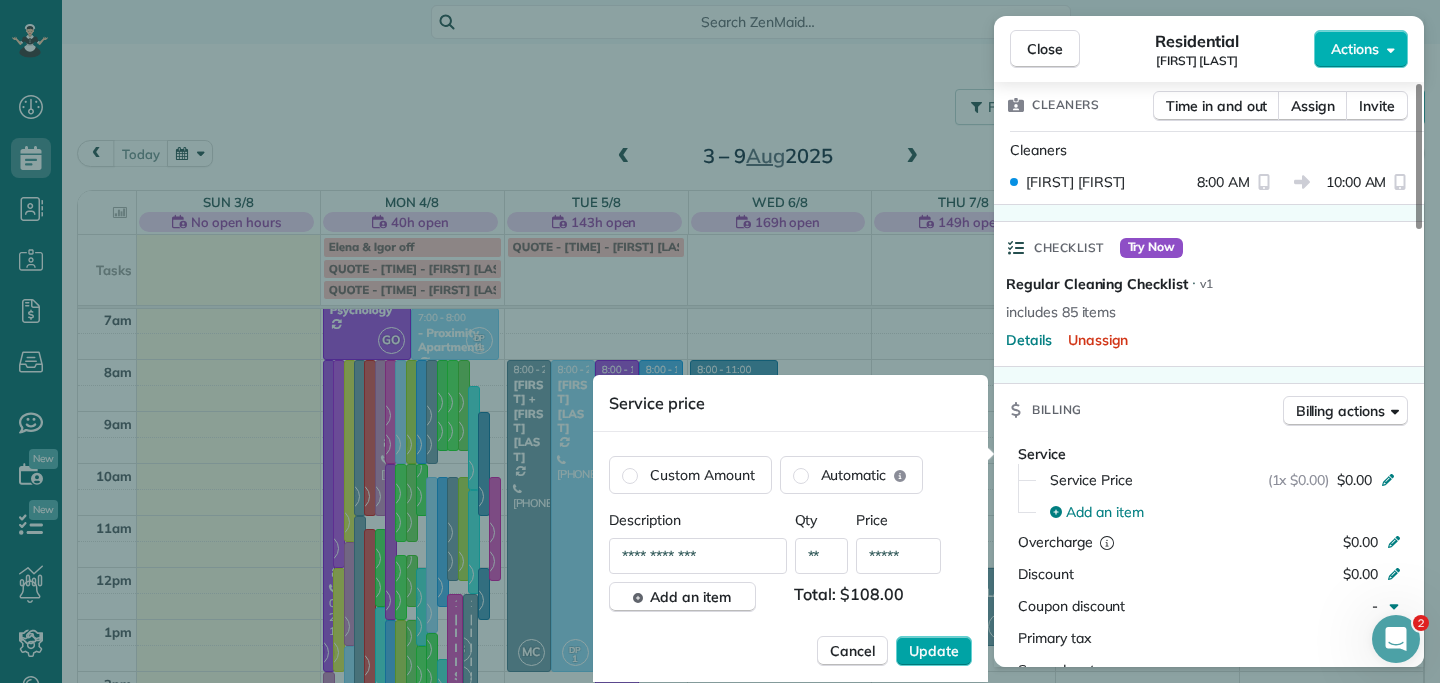 click on "Update" at bounding box center (934, 651) 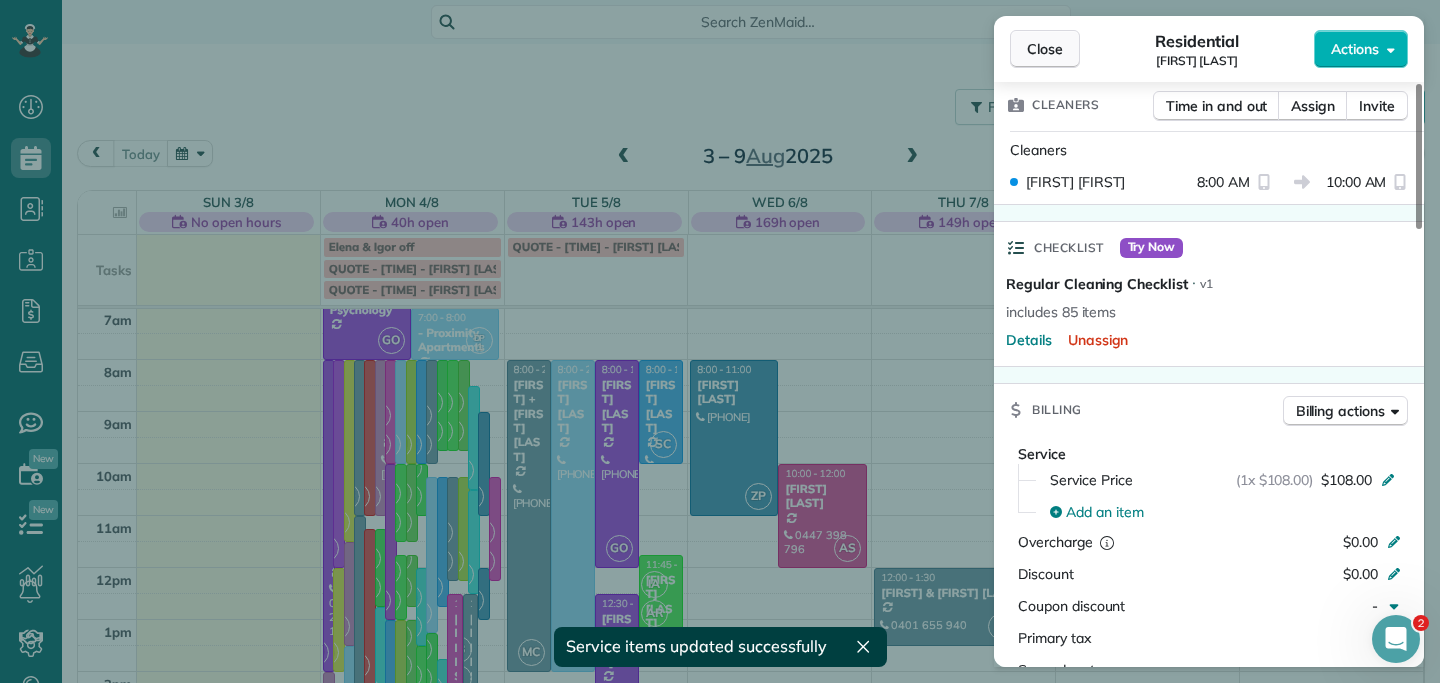 click on "Close" at bounding box center (1045, 49) 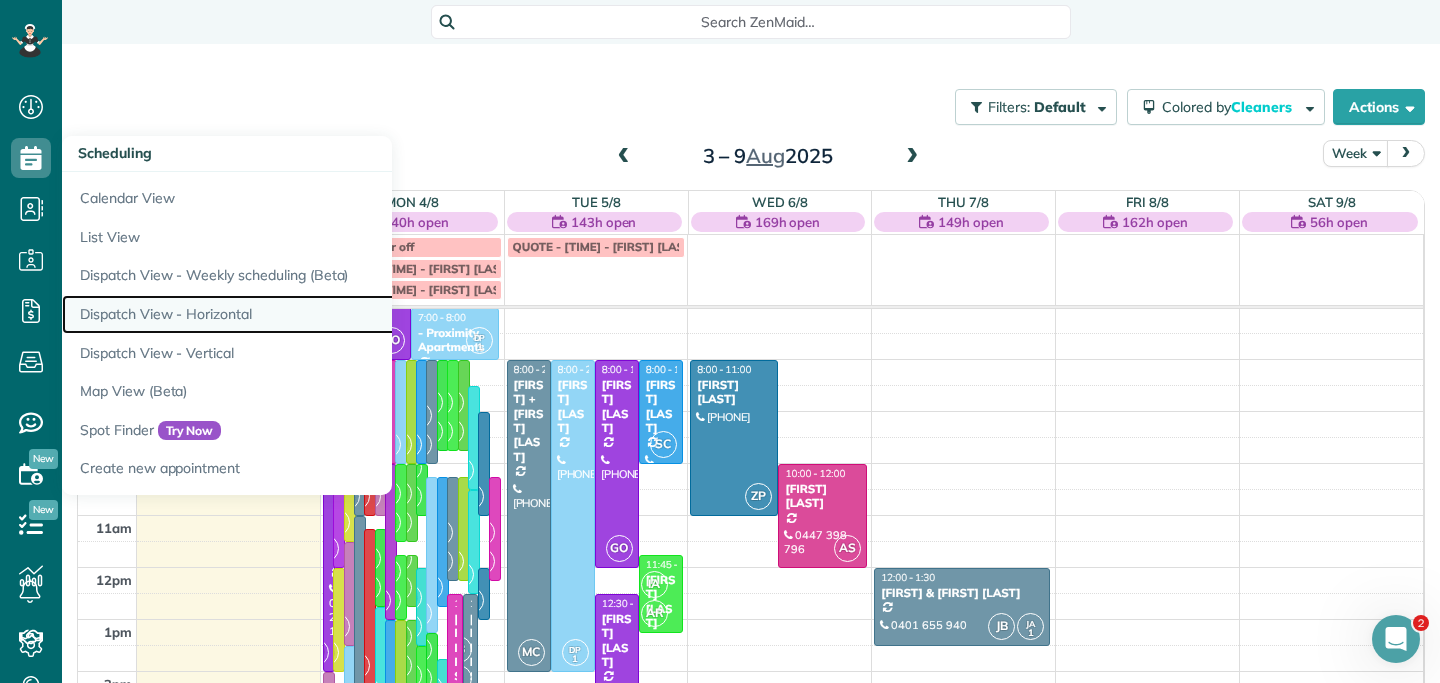 click on "Dispatch View - Horizontal" at bounding box center (312, 314) 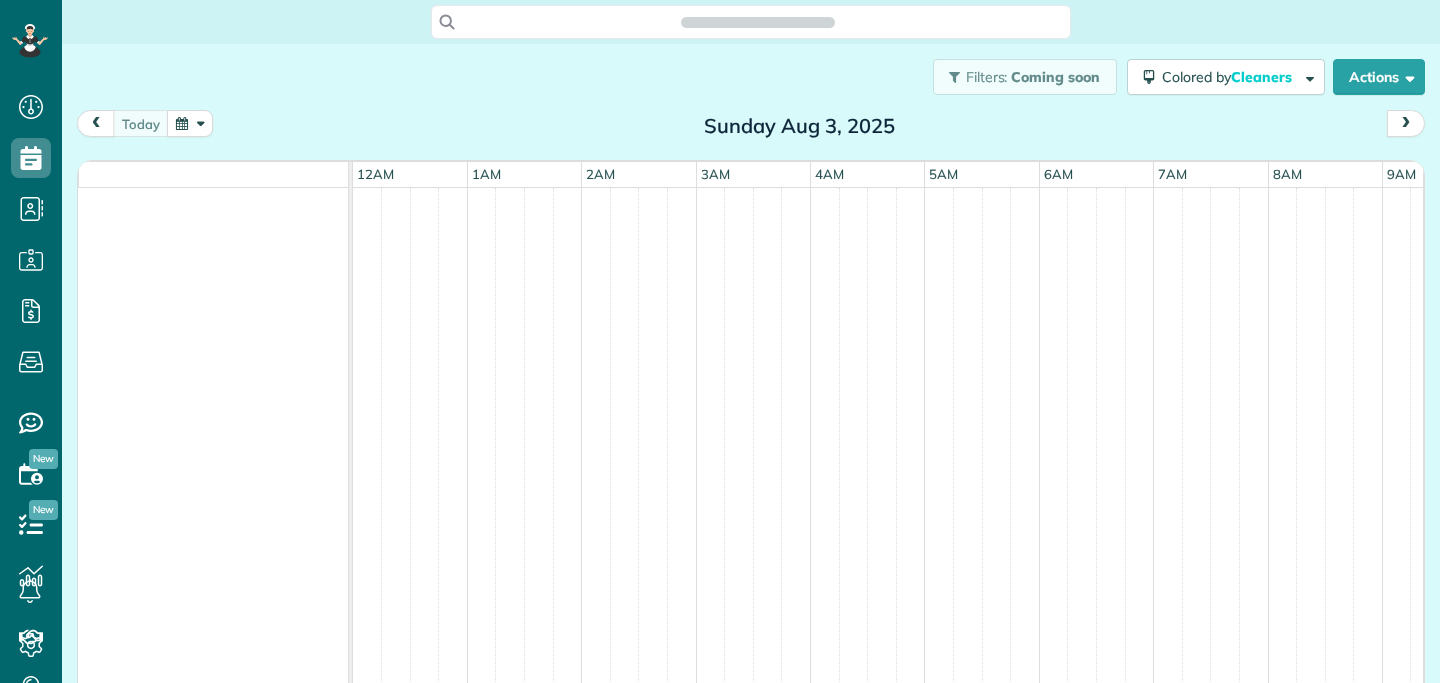 scroll, scrollTop: 0, scrollLeft: 0, axis: both 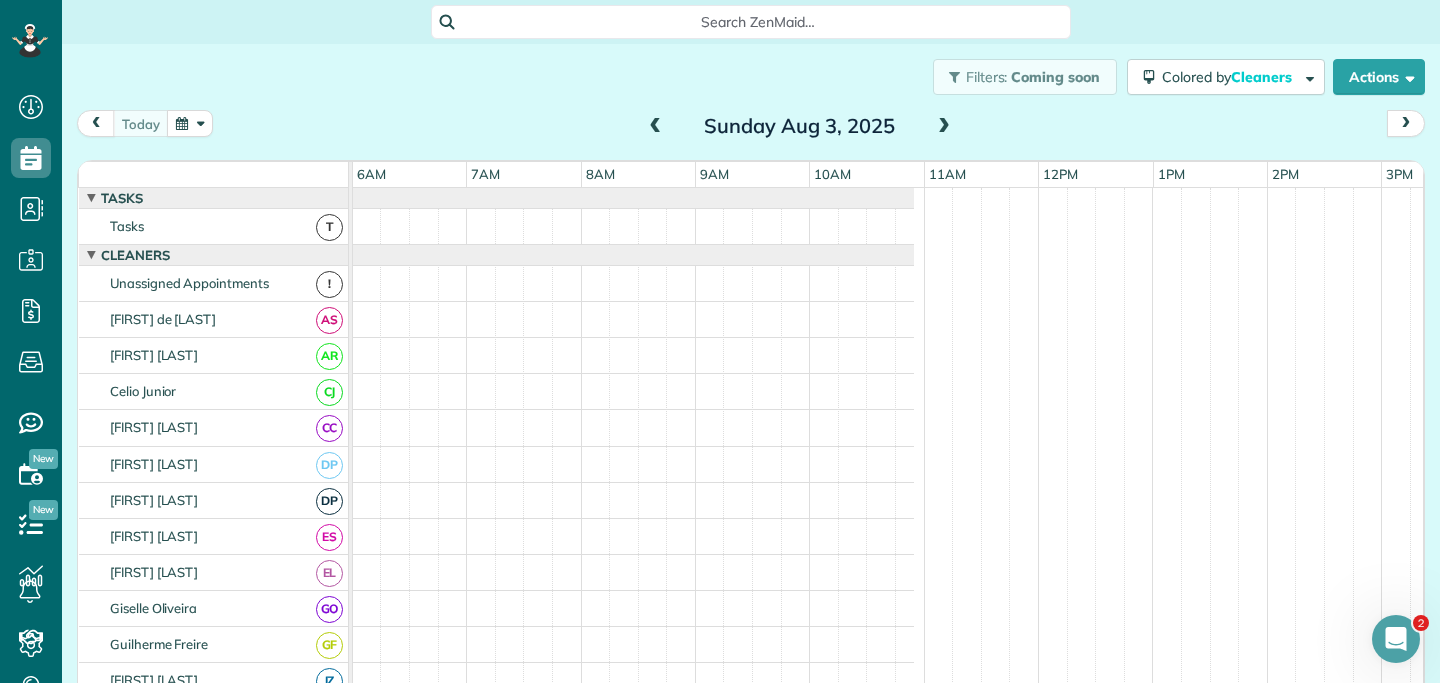click at bounding box center (944, 127) 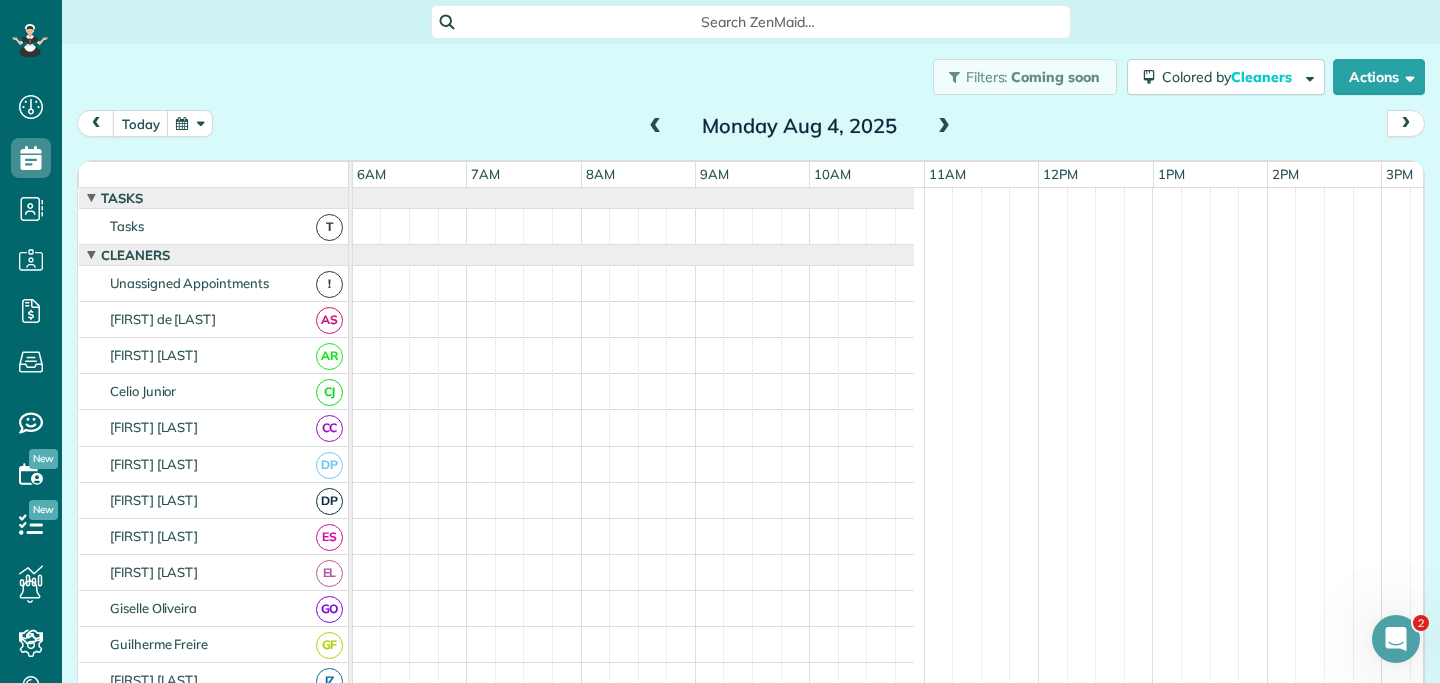 scroll, scrollTop: 90, scrollLeft: 687, axis: both 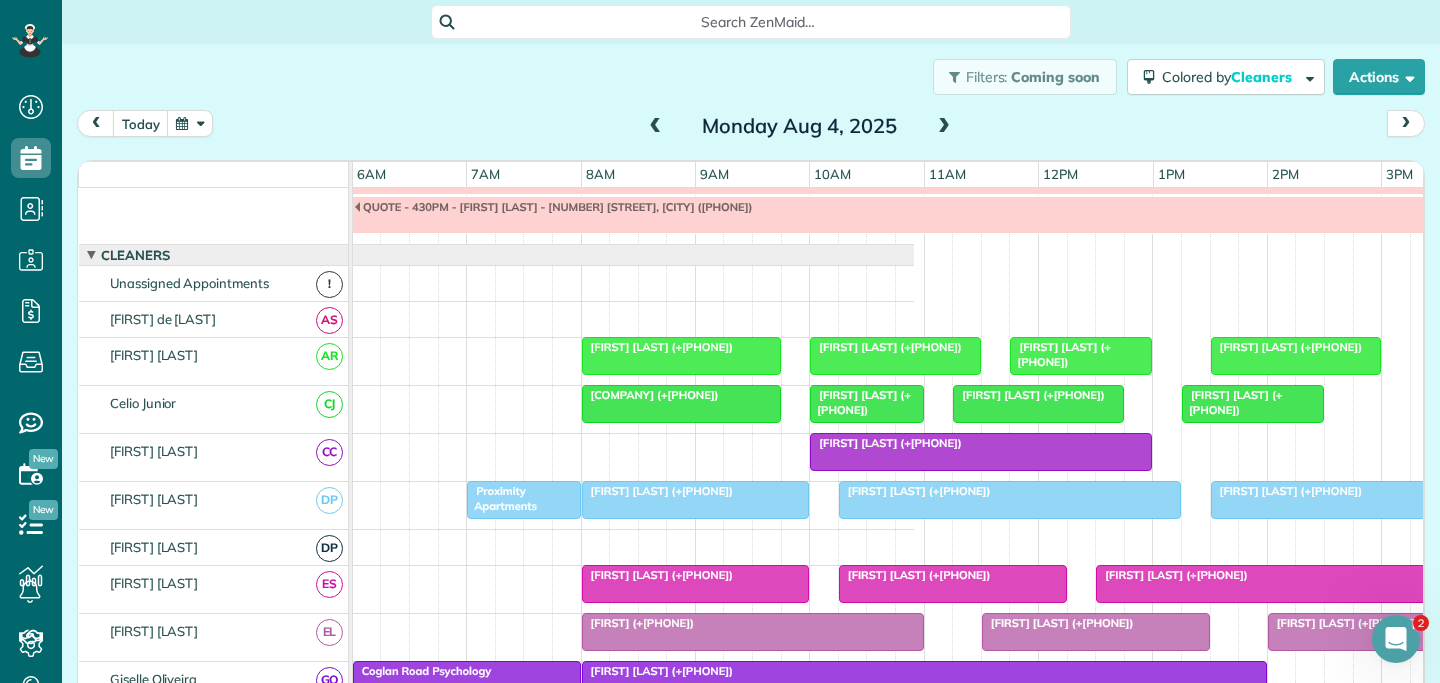 click on "Today   Monday Aug 4, 2025" at bounding box center [751, 128] 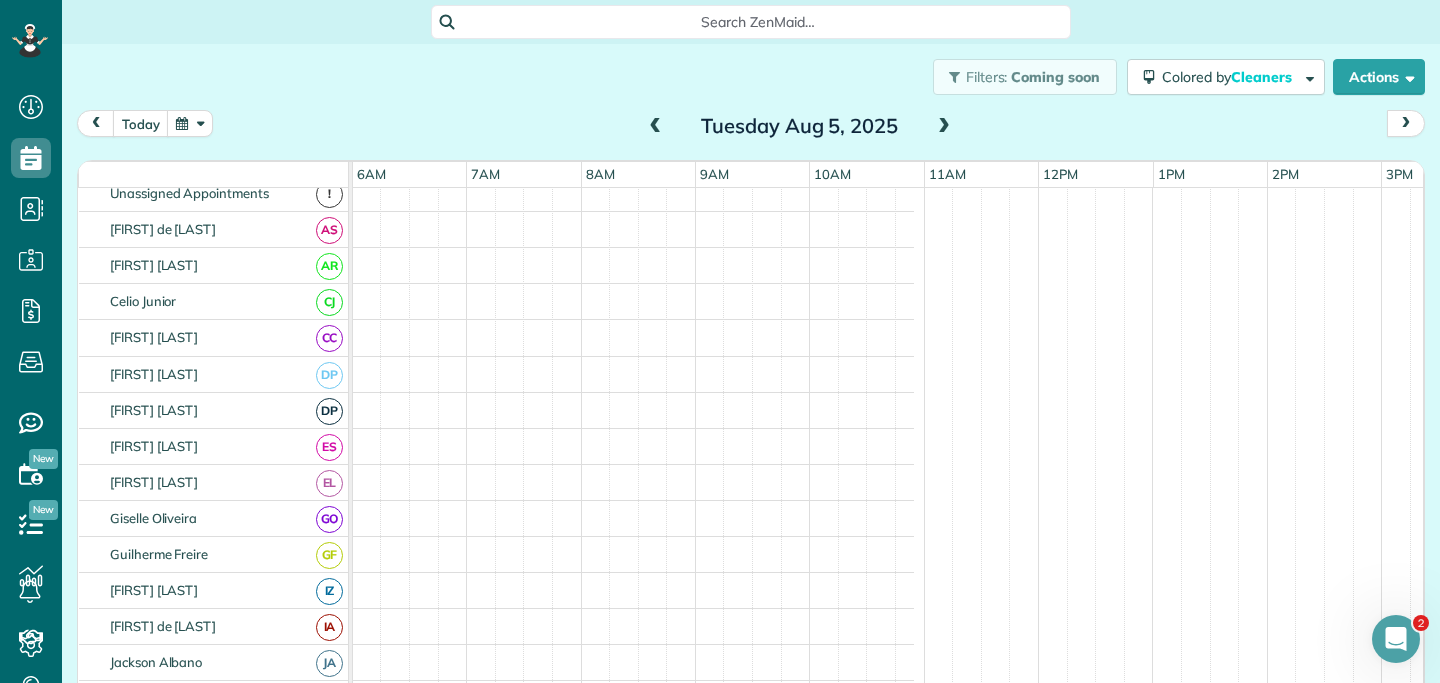 scroll, scrollTop: 0, scrollLeft: 687, axis: horizontal 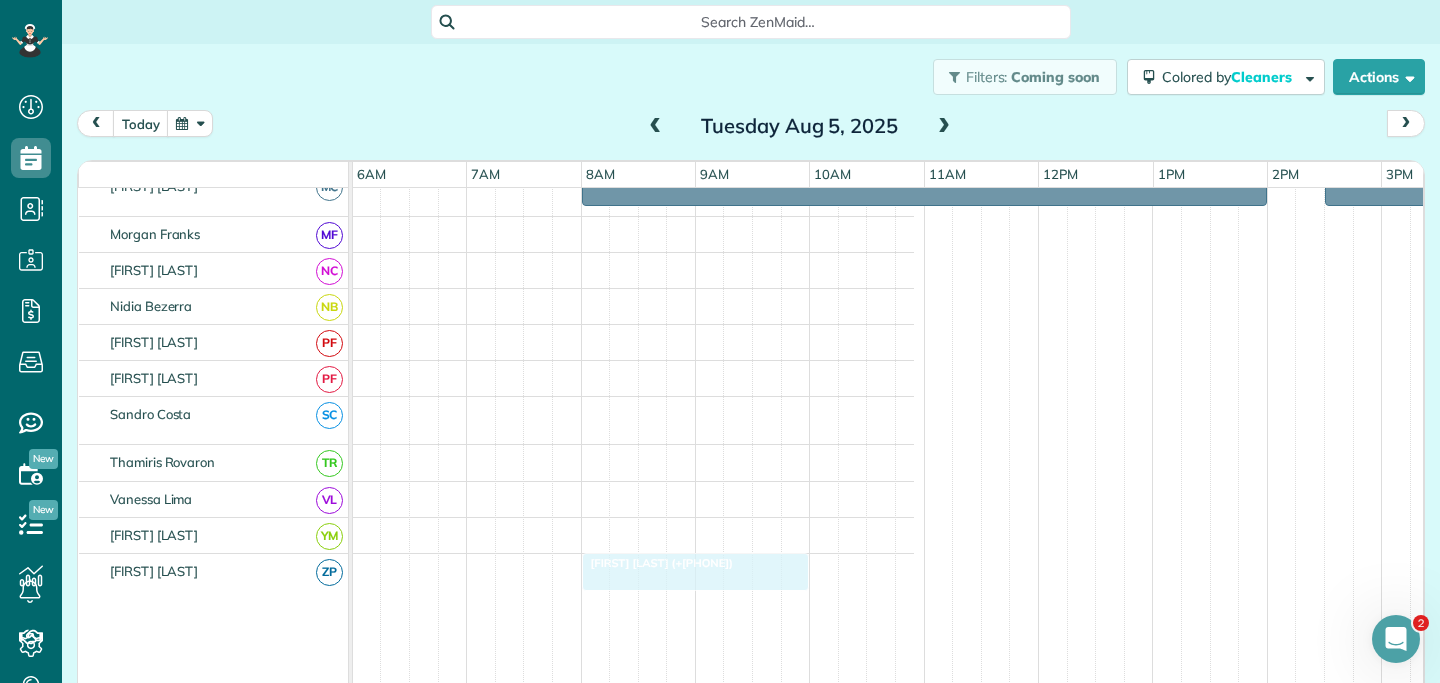 drag, startPoint x: 699, startPoint y: 409, endPoint x: 697, endPoint y: 569, distance: 160.0125 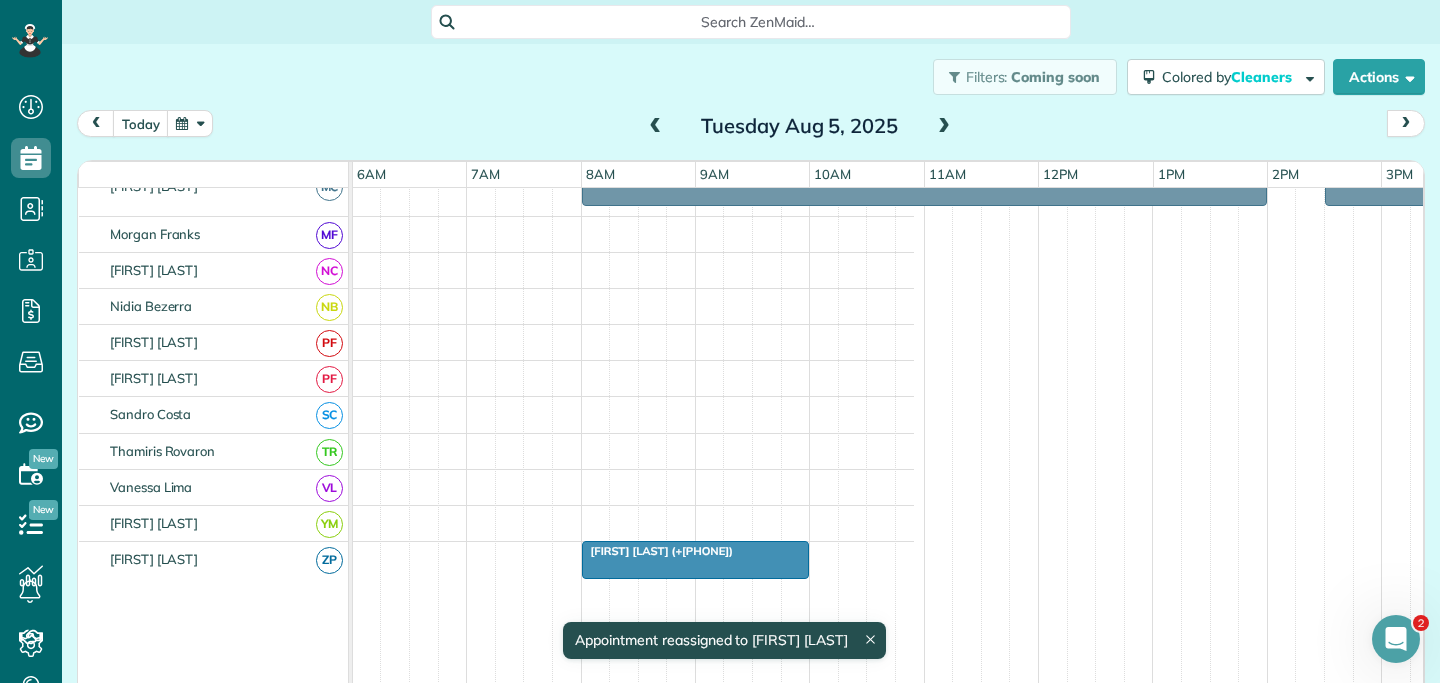click at bounding box center (944, 127) 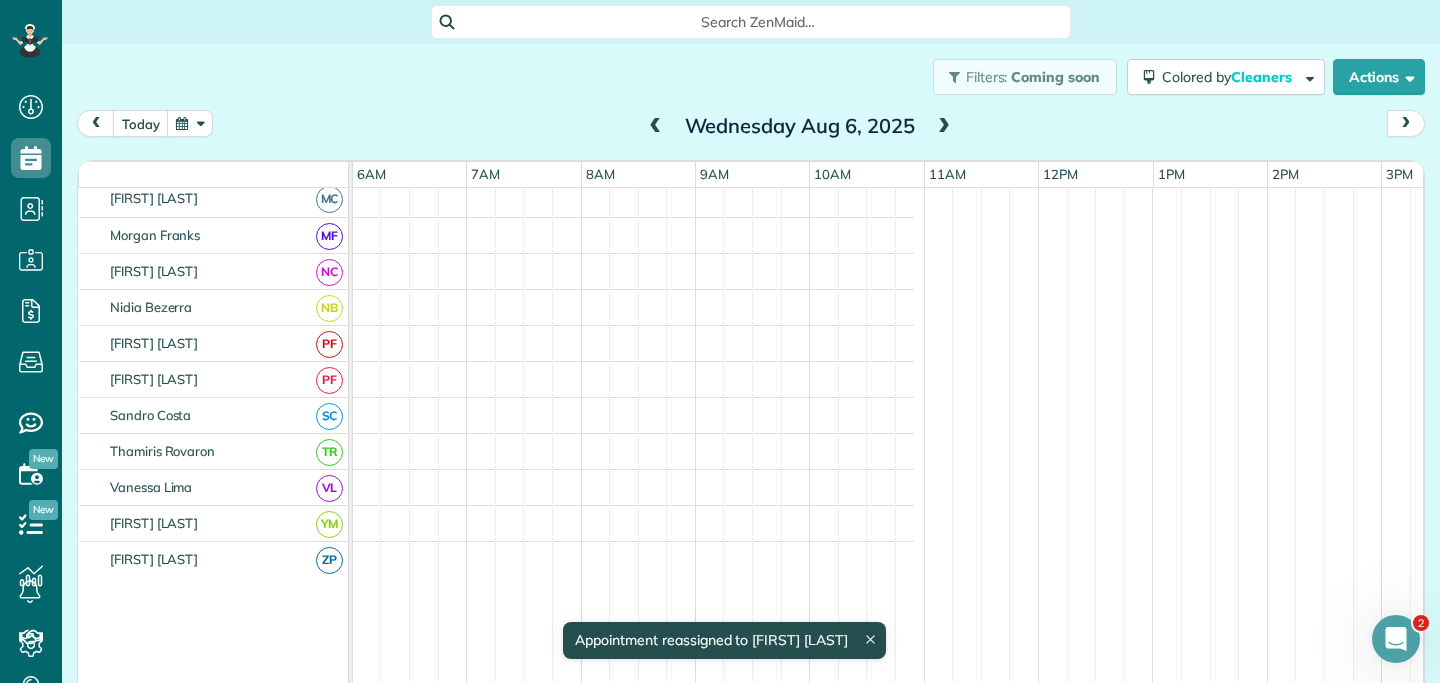 click on "Wednesday Aug 6, 2025" at bounding box center (800, 126) 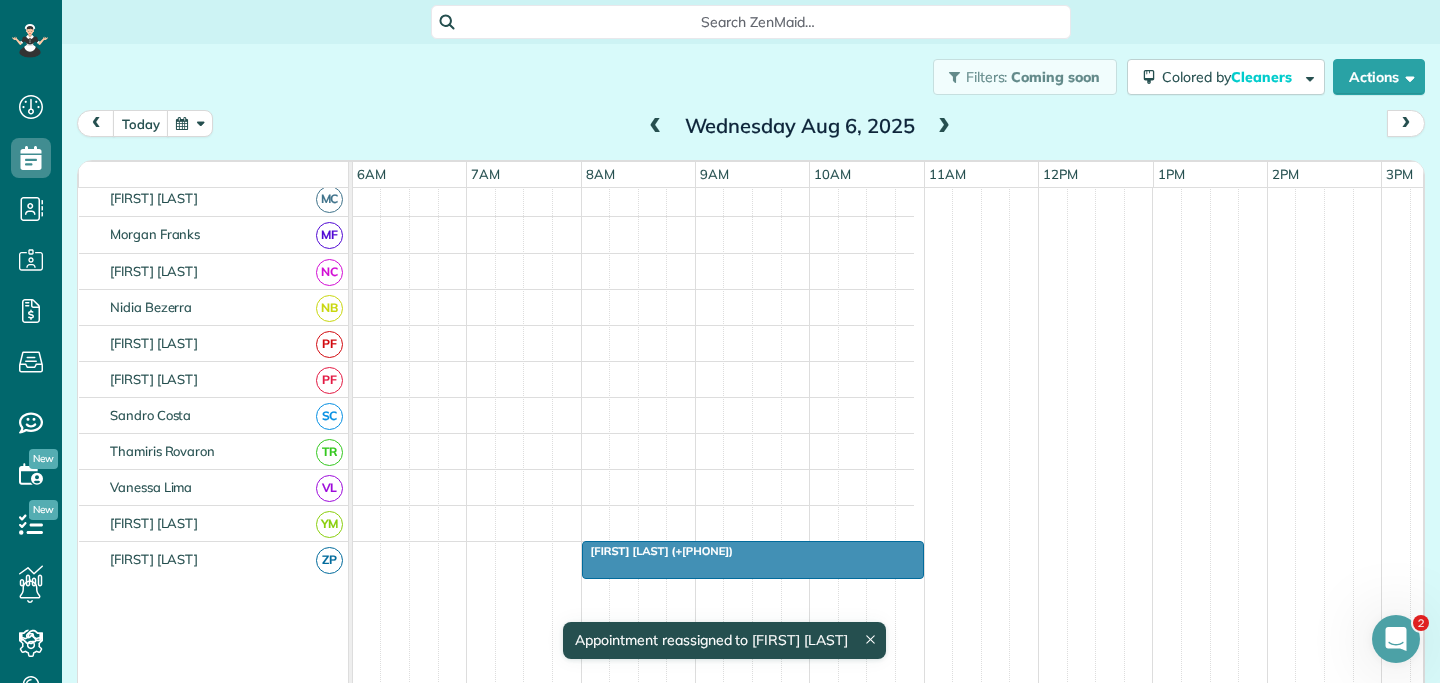 click at bounding box center (190, 123) 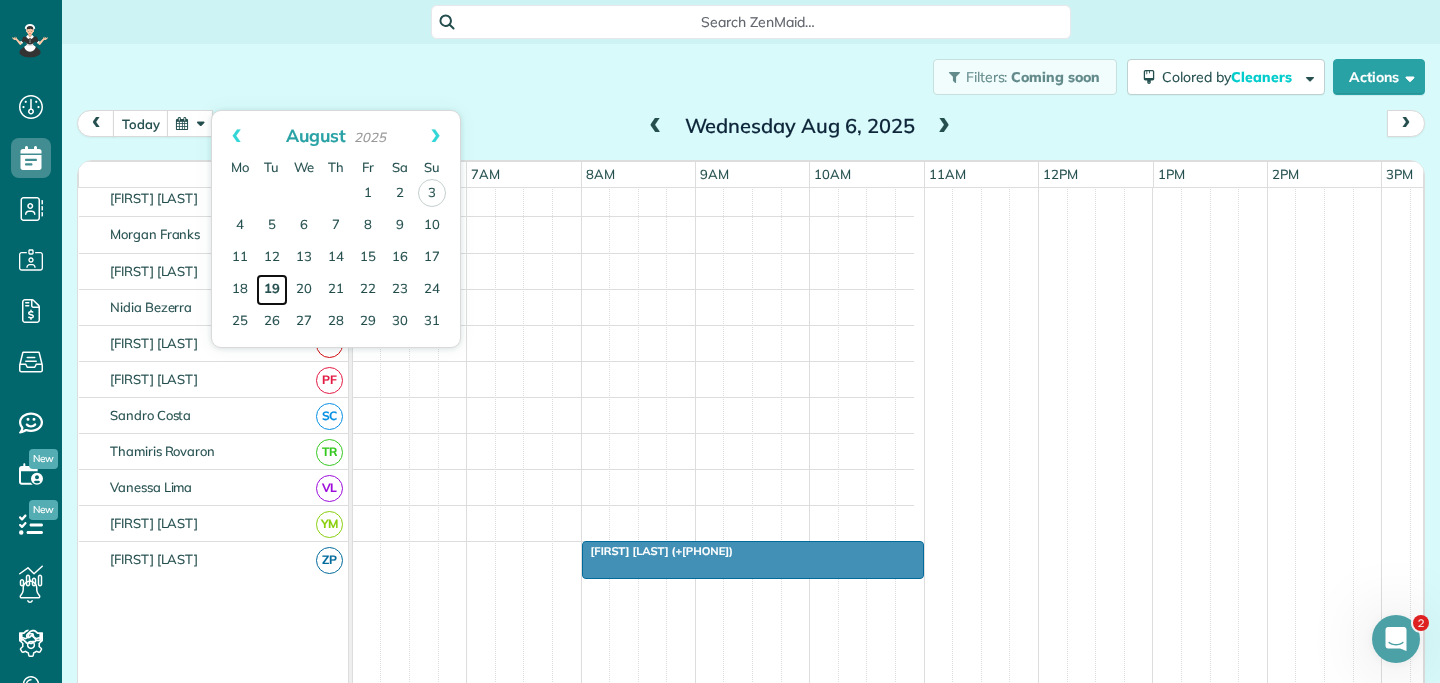 click on "19" at bounding box center [272, 290] 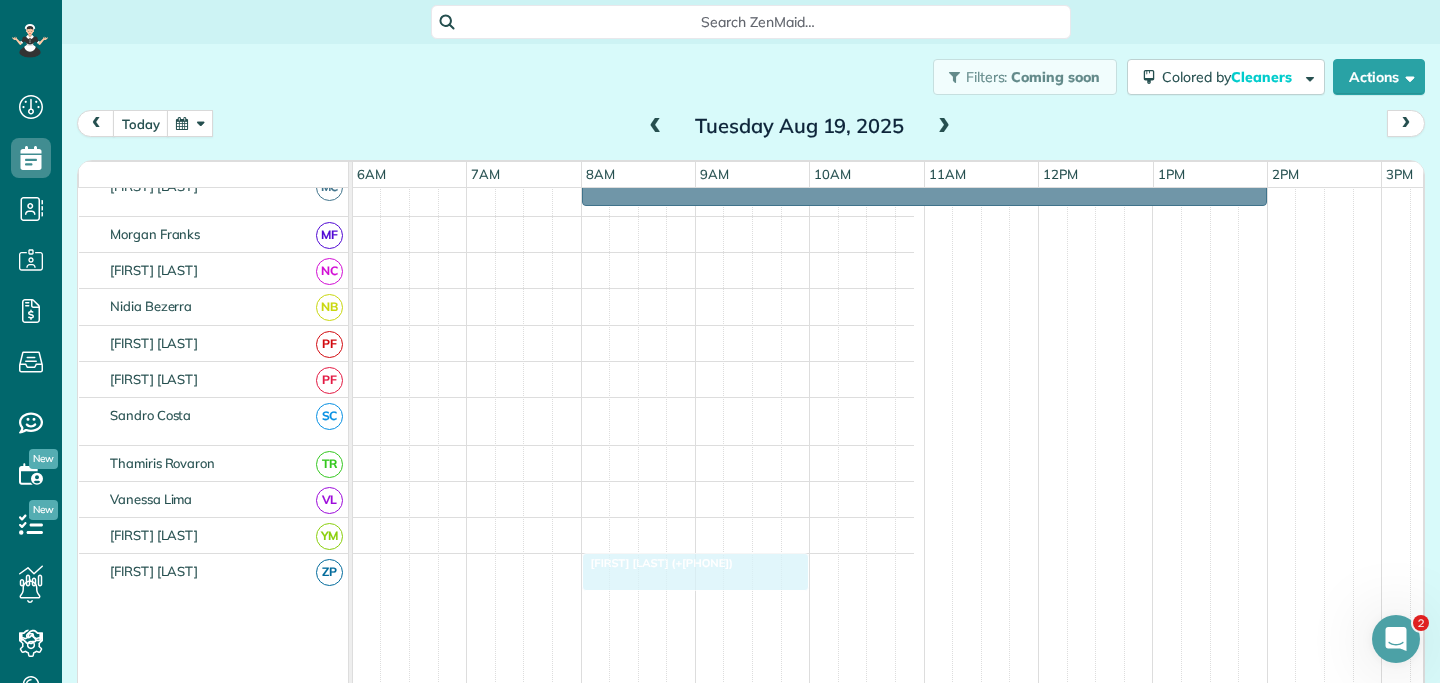 drag, startPoint x: 654, startPoint y: 407, endPoint x: 652, endPoint y: 519, distance: 112.01785 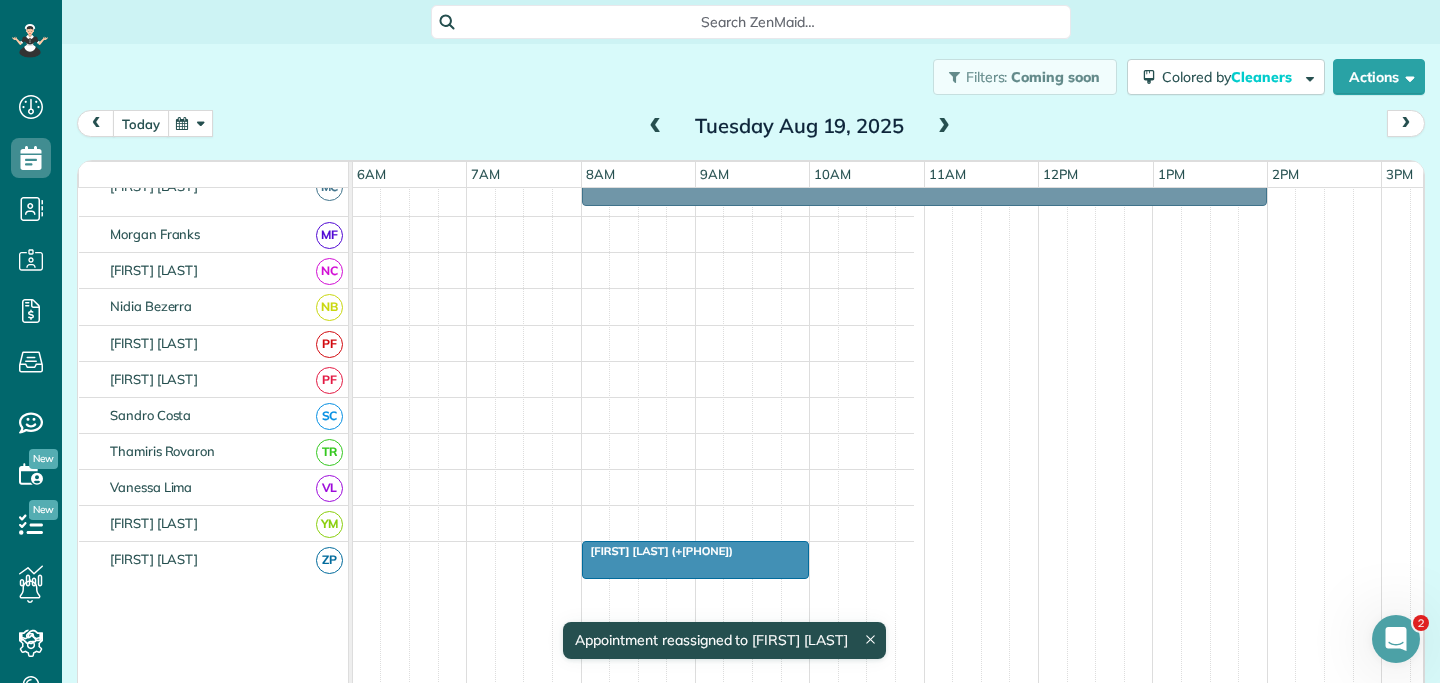 click on "Today" at bounding box center (141, 123) 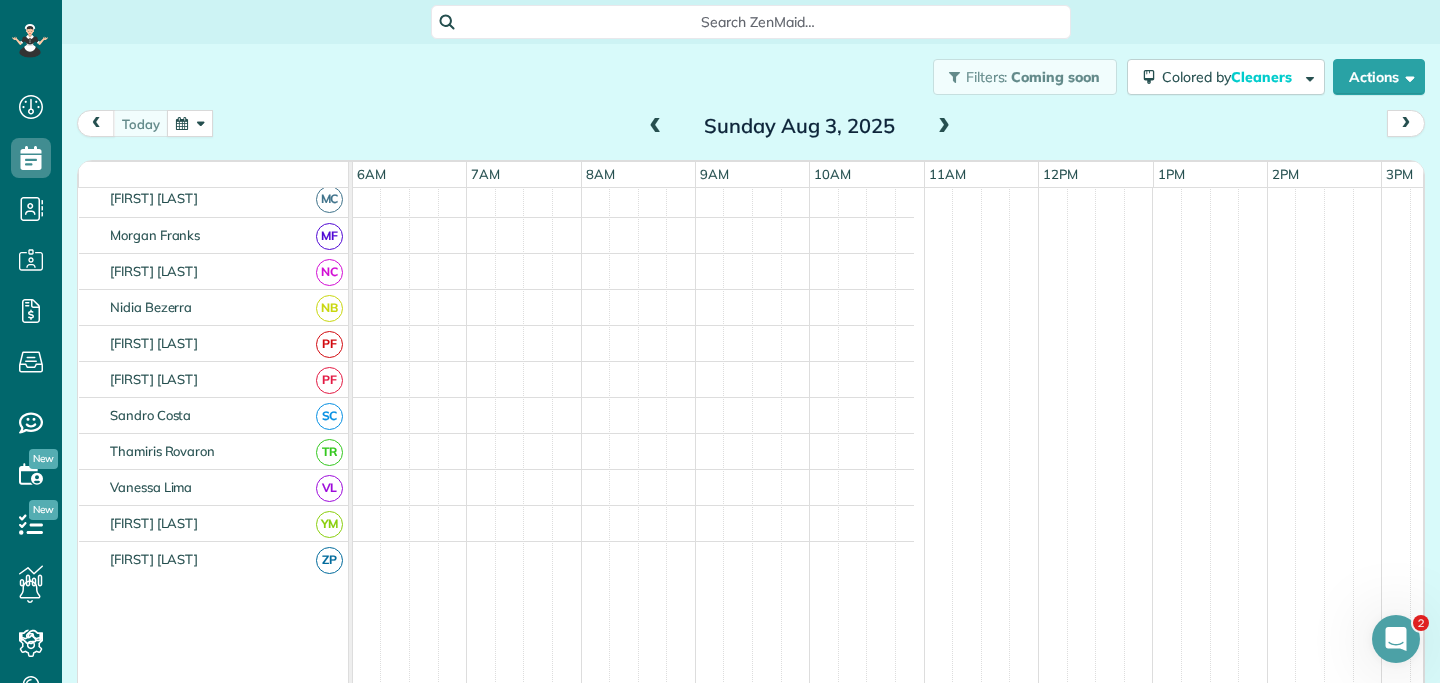 click at bounding box center [944, 127] 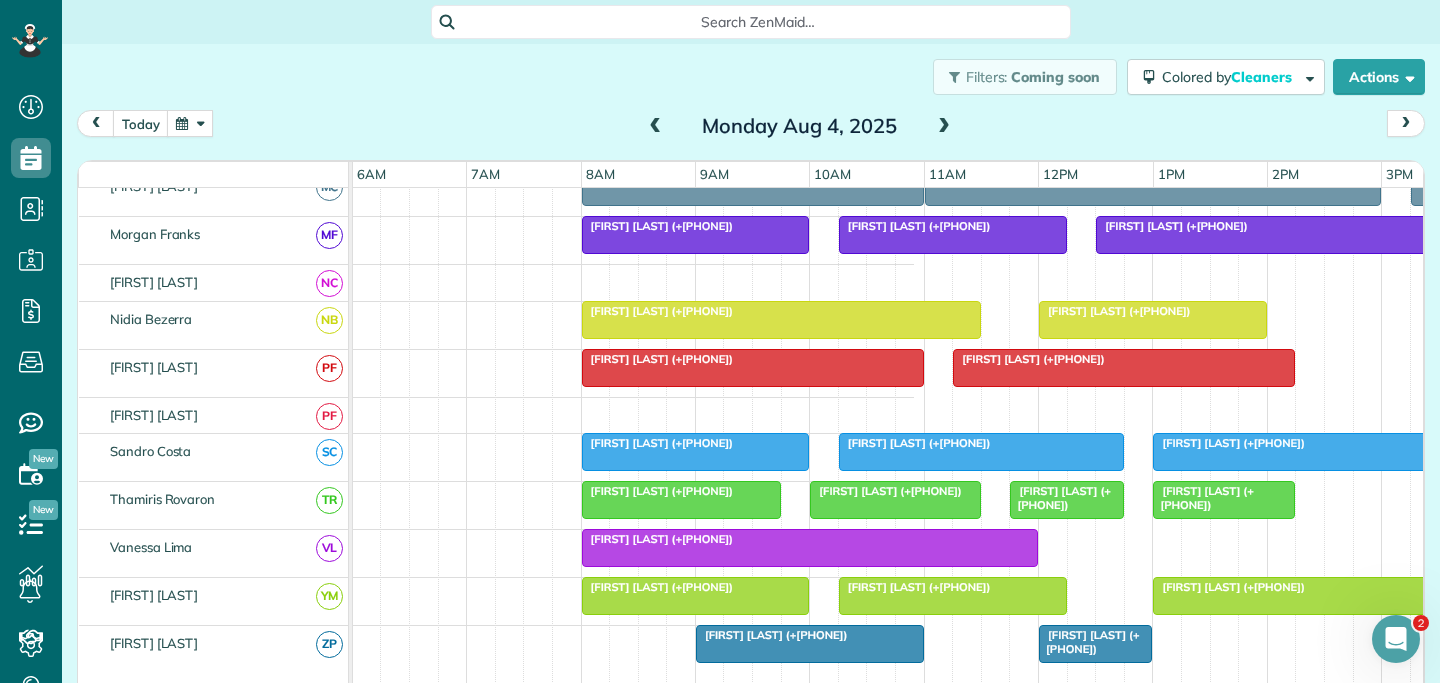 click at bounding box center (944, 127) 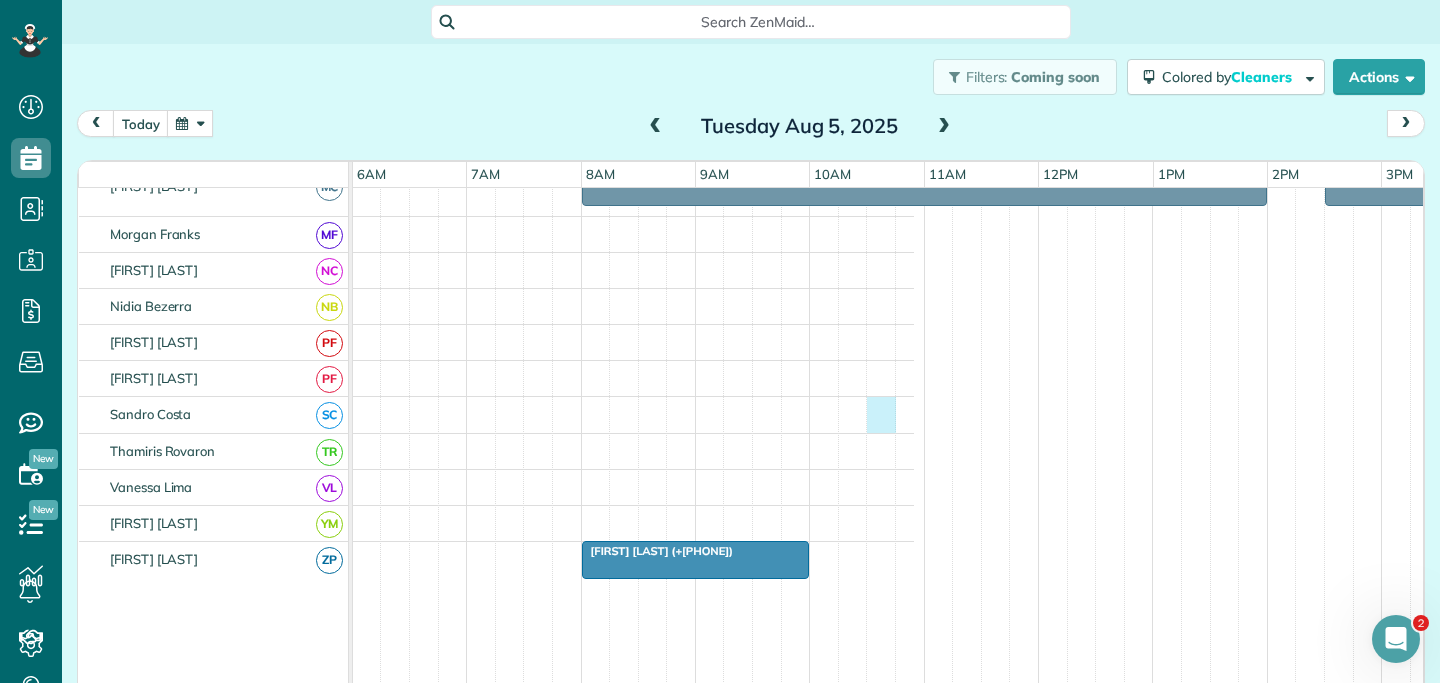 click at bounding box center (290, 414) 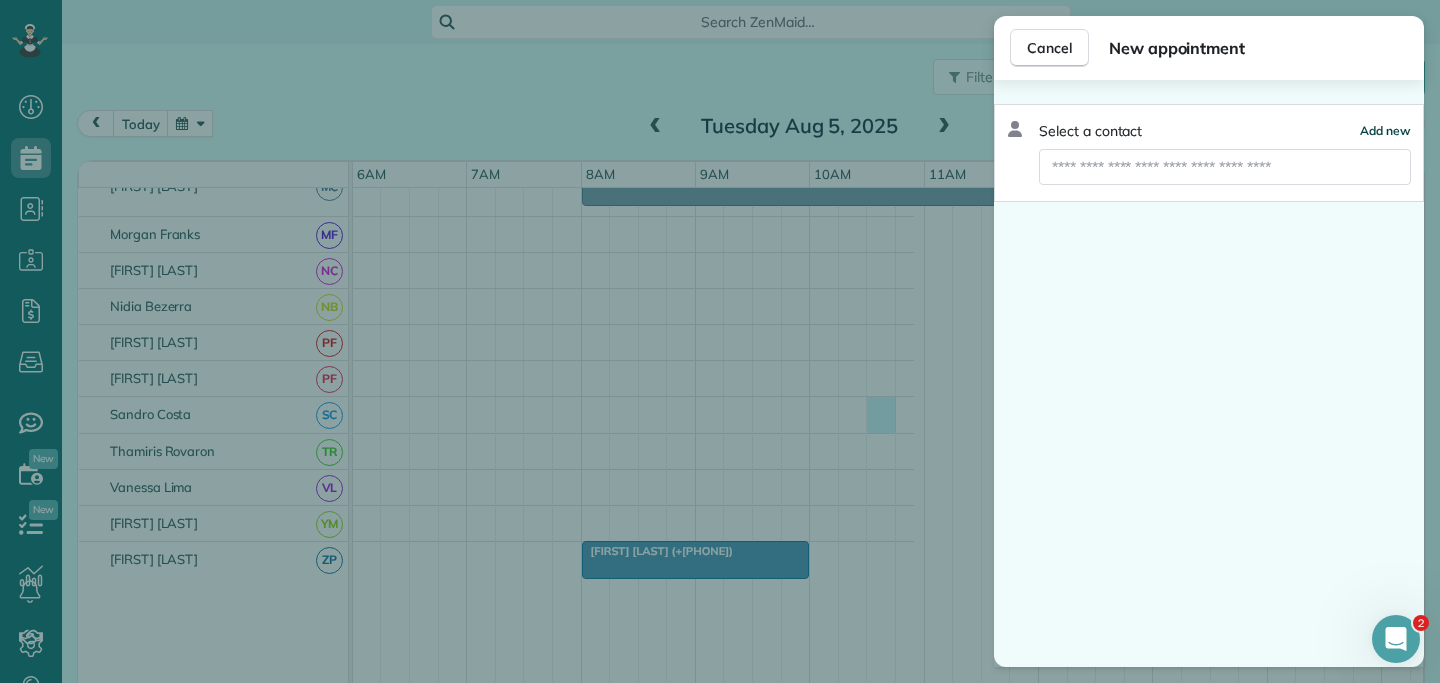 click on "Add new" at bounding box center (1385, 130) 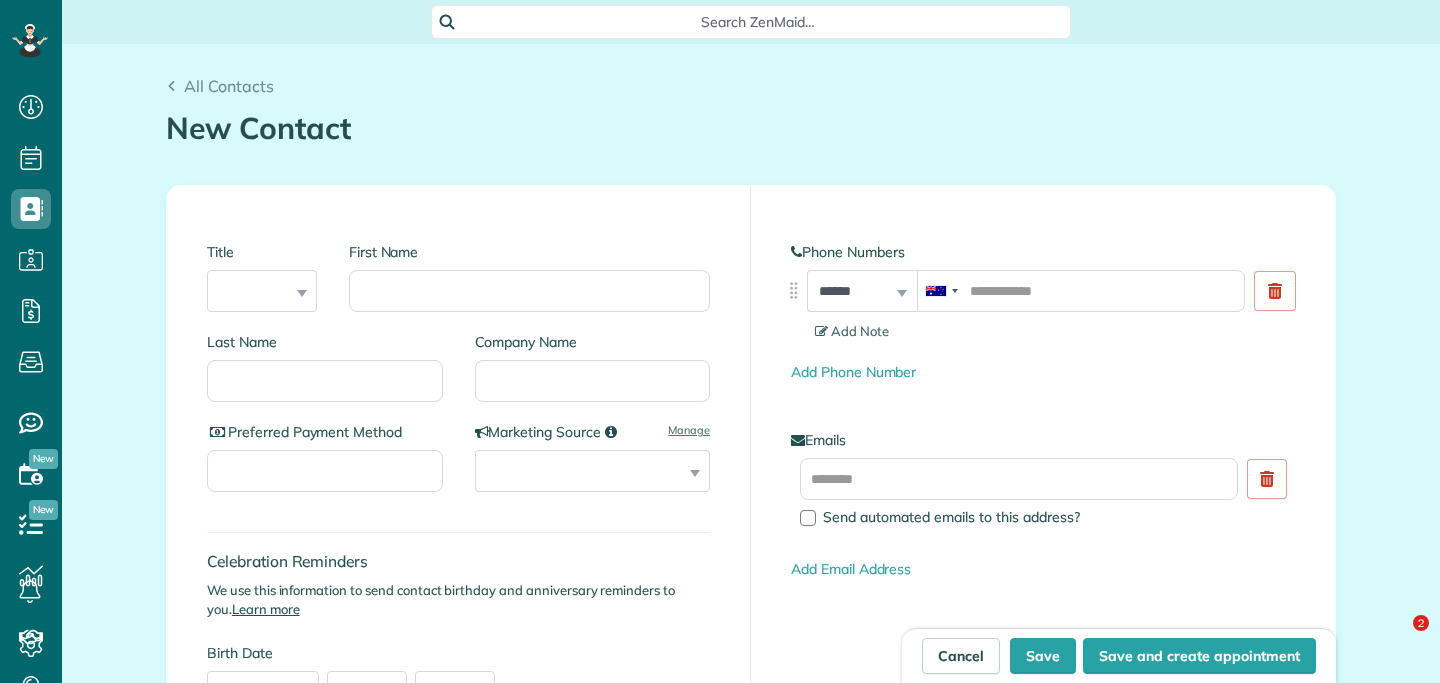scroll, scrollTop: 0, scrollLeft: 0, axis: both 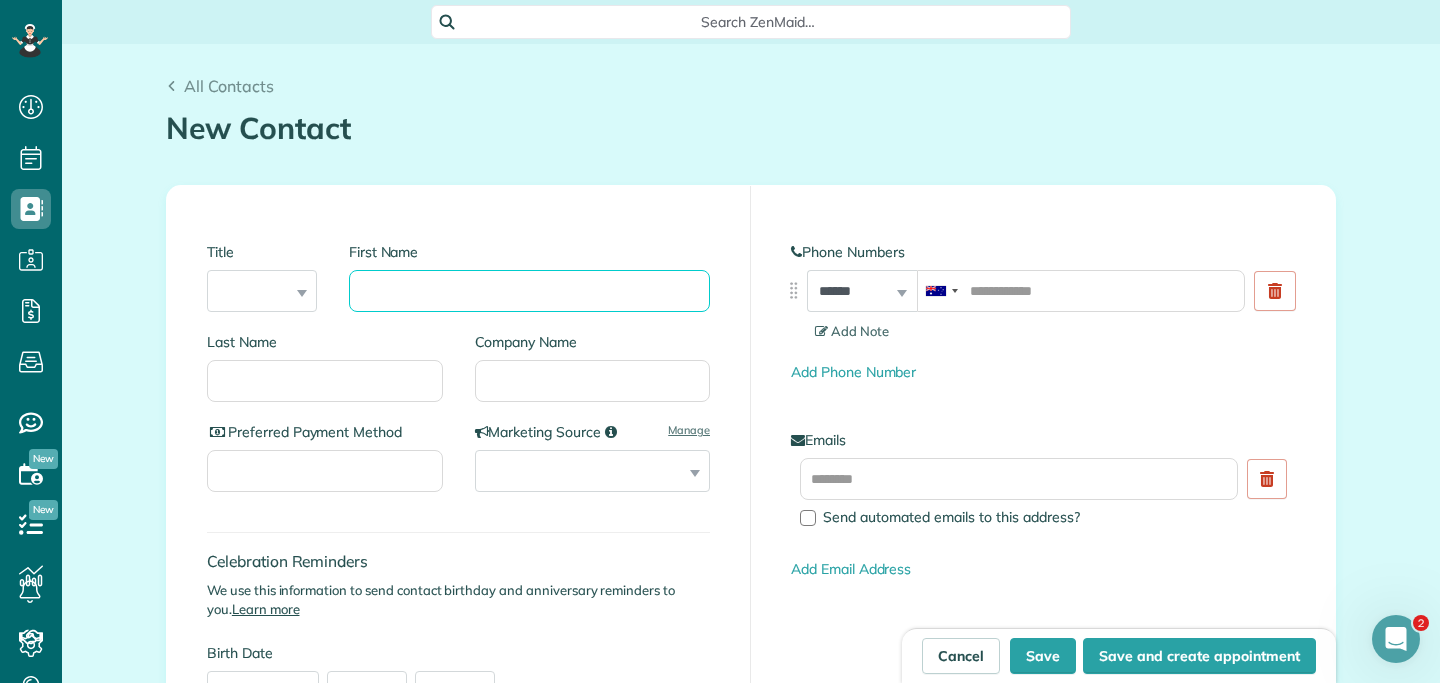 click on "First Name" at bounding box center [529, 291] 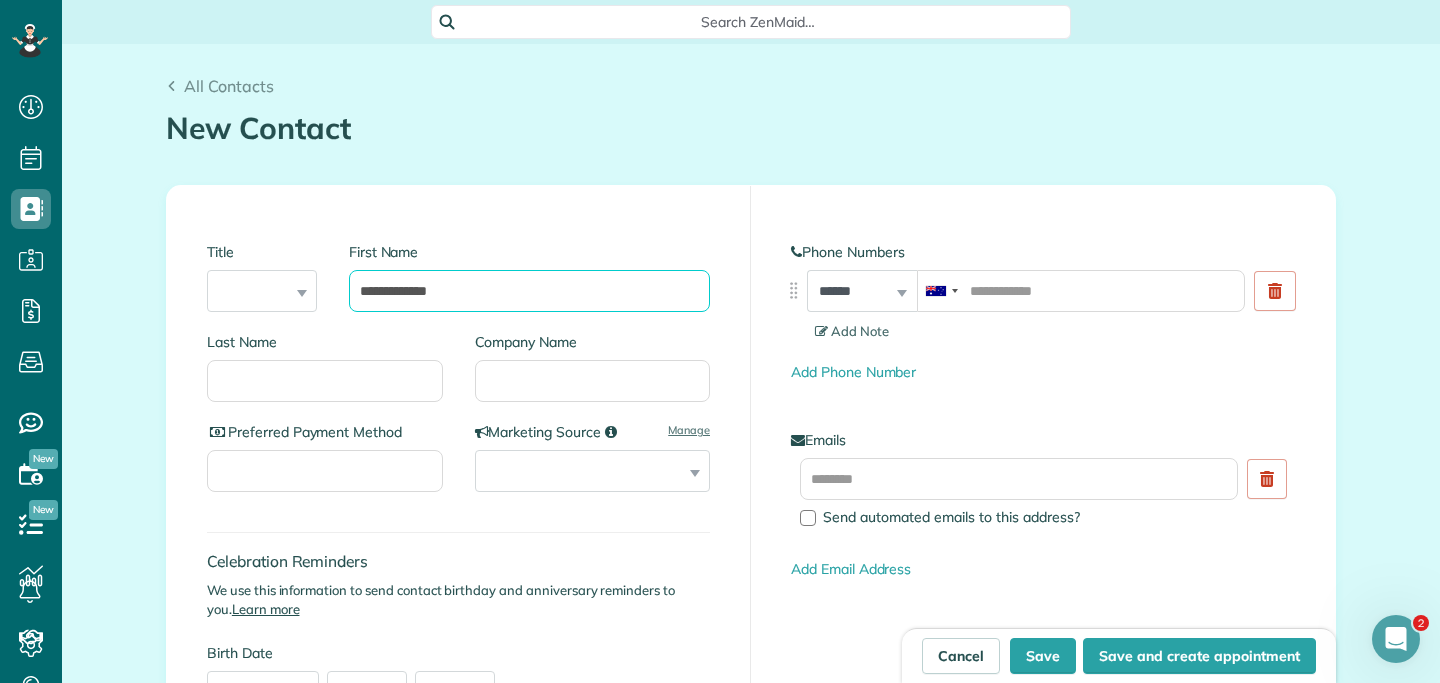 type on "**********" 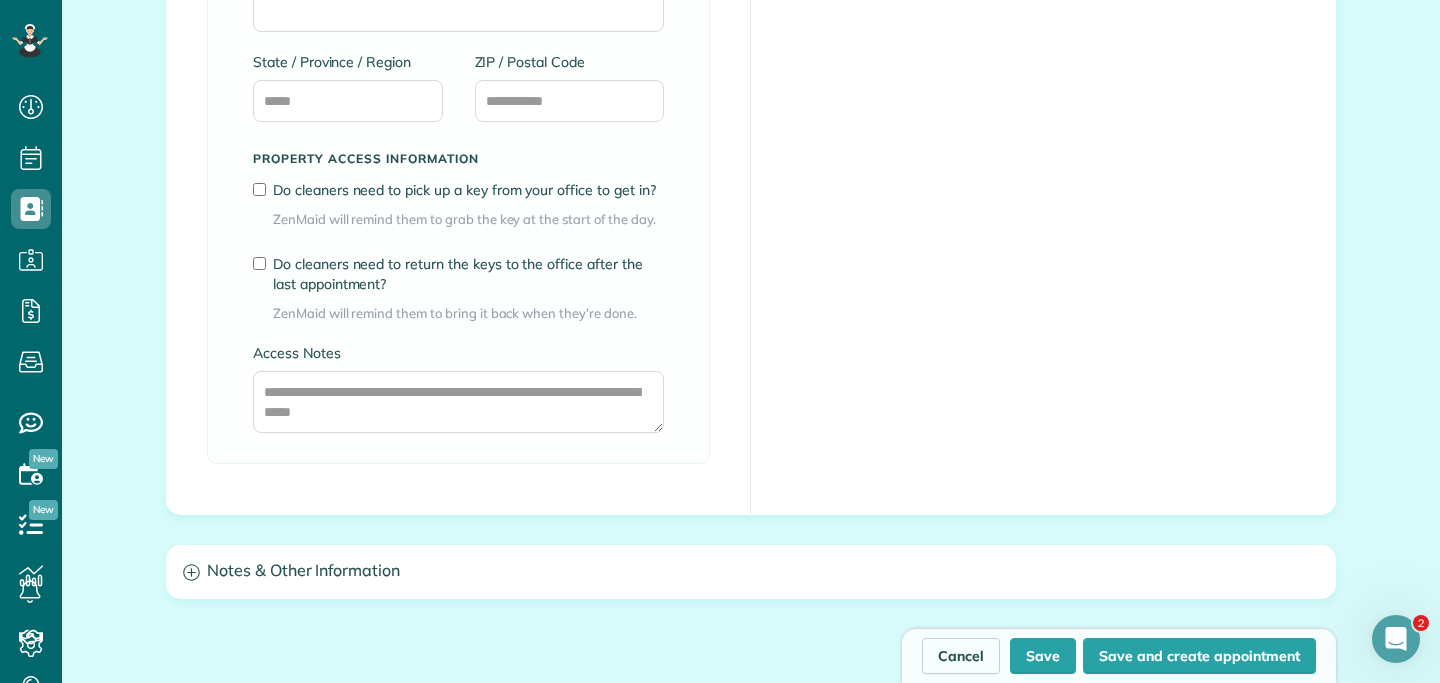 scroll, scrollTop: 1507, scrollLeft: 0, axis: vertical 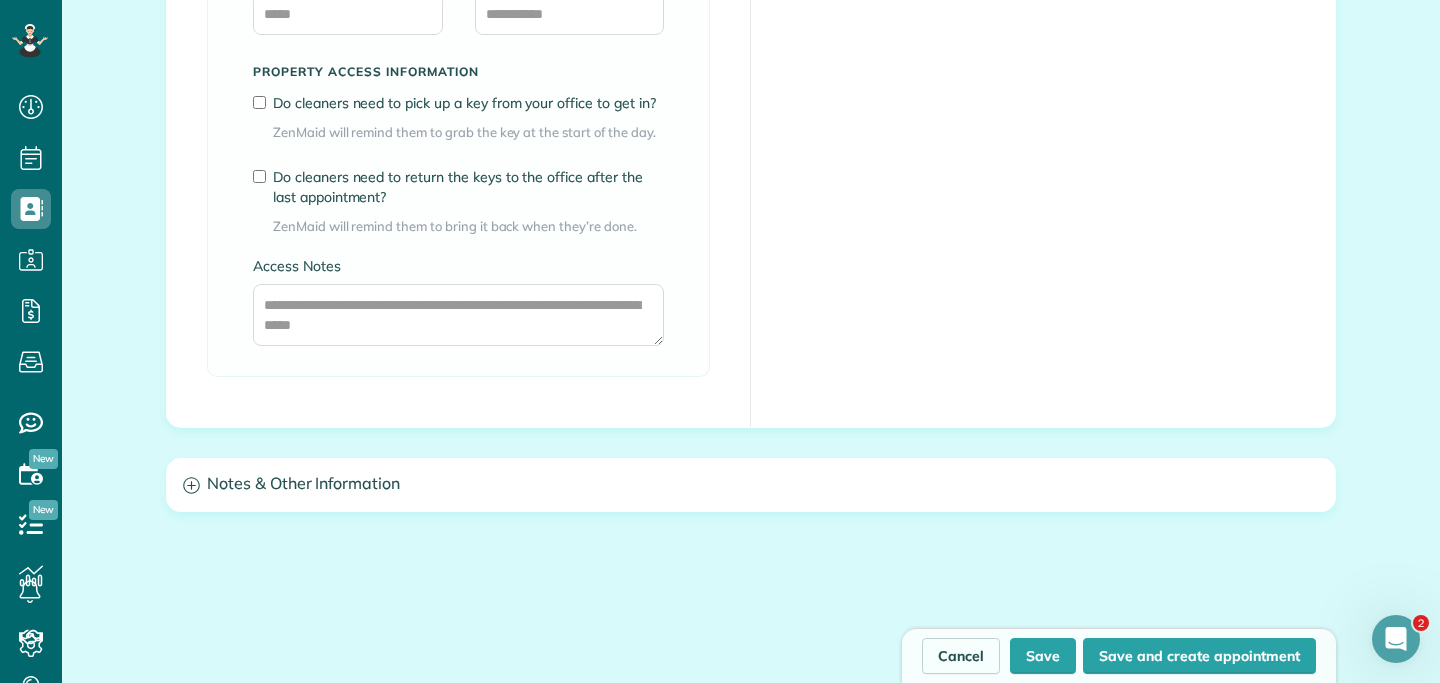 click on "**********" at bounding box center [751, -391] 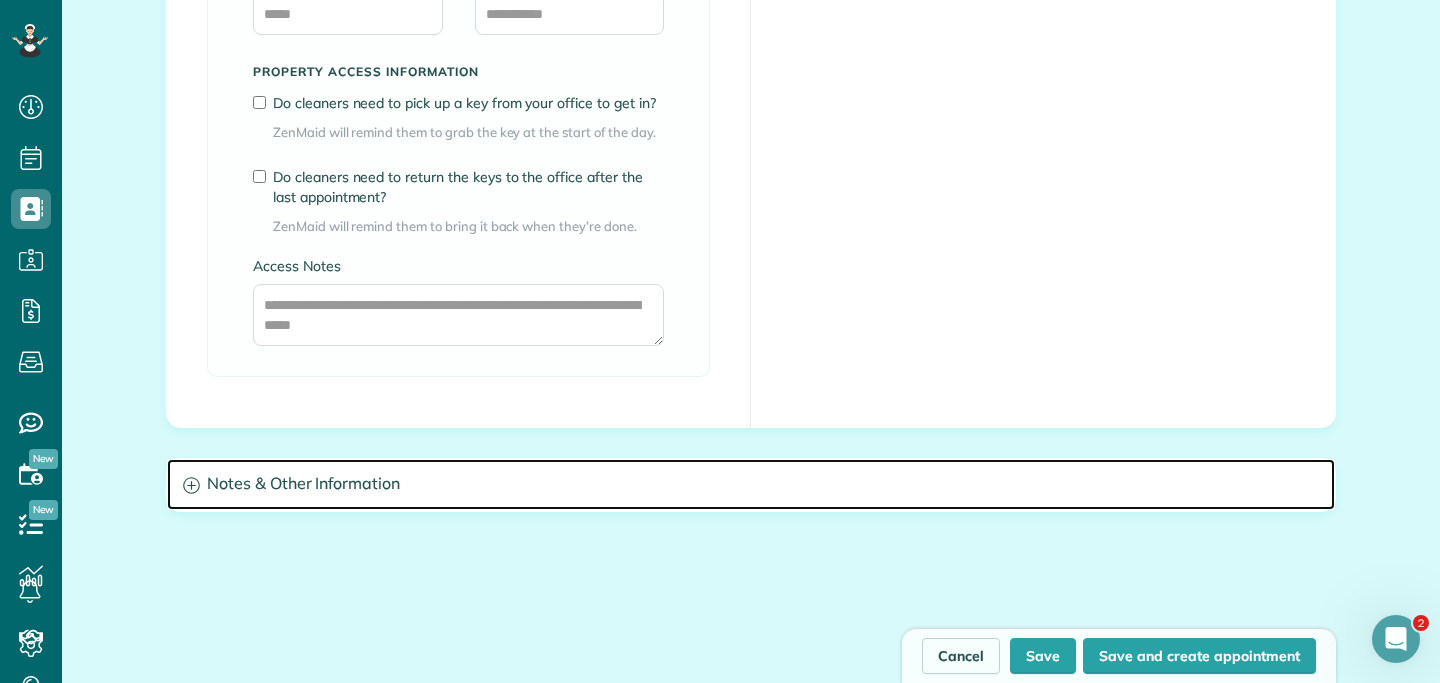click on "Notes & Other Information" at bounding box center [751, 484] 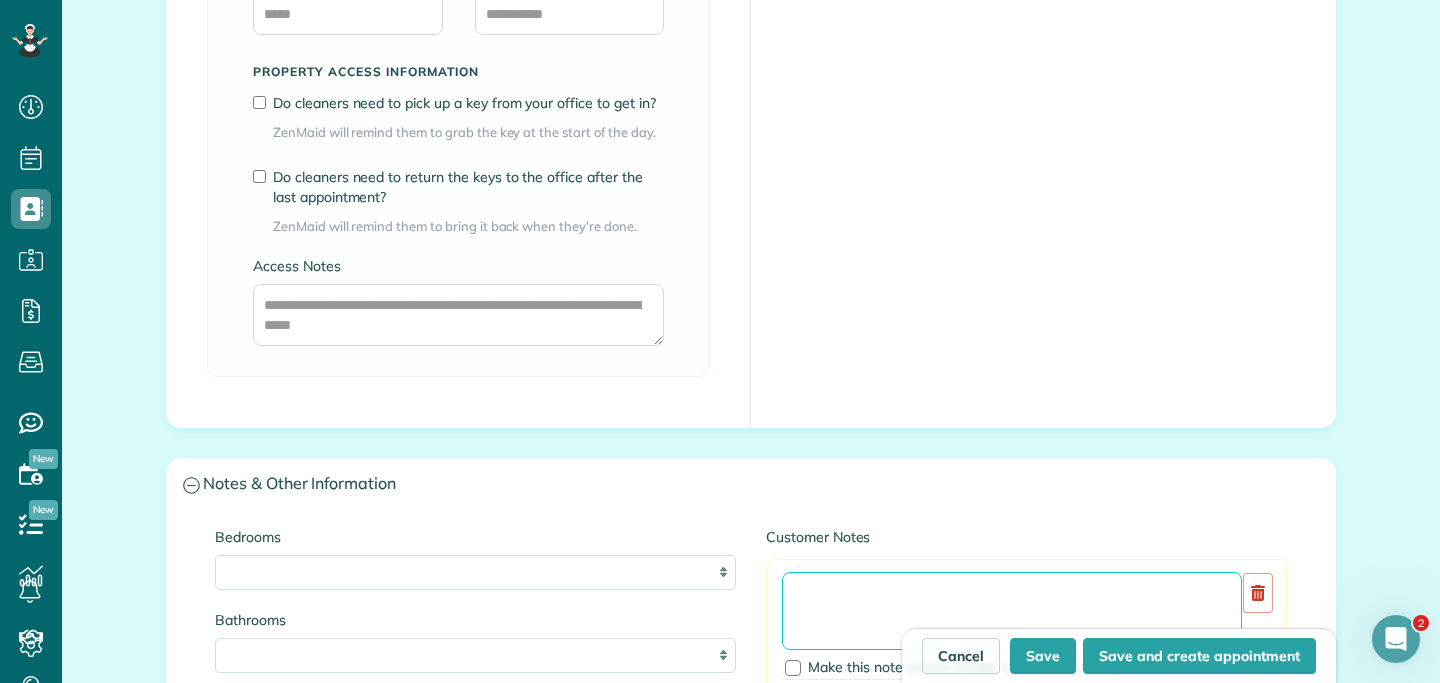click at bounding box center [1012, 611] 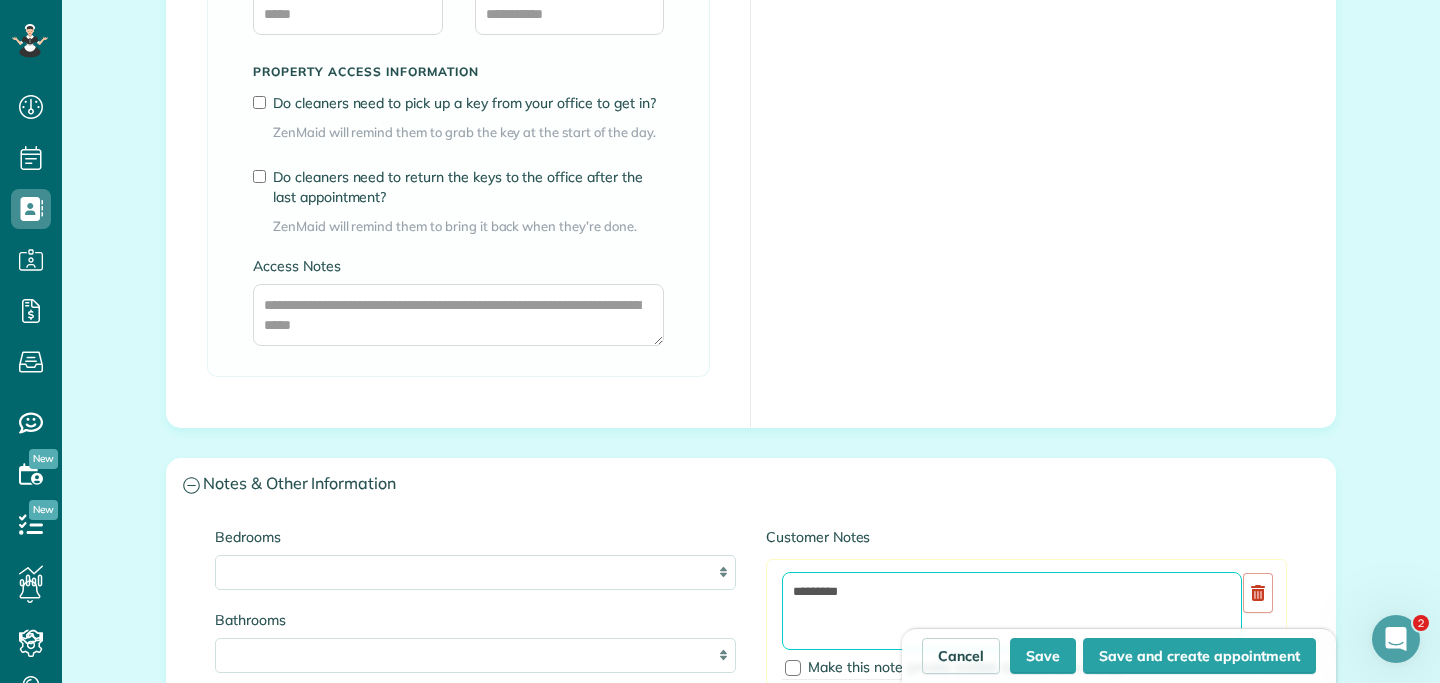 paste on "**********" 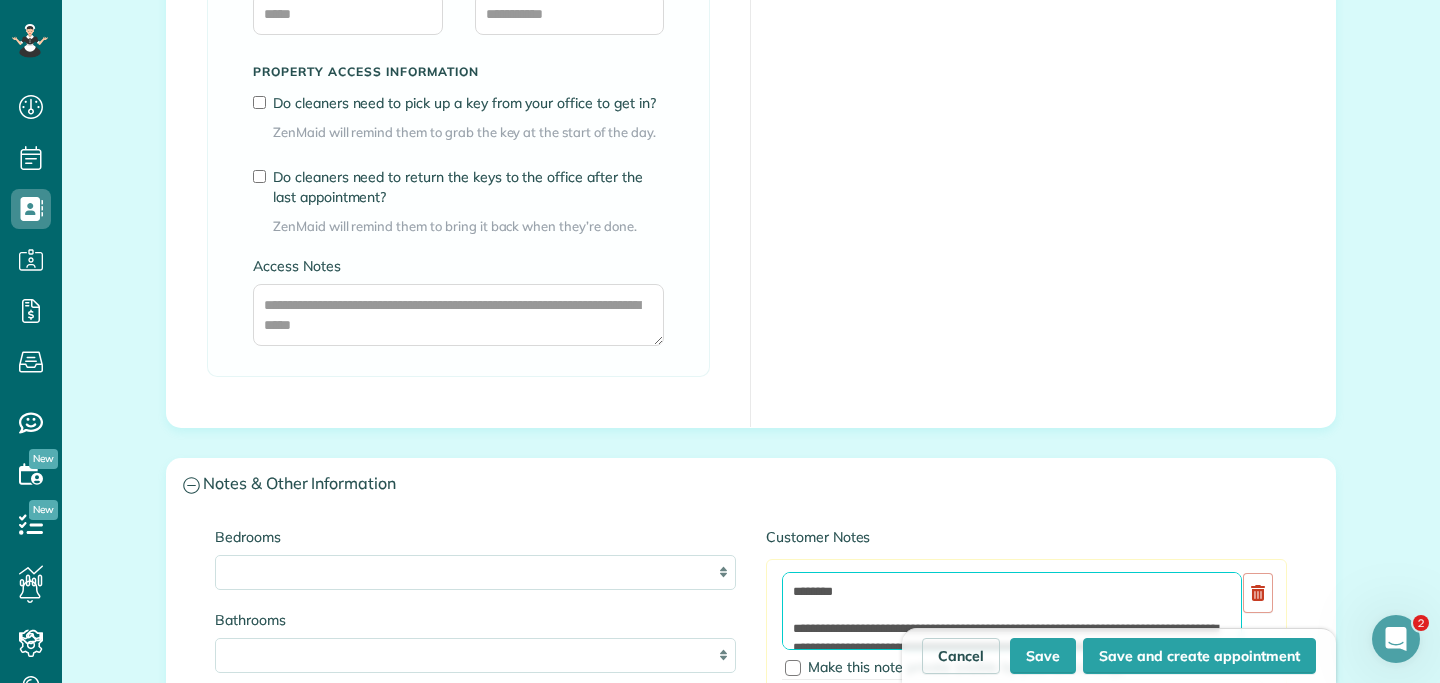 scroll, scrollTop: 63, scrollLeft: 0, axis: vertical 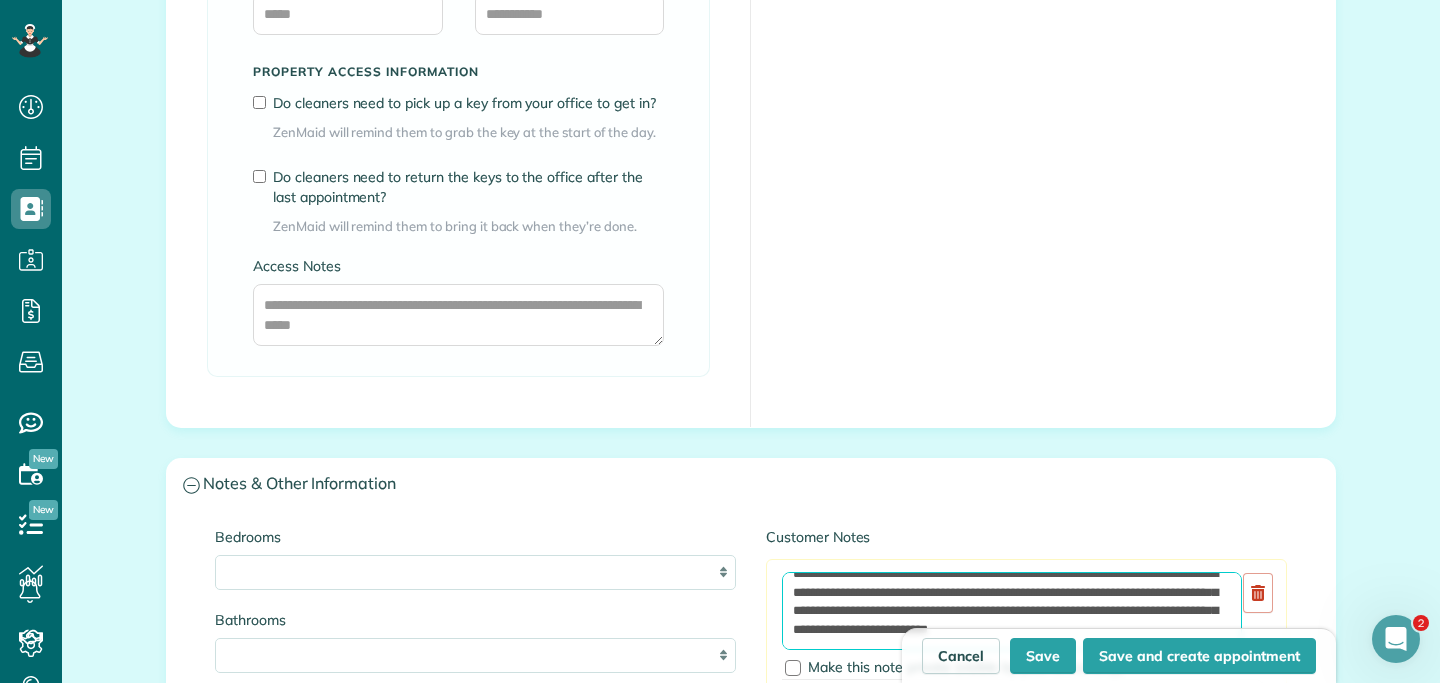 type on "**********" 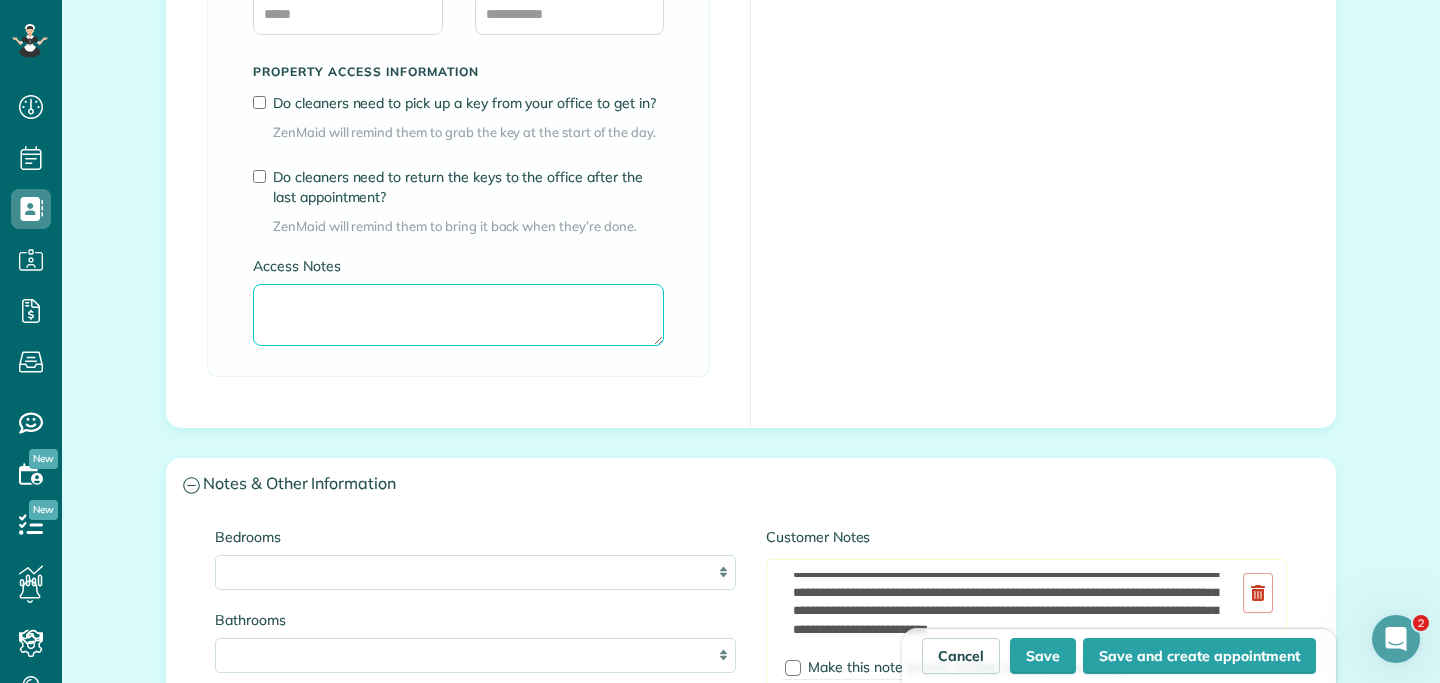 click on "Access Notes" at bounding box center (458, 315) 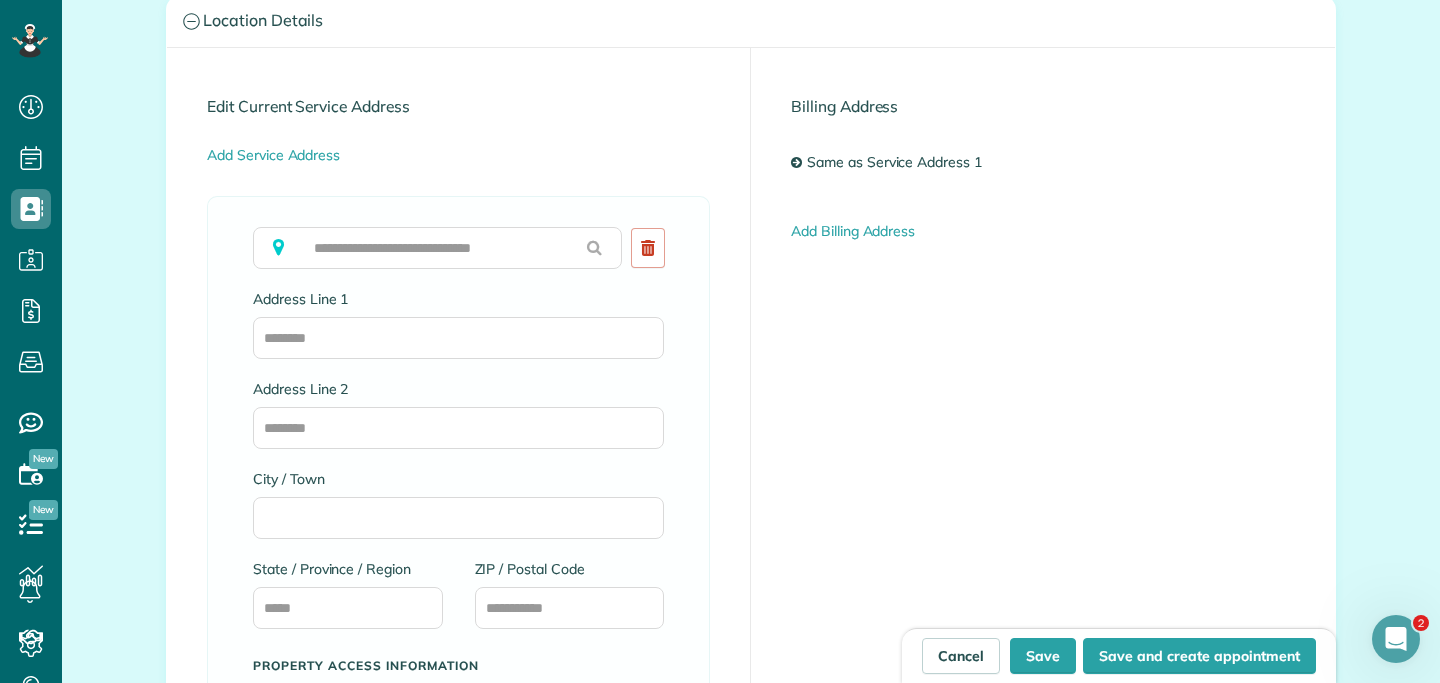 scroll, scrollTop: 905, scrollLeft: 0, axis: vertical 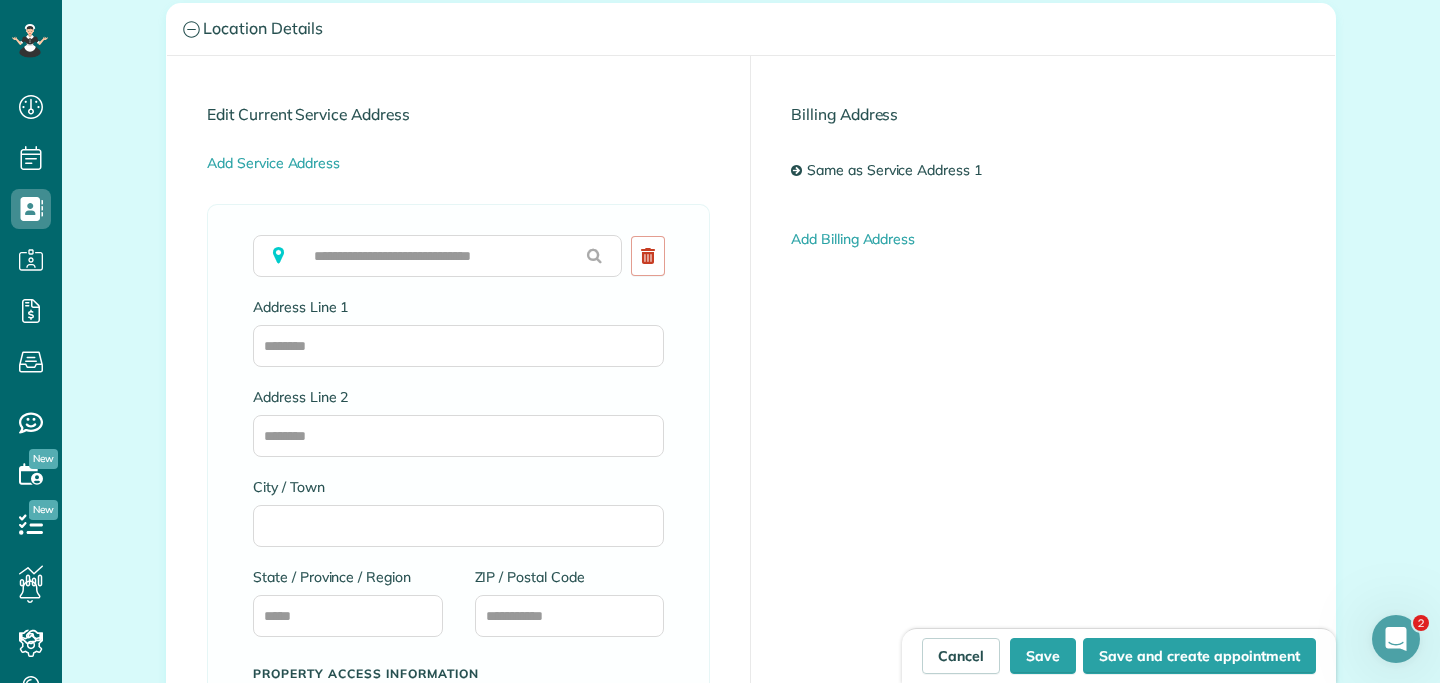 type on "**********" 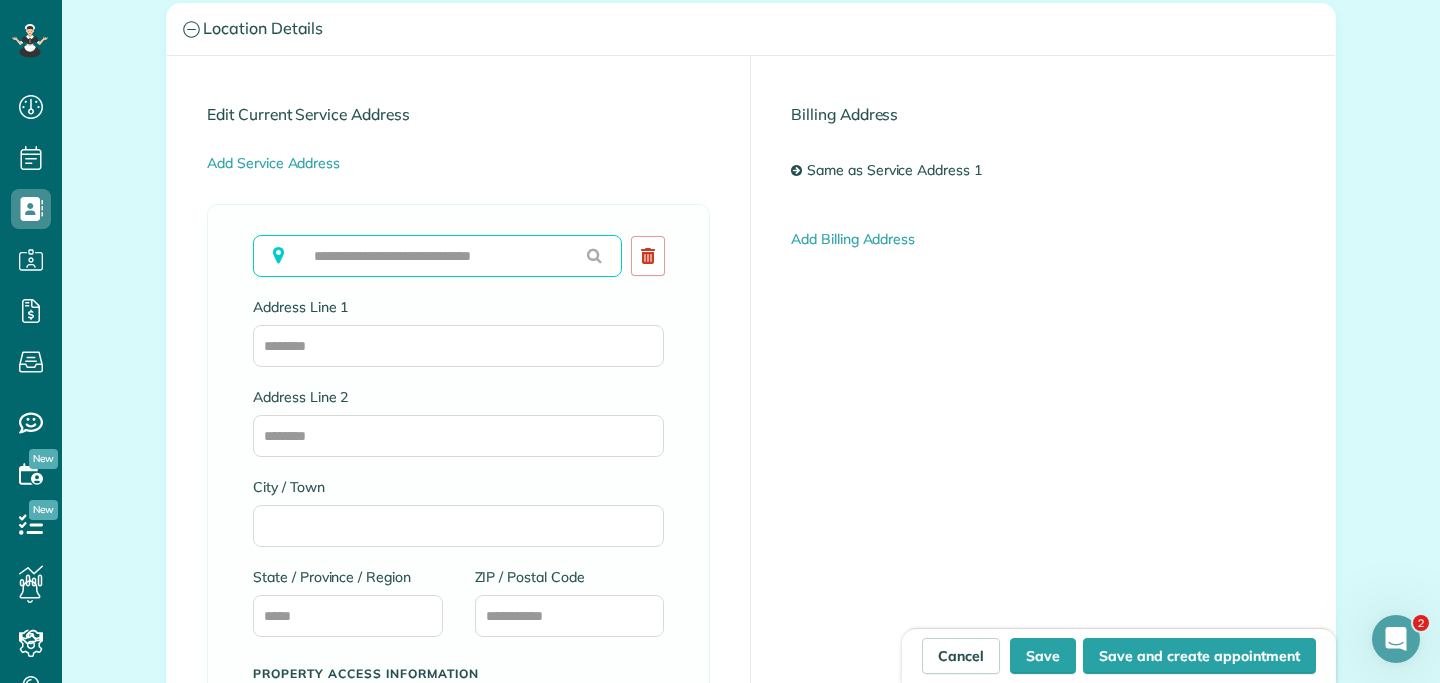 click at bounding box center (437, 256) 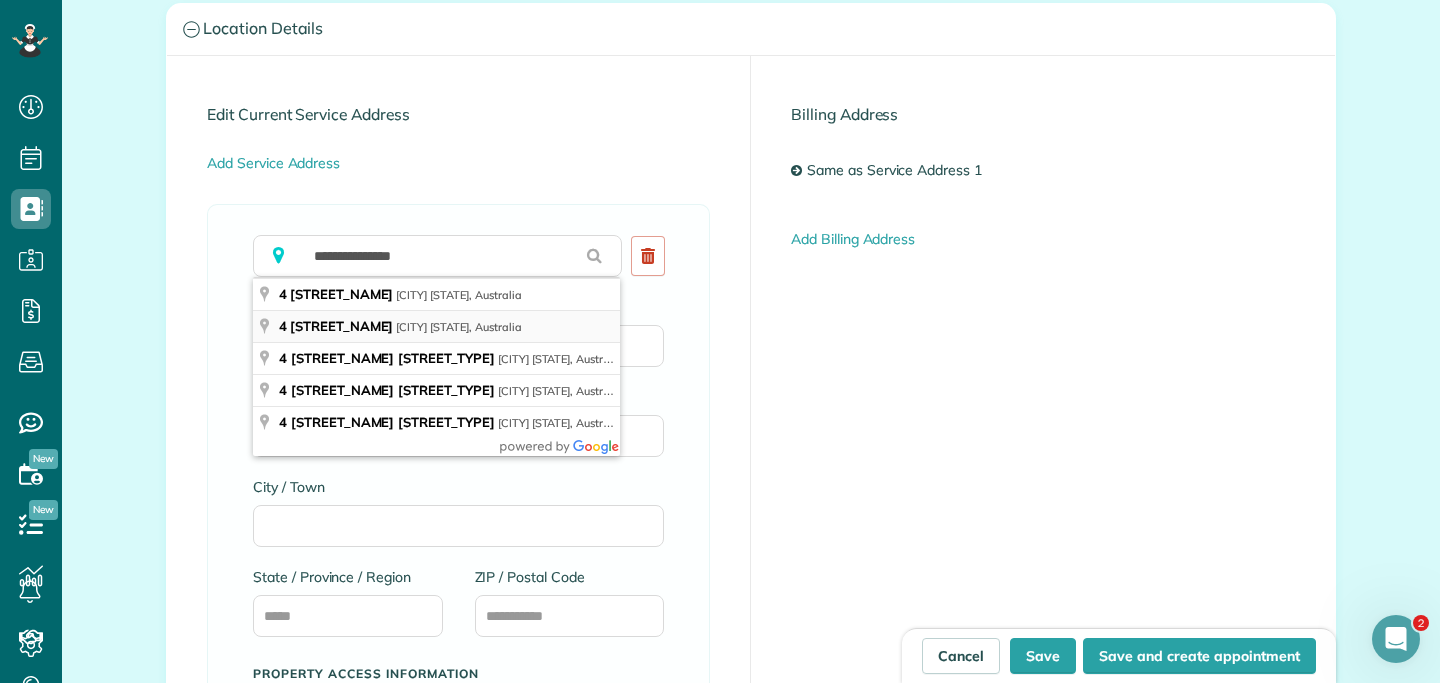 type on "**********" 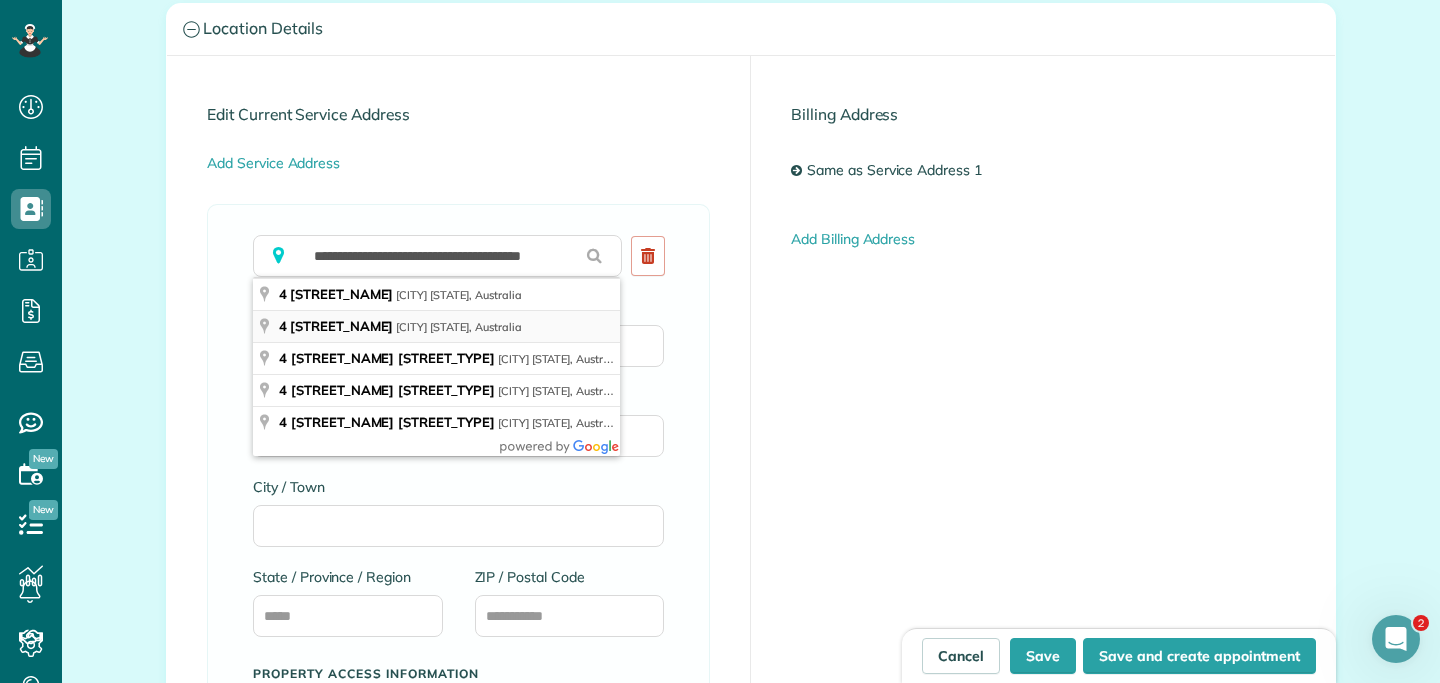 type on "**********" 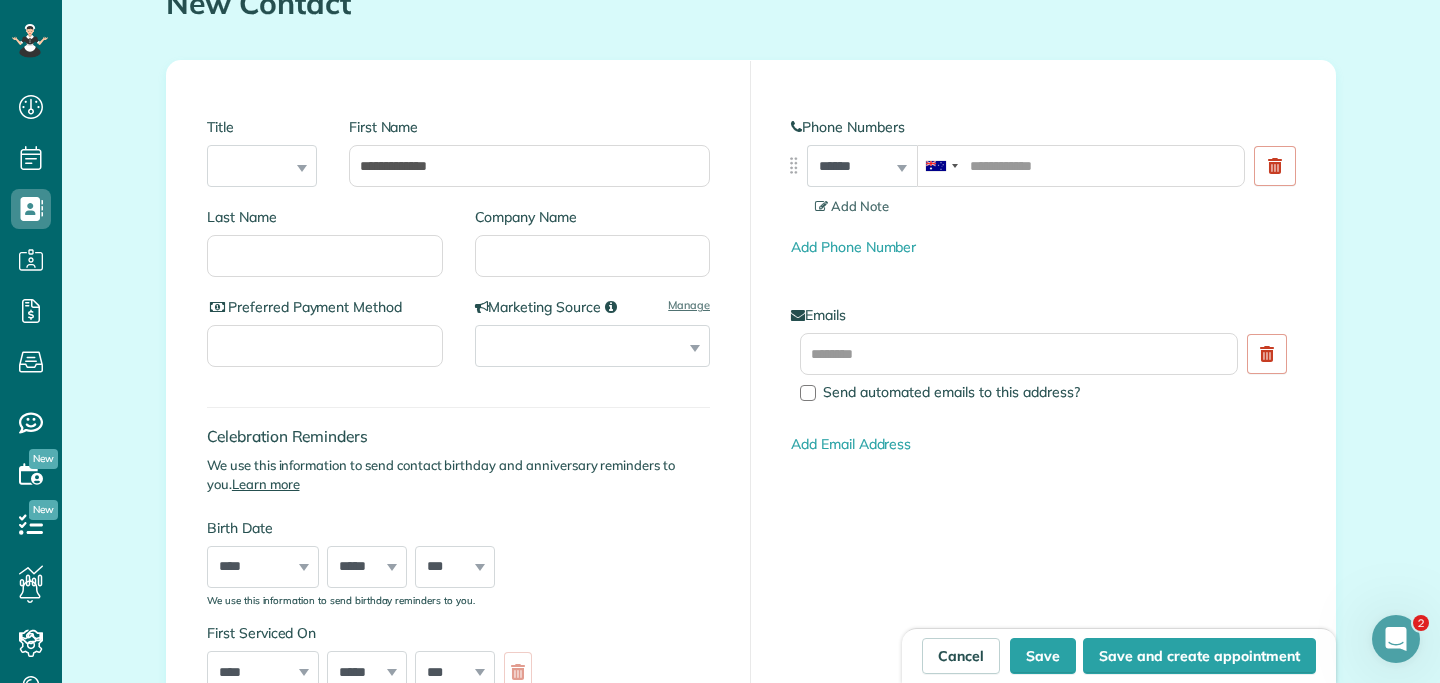 scroll, scrollTop: 118, scrollLeft: 0, axis: vertical 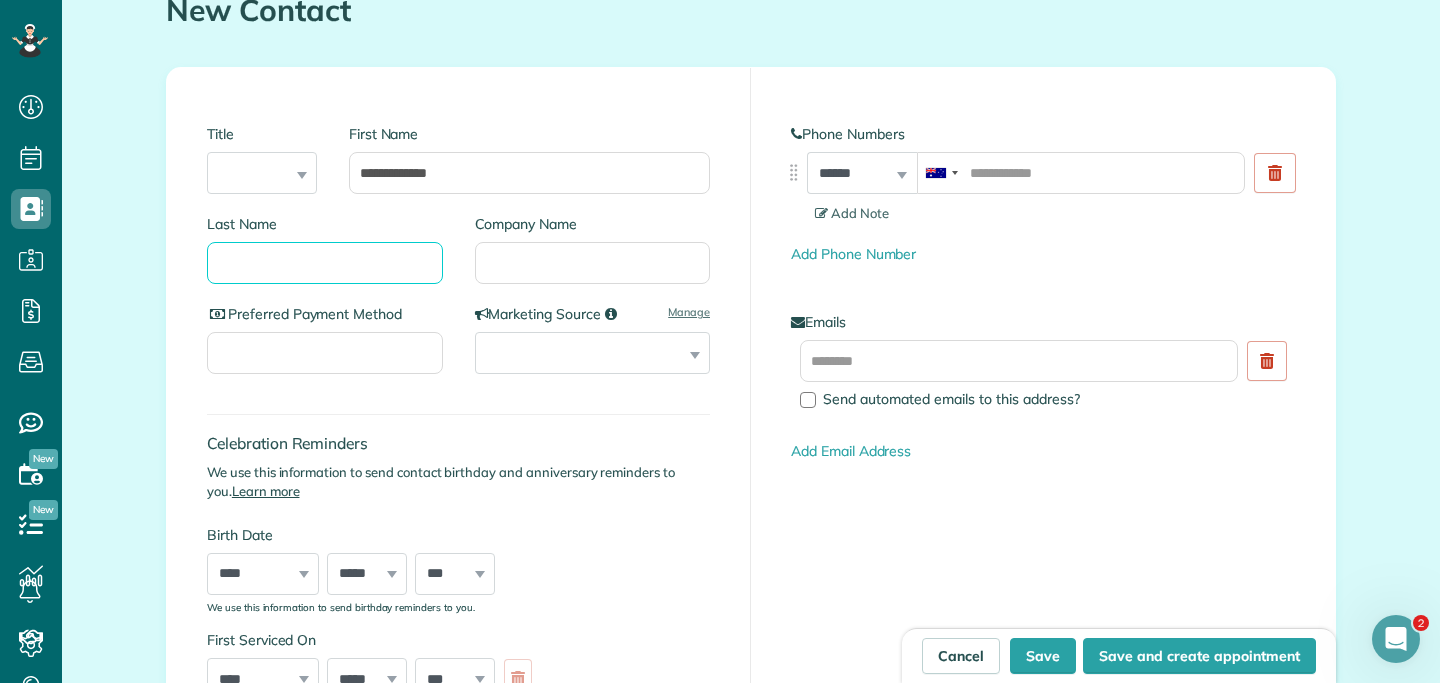 click on "Last Name" at bounding box center (325, 263) 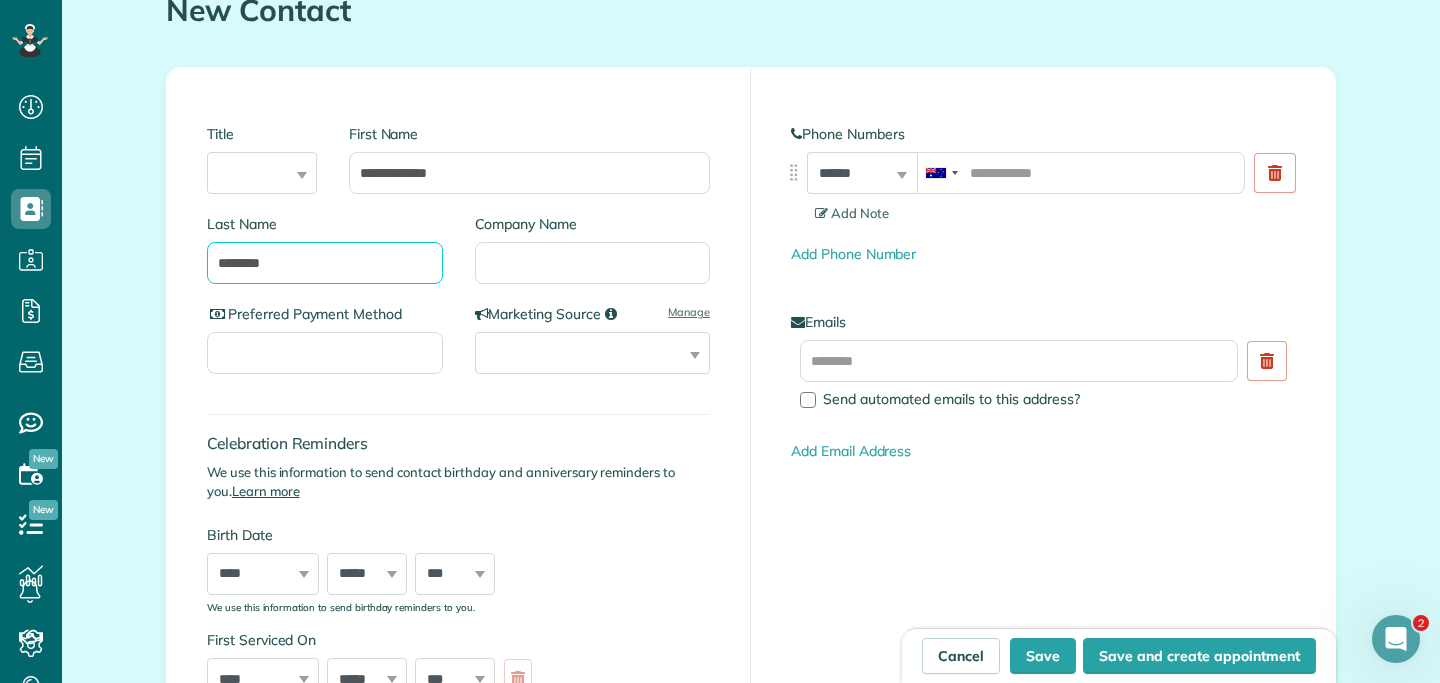 type on "********" 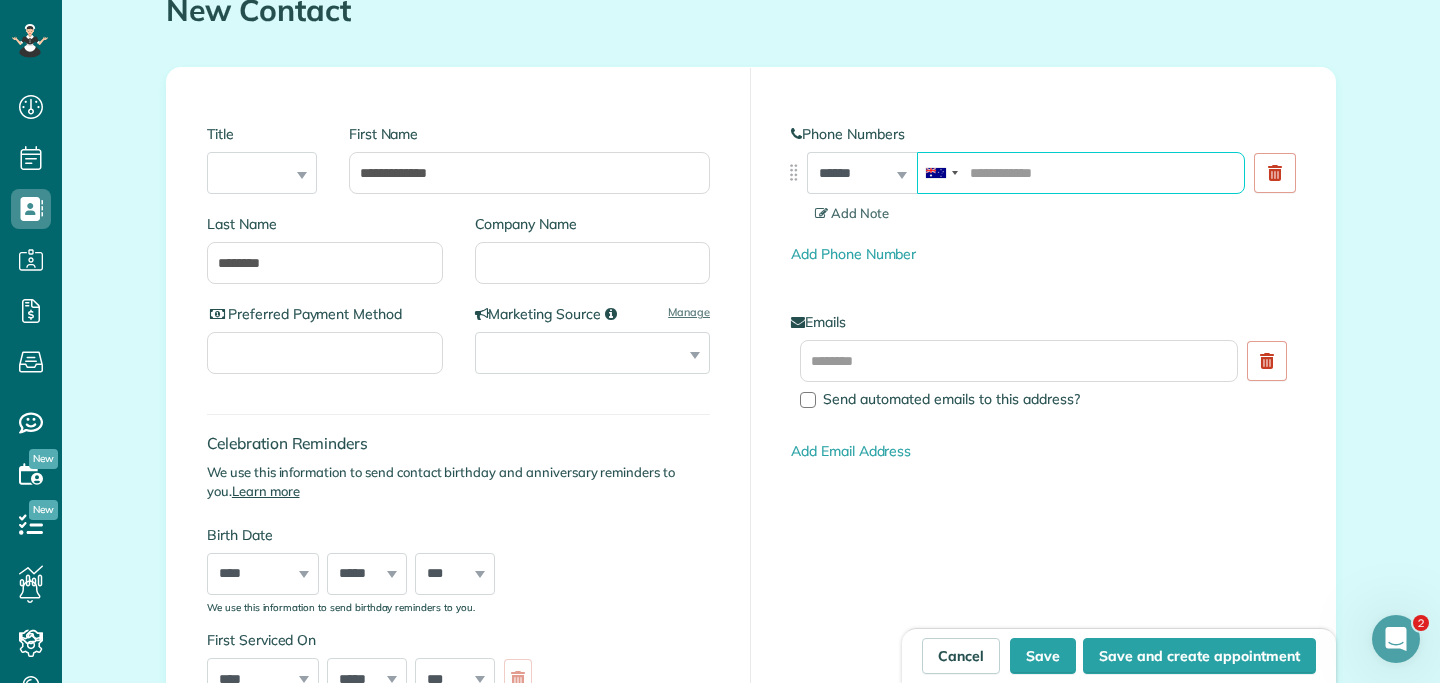 click at bounding box center [1081, 173] 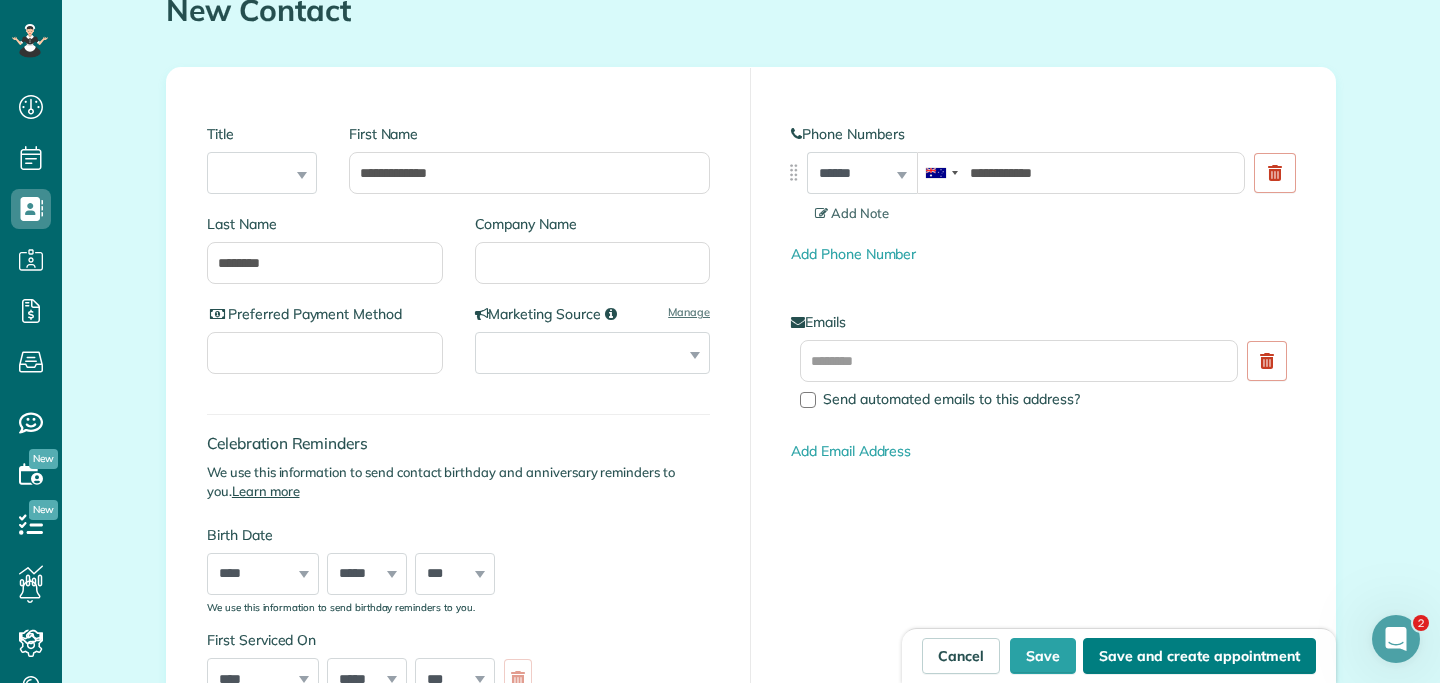 click on "Save and create appointment" at bounding box center [1199, 656] 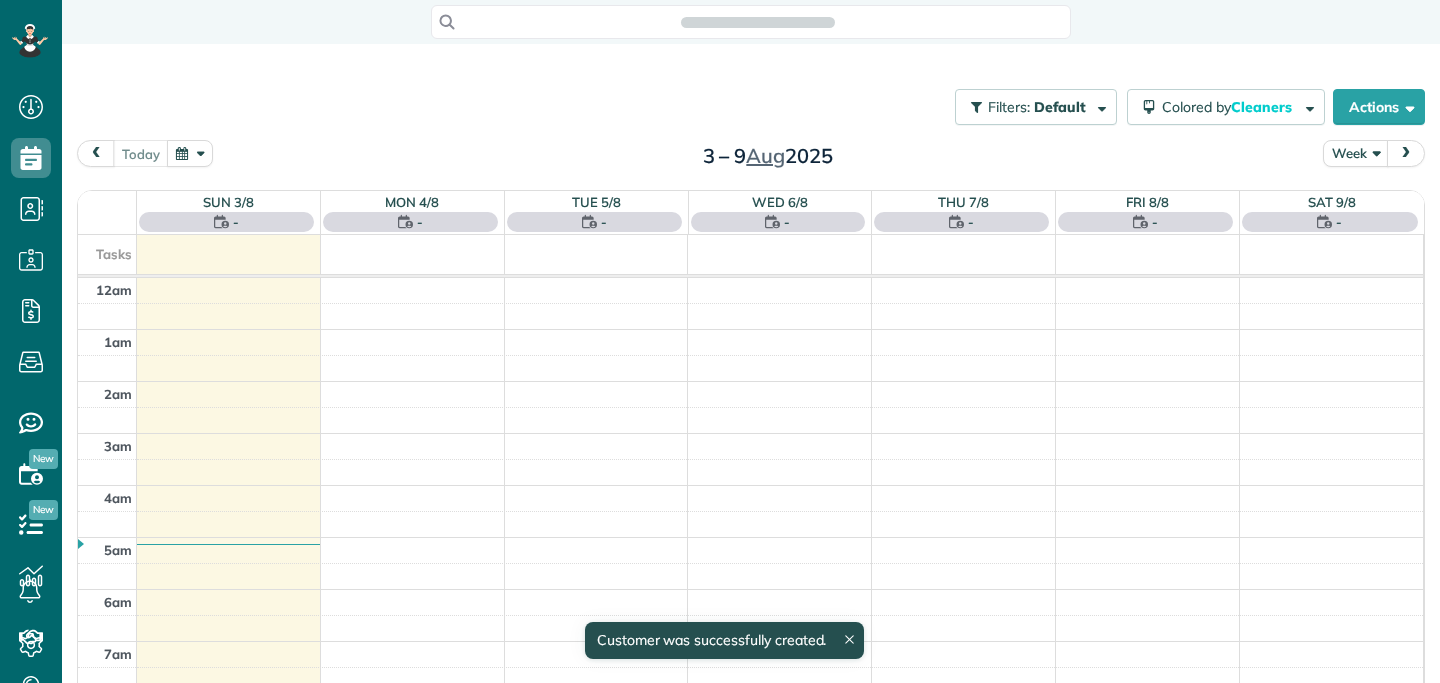 scroll, scrollTop: 0, scrollLeft: 0, axis: both 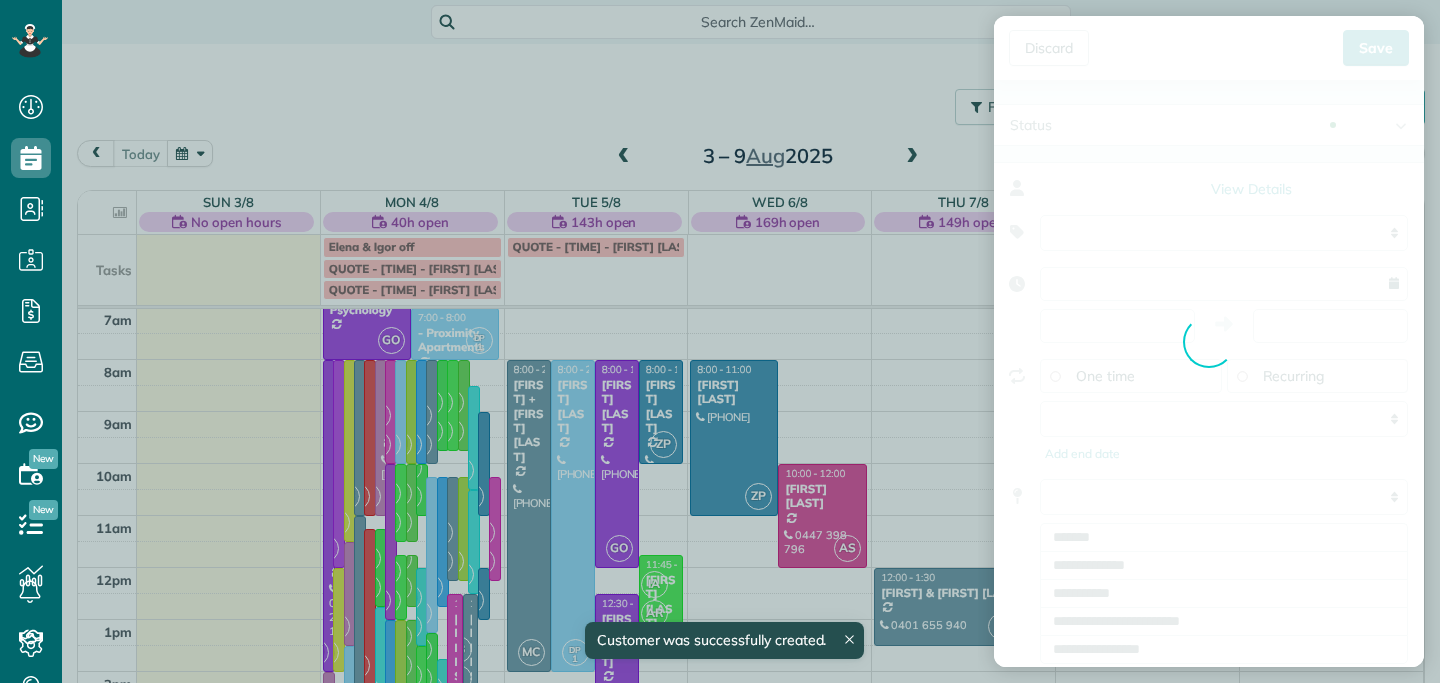 type on "**********" 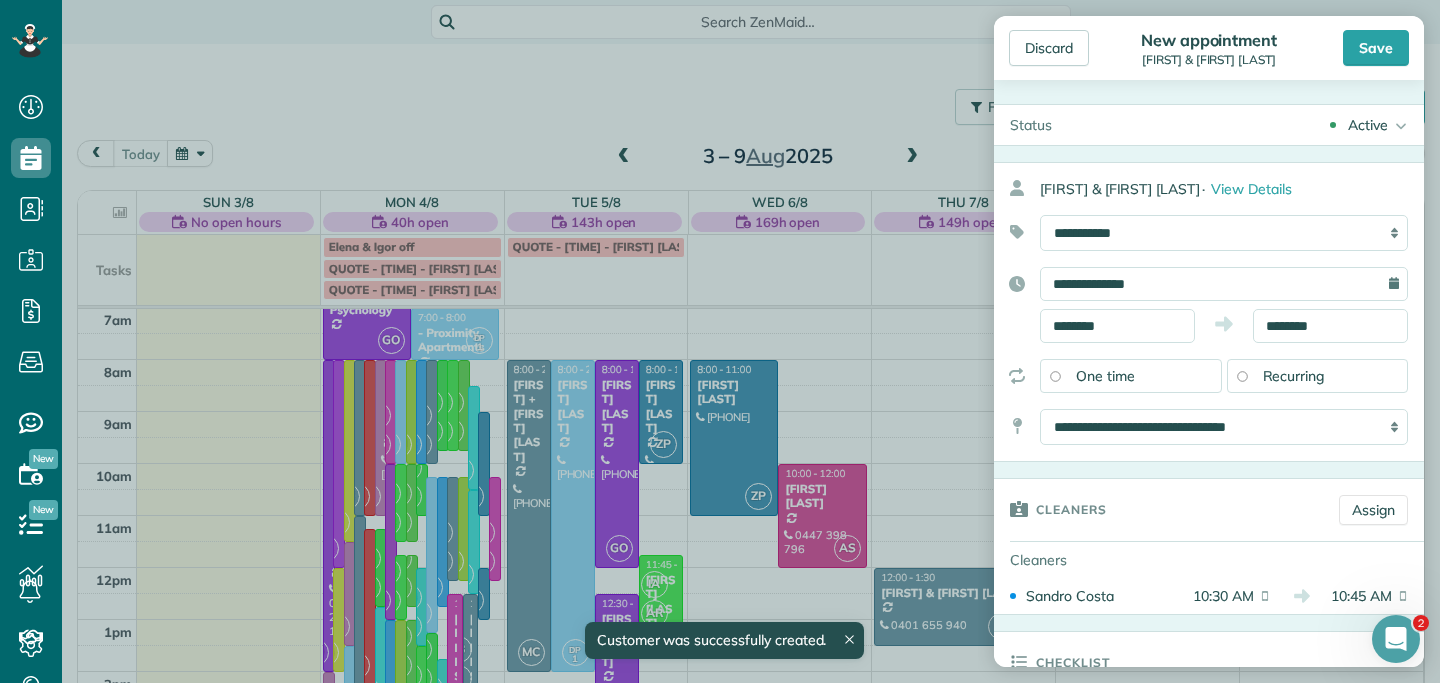 scroll, scrollTop: 0, scrollLeft: 0, axis: both 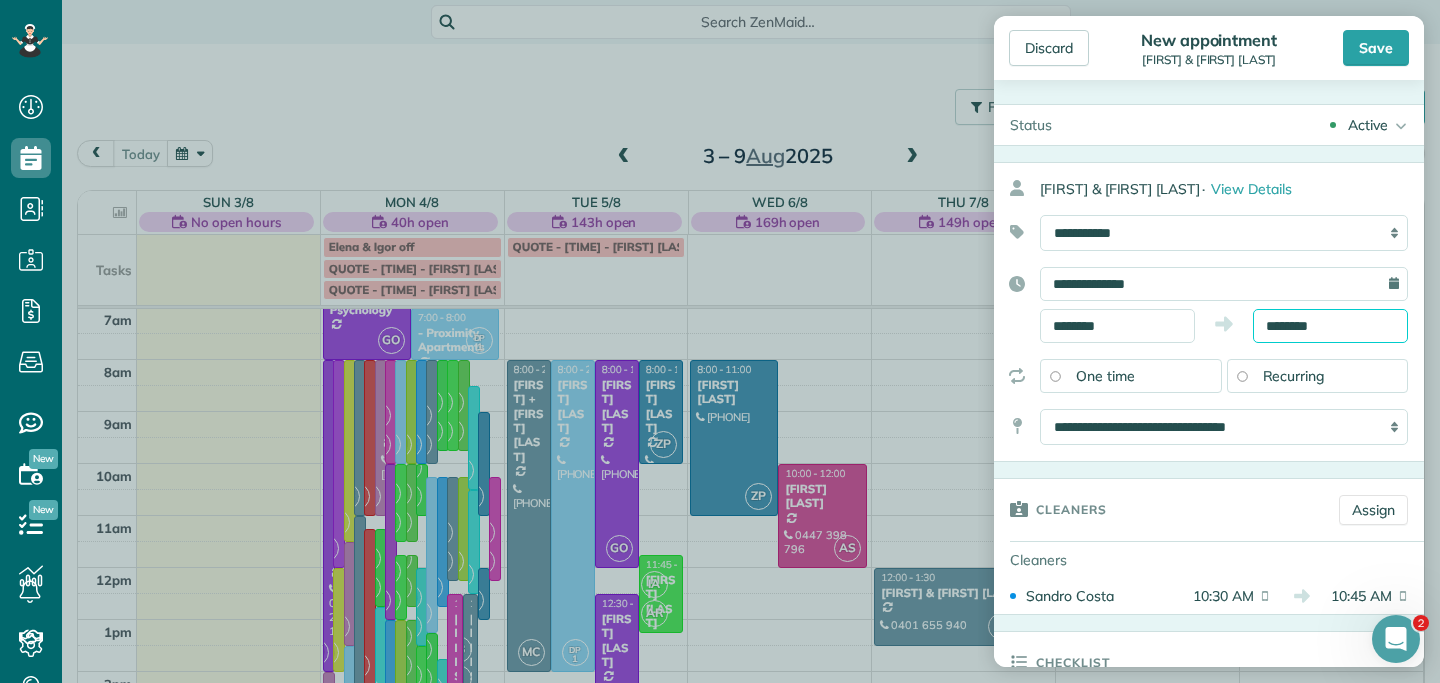 click on "********" at bounding box center (1330, 326) 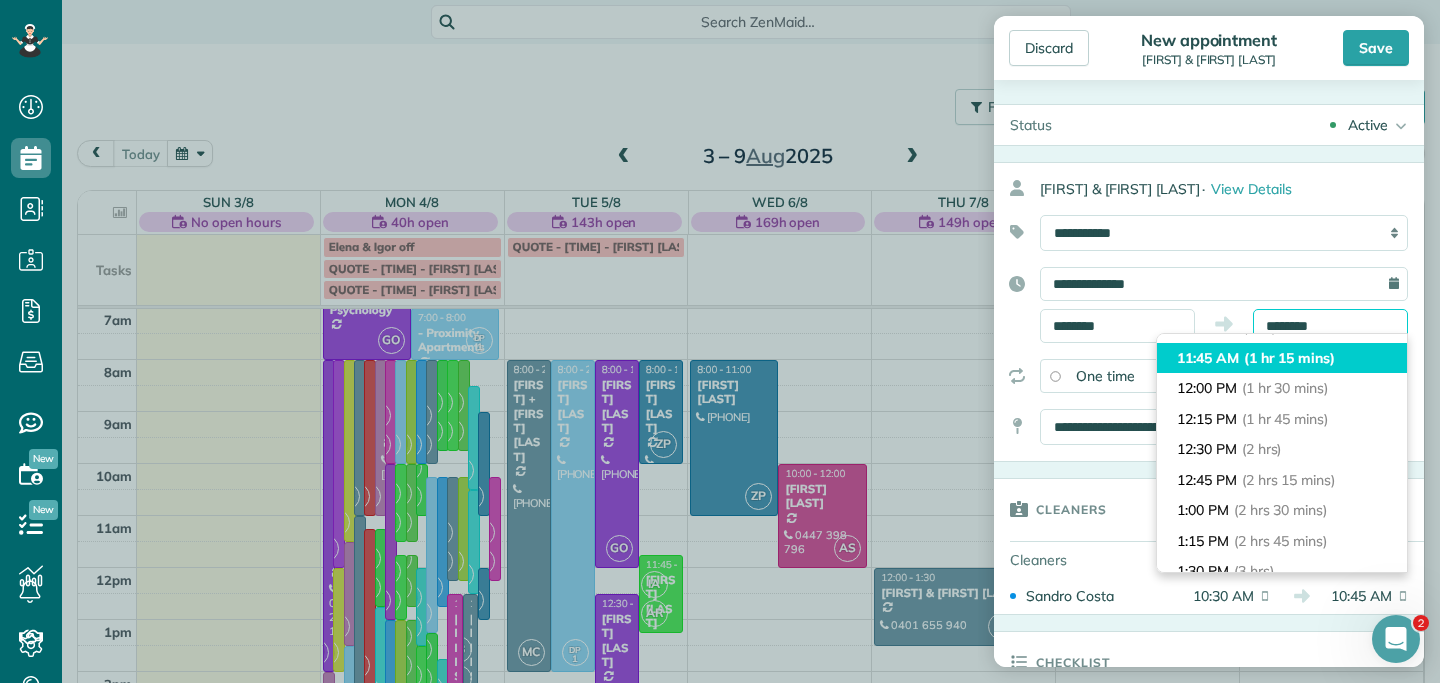 scroll, scrollTop: 150, scrollLeft: 0, axis: vertical 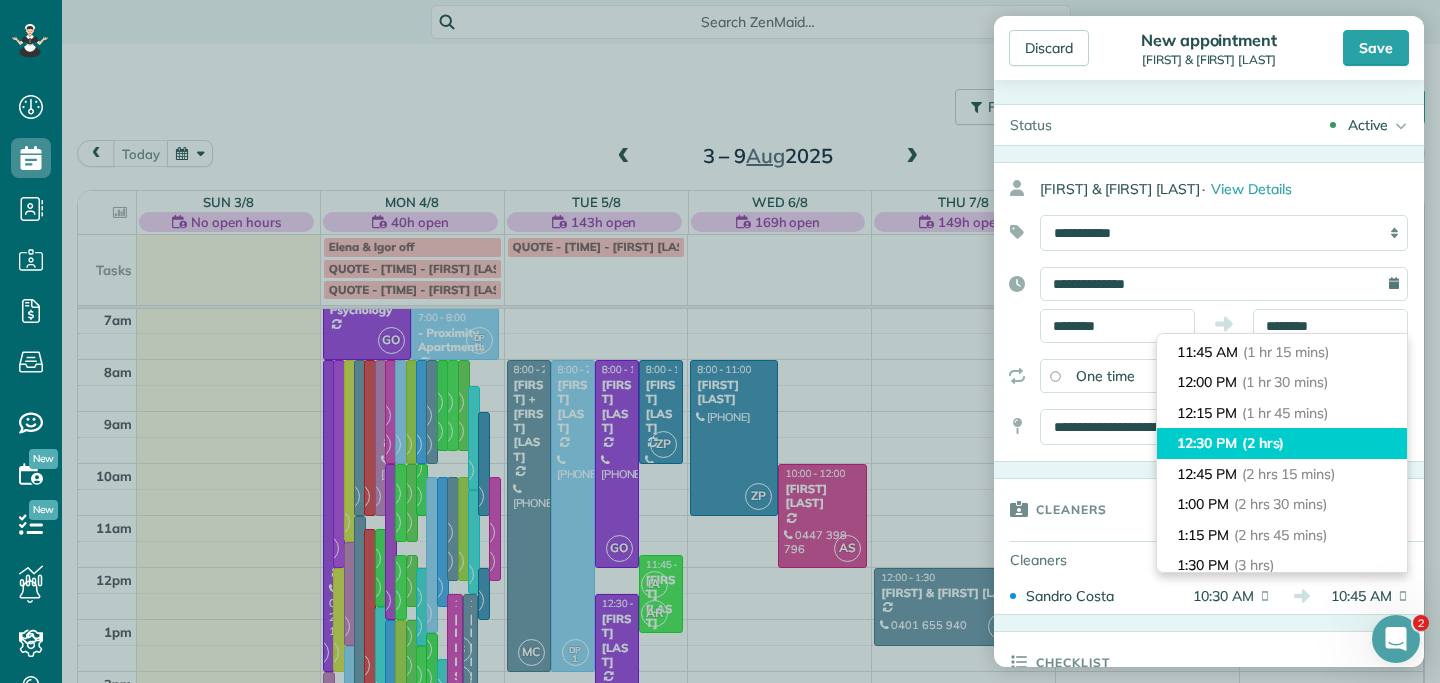 type on "********" 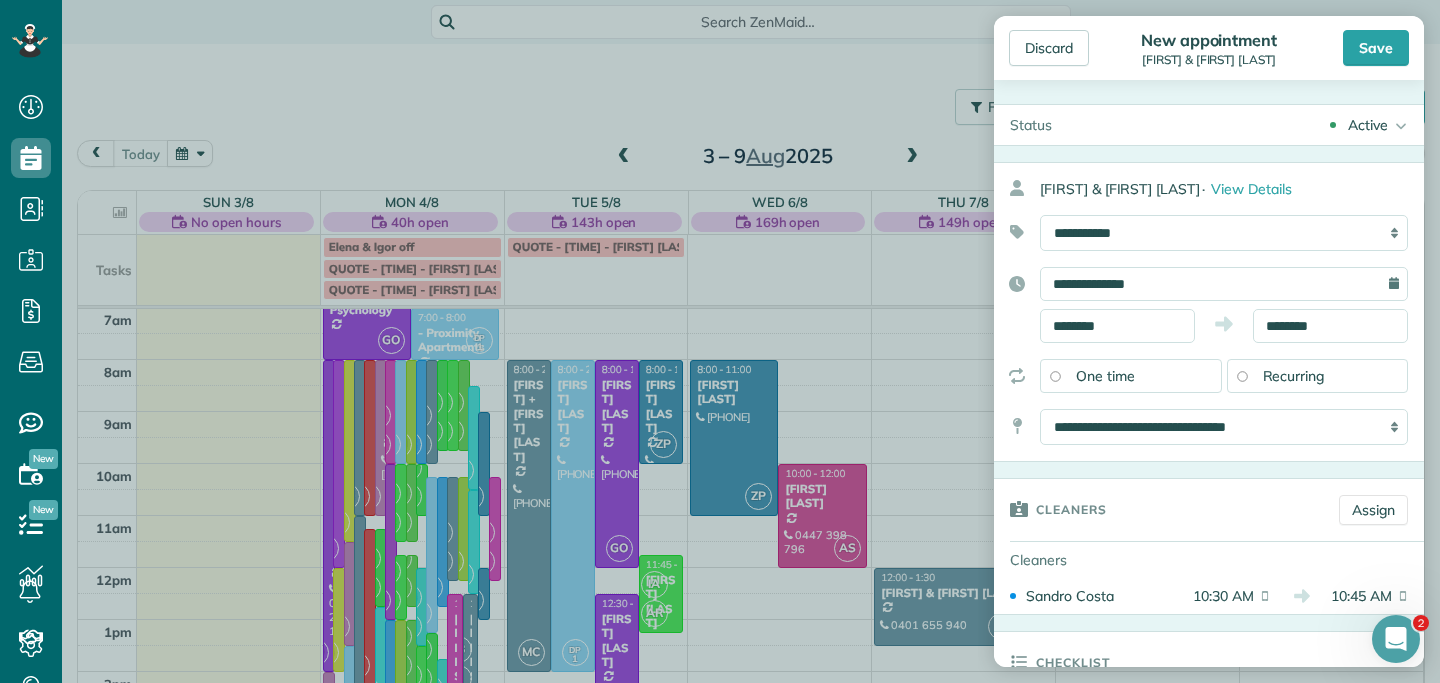 click on "Recurring" at bounding box center (1318, 376) 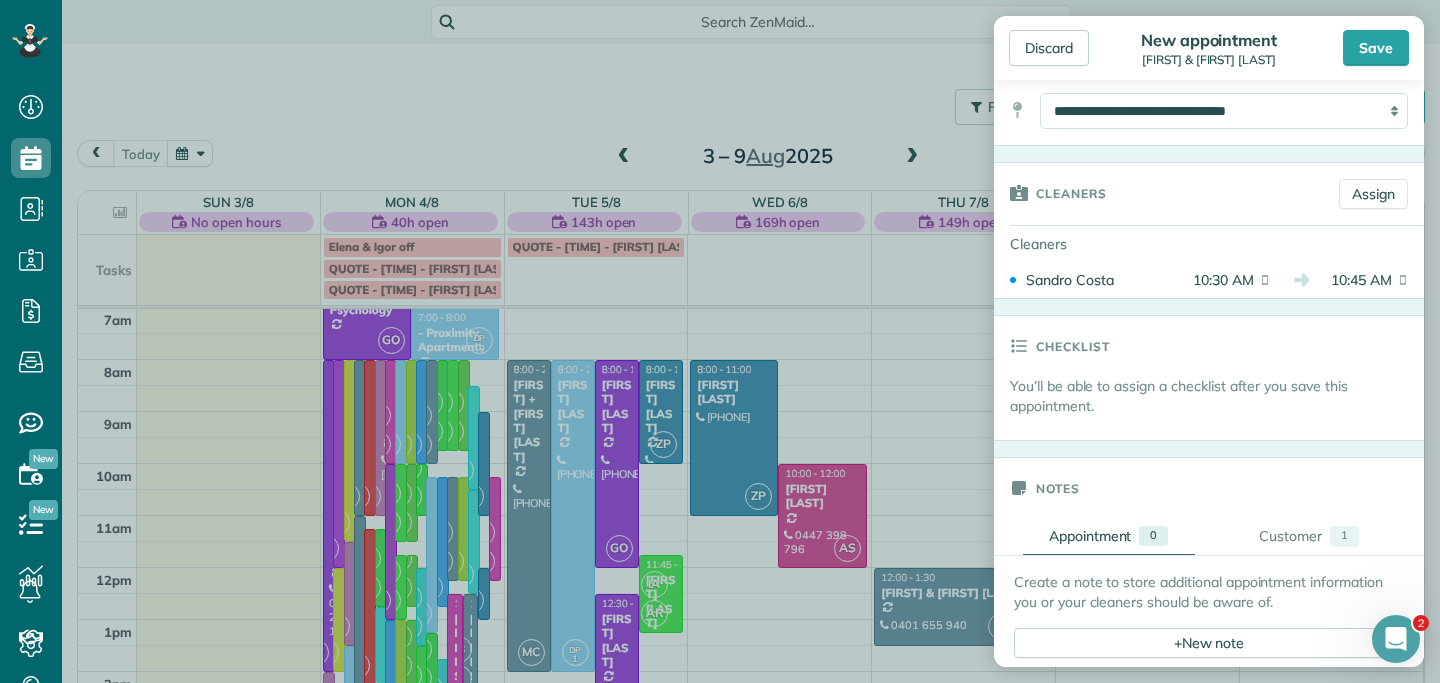 scroll, scrollTop: 435, scrollLeft: 0, axis: vertical 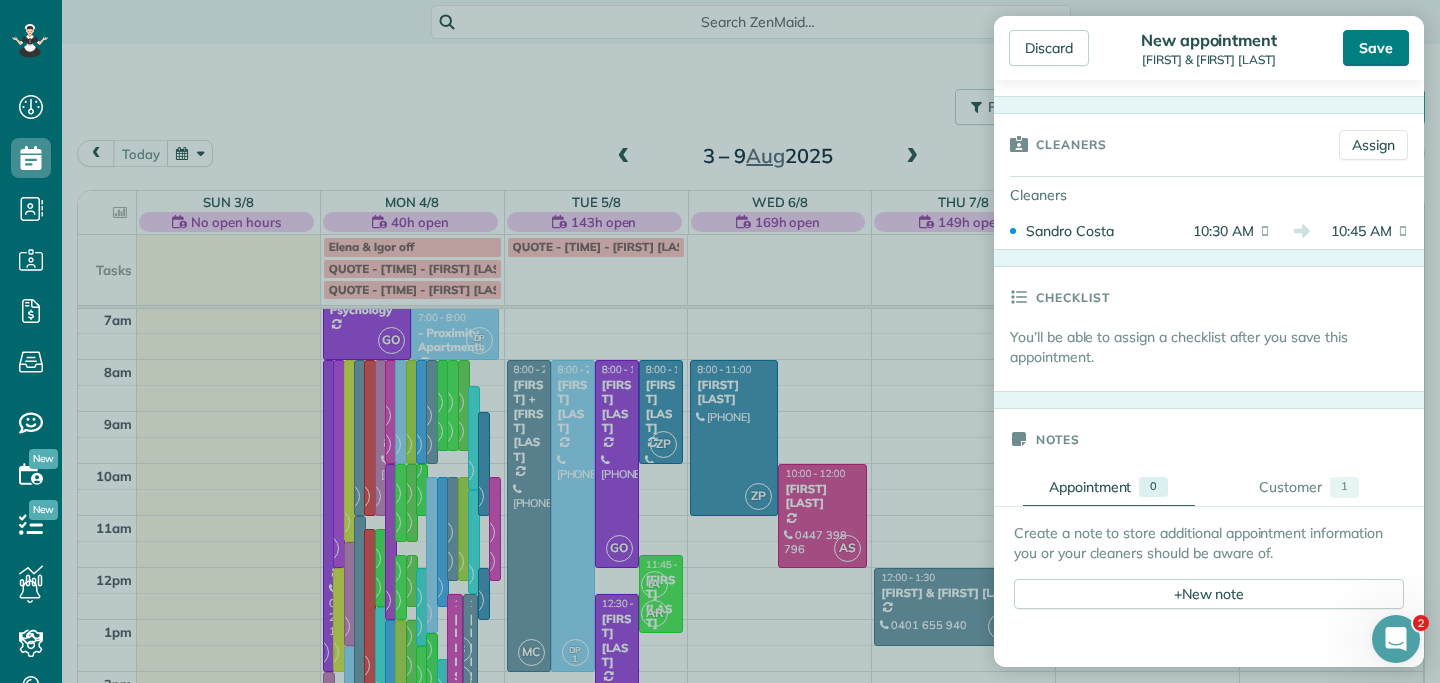 click on "Save" at bounding box center [1376, 48] 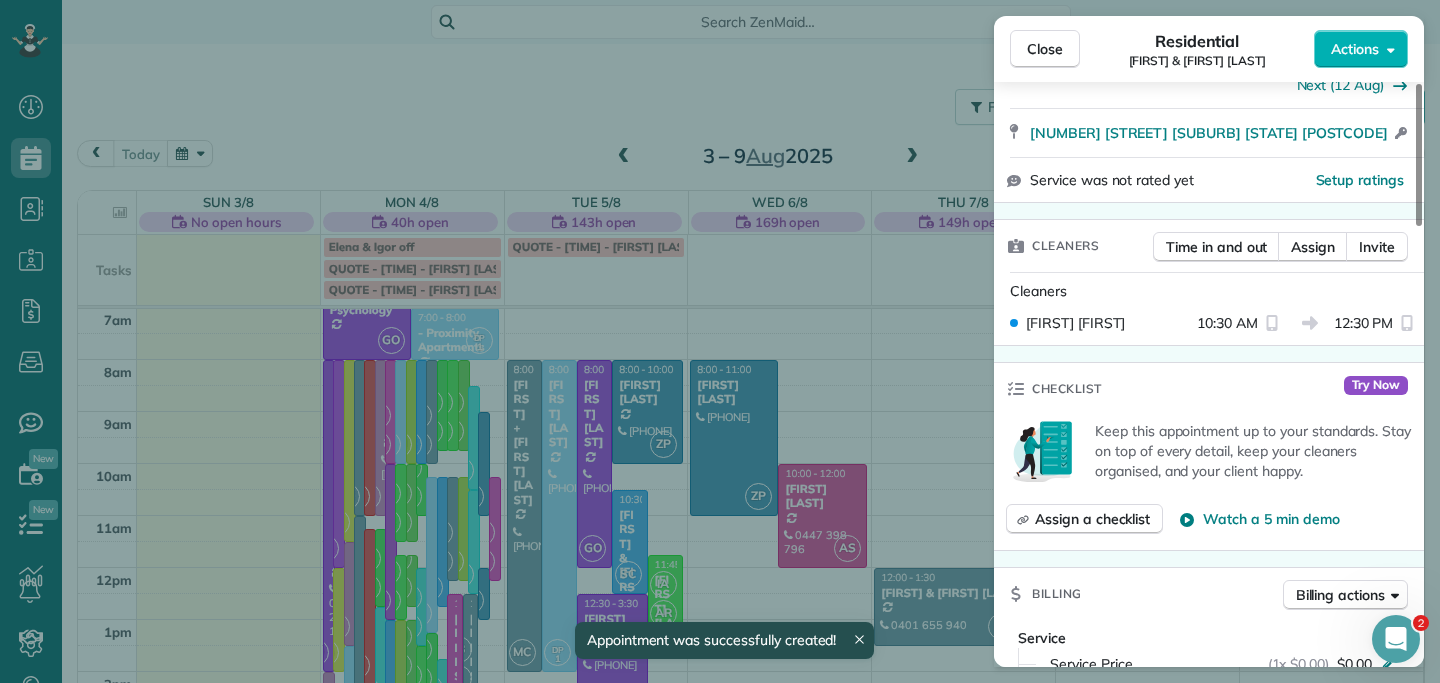 scroll, scrollTop: 475, scrollLeft: 0, axis: vertical 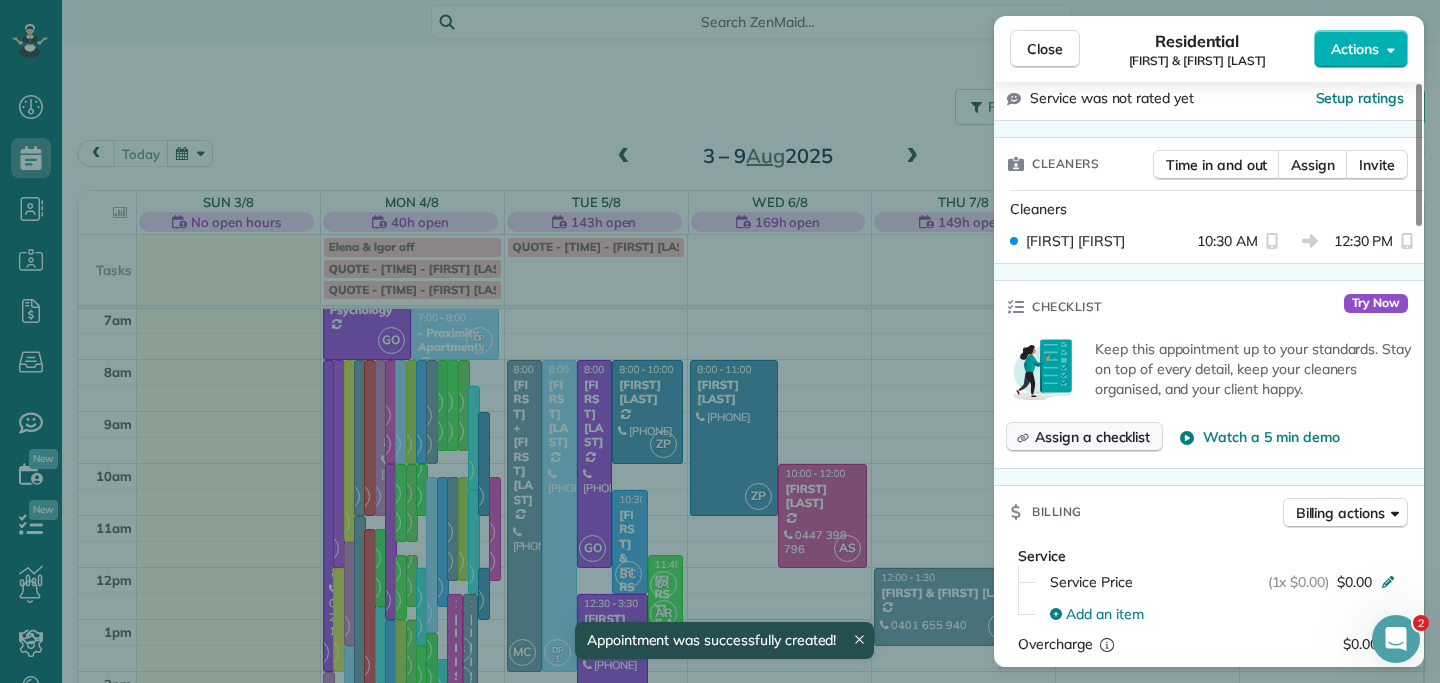click on "Assign a checklist" at bounding box center (1084, 437) 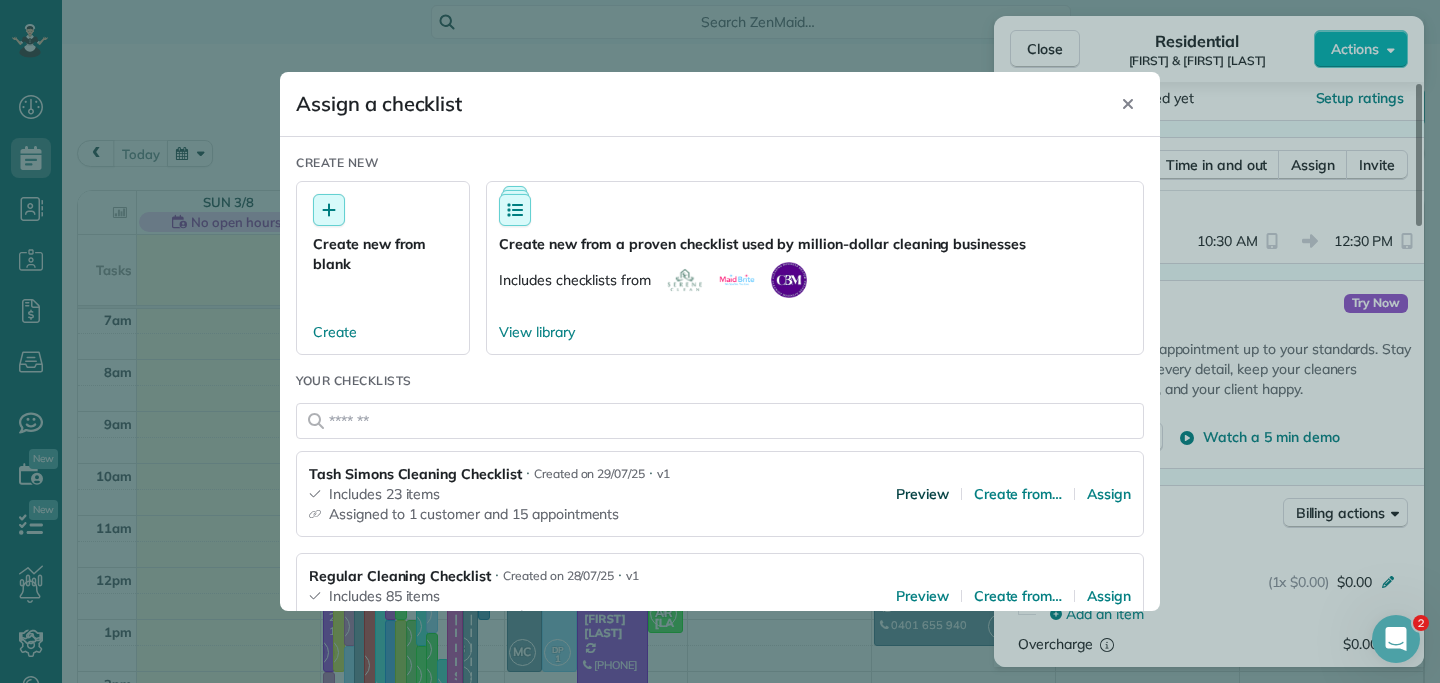 scroll, scrollTop: 63, scrollLeft: 0, axis: vertical 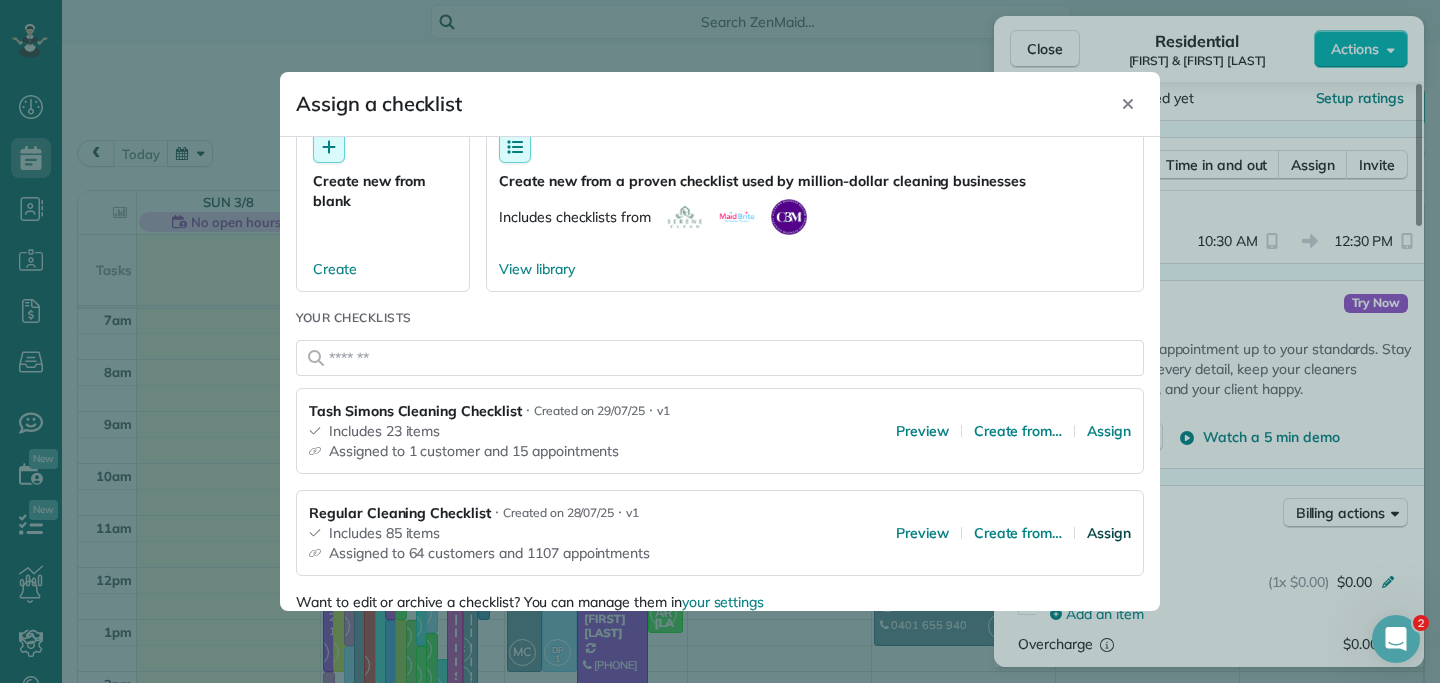 click on "Assign" at bounding box center (1109, 533) 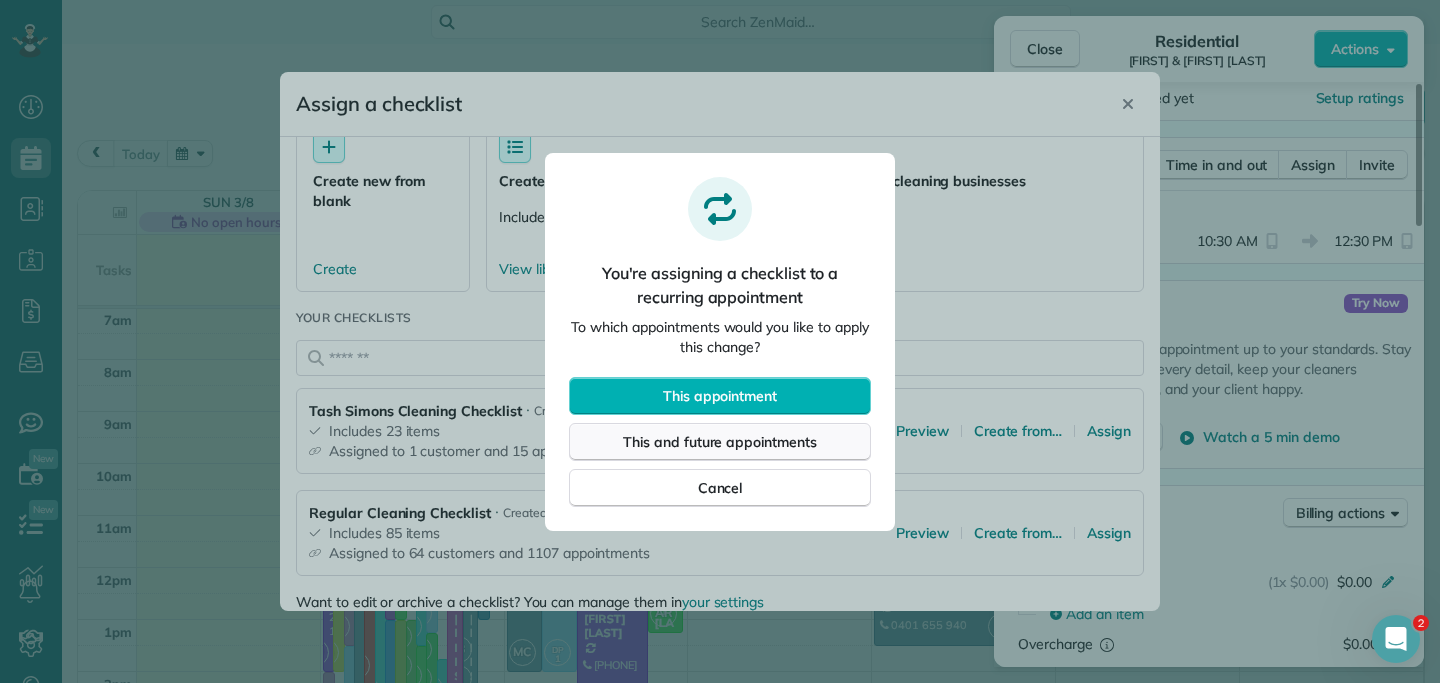 click on "This and future appointments" at bounding box center (720, 442) 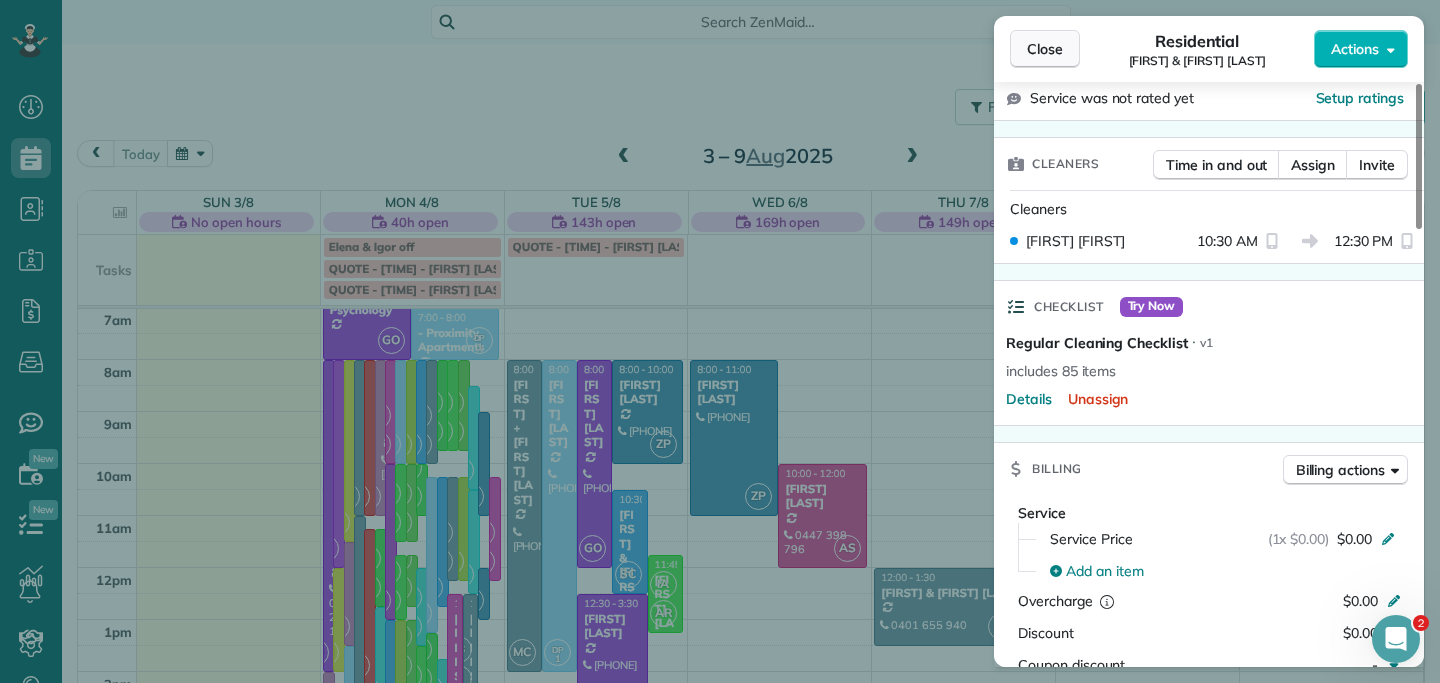click on "Close" at bounding box center (1045, 49) 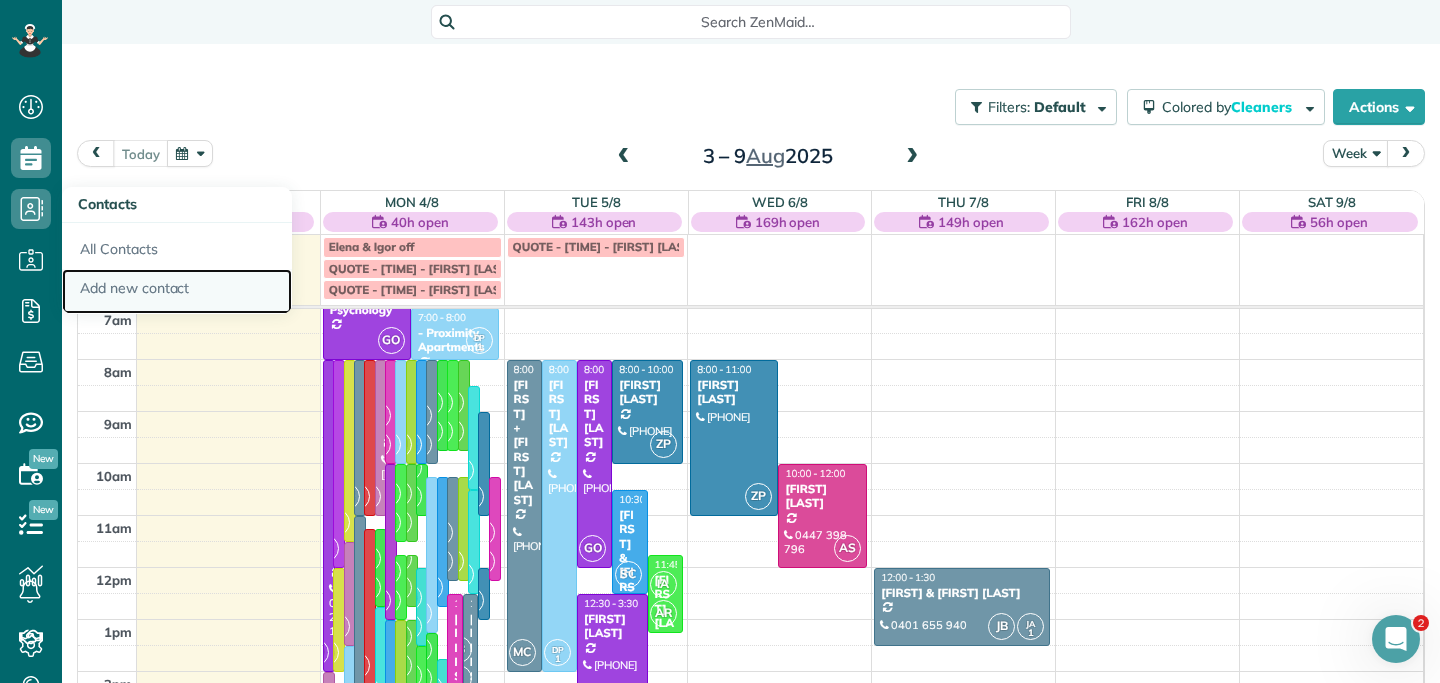 click on "Add new contact" at bounding box center (177, 292) 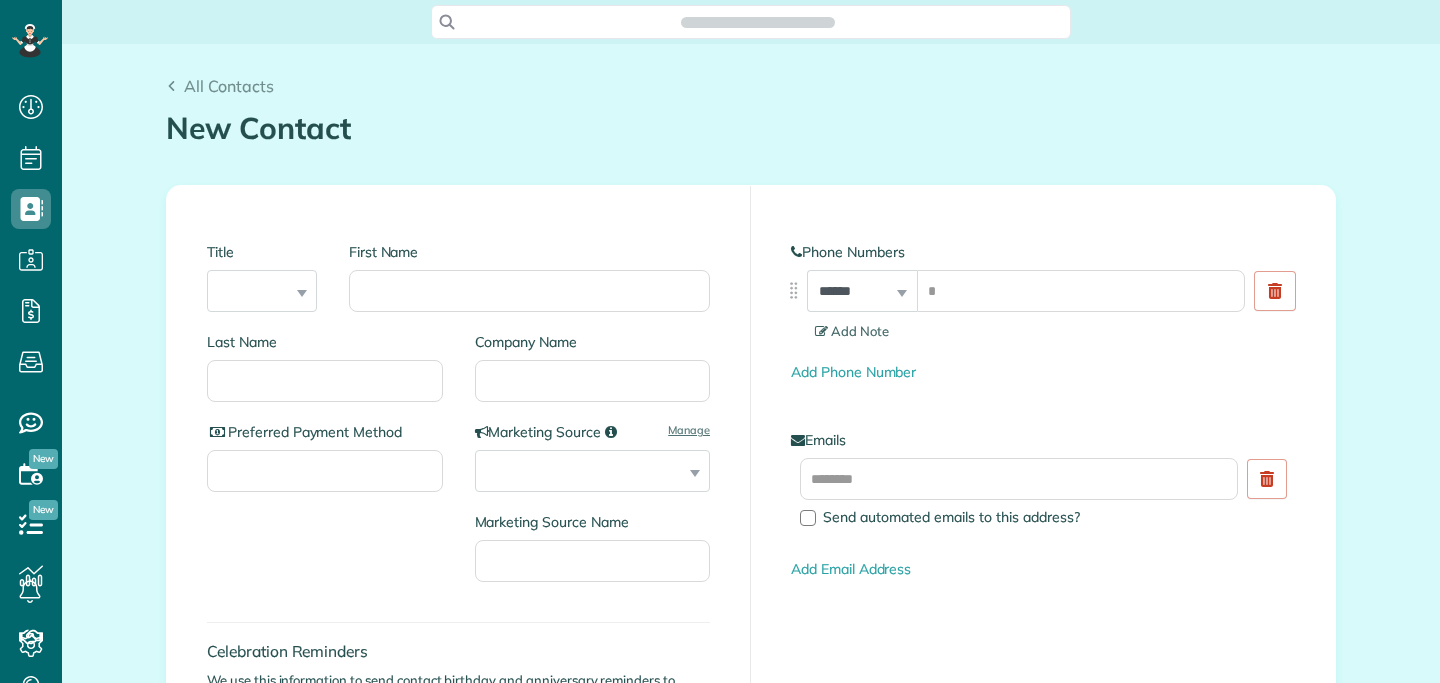 scroll, scrollTop: 0, scrollLeft: 0, axis: both 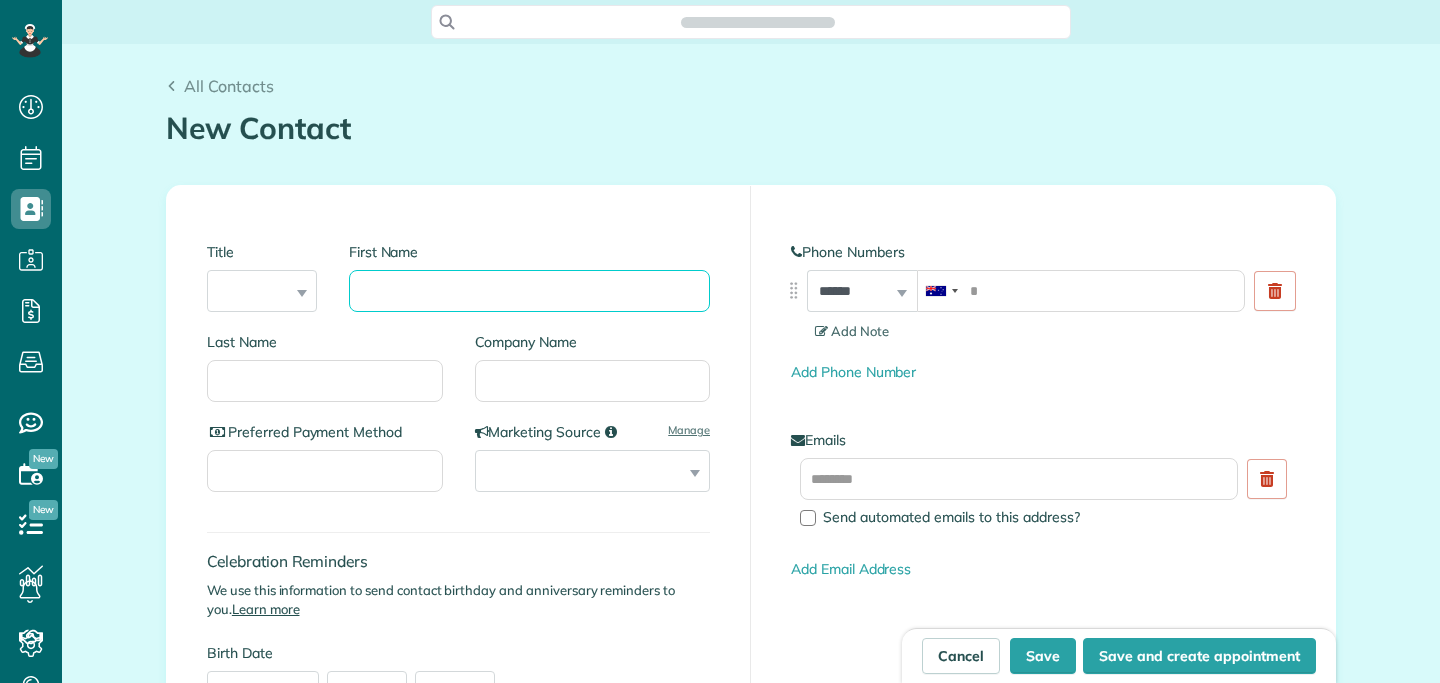 click on "First Name" at bounding box center (529, 291) 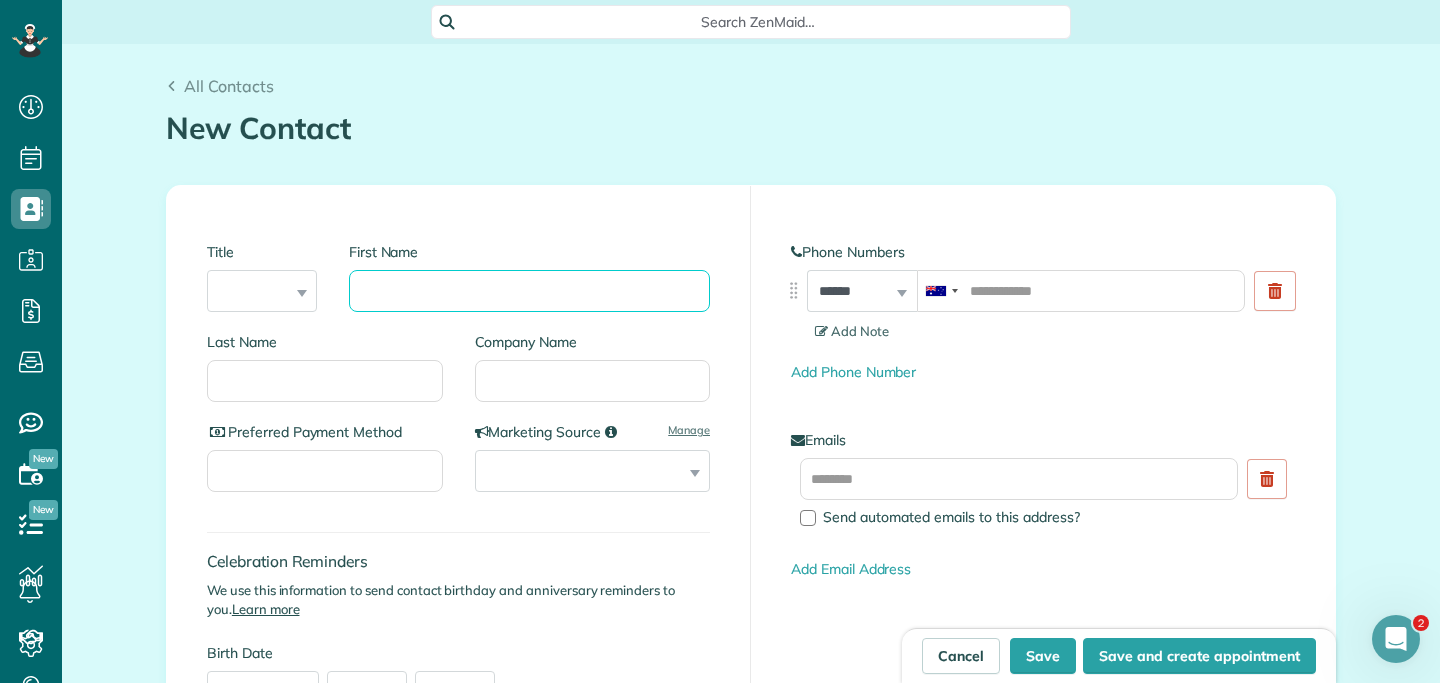 scroll, scrollTop: 0, scrollLeft: 0, axis: both 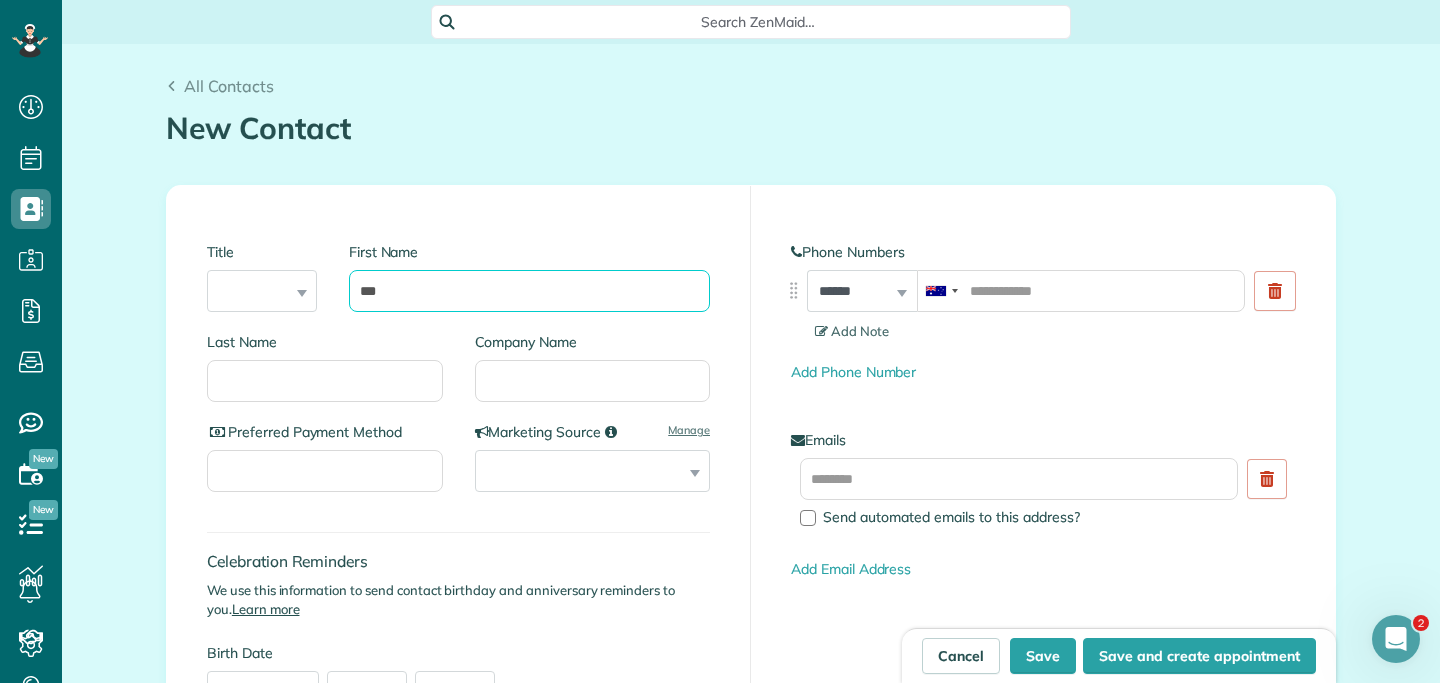type on "***" 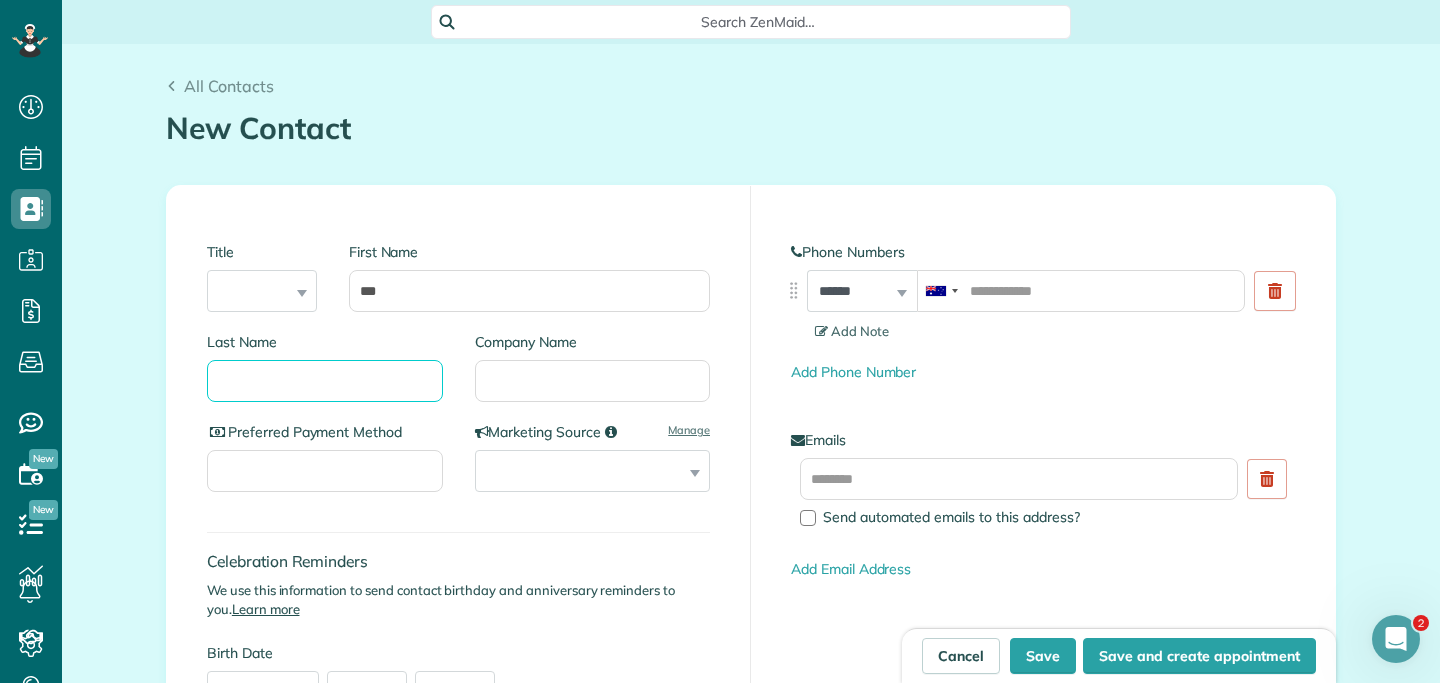 click on "Last Name" at bounding box center [325, 381] 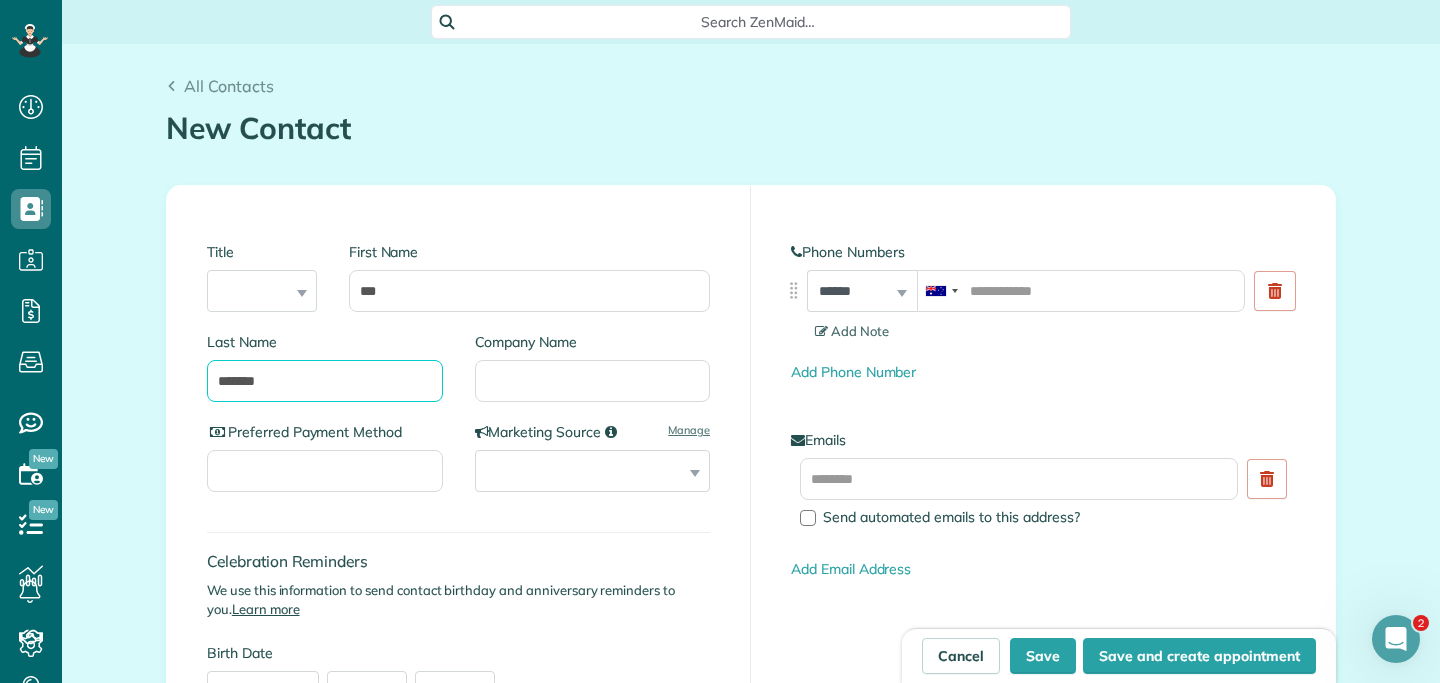 type on "*******" 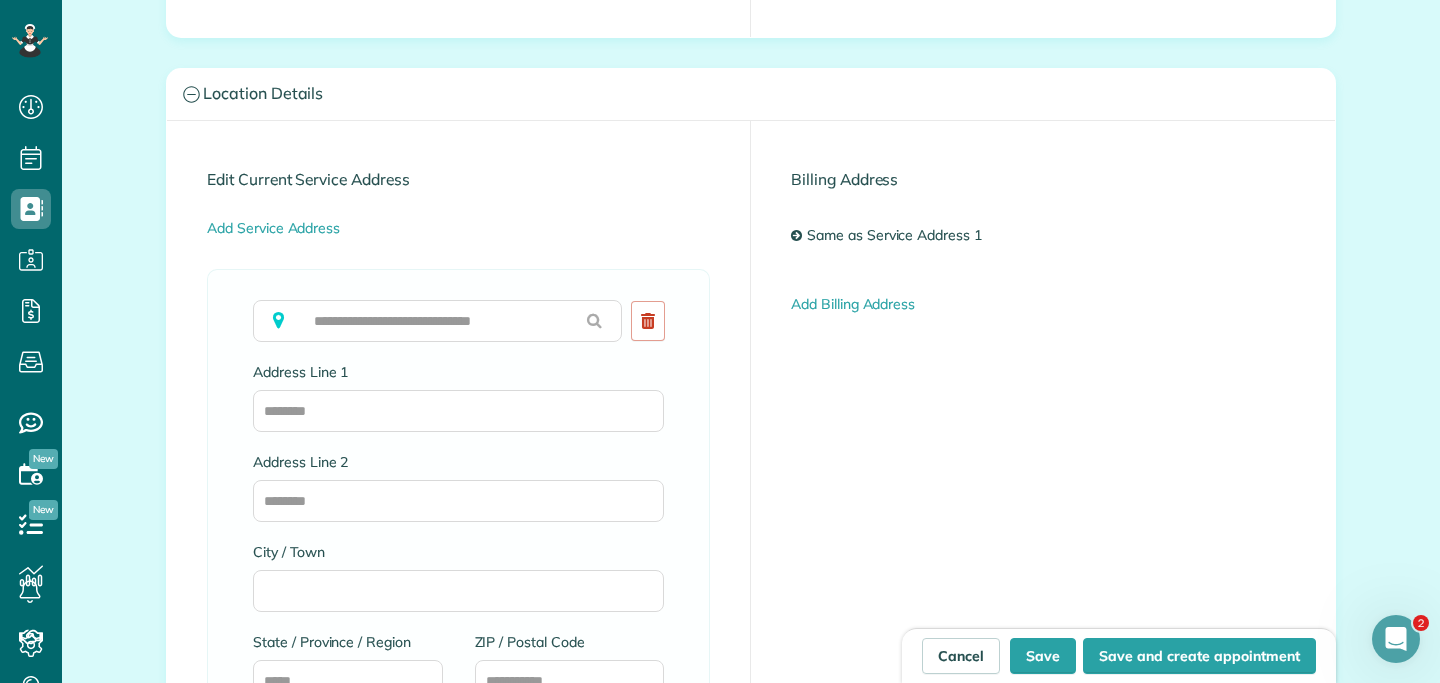 scroll, scrollTop: 883, scrollLeft: 0, axis: vertical 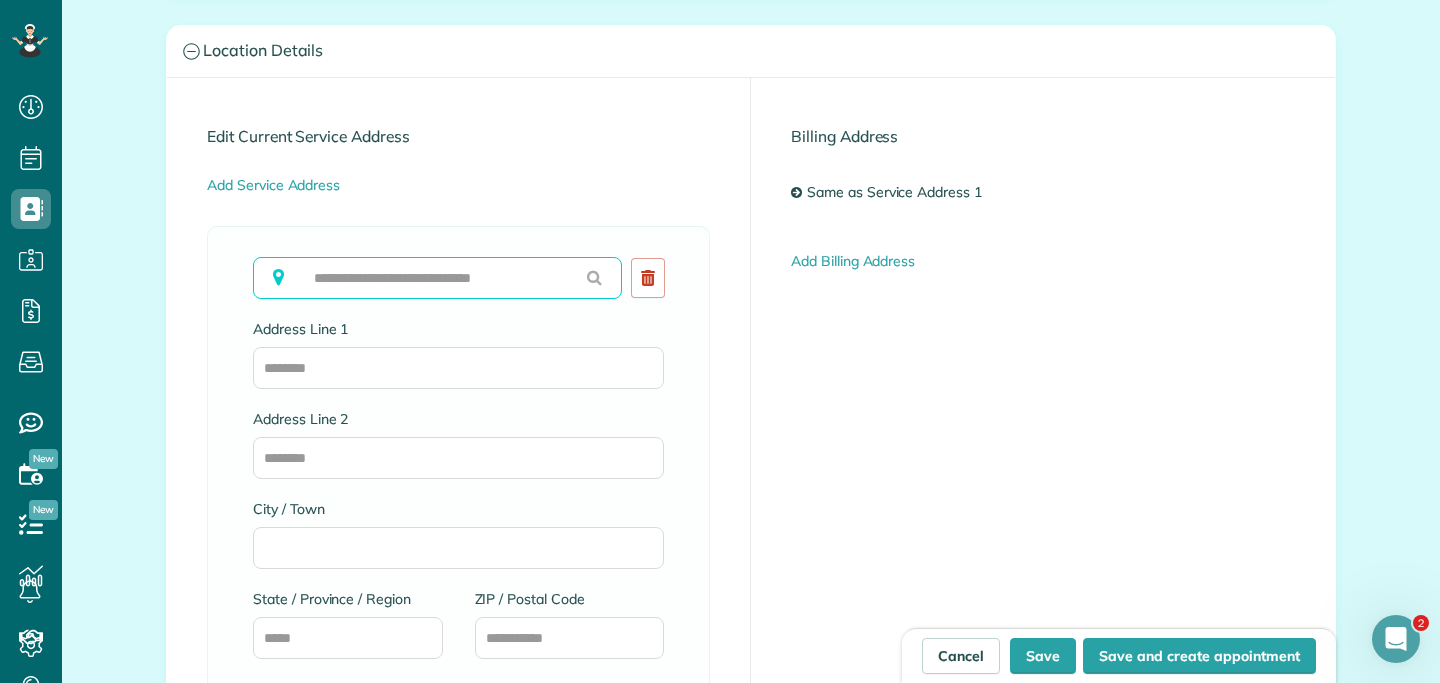 click at bounding box center [437, 278] 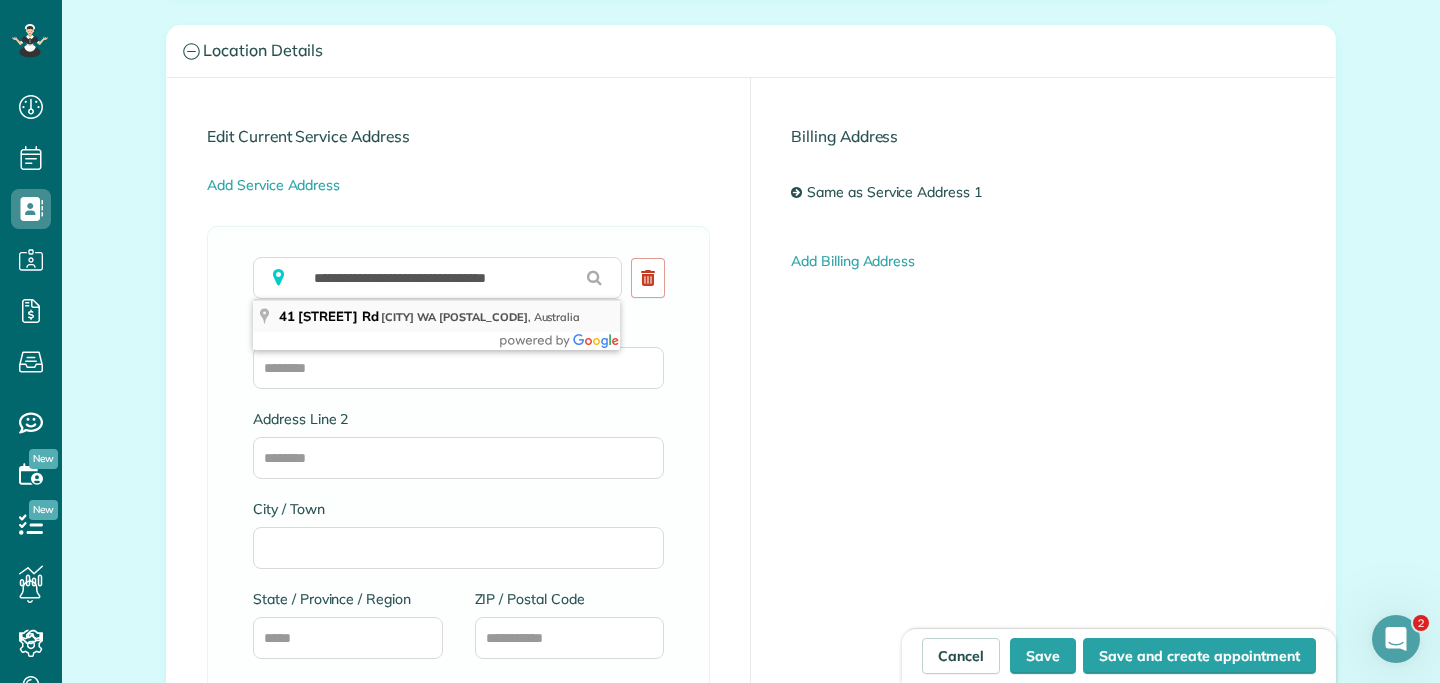 type on "**********" 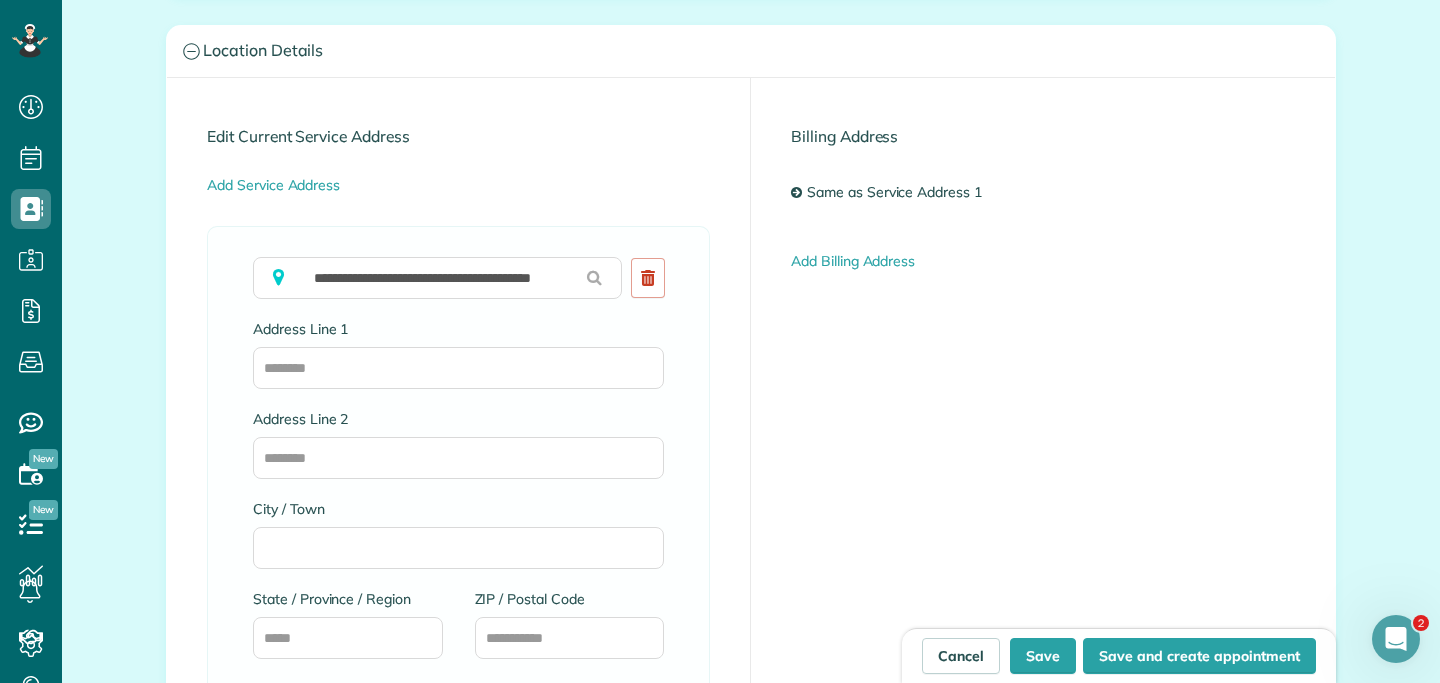 type on "**********" 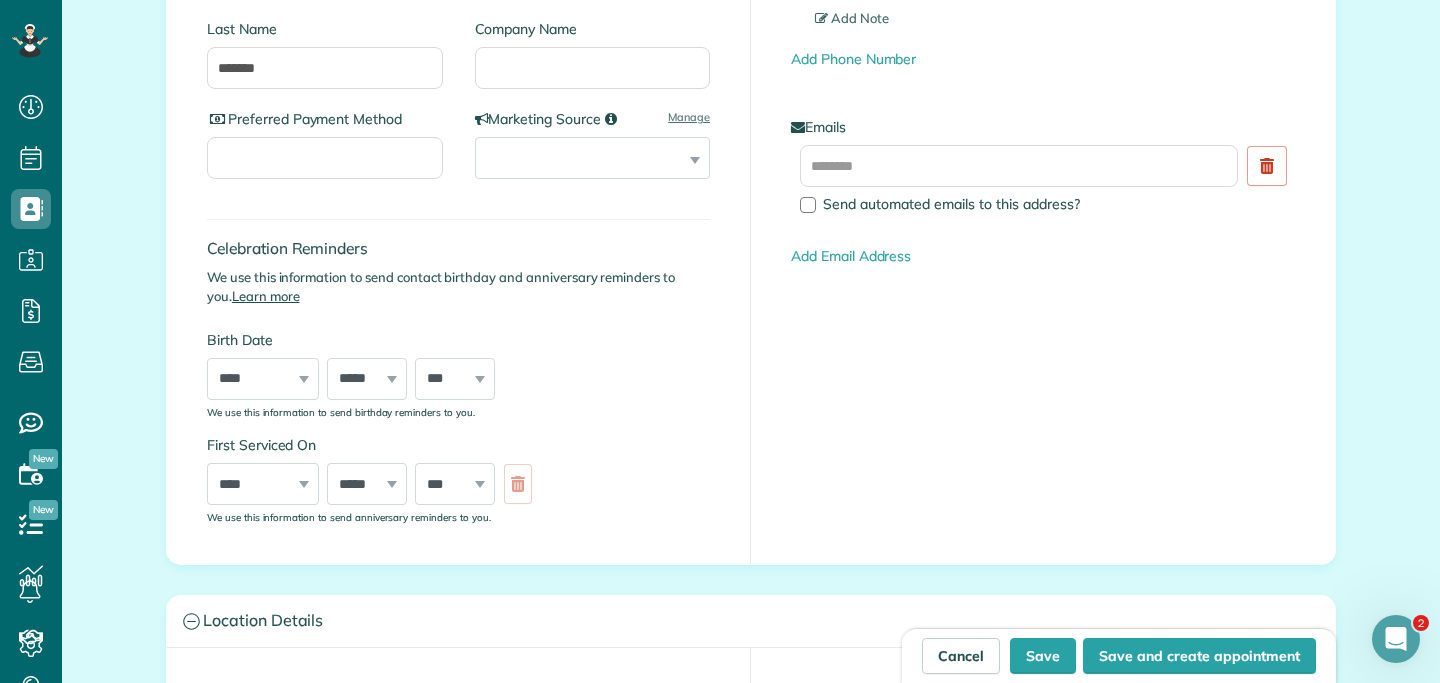scroll, scrollTop: 222, scrollLeft: 0, axis: vertical 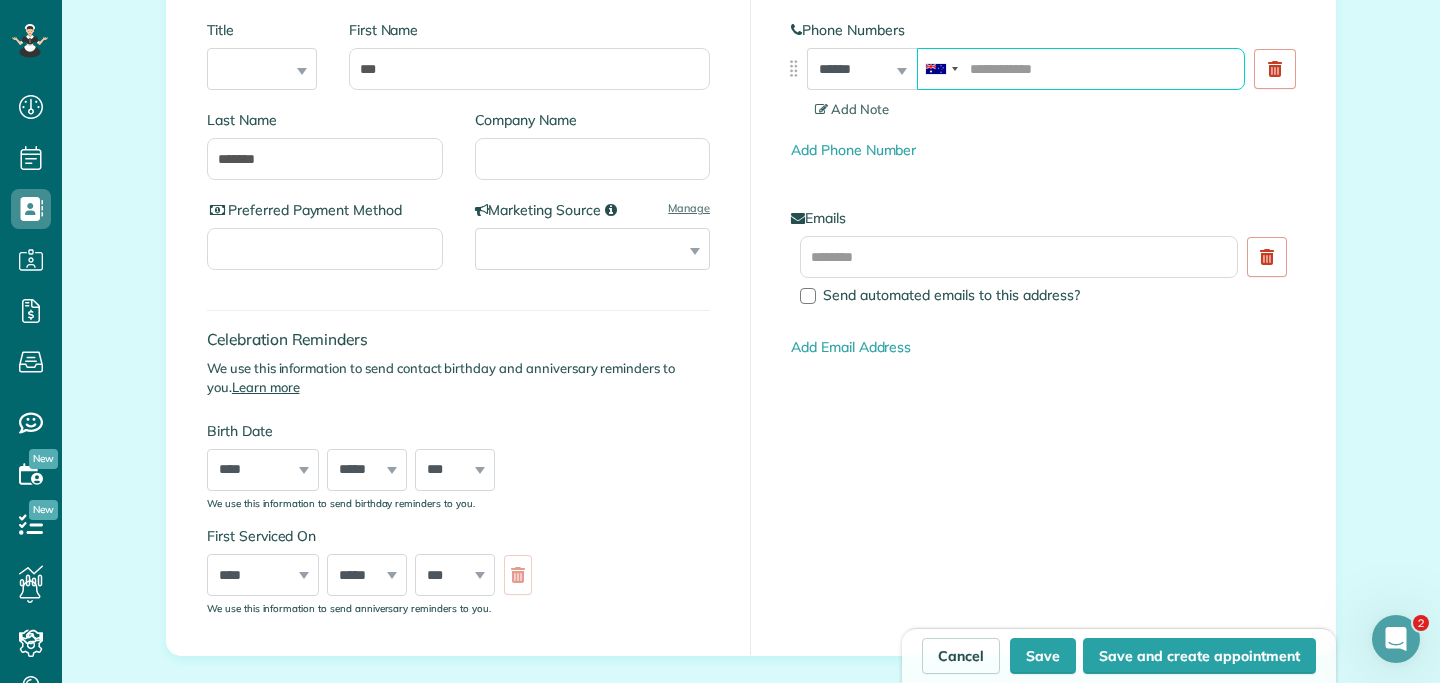 click at bounding box center (1081, 69) 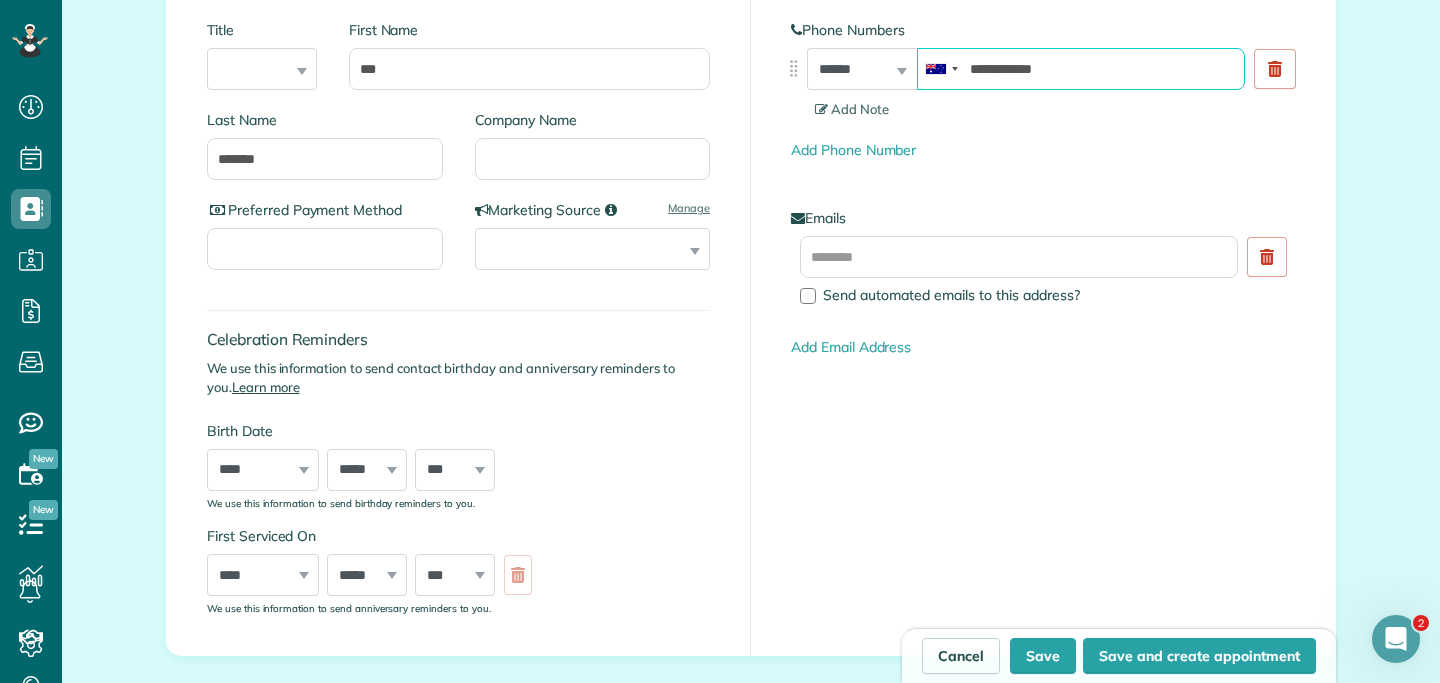 type on "**********" 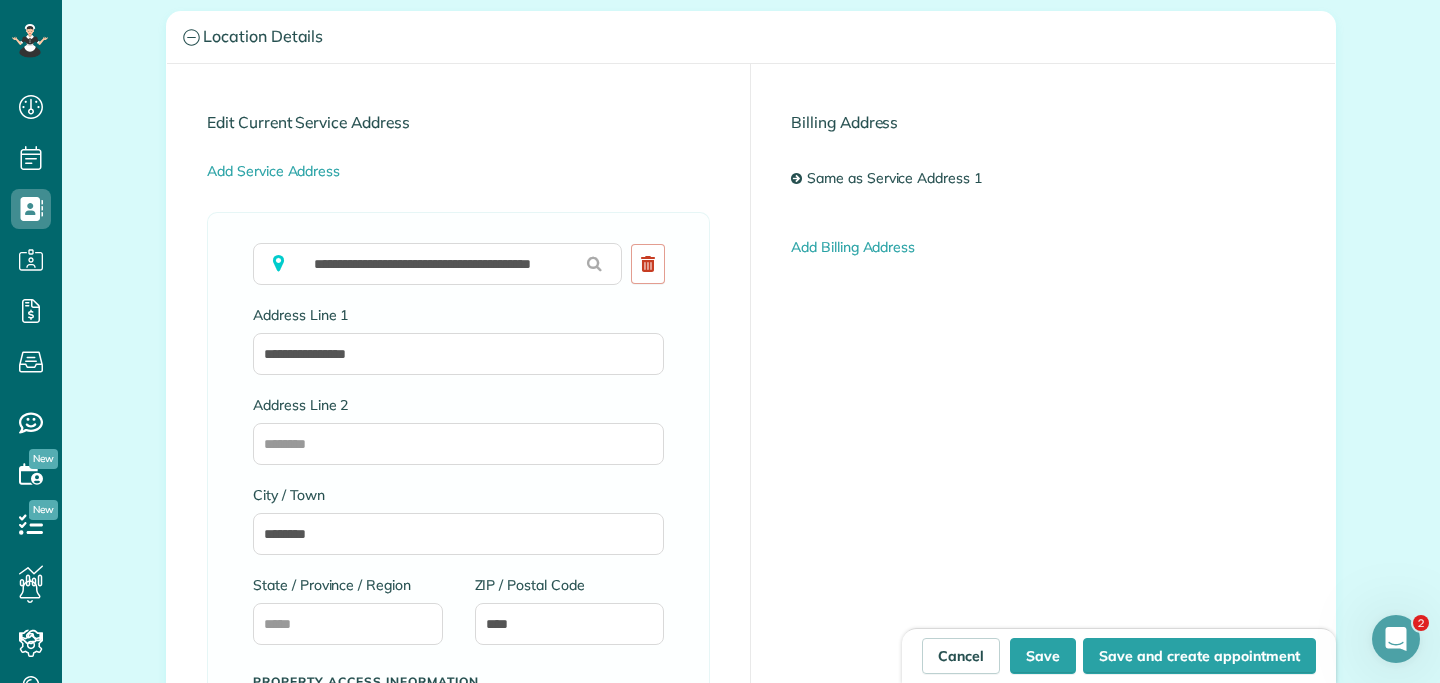 scroll, scrollTop: 900, scrollLeft: 0, axis: vertical 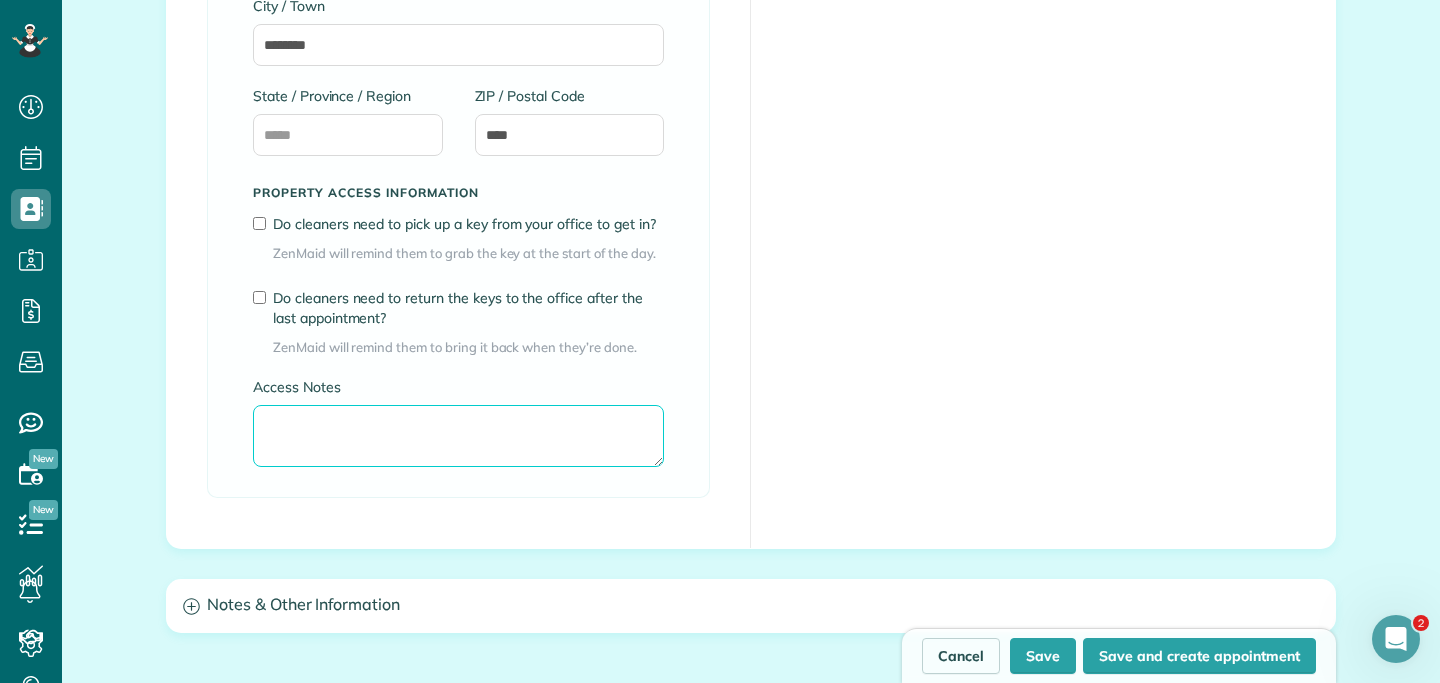 click on "Access Notes" at bounding box center (458, 436) 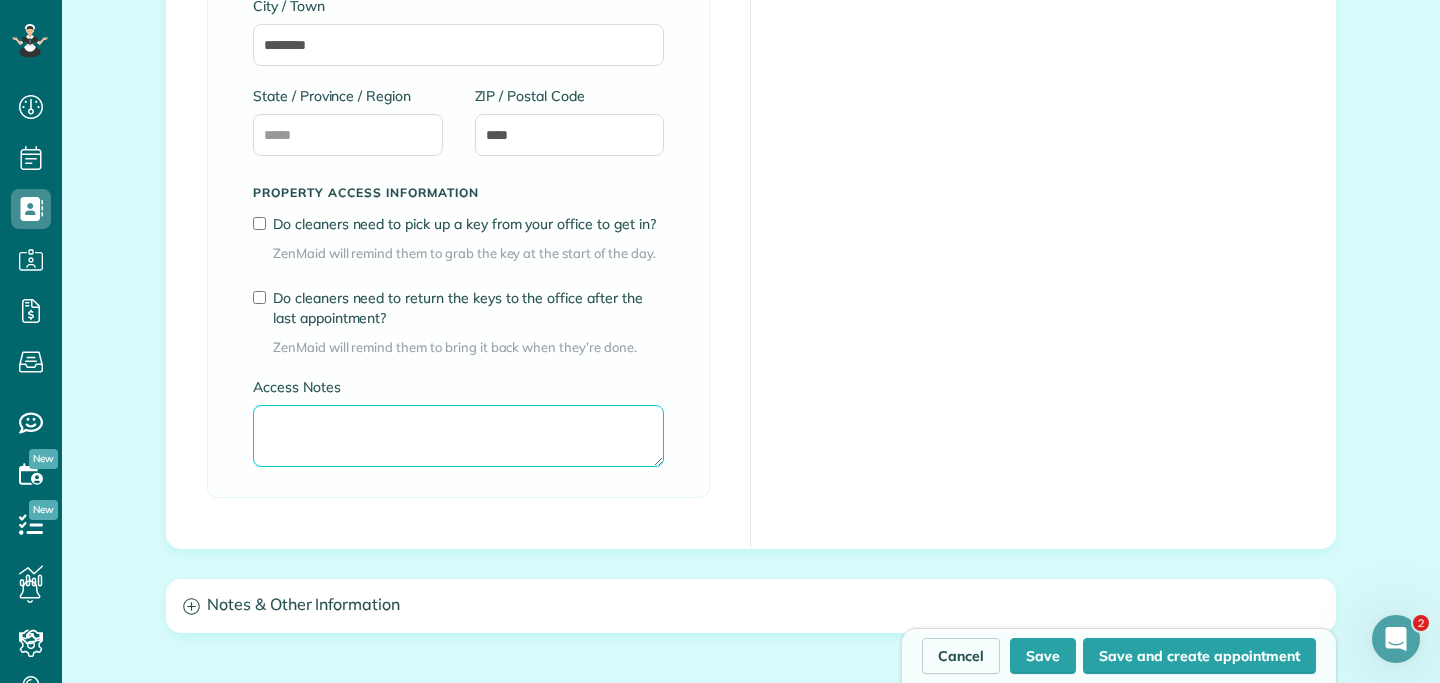 paste on "**********" 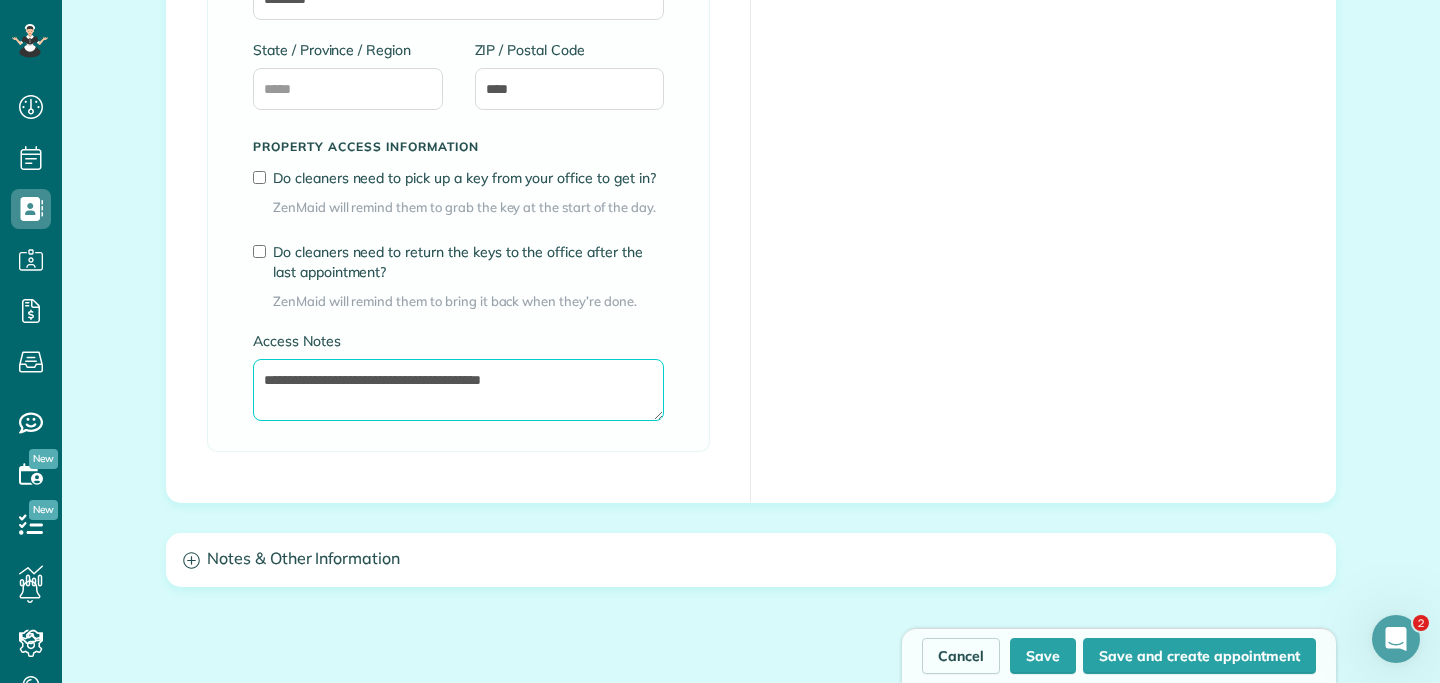 scroll, scrollTop: 1467, scrollLeft: 0, axis: vertical 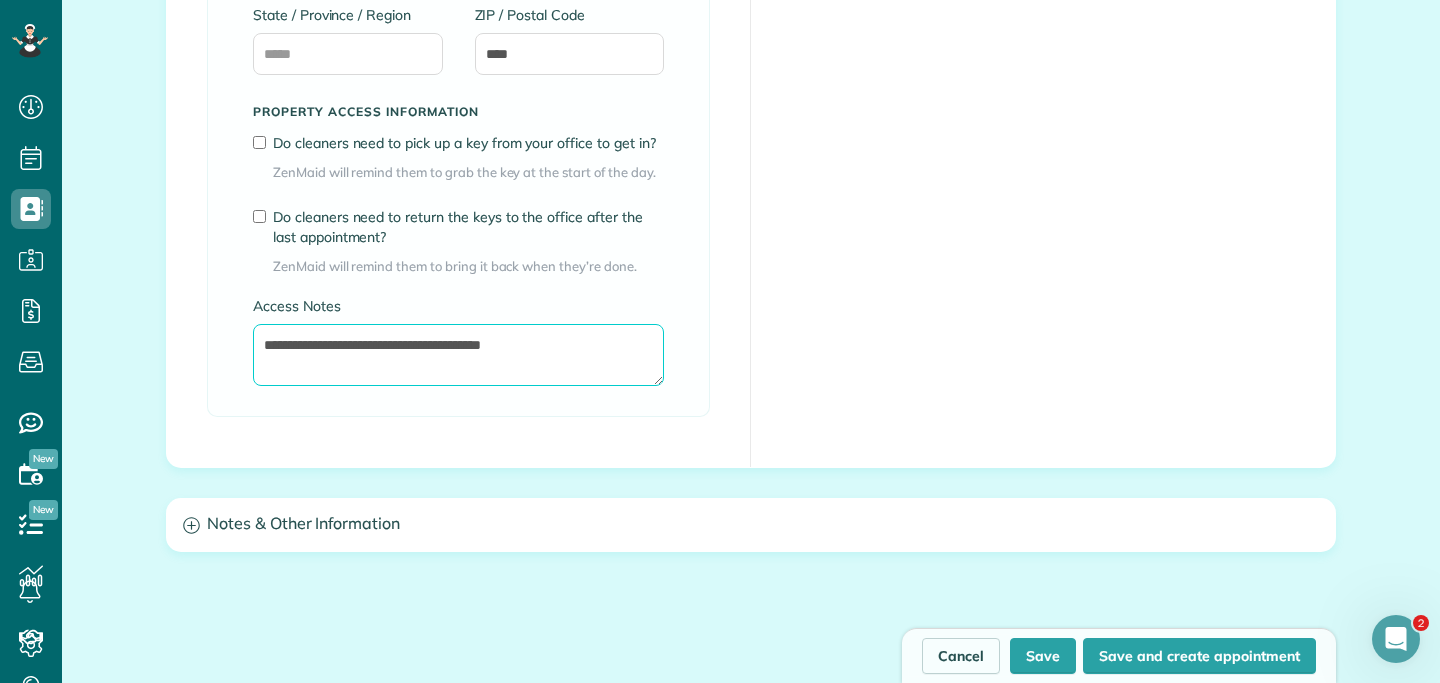 type on "**********" 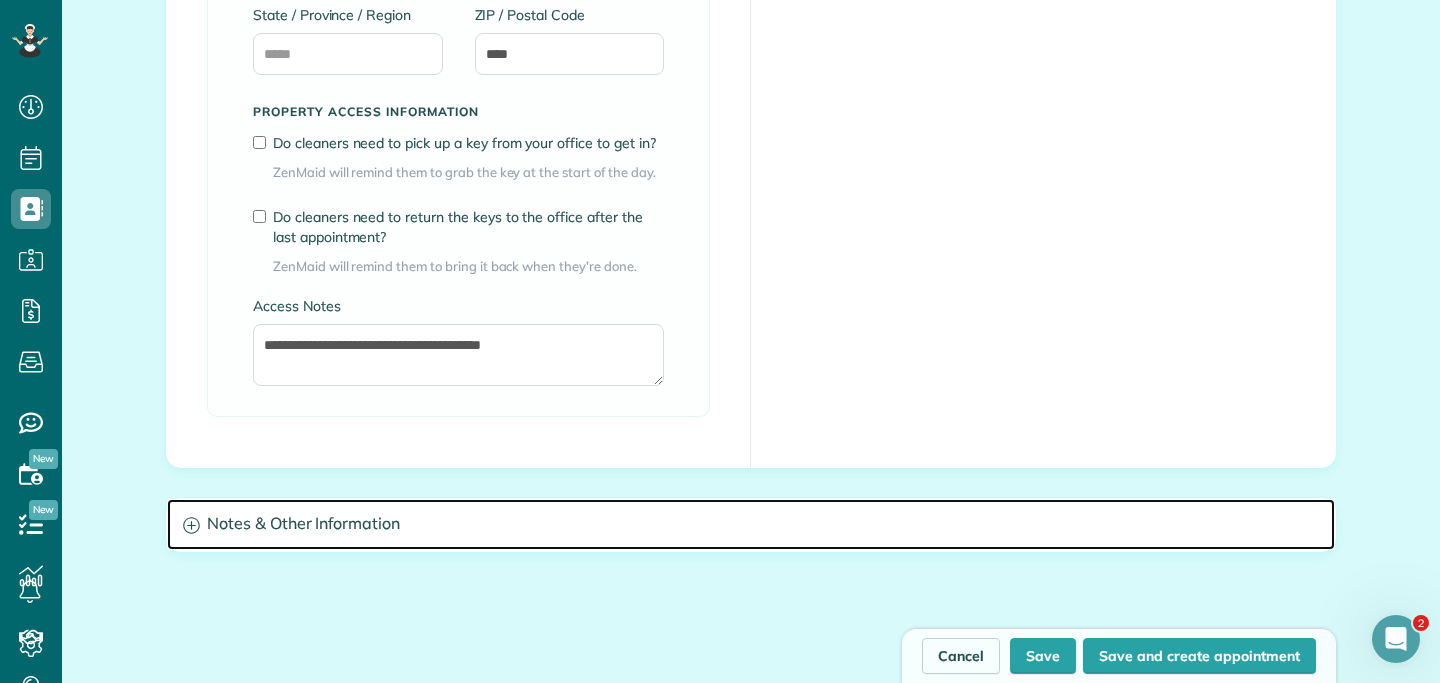 click on "Notes & Other Information" at bounding box center [751, 524] 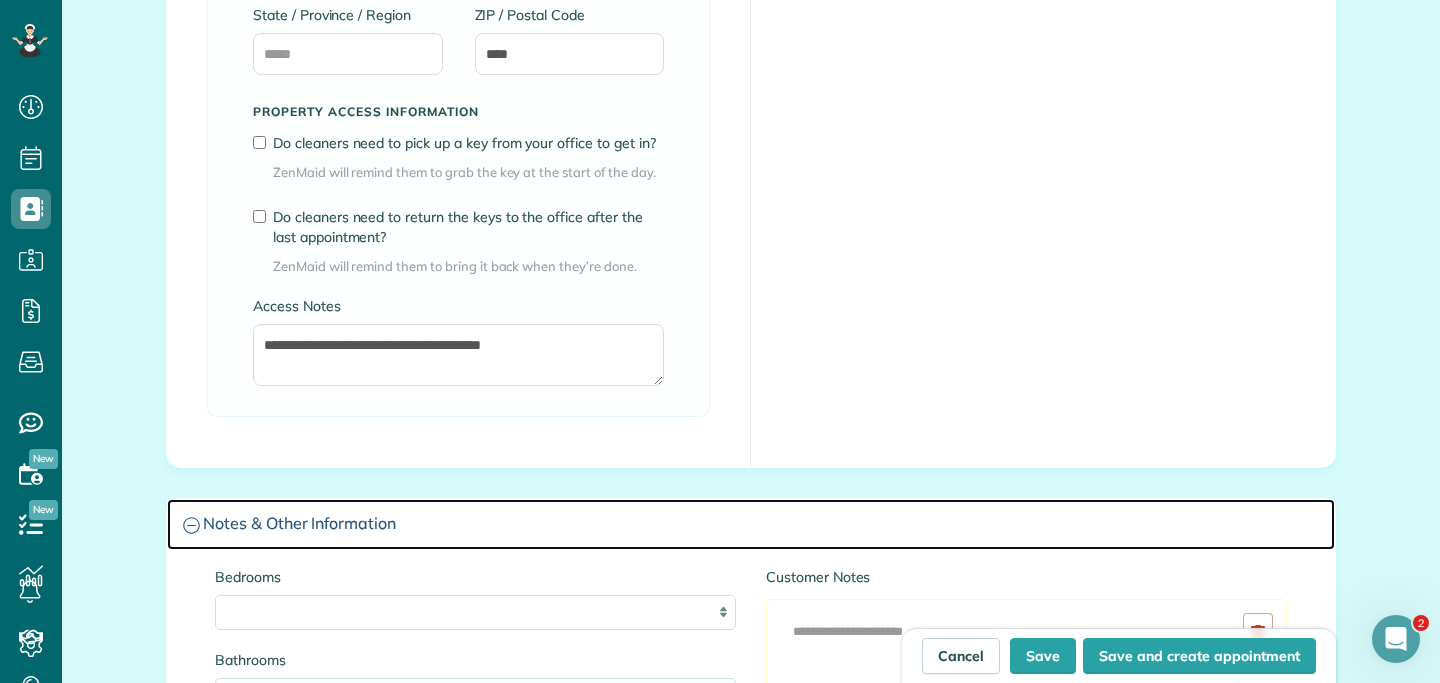 scroll, scrollTop: 1616, scrollLeft: 0, axis: vertical 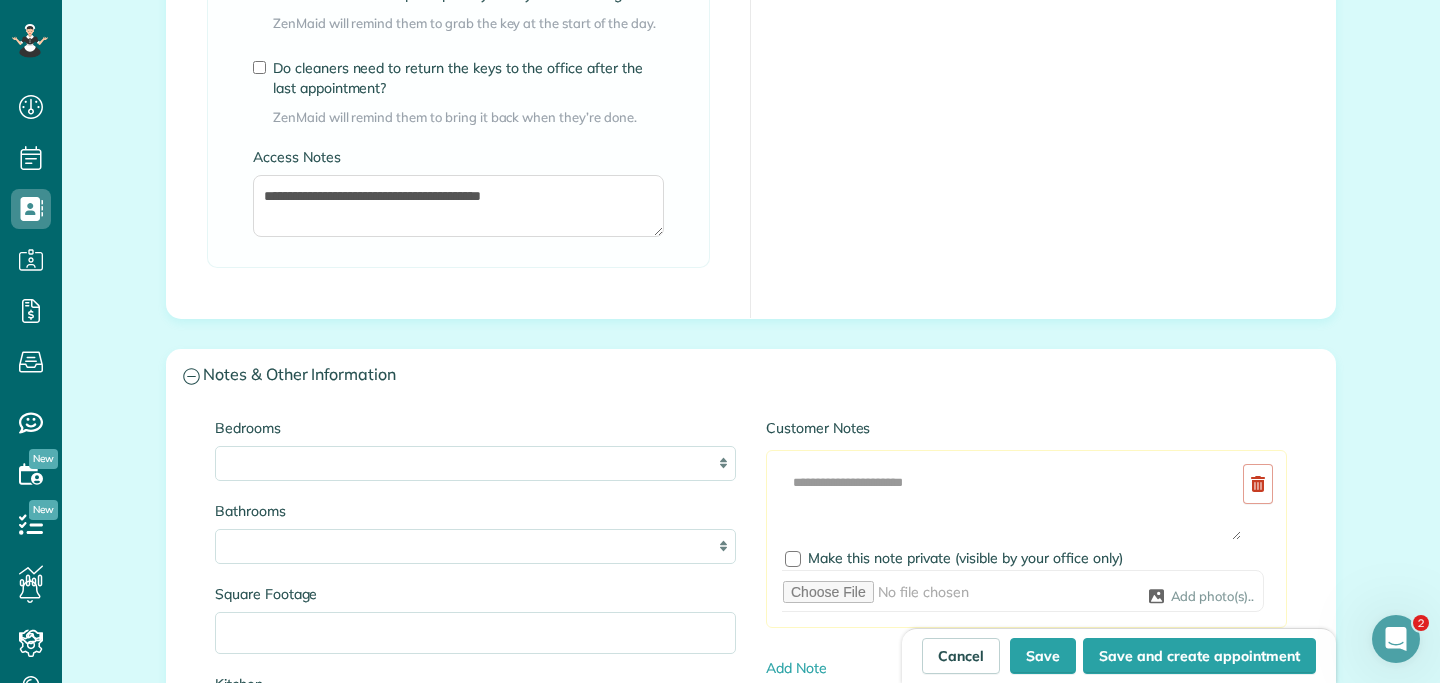 click on "Add Image
Make this note private (visible by your office only)
Add photo(s).." at bounding box center [1026, 539] 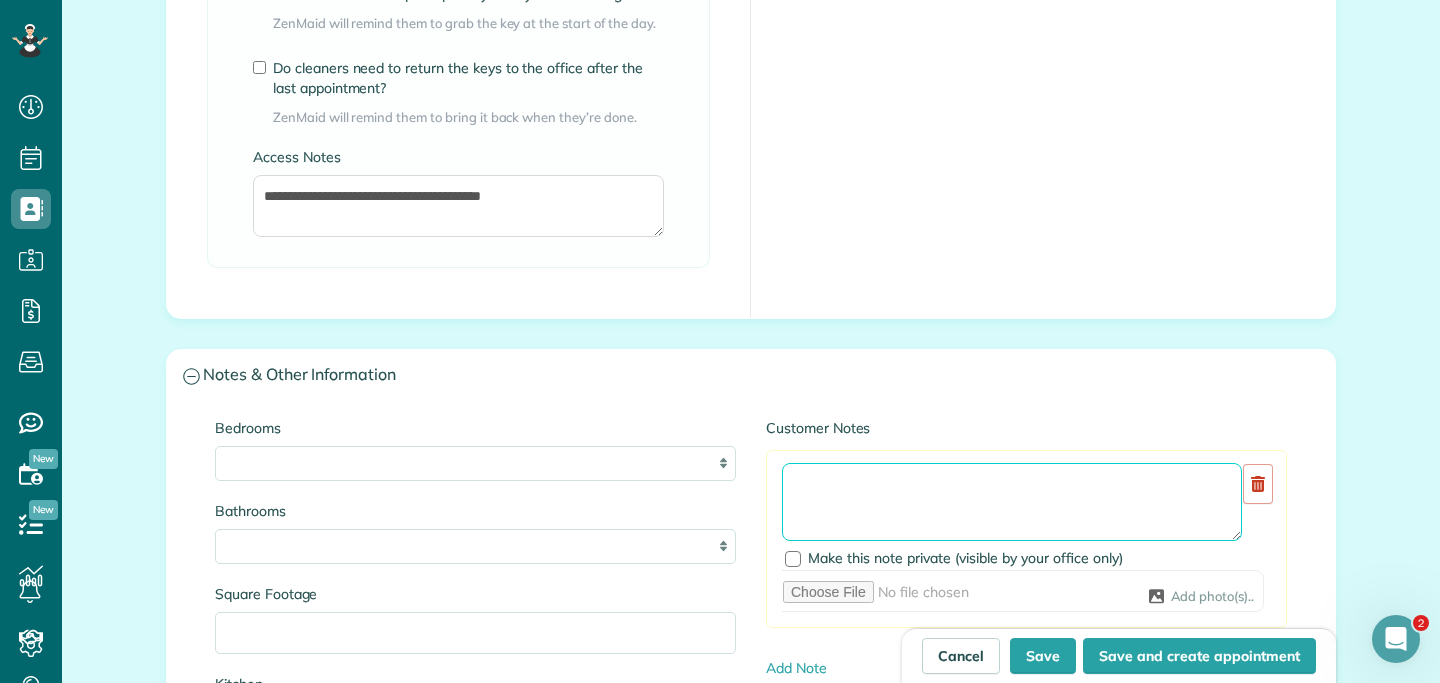 click at bounding box center [1012, 502] 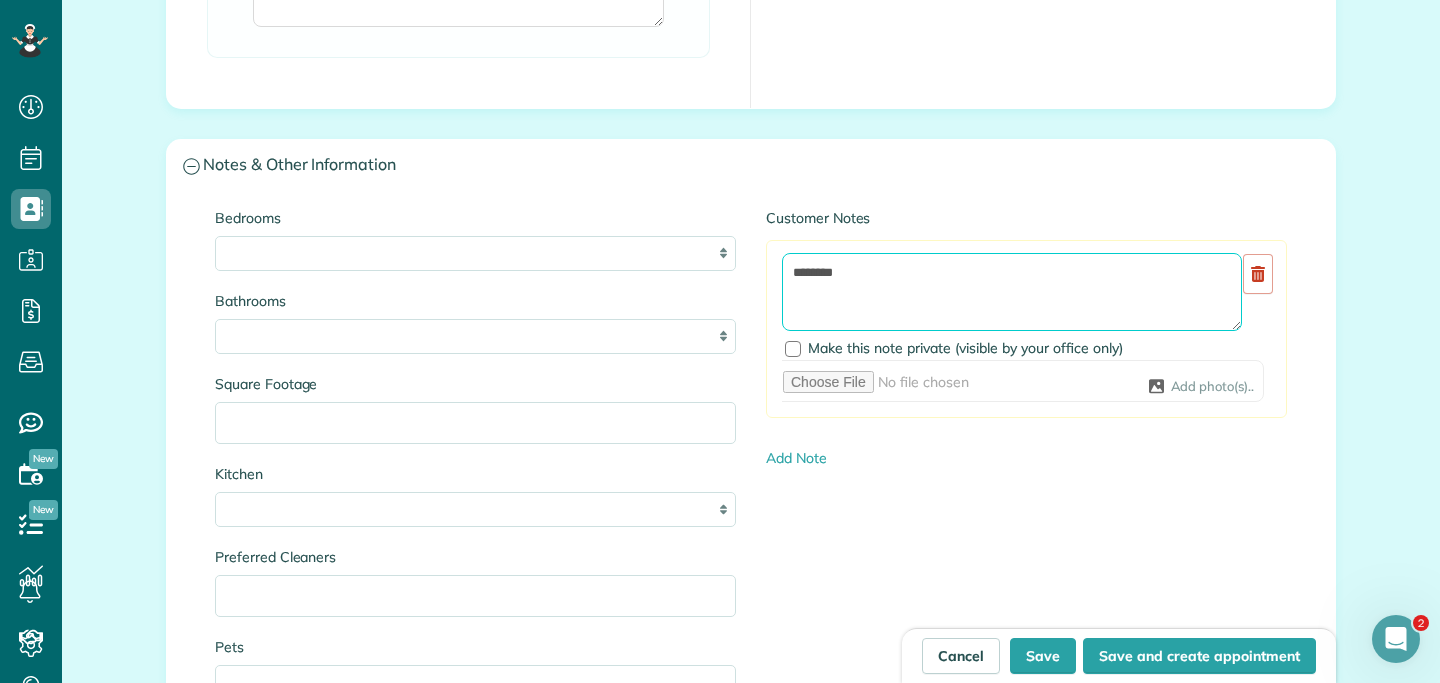 scroll, scrollTop: 1845, scrollLeft: 0, axis: vertical 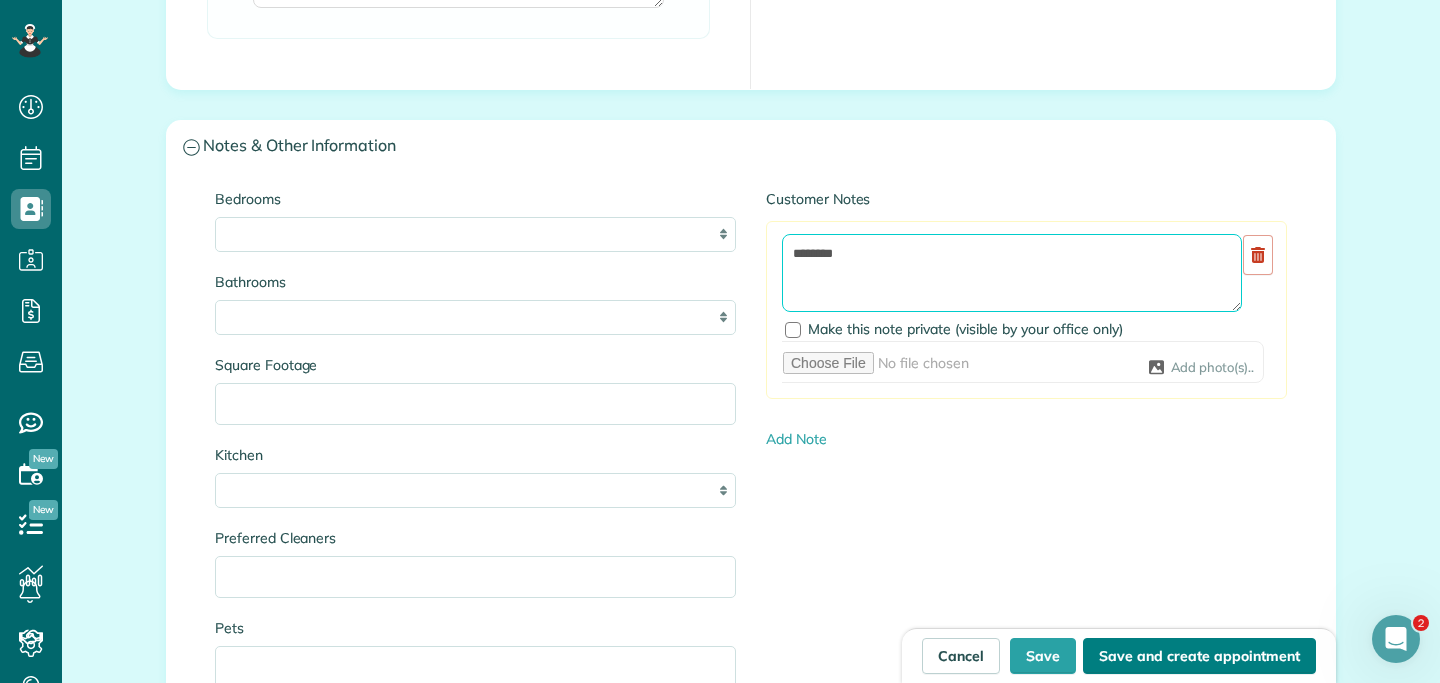 type on "********" 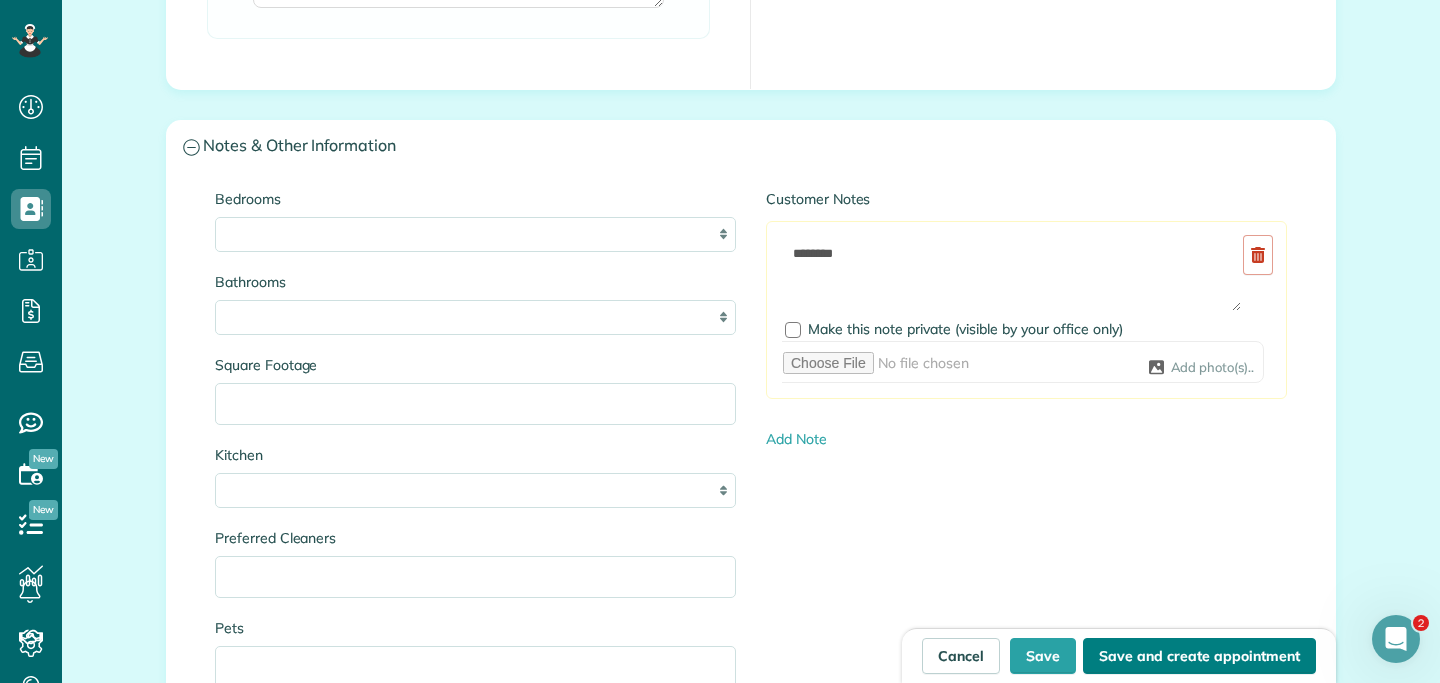 click on "Save and create appointment" at bounding box center [1199, 656] 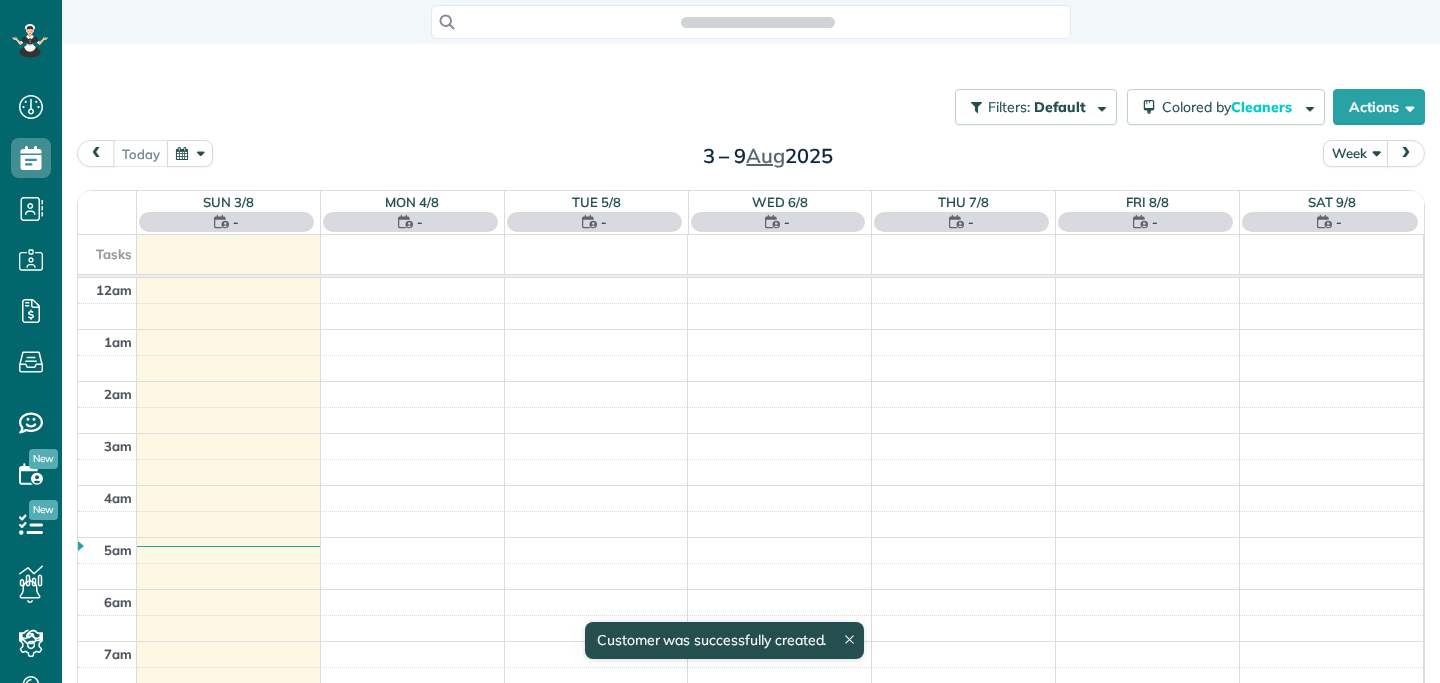 scroll, scrollTop: 0, scrollLeft: 0, axis: both 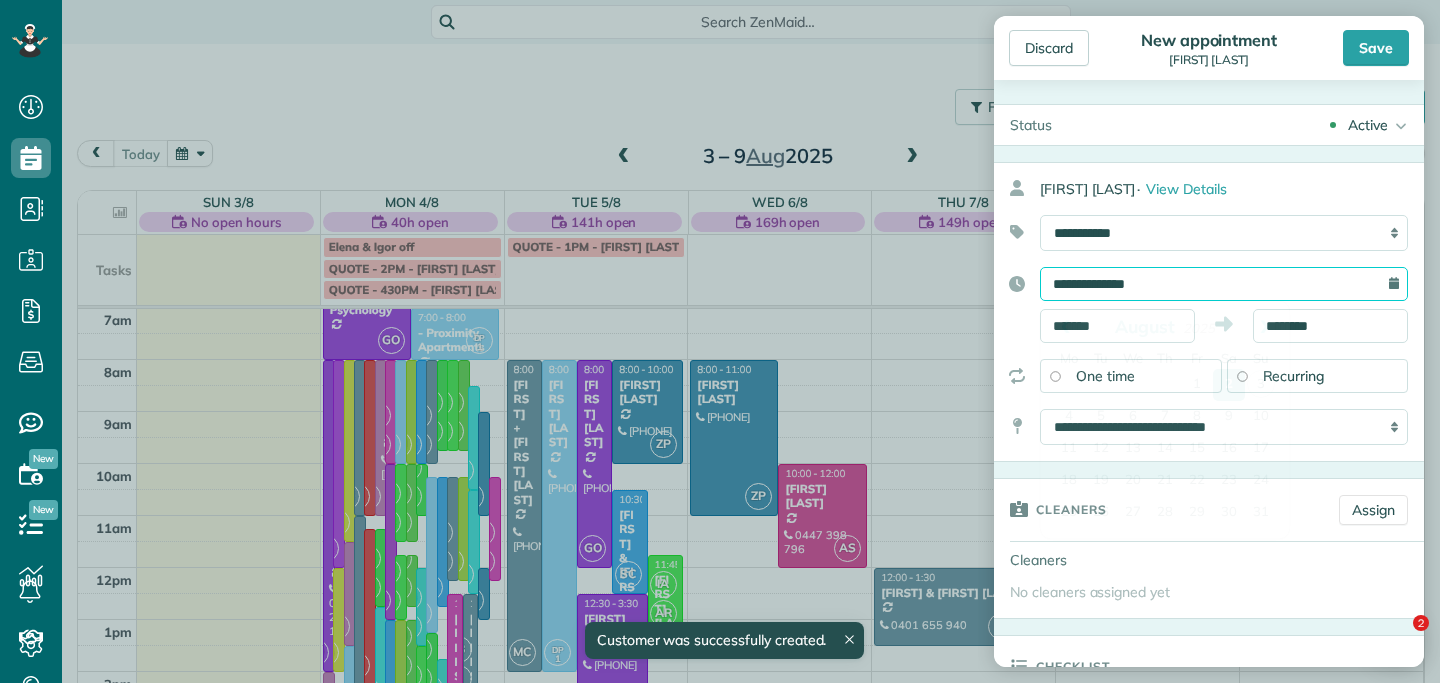 click on "**********" at bounding box center [1224, 284] 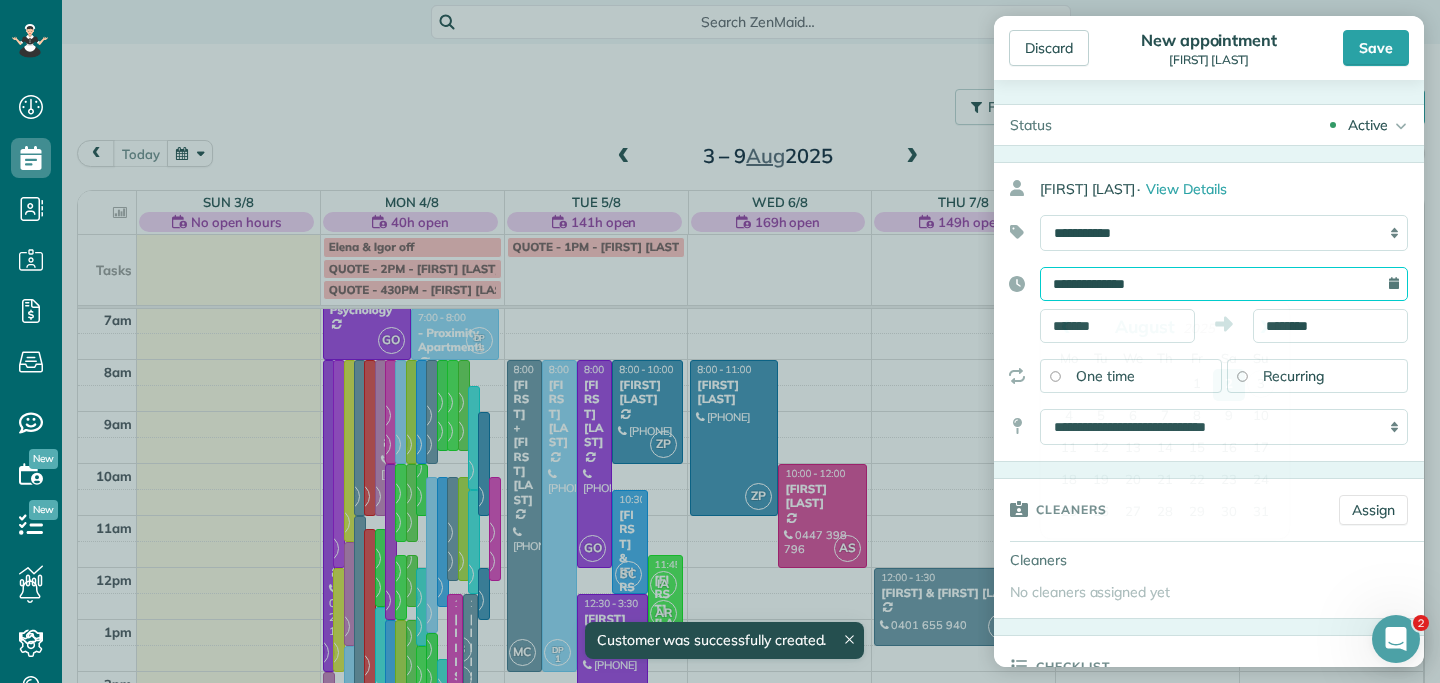 scroll, scrollTop: 0, scrollLeft: 0, axis: both 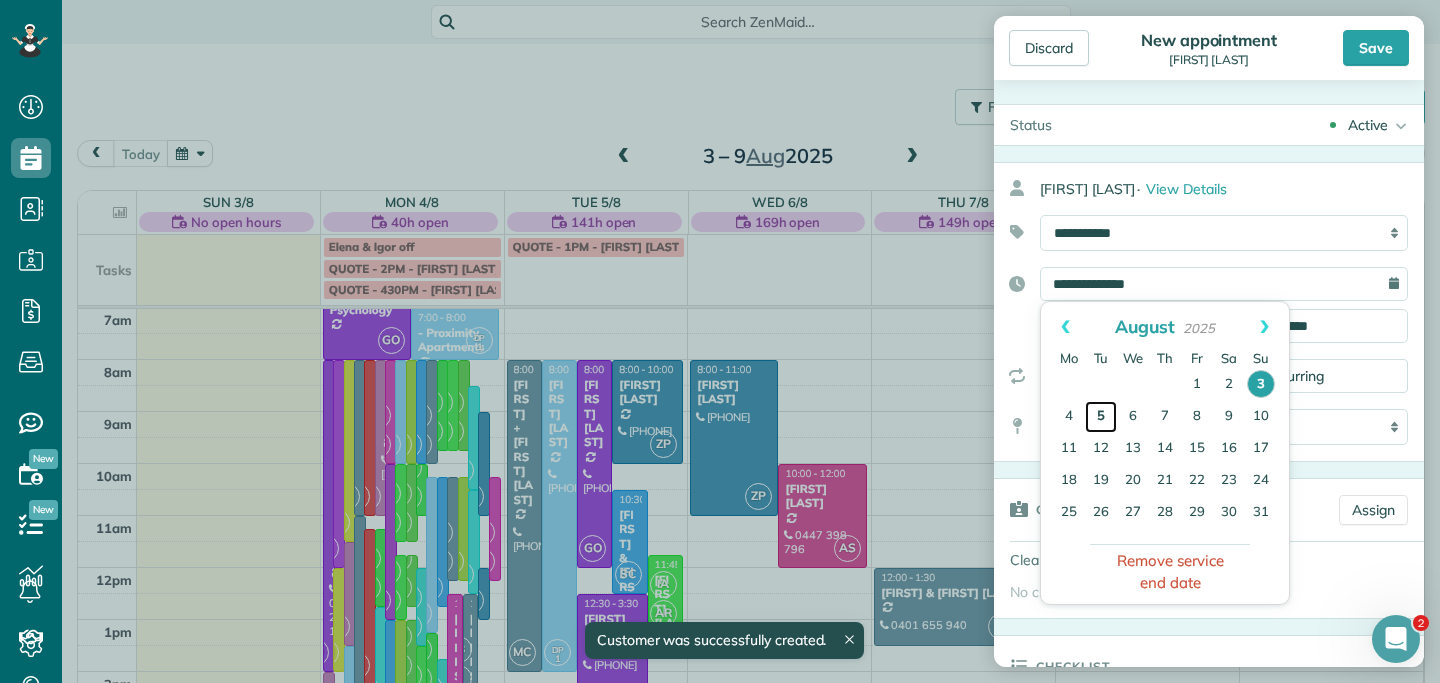 click on "5" at bounding box center (1101, 417) 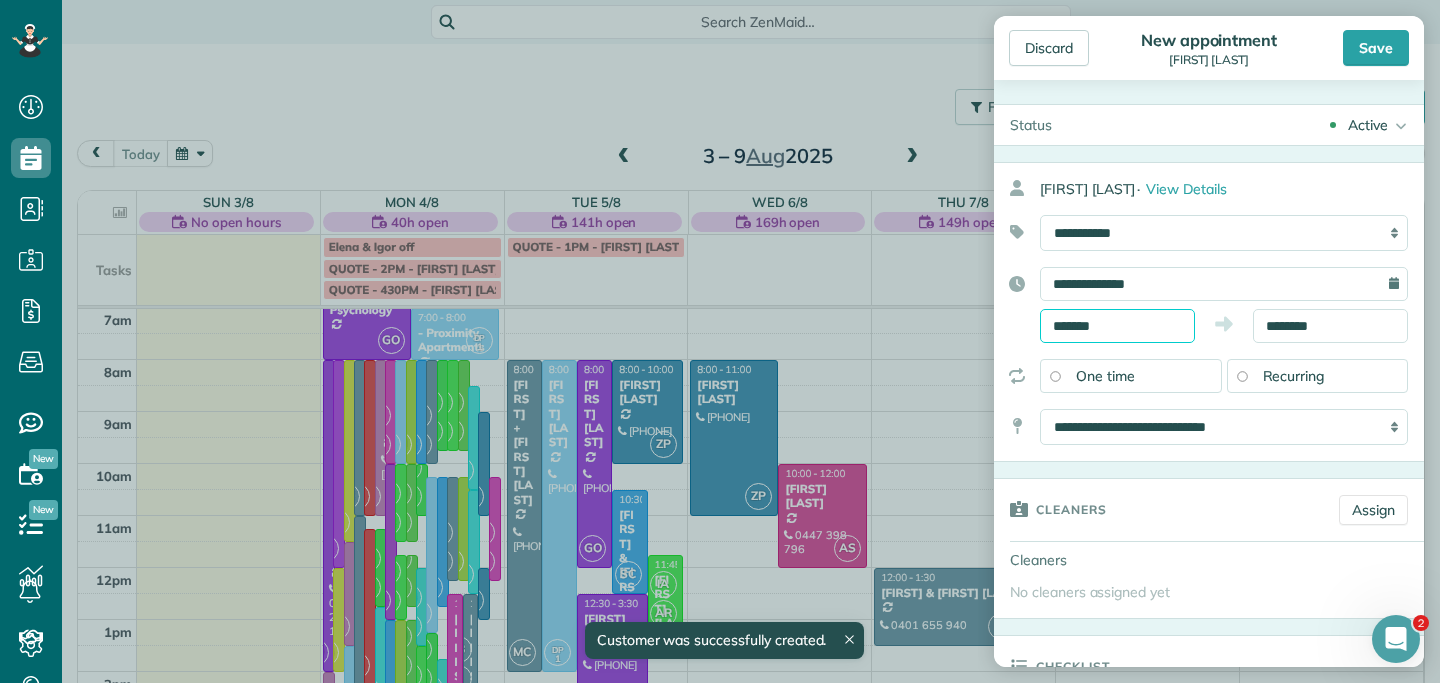 click on "*******" at bounding box center (1117, 326) 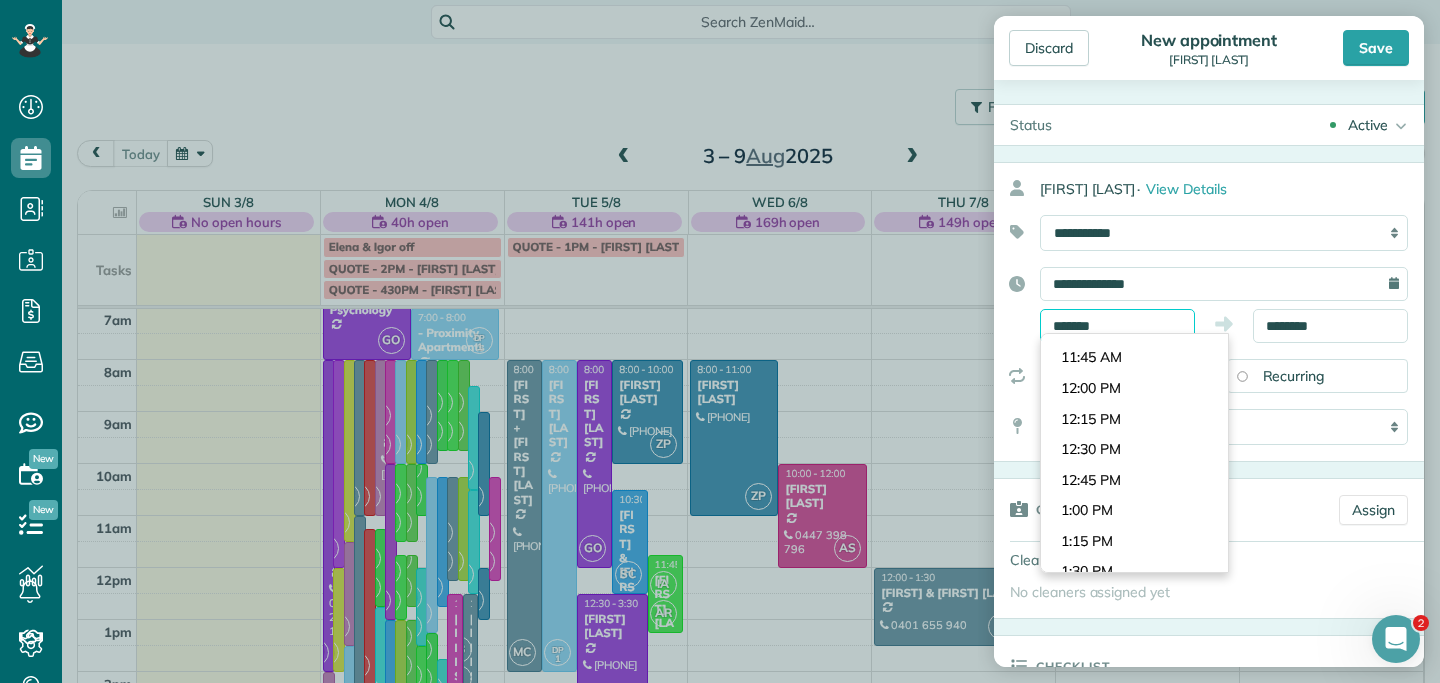 scroll, scrollTop: 1399, scrollLeft: 0, axis: vertical 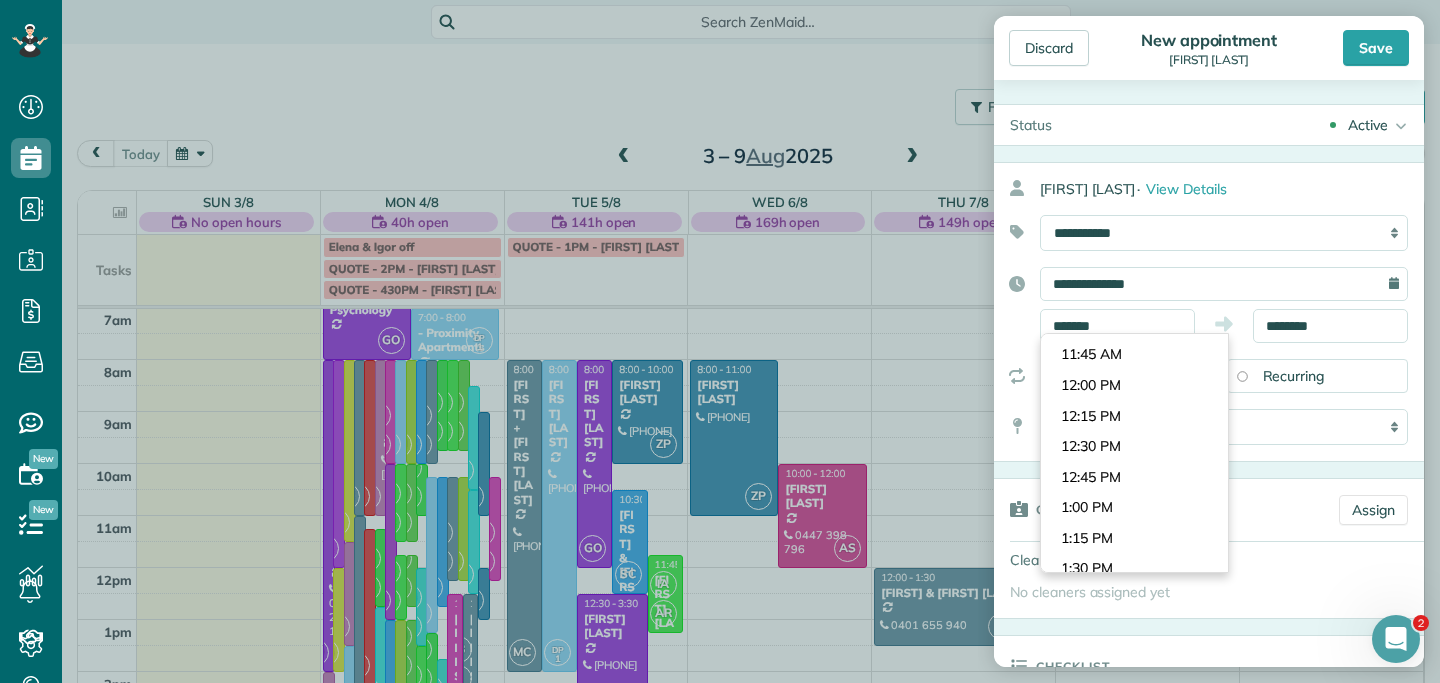 type on "********" 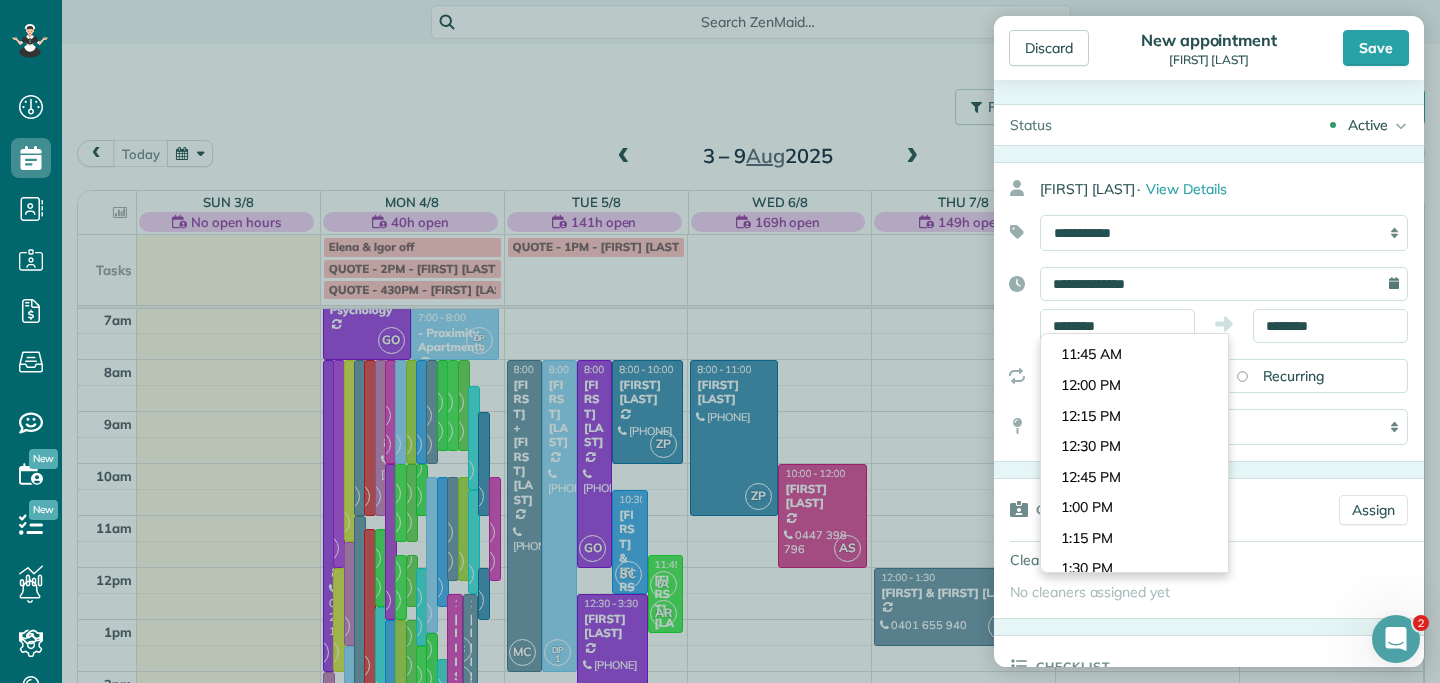 click on "Dashboard
Scheduling
Calendar View
List View
Dispatch View - Weekly scheduling (Beta)" at bounding box center (720, 341) 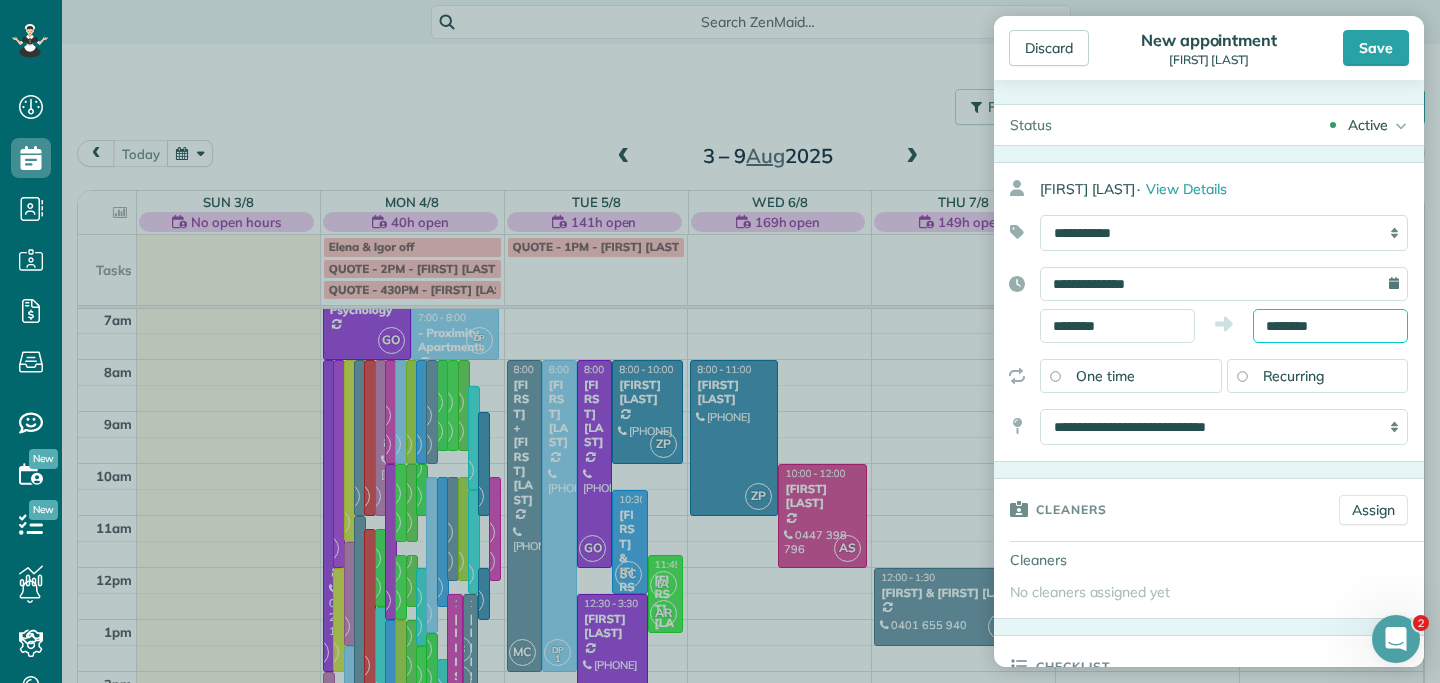 click on "Dashboard
Scheduling
Calendar View
List View
Dispatch View - Weekly scheduling (Beta)" at bounding box center (720, 341) 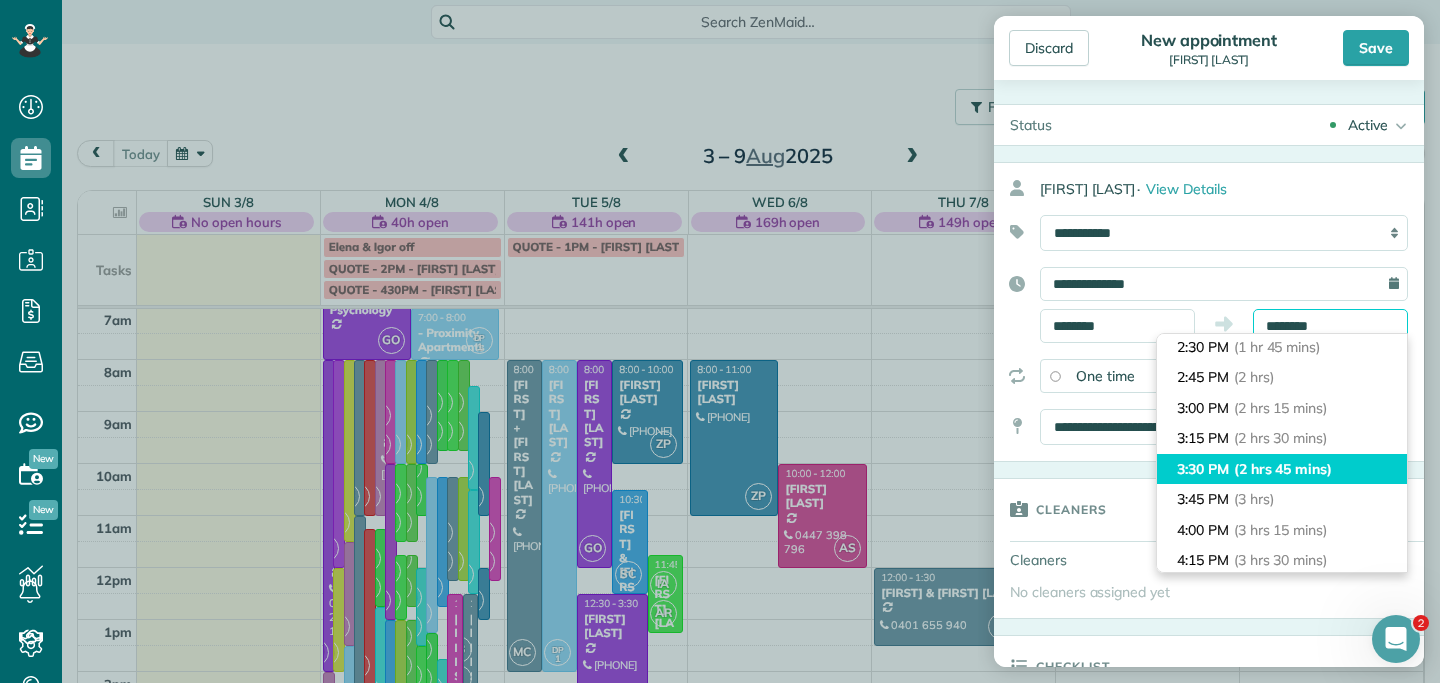scroll, scrollTop: 217, scrollLeft: 0, axis: vertical 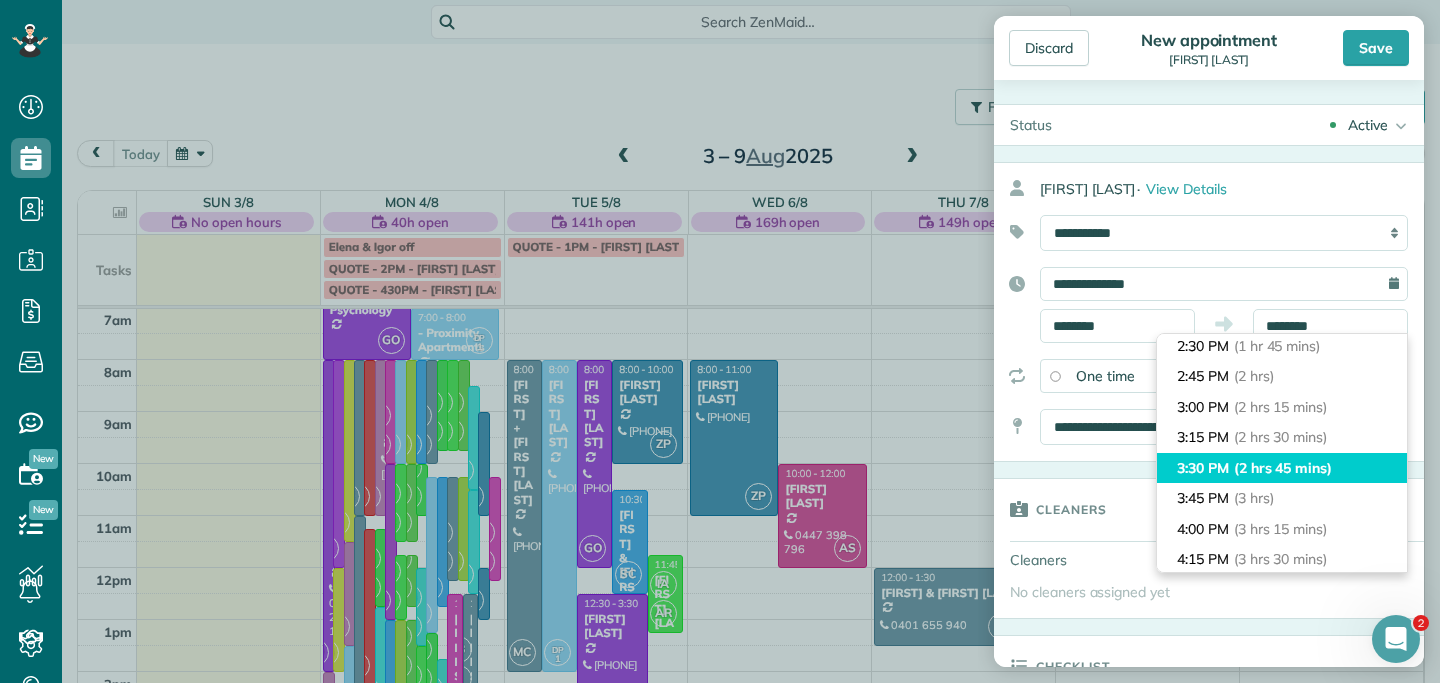 type on "*******" 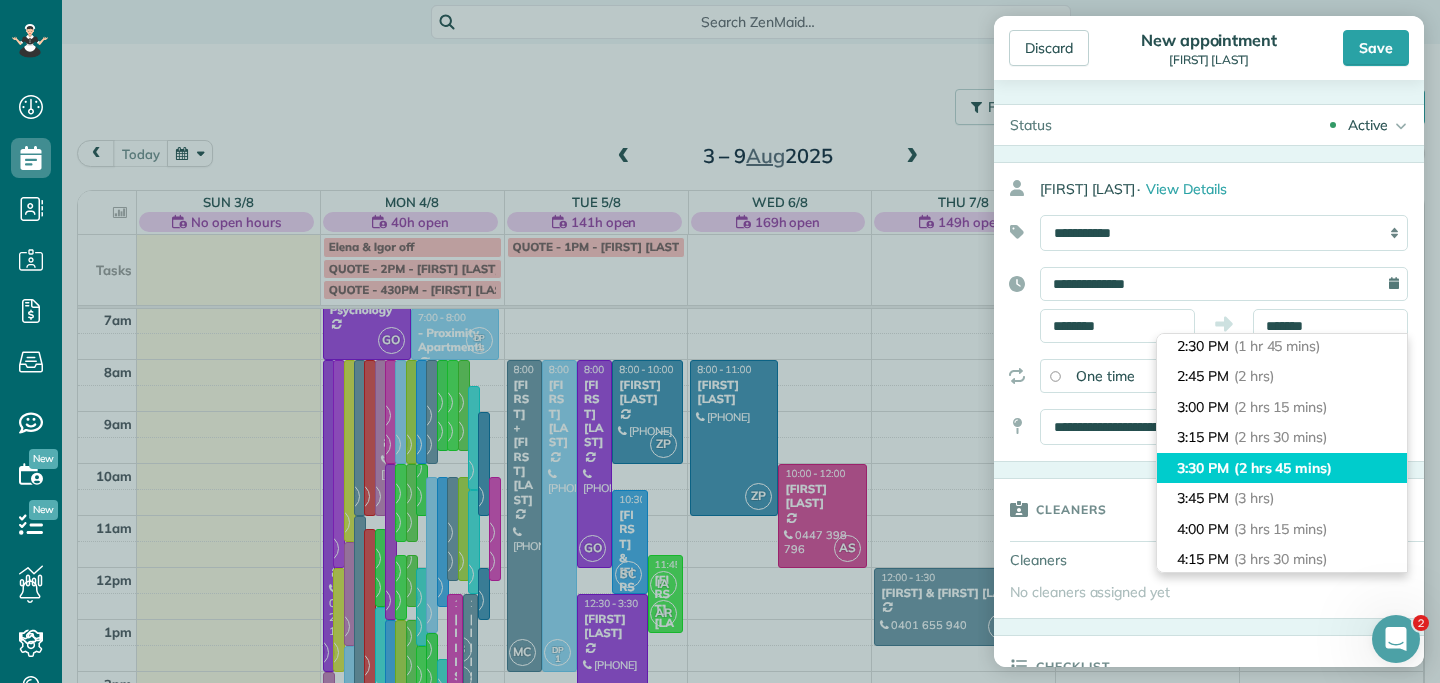 click on "(3 hrs)" at bounding box center (1254, 498) 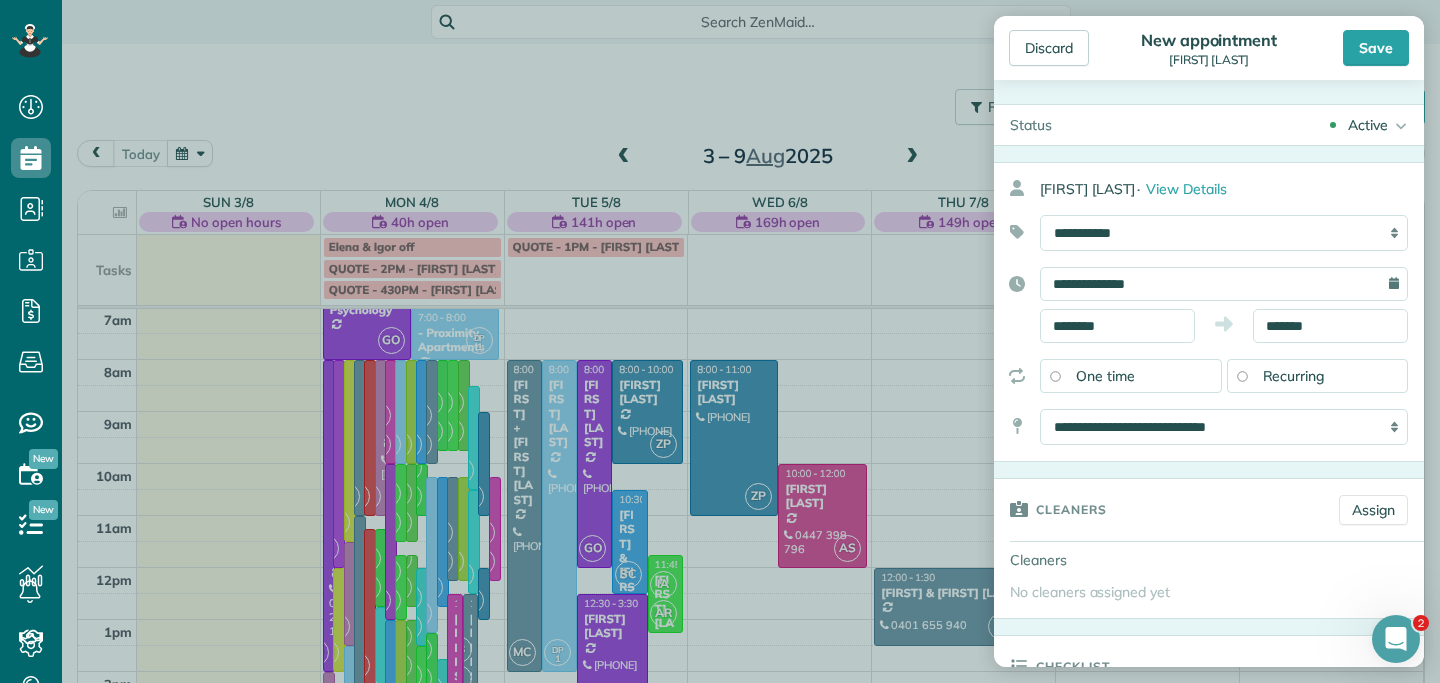 click on "Recurring" at bounding box center (1318, 376) 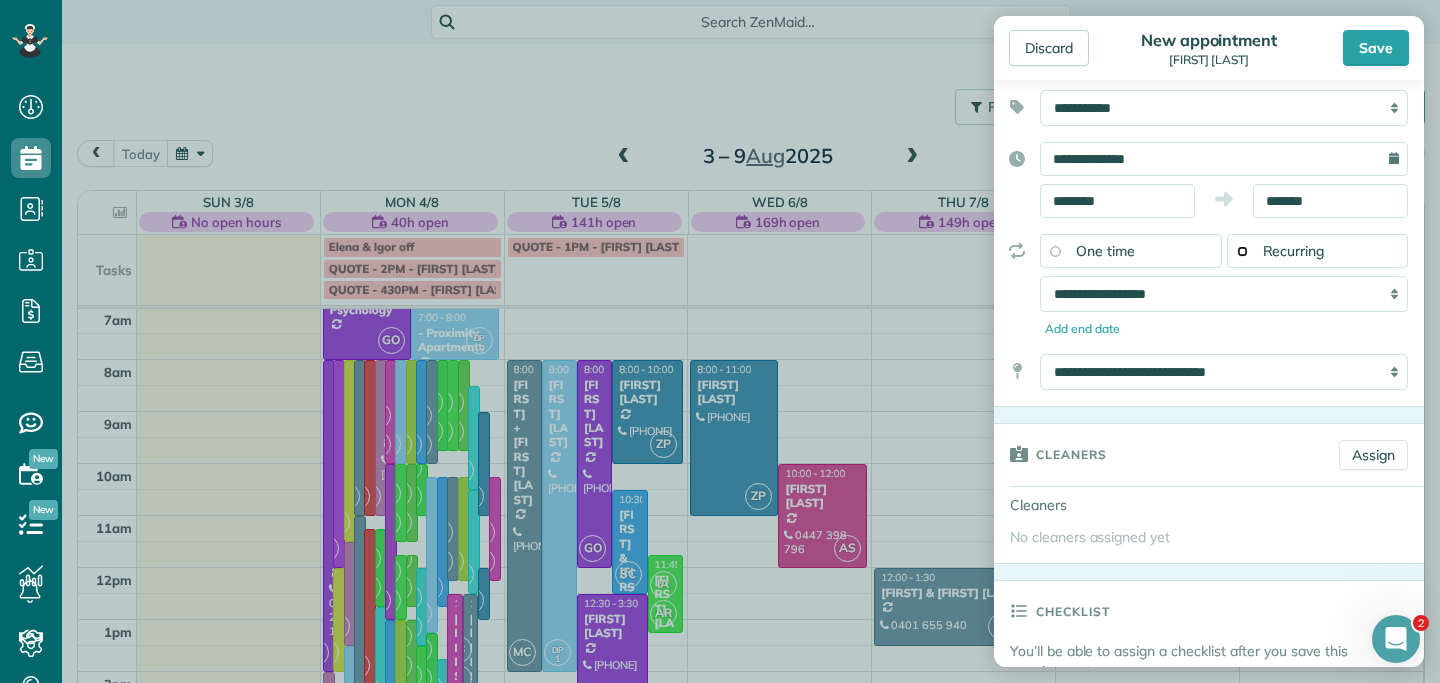 scroll, scrollTop: 167, scrollLeft: 0, axis: vertical 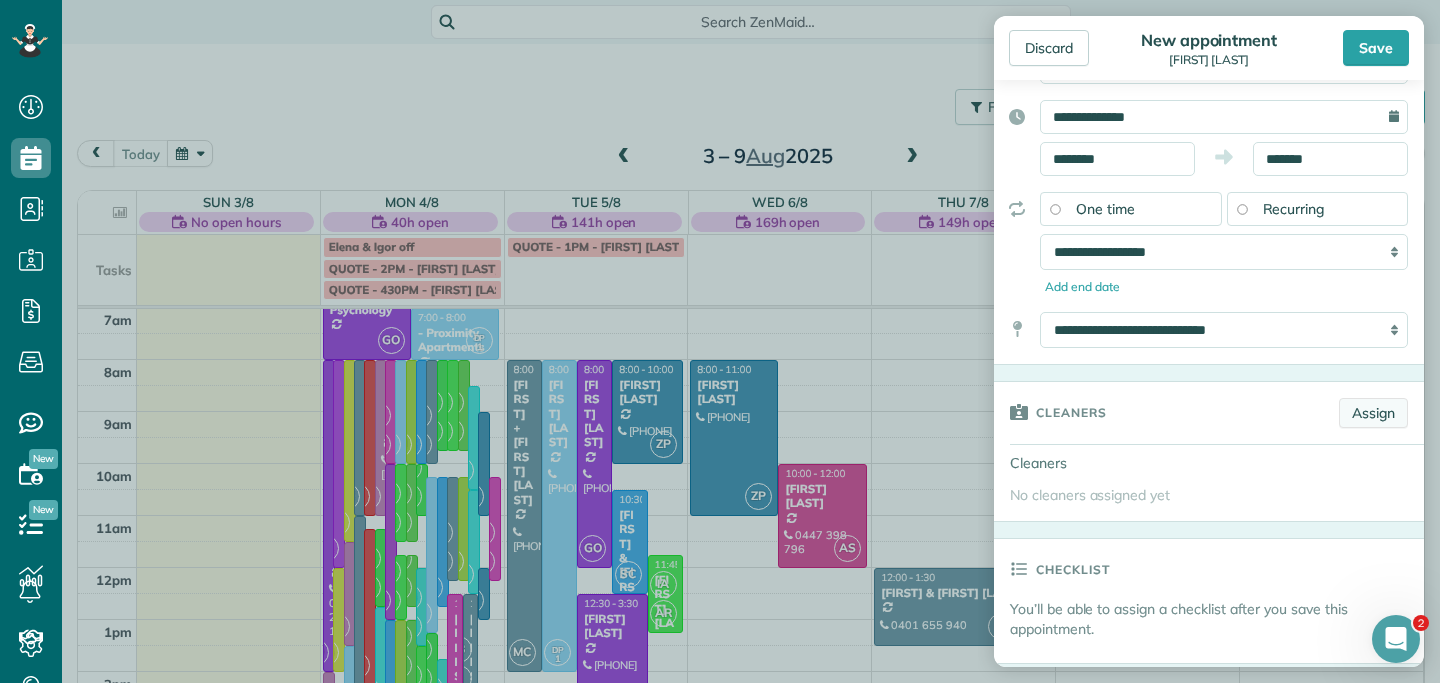 click on "Assign" at bounding box center [1373, 413] 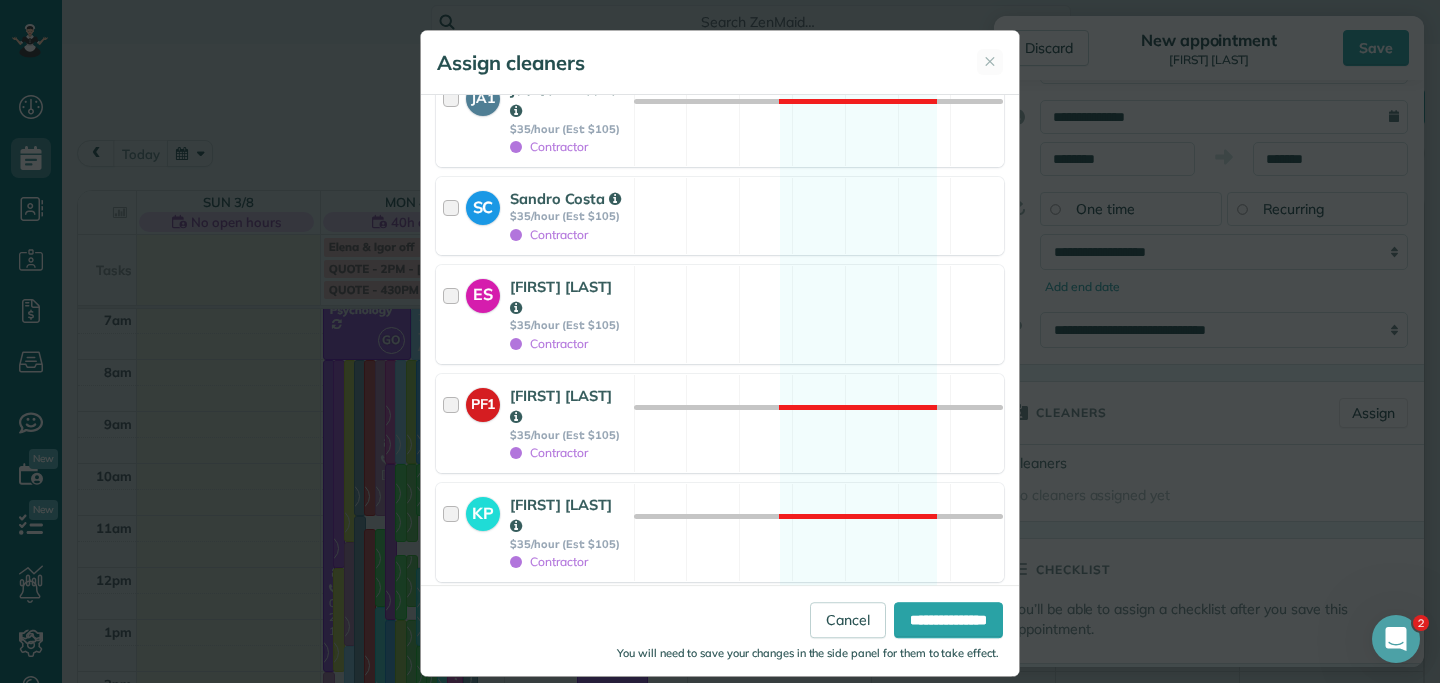 scroll, scrollTop: 724, scrollLeft: 0, axis: vertical 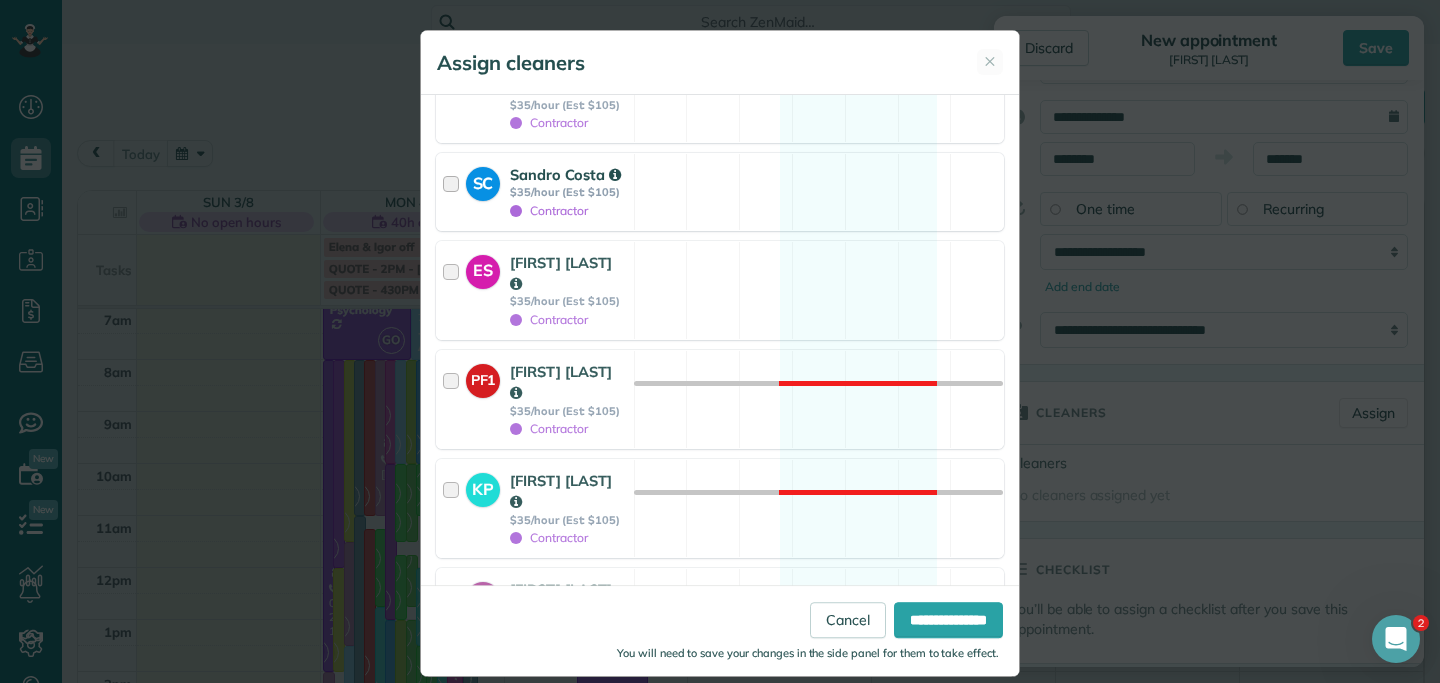 click at bounding box center (454, 192) 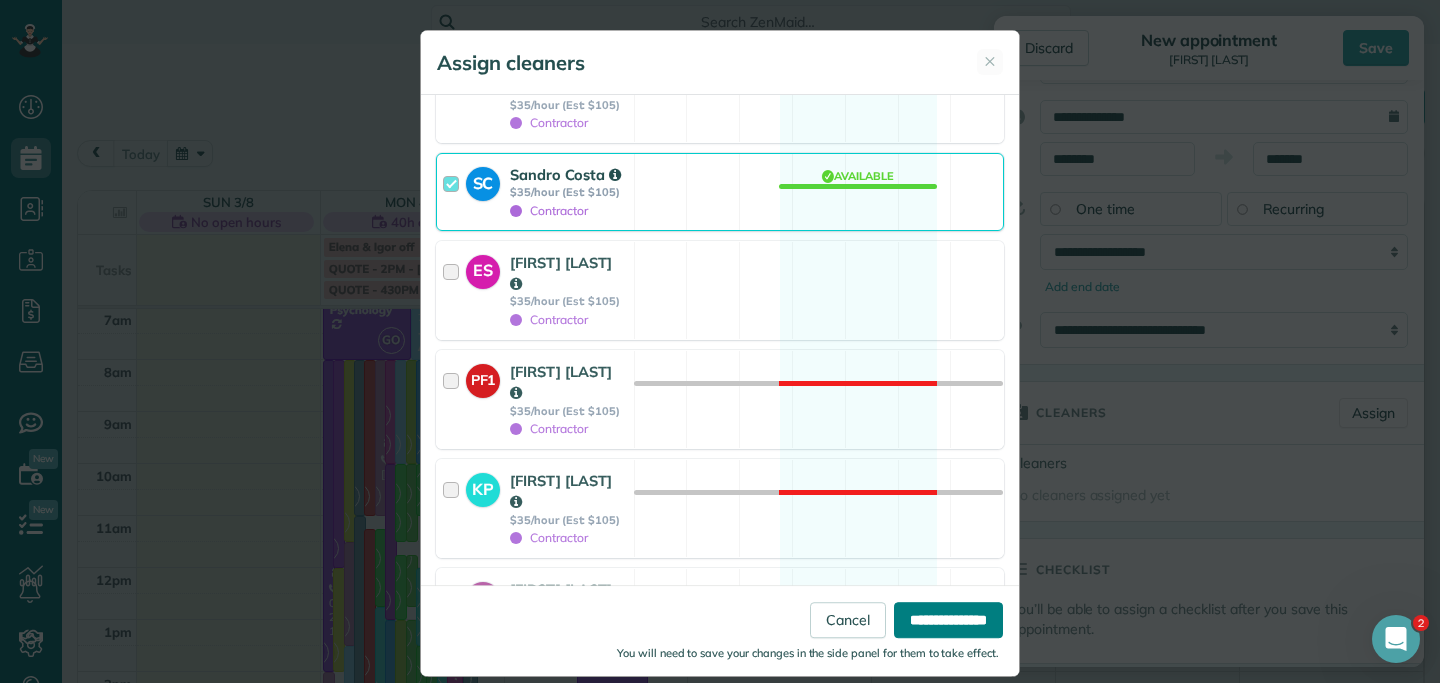 click on "**********" at bounding box center [948, 620] 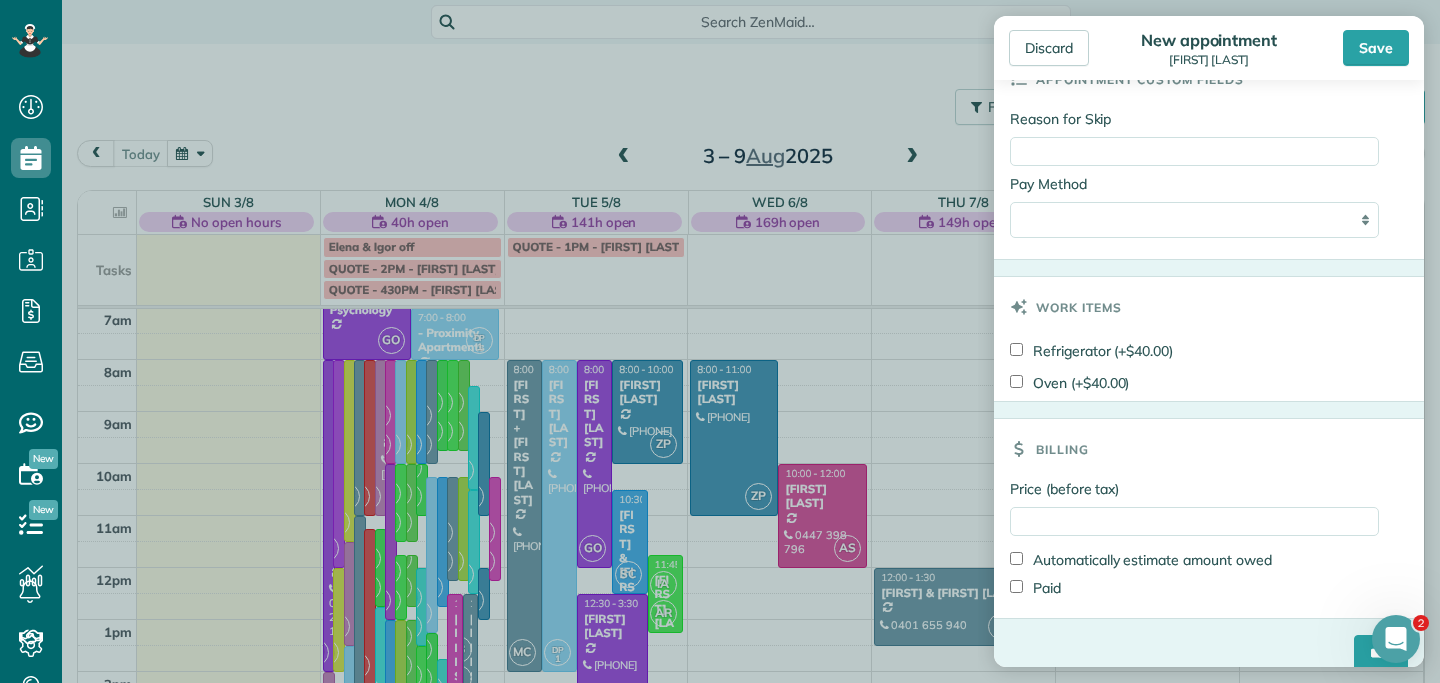 scroll, scrollTop: 1134, scrollLeft: 0, axis: vertical 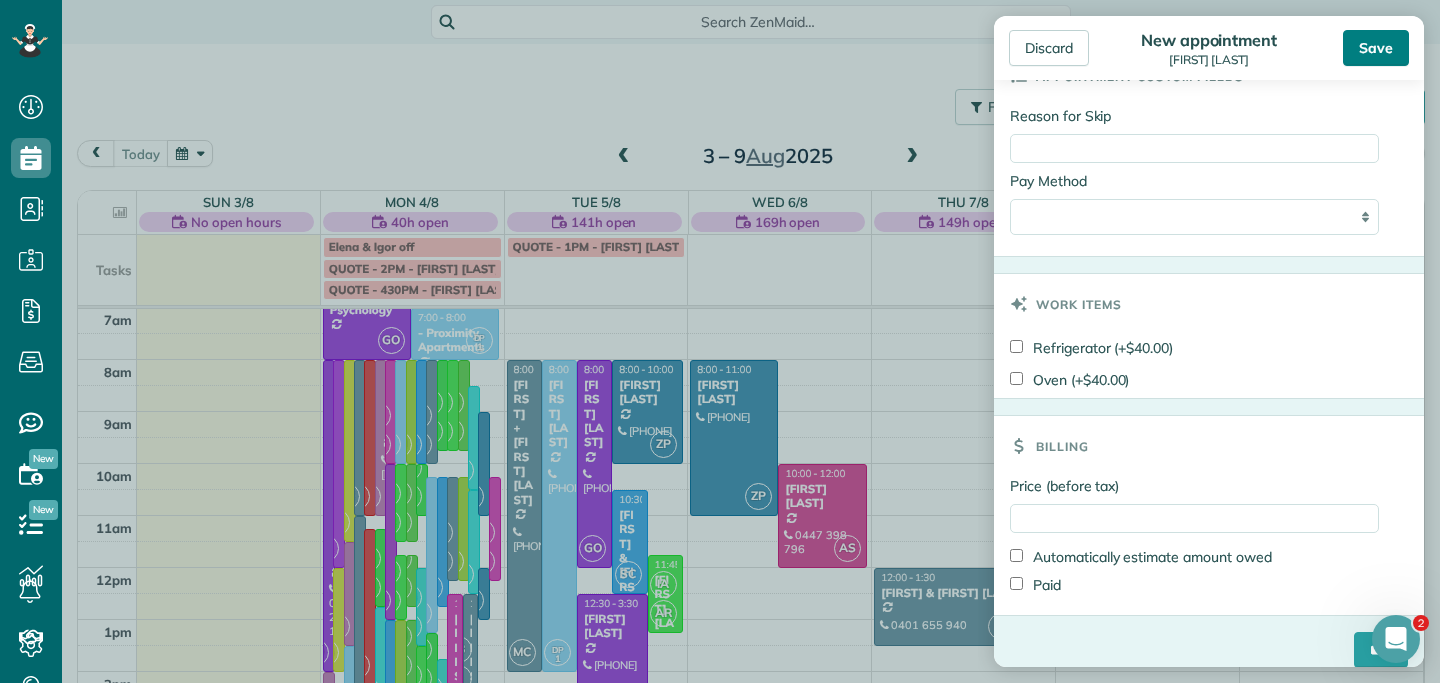 click on "Save" at bounding box center (1376, 48) 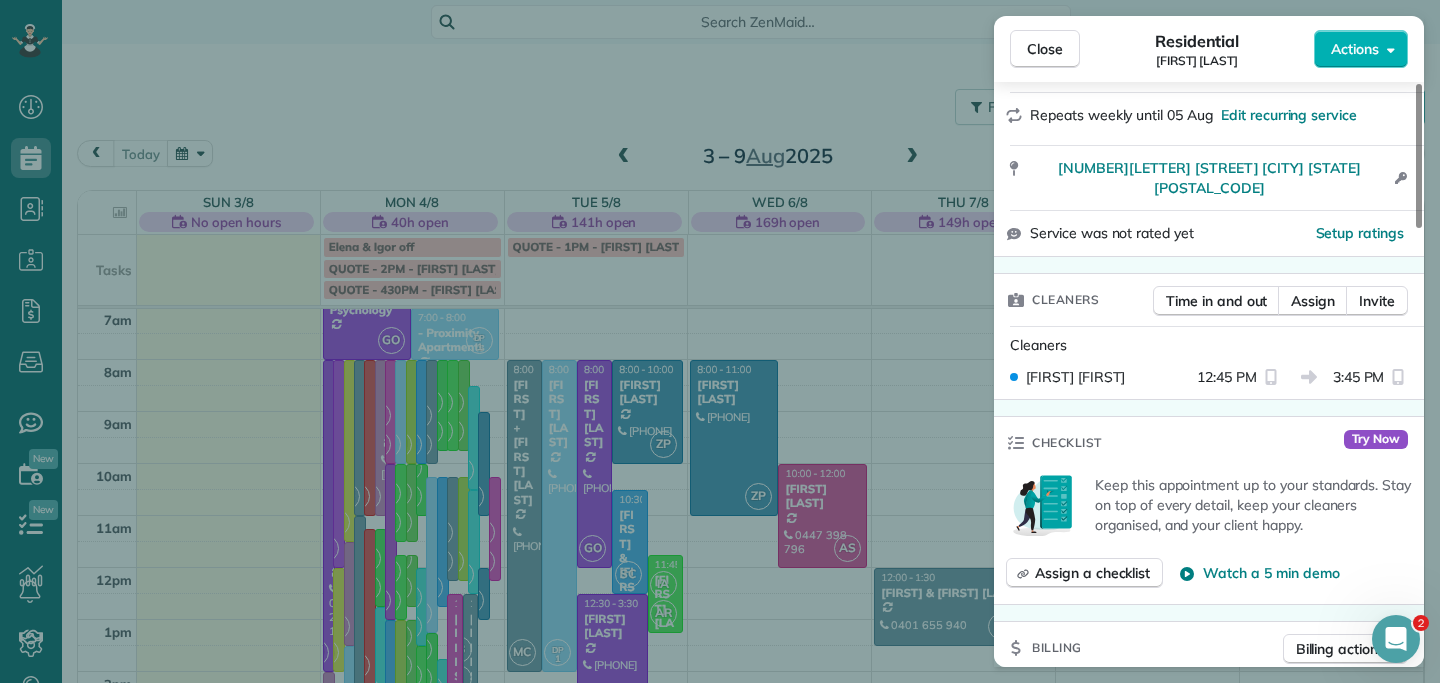 scroll, scrollTop: 351, scrollLeft: 0, axis: vertical 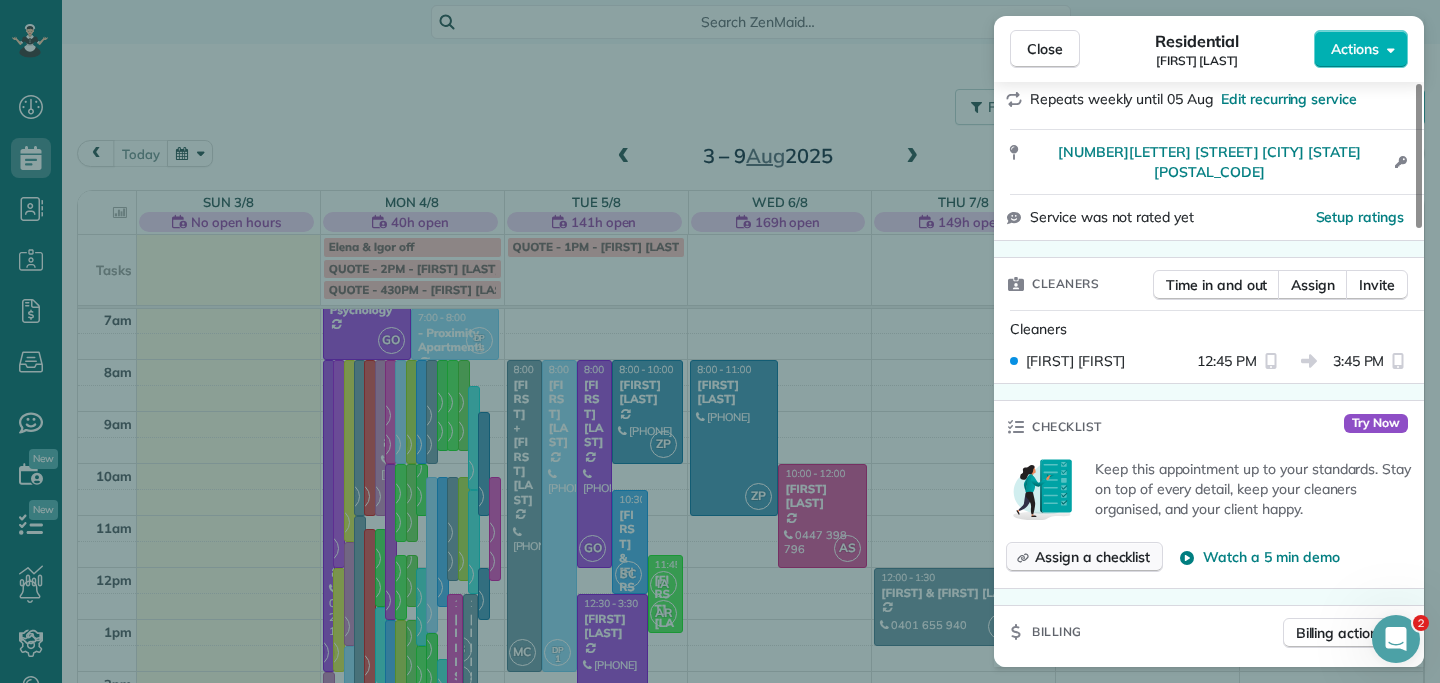 click on "Assign a checklist" at bounding box center (1092, 557) 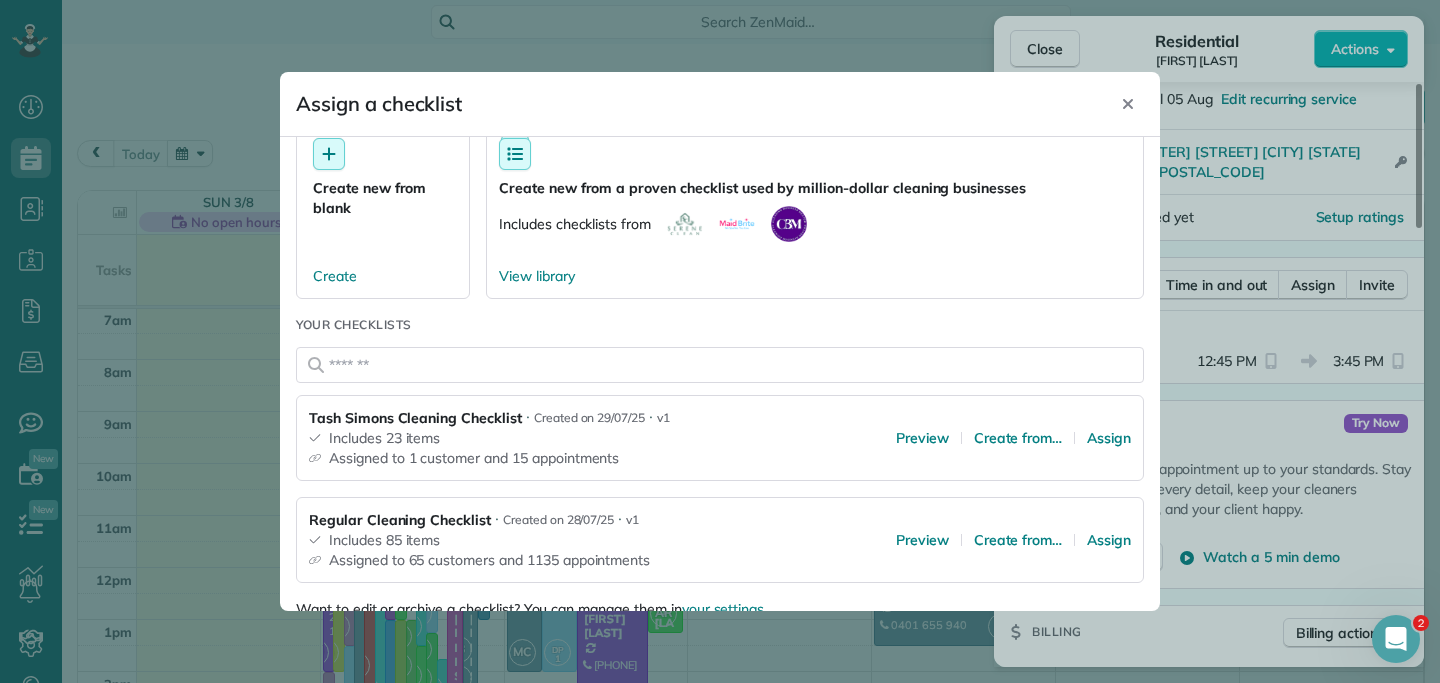 scroll, scrollTop: 79, scrollLeft: 0, axis: vertical 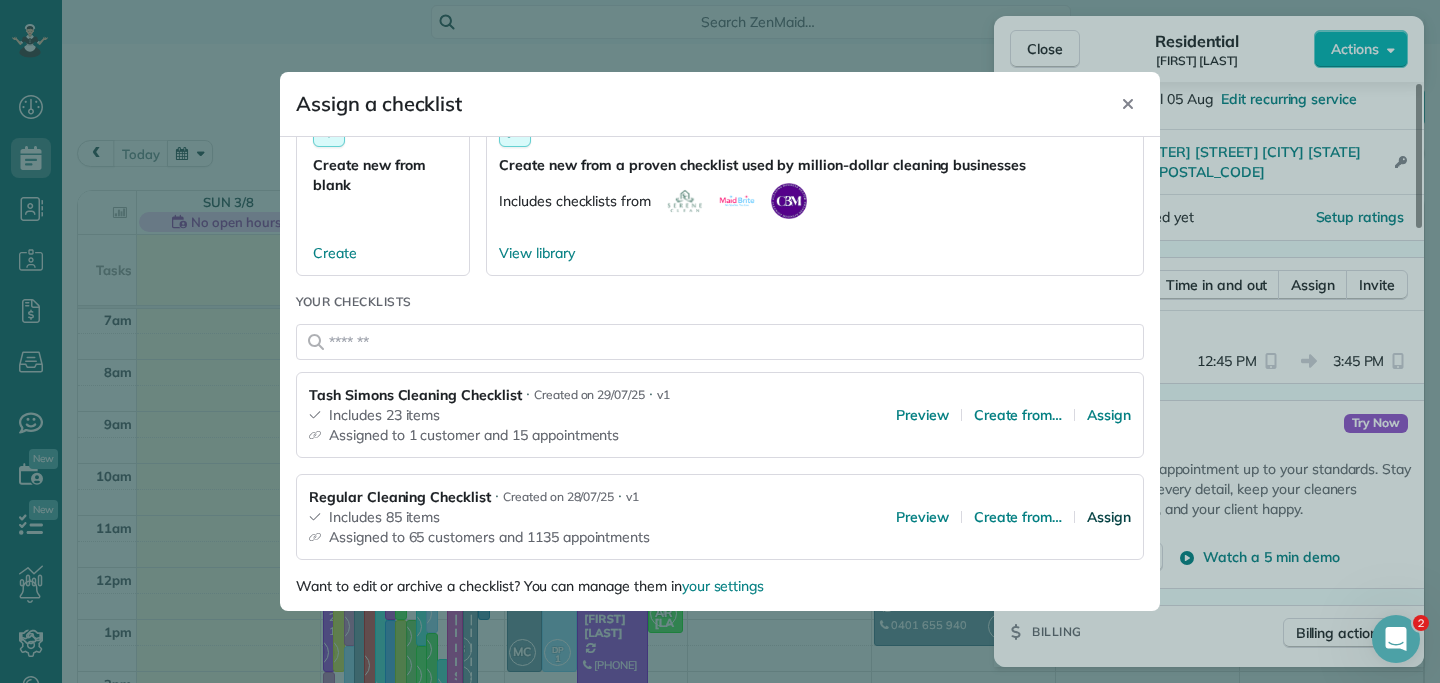 click on "Assign" at bounding box center (1109, 517) 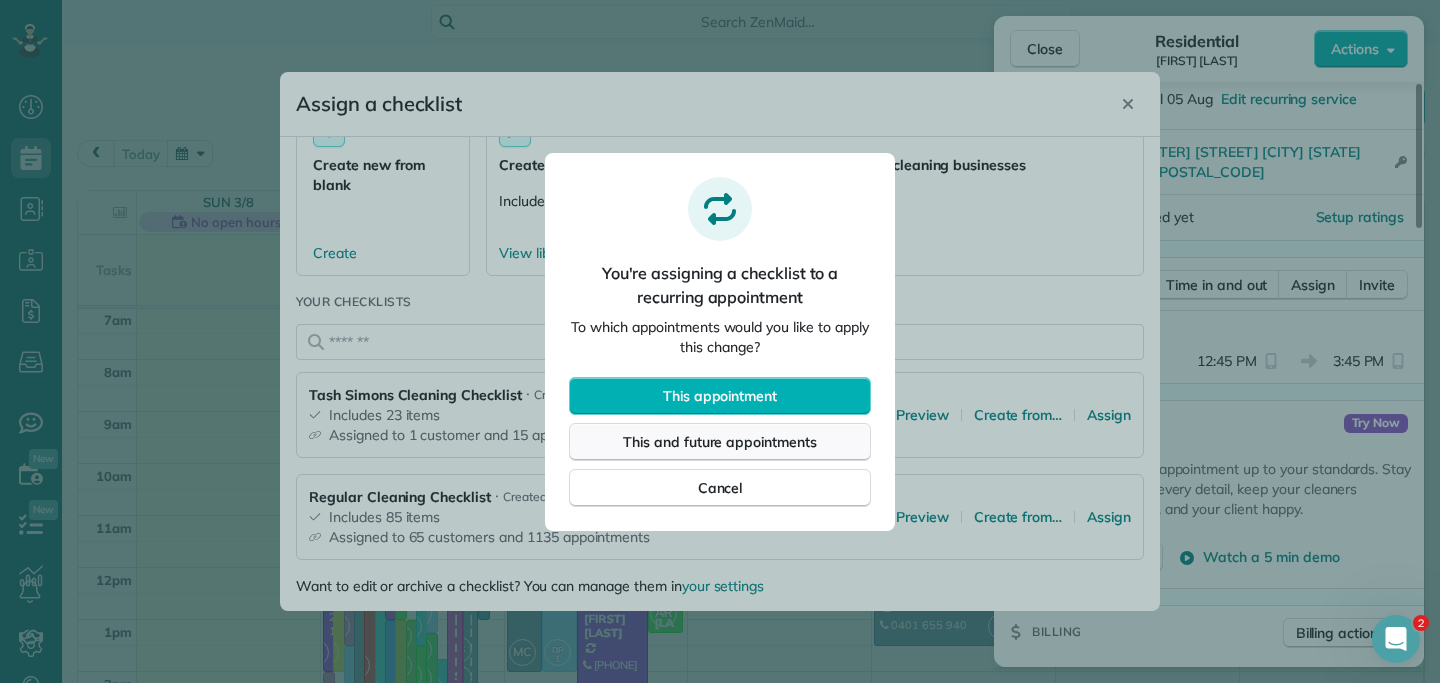 click on "This and future appointments" at bounding box center [720, 442] 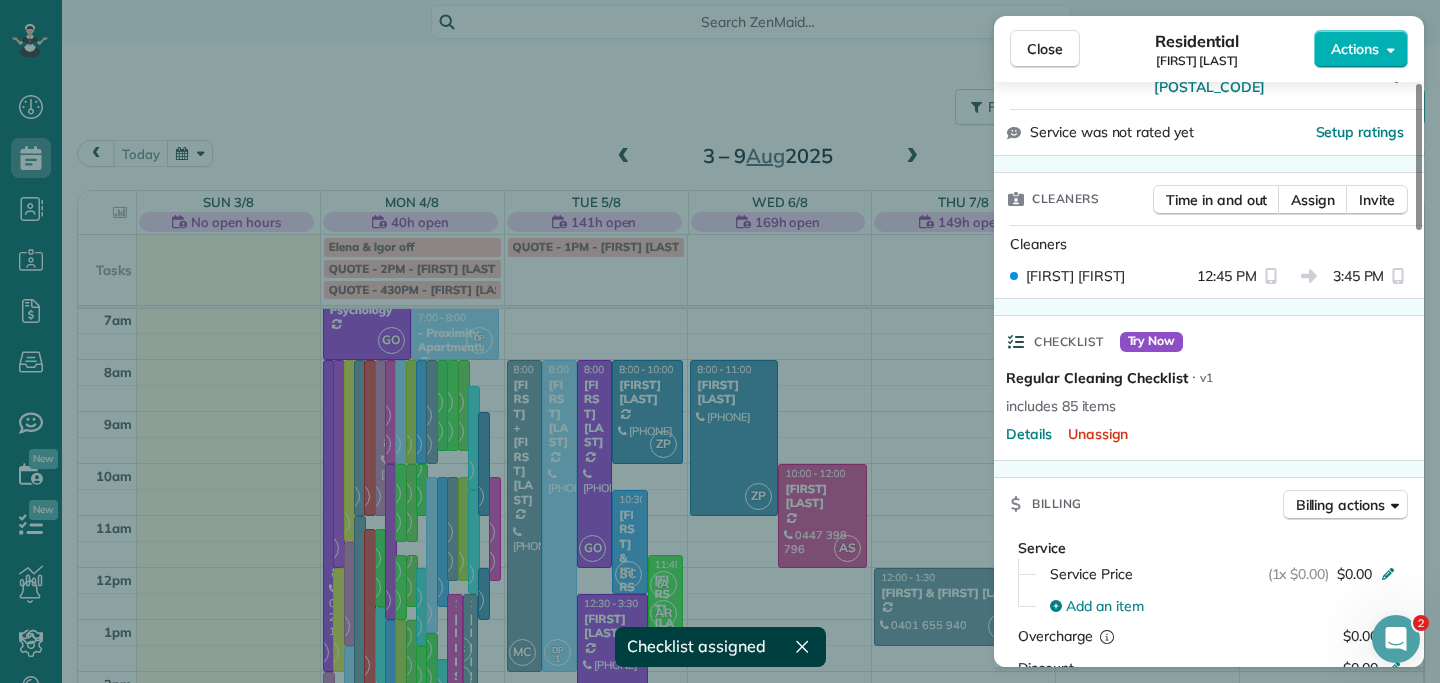 scroll, scrollTop: 525, scrollLeft: 0, axis: vertical 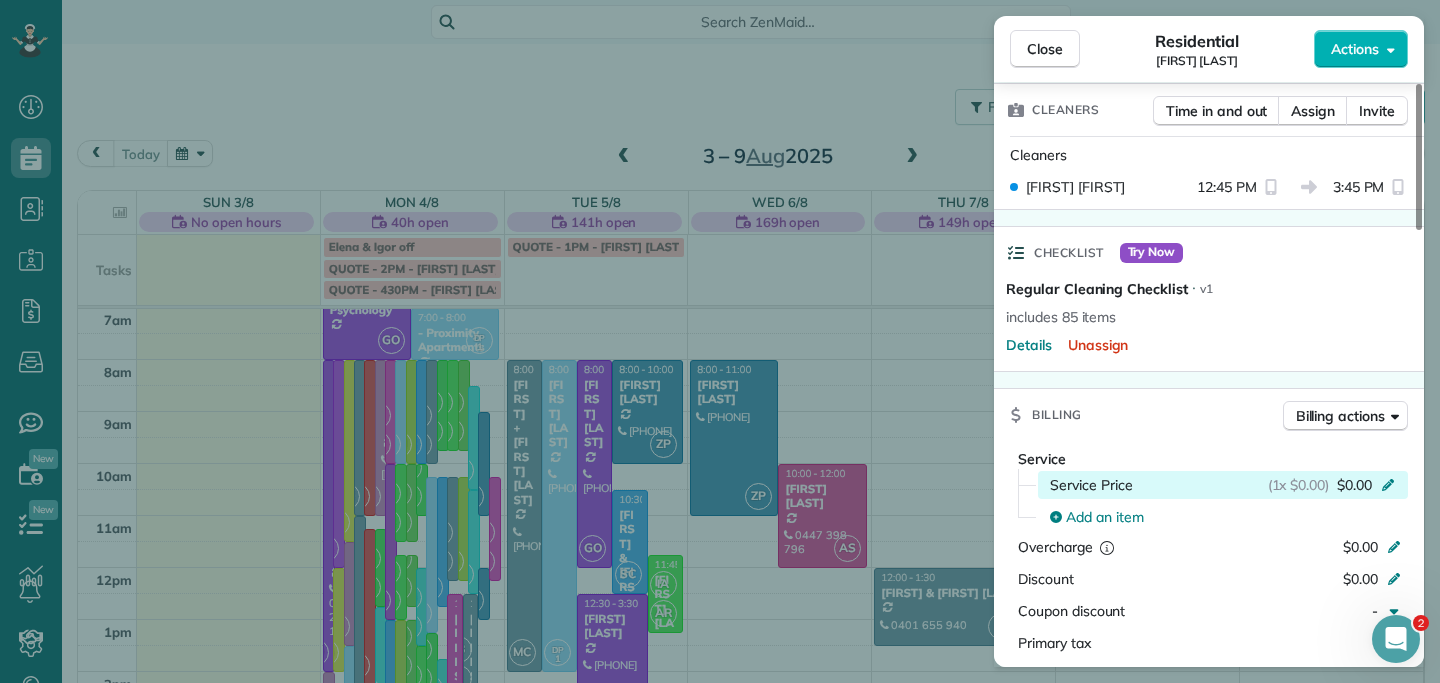 click 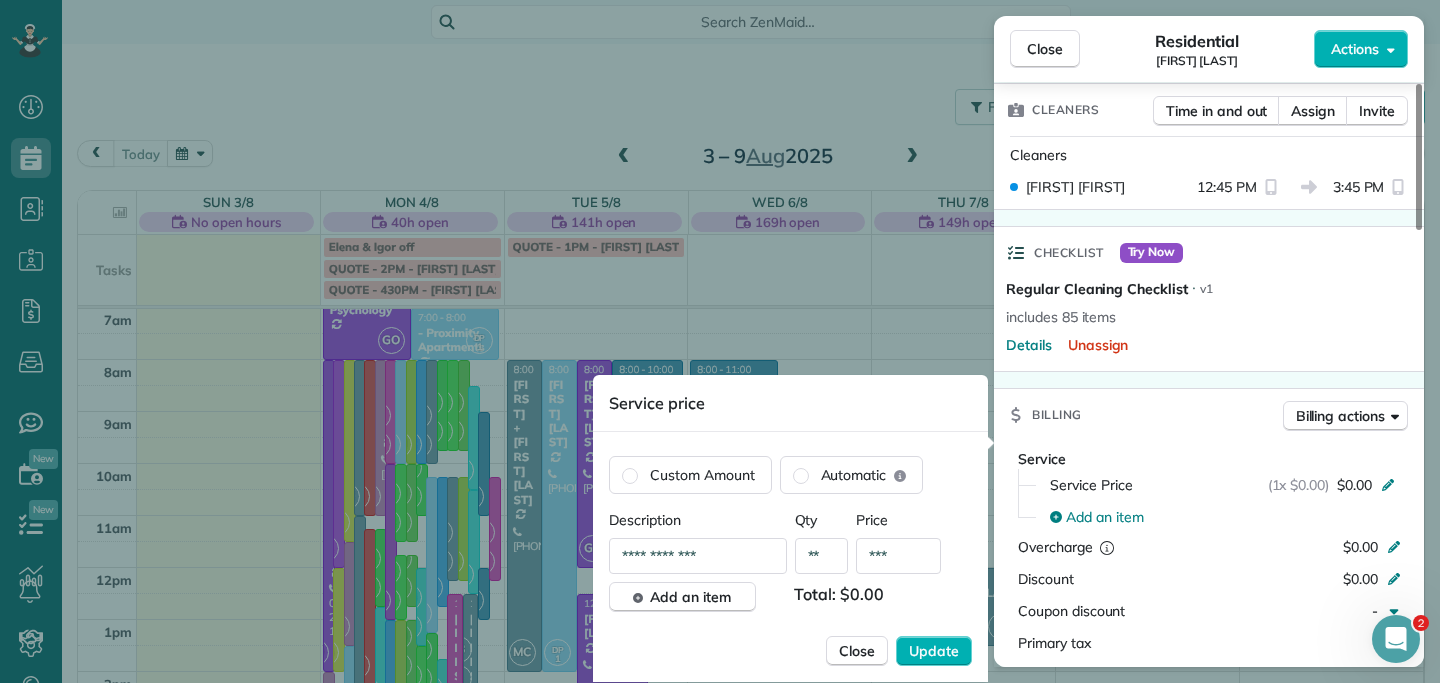 click on "***" at bounding box center [898, 556] 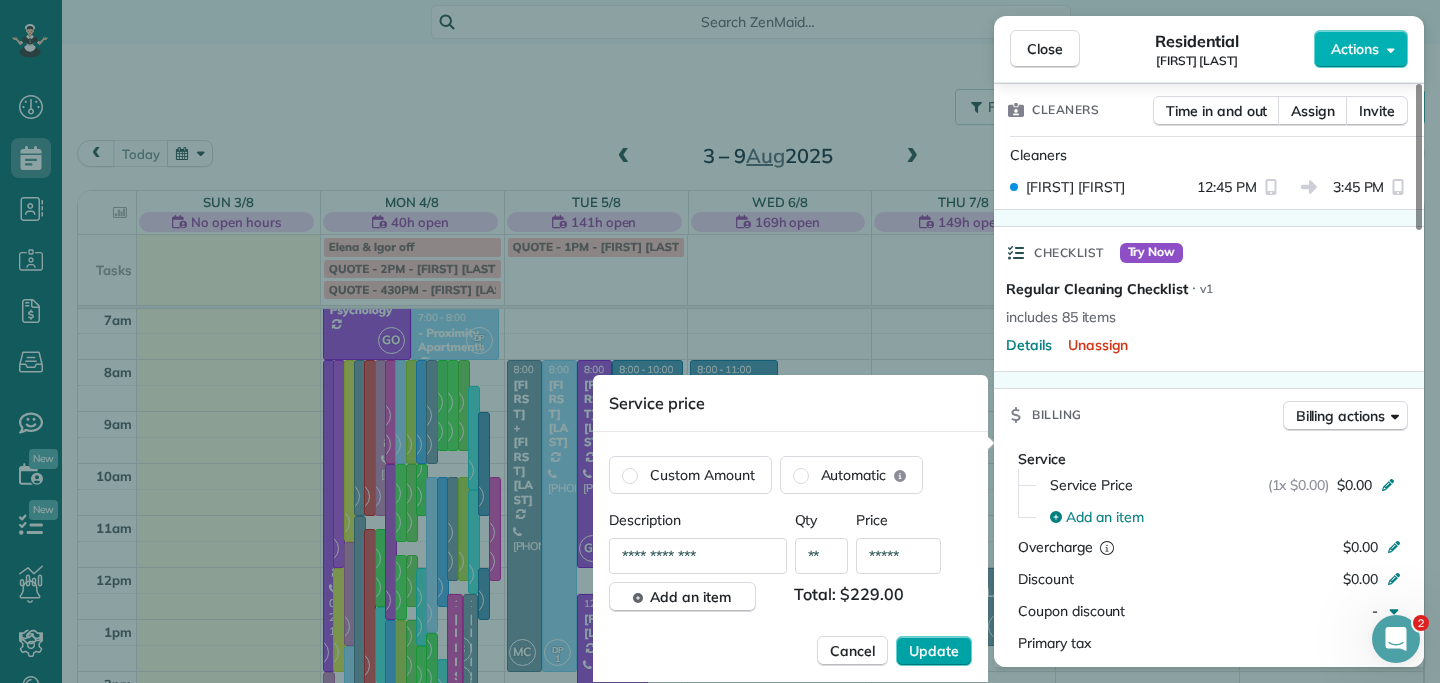 type on "*****" 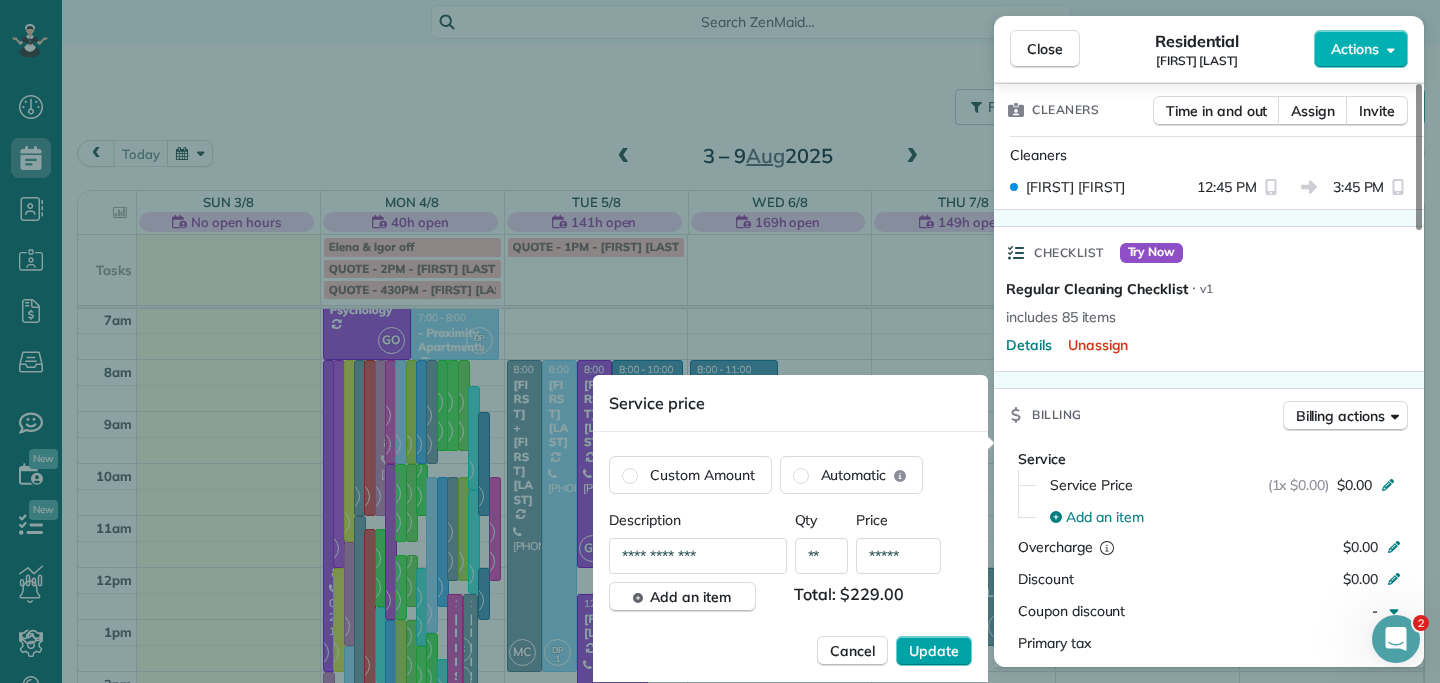 click on "Update" at bounding box center (934, 651) 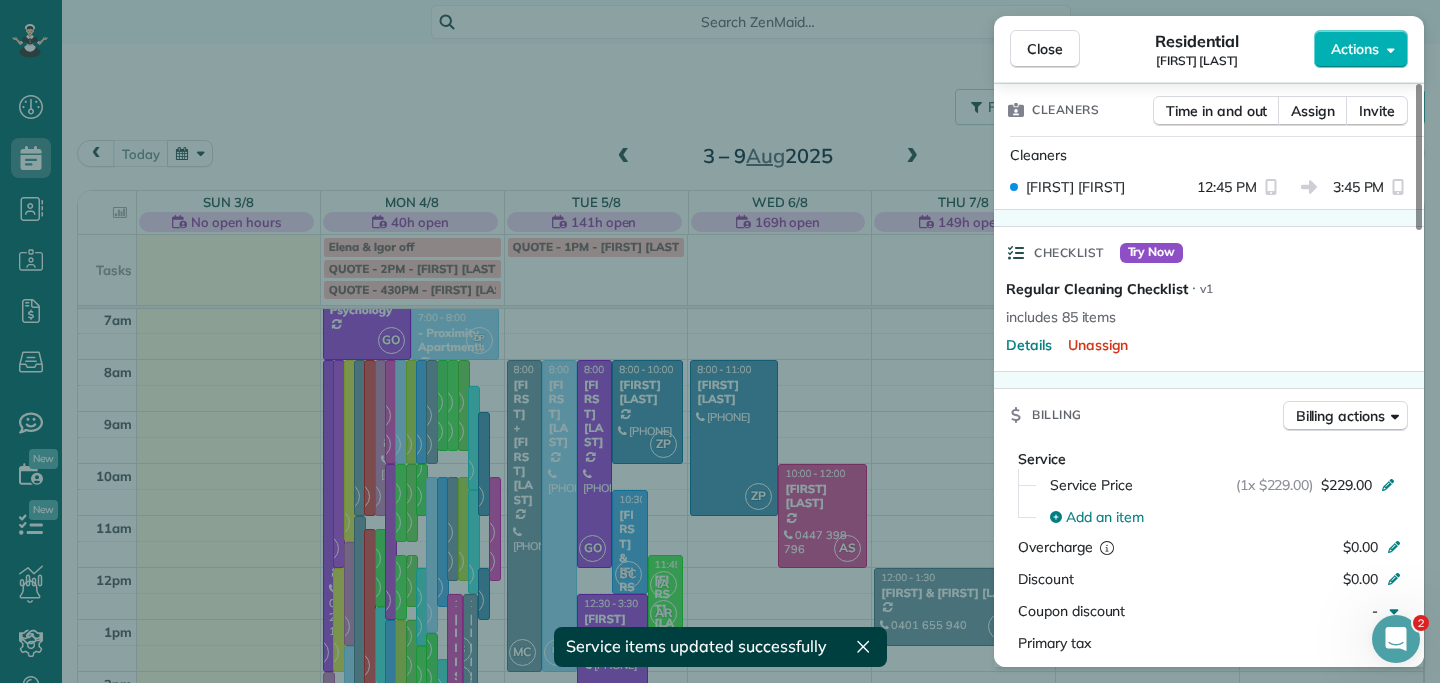 scroll, scrollTop: 646, scrollLeft: 0, axis: vertical 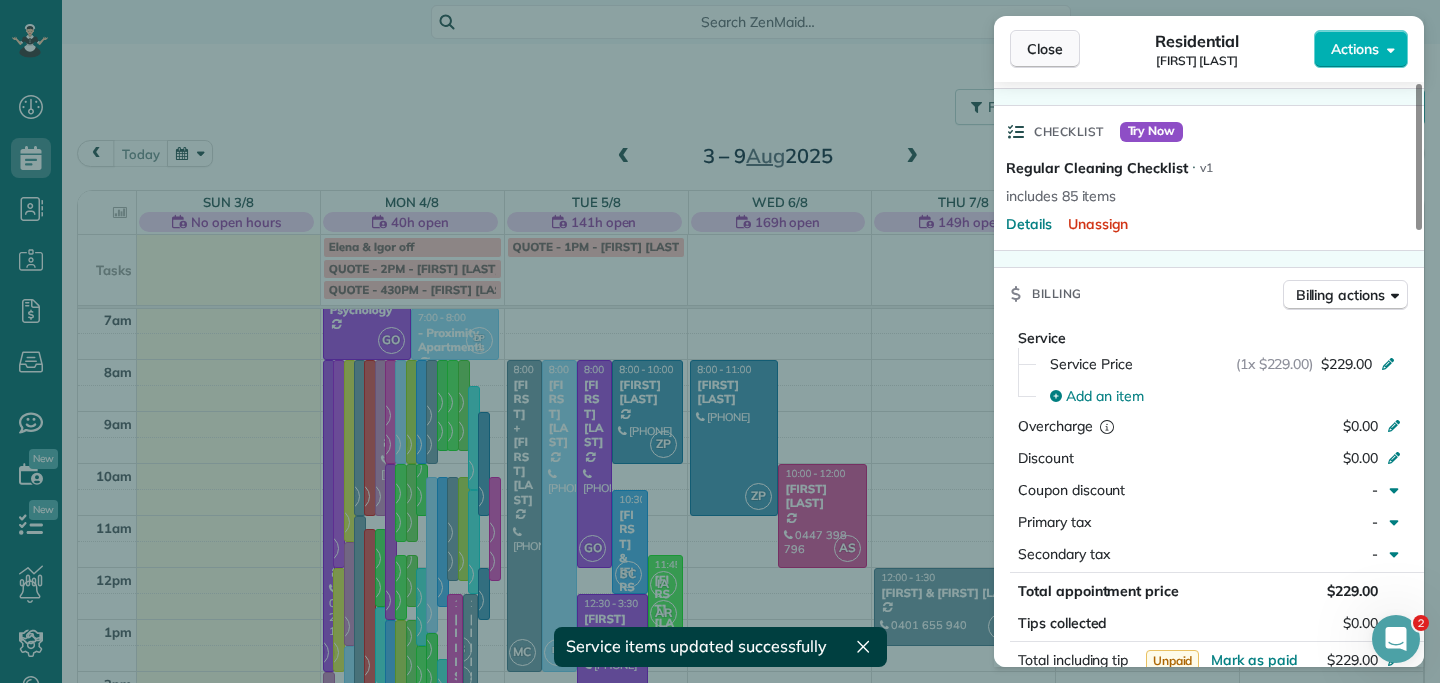 click on "Close" at bounding box center [1045, 49] 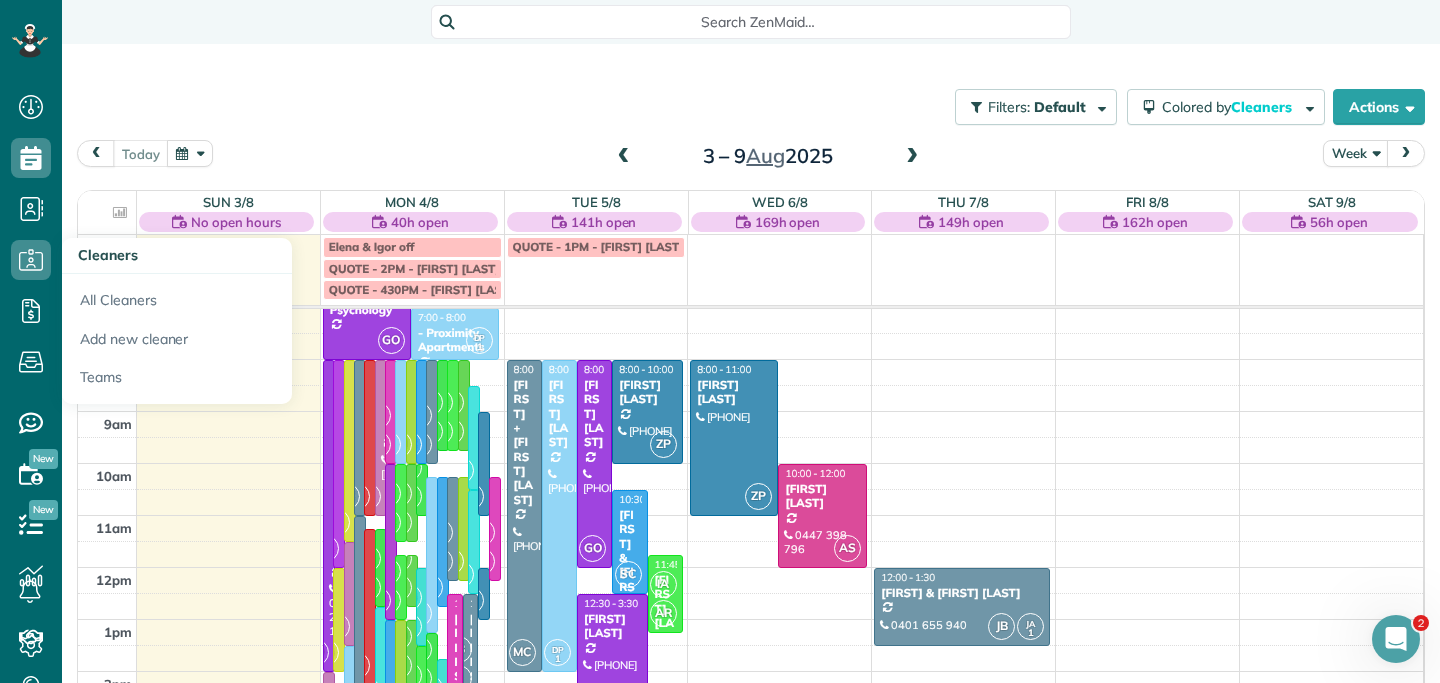 click on "Cleaners" at bounding box center [108, 255] 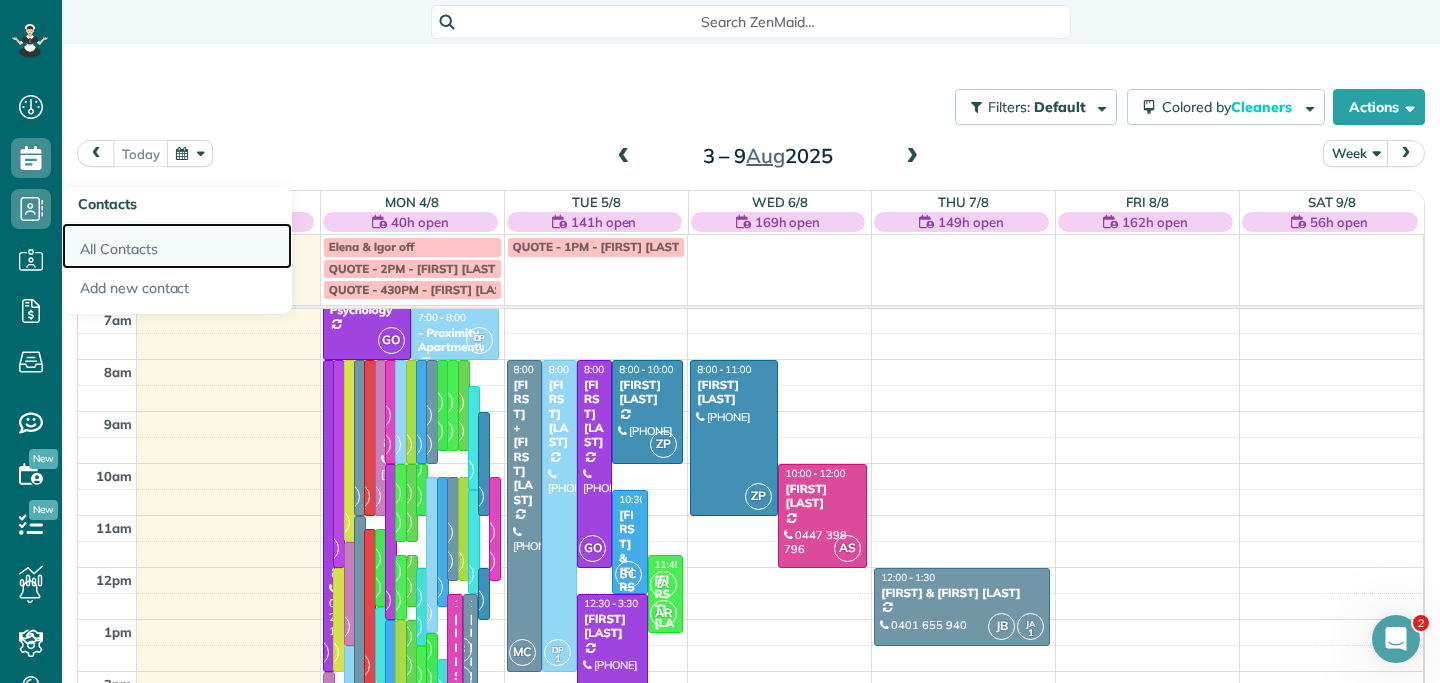 click on "All Contacts" at bounding box center (177, 246) 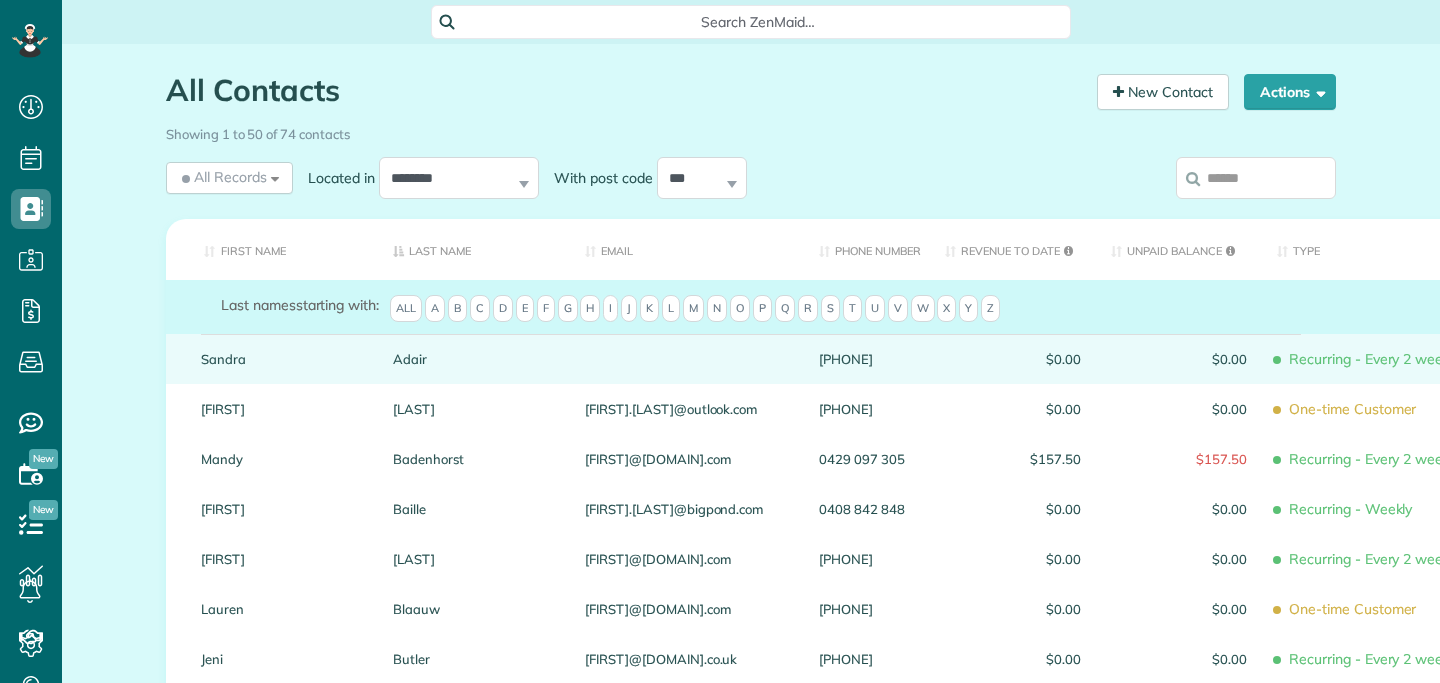 scroll, scrollTop: 0, scrollLeft: 0, axis: both 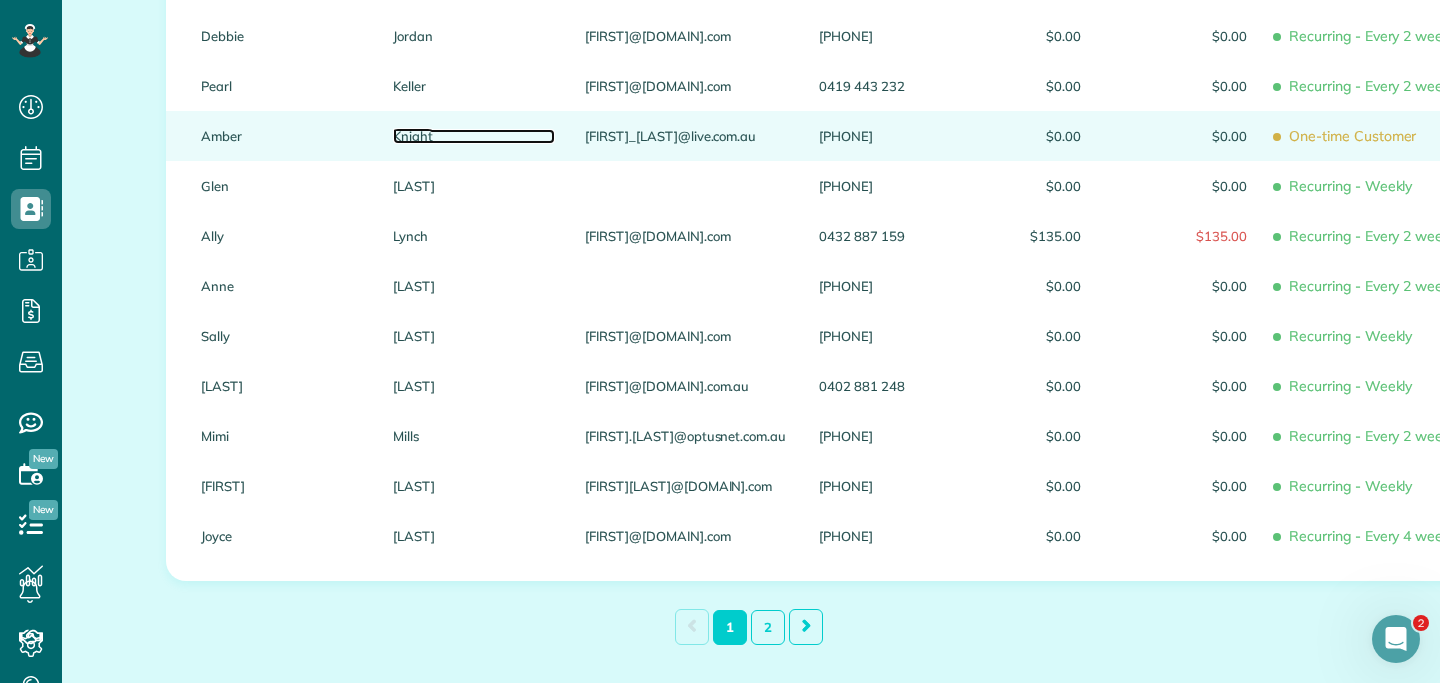 click on "Knight" at bounding box center [474, 136] 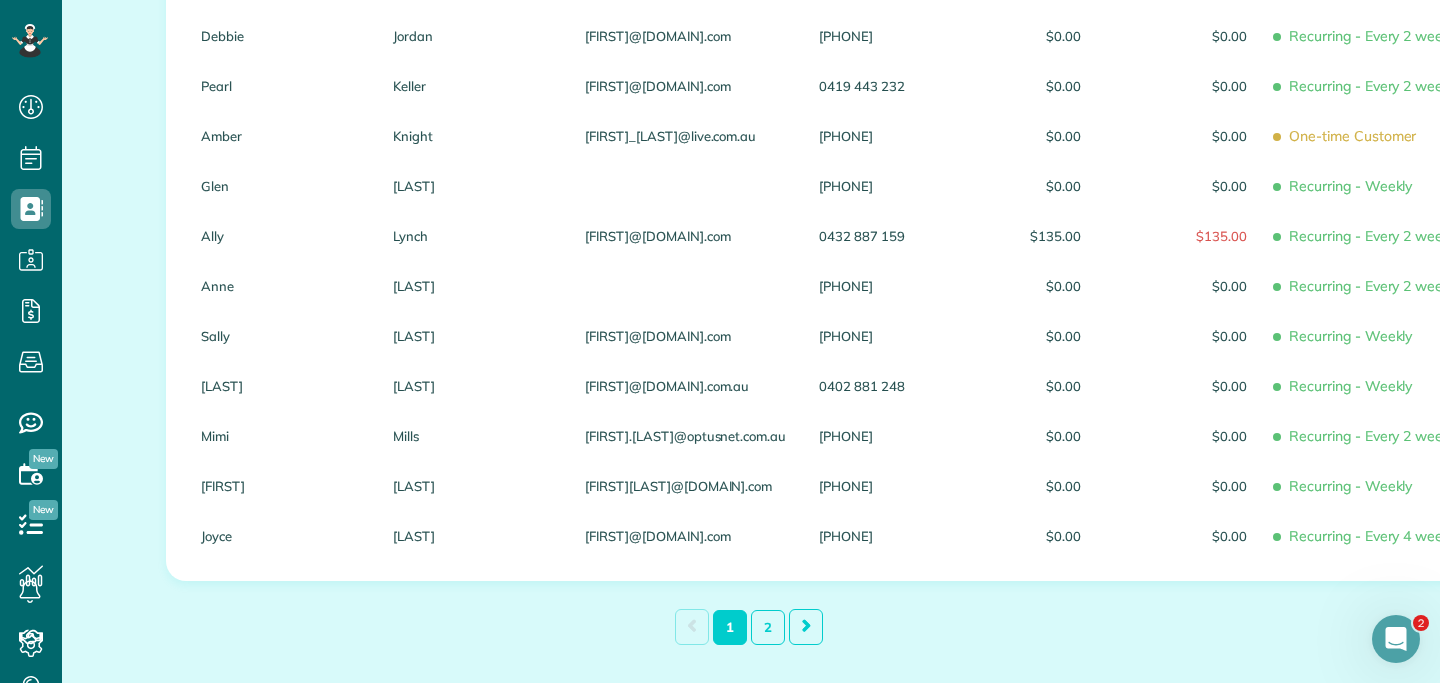 scroll, scrollTop: 223, scrollLeft: 0, axis: vertical 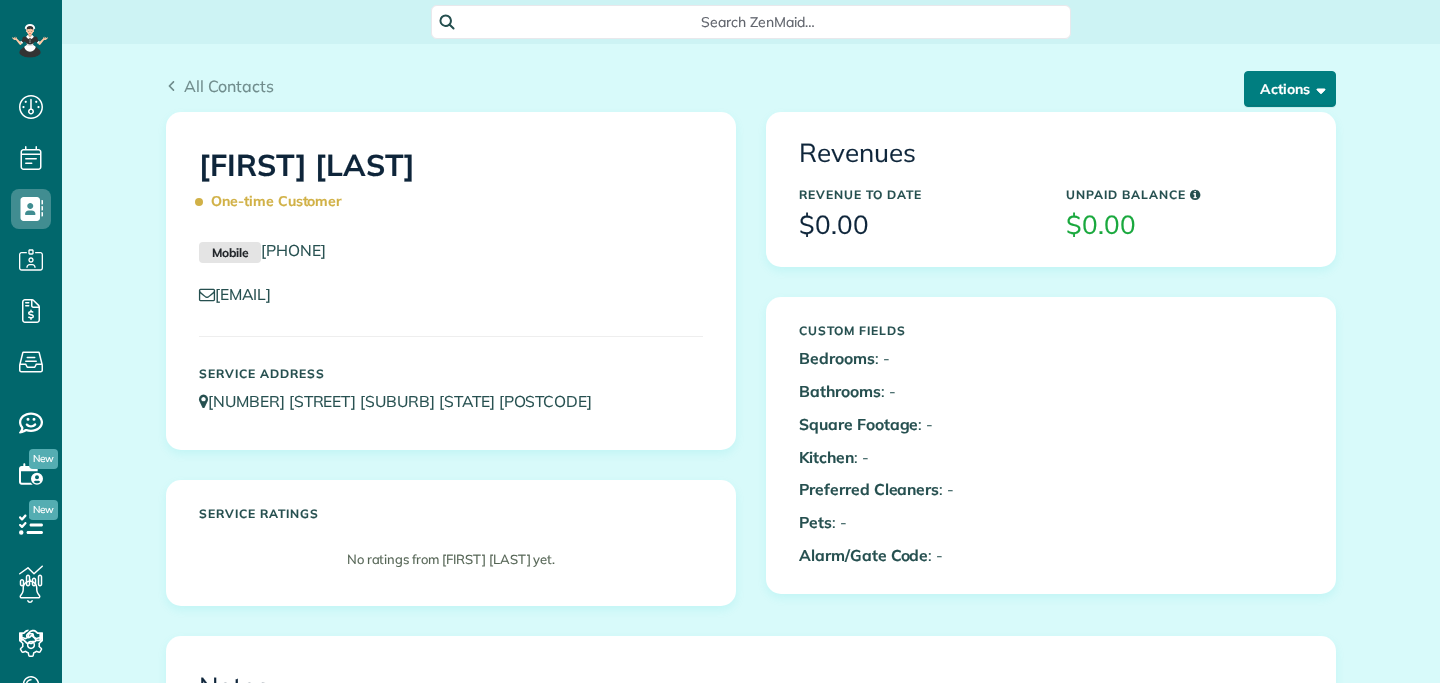 click on "Actions" at bounding box center (1290, 89) 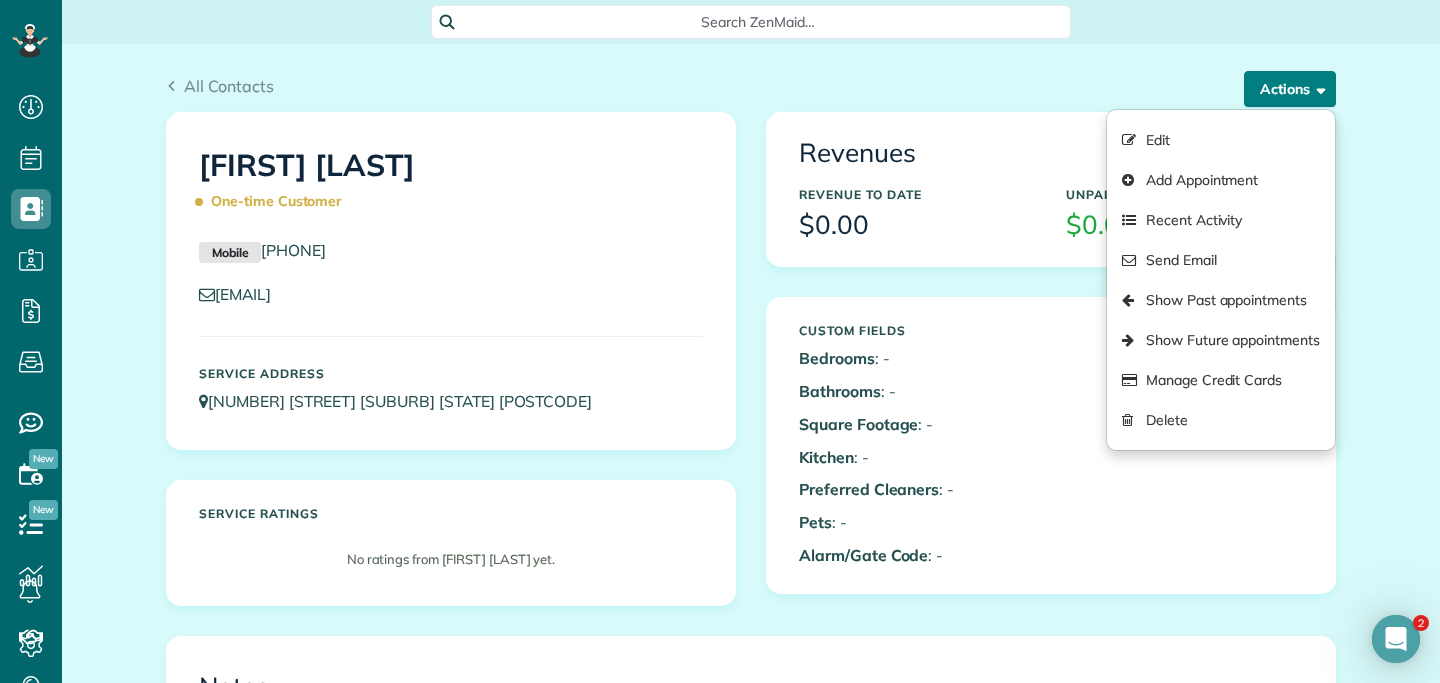scroll, scrollTop: 0, scrollLeft: 0, axis: both 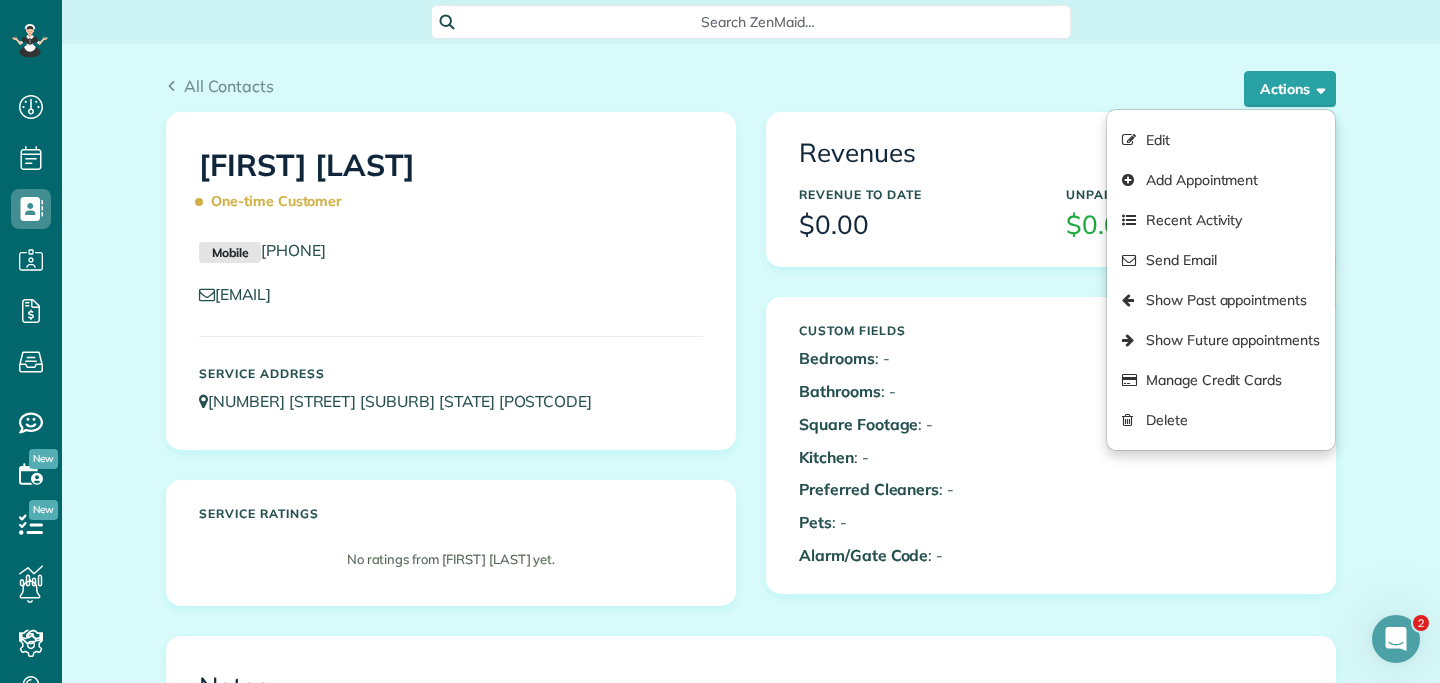 click on "All Contacts" at bounding box center (751, 86) 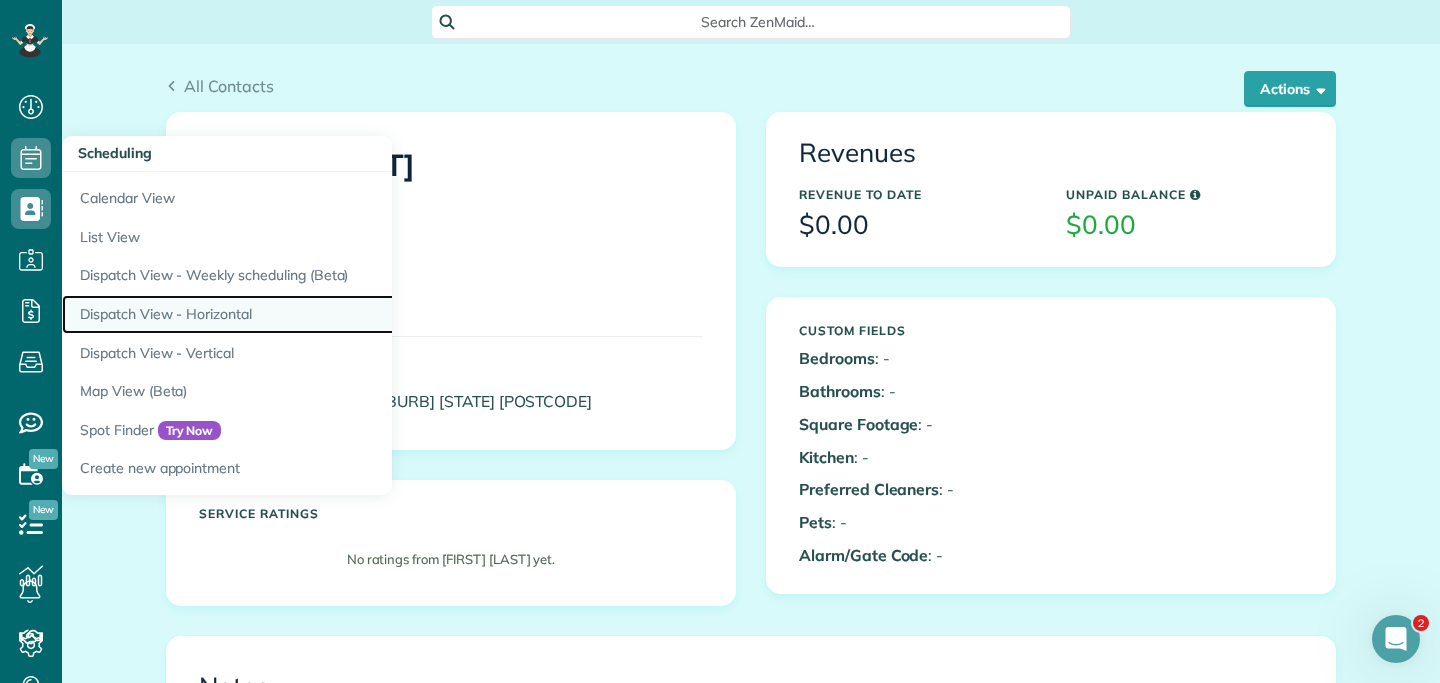 click on "Dispatch View - Horizontal" at bounding box center (312, 314) 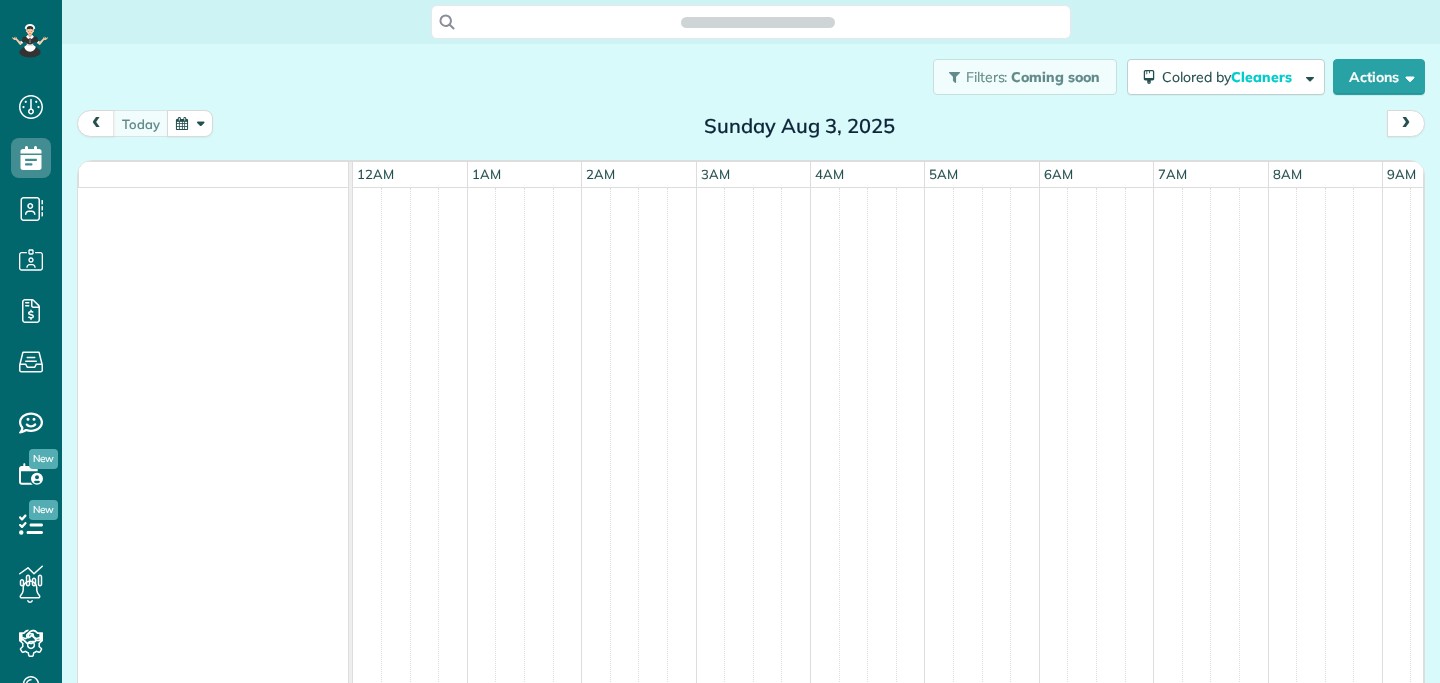 scroll, scrollTop: 0, scrollLeft: 0, axis: both 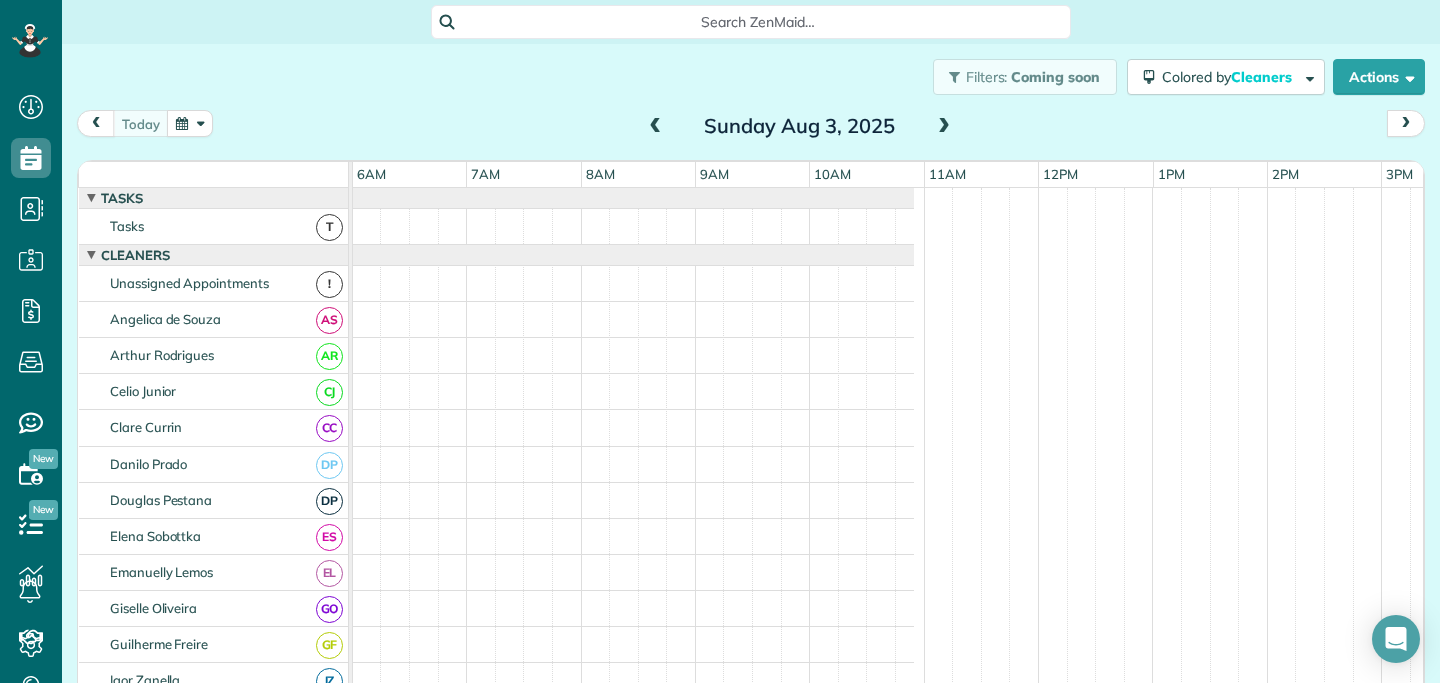 click on "Today Sunday Aug 3, 2025" at bounding box center (751, 128) 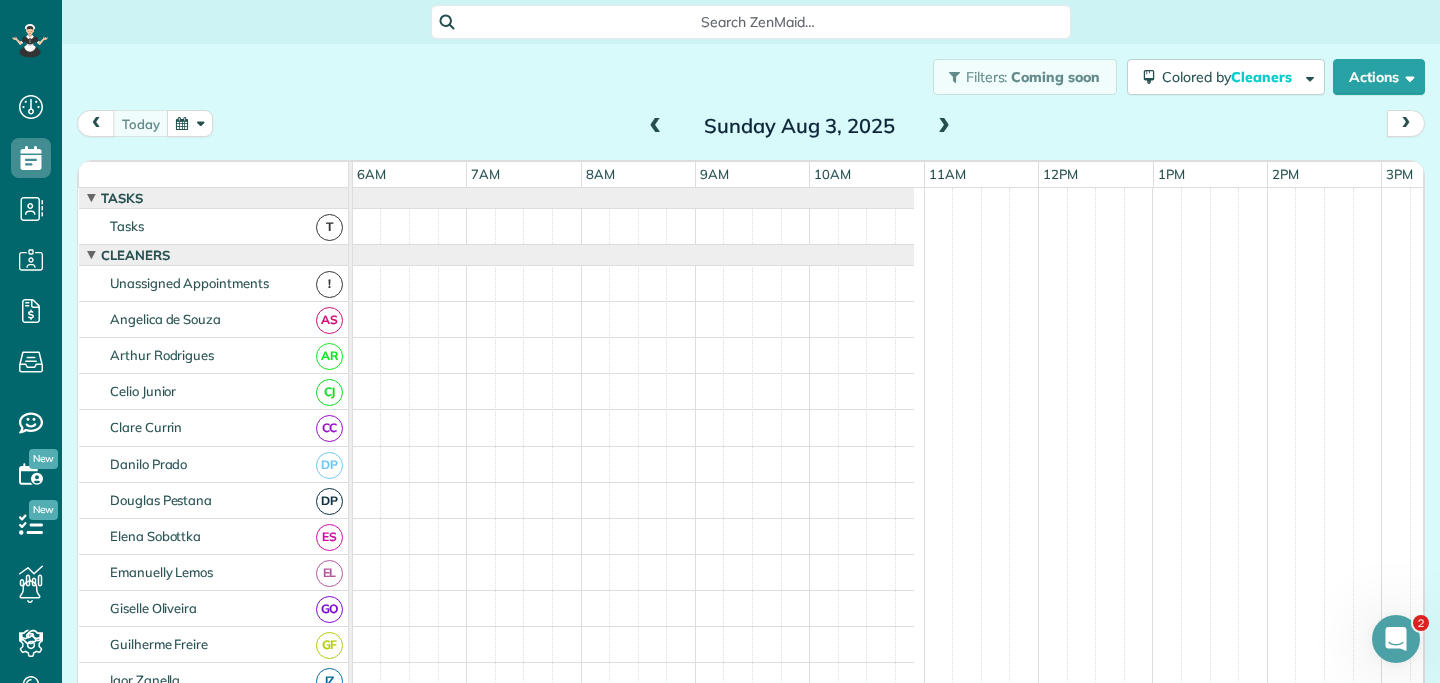 scroll, scrollTop: 0, scrollLeft: 0, axis: both 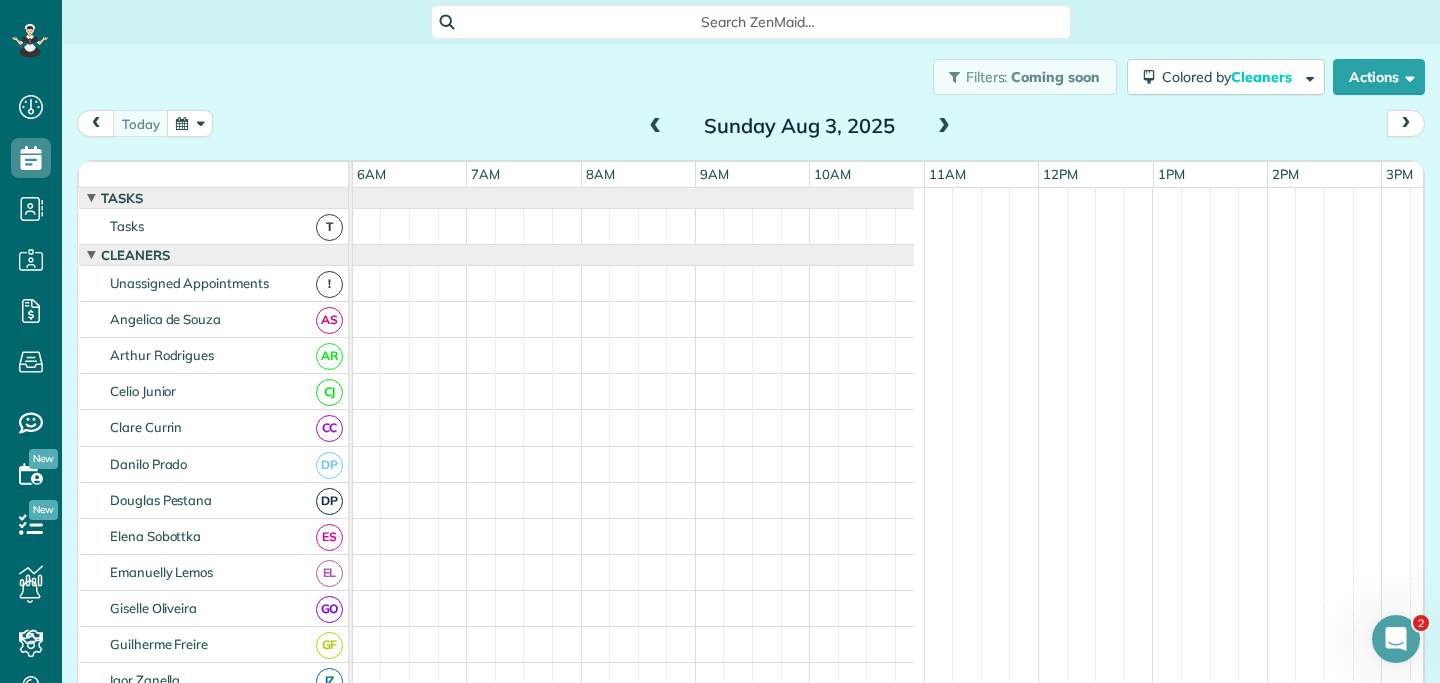 click at bounding box center [944, 127] 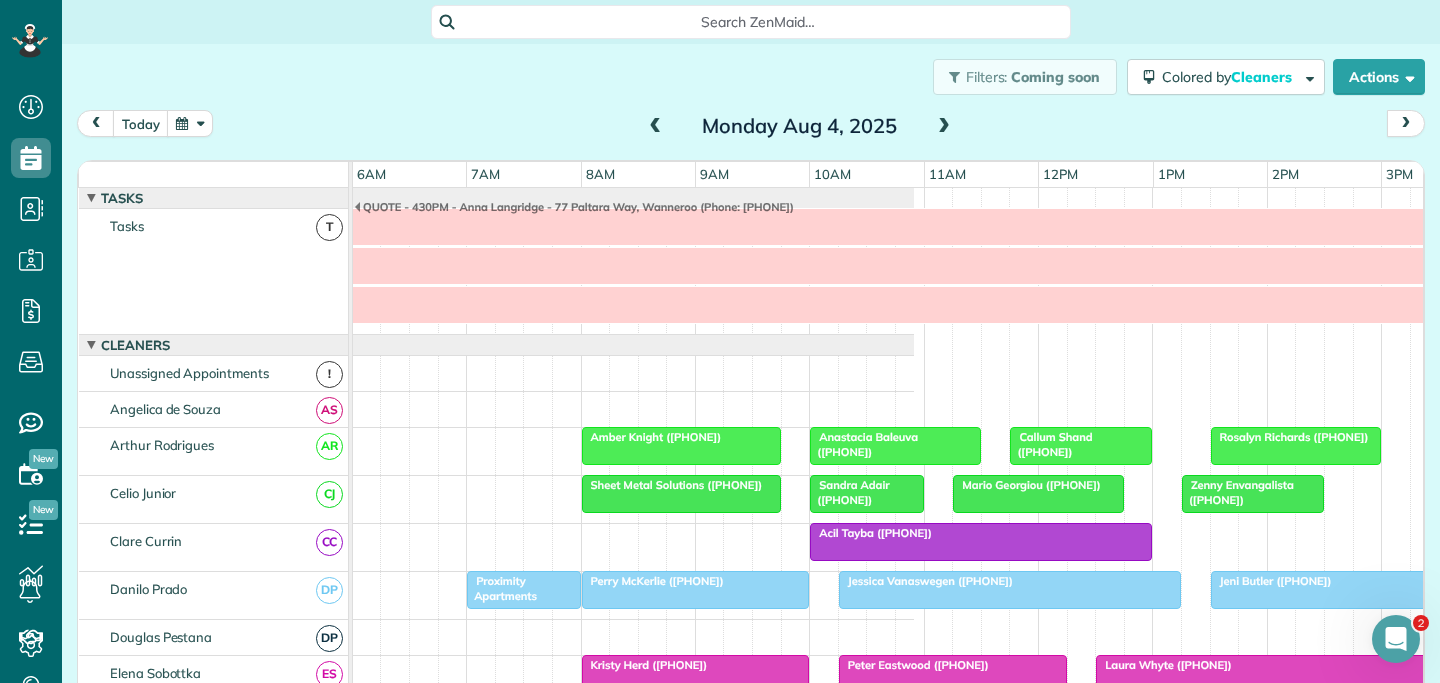 scroll, scrollTop: 90, scrollLeft: 687, axis: both 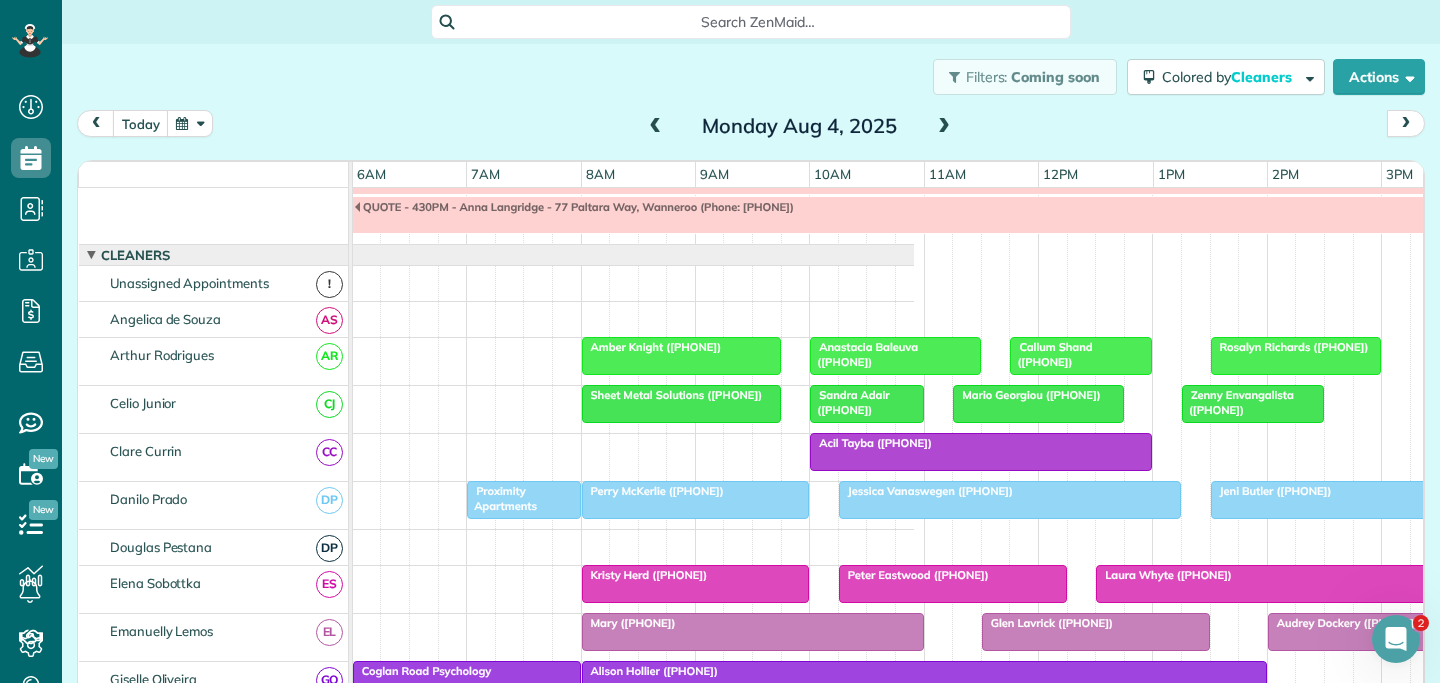 click on "Amber Knight ([PHONE])" at bounding box center [652, 347] 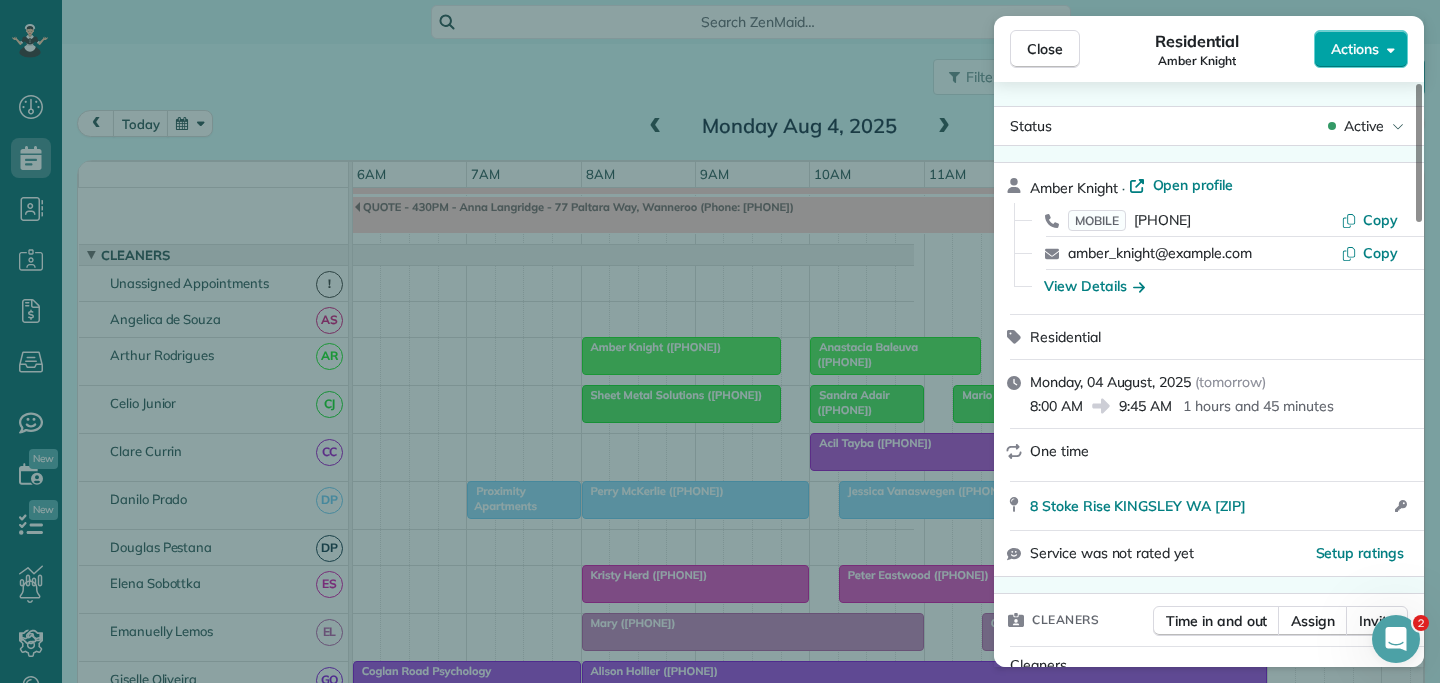 click on "Actions" at bounding box center (1361, 49) 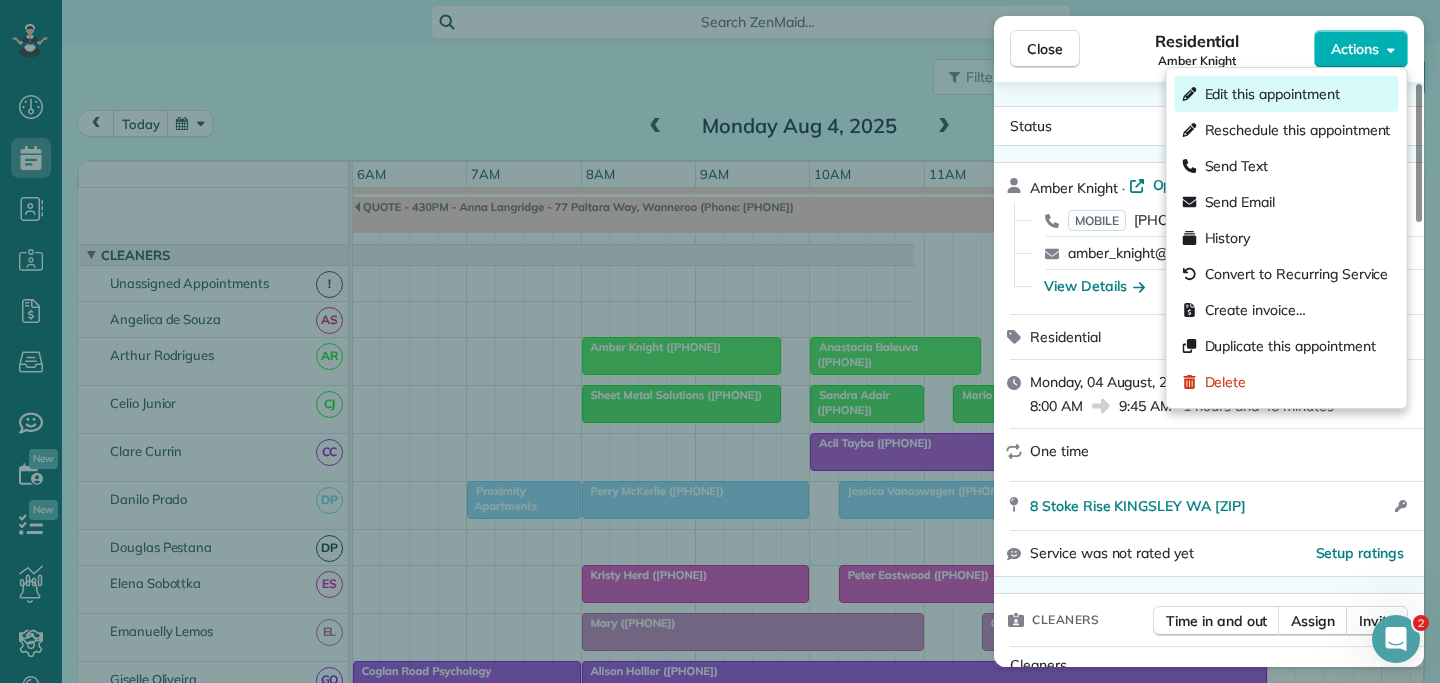 click on "Edit this appointment" at bounding box center (1272, 94) 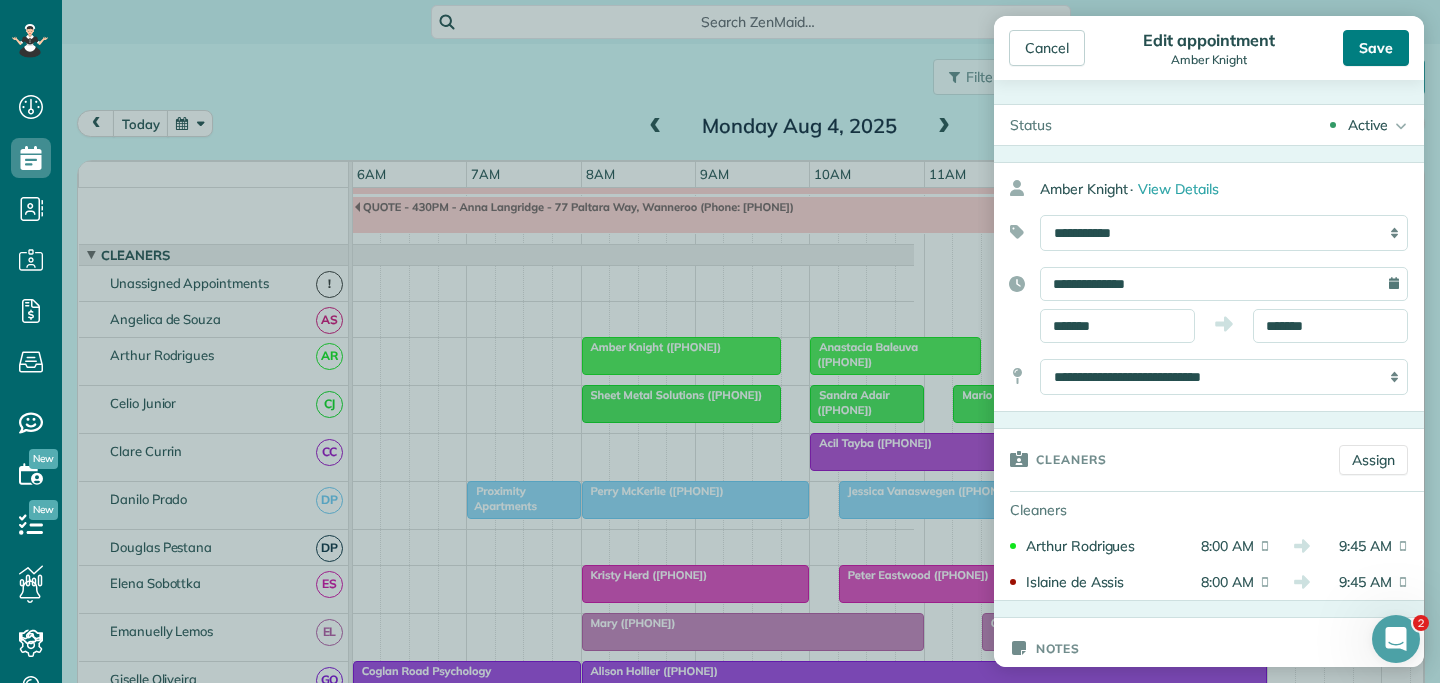 click on "Save" at bounding box center [1376, 48] 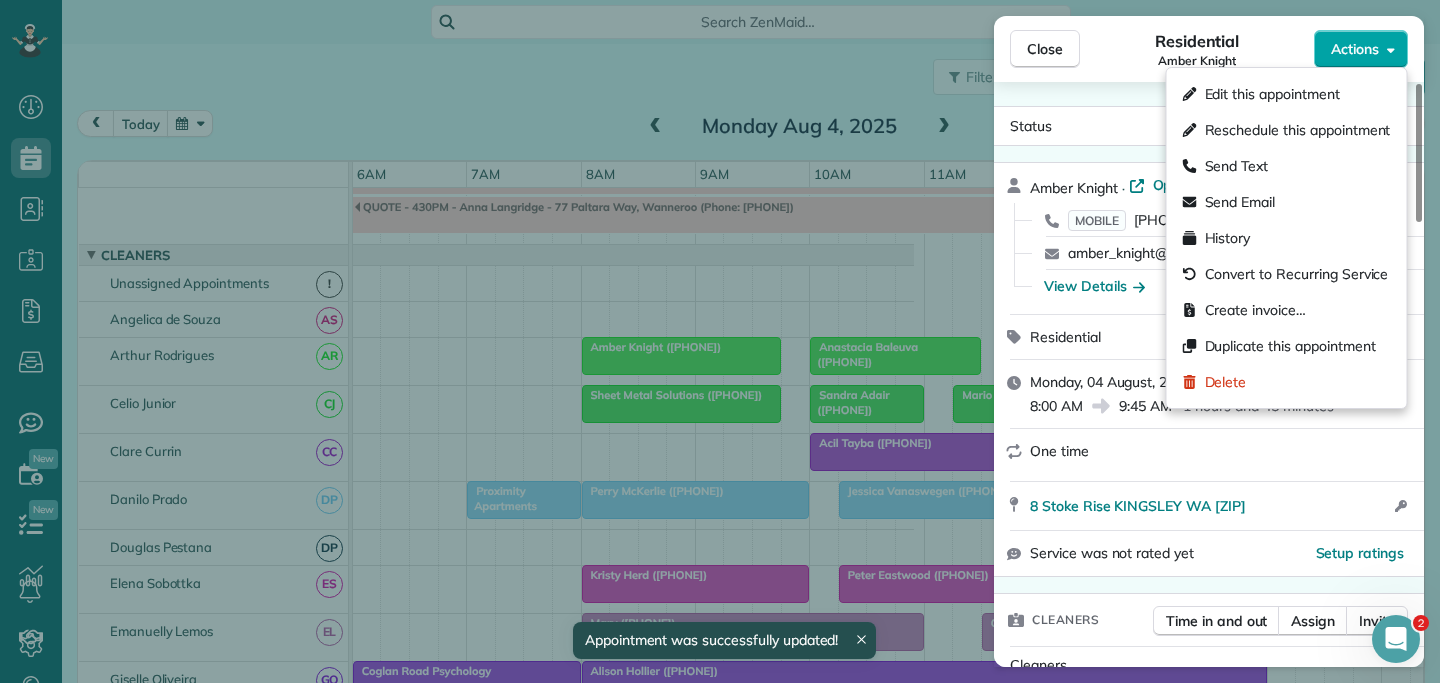 click on "Actions" at bounding box center [1361, 49] 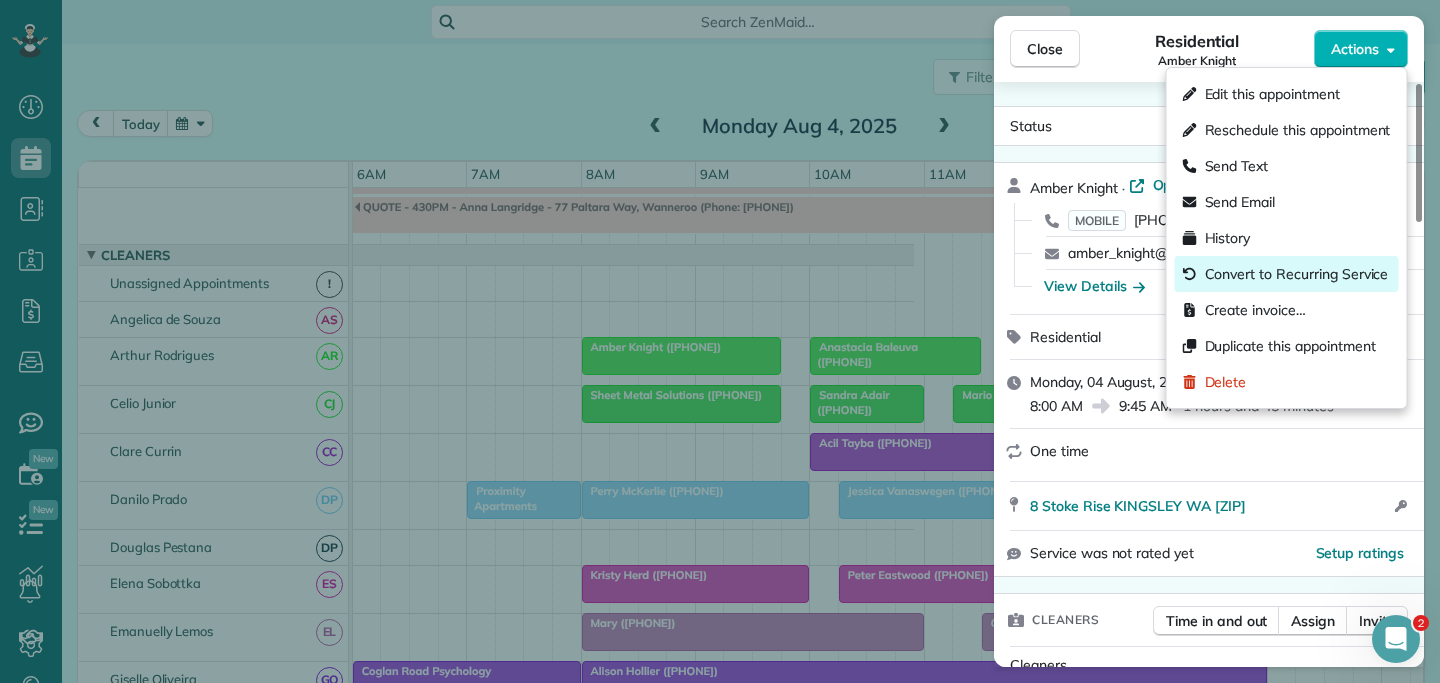 click on "Convert to Recurring Service" at bounding box center (1297, 274) 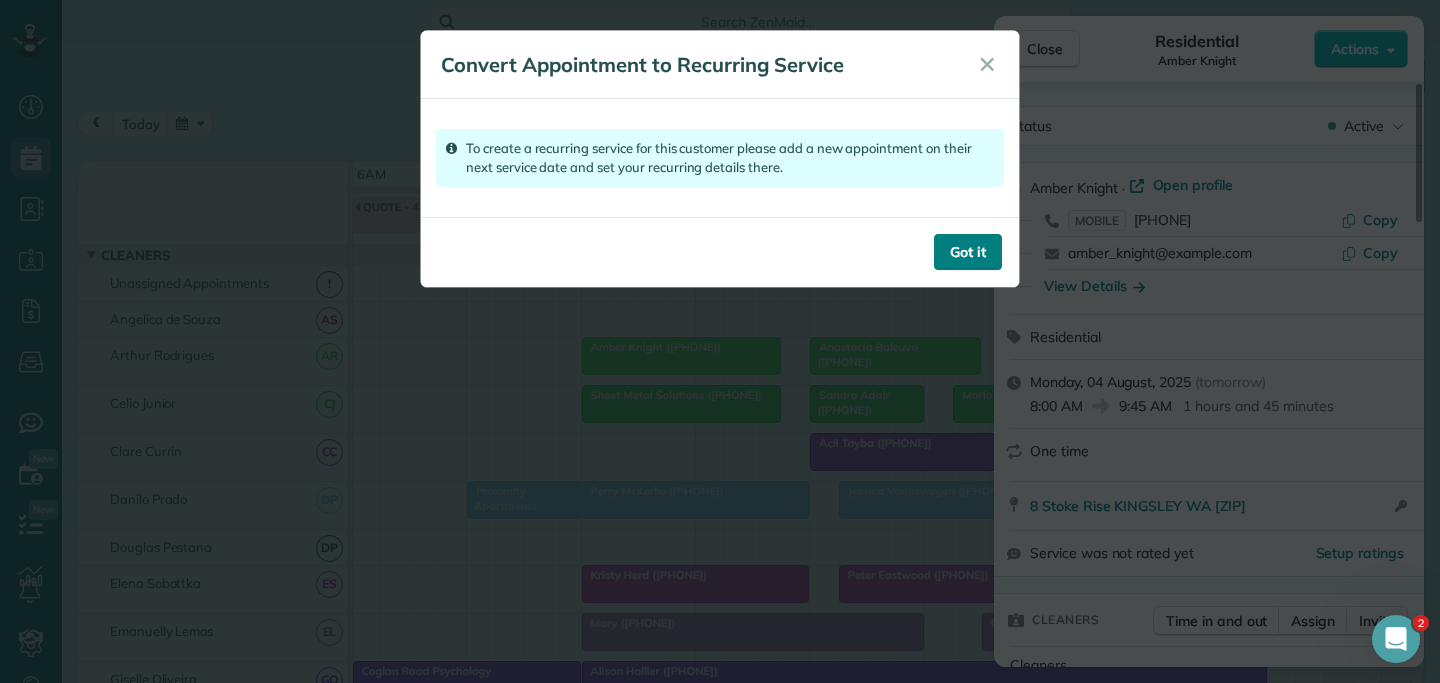 click on "Got it" at bounding box center [968, 252] 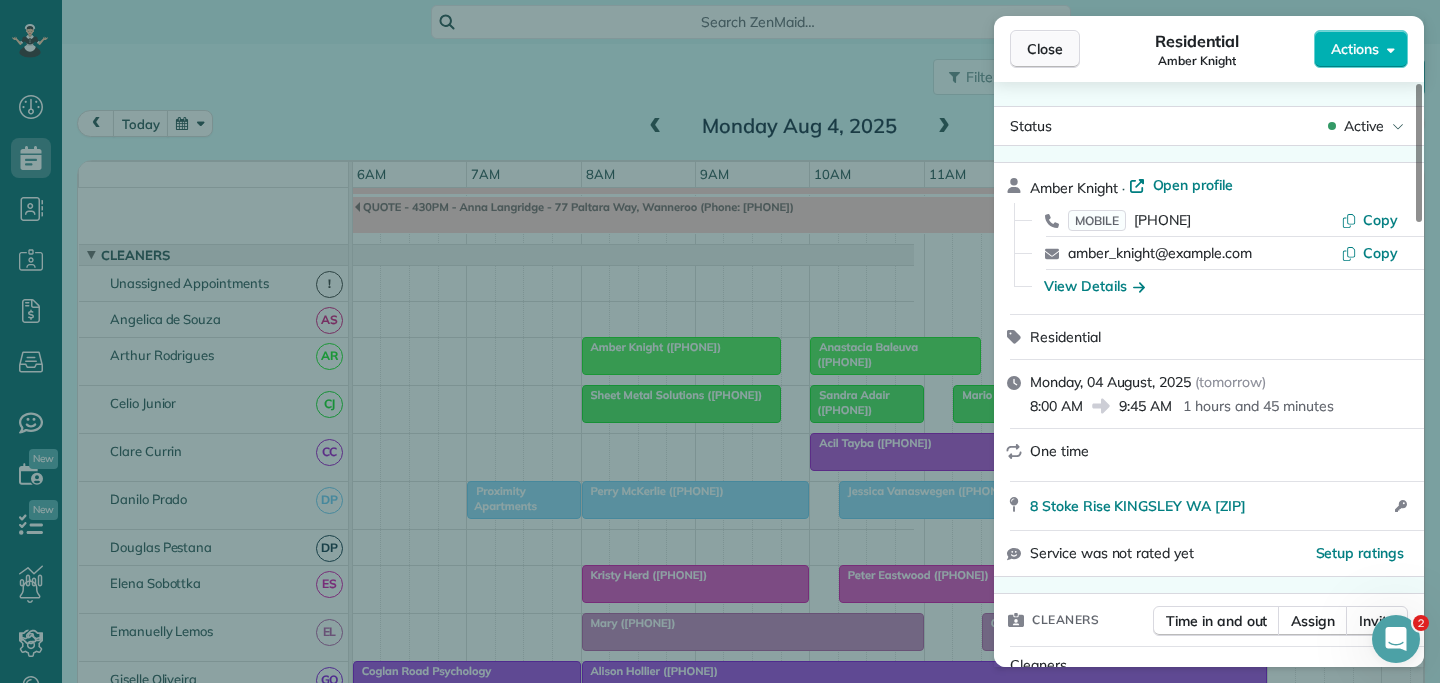 click on "Close" at bounding box center [1045, 49] 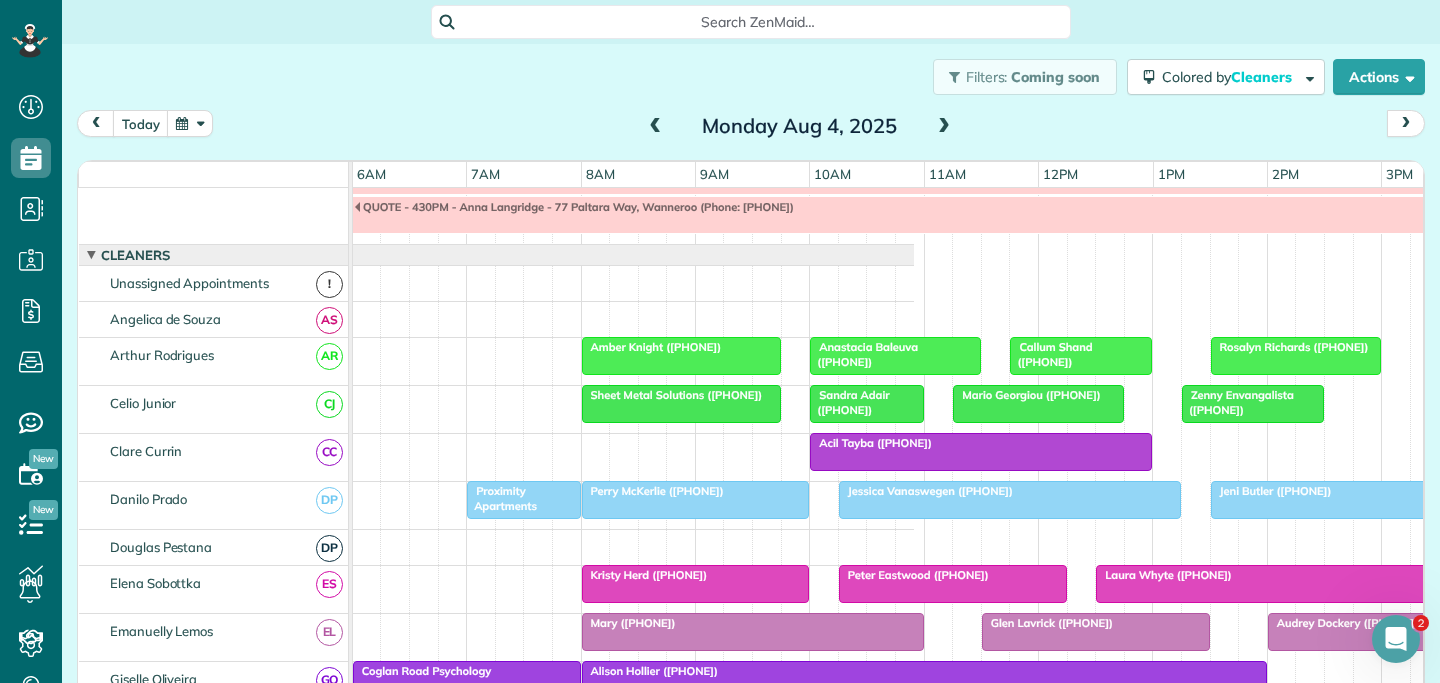 click at bounding box center (944, 127) 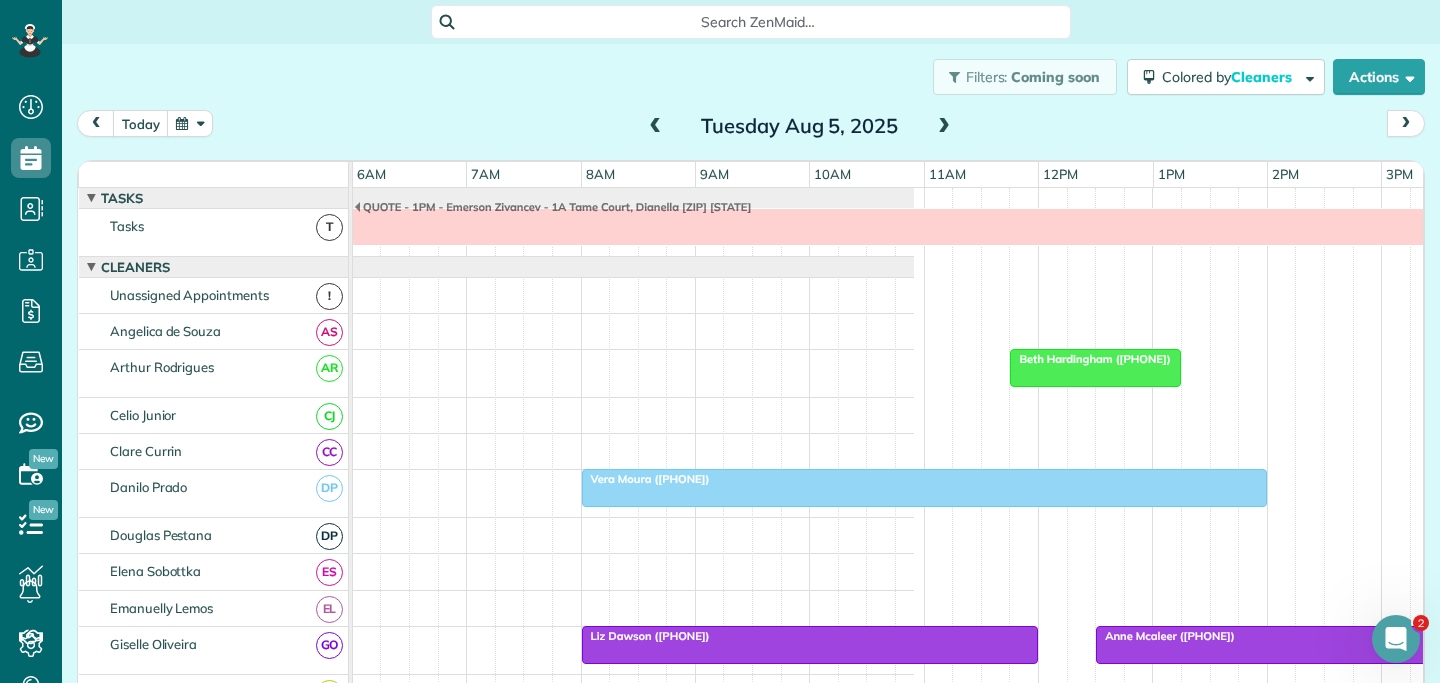 scroll, scrollTop: 0, scrollLeft: 687, axis: horizontal 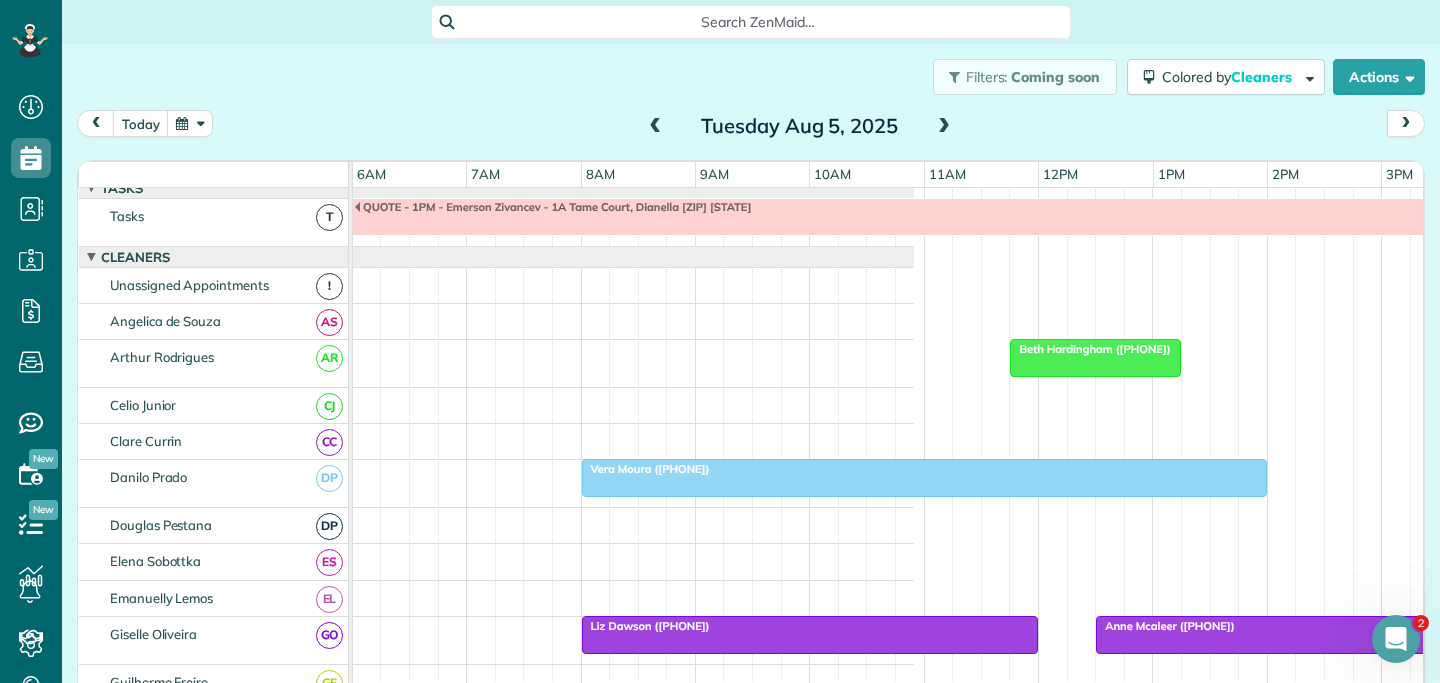 click at bounding box center [656, 127] 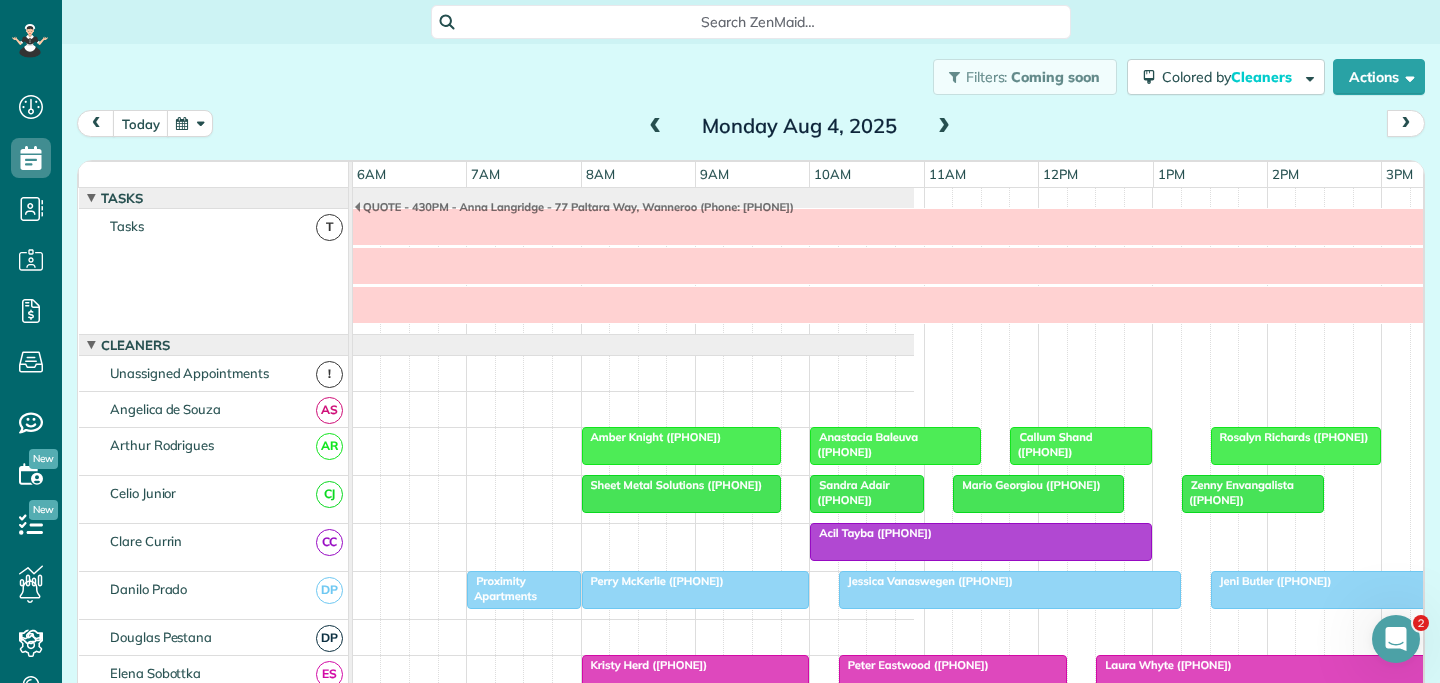 scroll, scrollTop: 90, scrollLeft: 687, axis: both 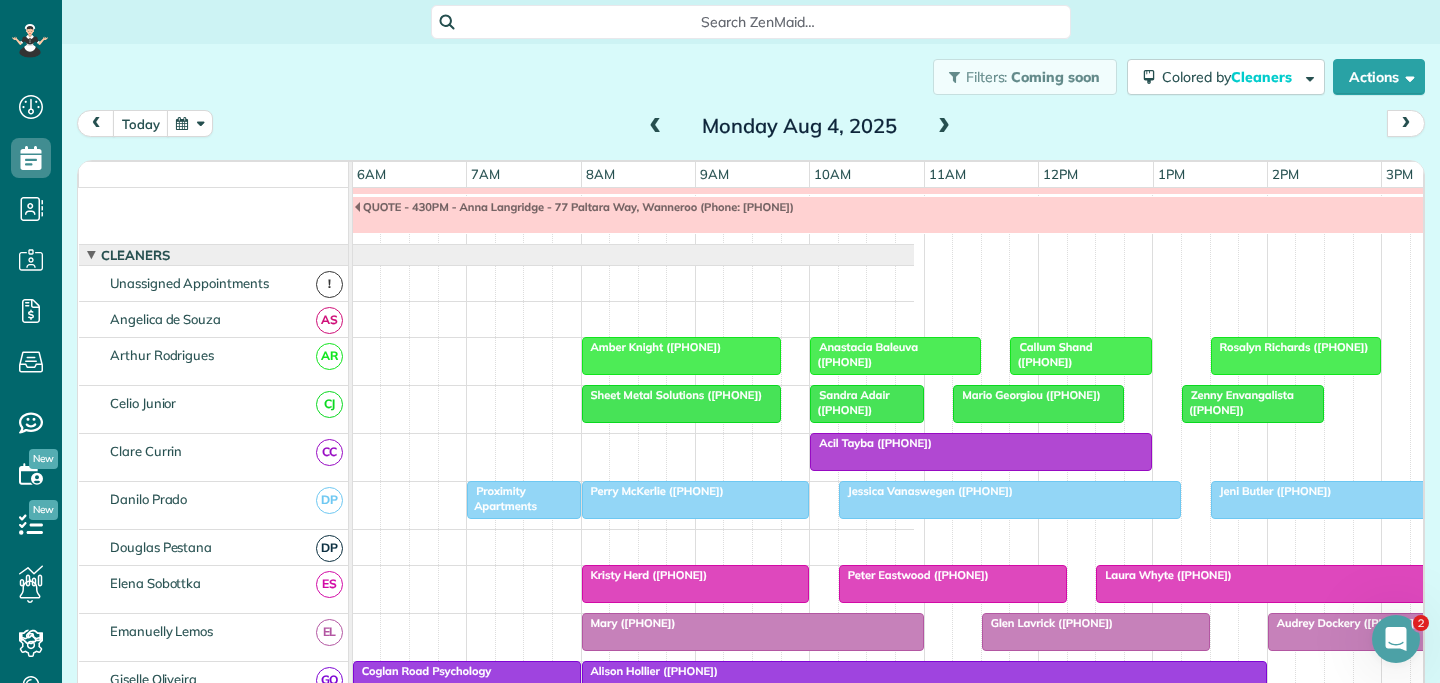 click at bounding box center (190, 123) 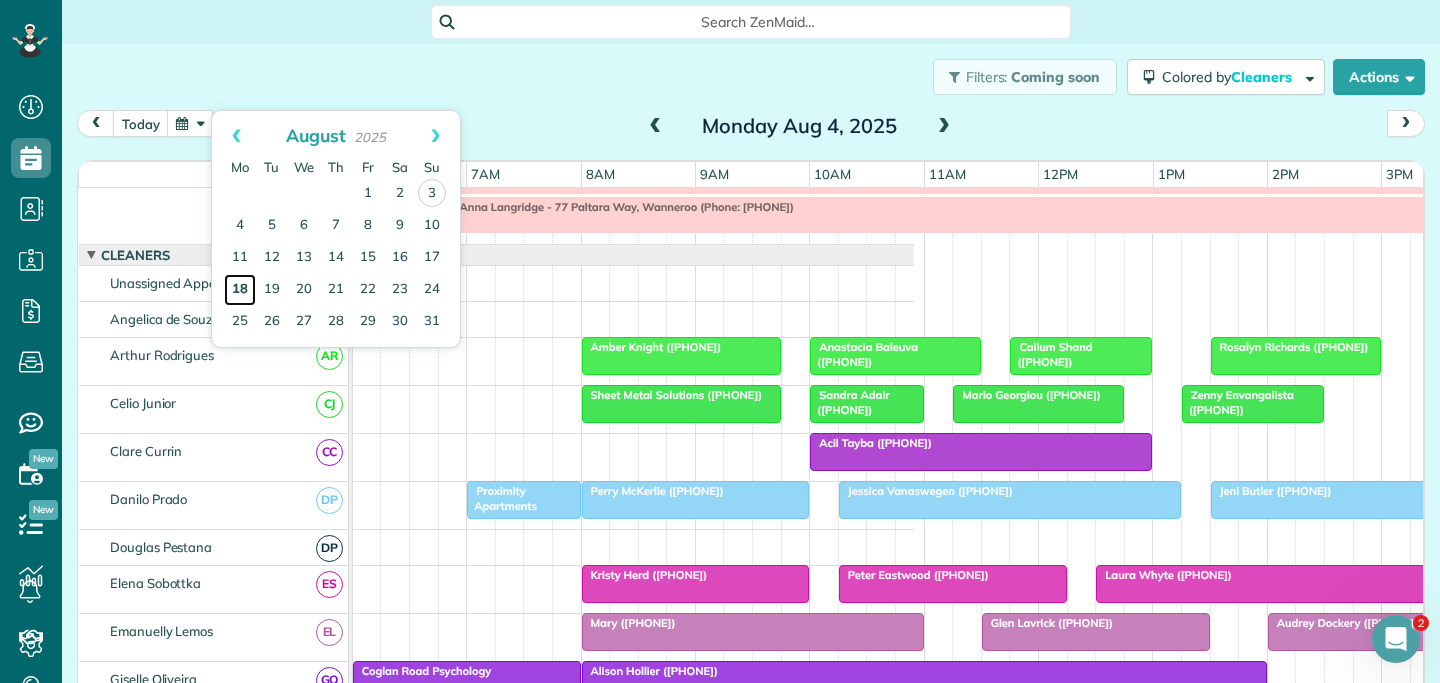 click on "18" at bounding box center (240, 290) 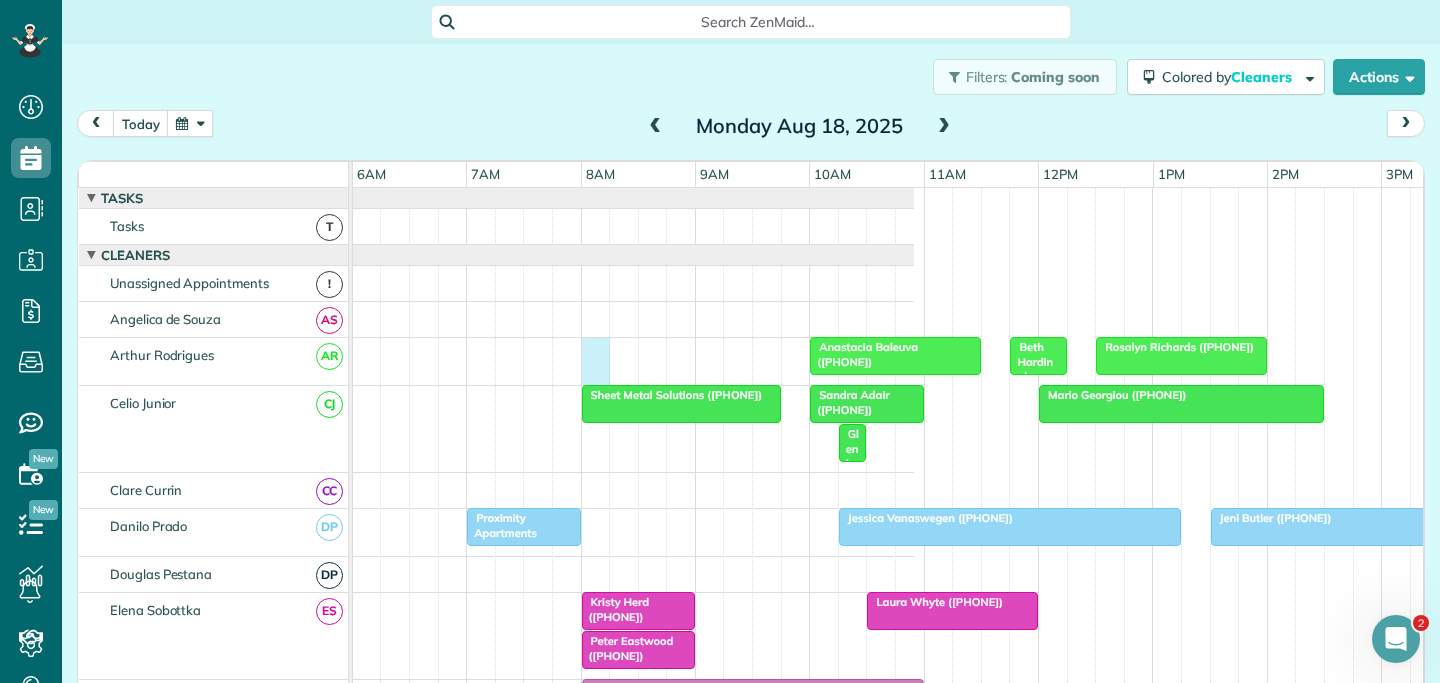 click on "Anastacia Baleuva (+61457218912) Beth Hardingham (+61428784637) Rosalyn Richards (+61403926472)" at bounding box center (290, 361) 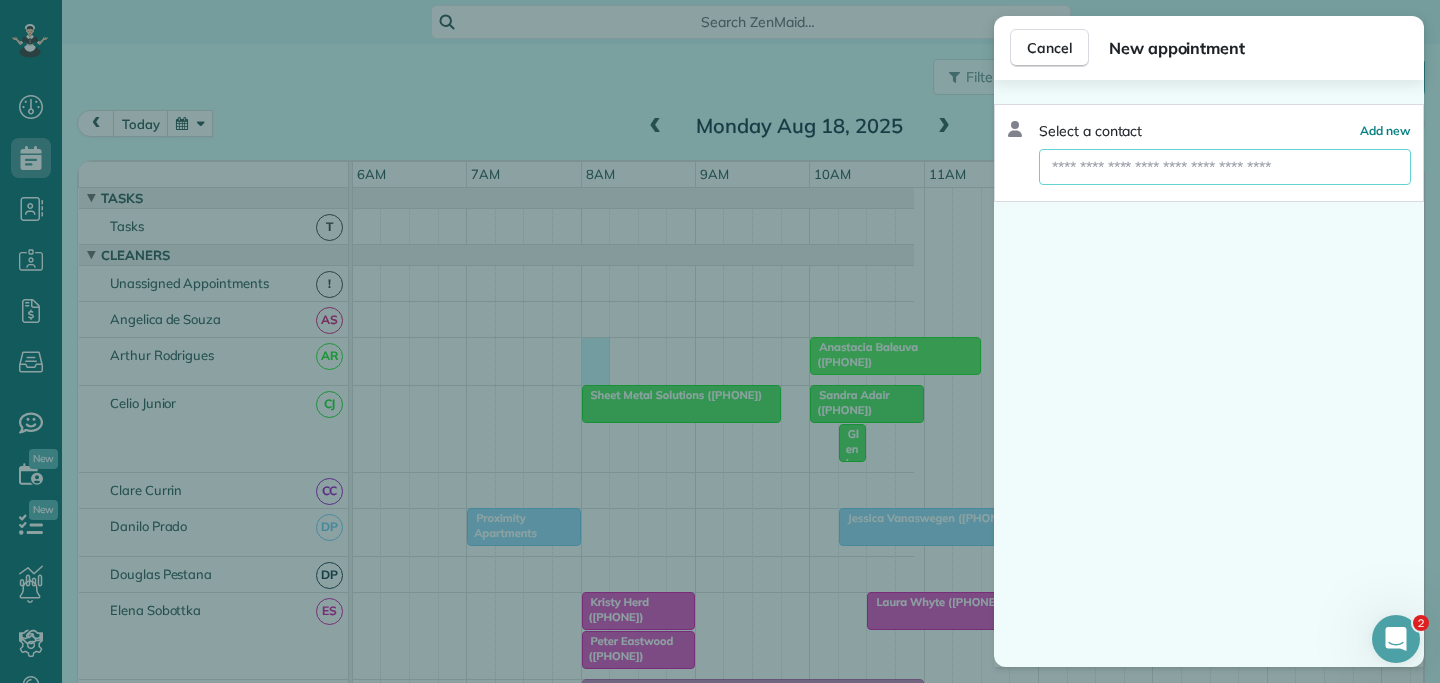 click at bounding box center (1225, 167) 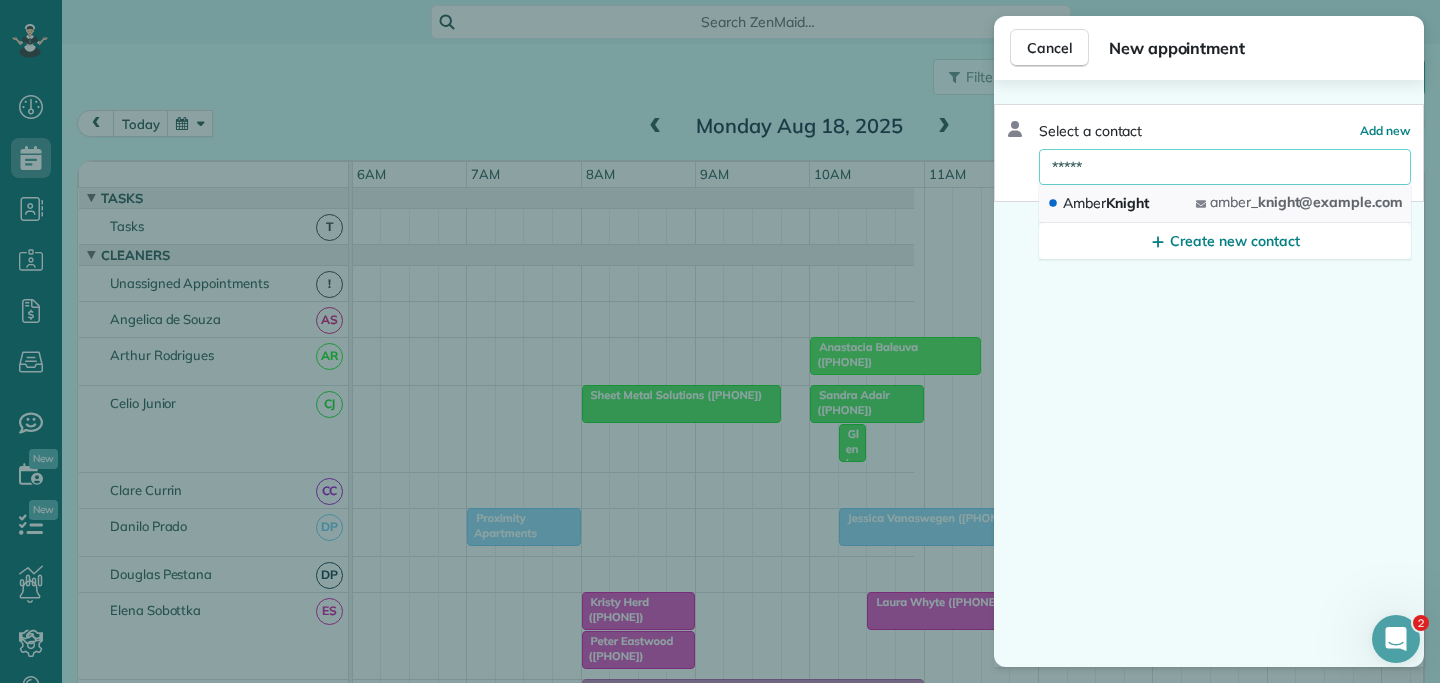 type on "*****" 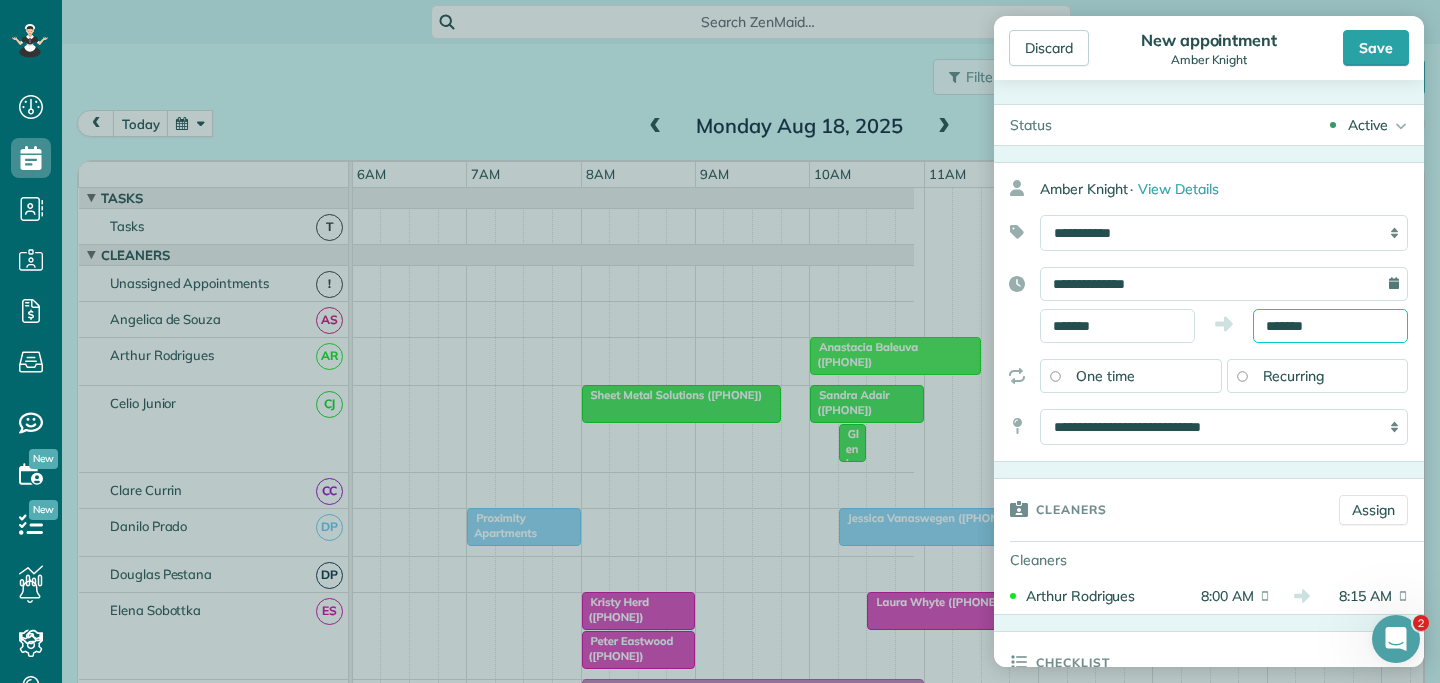 click on "*******" at bounding box center [1330, 326] 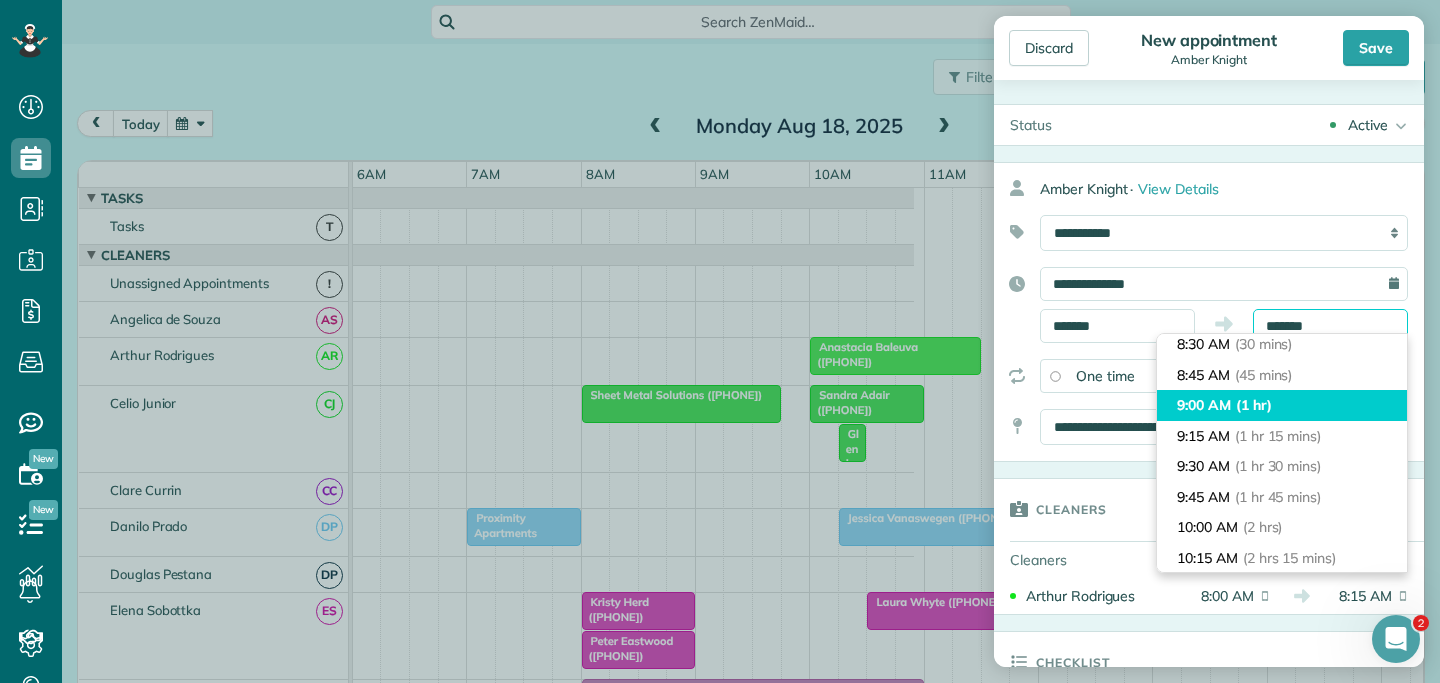 scroll, scrollTop: 71, scrollLeft: 0, axis: vertical 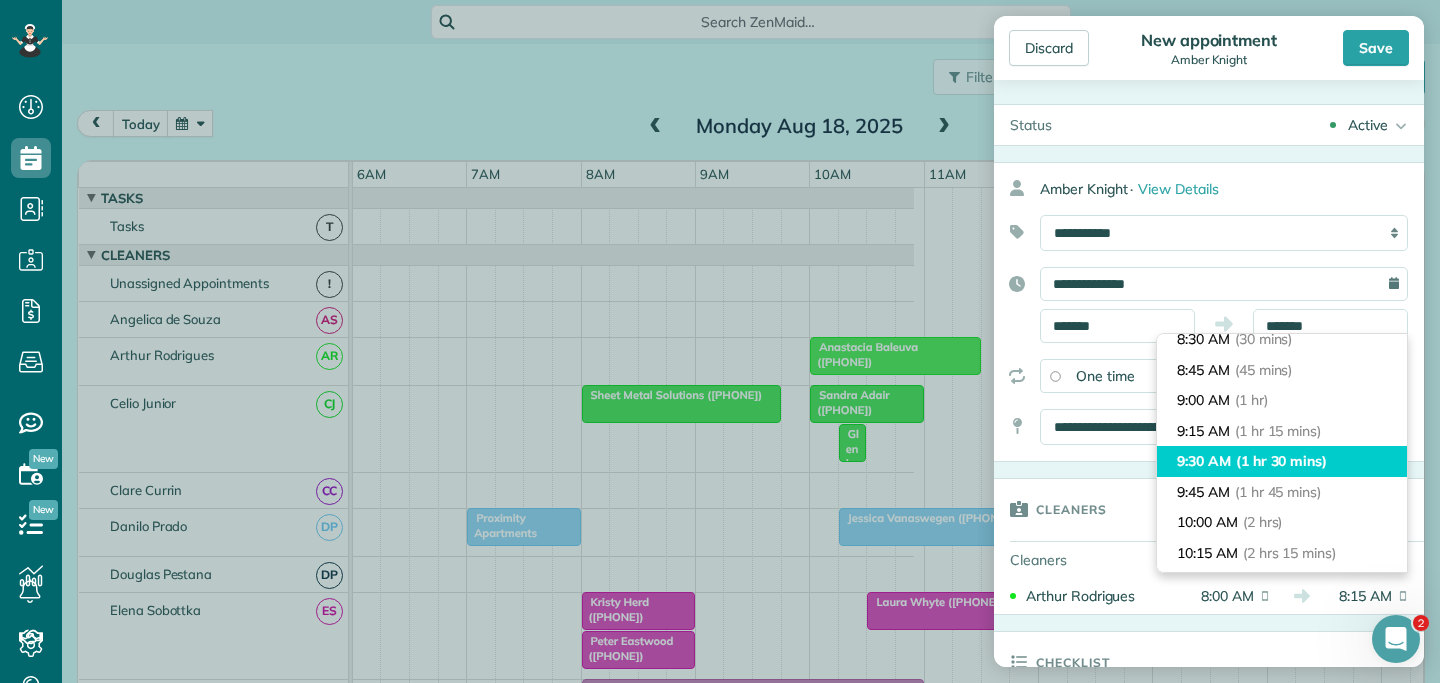click on "9:30 AM  (1 hr 30 mins)" at bounding box center (1282, 461) 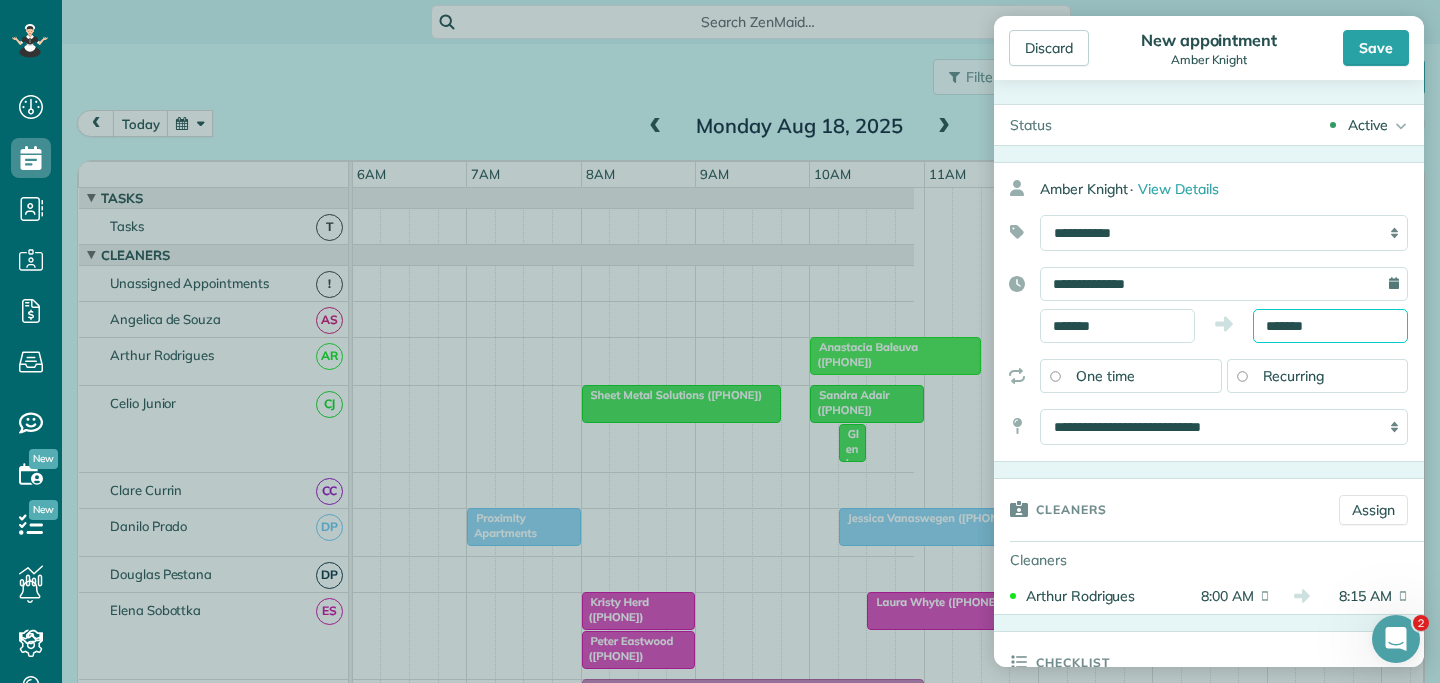 click on "*******" at bounding box center [1330, 326] 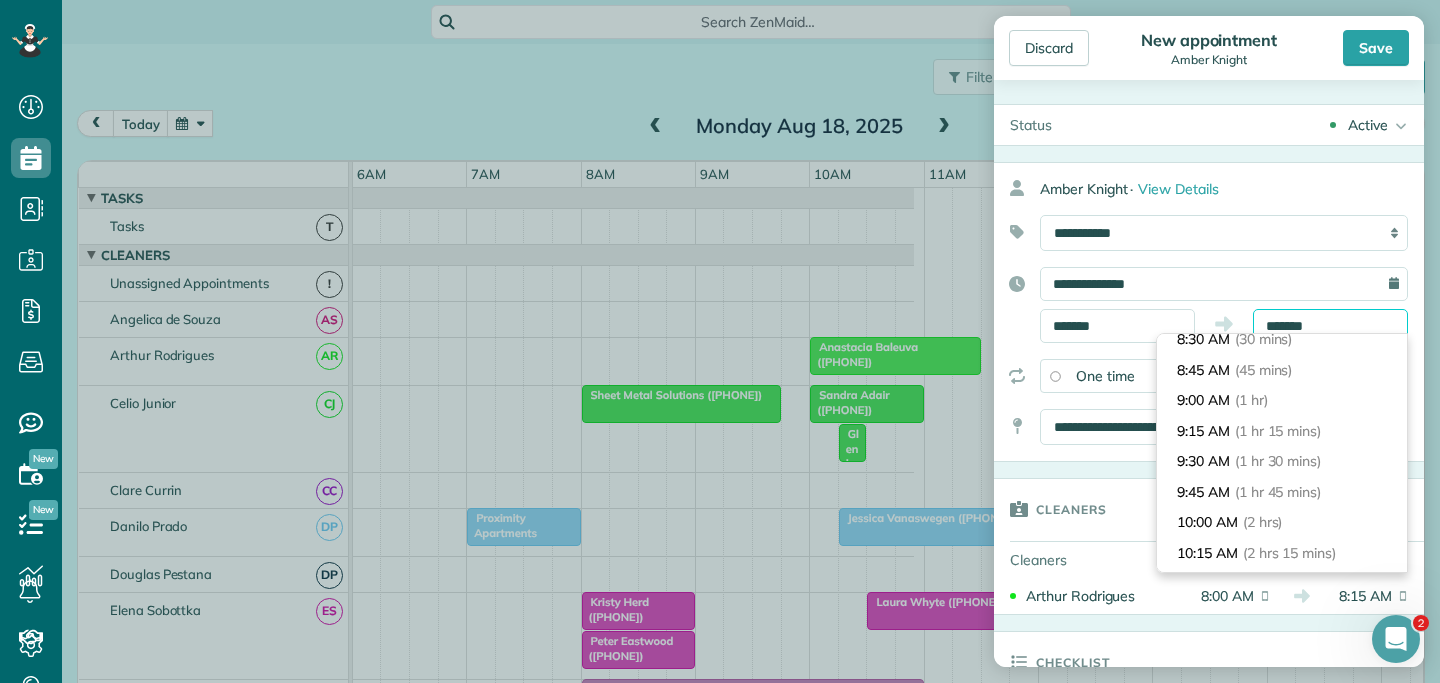 scroll, scrollTop: 152, scrollLeft: 0, axis: vertical 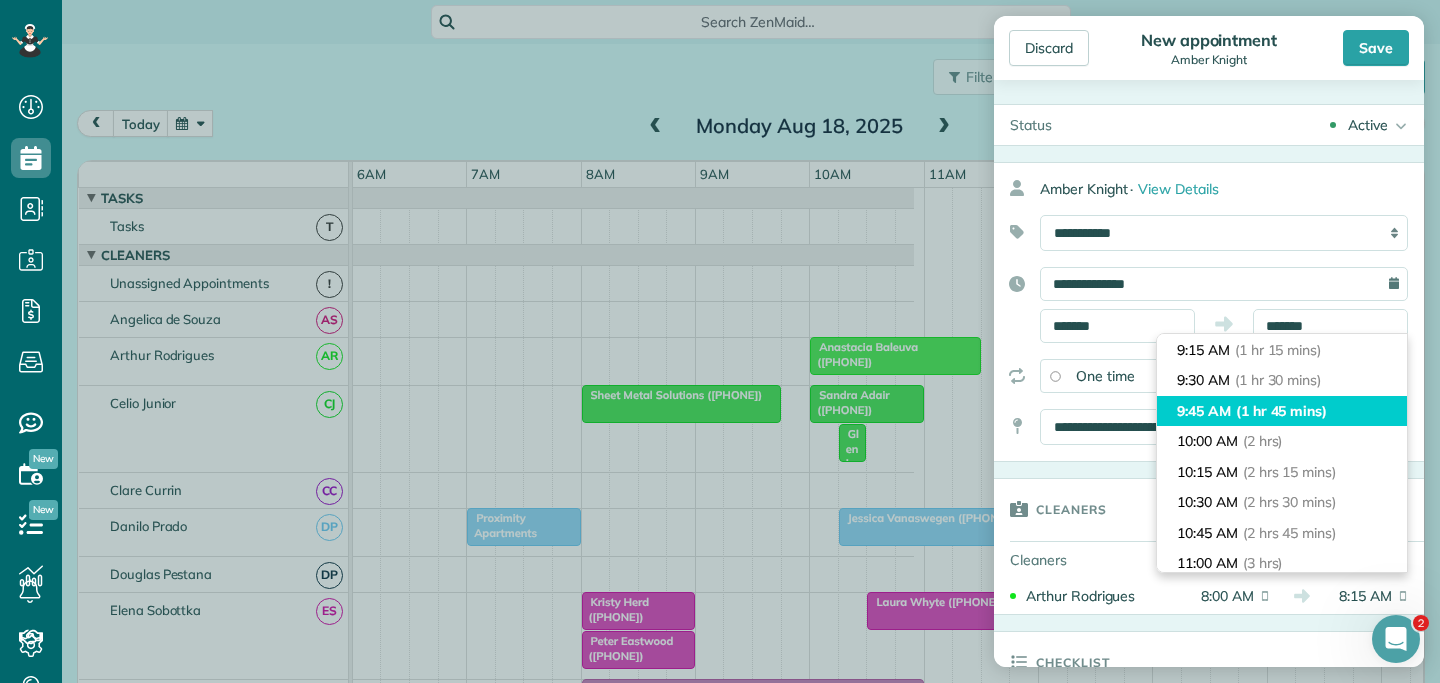 type on "*******" 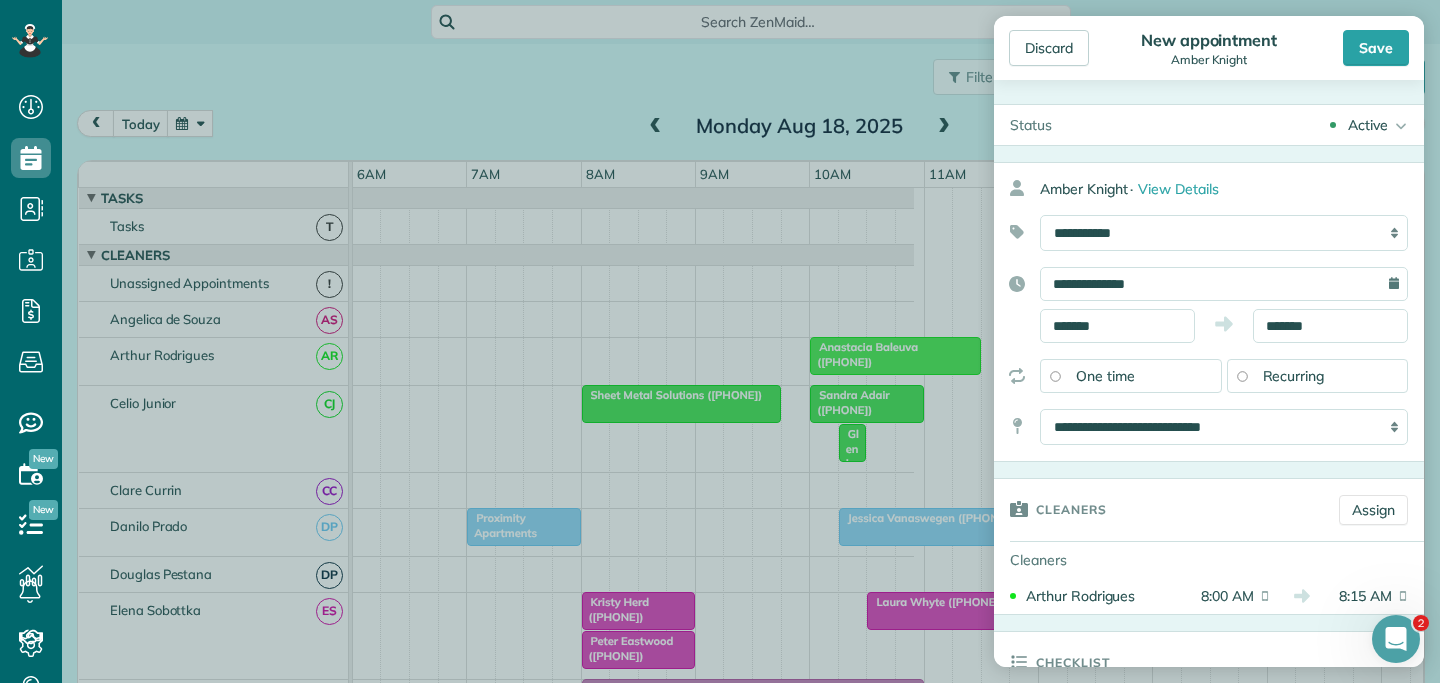 click on "Recurring" at bounding box center [1294, 376] 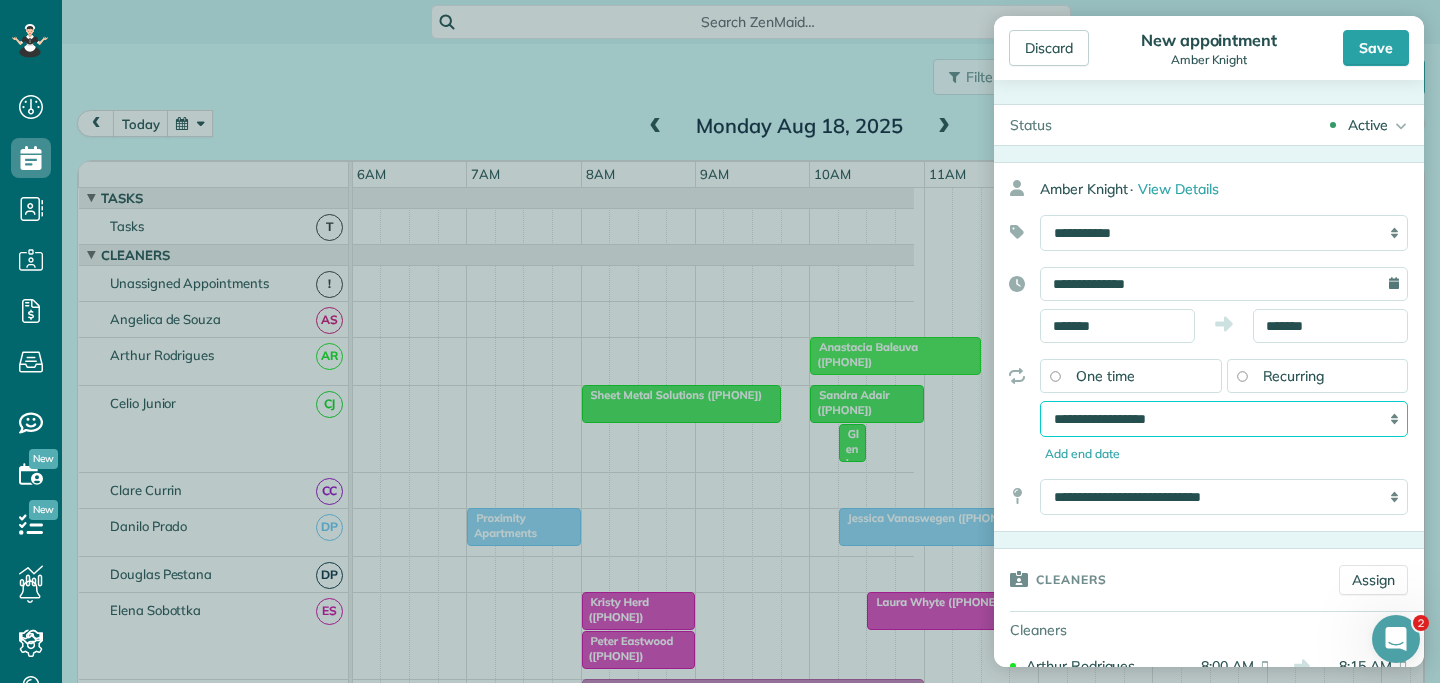 click on "**********" at bounding box center [1224, 419] 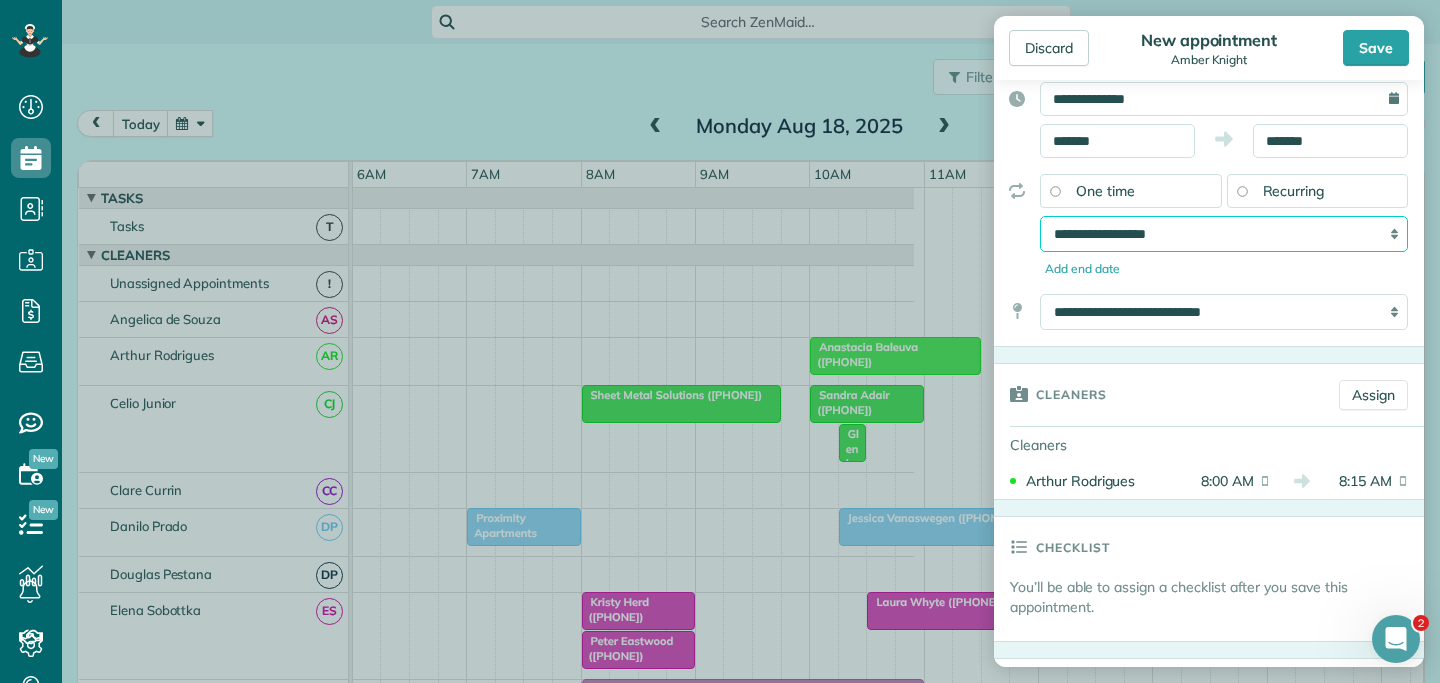 scroll, scrollTop: 189, scrollLeft: 0, axis: vertical 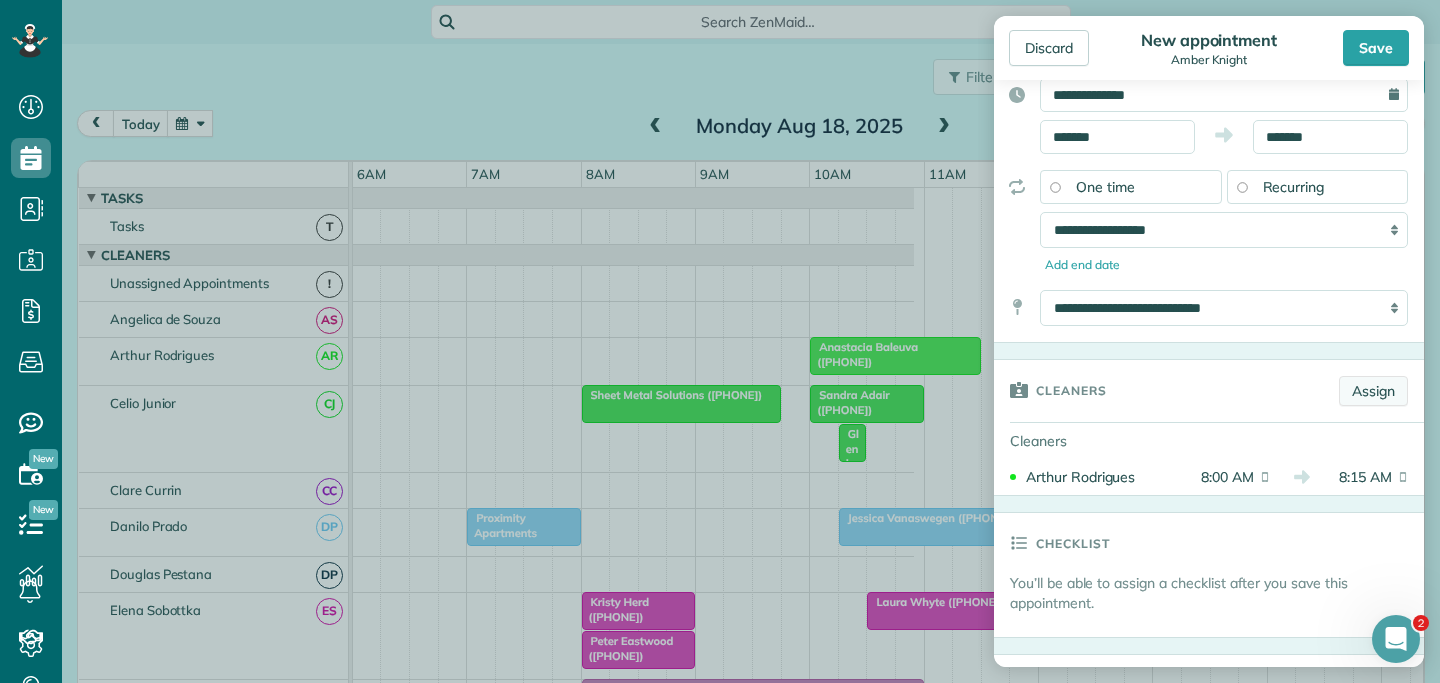click on "Assign" at bounding box center [1373, 391] 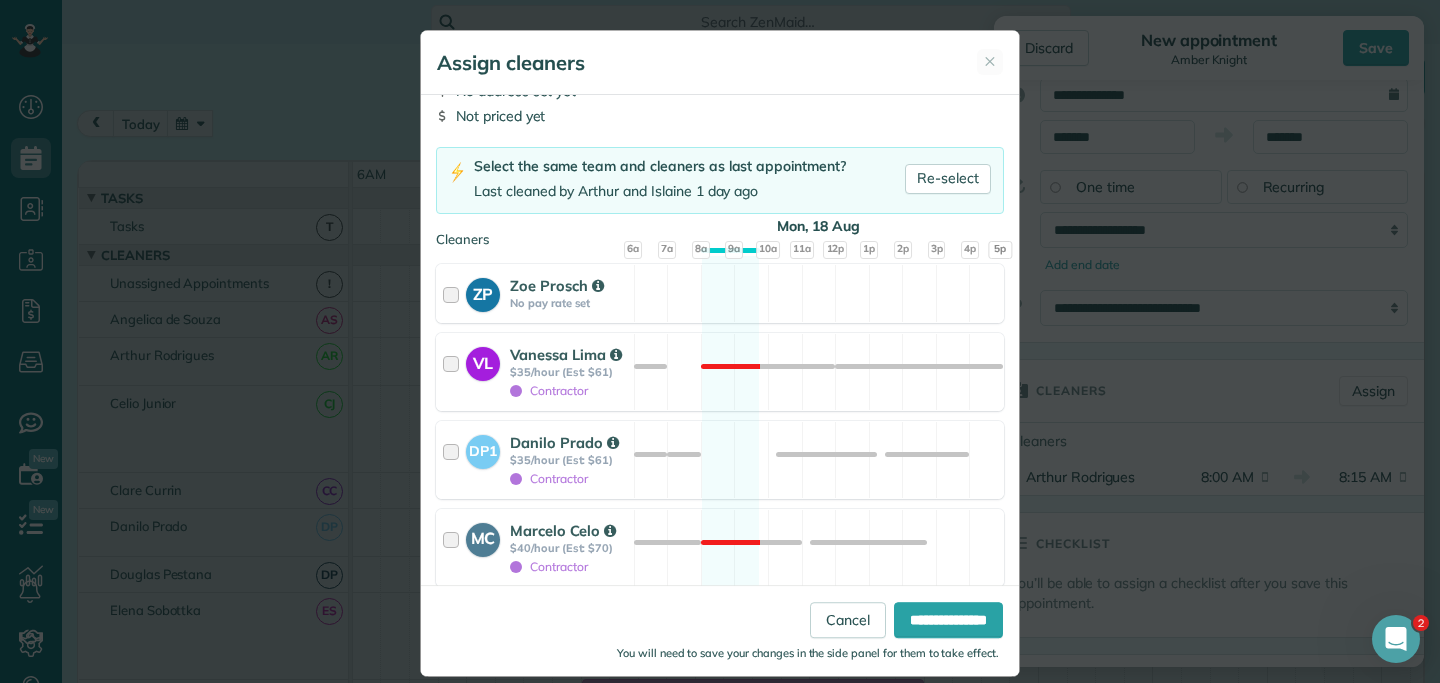 scroll, scrollTop: 85, scrollLeft: 0, axis: vertical 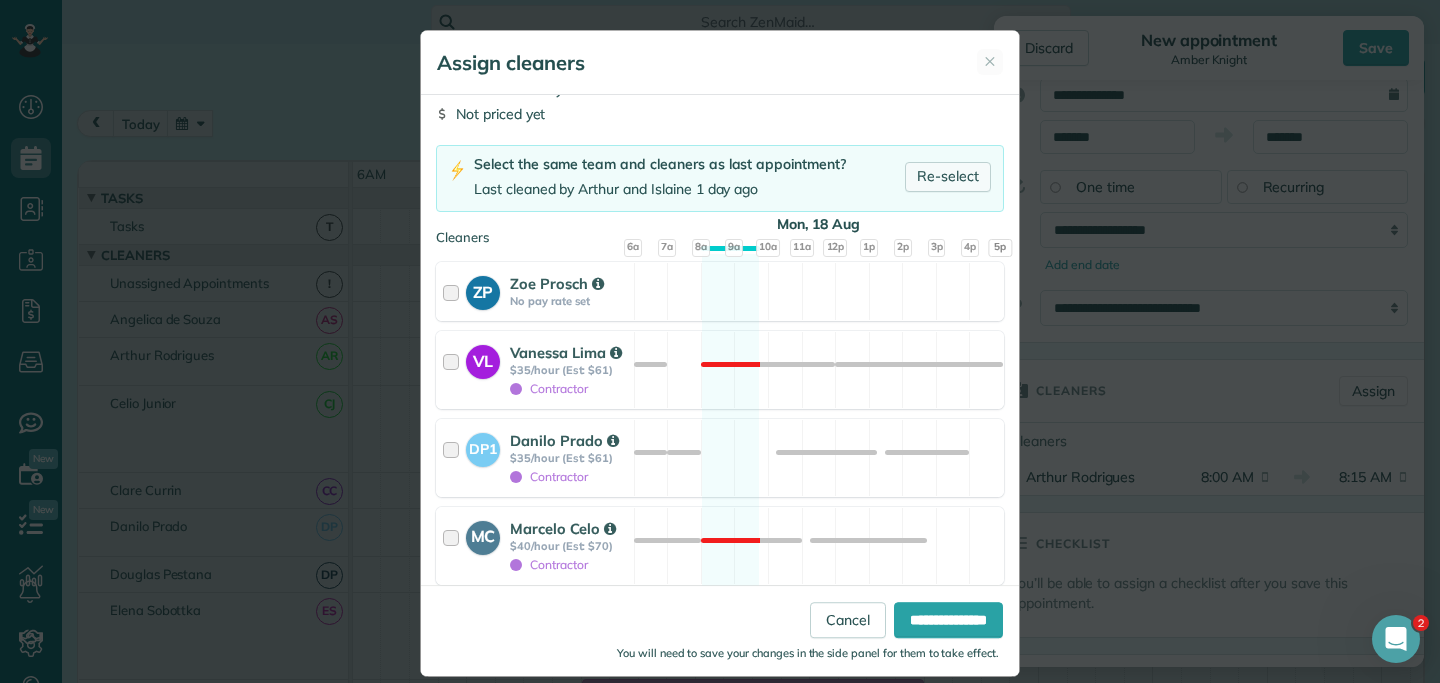 click on "Re-select" at bounding box center (948, 177) 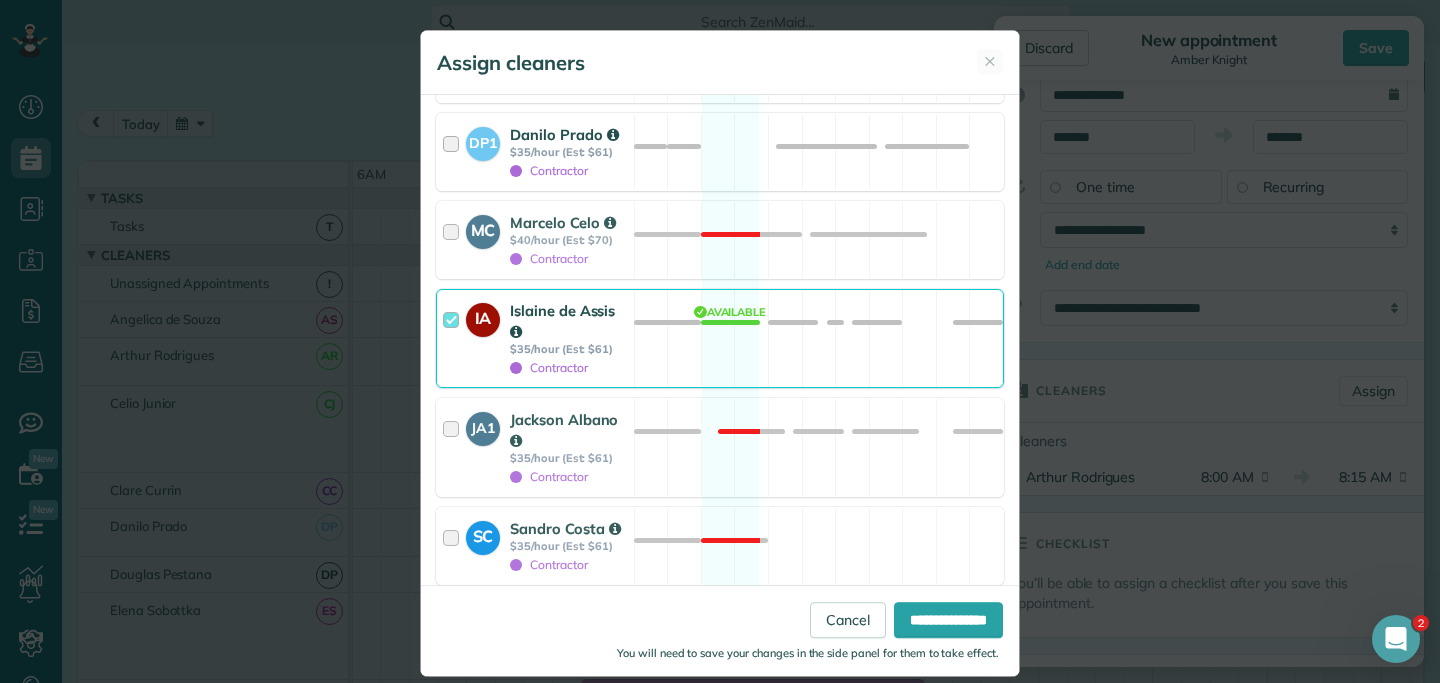 scroll, scrollTop: 397, scrollLeft: 0, axis: vertical 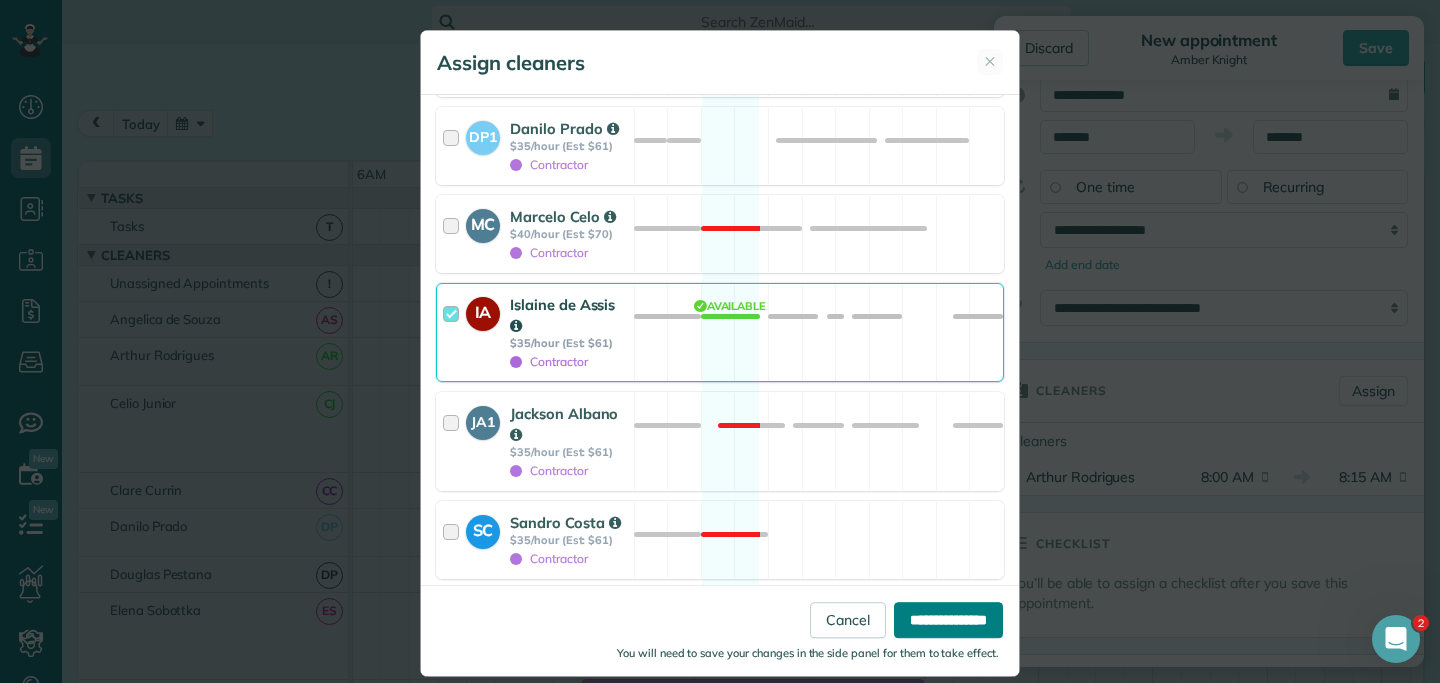 click on "**********" at bounding box center [948, 620] 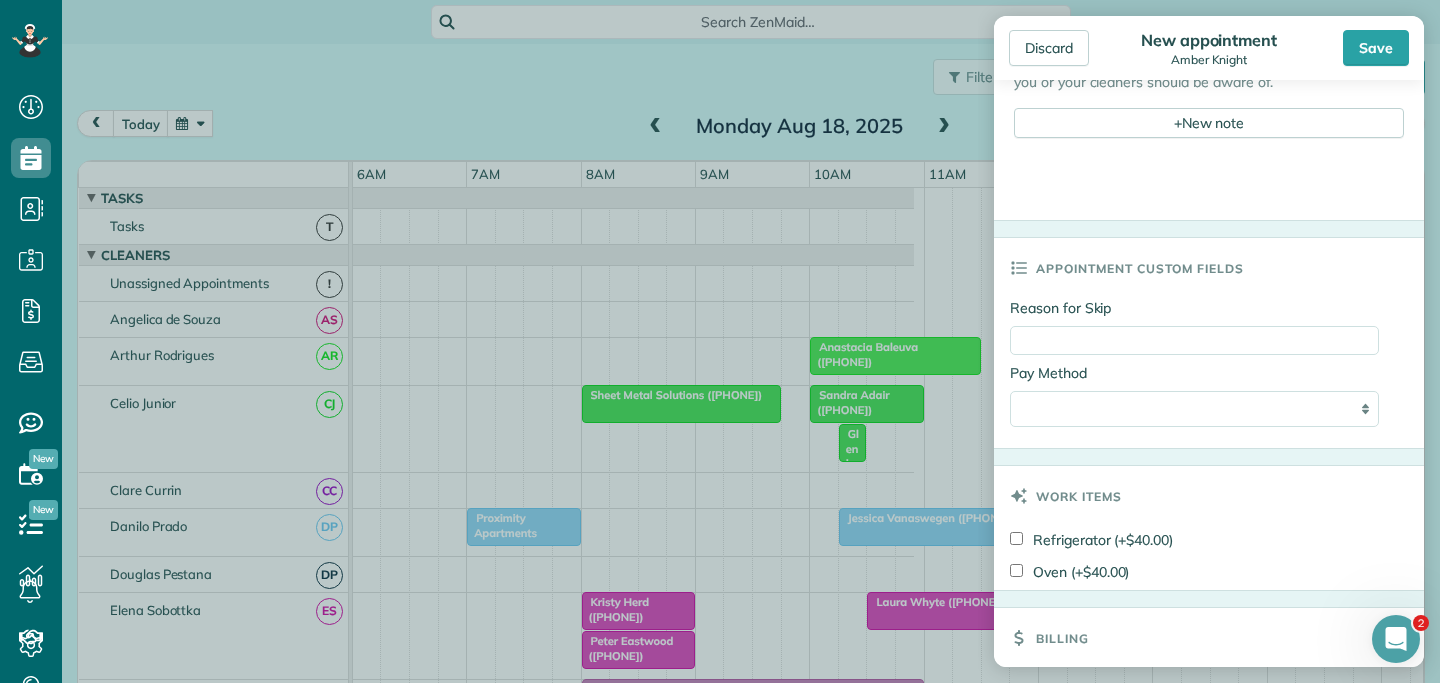 scroll, scrollTop: 1193, scrollLeft: 0, axis: vertical 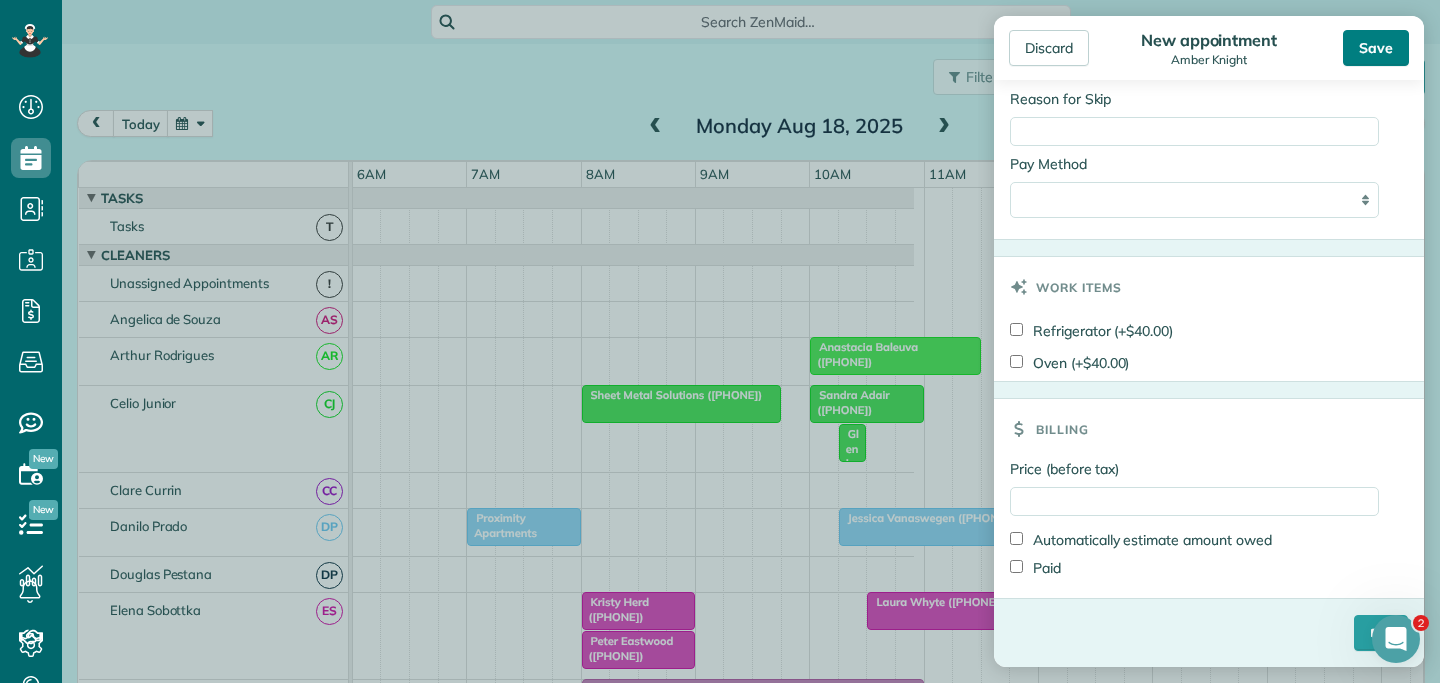click on "Save" at bounding box center (1376, 48) 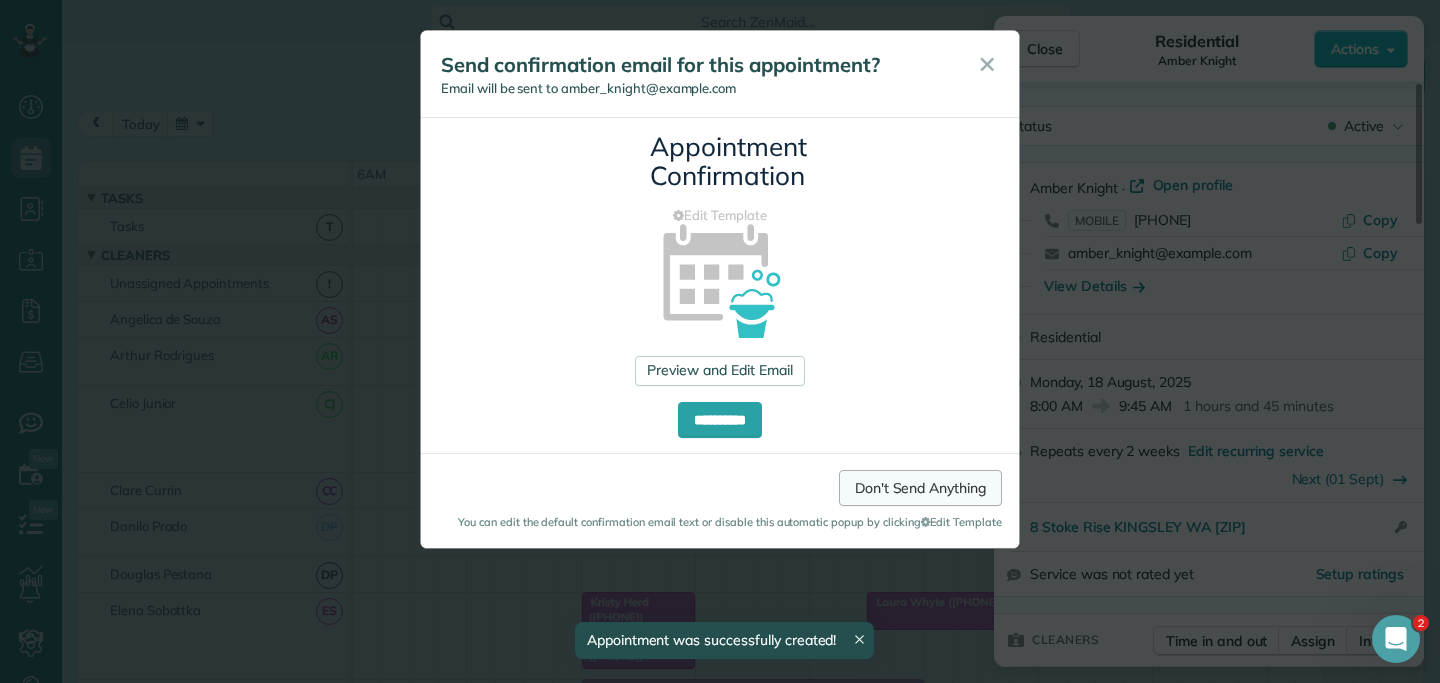 click on "Don't Send Anything" at bounding box center (920, 488) 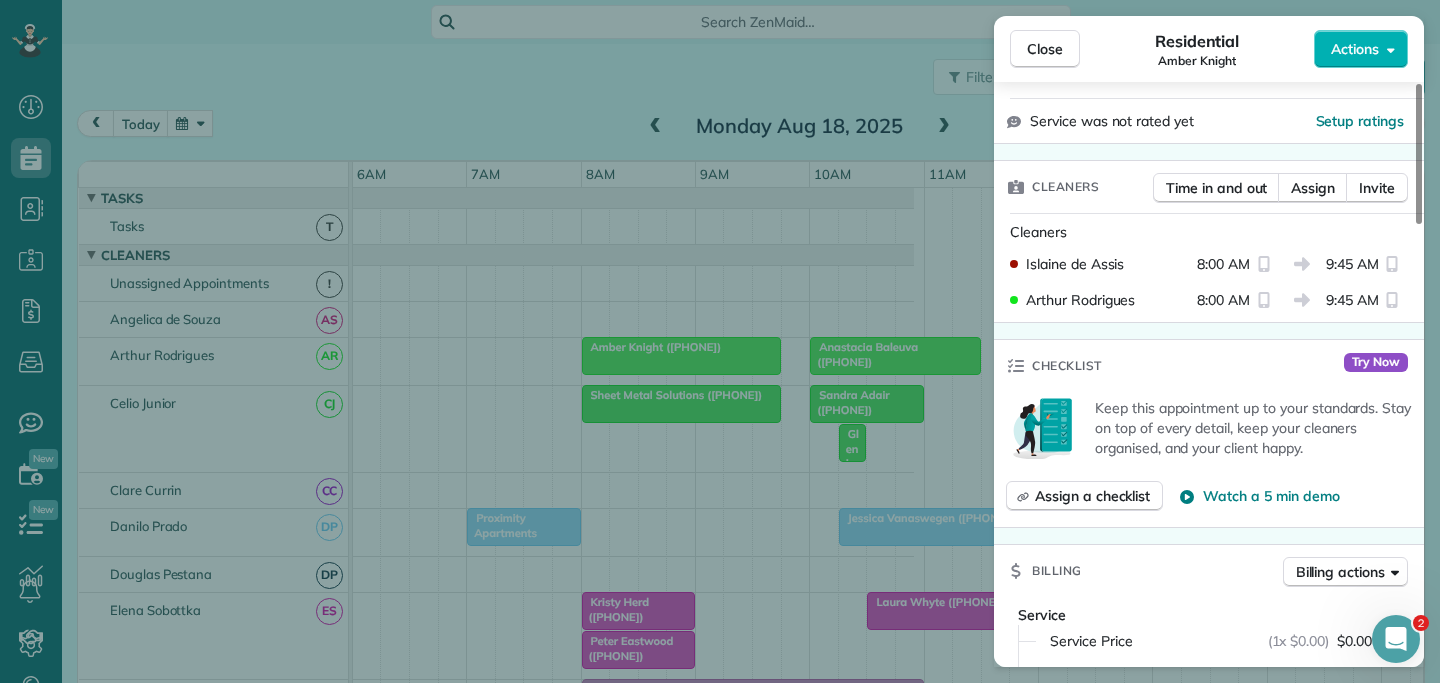 scroll, scrollTop: 492, scrollLeft: 0, axis: vertical 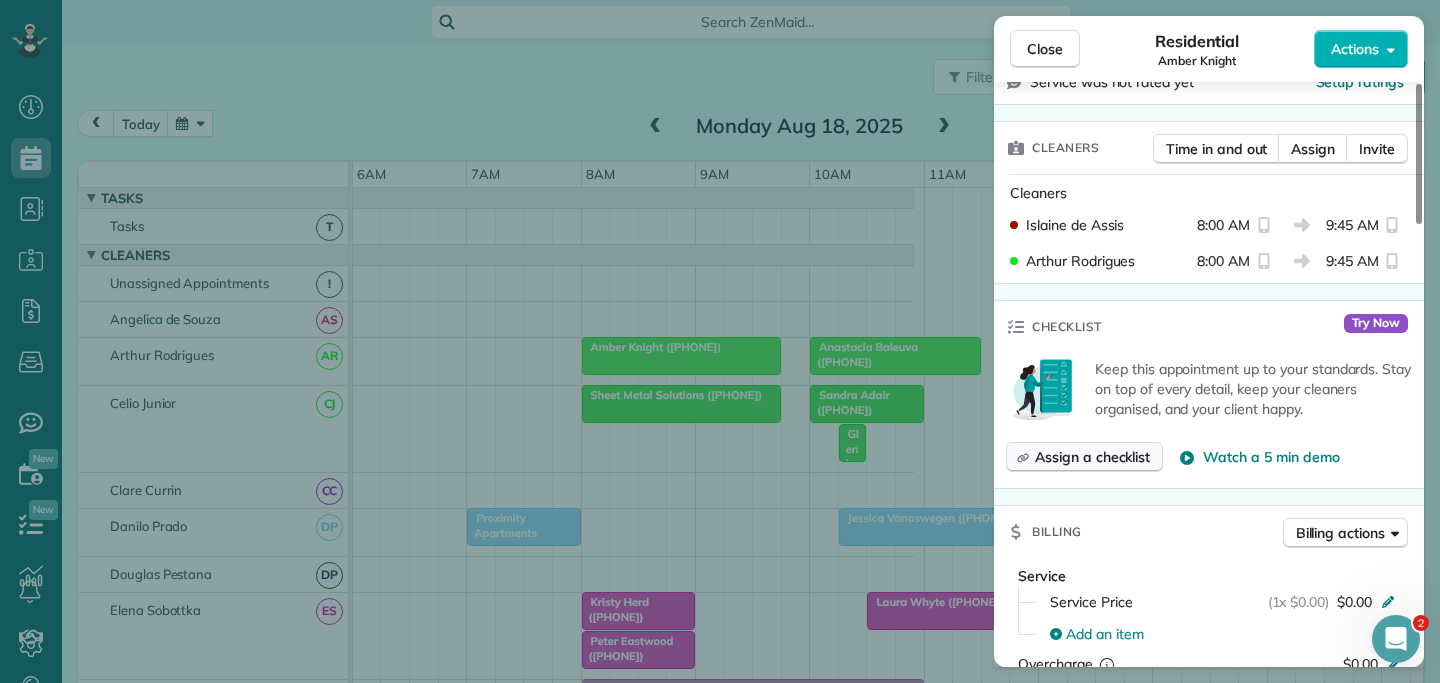 click on "Assign a checklist" at bounding box center (1092, 457) 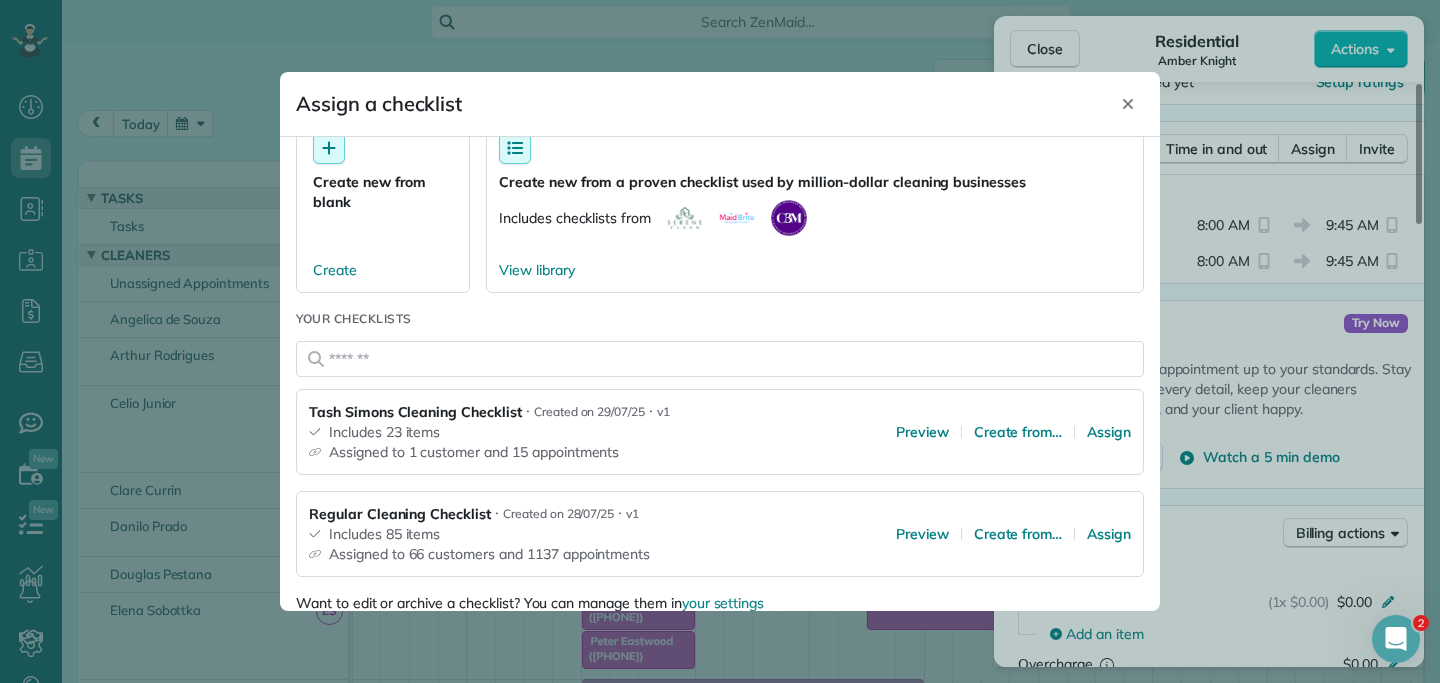 scroll, scrollTop: 66, scrollLeft: 0, axis: vertical 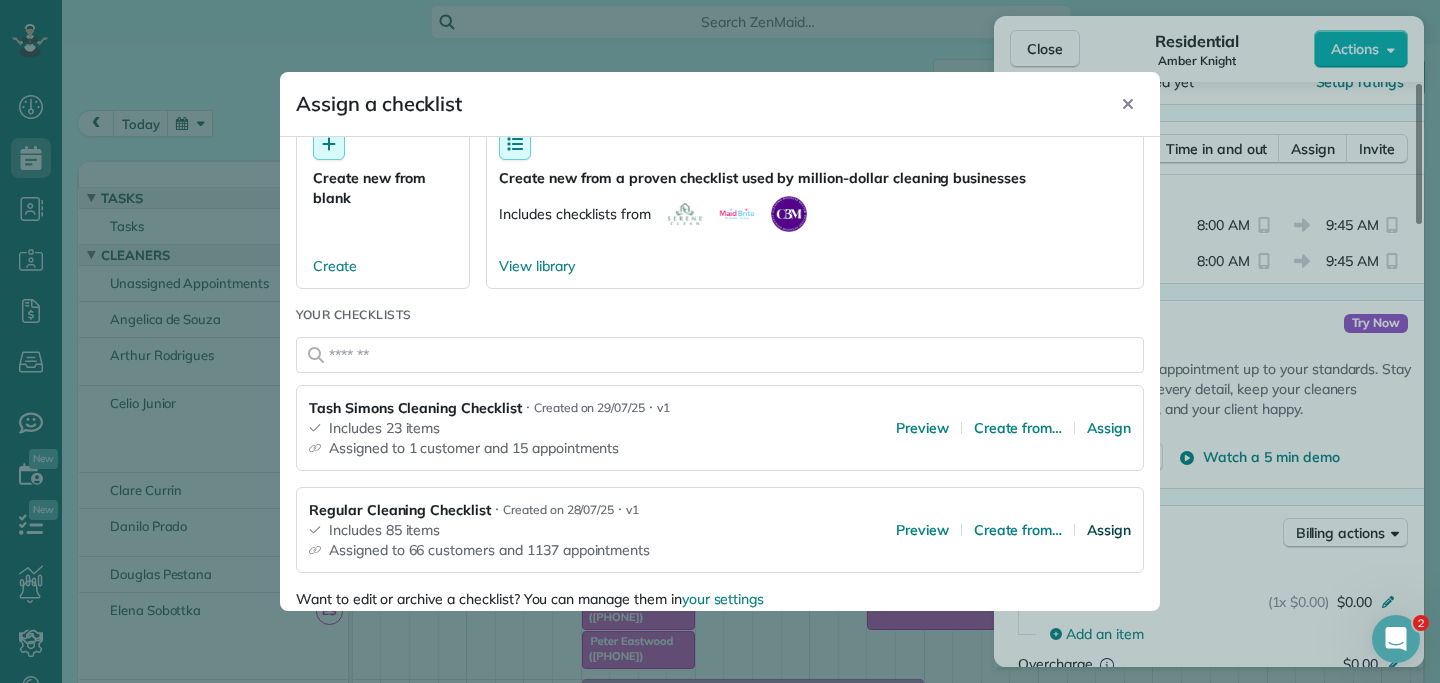 click on "Assign" at bounding box center [1109, 530] 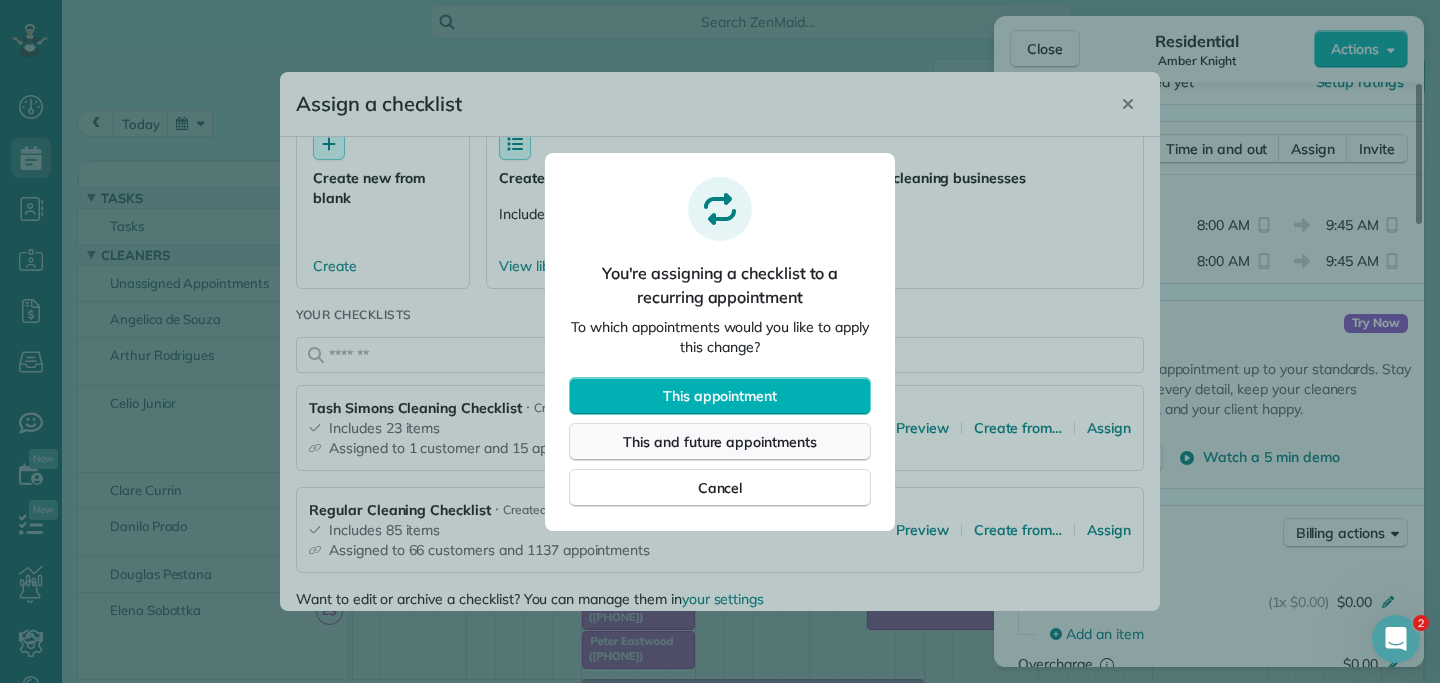 click on "This and future appointments" at bounding box center [720, 442] 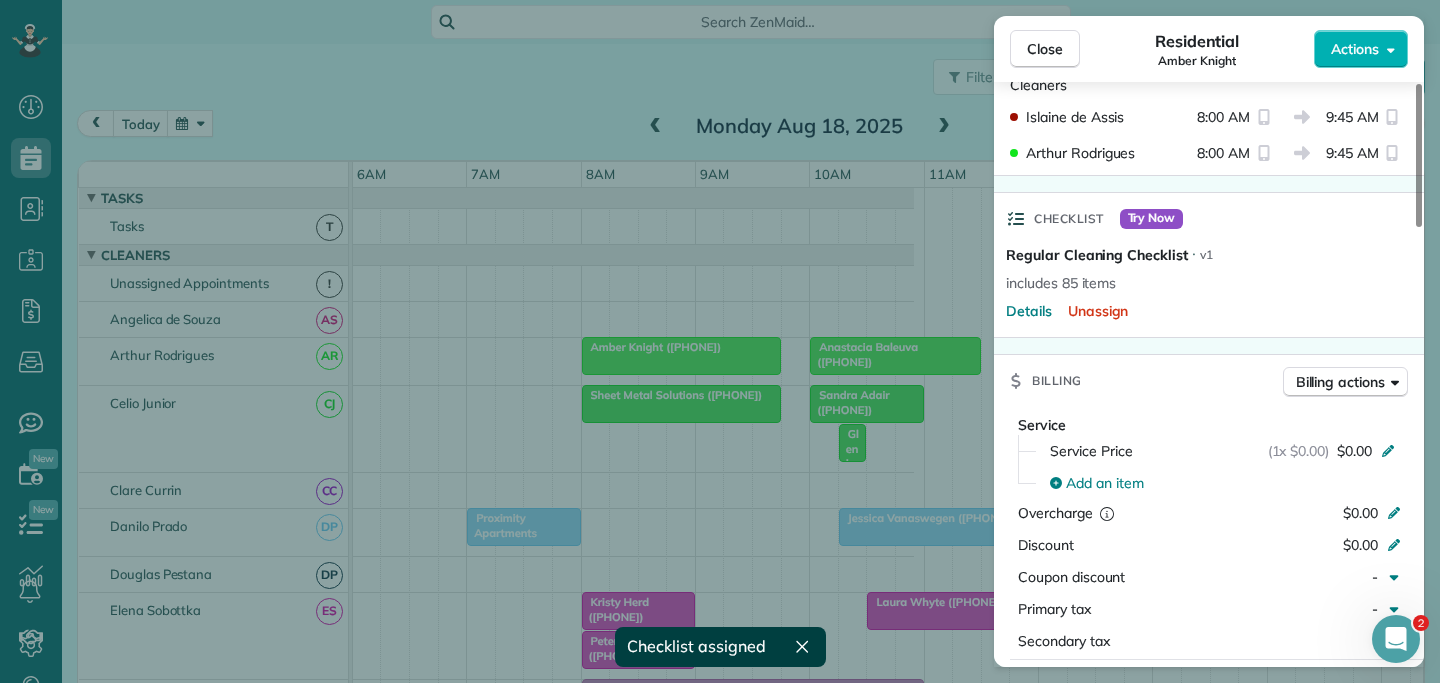 scroll, scrollTop: 657, scrollLeft: 0, axis: vertical 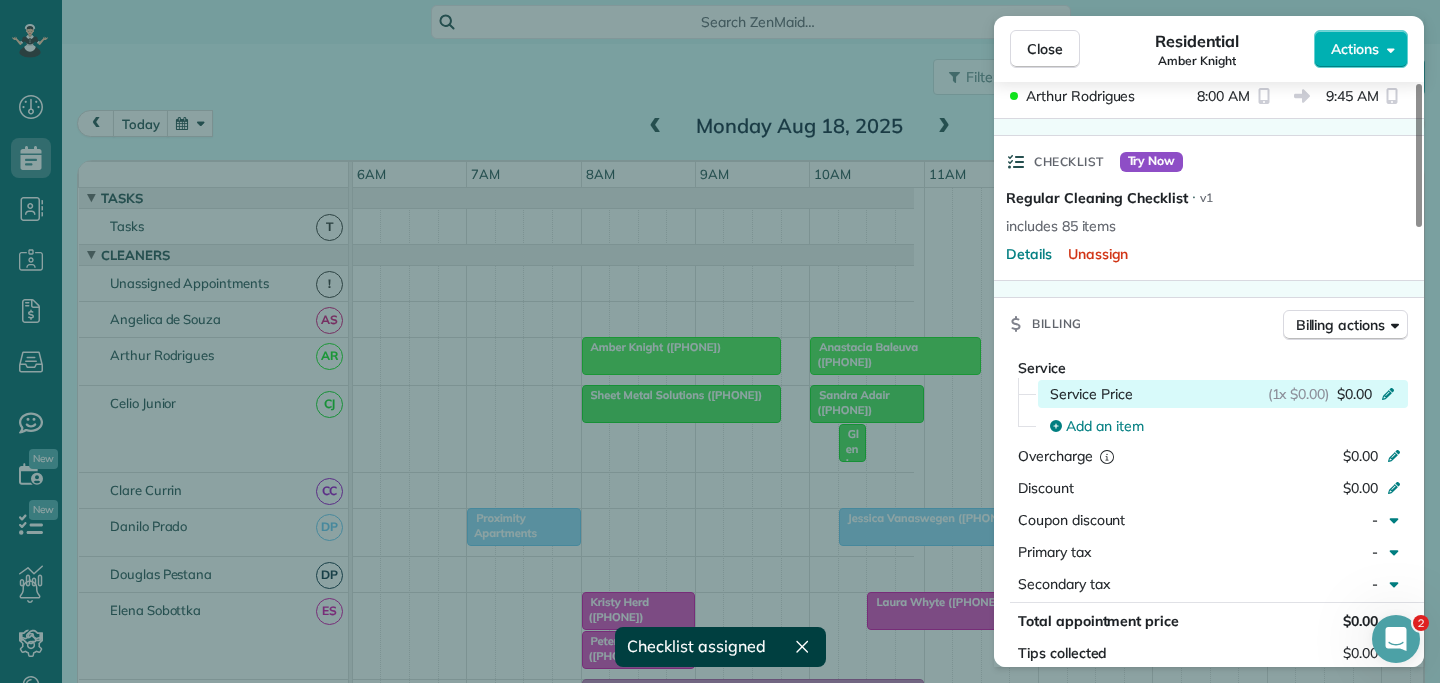 click 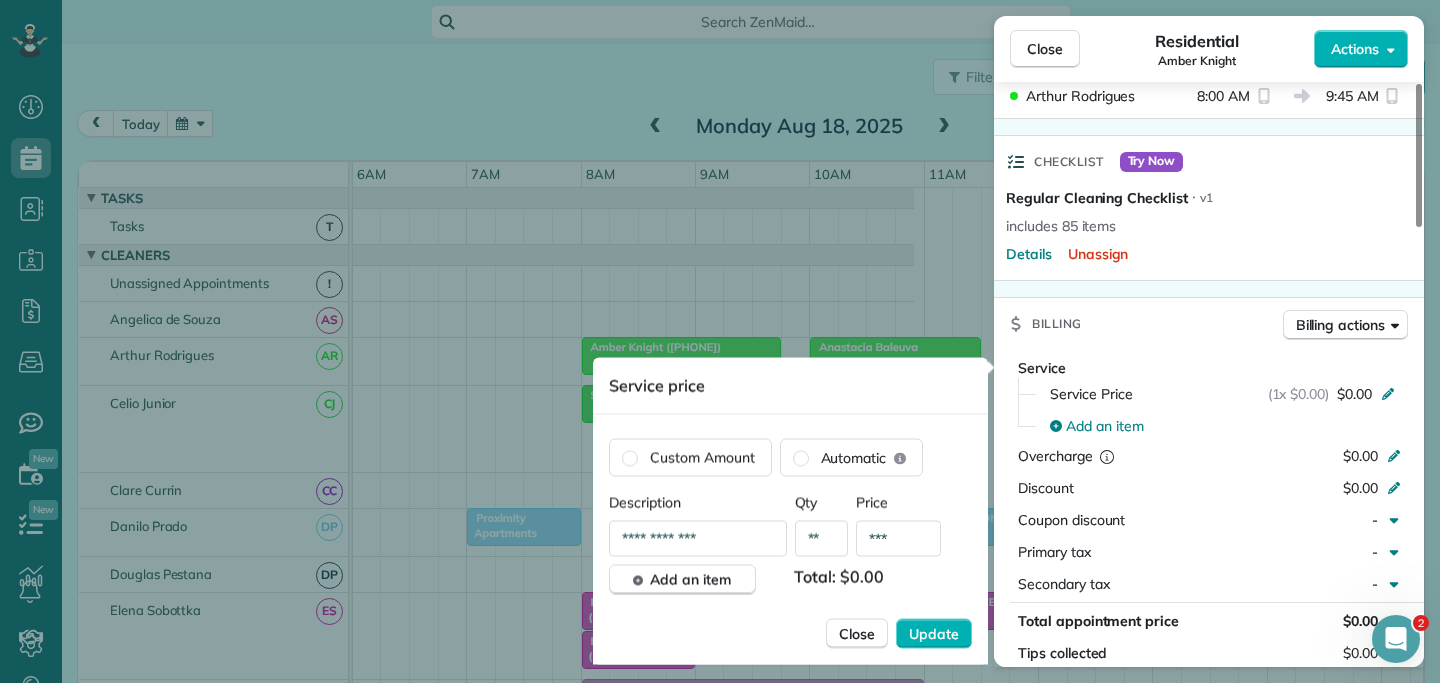 click on "**" at bounding box center [822, 539] 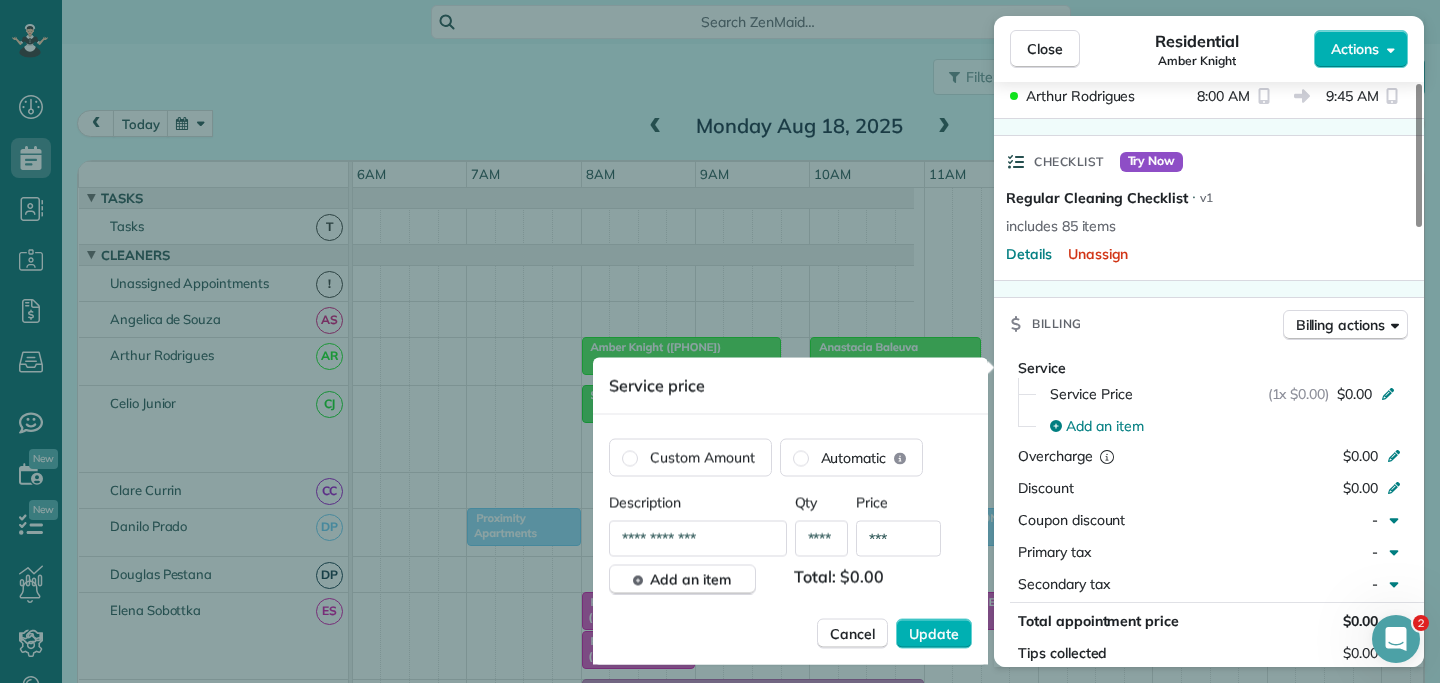 type on "****" 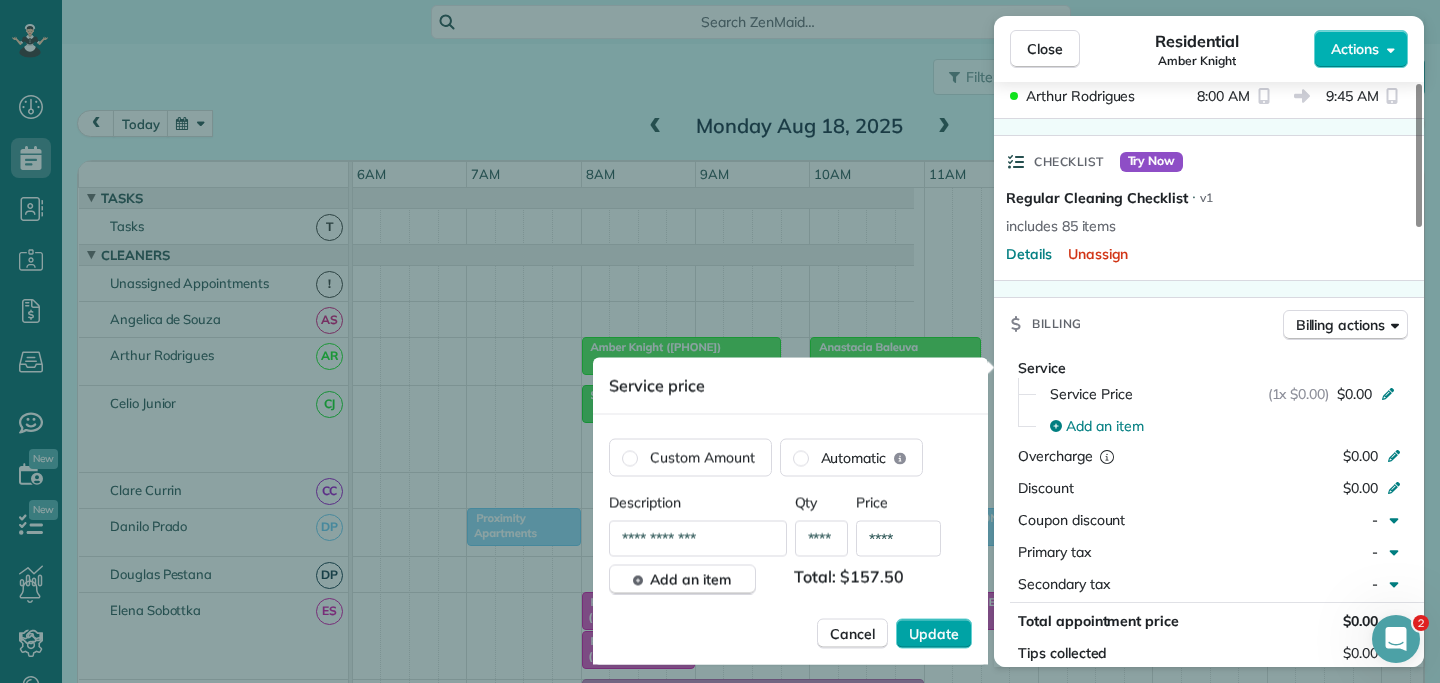 type on "****" 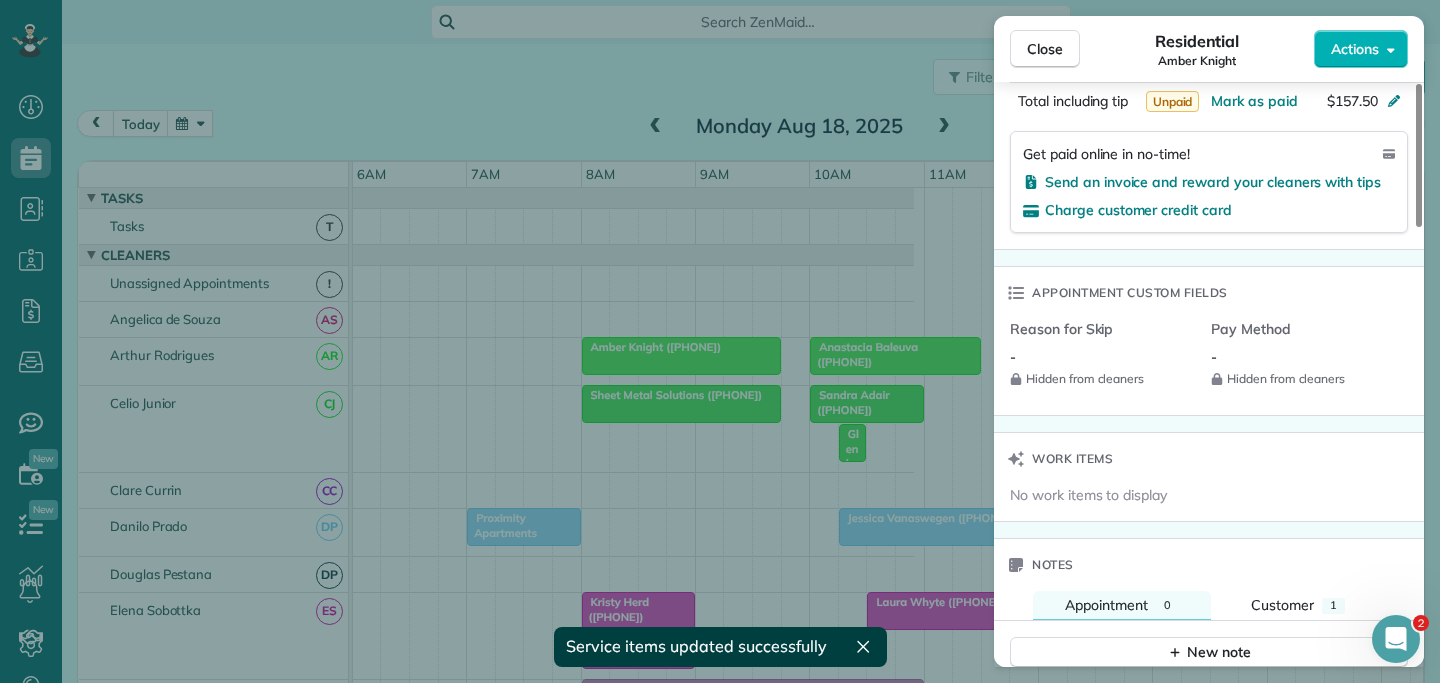 scroll, scrollTop: 1299, scrollLeft: 0, axis: vertical 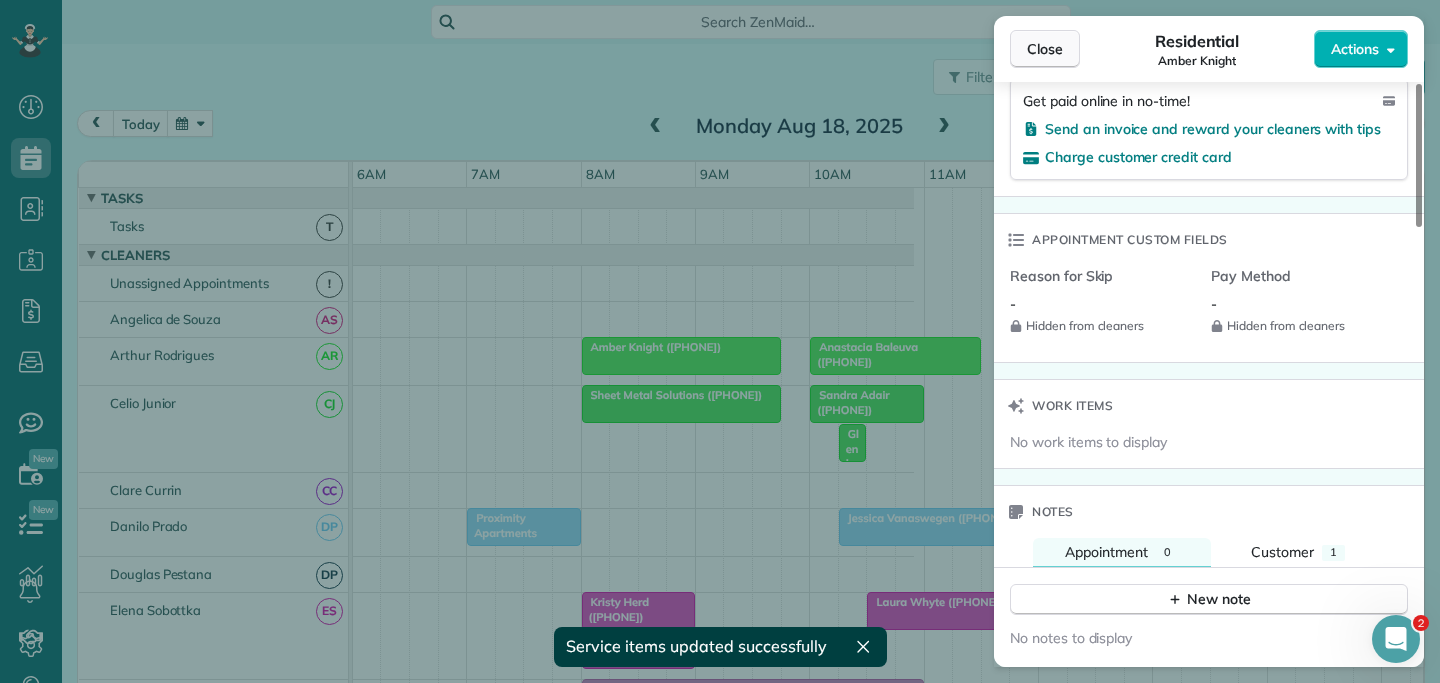 click on "Close" at bounding box center (1045, 49) 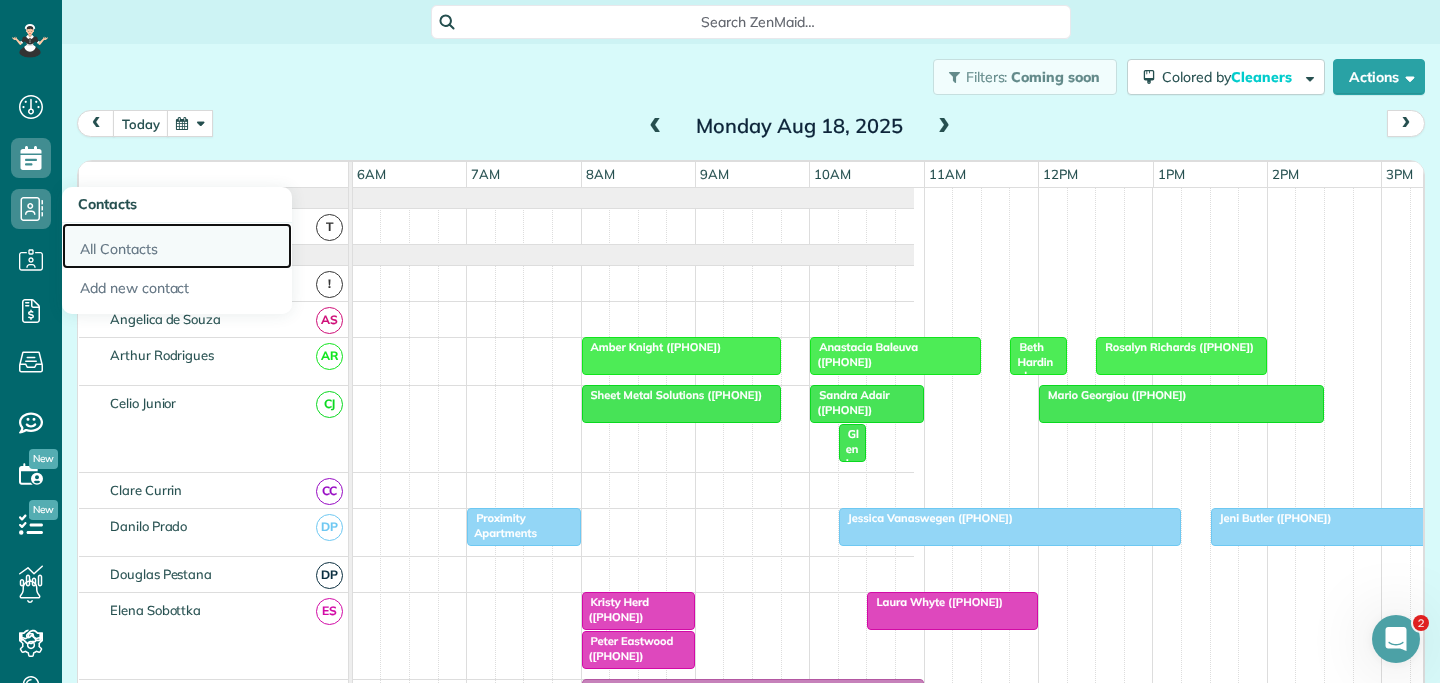 click on "All Contacts" at bounding box center (177, 246) 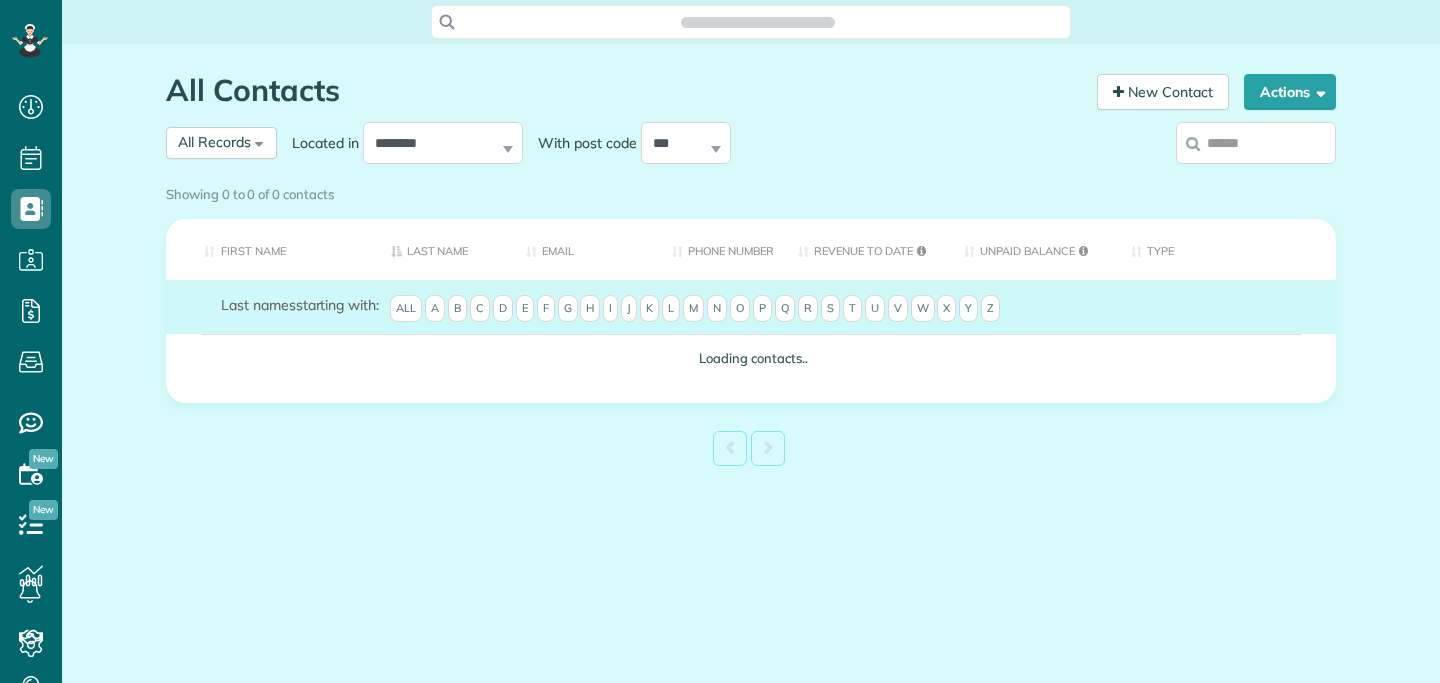 scroll, scrollTop: 0, scrollLeft: 0, axis: both 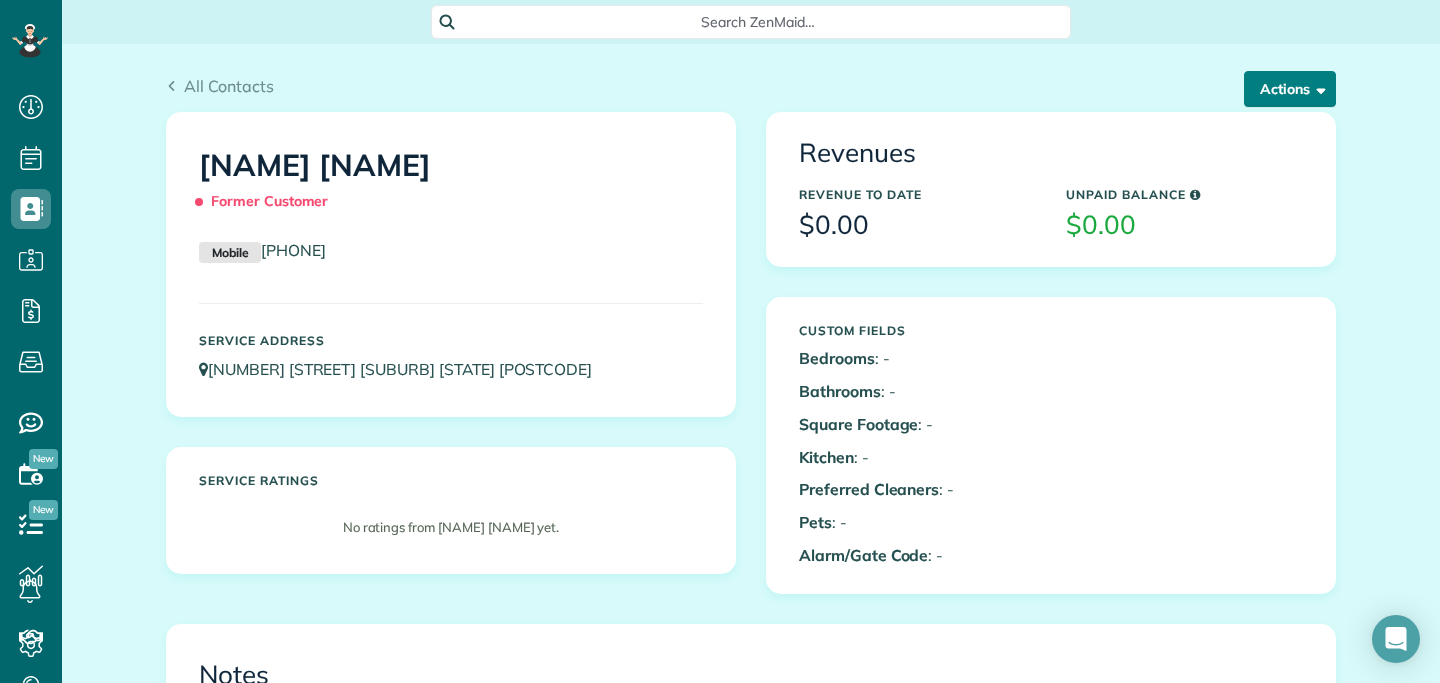 click on "Actions" at bounding box center [1290, 89] 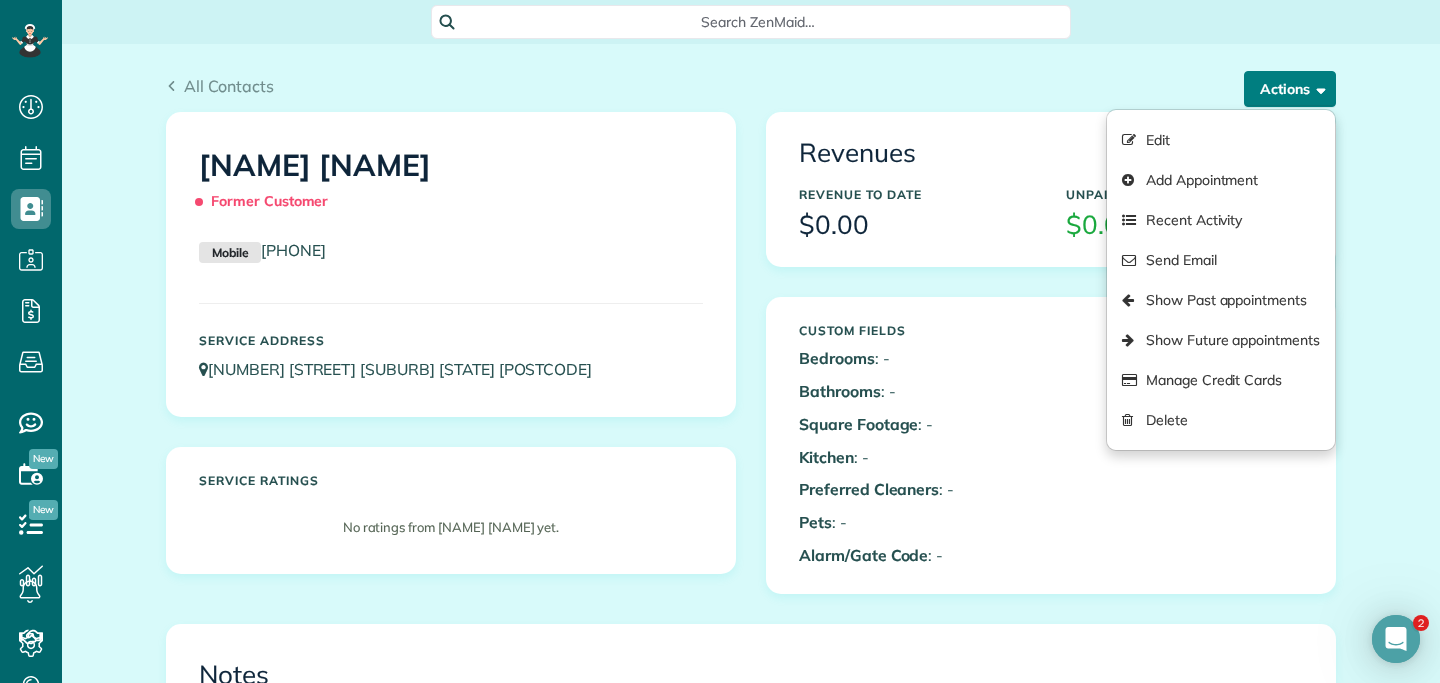 scroll, scrollTop: 0, scrollLeft: 0, axis: both 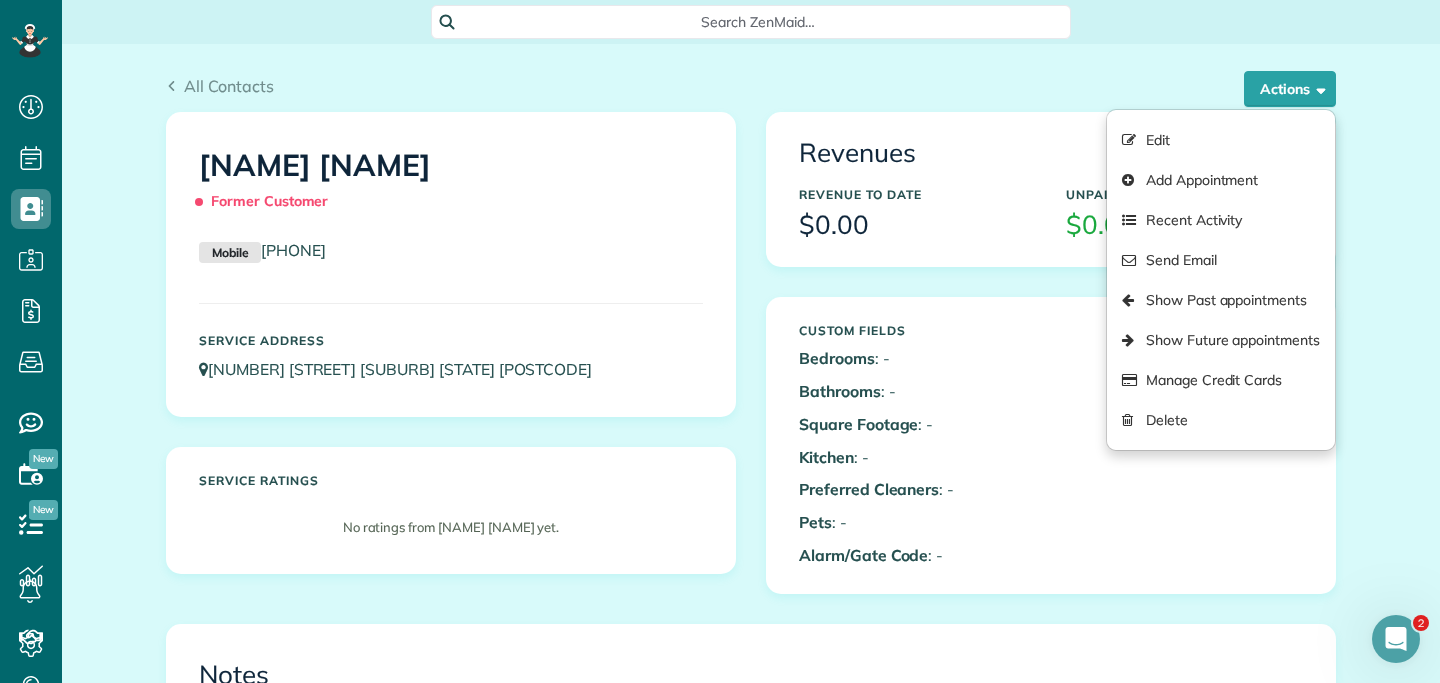 click on "Former Customer" at bounding box center [268, 201] 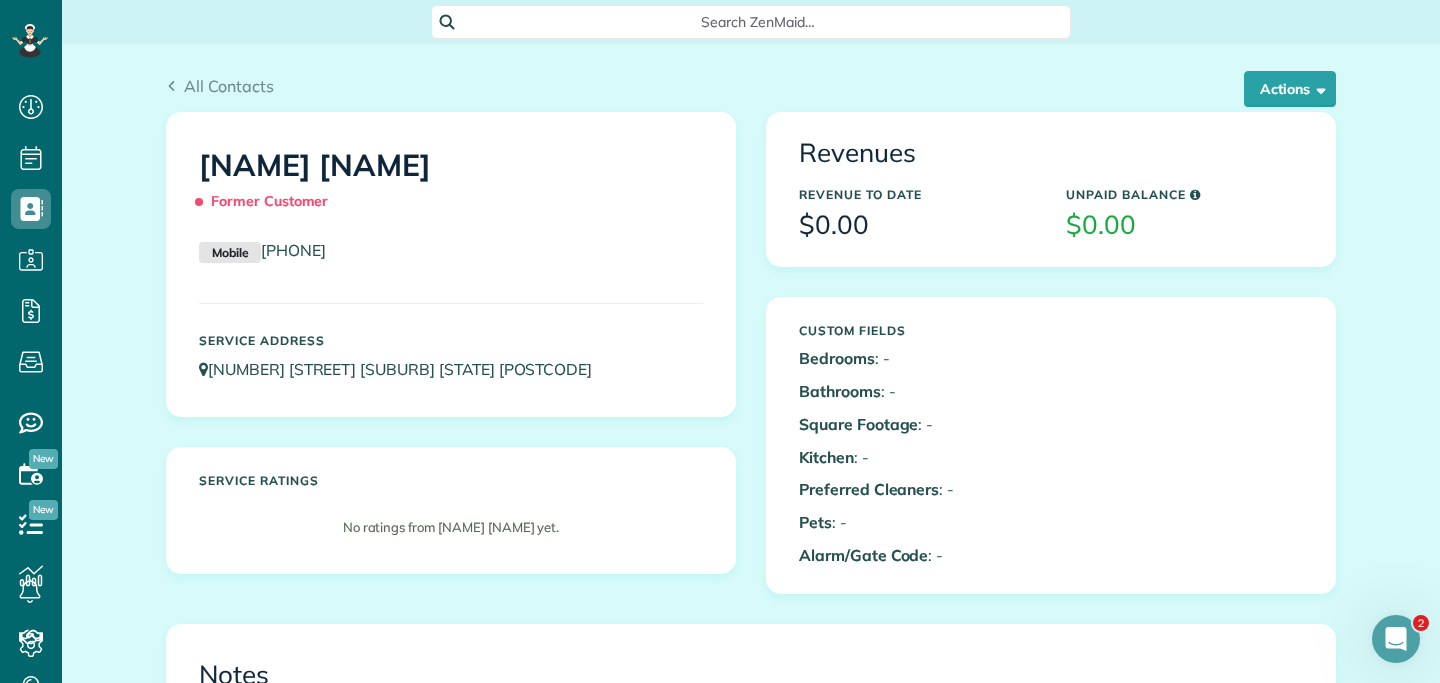 click on "[NAME] [NAME]
Former Customer" at bounding box center (451, 179) 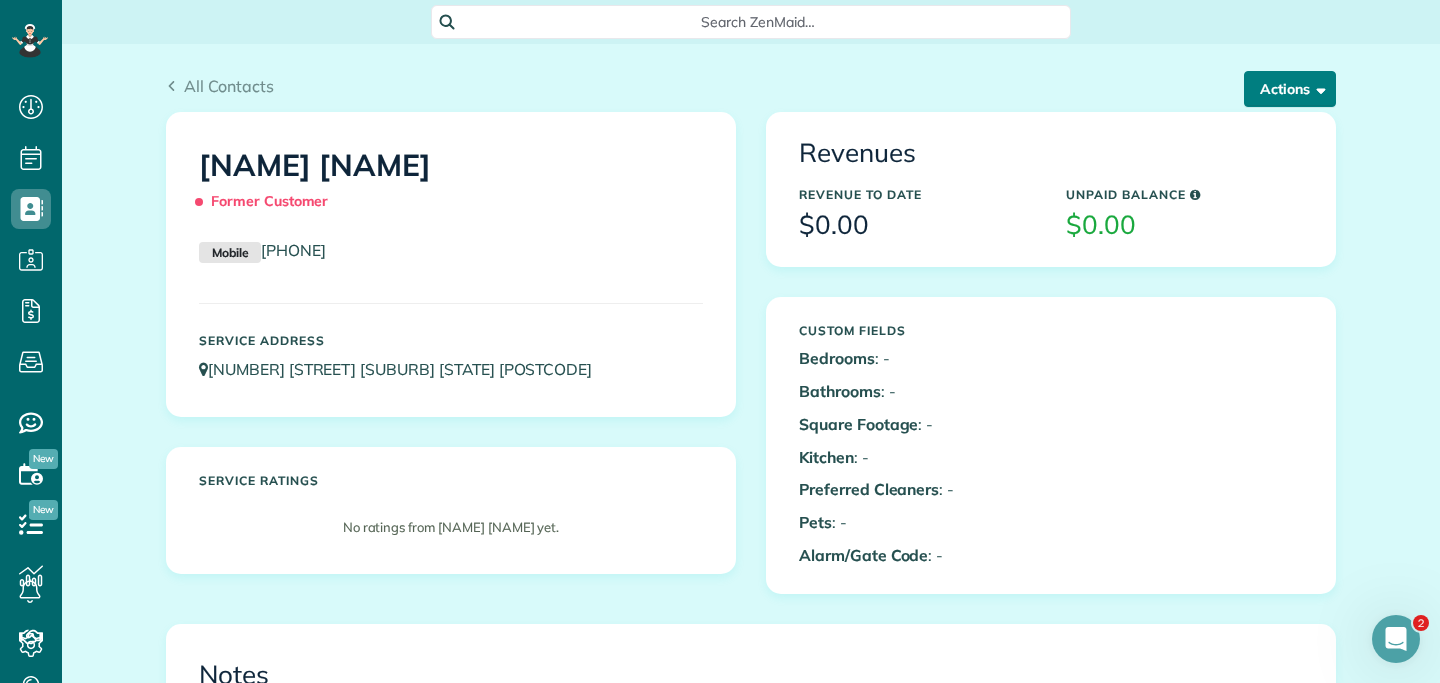 click on "Actions" at bounding box center [1290, 89] 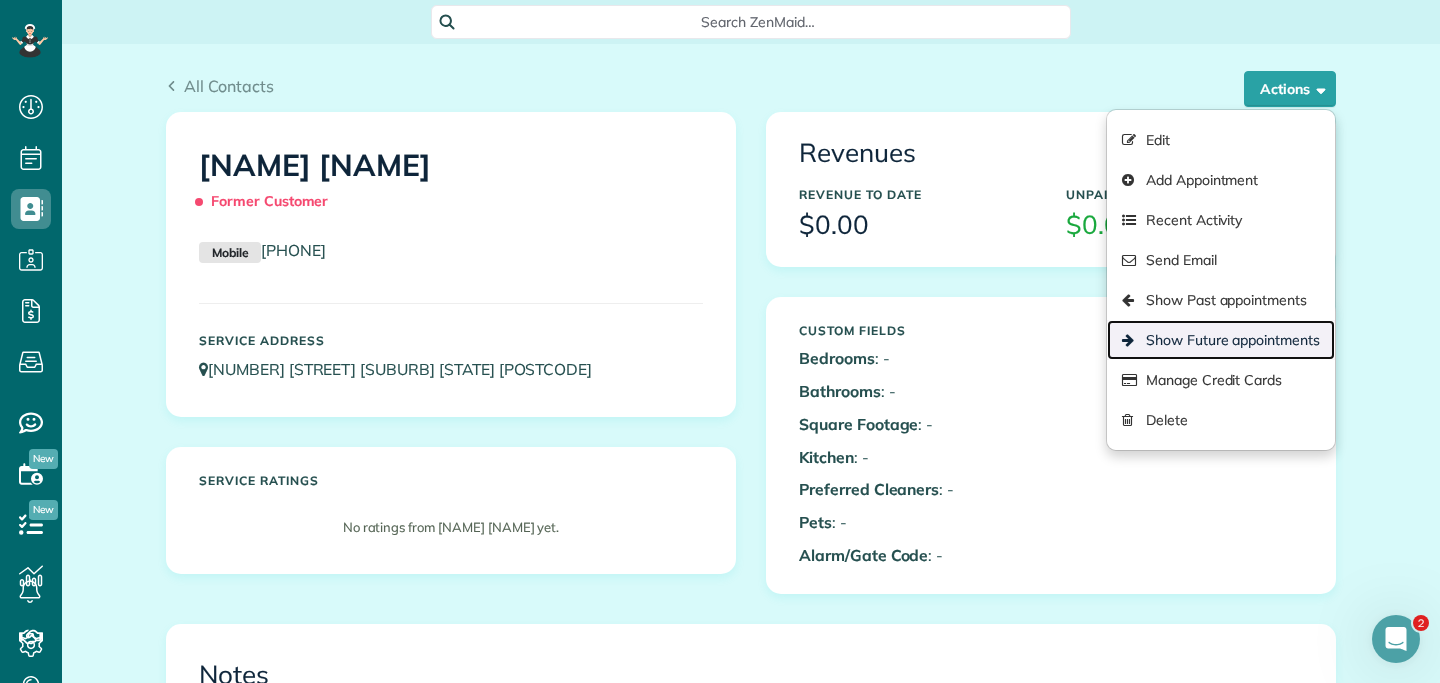 click on "Show Future appointments" at bounding box center (1221, 340) 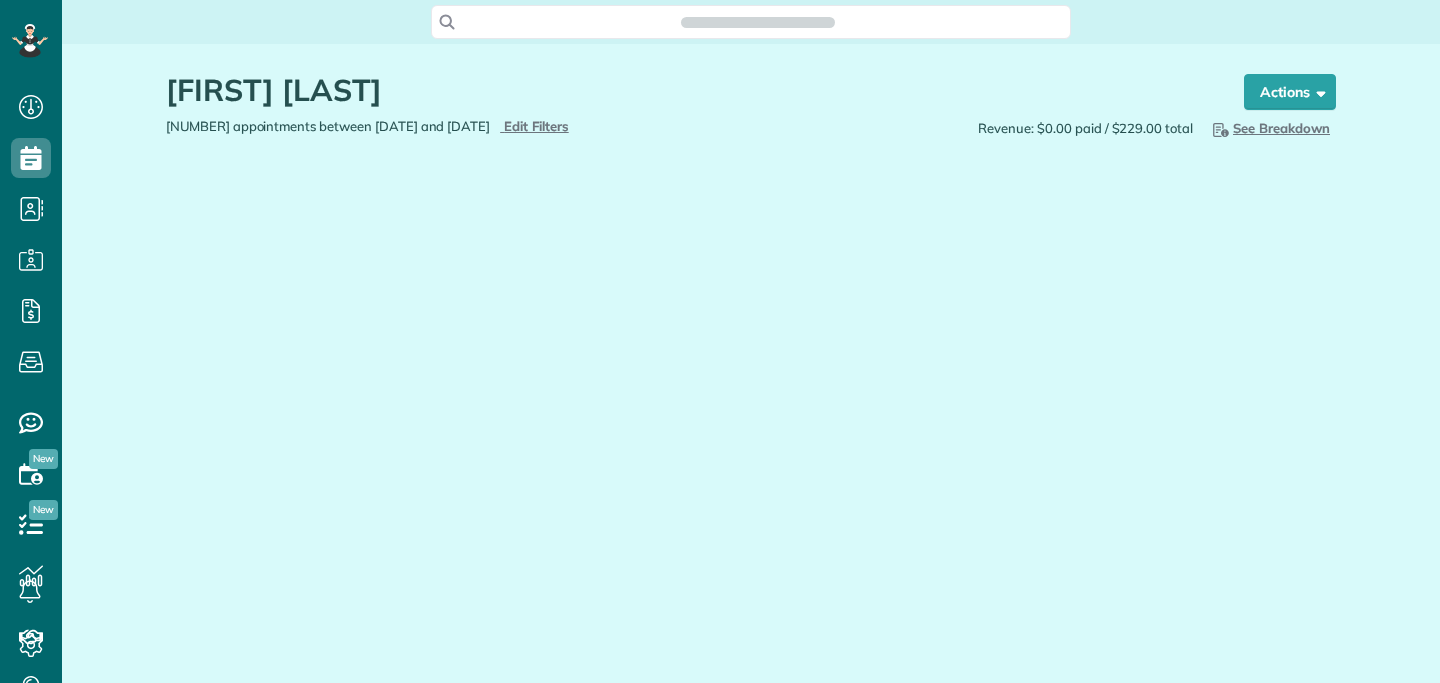 scroll, scrollTop: 0, scrollLeft: 0, axis: both 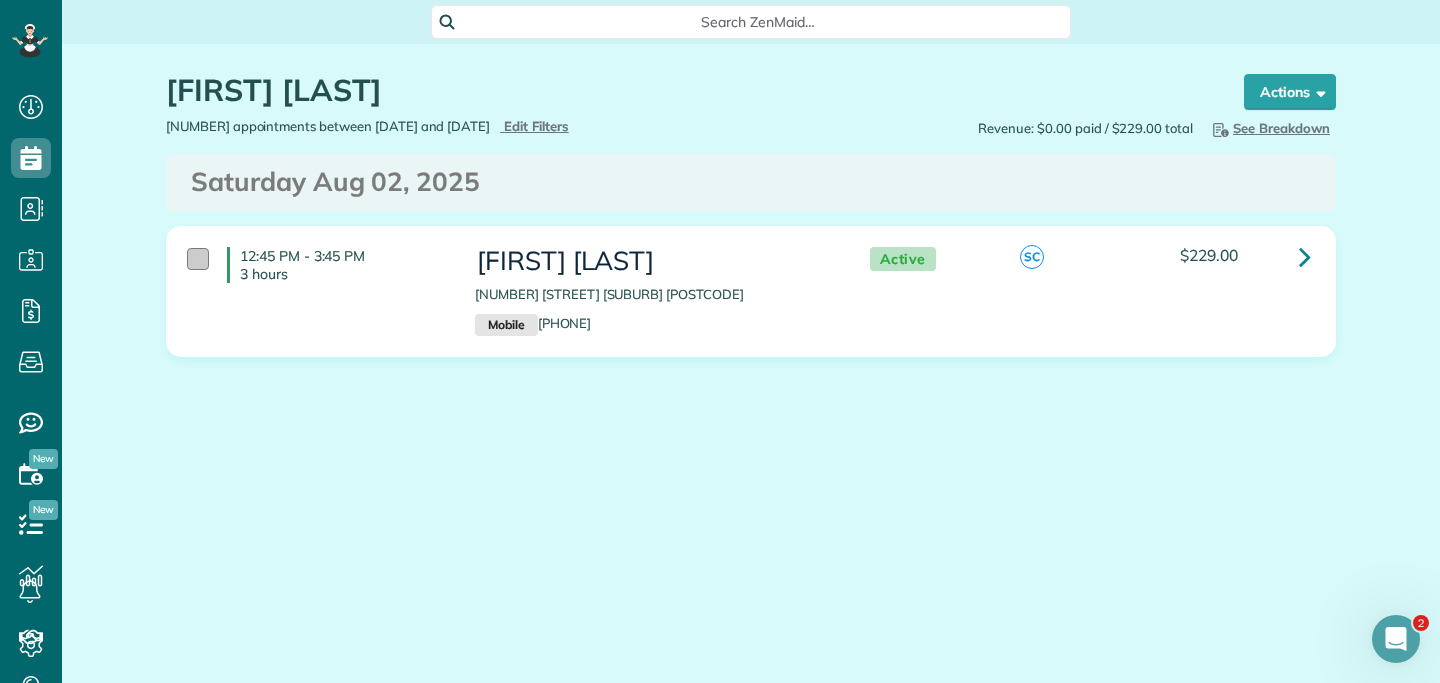 click at bounding box center [198, 259] 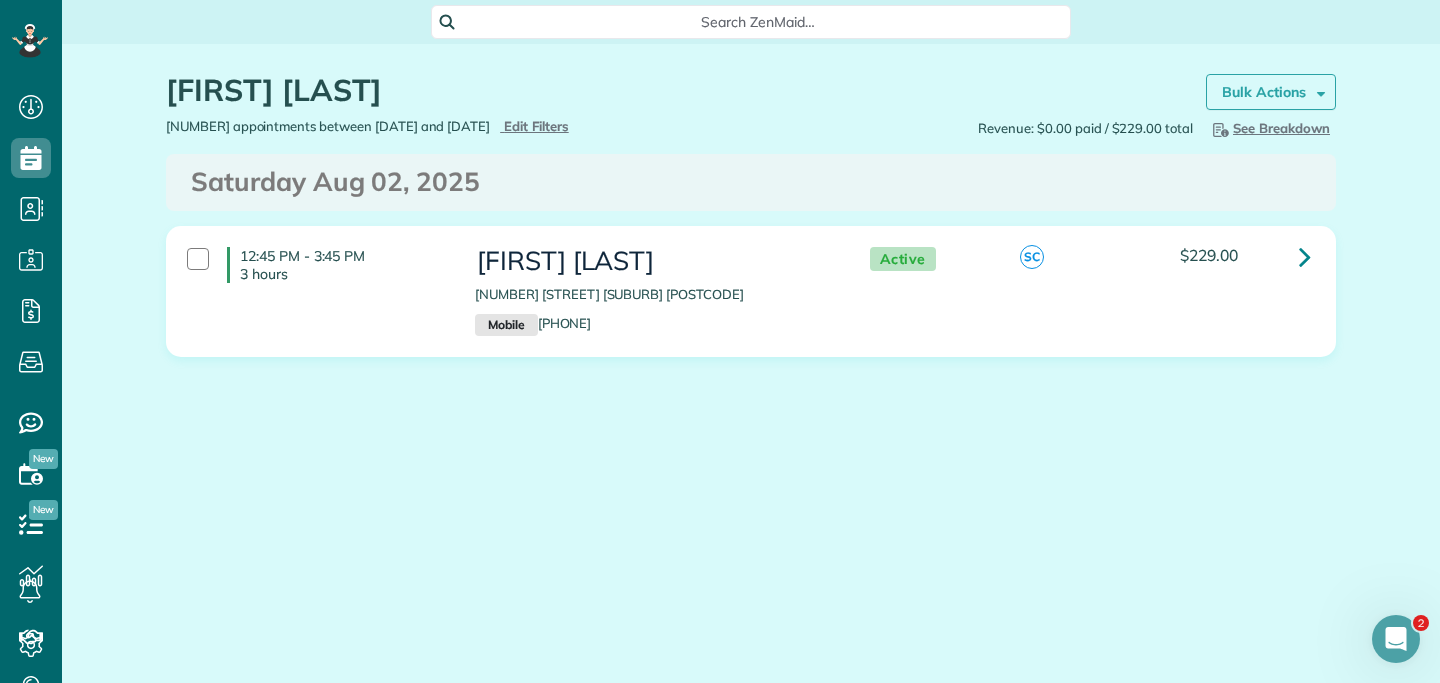click at bounding box center [1317, 91] 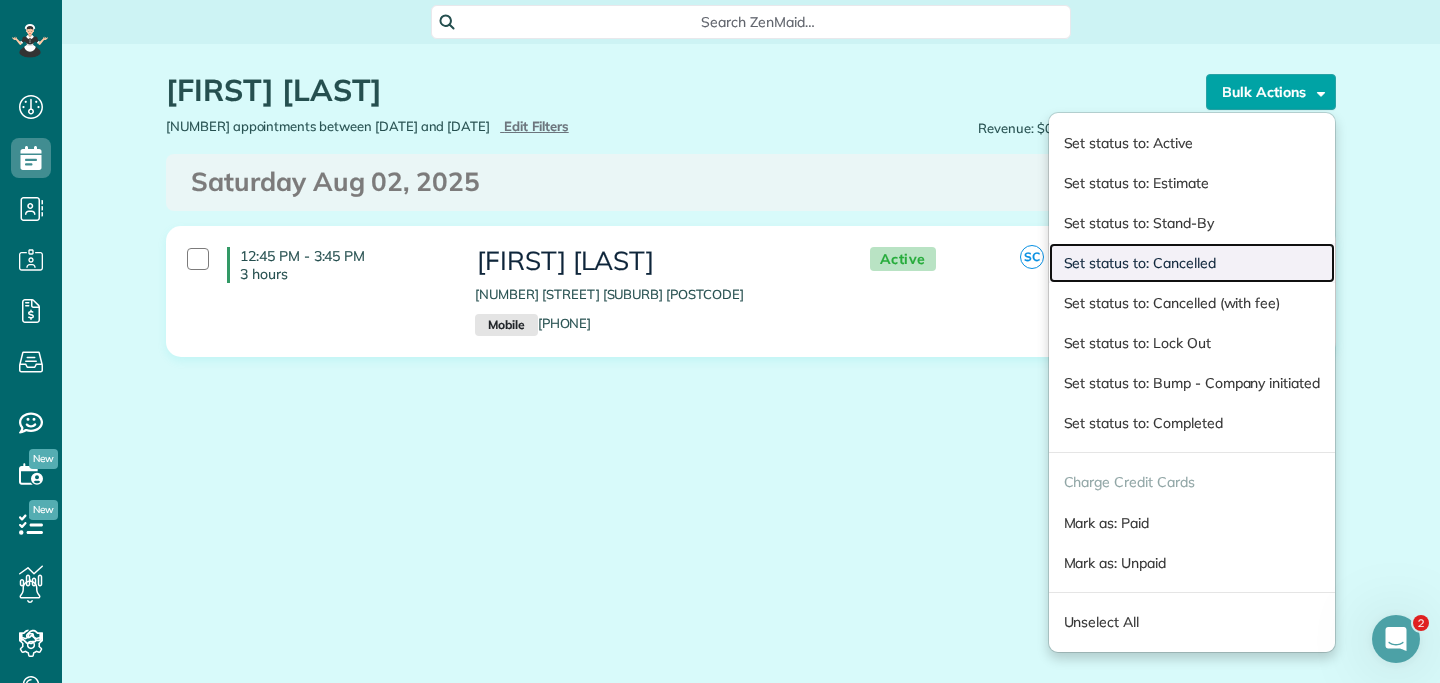 click on "Set status to: Cancelled" at bounding box center [1192, 263] 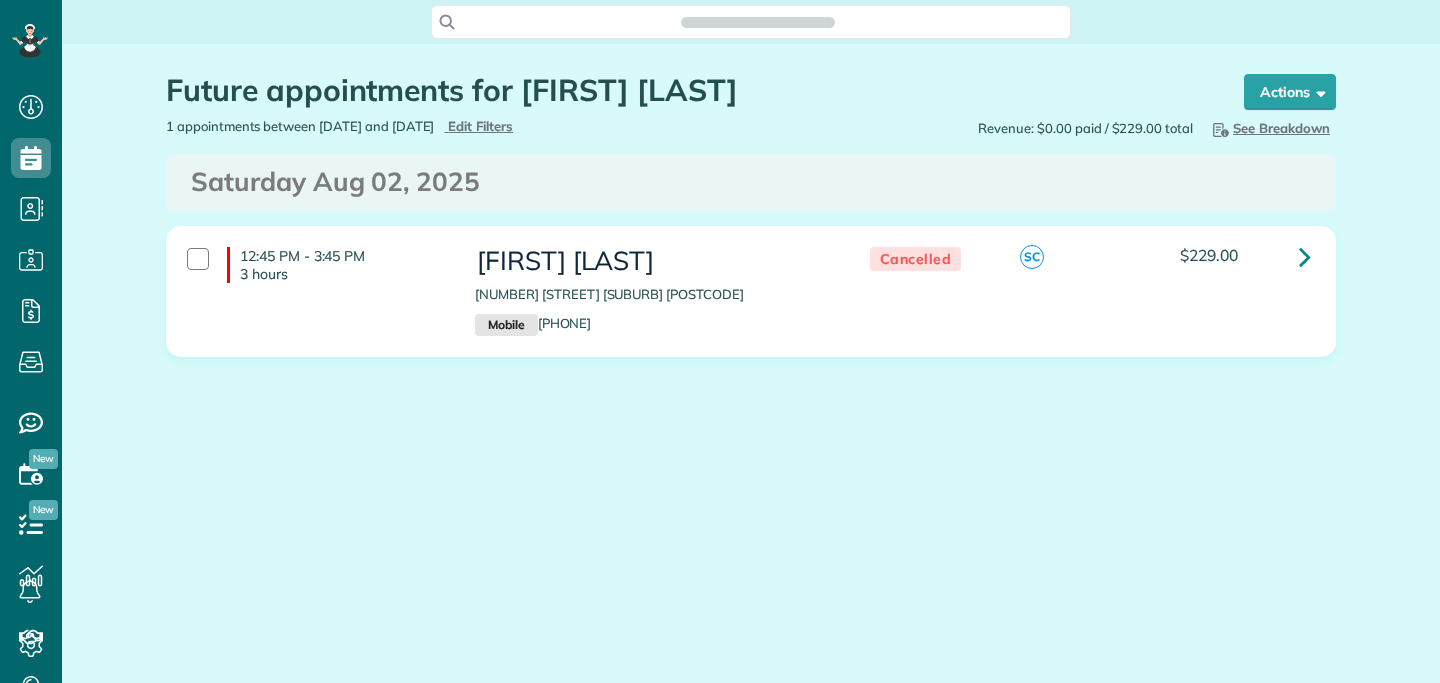 scroll, scrollTop: 0, scrollLeft: 0, axis: both 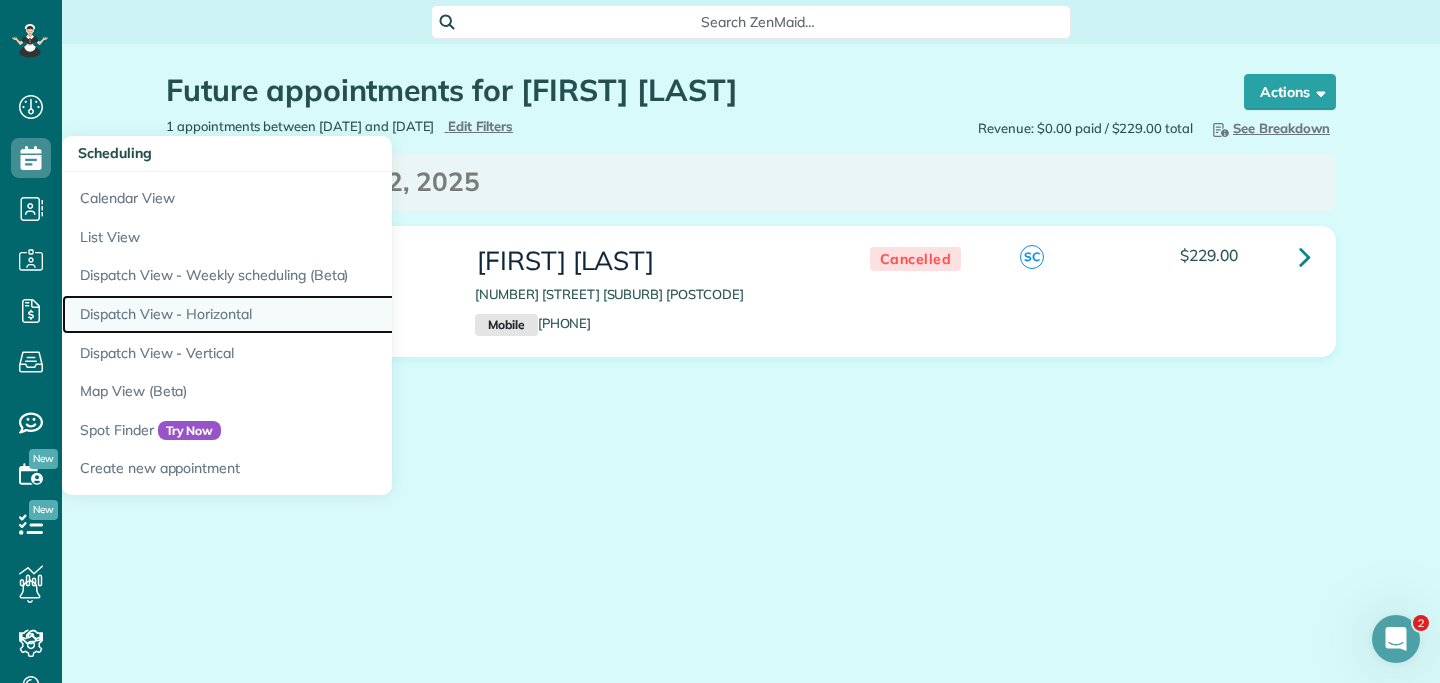 click on "Dispatch View - Horizontal" at bounding box center (312, 314) 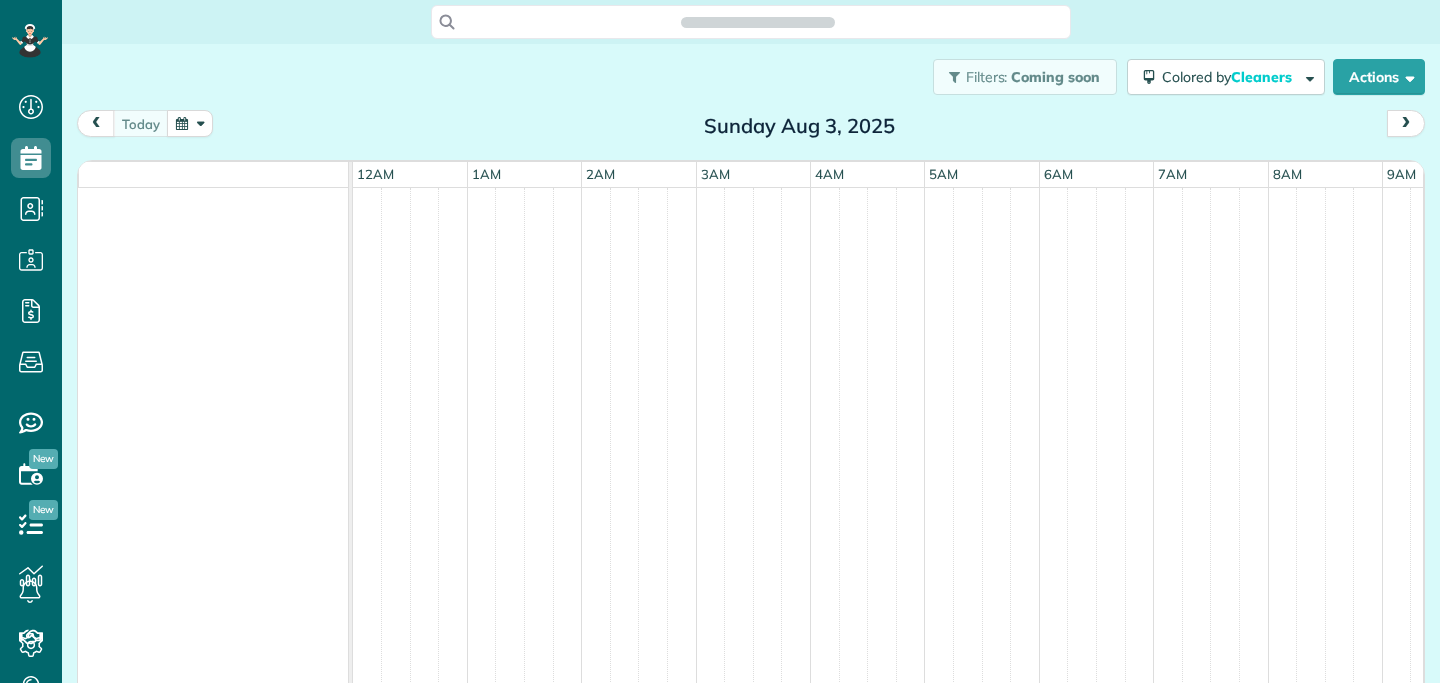 scroll, scrollTop: 0, scrollLeft: 0, axis: both 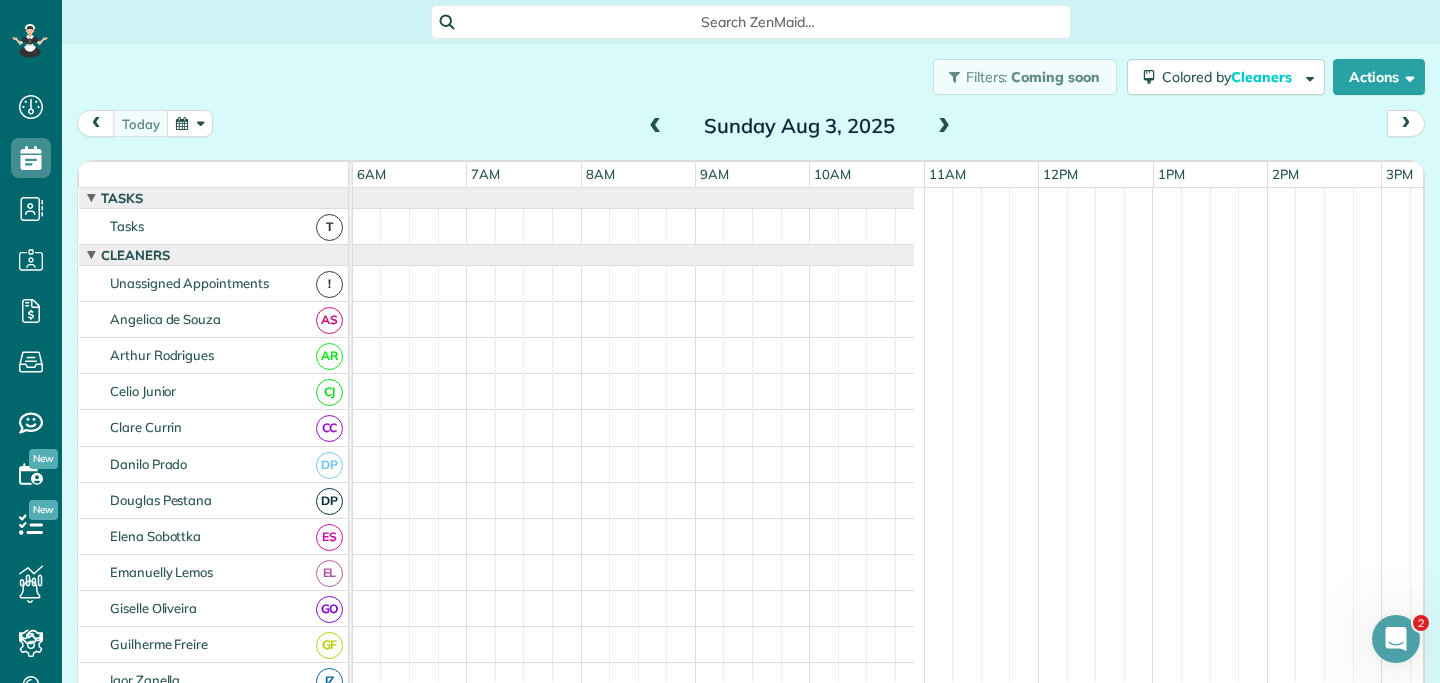 click at bounding box center (944, 127) 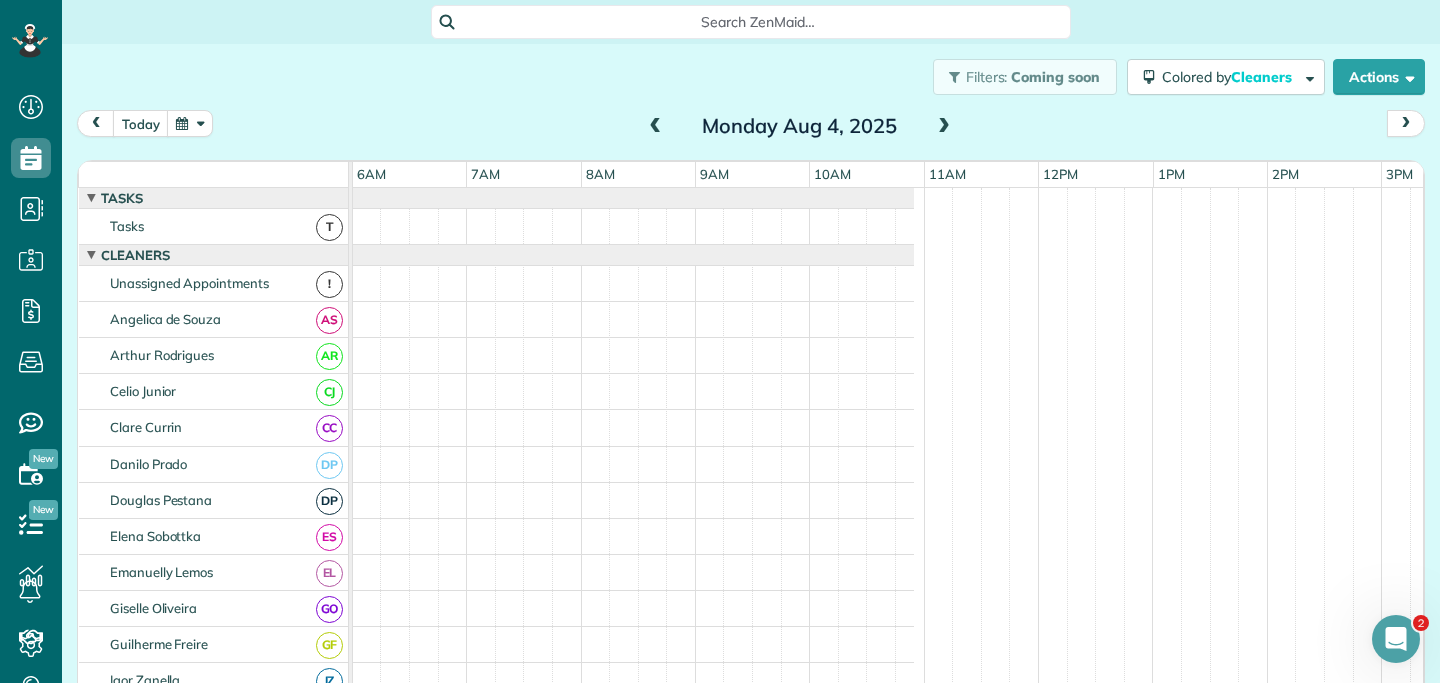 click at bounding box center [944, 127] 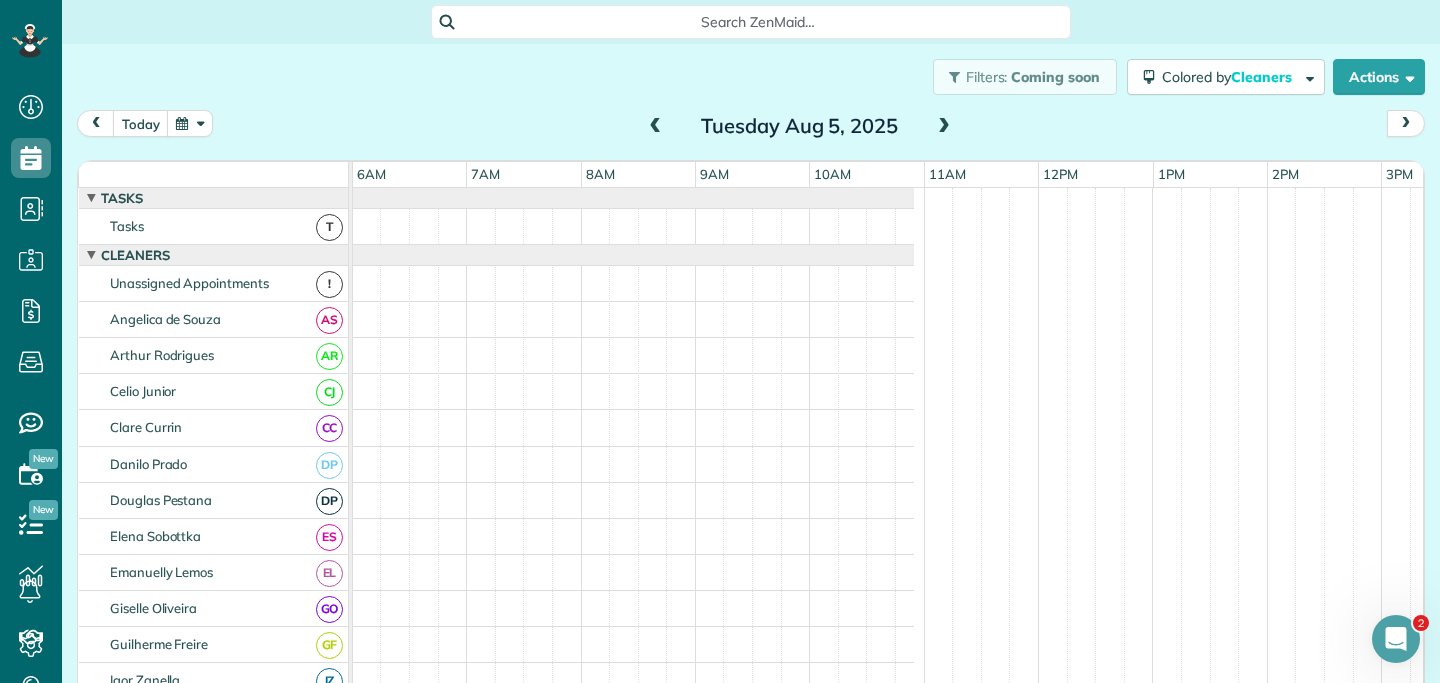 scroll, scrollTop: 12, scrollLeft: 687, axis: both 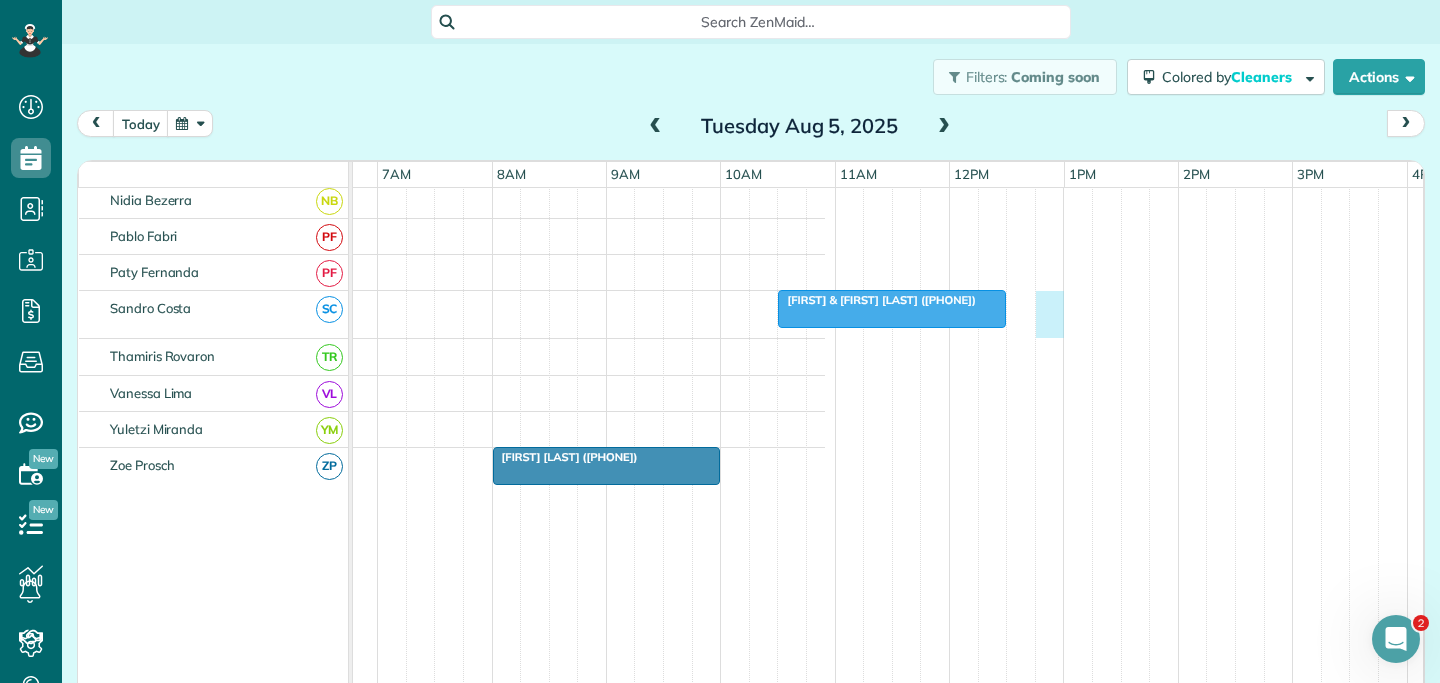 click on "QUOTE - 1PM - Emerson Zivancev - 1A Tame Court, Dianella 6059                             Beth Hardingham (+61428784637)                         Vera Moura (+61422563300)                                 Liz Dawson (+61400019969) Anne Mcaleer (+61422533414)                         Beth Hardingham (+61428784637)                                                                 Lauren Blaauw (+61430203554) Lisa + Grant Reynolds (+61431895885)                                                 Craig & Diane Campbell (+61418250312)                                 Alec Odewahn (+61409199469)" at bounding box center (201, -4) 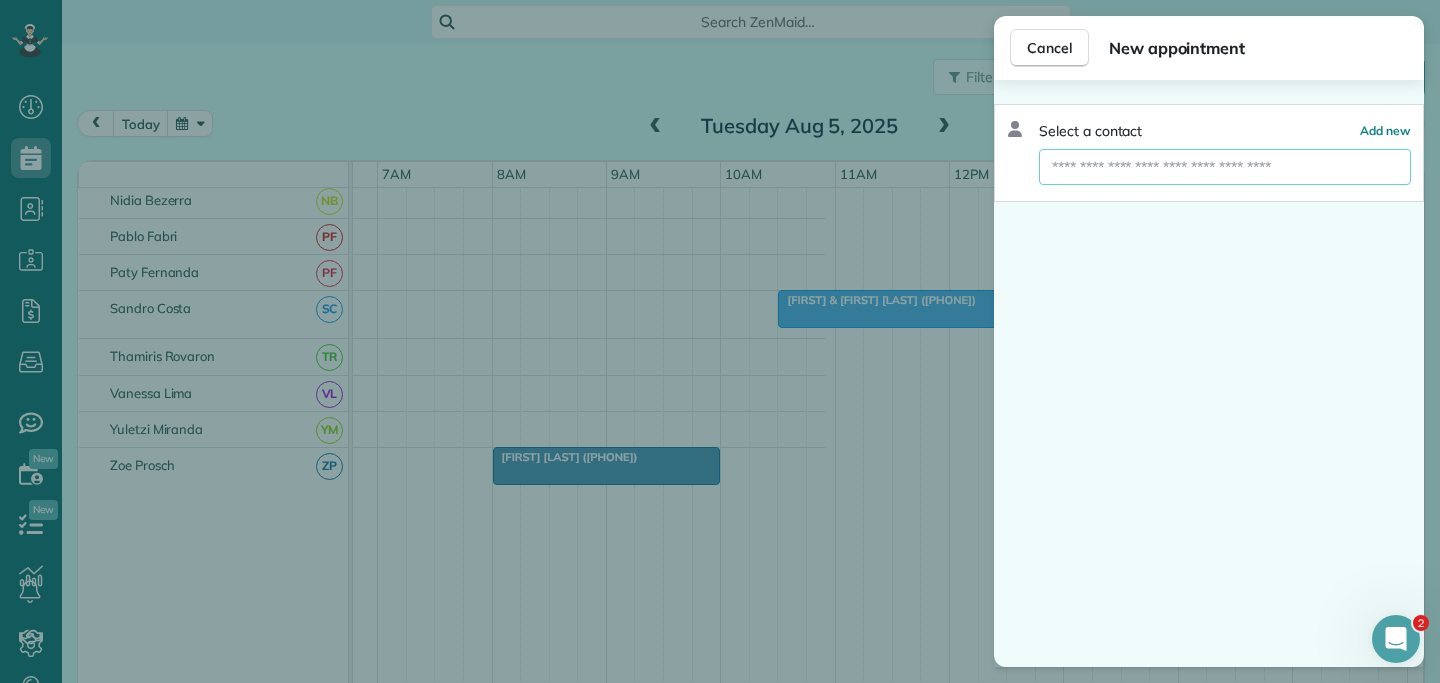 click at bounding box center [1225, 167] 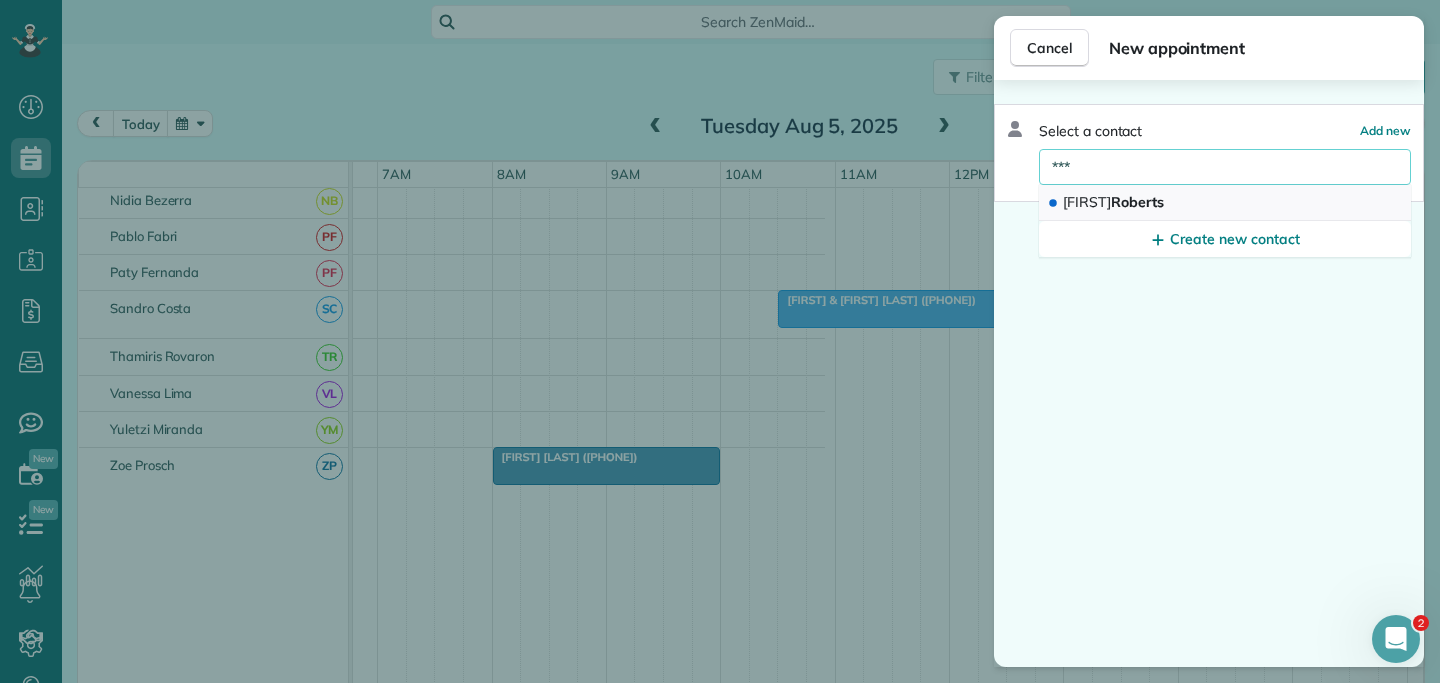 type on "***" 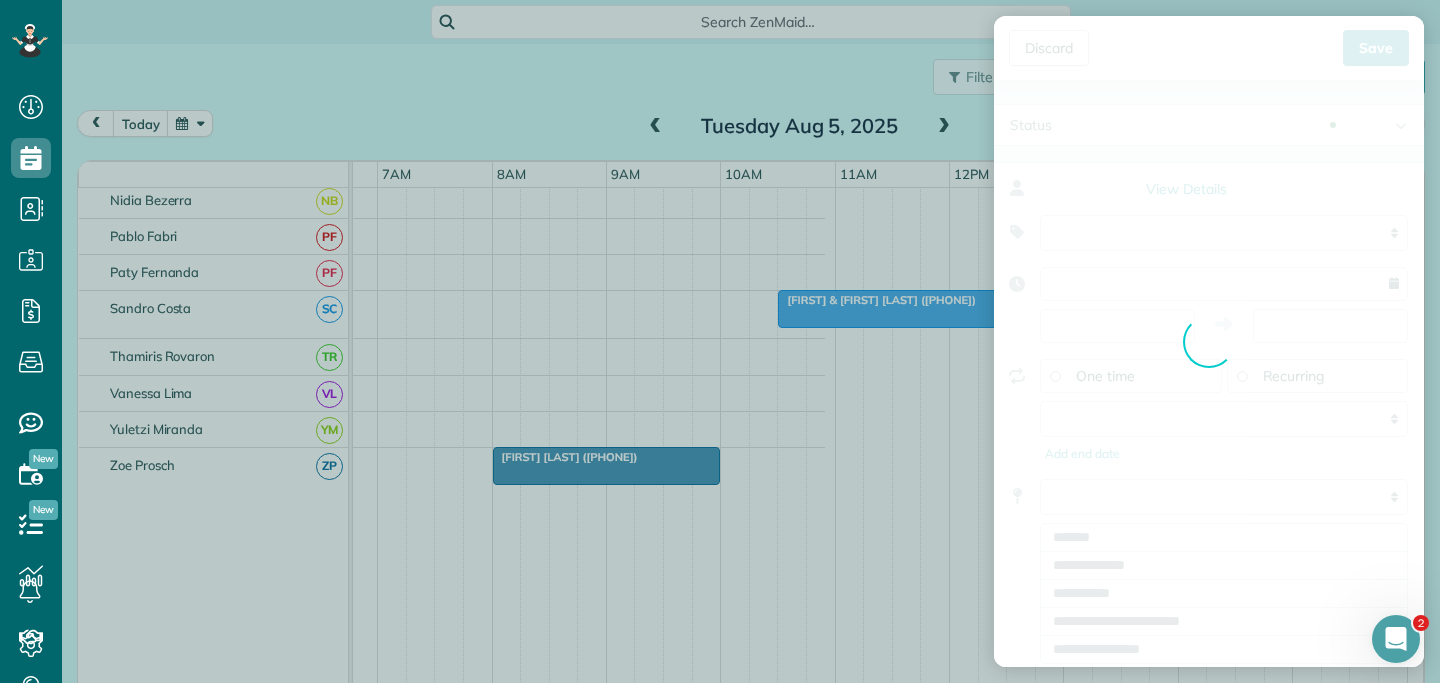 type on "**********" 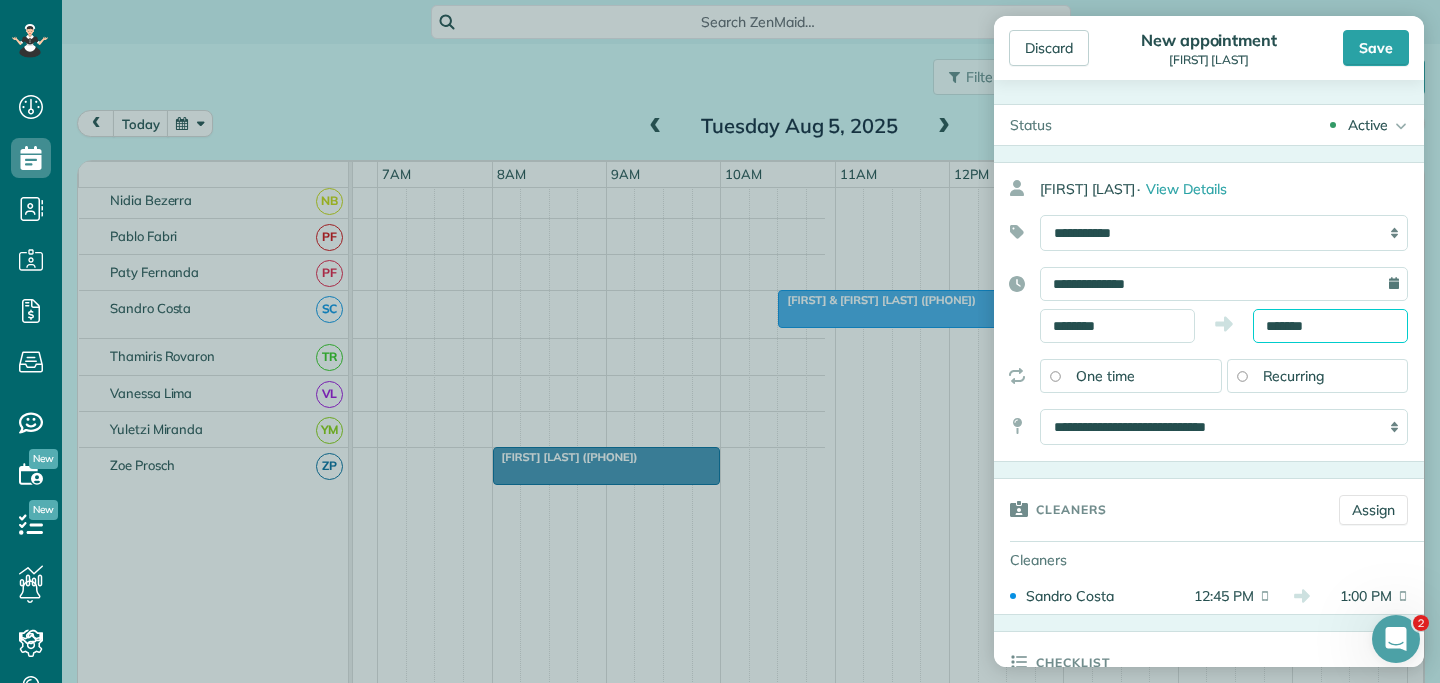click on "*******" at bounding box center (1330, 326) 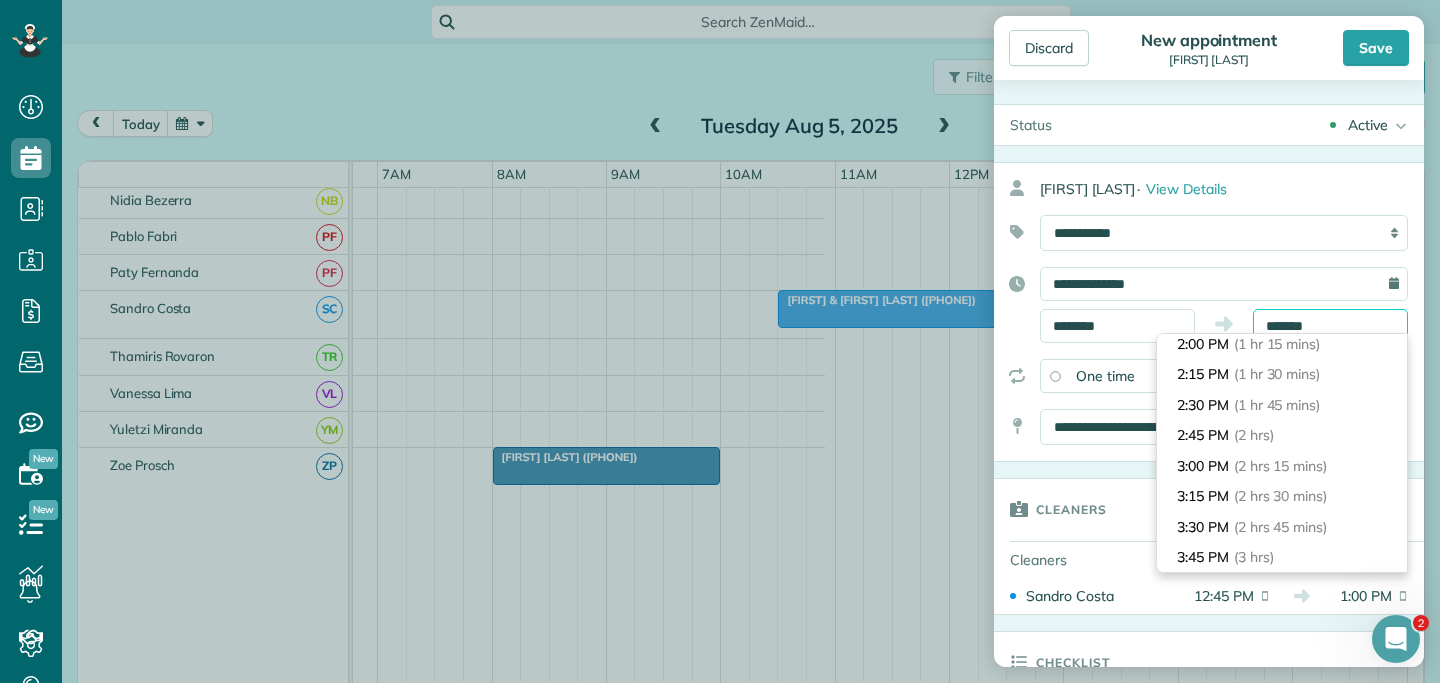 scroll, scrollTop: 162, scrollLeft: 0, axis: vertical 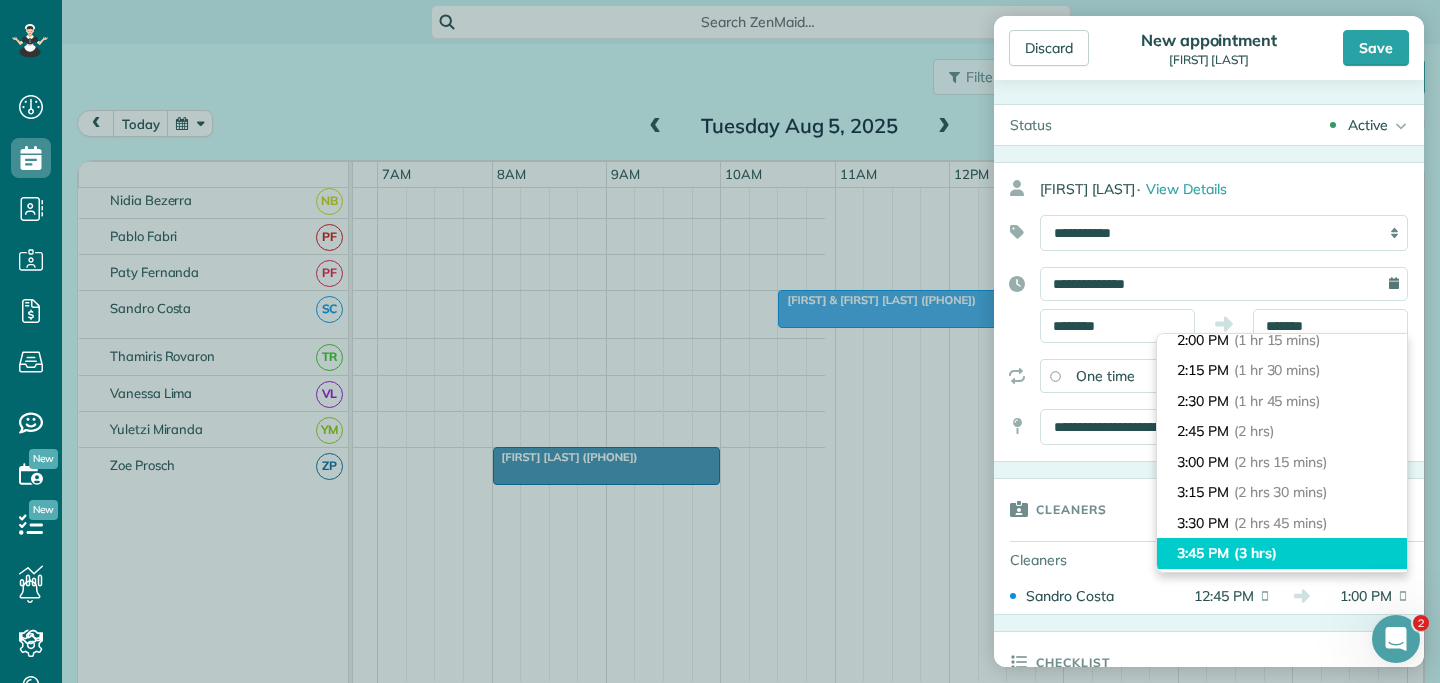 type on "*******" 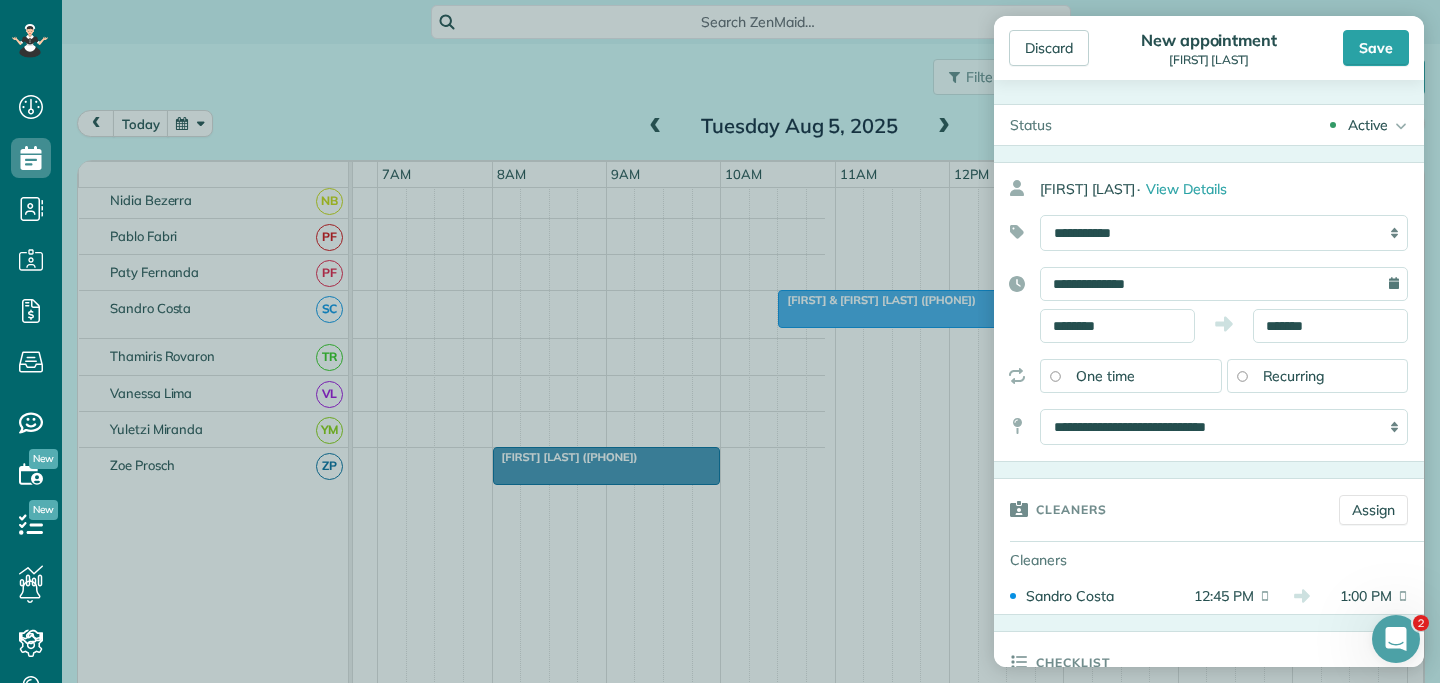 click on "Recurring" at bounding box center (1318, 376) 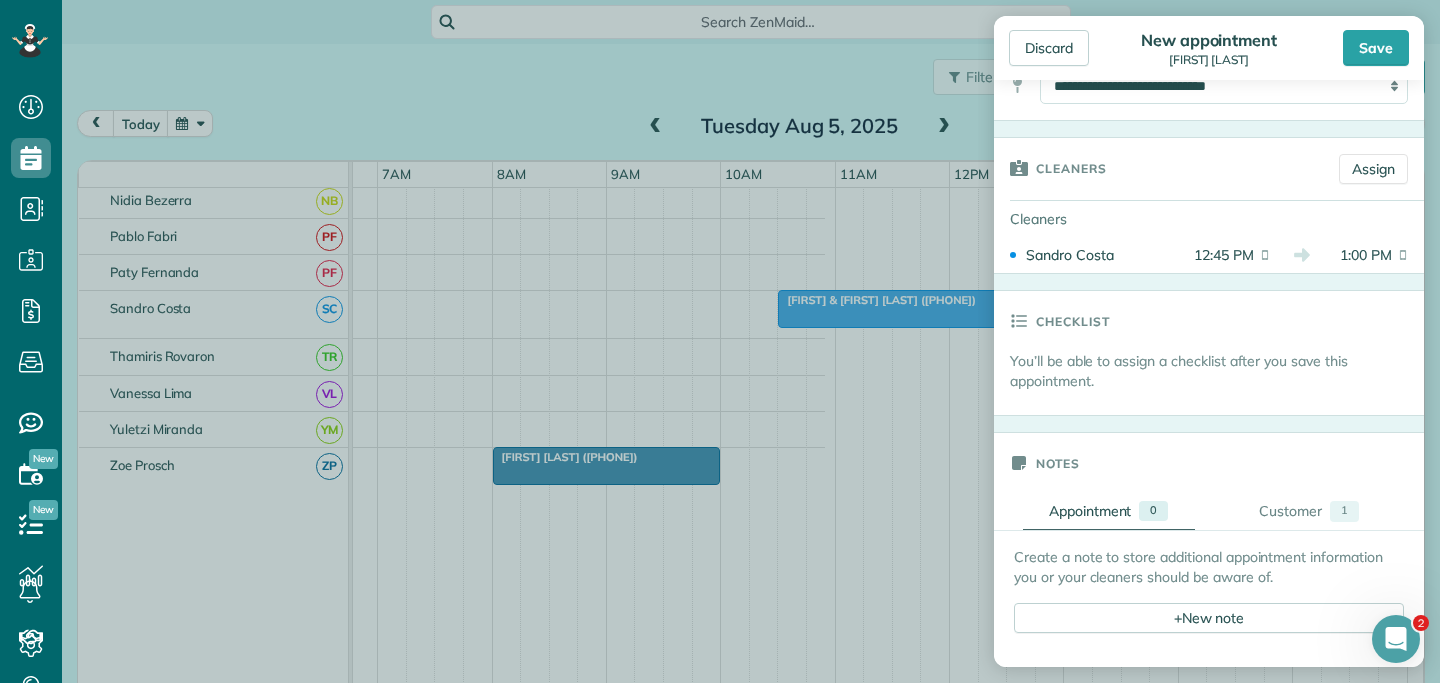 scroll, scrollTop: 556, scrollLeft: 0, axis: vertical 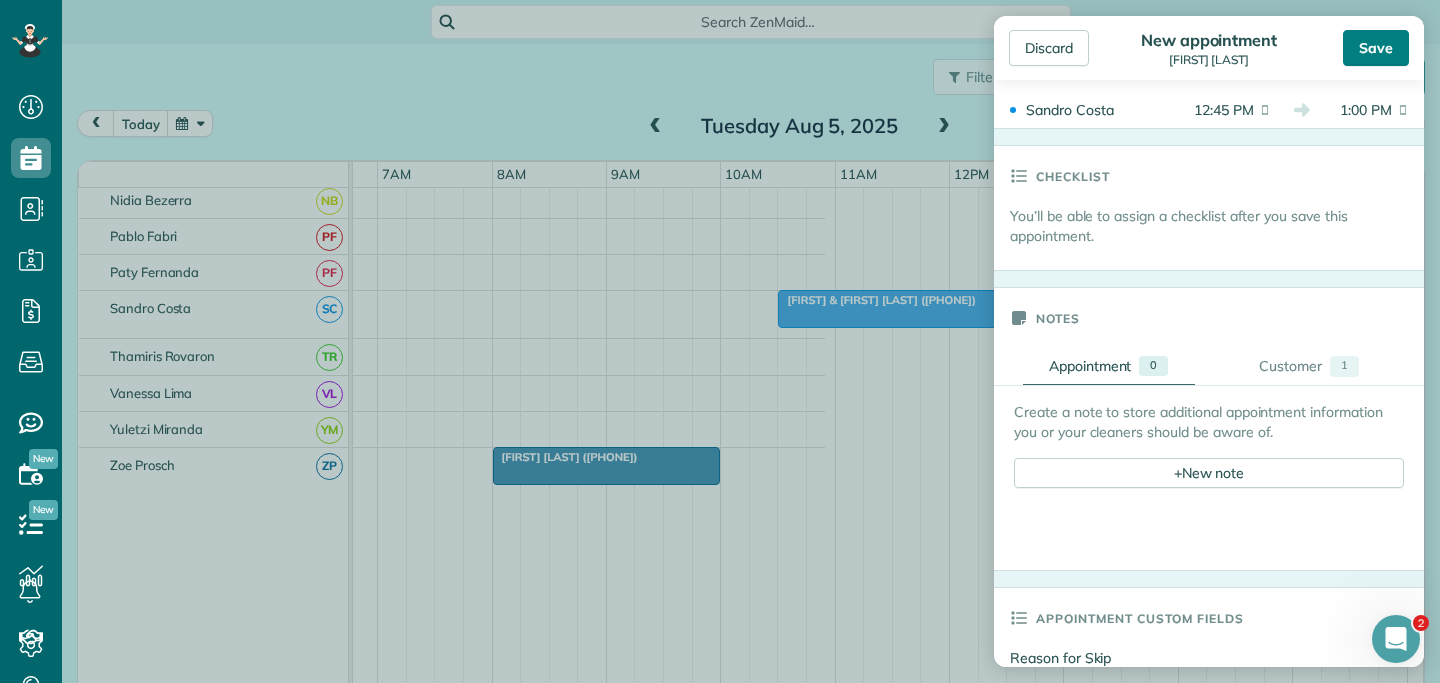 click on "Save" at bounding box center [1376, 48] 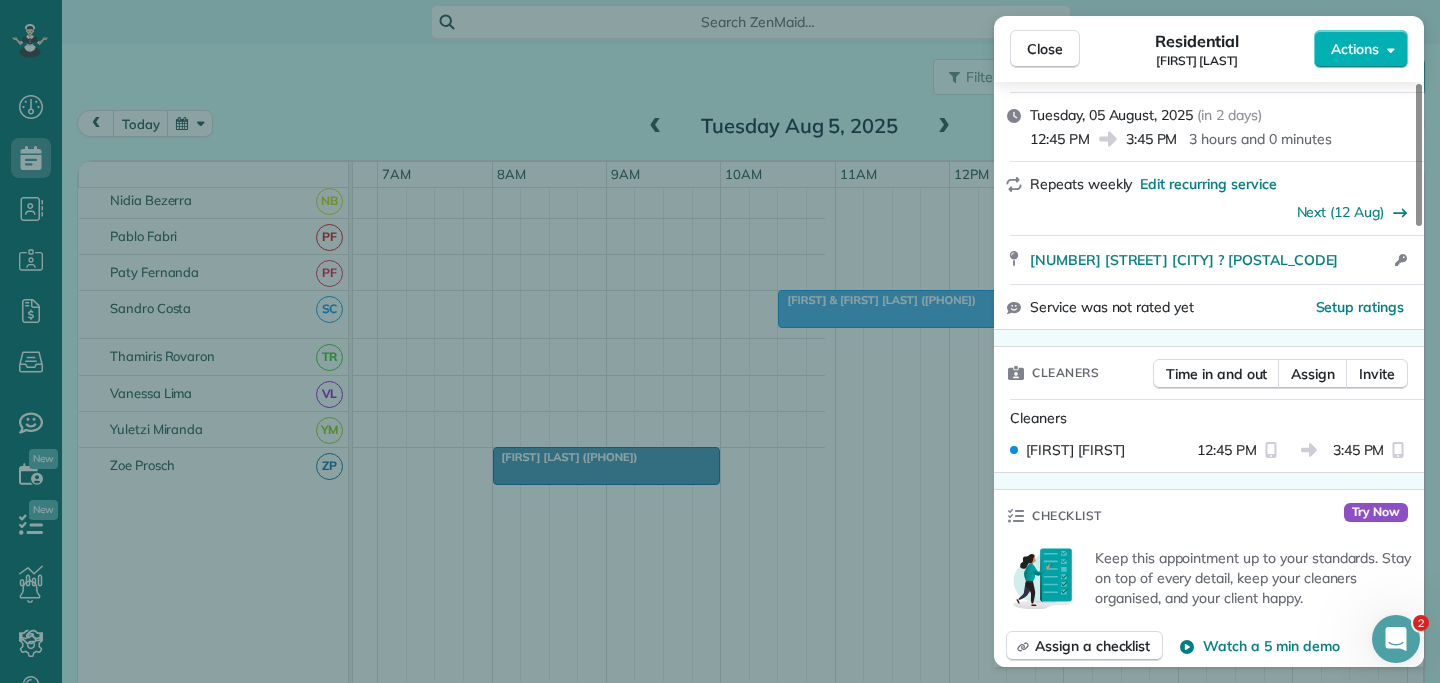 scroll, scrollTop: 327, scrollLeft: 0, axis: vertical 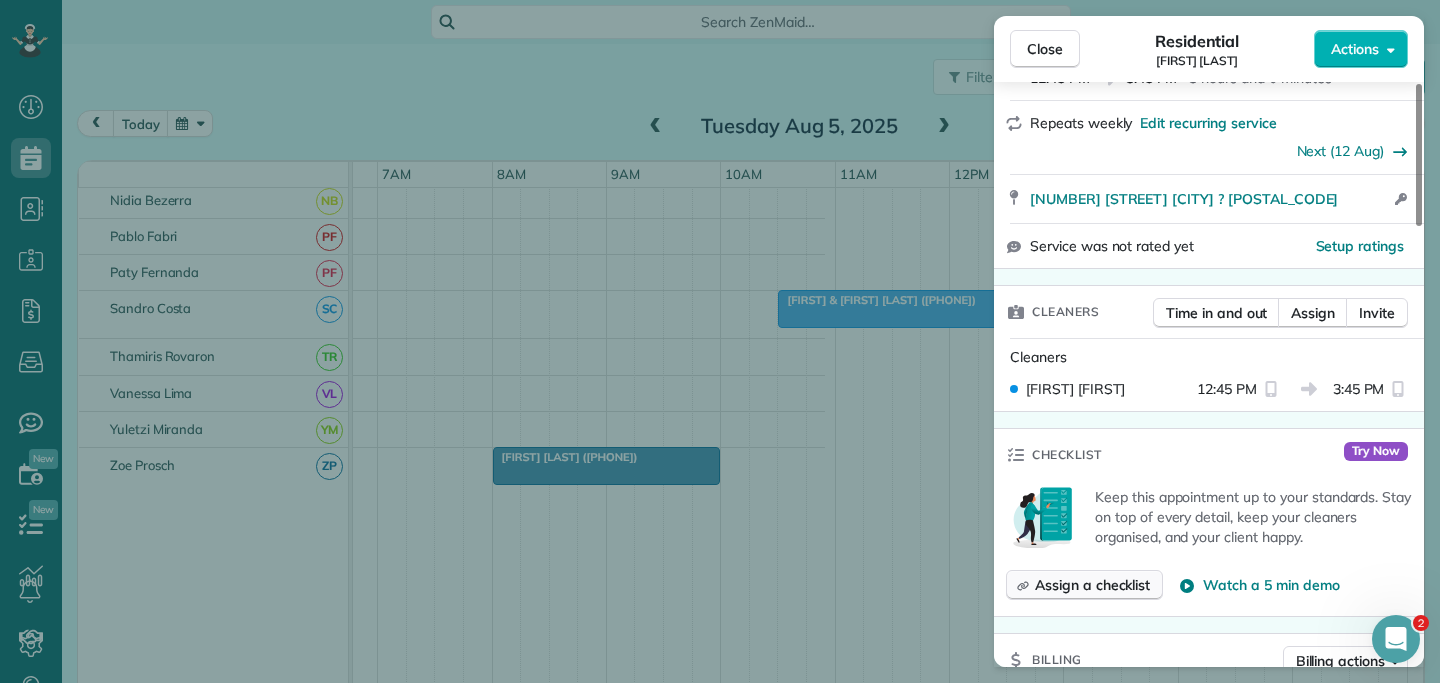 click on "Assign a checklist" at bounding box center (1092, 585) 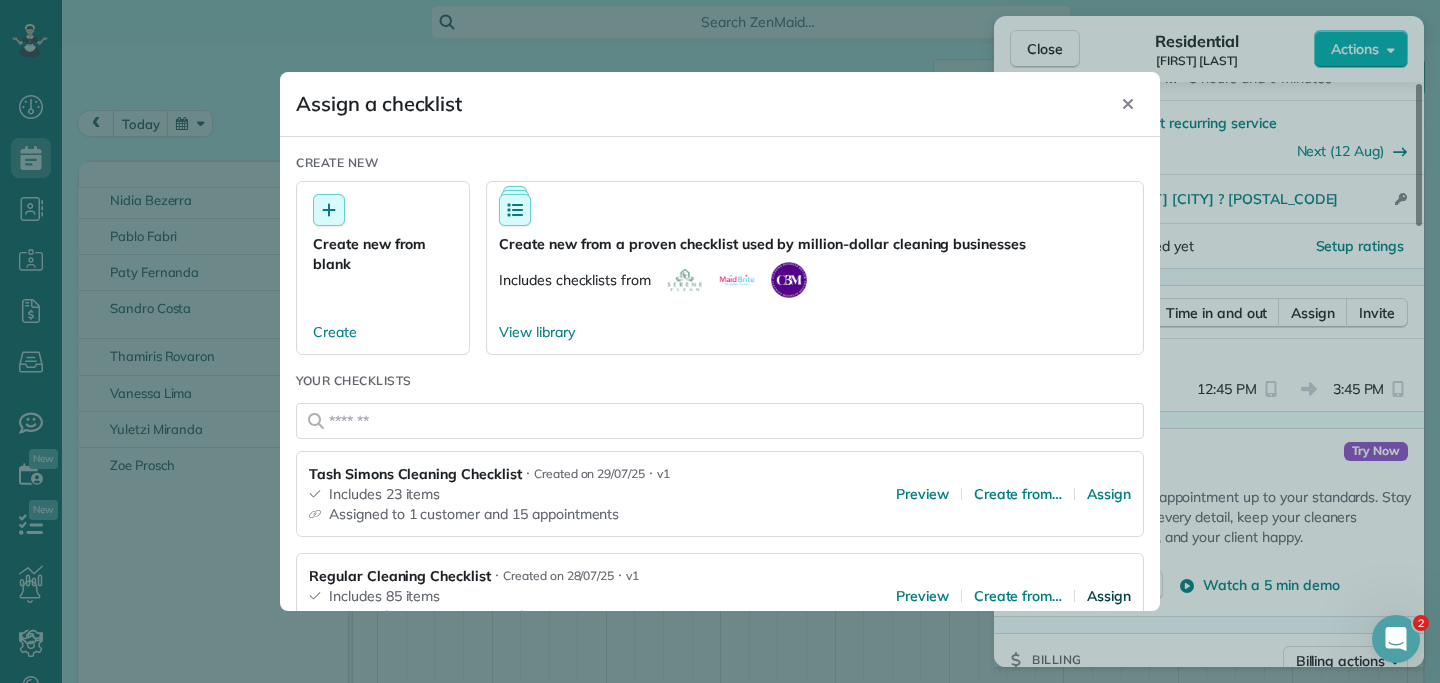 click on "Assign" at bounding box center [1109, 596] 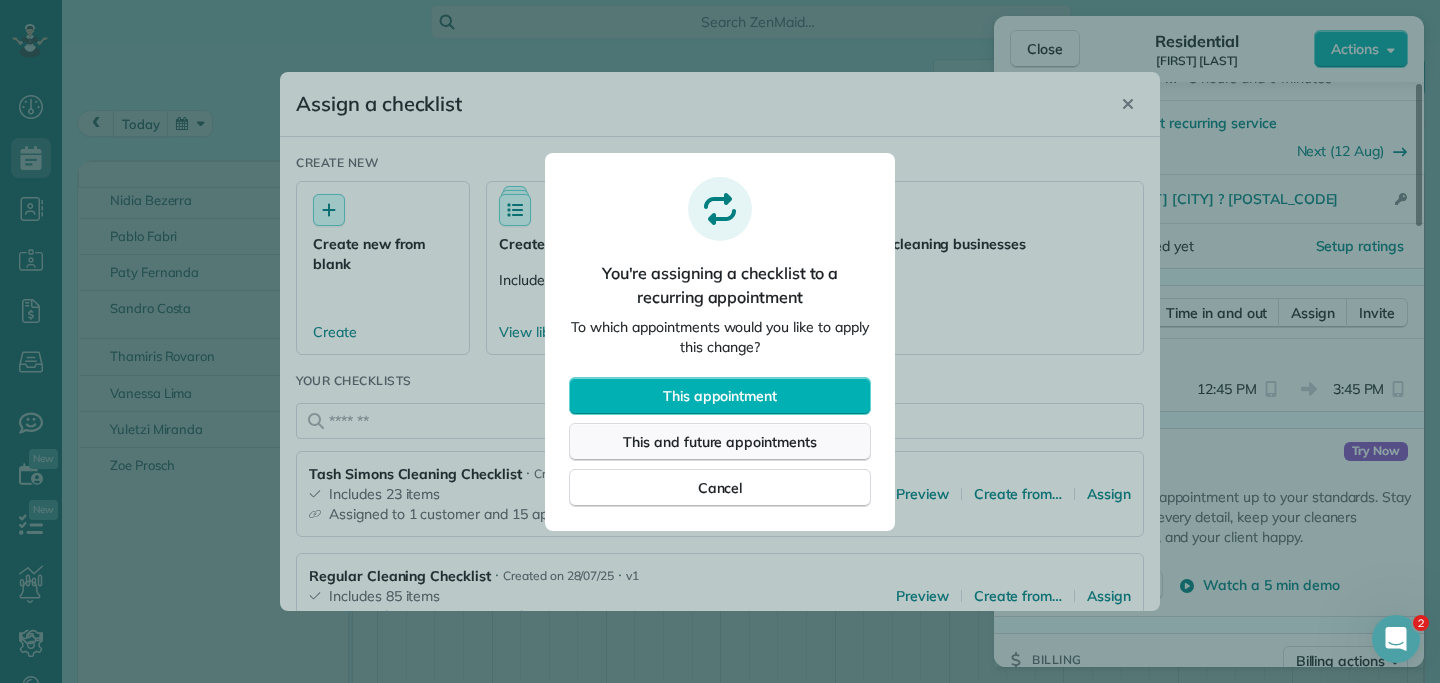 click on "This and future appointments" at bounding box center (720, 442) 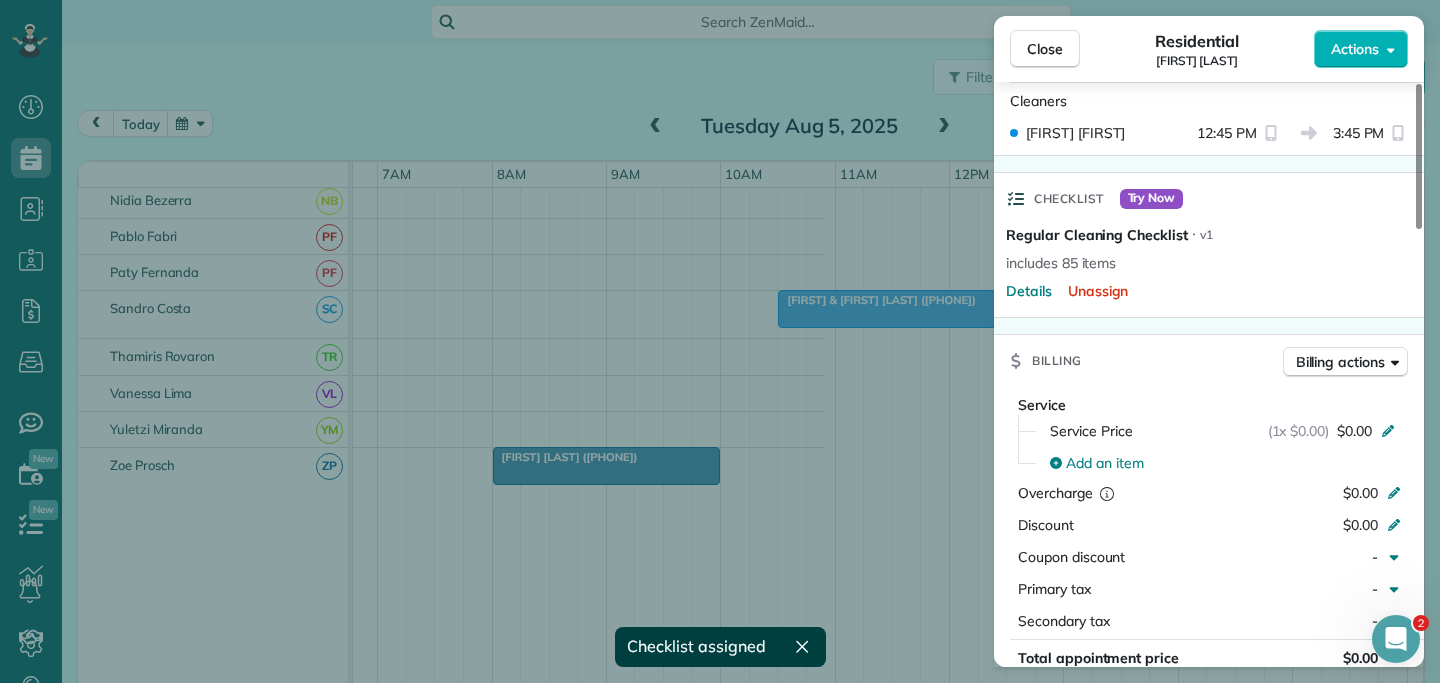 scroll, scrollTop: 748, scrollLeft: 0, axis: vertical 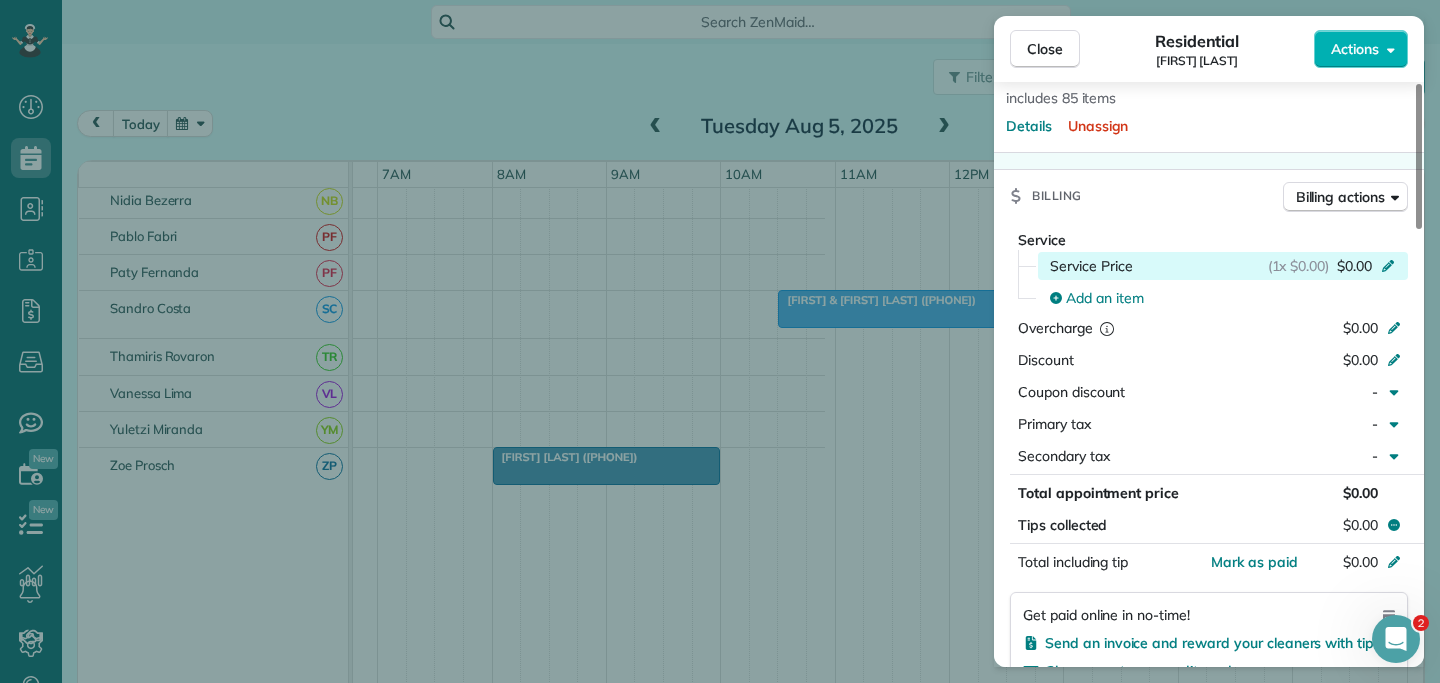 click 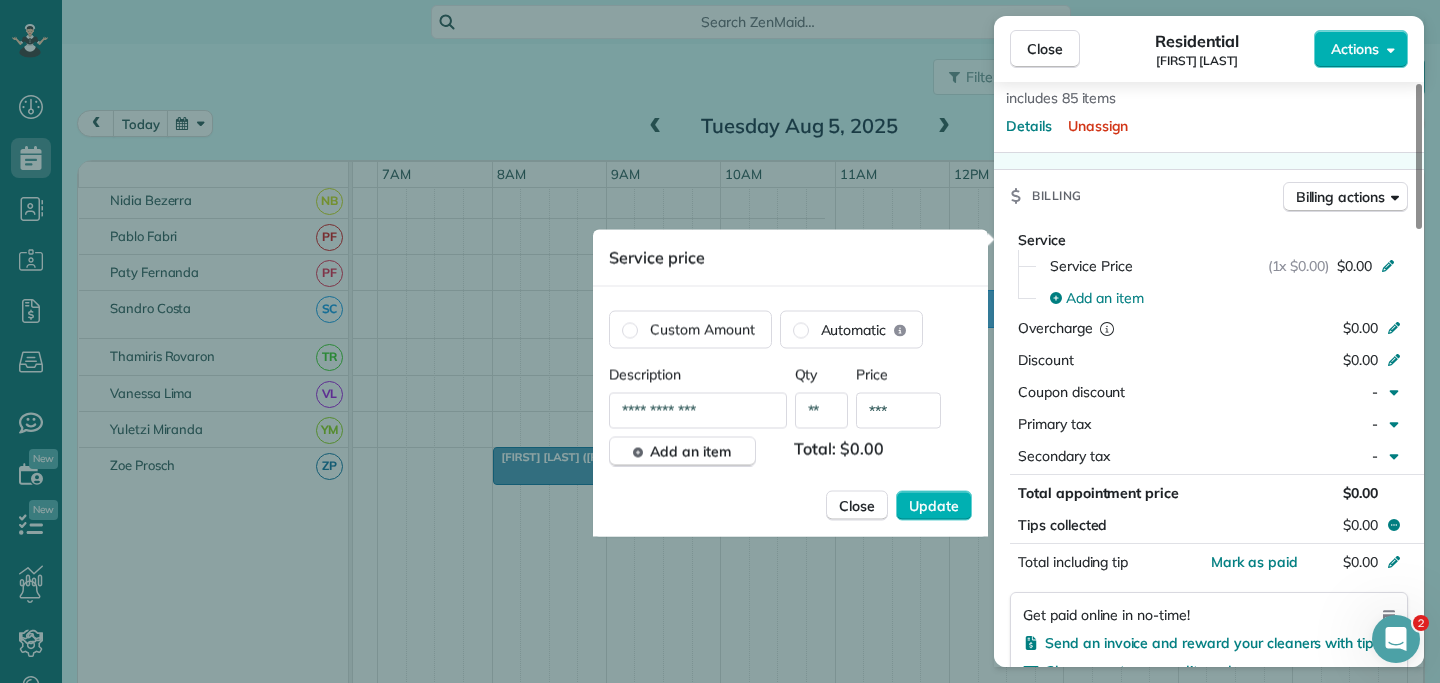click on "***" at bounding box center [898, 411] 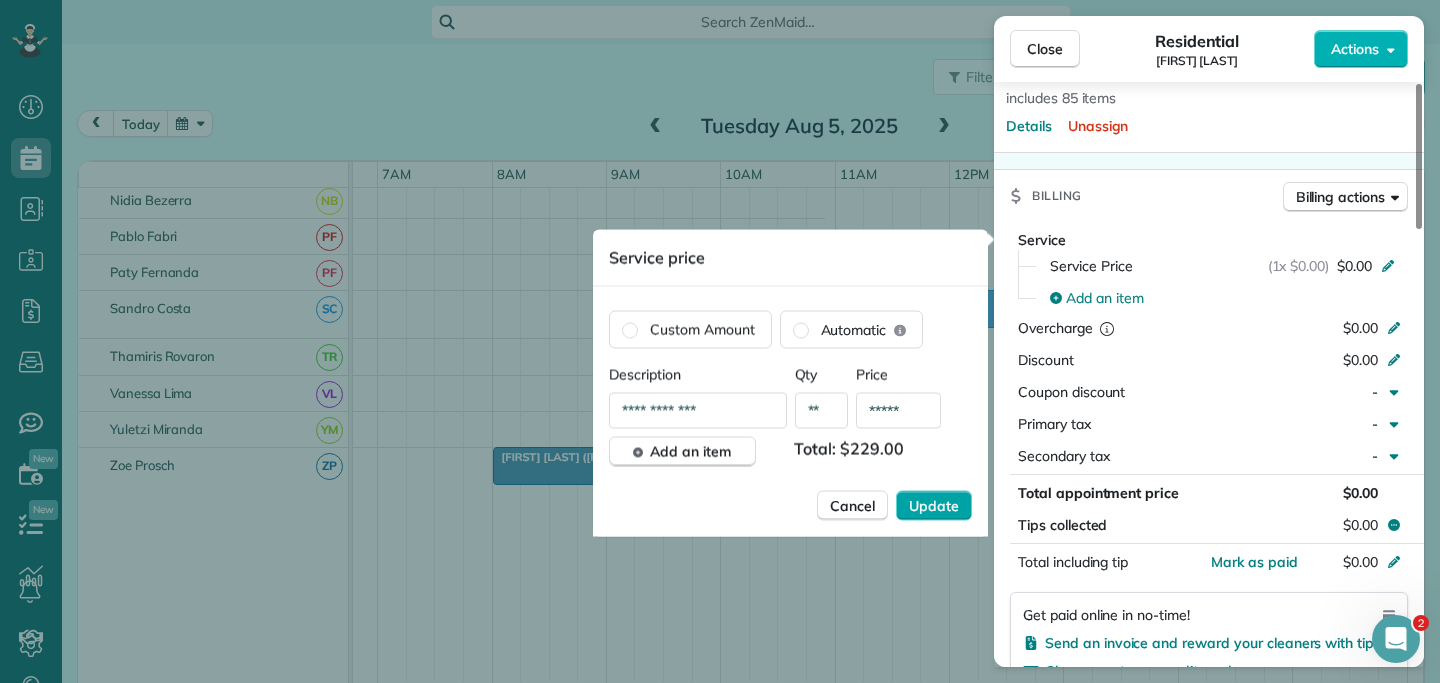 type on "*****" 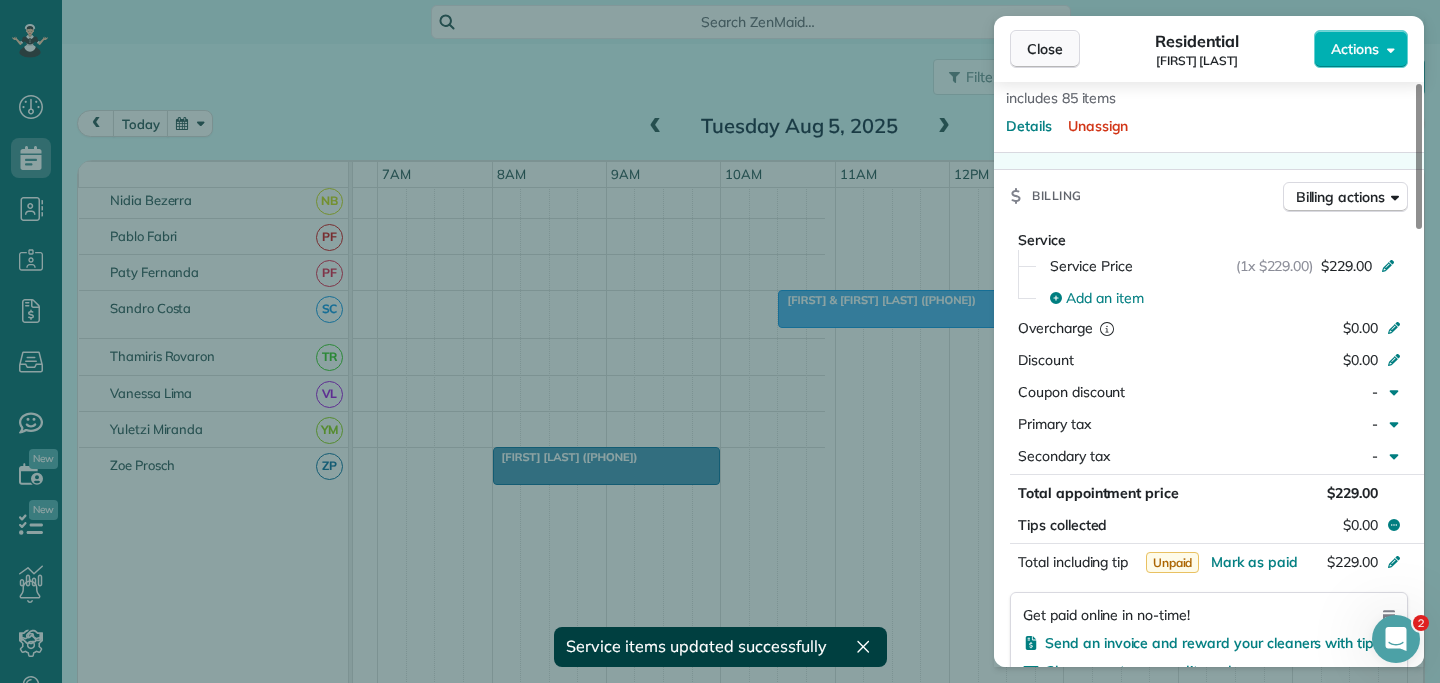 click on "Close" at bounding box center [1045, 49] 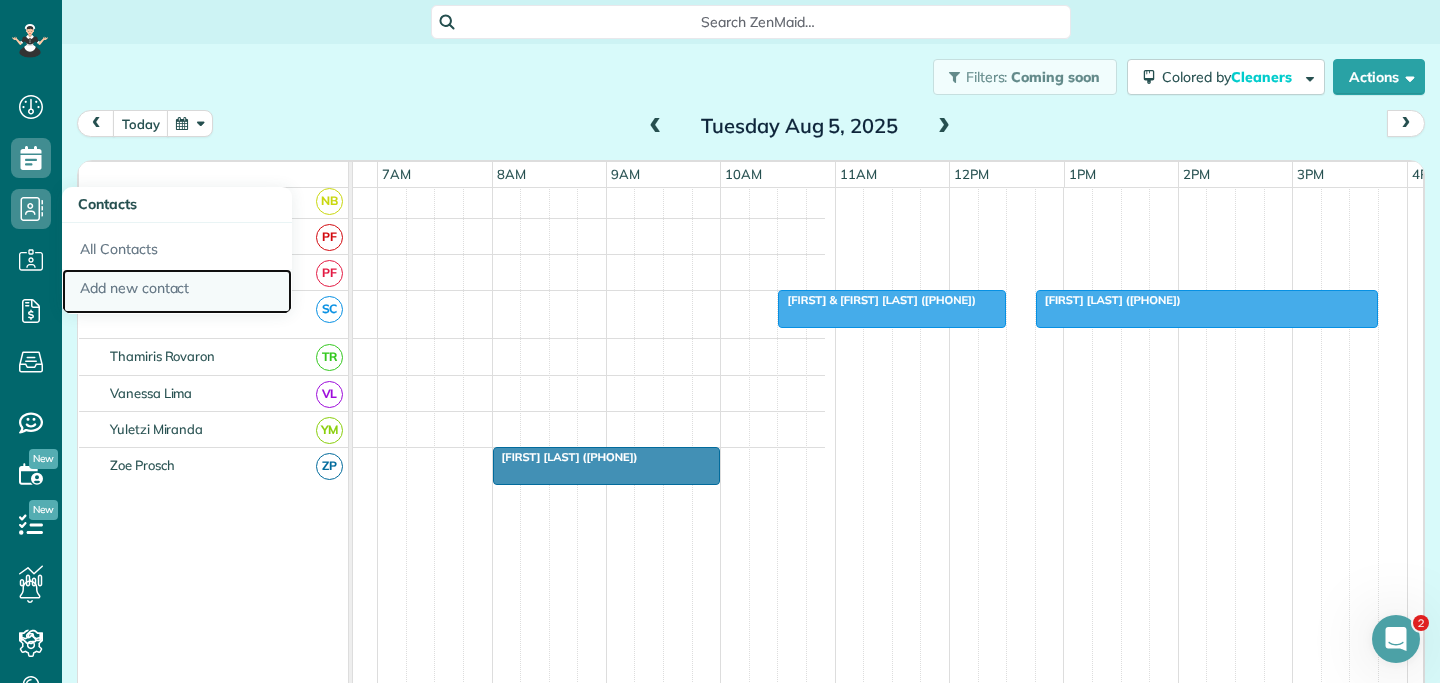 click on "Add new contact" at bounding box center (177, 292) 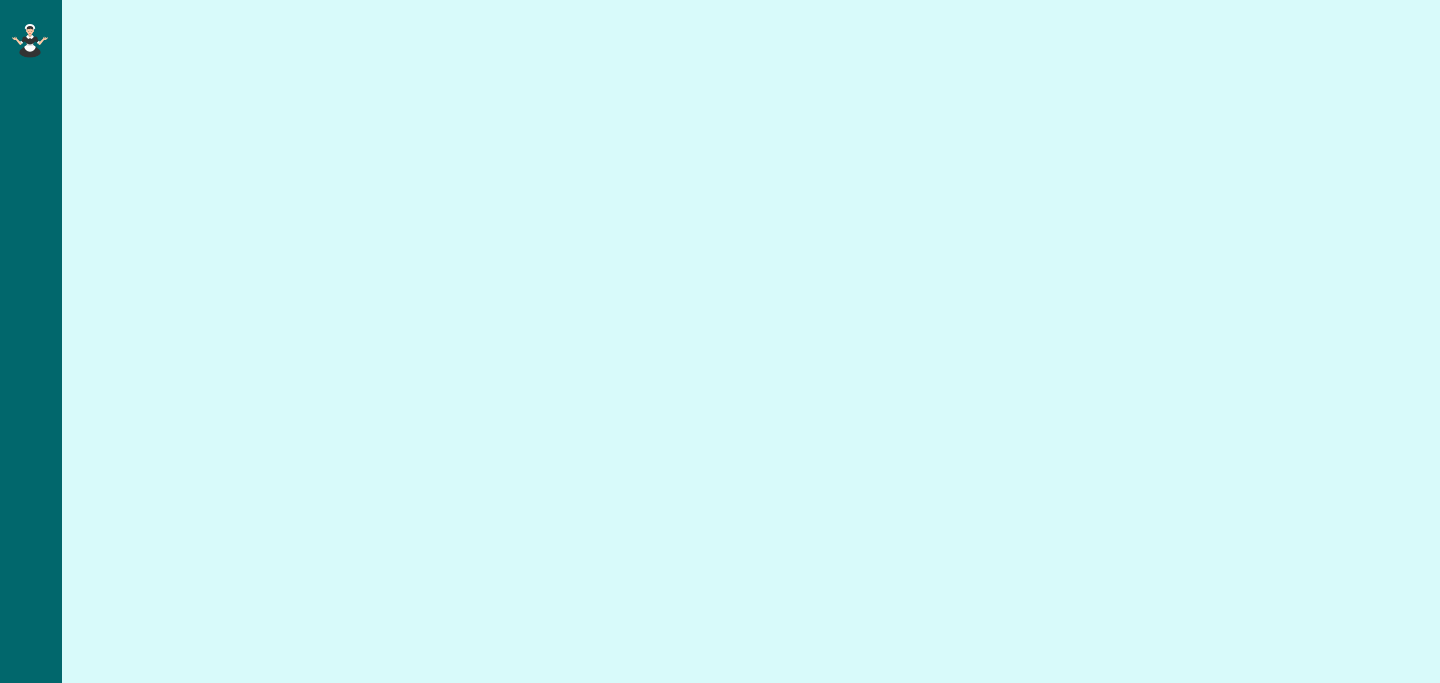 scroll, scrollTop: 0, scrollLeft: 0, axis: both 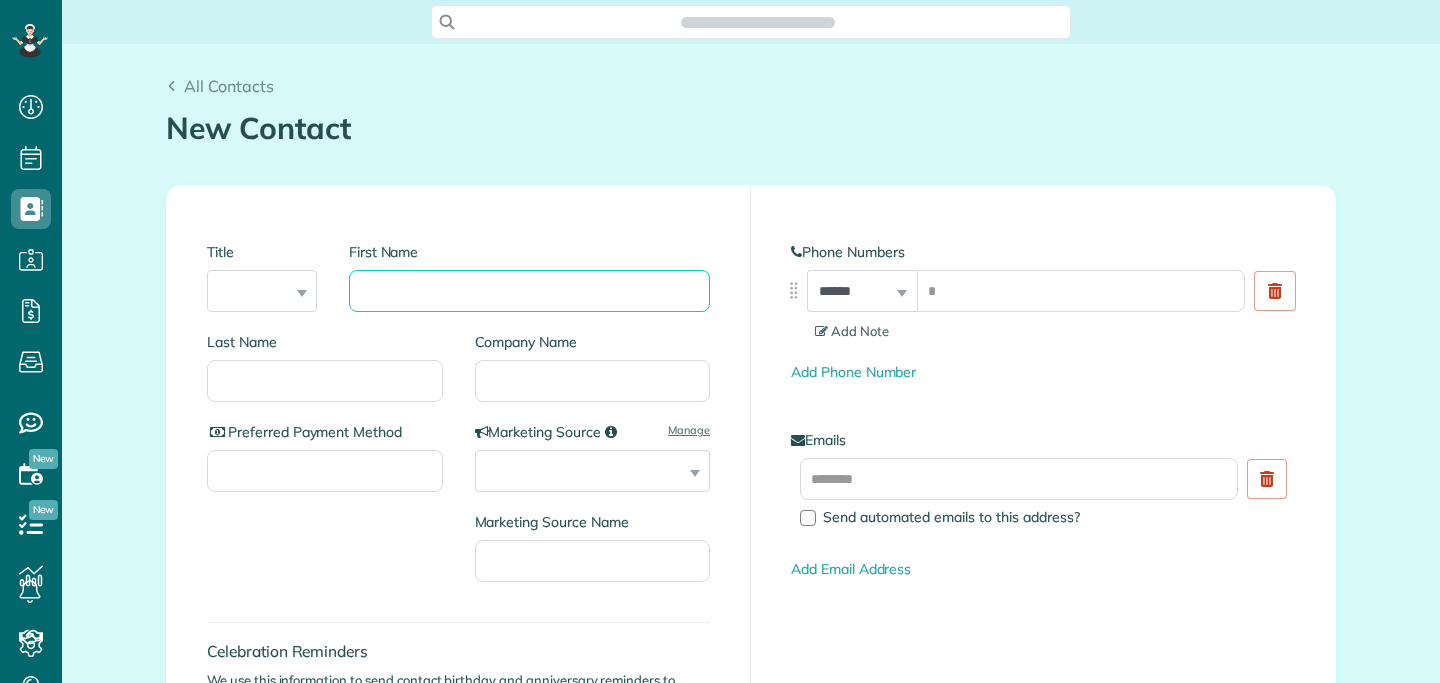 click on "First Name" at bounding box center [529, 291] 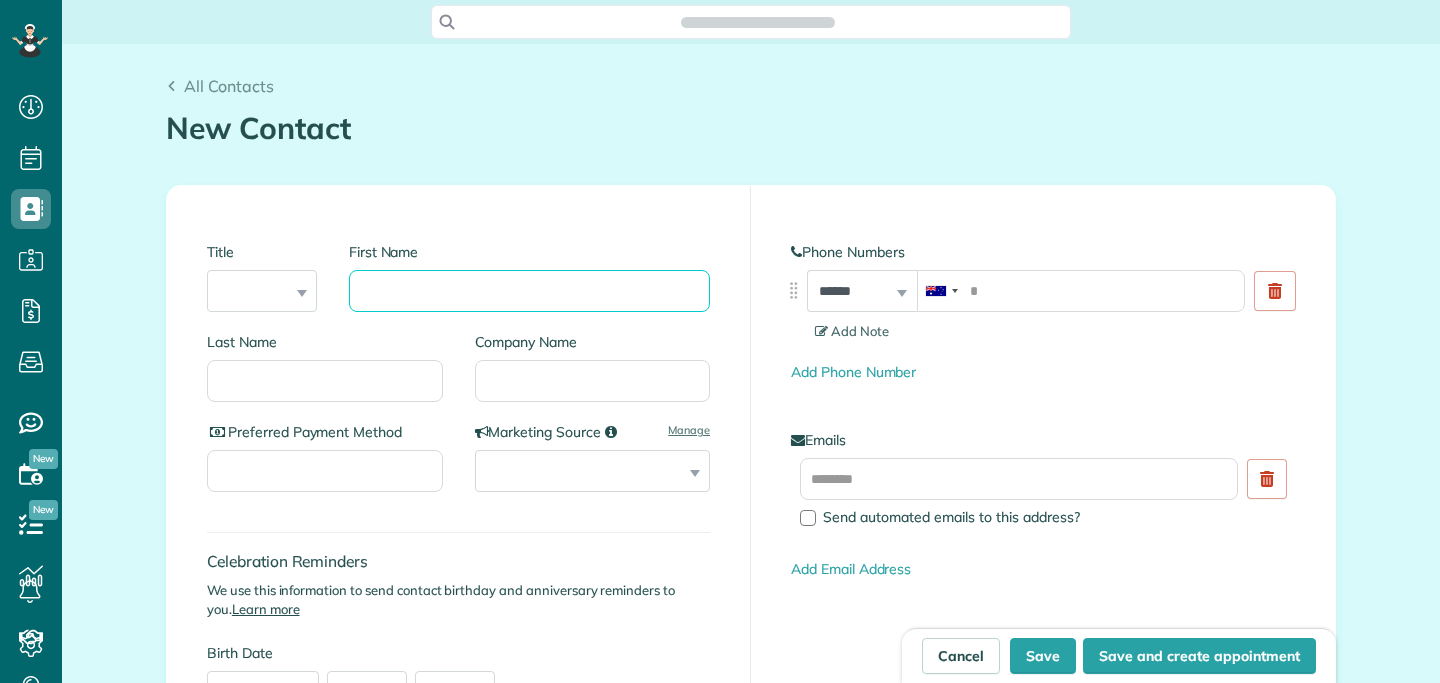 scroll, scrollTop: 683, scrollLeft: 62, axis: both 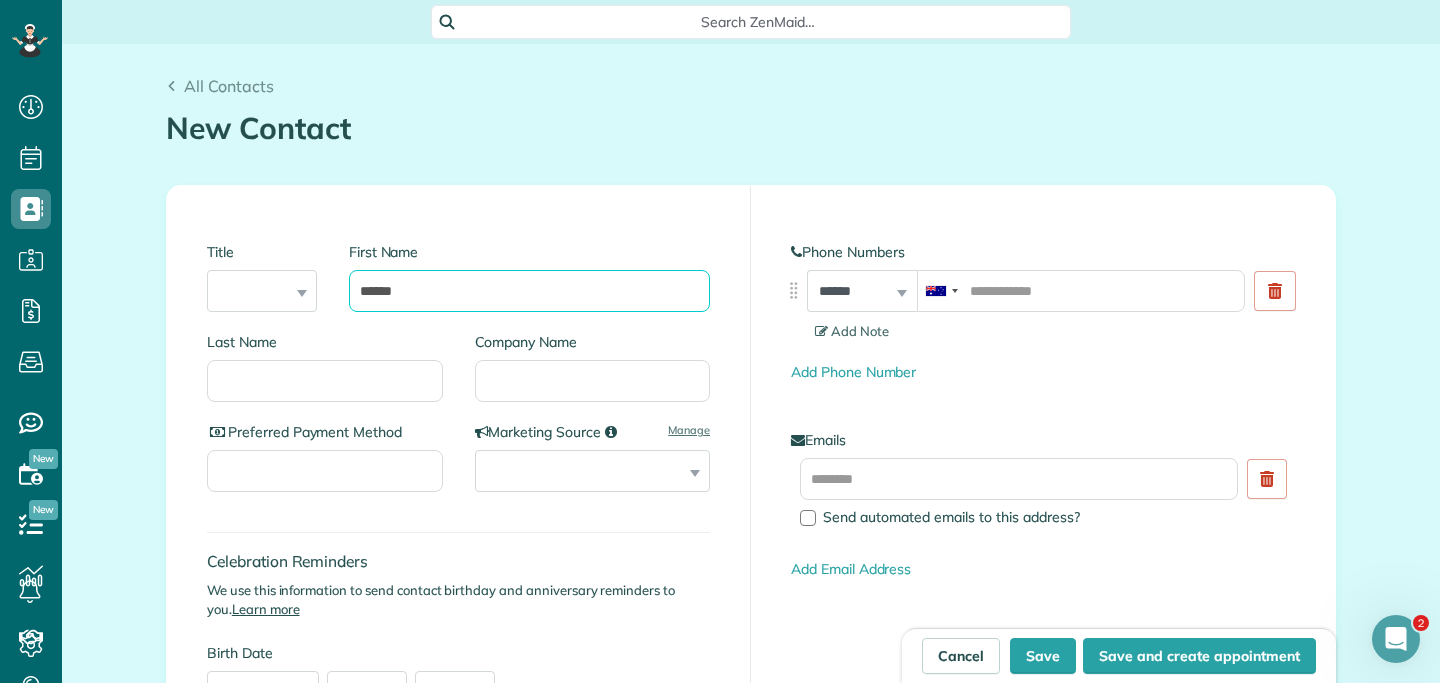 type on "*****" 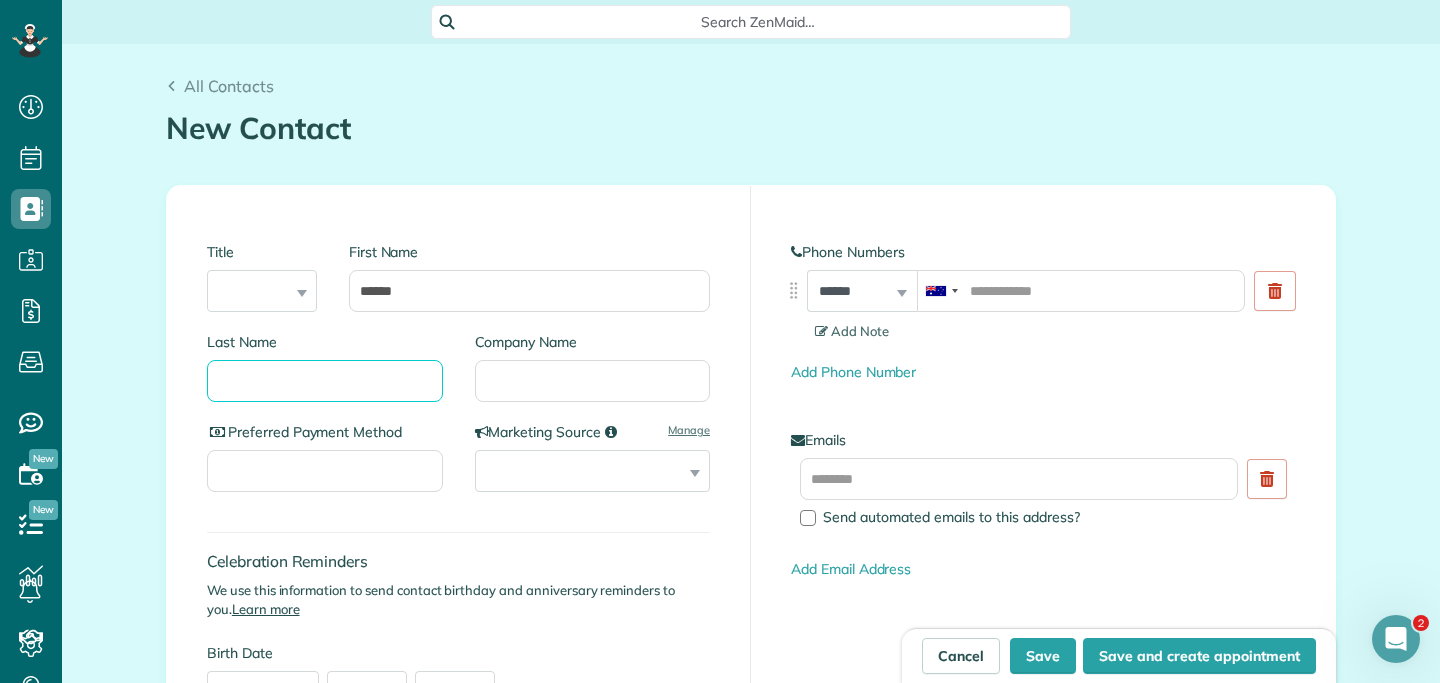 click on "Last Name" at bounding box center [325, 381] 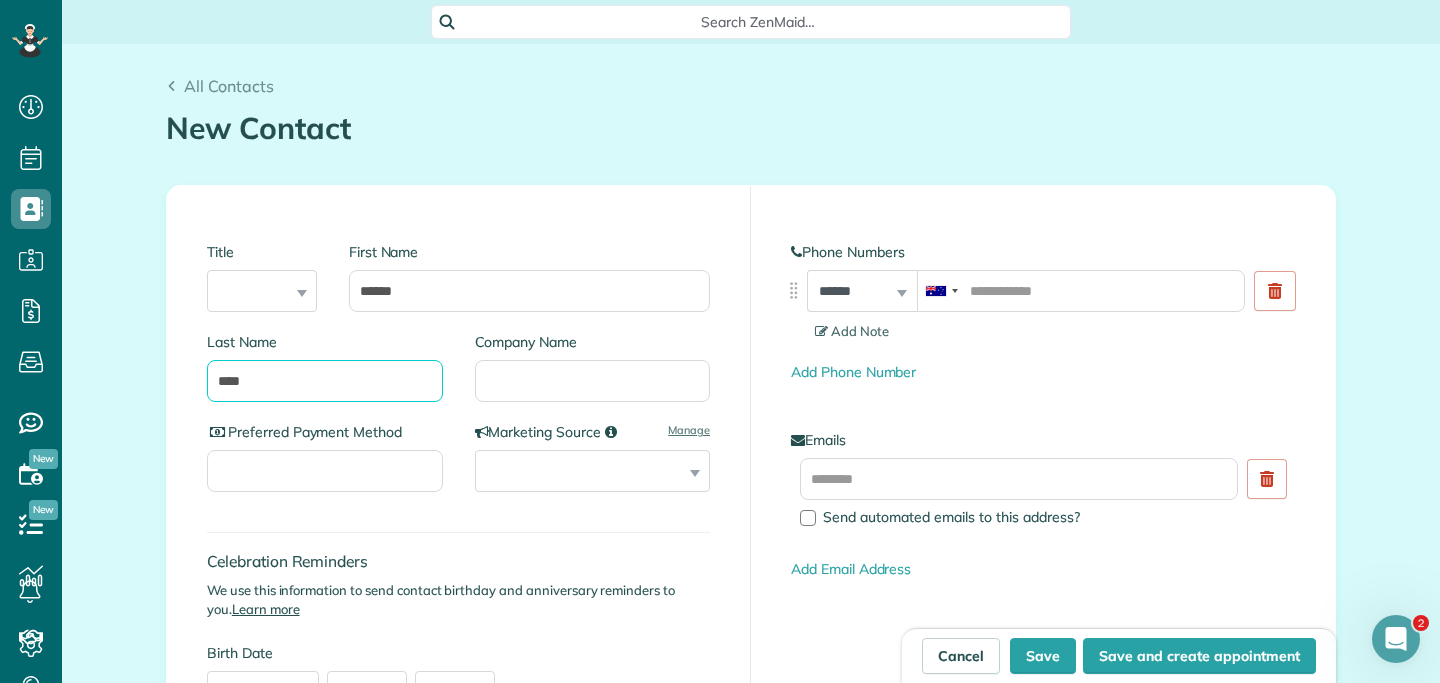 type on "****" 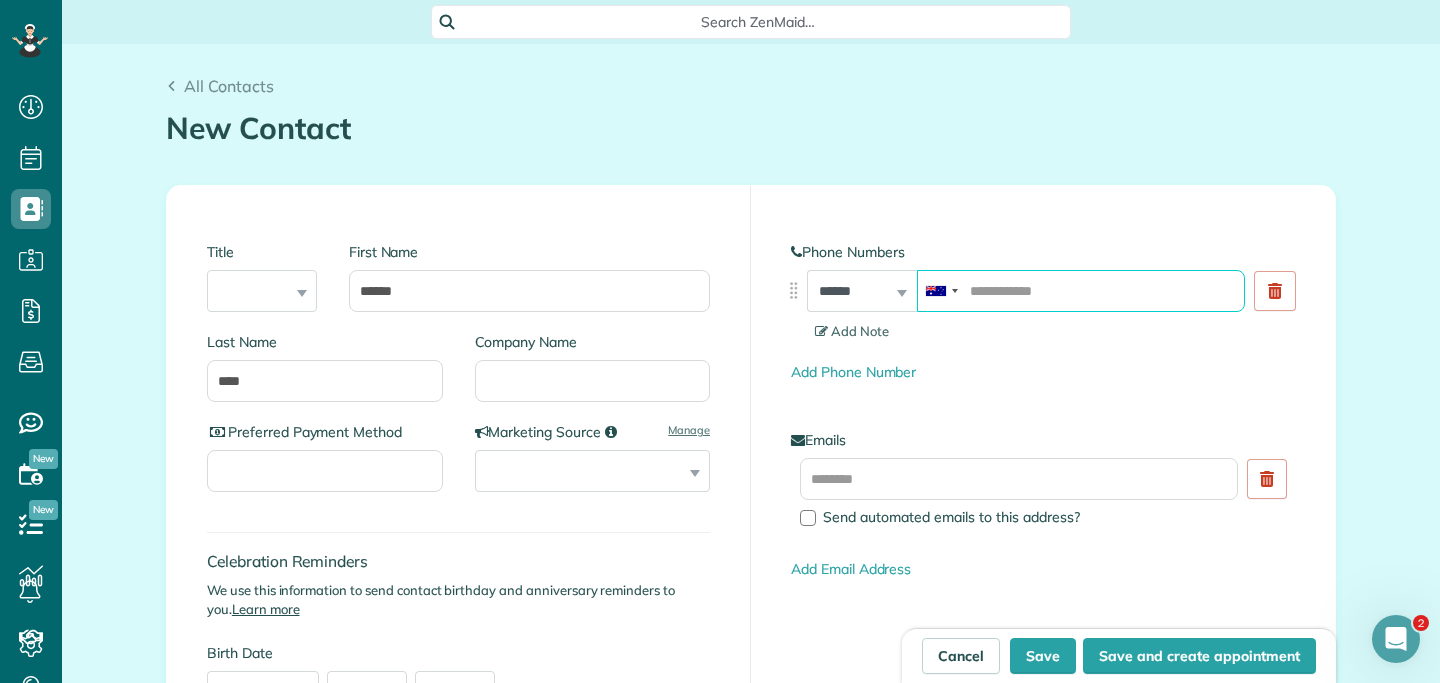 click at bounding box center (1081, 291) 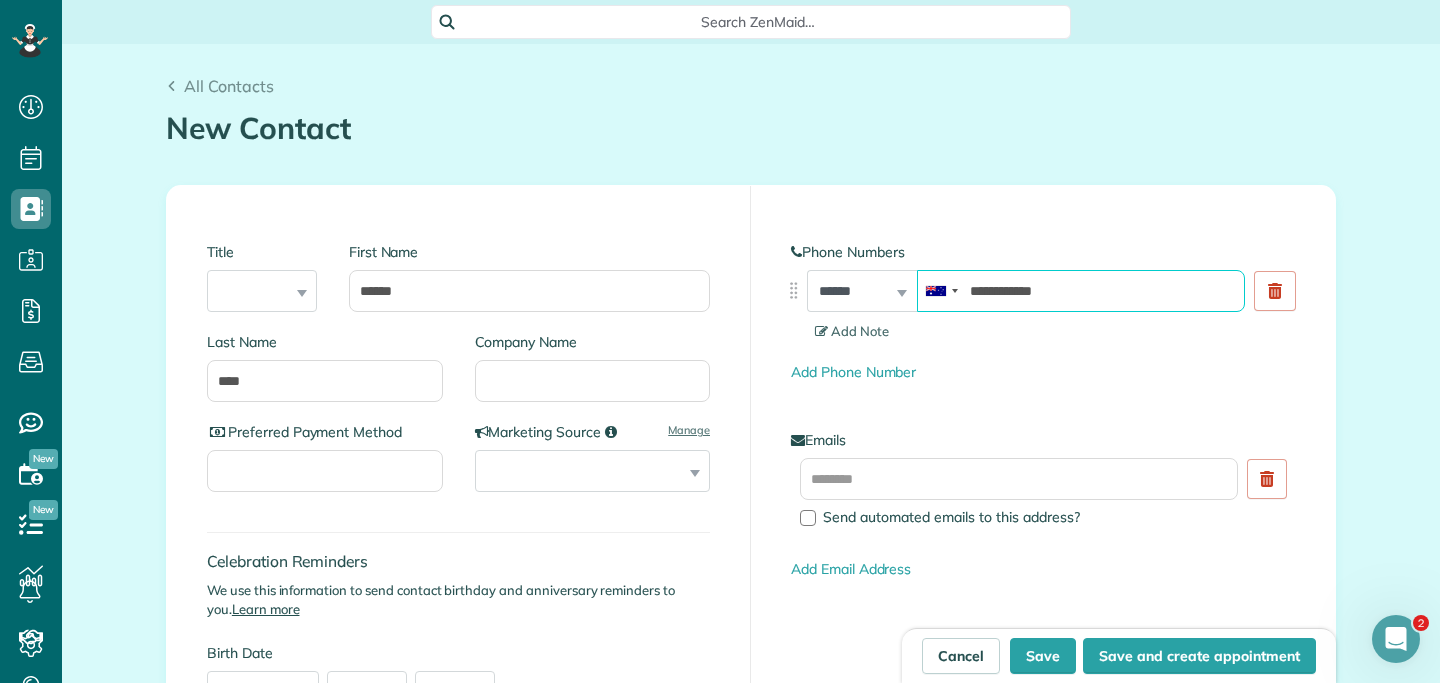 type on "**********" 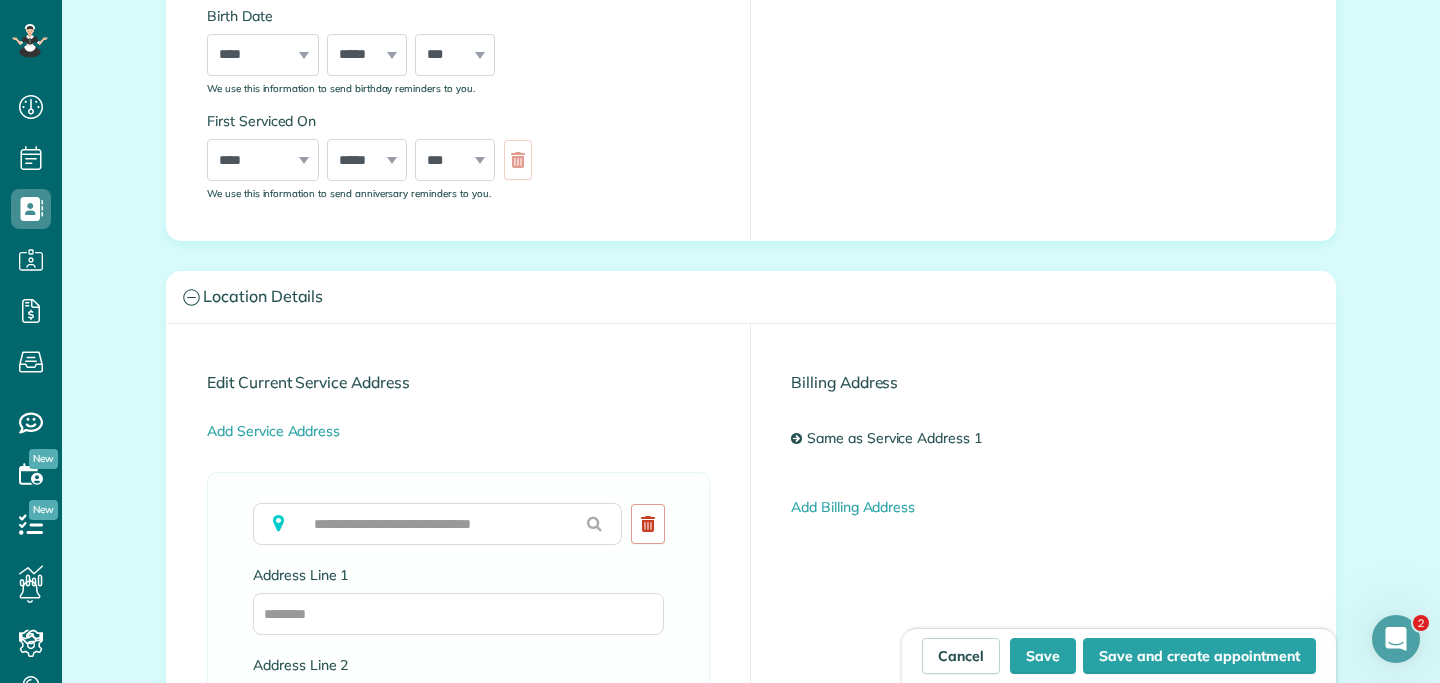 scroll, scrollTop: 681, scrollLeft: 0, axis: vertical 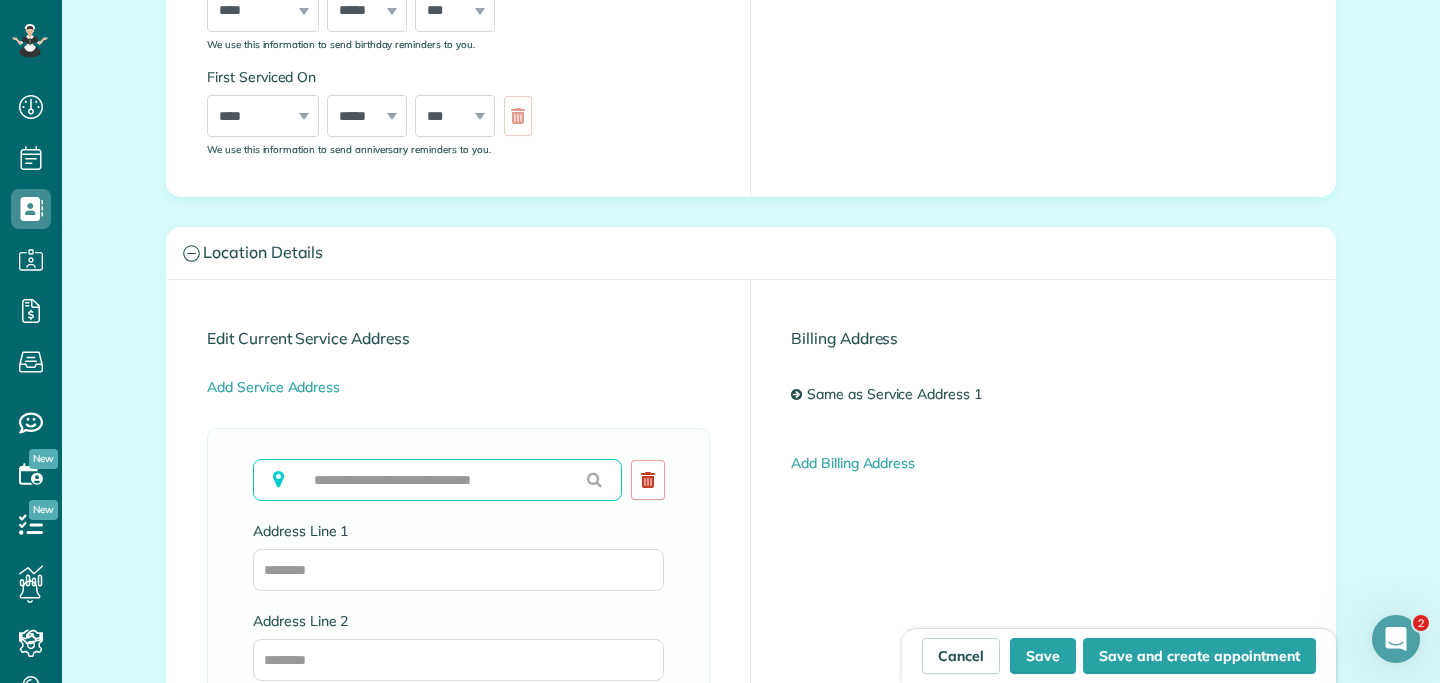click at bounding box center [437, 480] 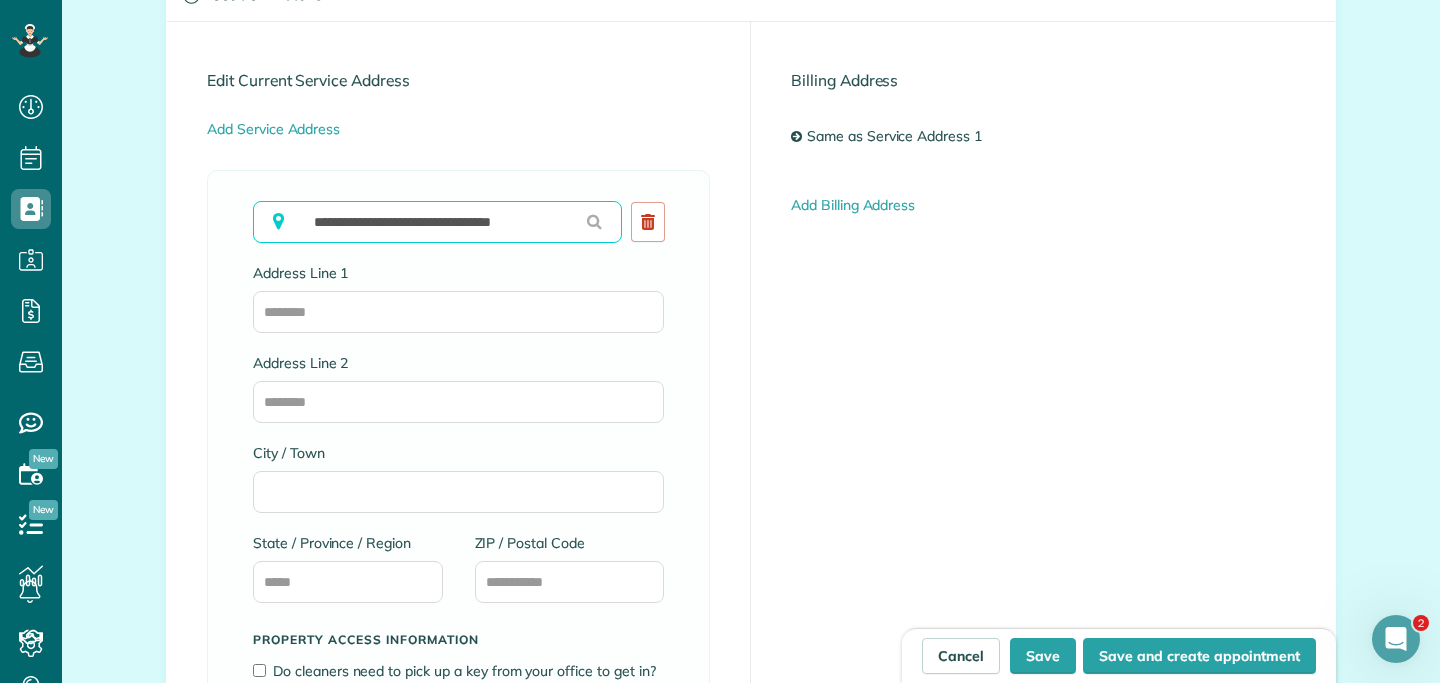 scroll, scrollTop: 940, scrollLeft: 0, axis: vertical 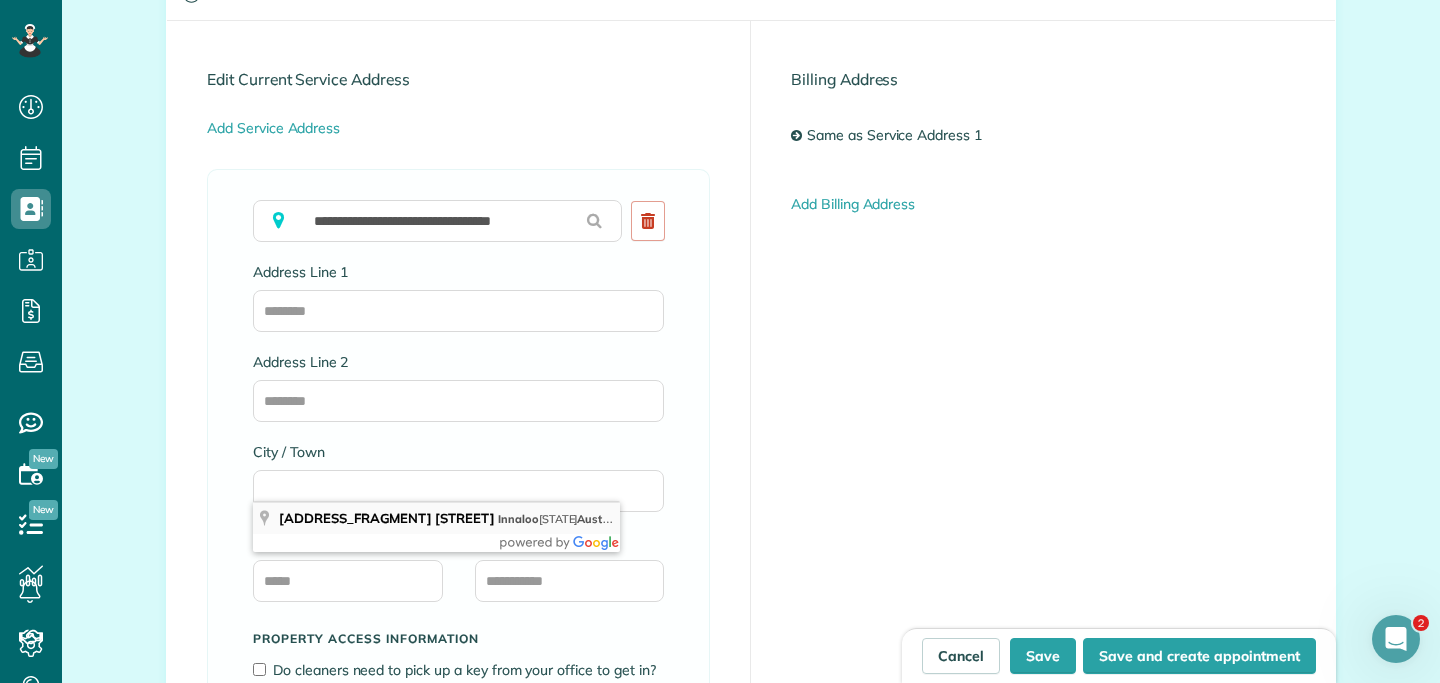 type on "**********" 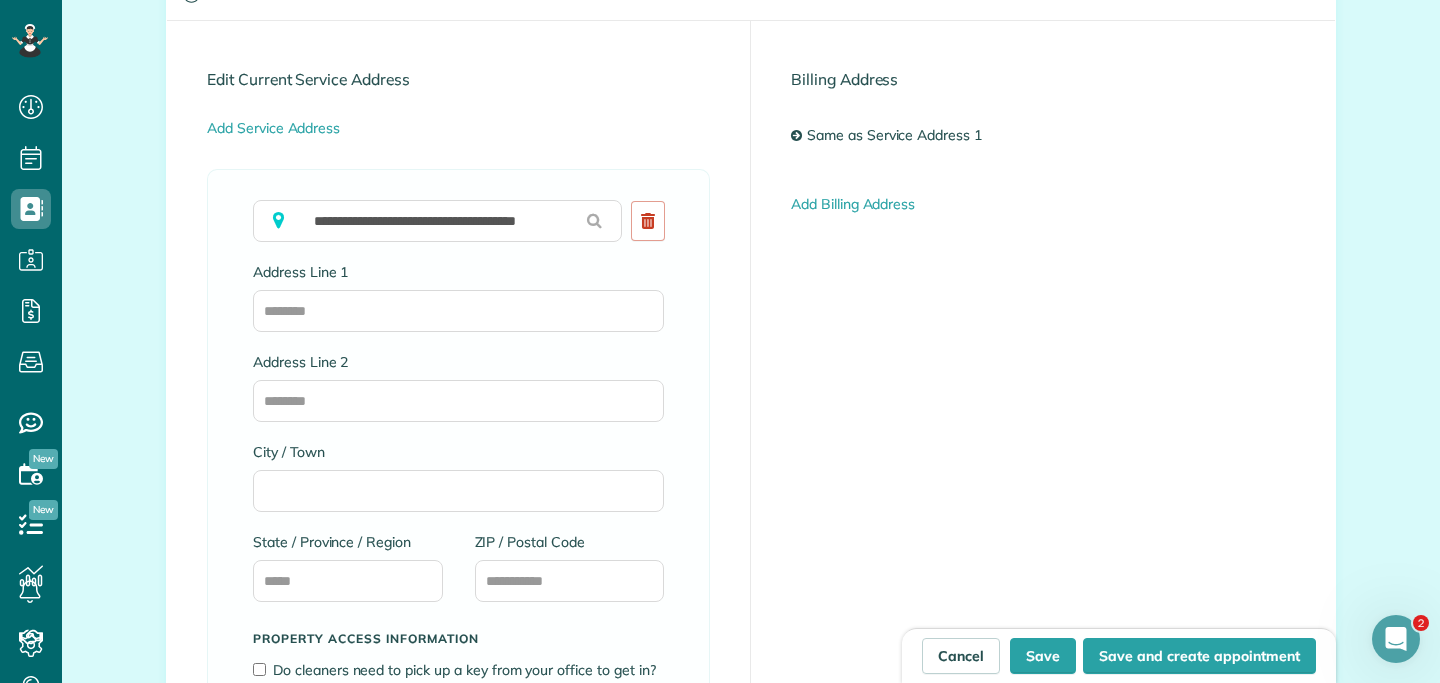 type on "**********" 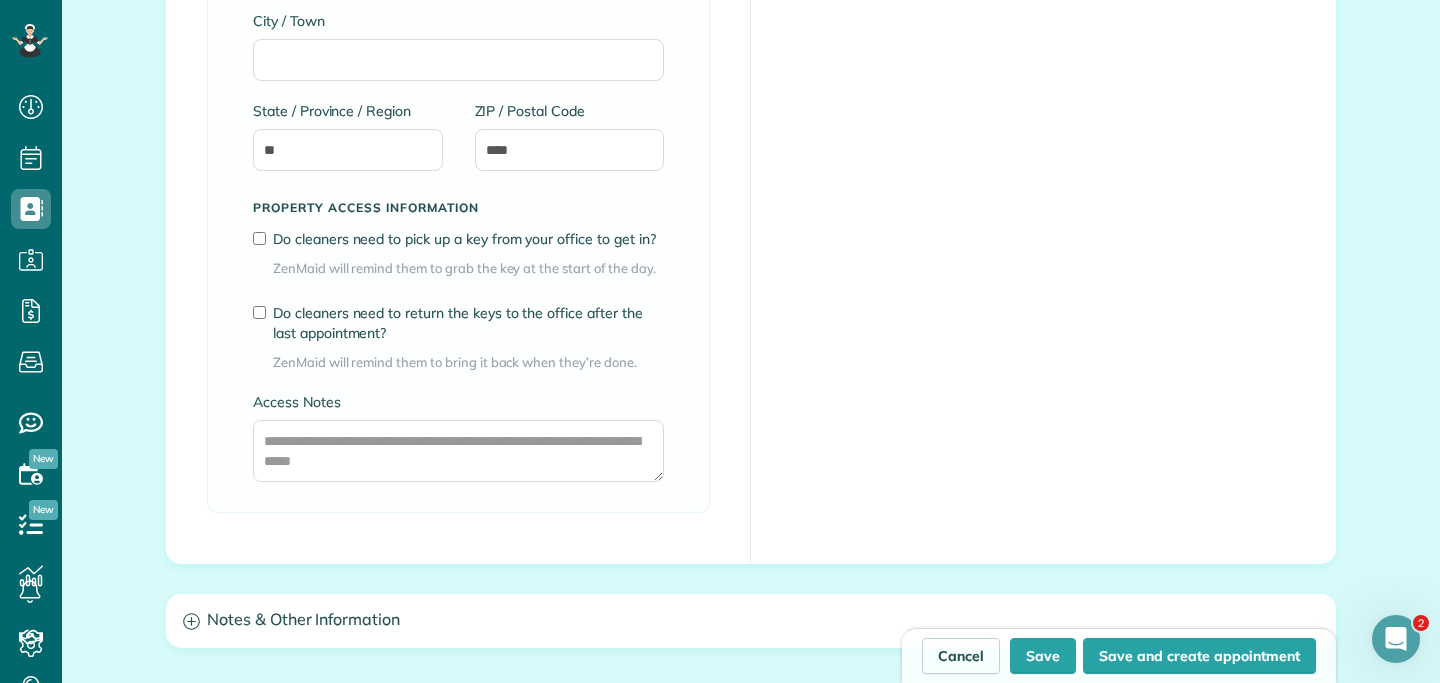 scroll, scrollTop: 1421, scrollLeft: 0, axis: vertical 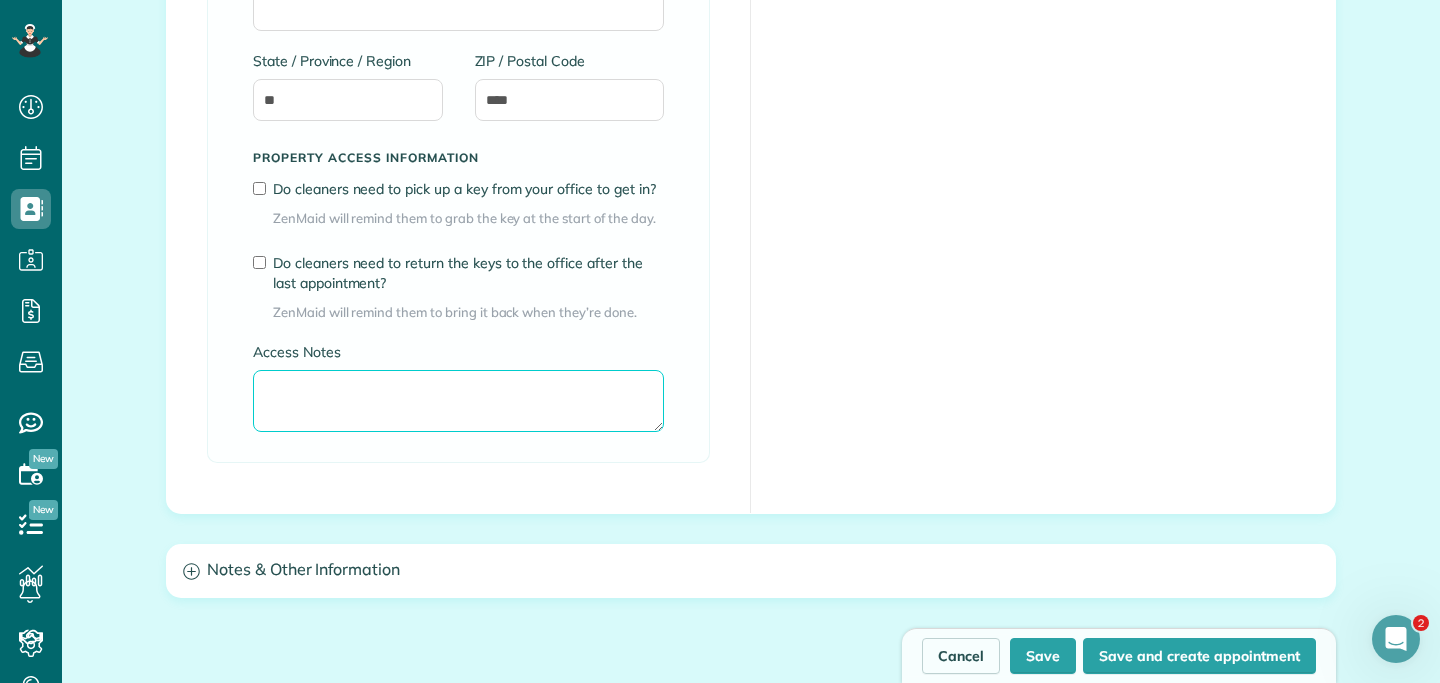 click on "Access Notes" at bounding box center [458, 401] 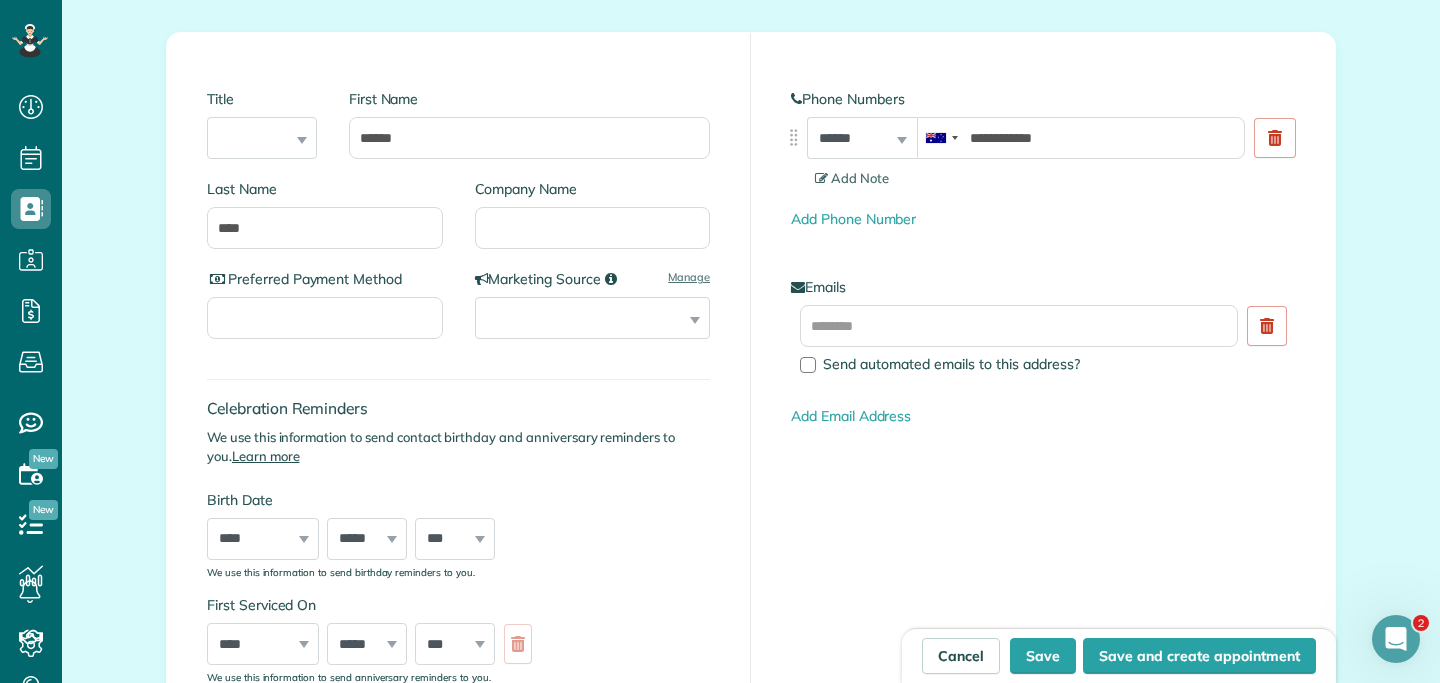 scroll, scrollTop: 98, scrollLeft: 0, axis: vertical 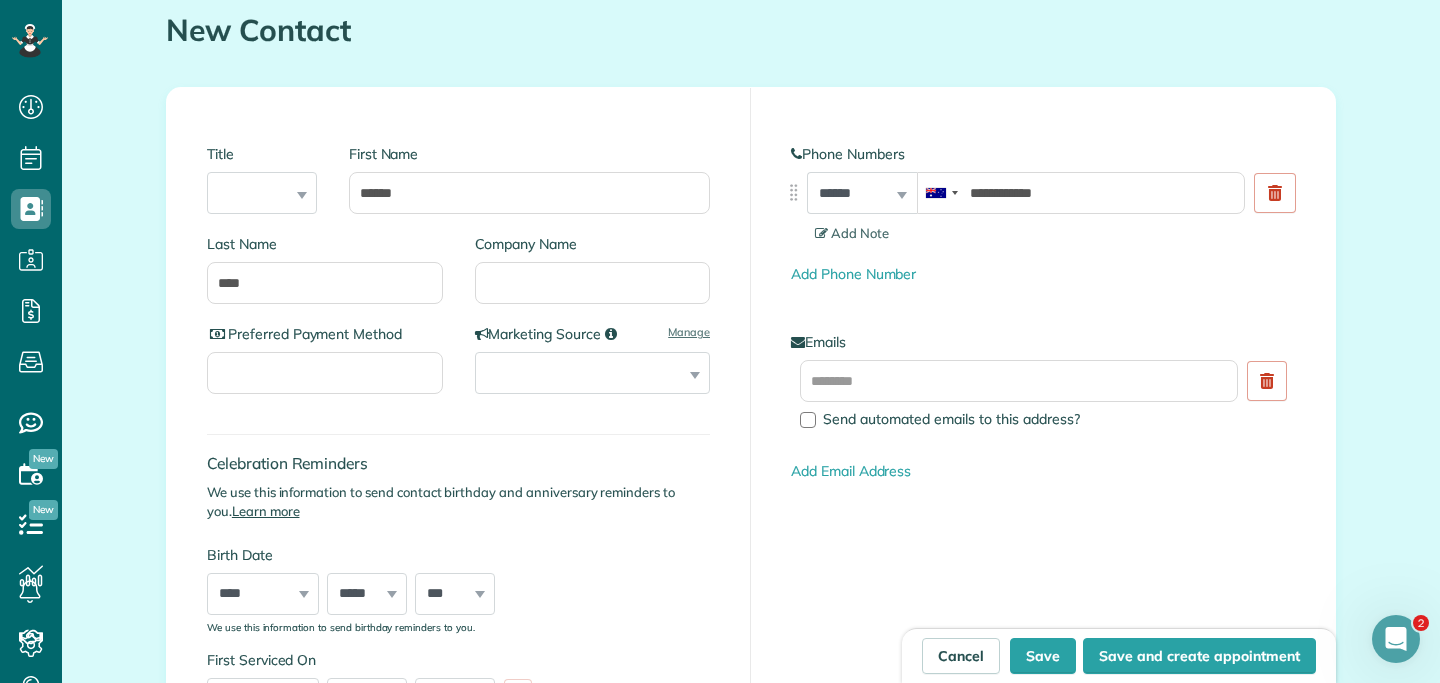 type on "**********" 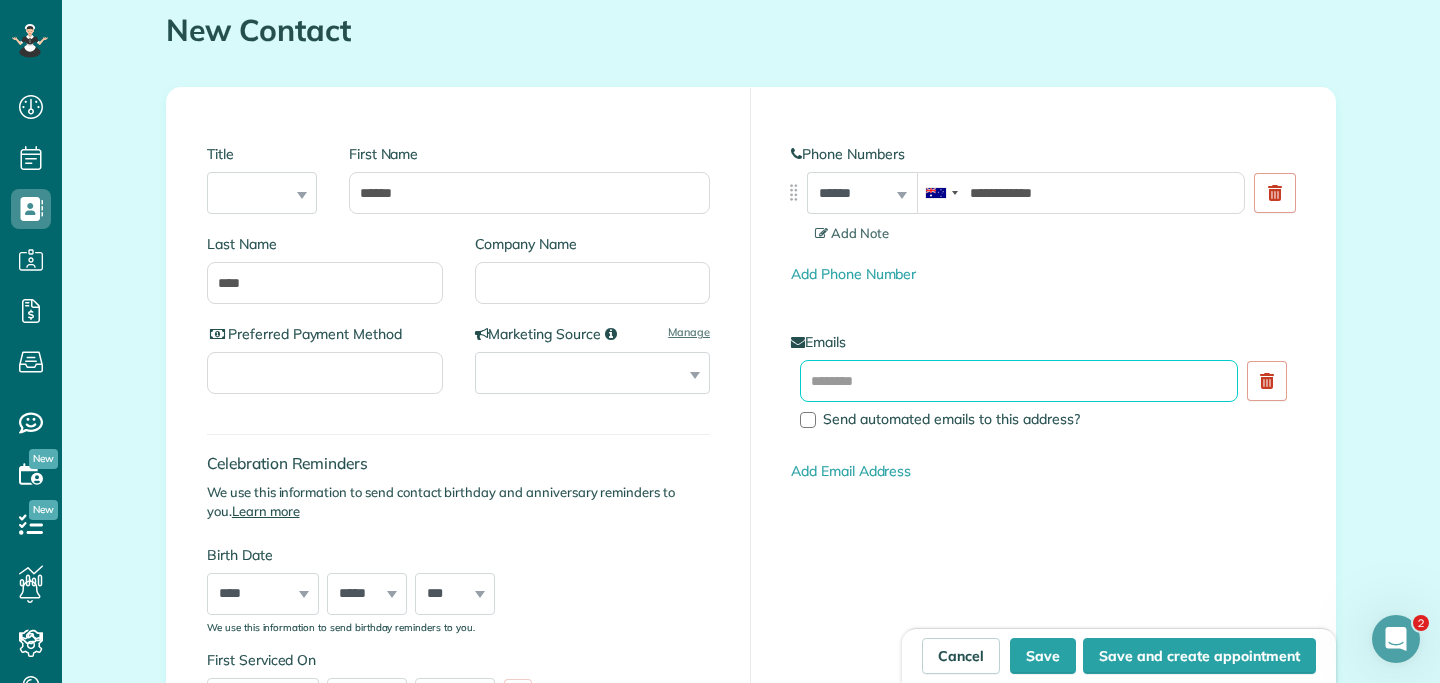 click at bounding box center [1019, 381] 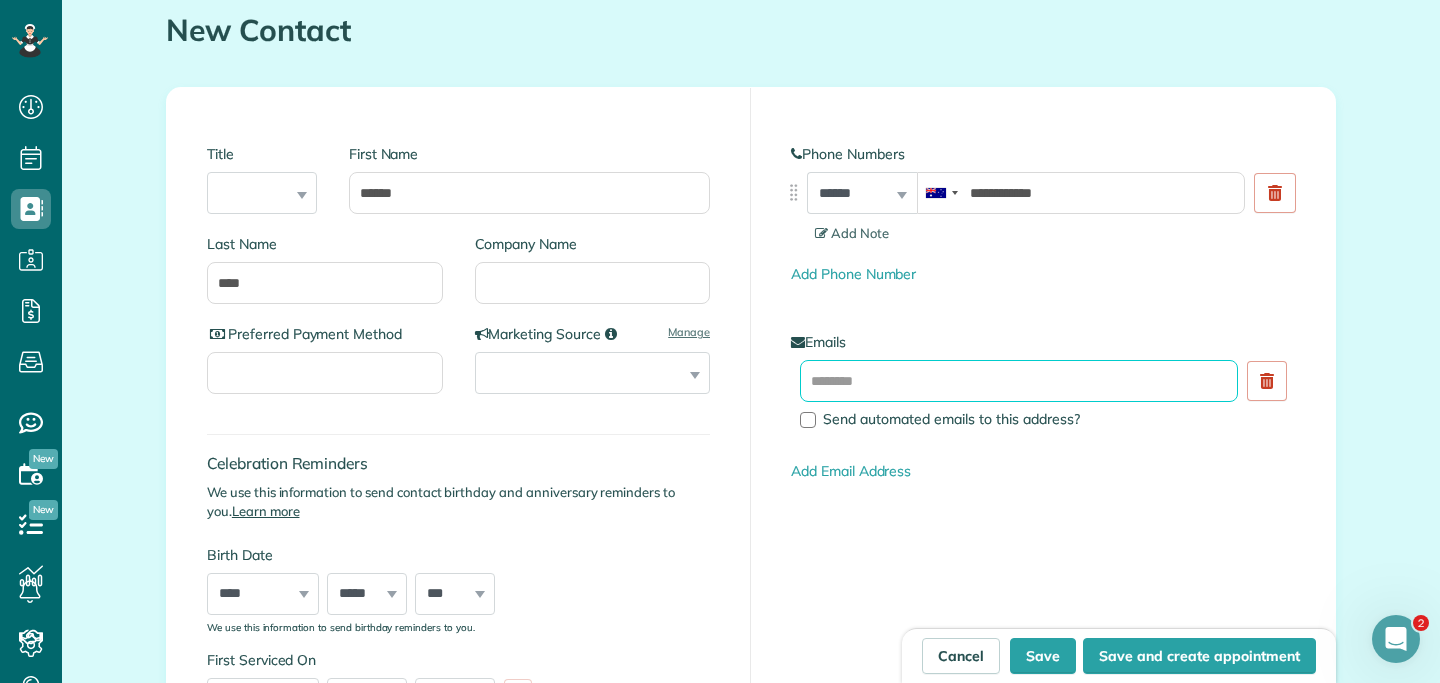 click at bounding box center [1019, 381] 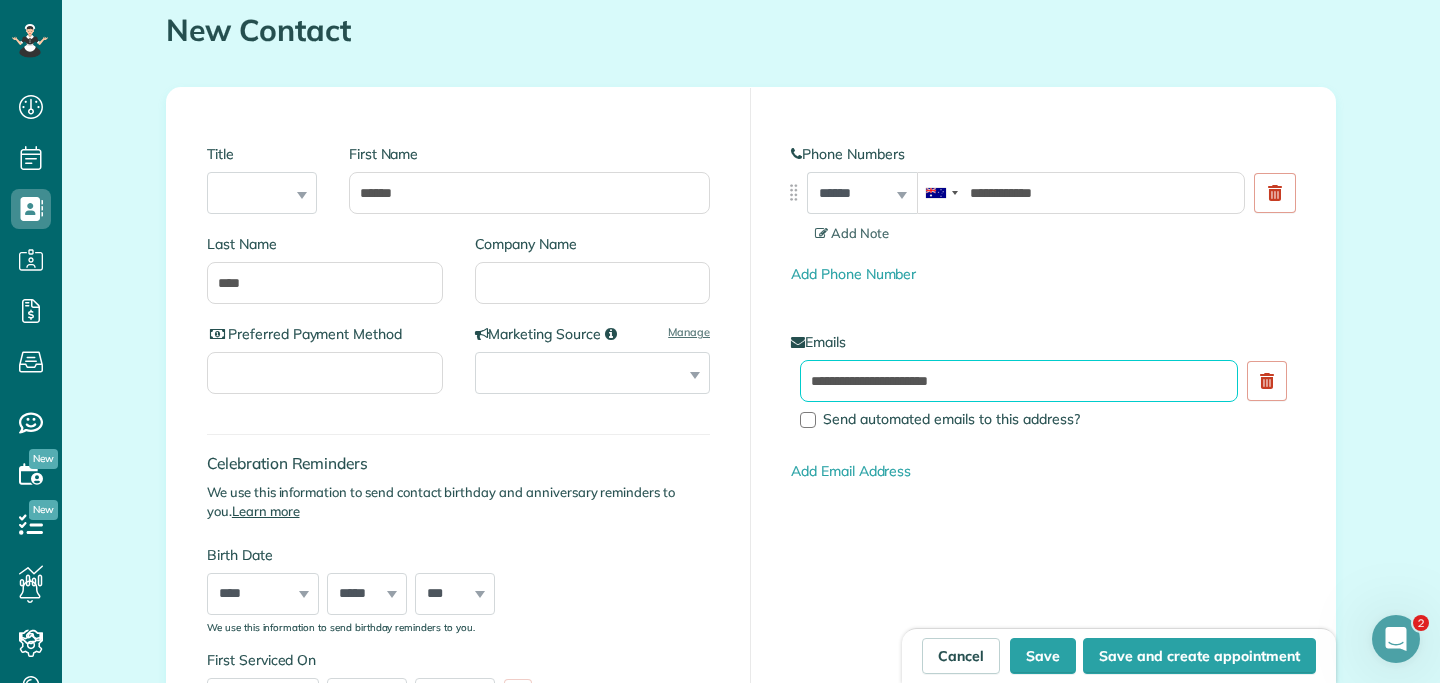 type on "**********" 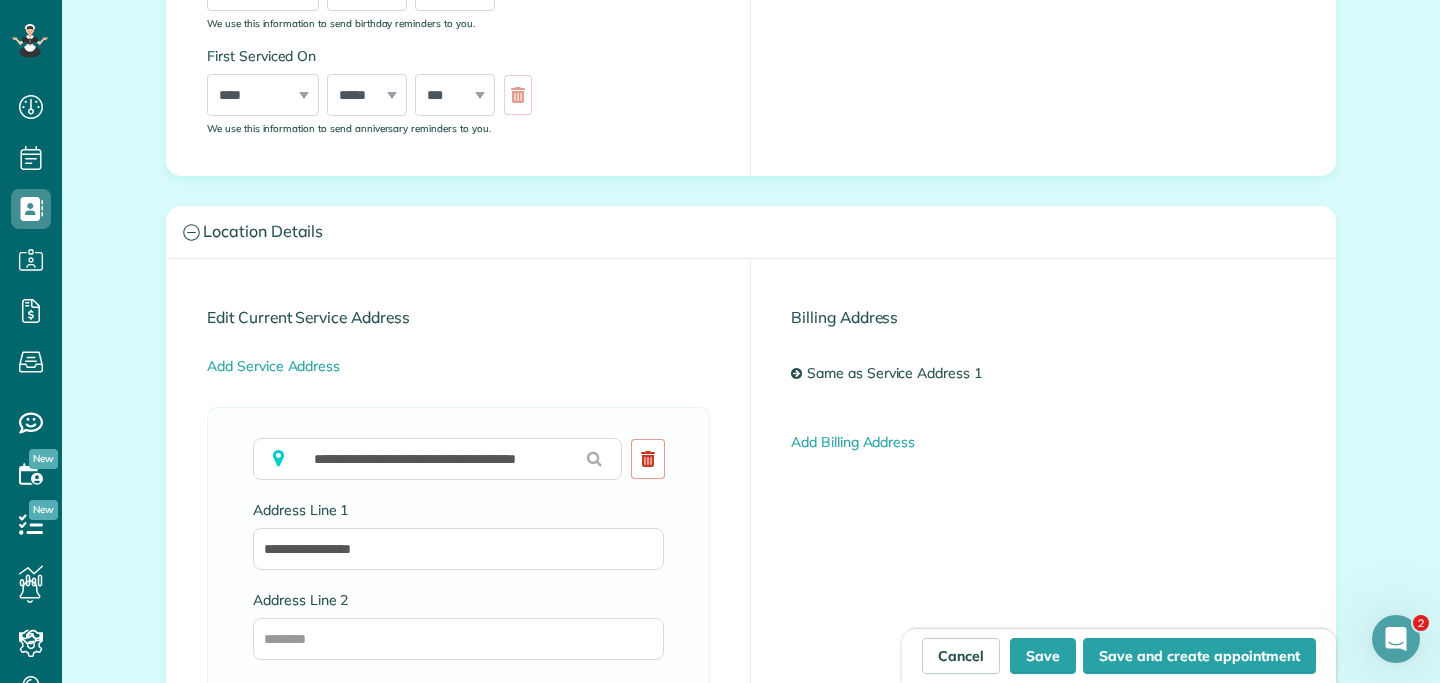 scroll, scrollTop: 886, scrollLeft: 0, axis: vertical 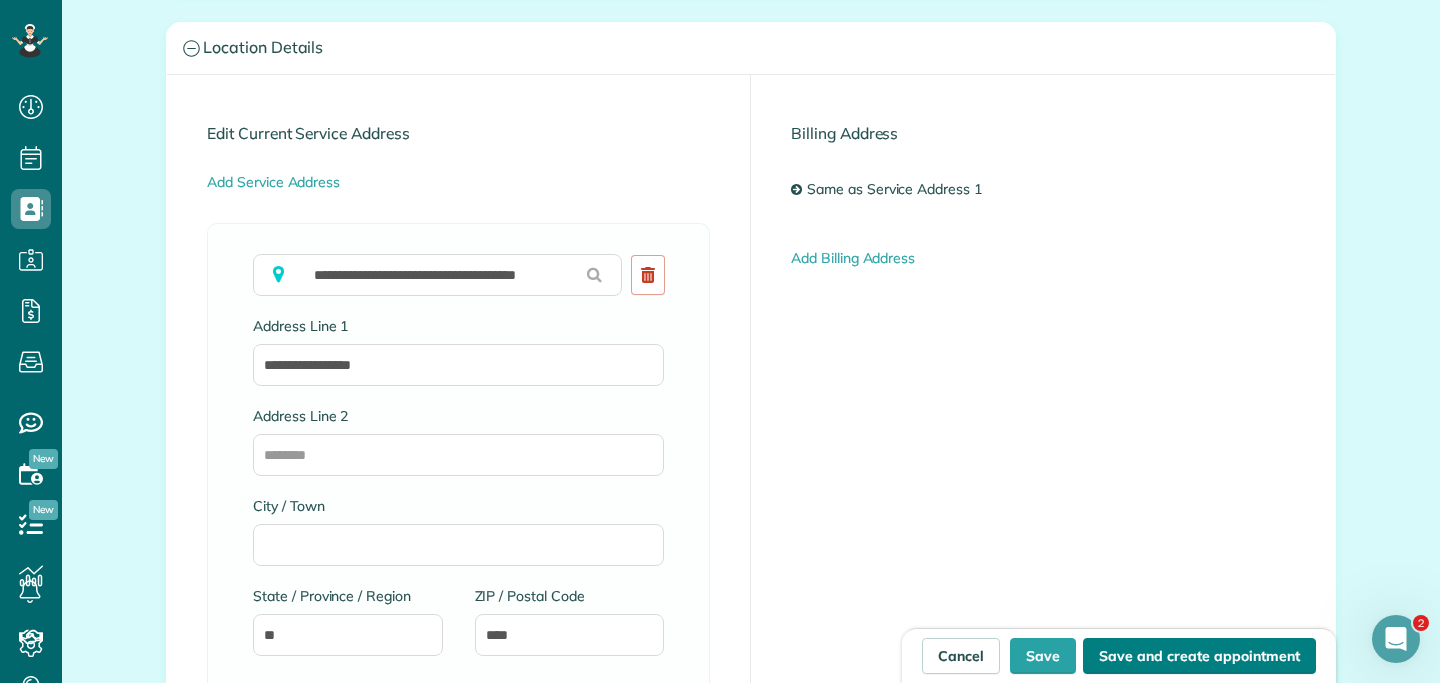 click on "Save and create appointment" at bounding box center [1199, 656] 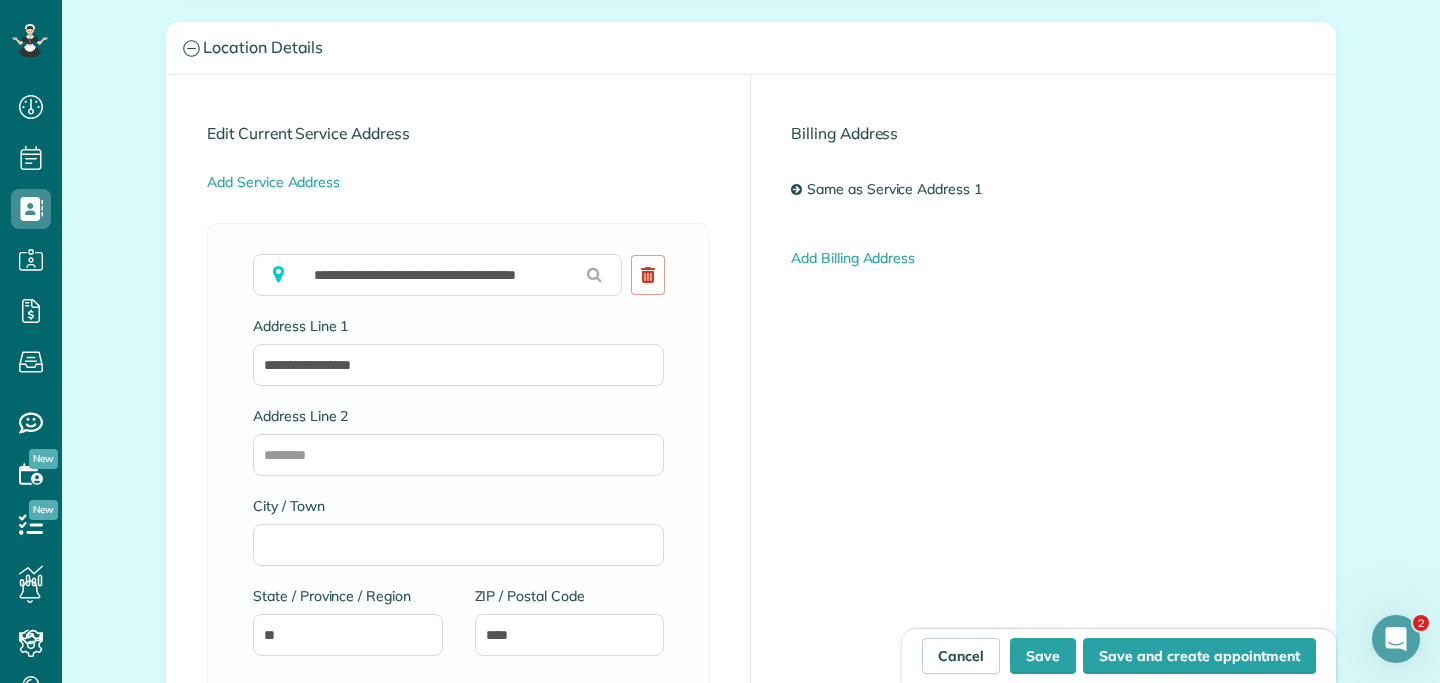 type on "**********" 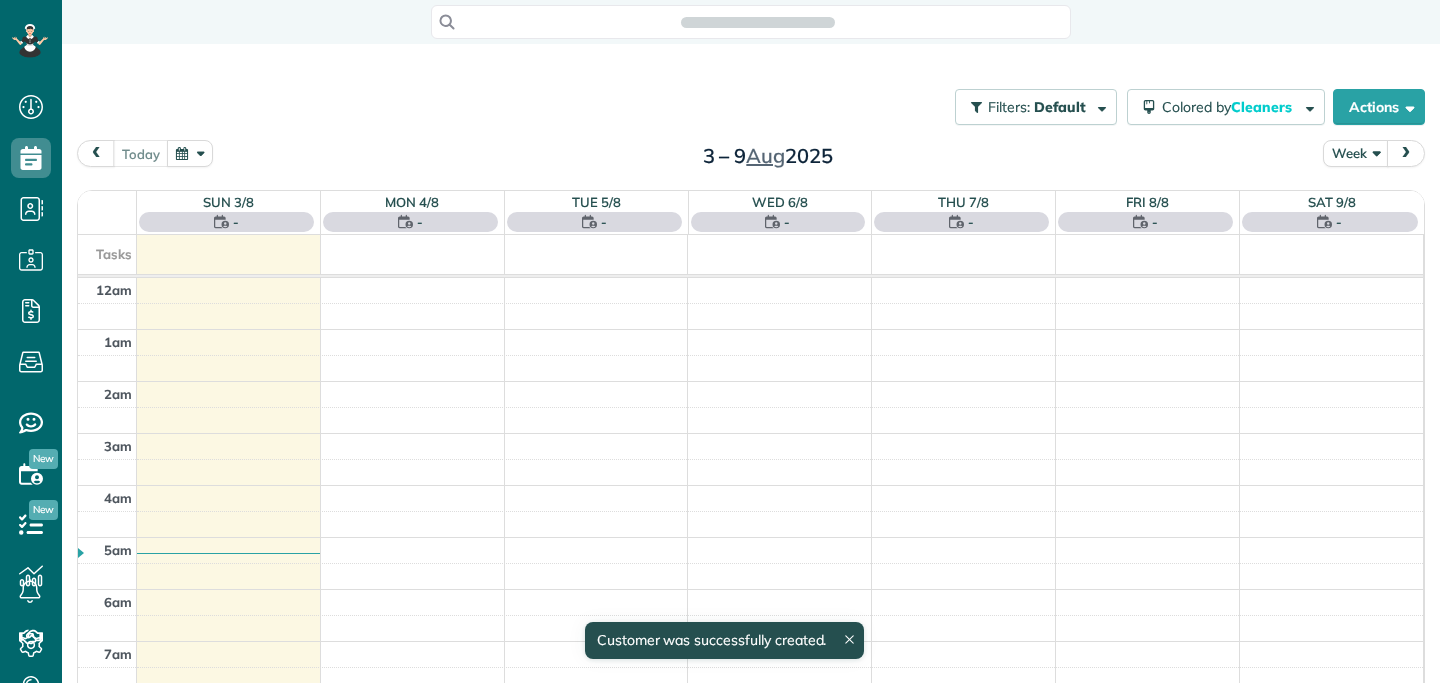 scroll, scrollTop: 0, scrollLeft: 0, axis: both 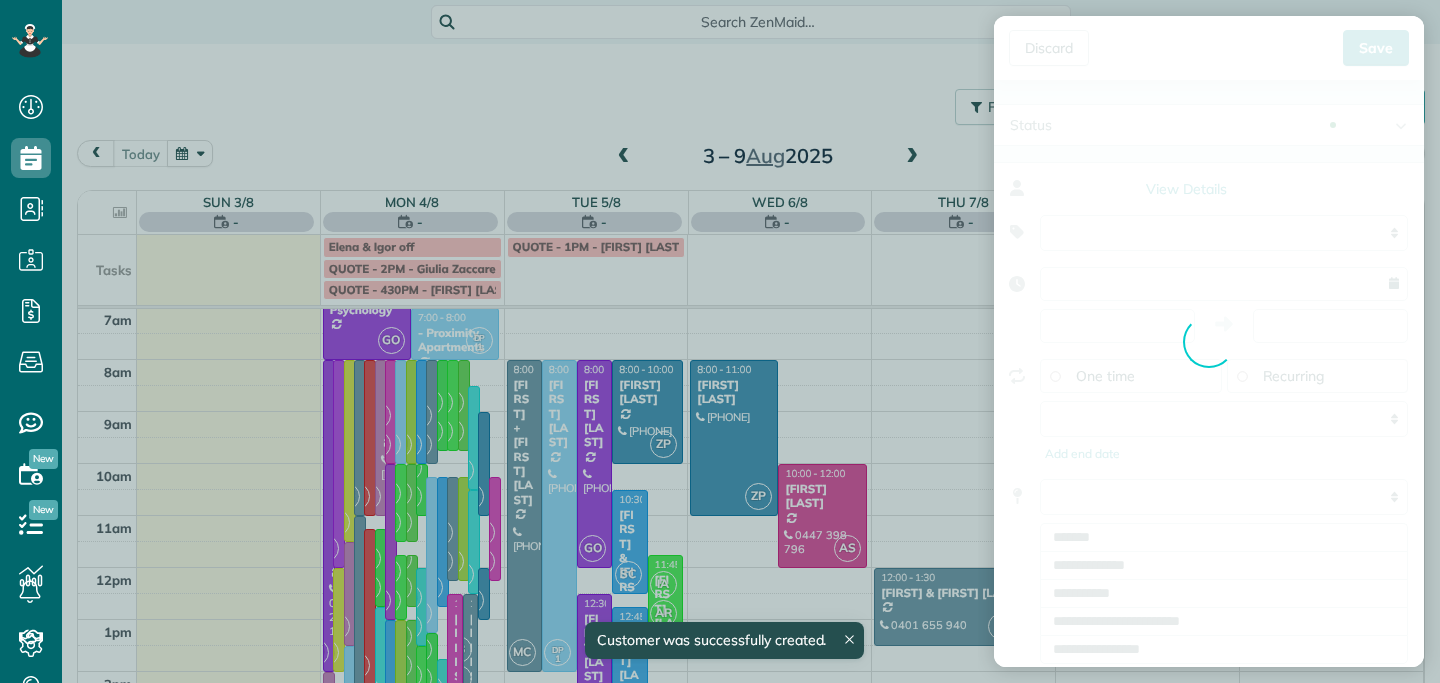 type on "**********" 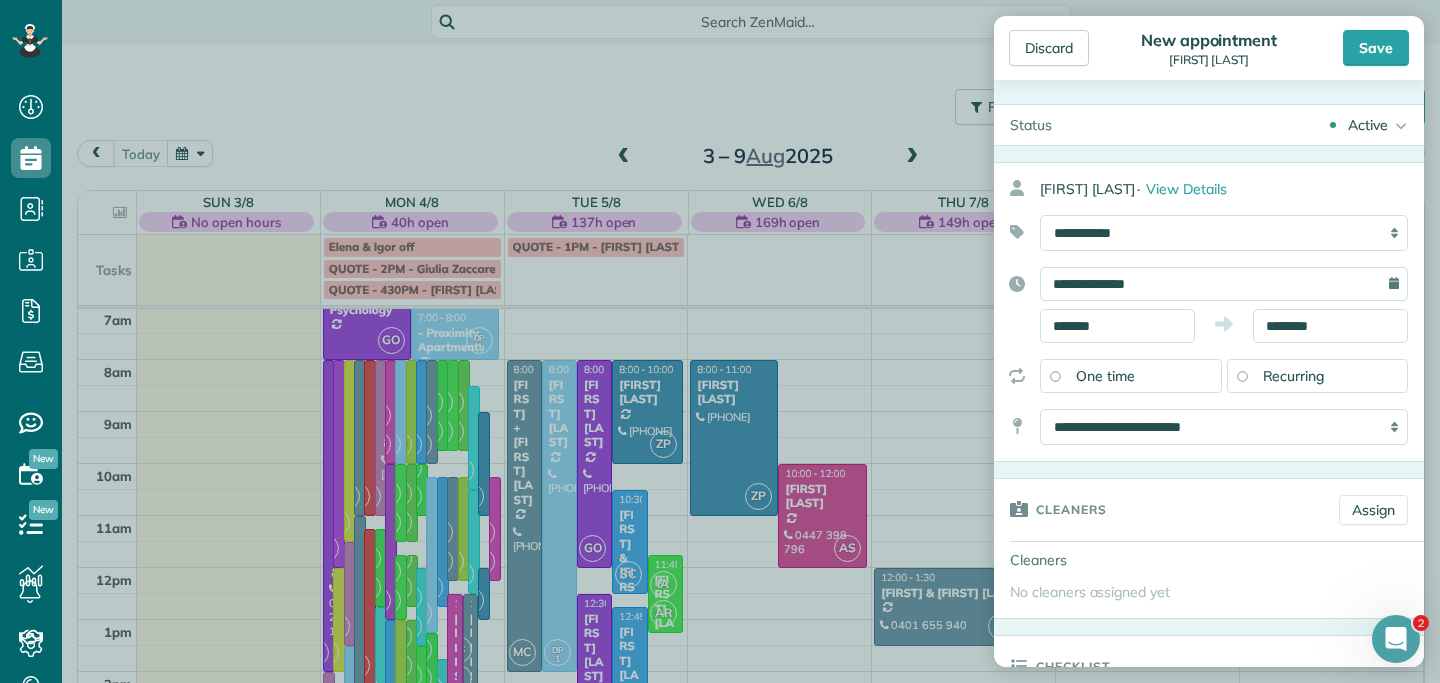 scroll, scrollTop: 0, scrollLeft: 0, axis: both 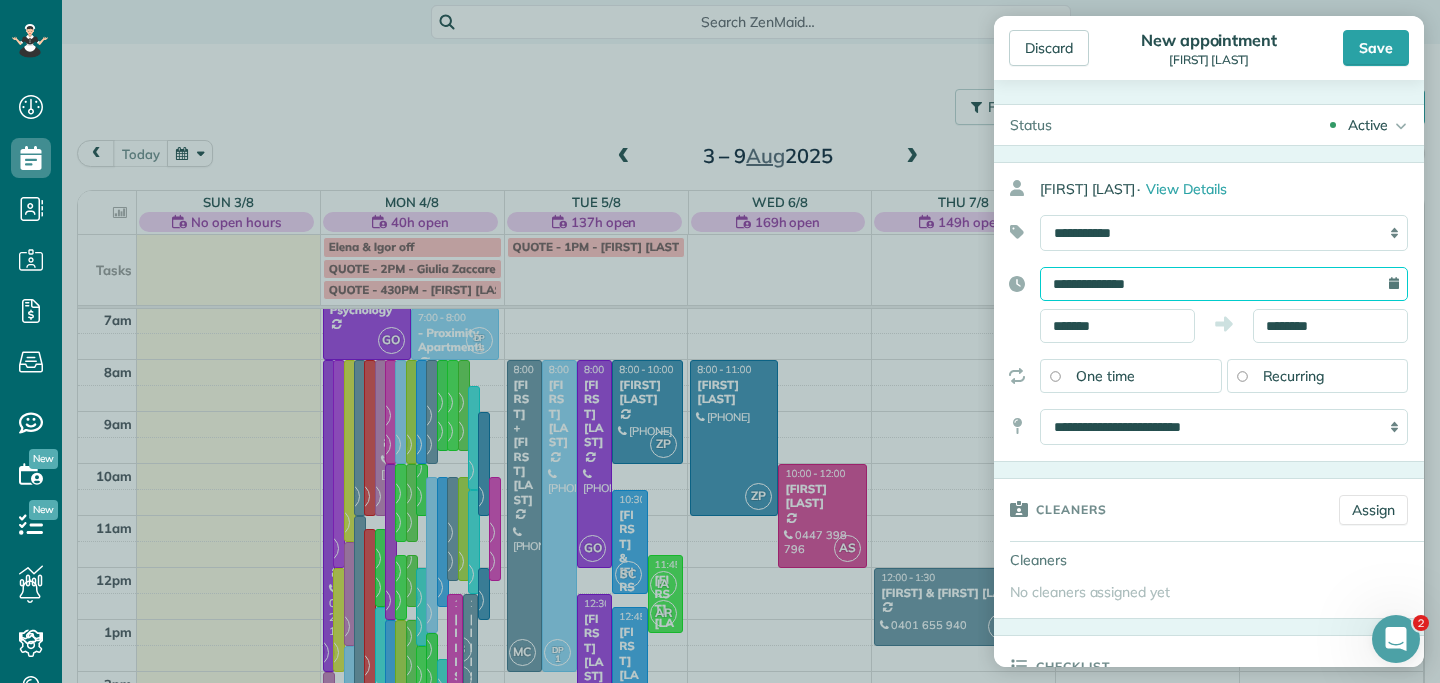 click on "**********" at bounding box center (1224, 284) 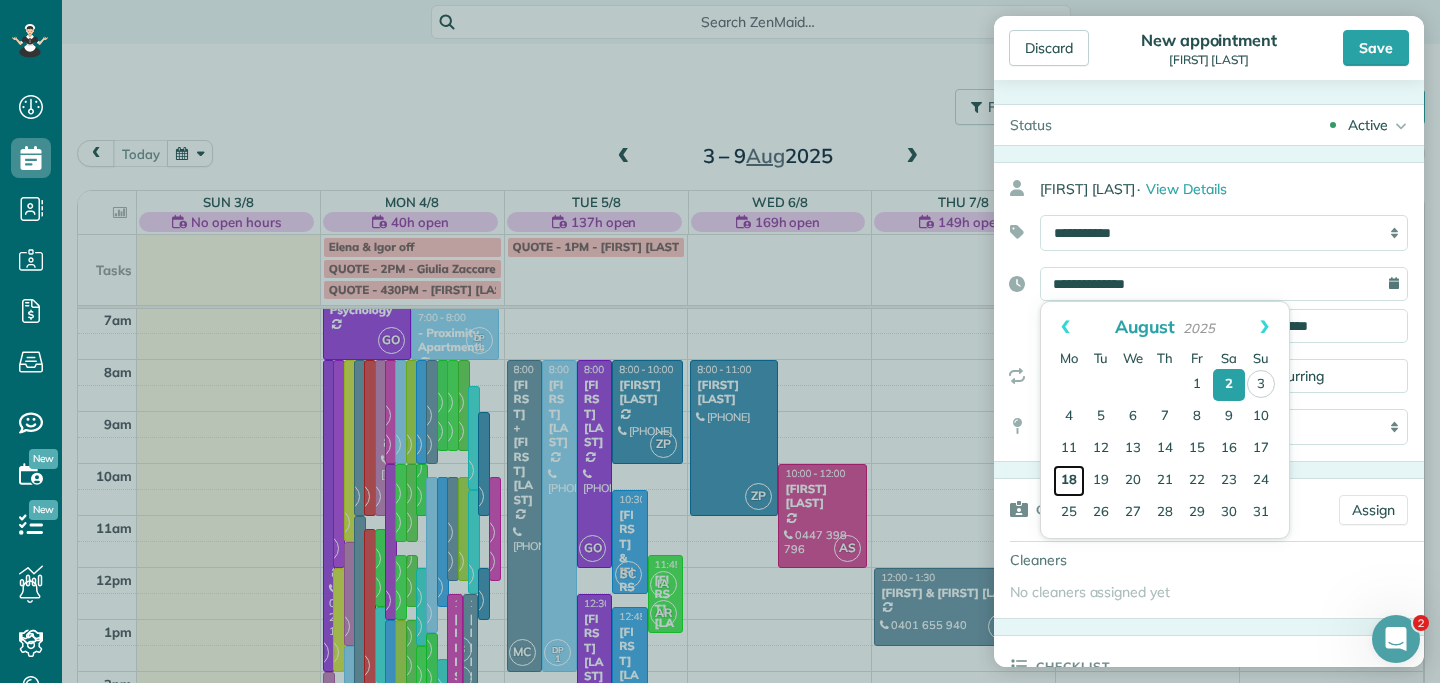 click on "18" at bounding box center (1069, 481) 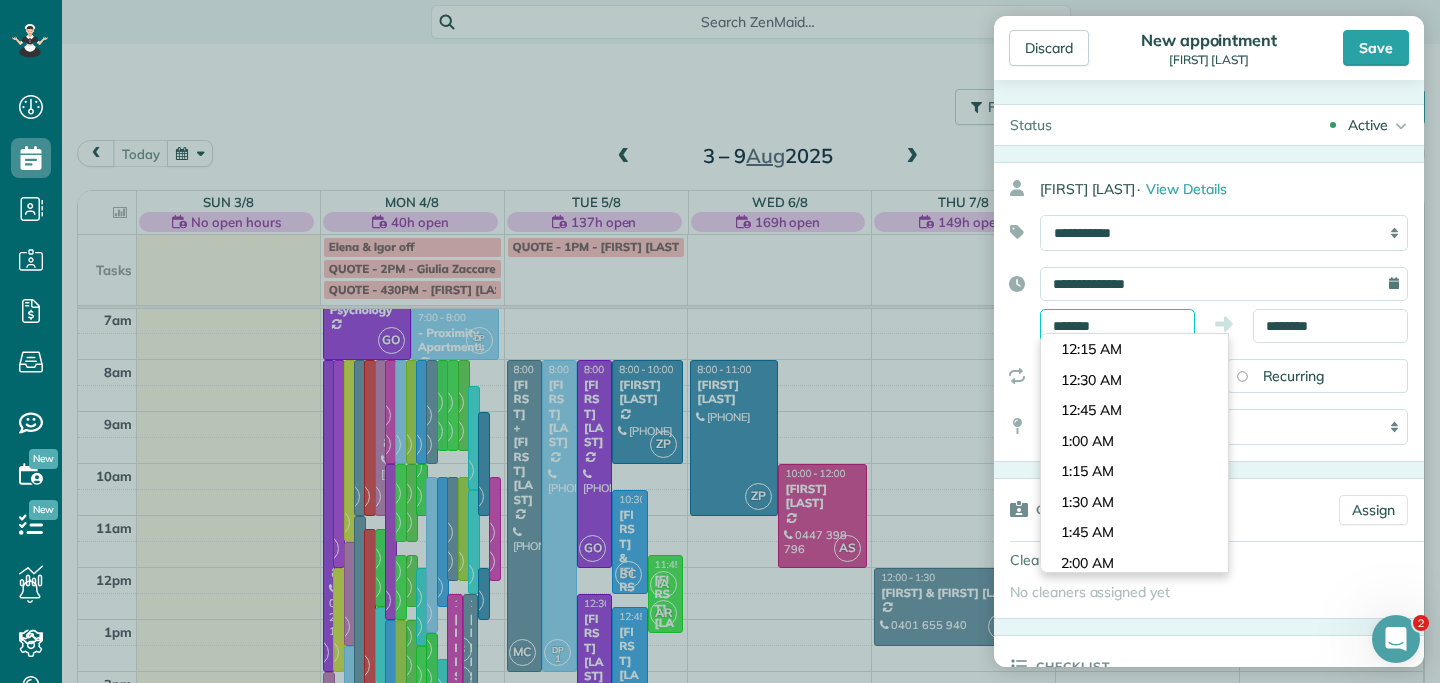 click on "*******" at bounding box center (1117, 326) 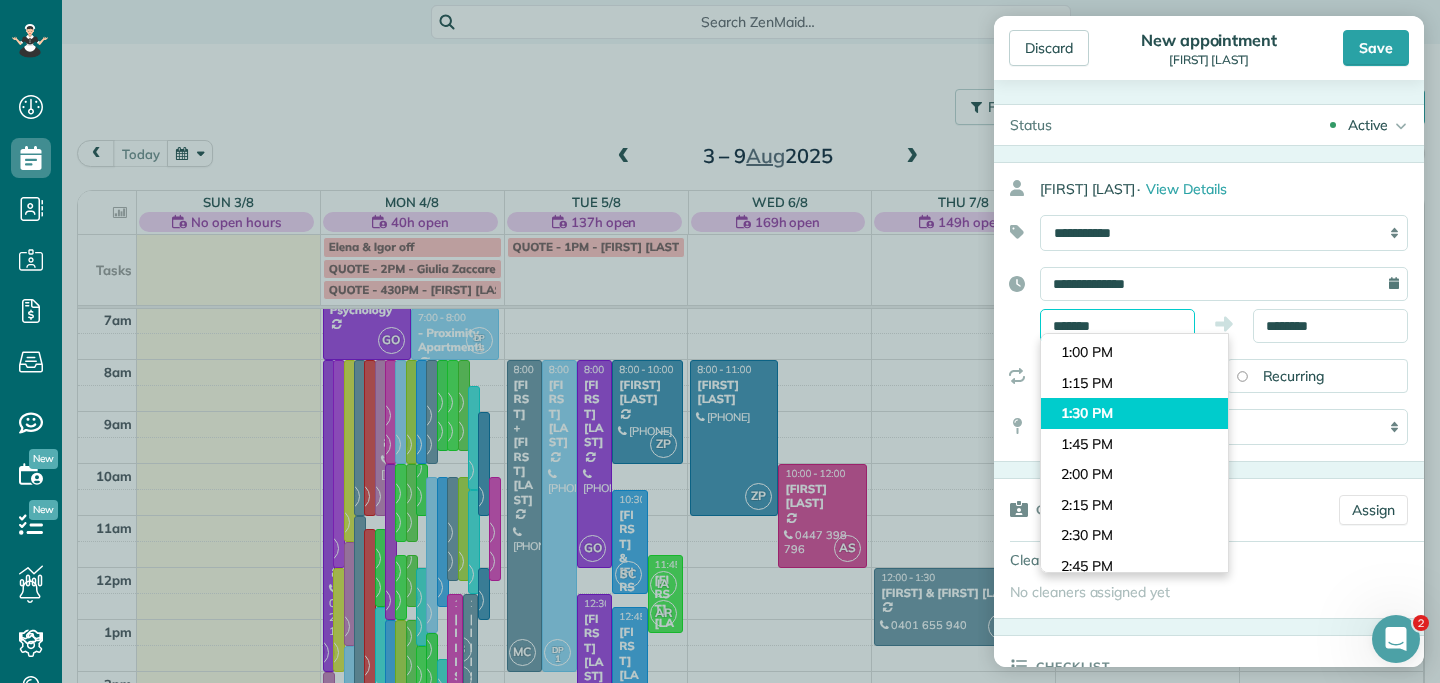 scroll, scrollTop: 1558, scrollLeft: 0, axis: vertical 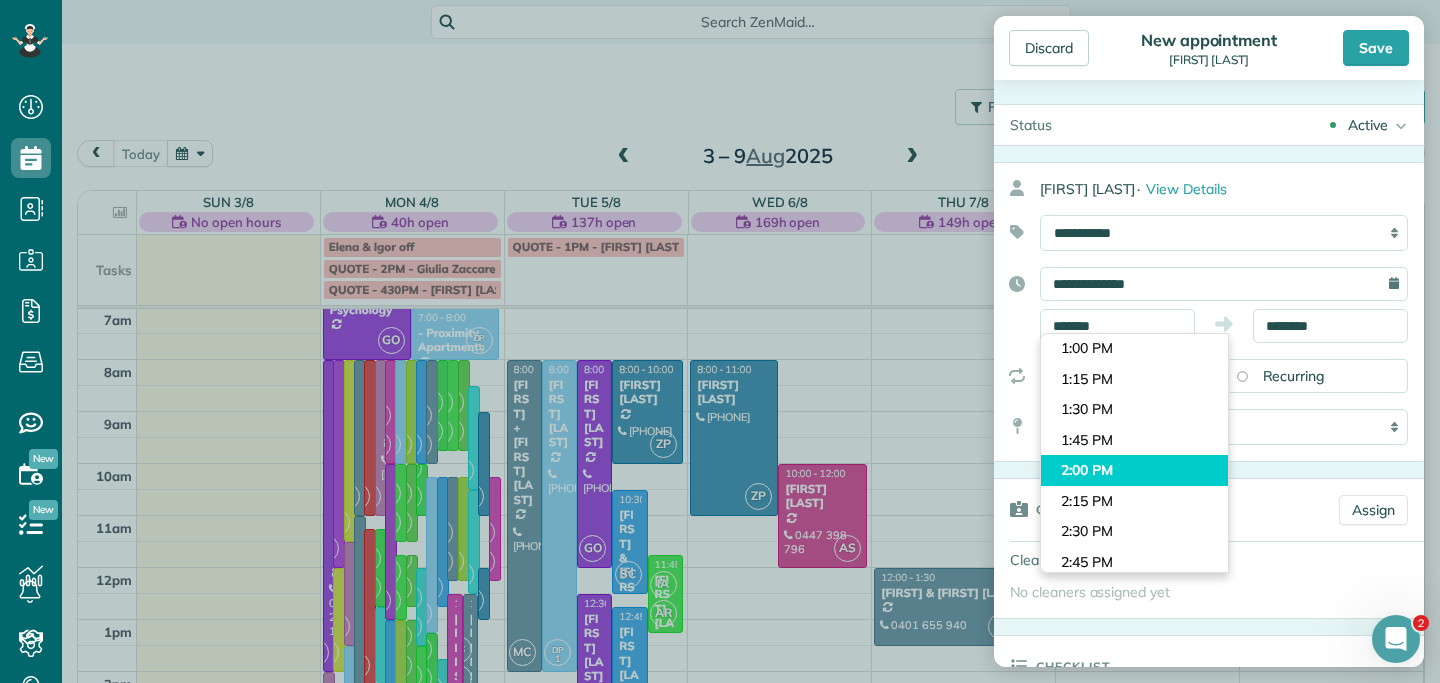 type on "*******" 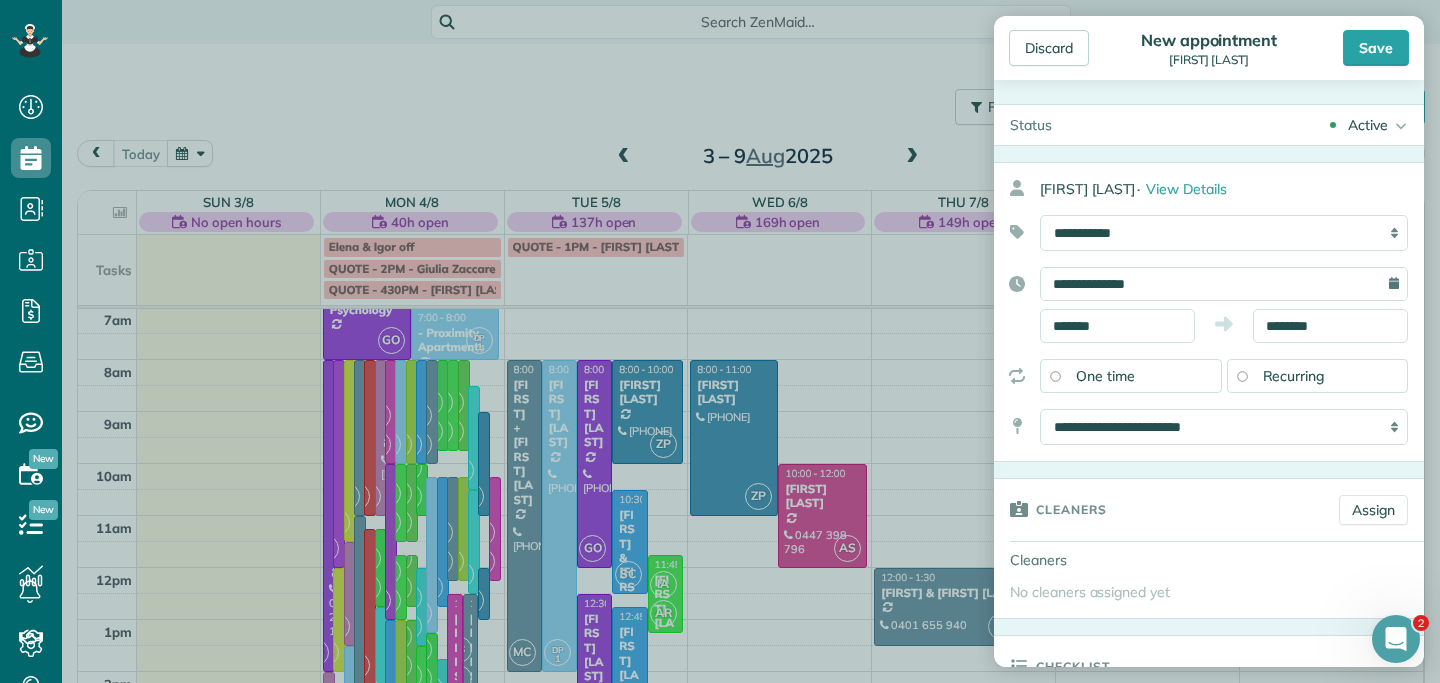 click on "Dashboard
Scheduling
Calendar View
List View
Dispatch View - Weekly scheduling (Beta)" at bounding box center (720, 341) 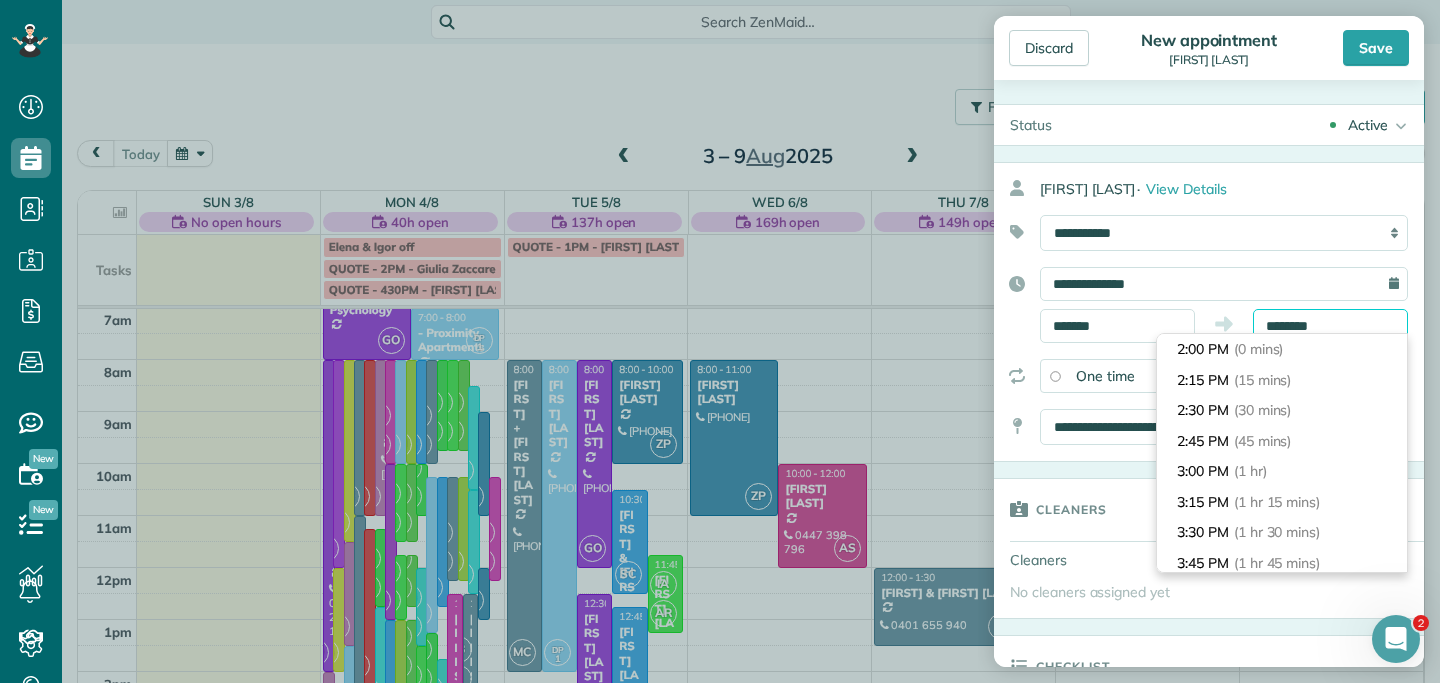 click on "********" at bounding box center [1330, 326] 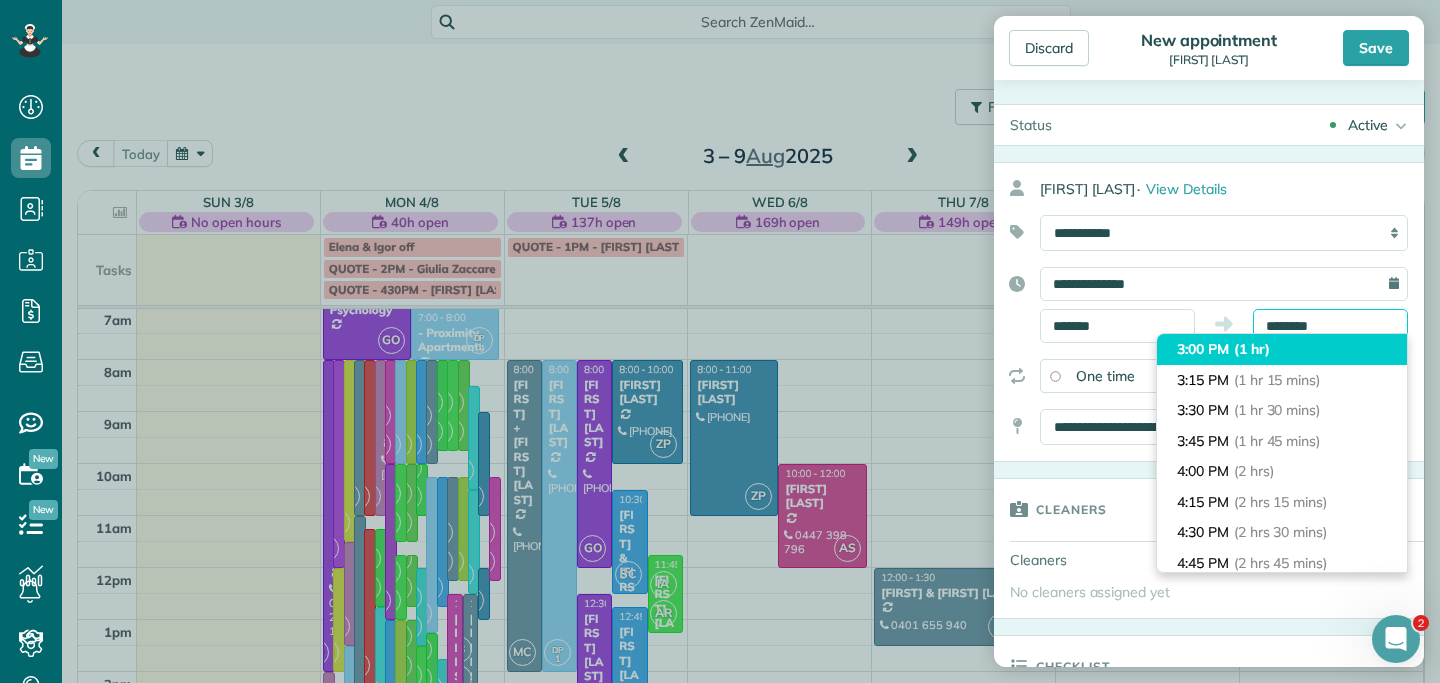 scroll, scrollTop: 157, scrollLeft: 0, axis: vertical 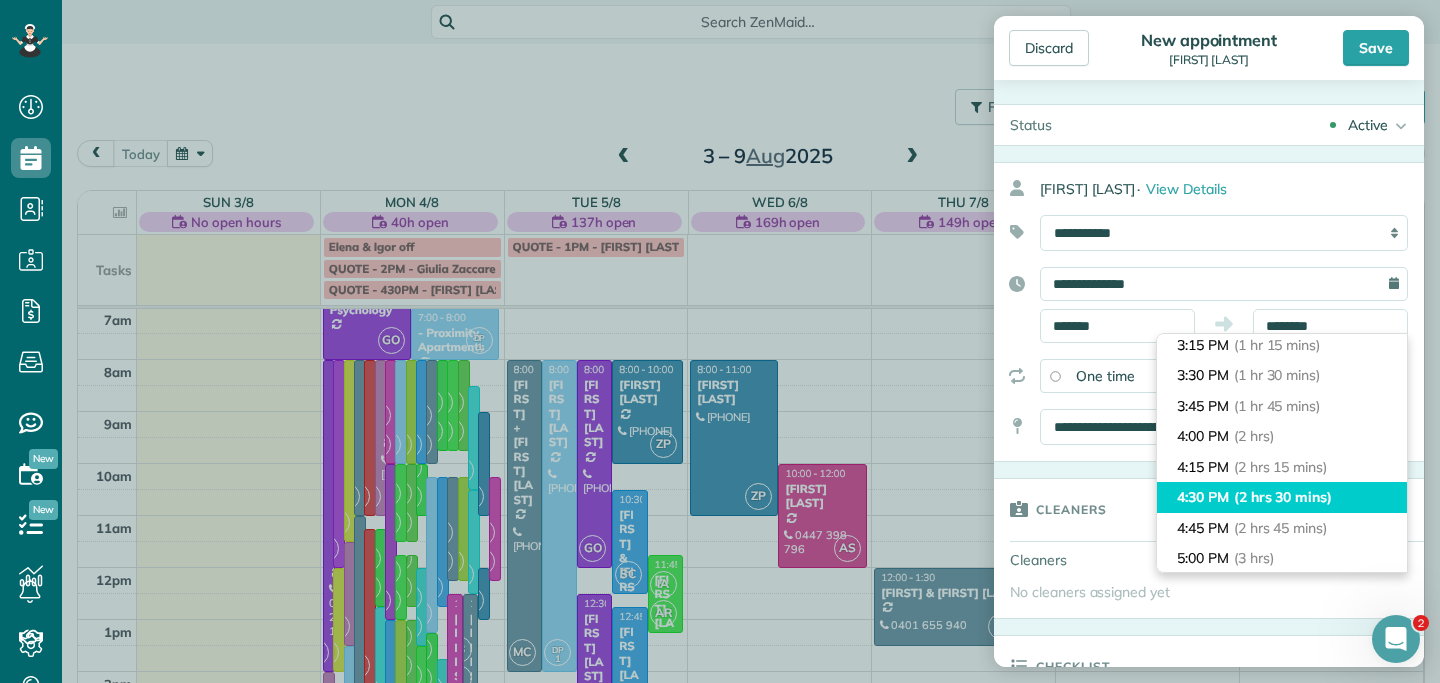 type on "*******" 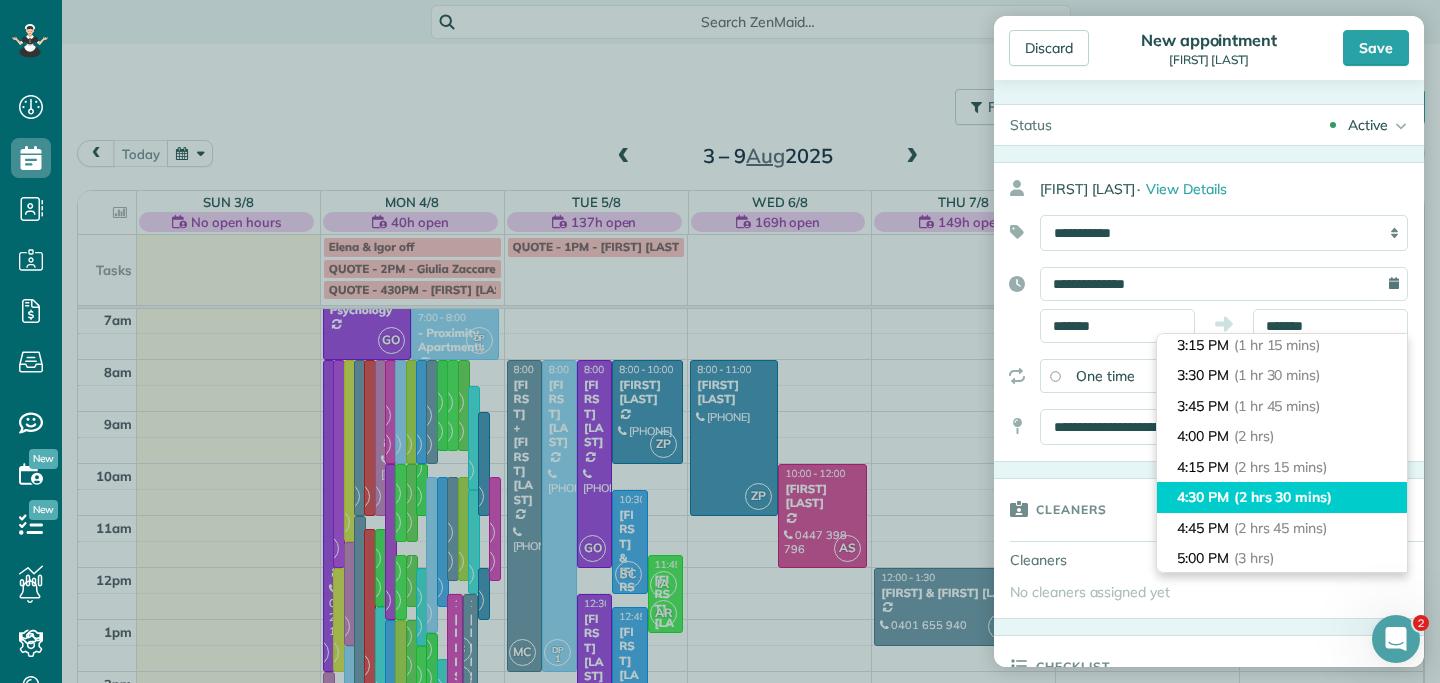 click on "4:30 PM  (2 hrs 30 mins)" at bounding box center [1282, 497] 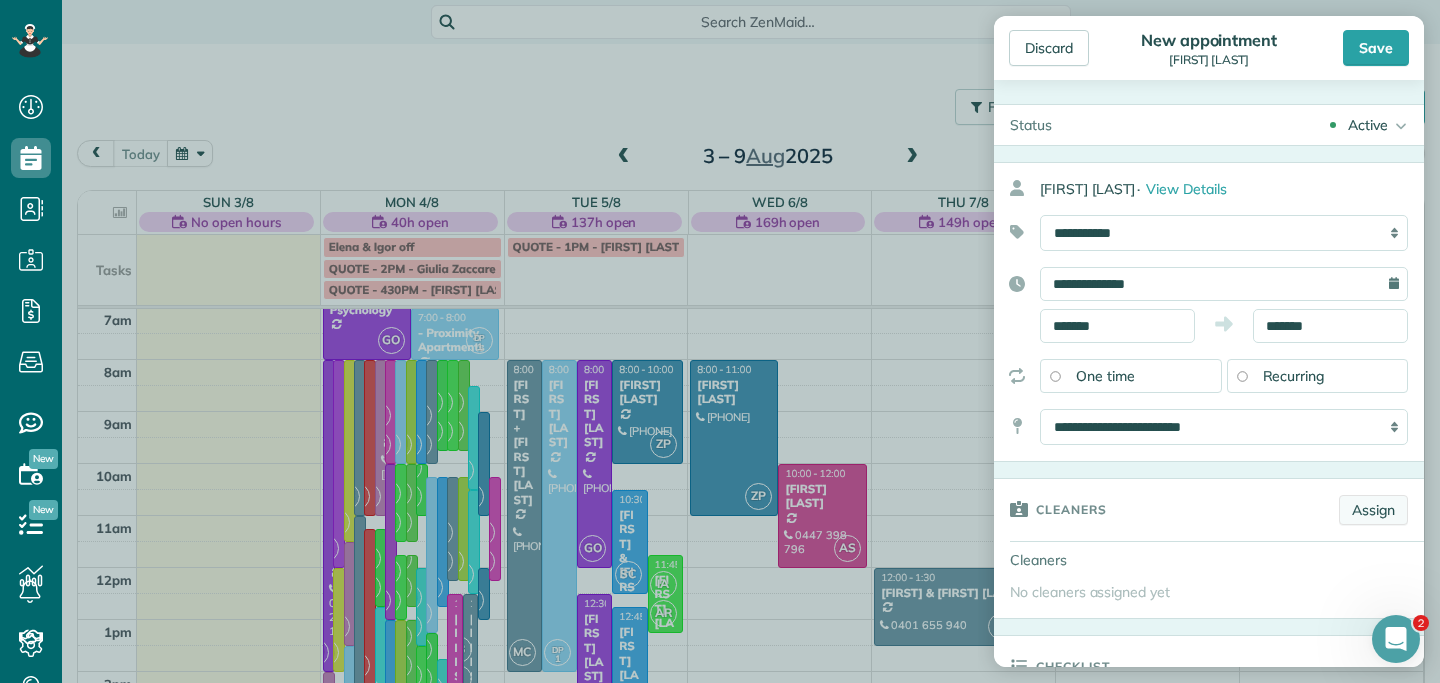 click on "Assign" at bounding box center (1373, 510) 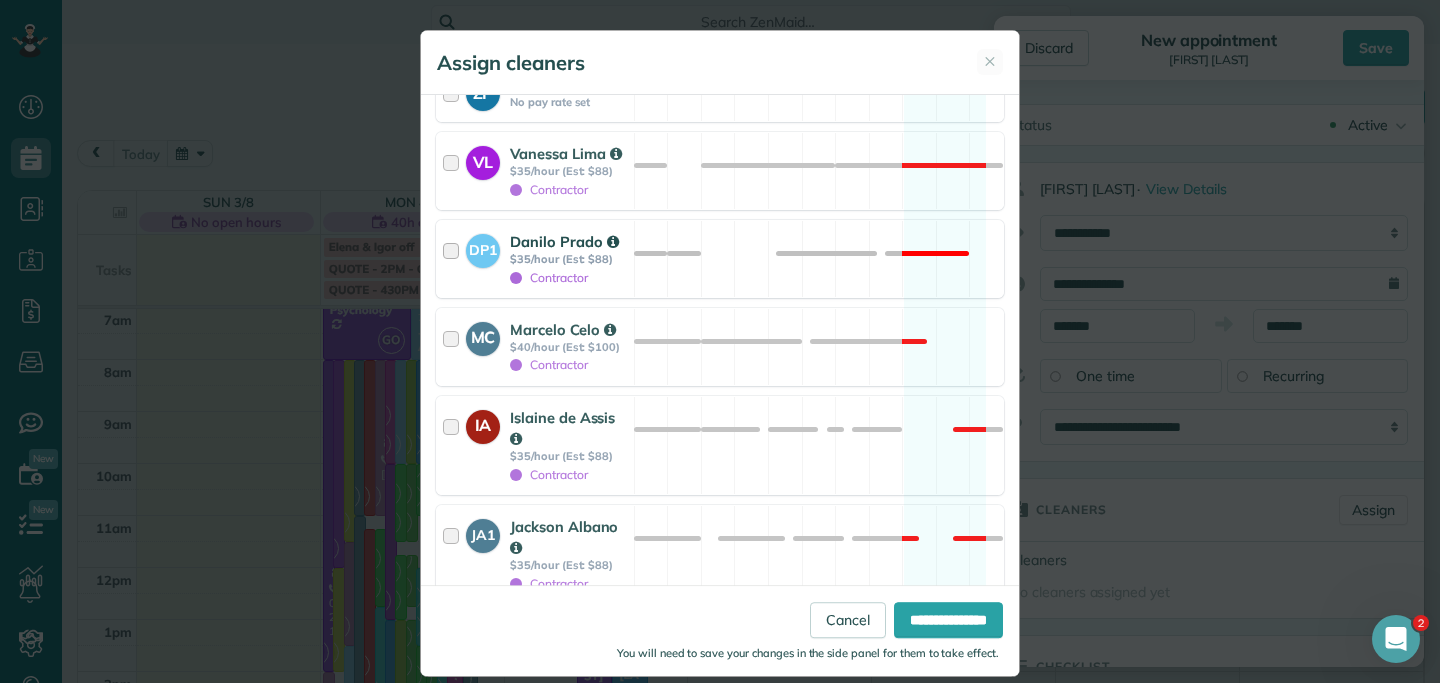 scroll, scrollTop: 236, scrollLeft: 0, axis: vertical 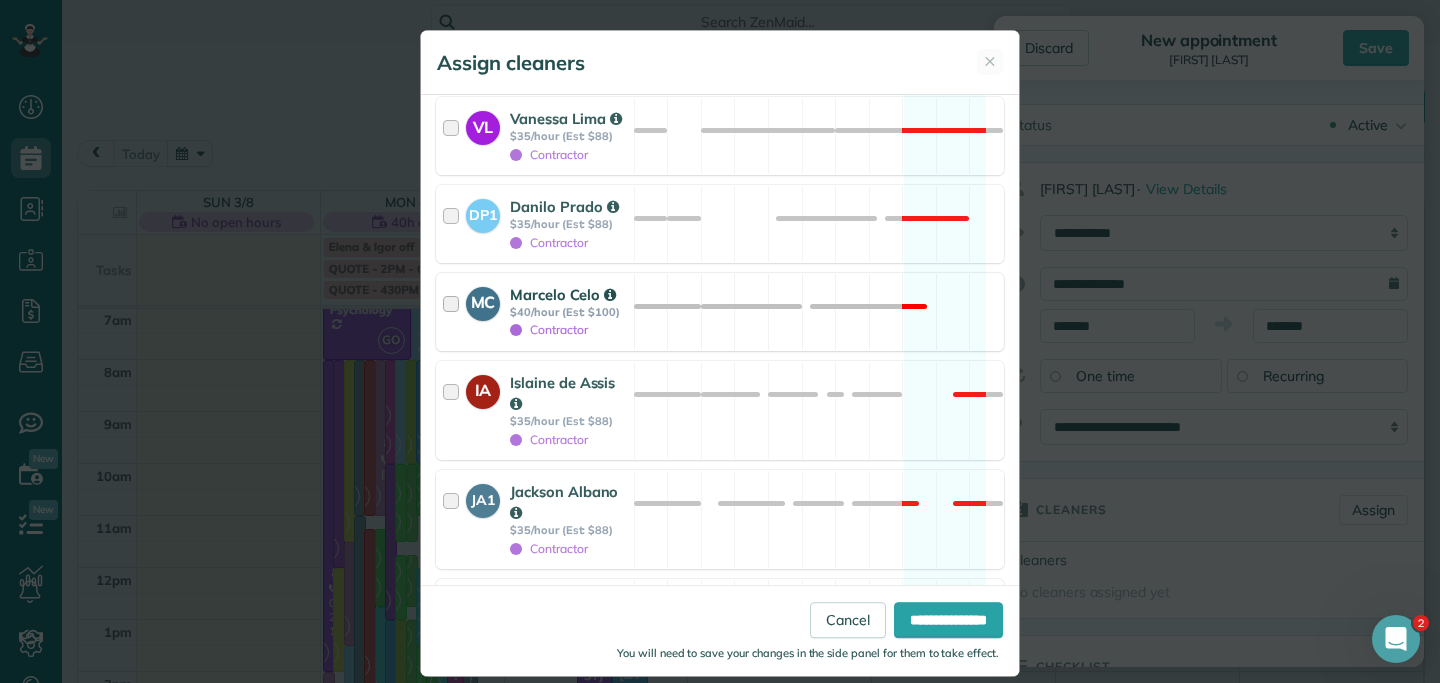 click at bounding box center [454, 312] 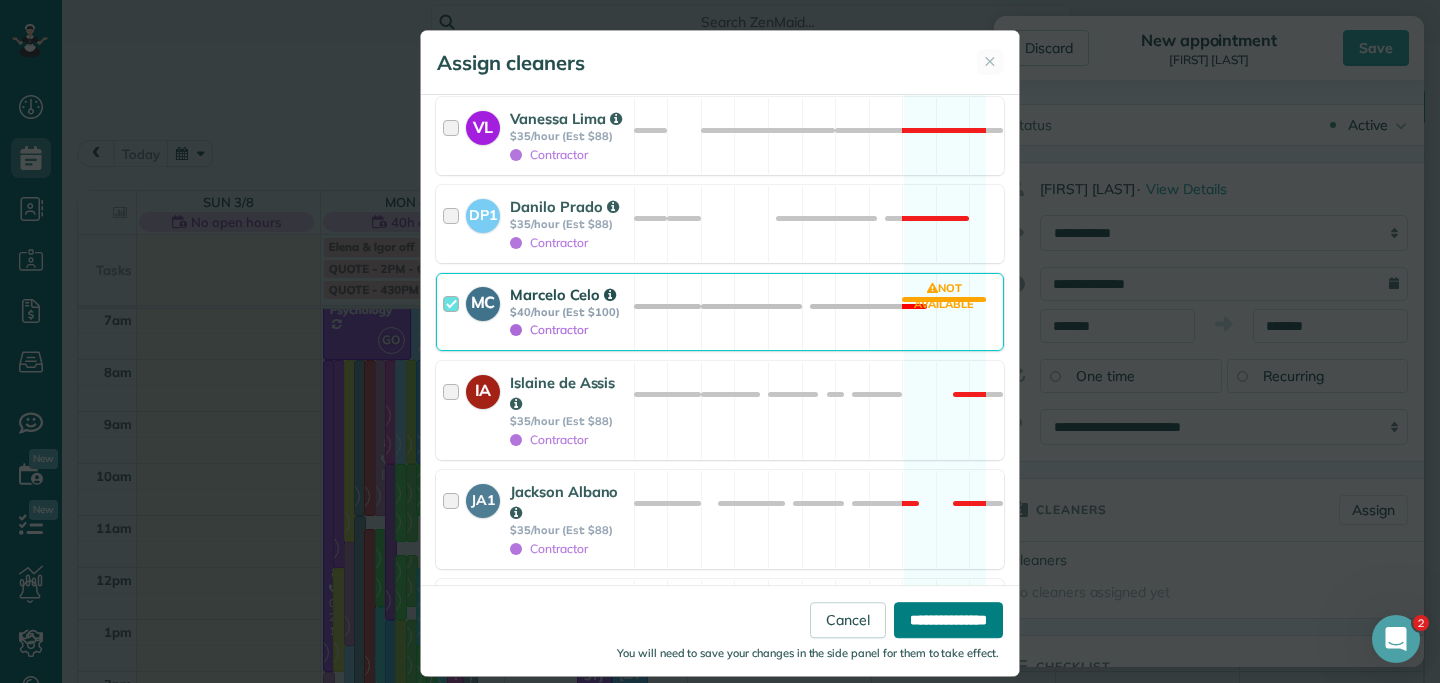 click on "**********" at bounding box center (948, 620) 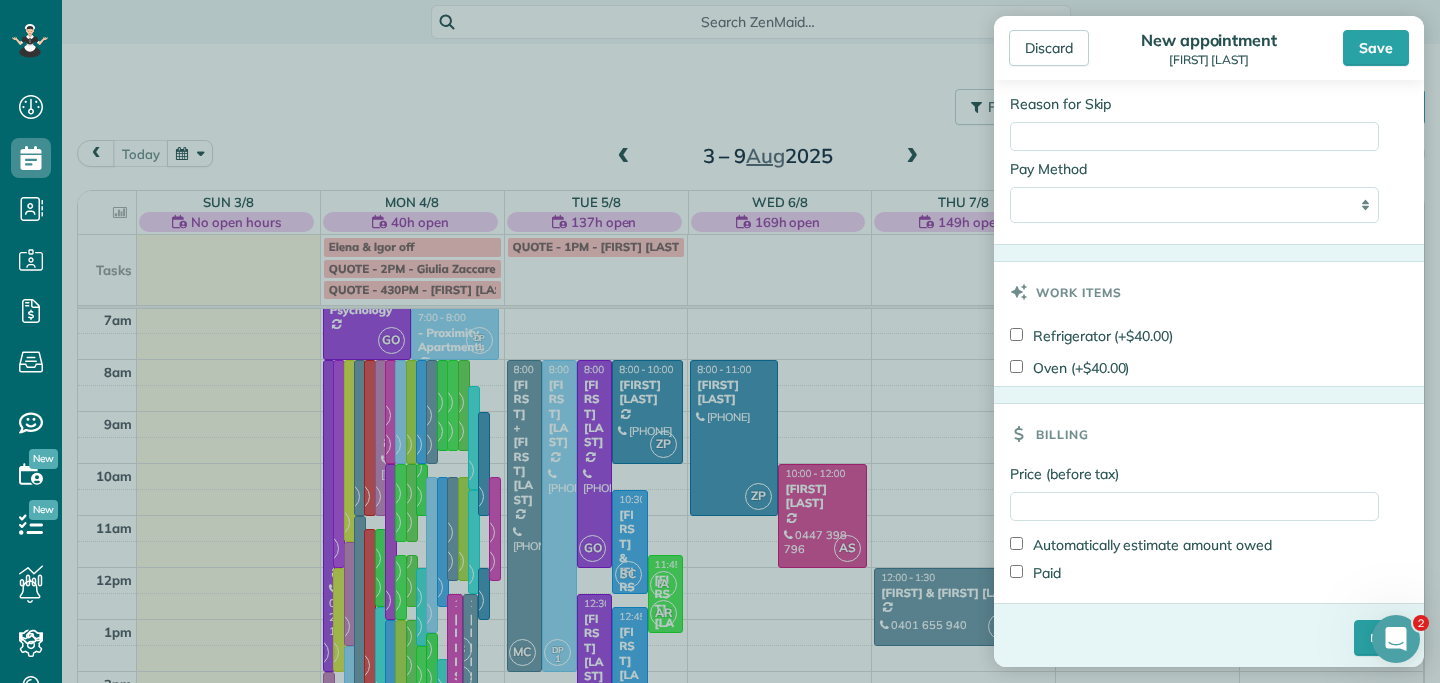 scroll, scrollTop: 1086, scrollLeft: 0, axis: vertical 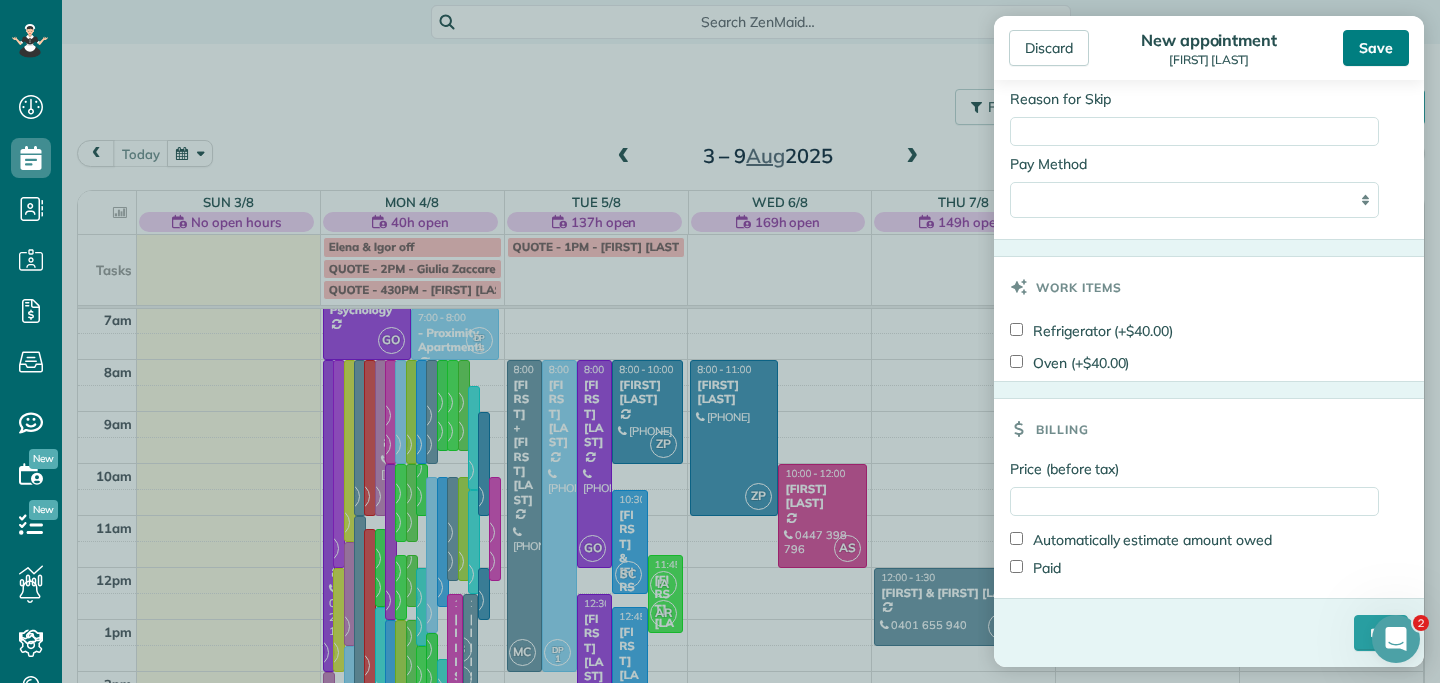 click on "Save" at bounding box center (1376, 48) 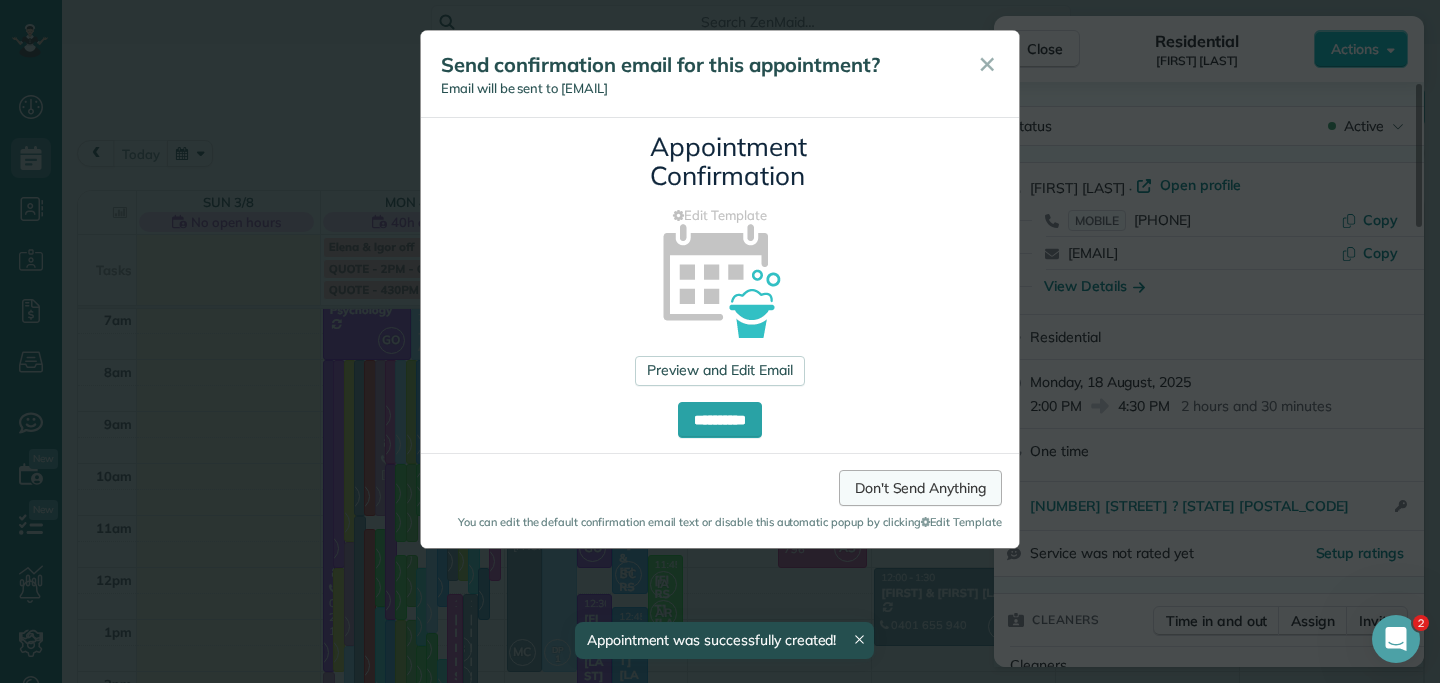 click on "Don't Send Anything" at bounding box center (920, 488) 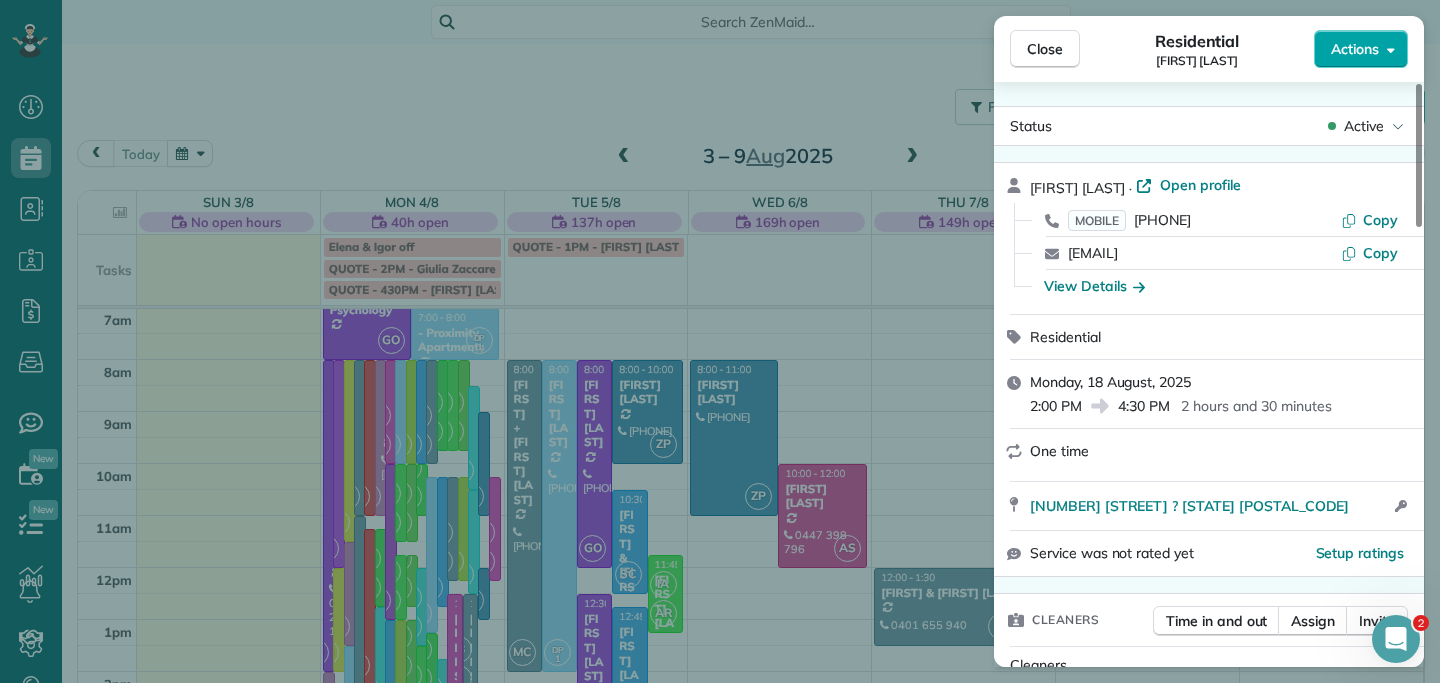 click 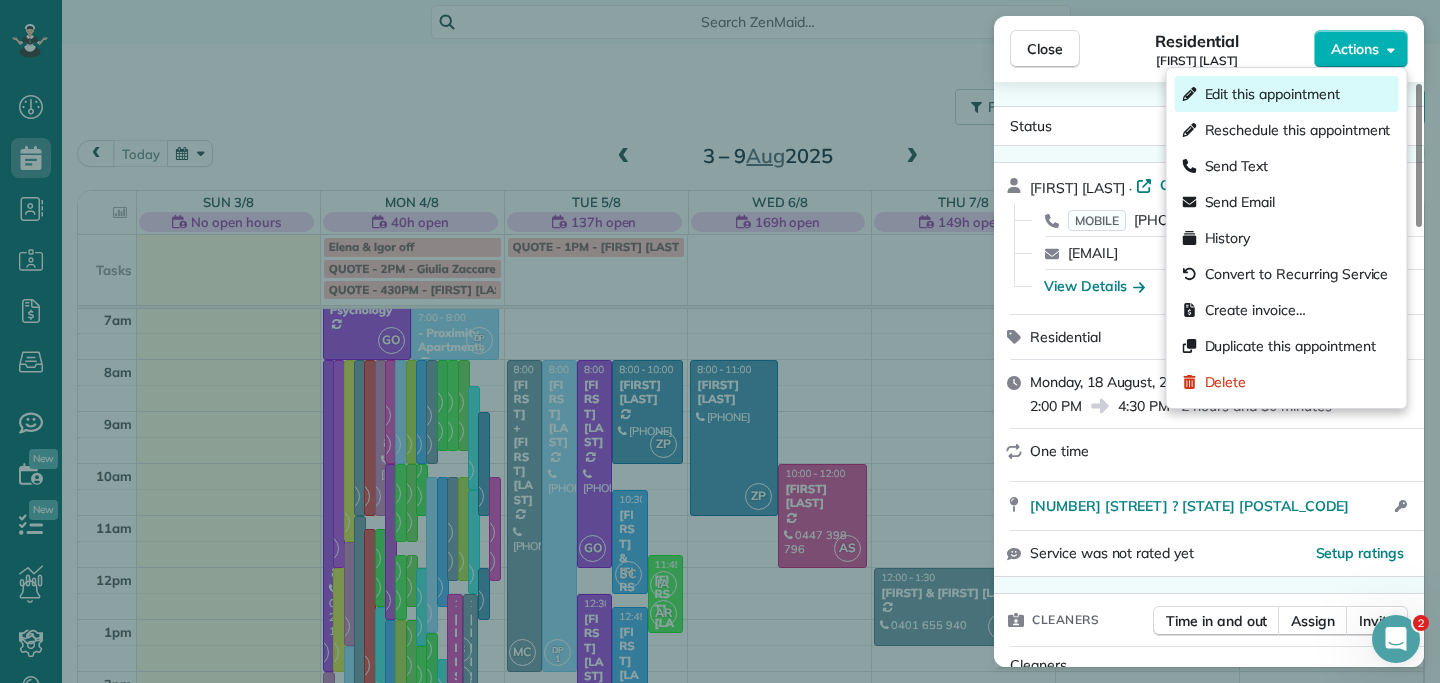 click on "Edit this appointment" at bounding box center (1287, 94) 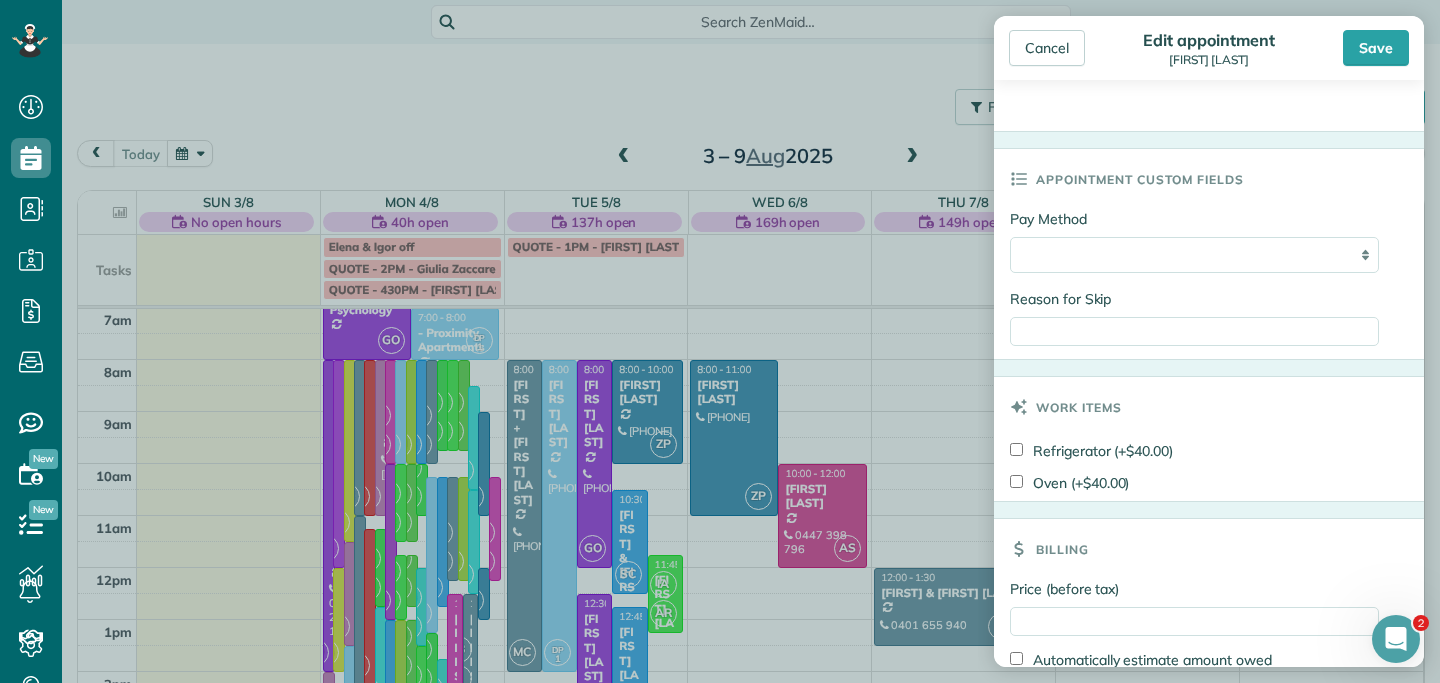 scroll, scrollTop: 944, scrollLeft: 0, axis: vertical 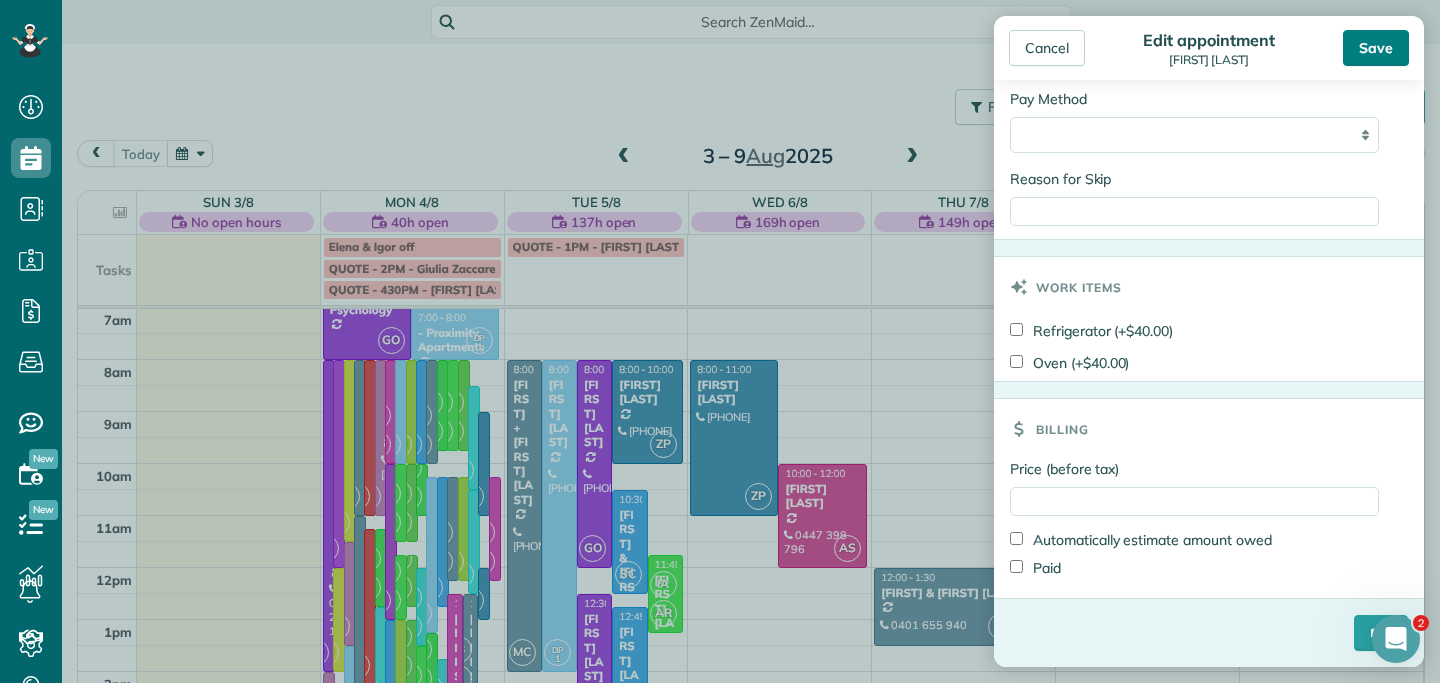 click on "Save" at bounding box center (1376, 48) 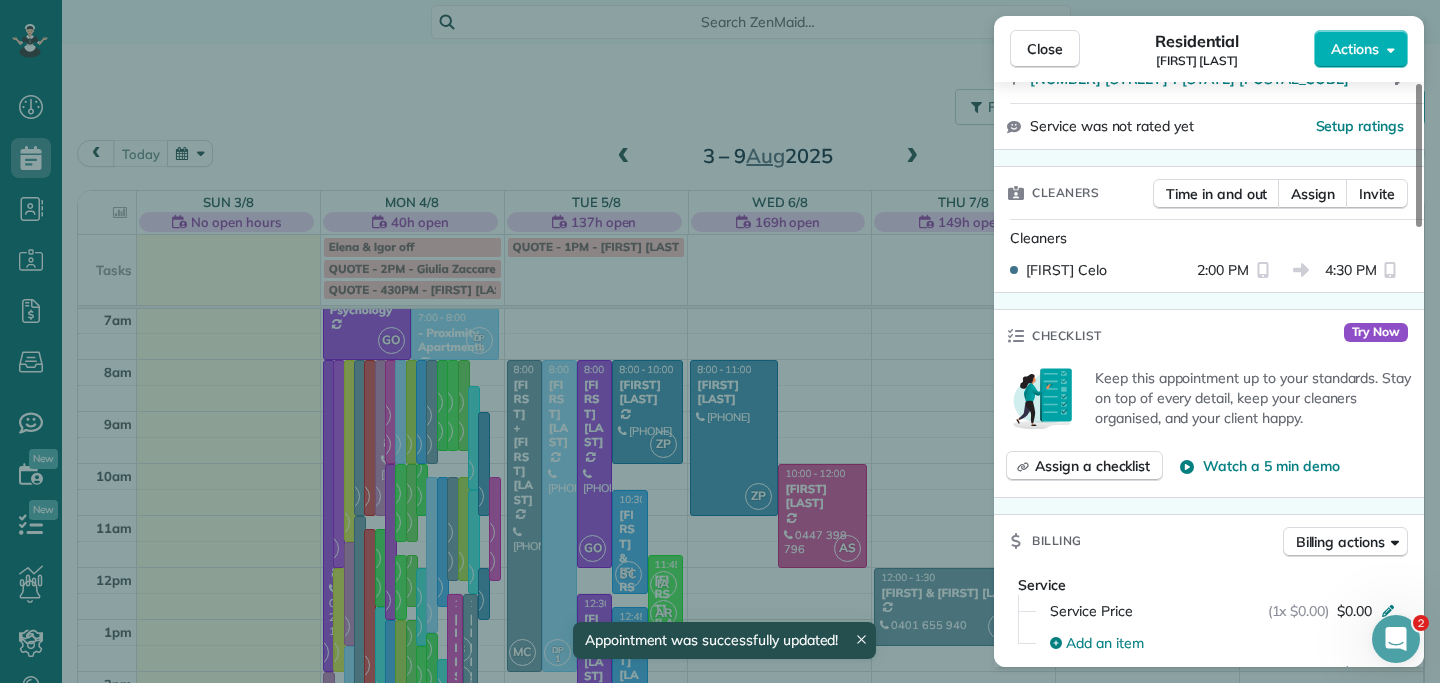 scroll, scrollTop: 428, scrollLeft: 0, axis: vertical 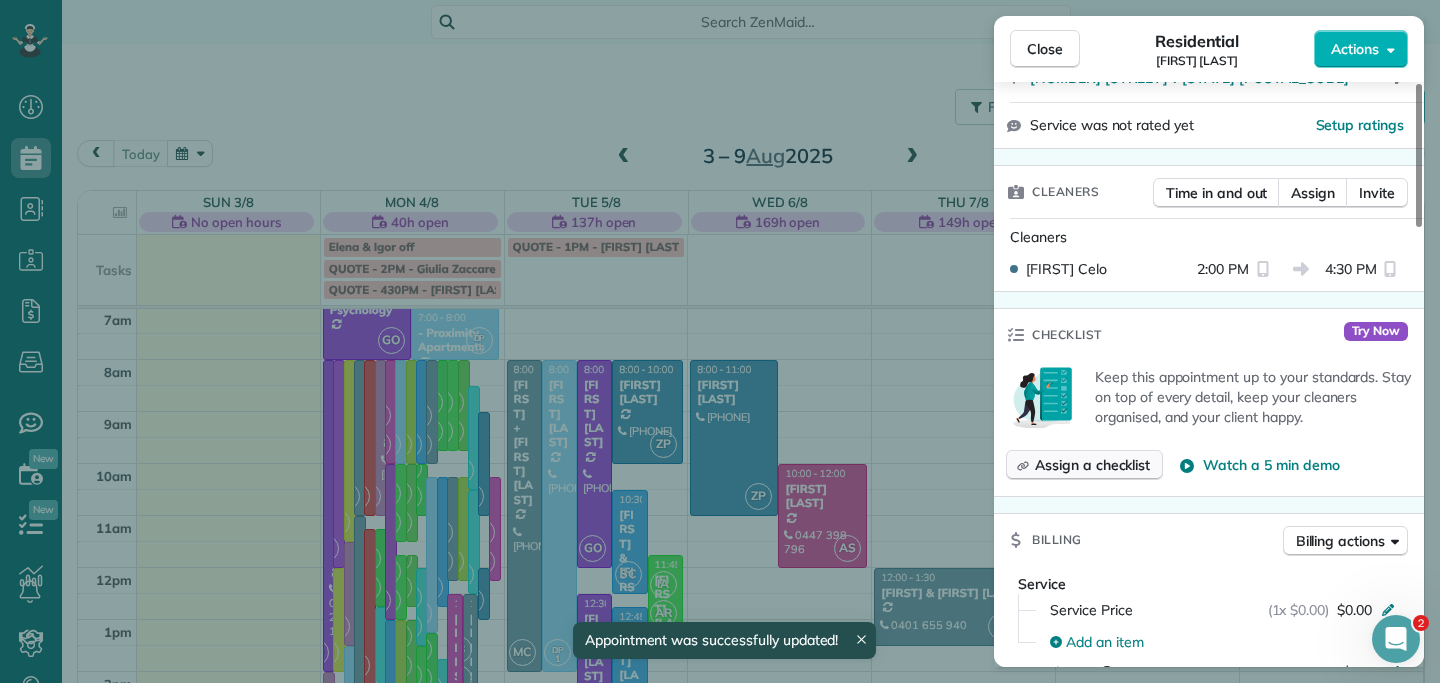 click on "Assign a checklist" at bounding box center [1092, 465] 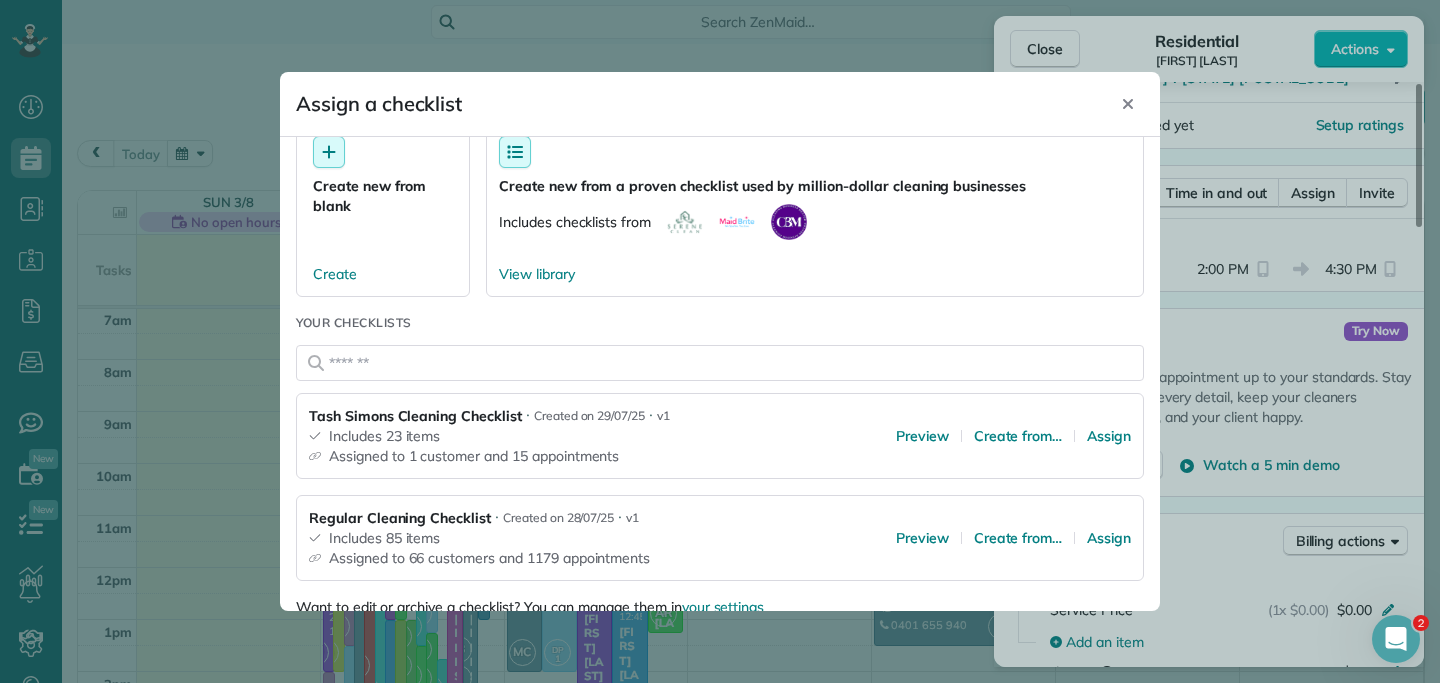 scroll, scrollTop: 79, scrollLeft: 0, axis: vertical 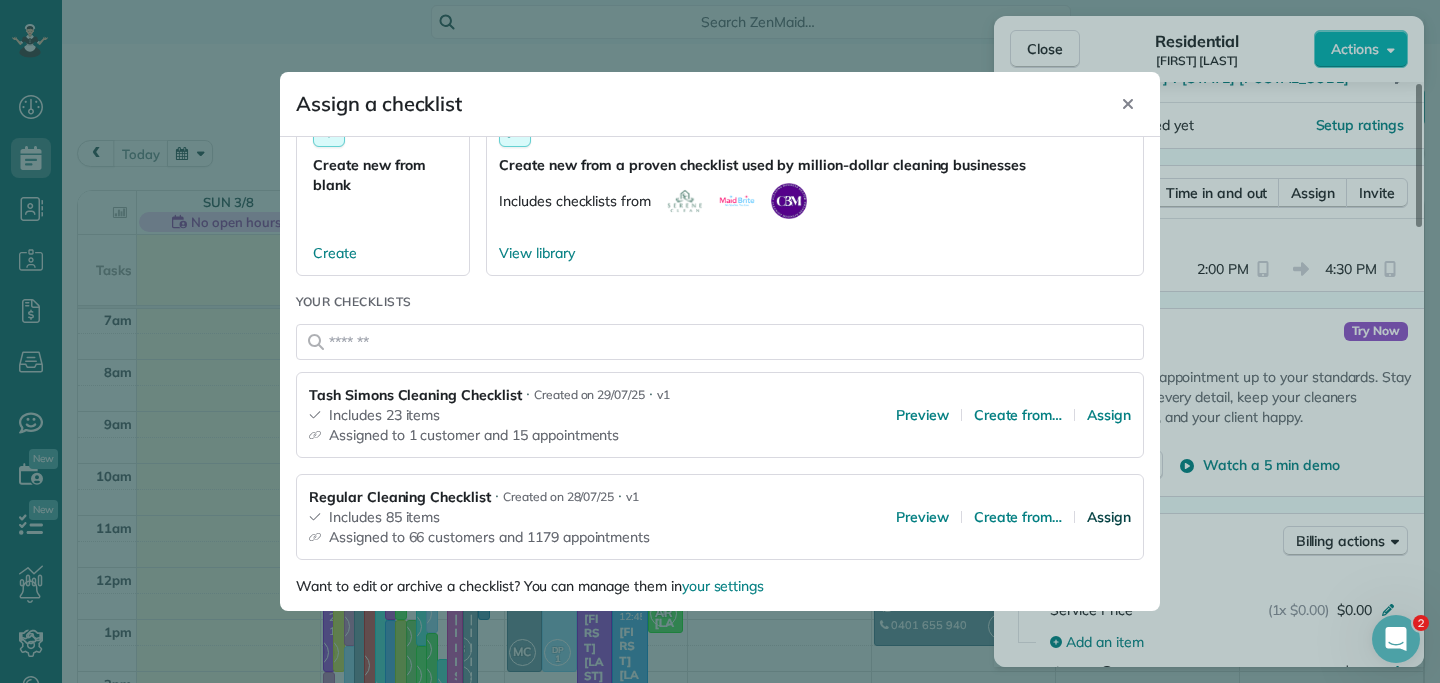 click on "Assign" at bounding box center (1109, 517) 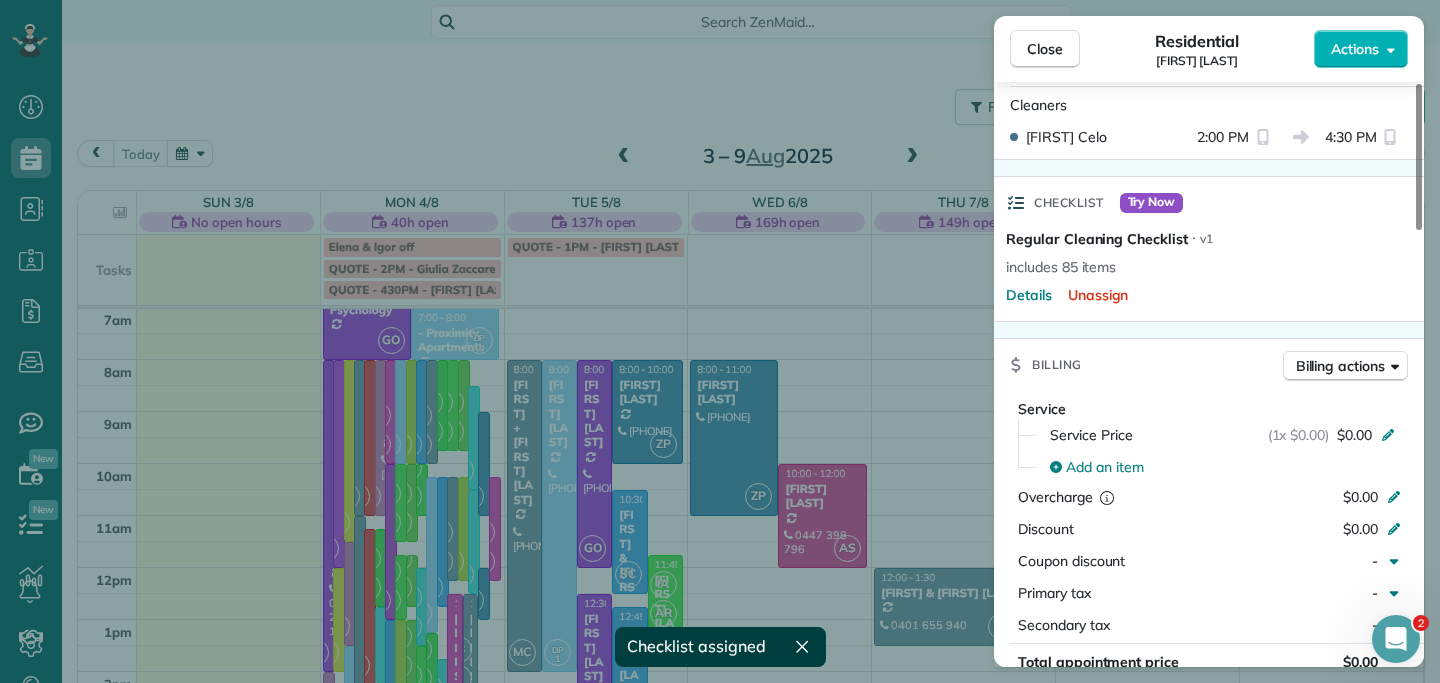 scroll, scrollTop: 632, scrollLeft: 0, axis: vertical 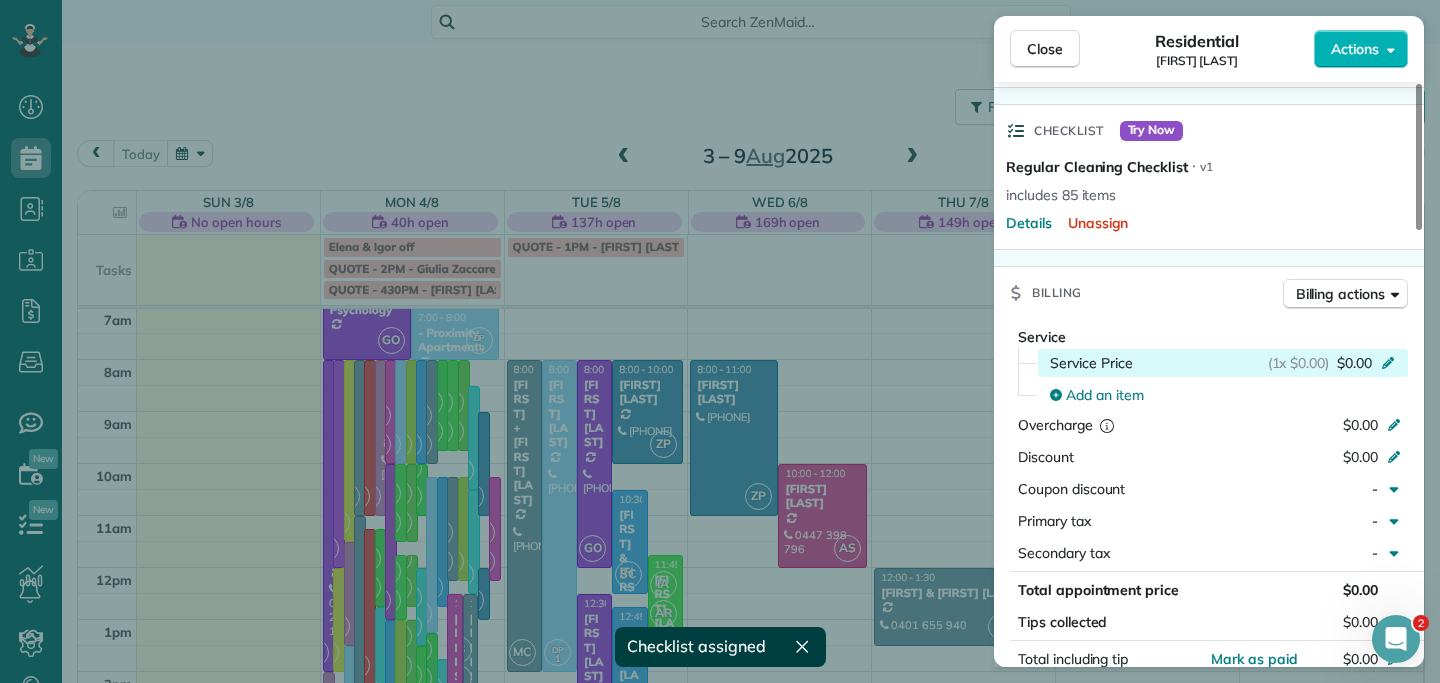 click 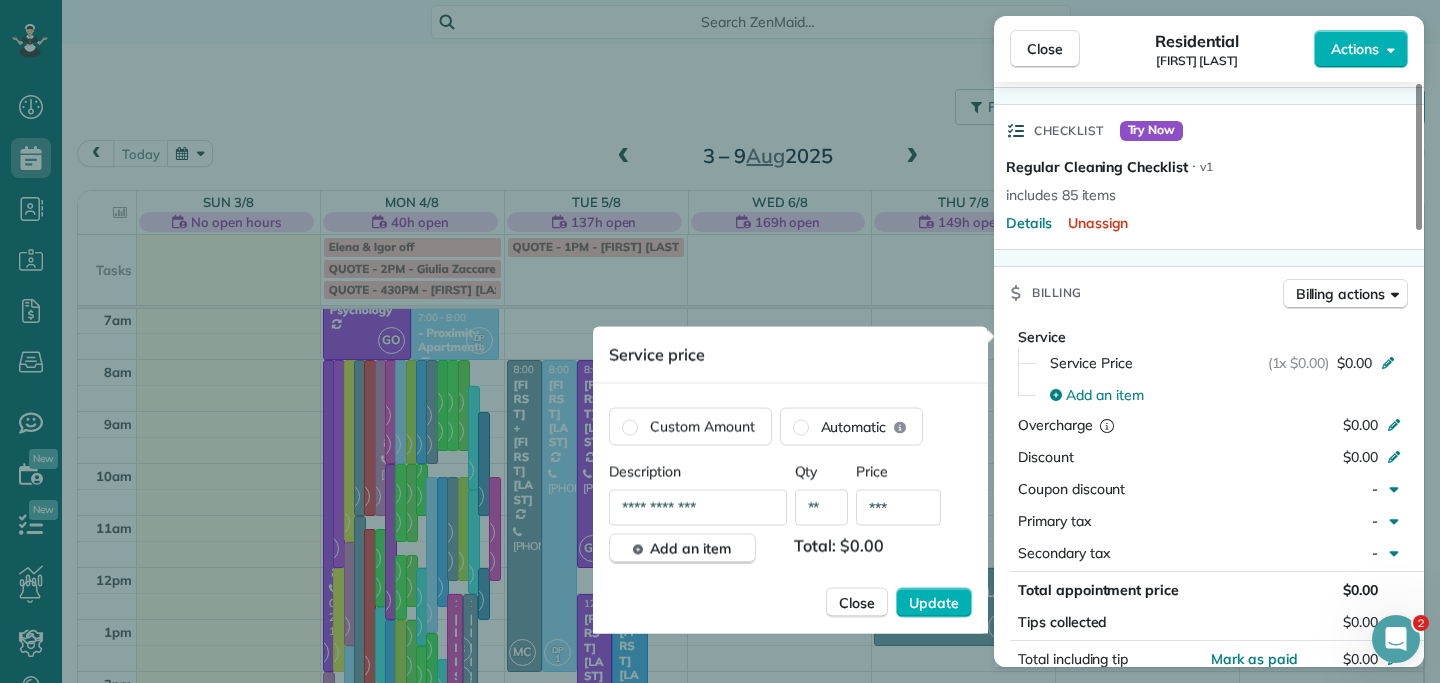 click on "**" at bounding box center [822, 508] 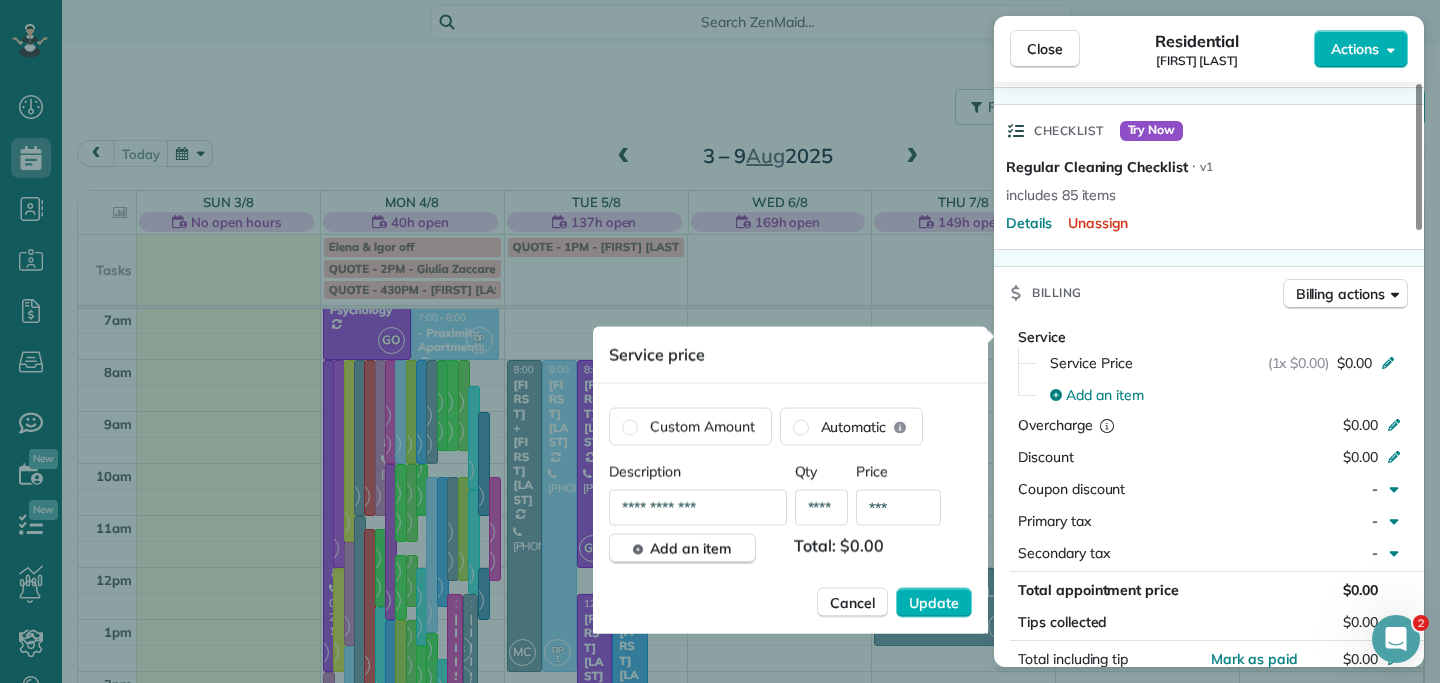type on "****" 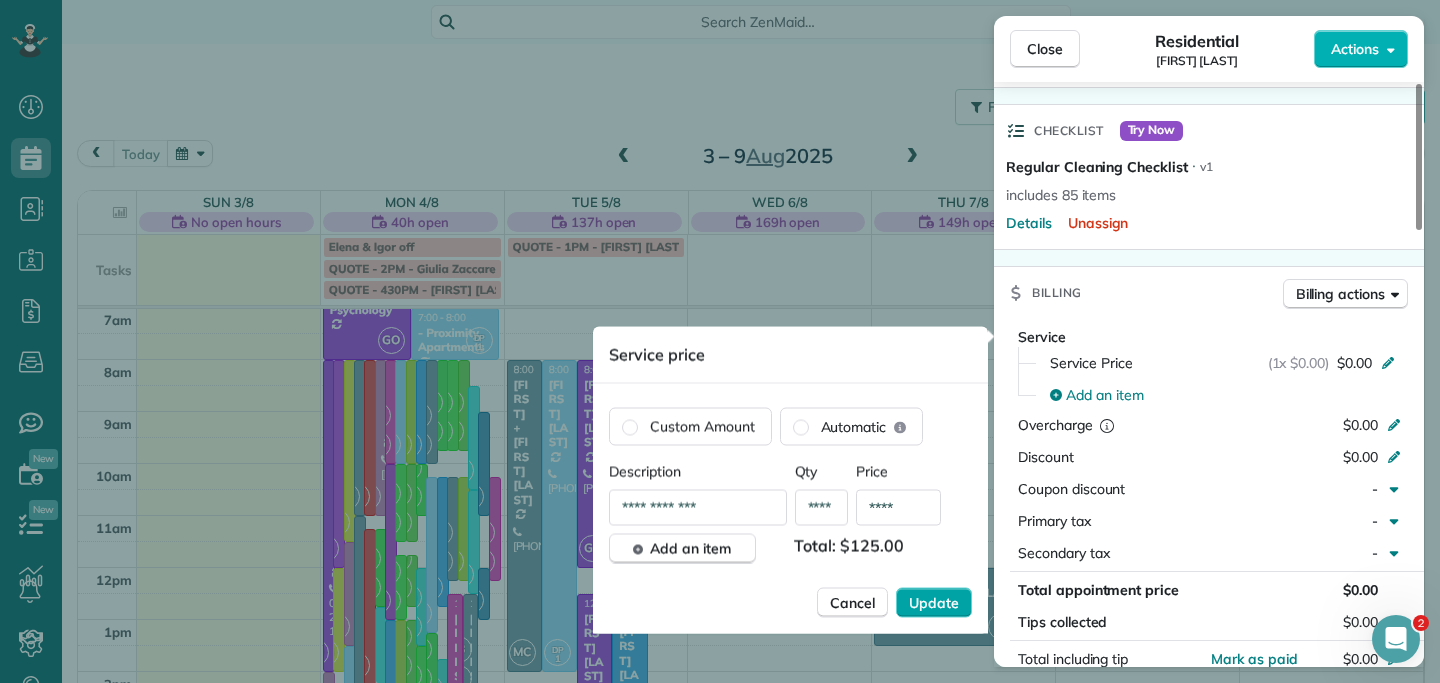 type on "****" 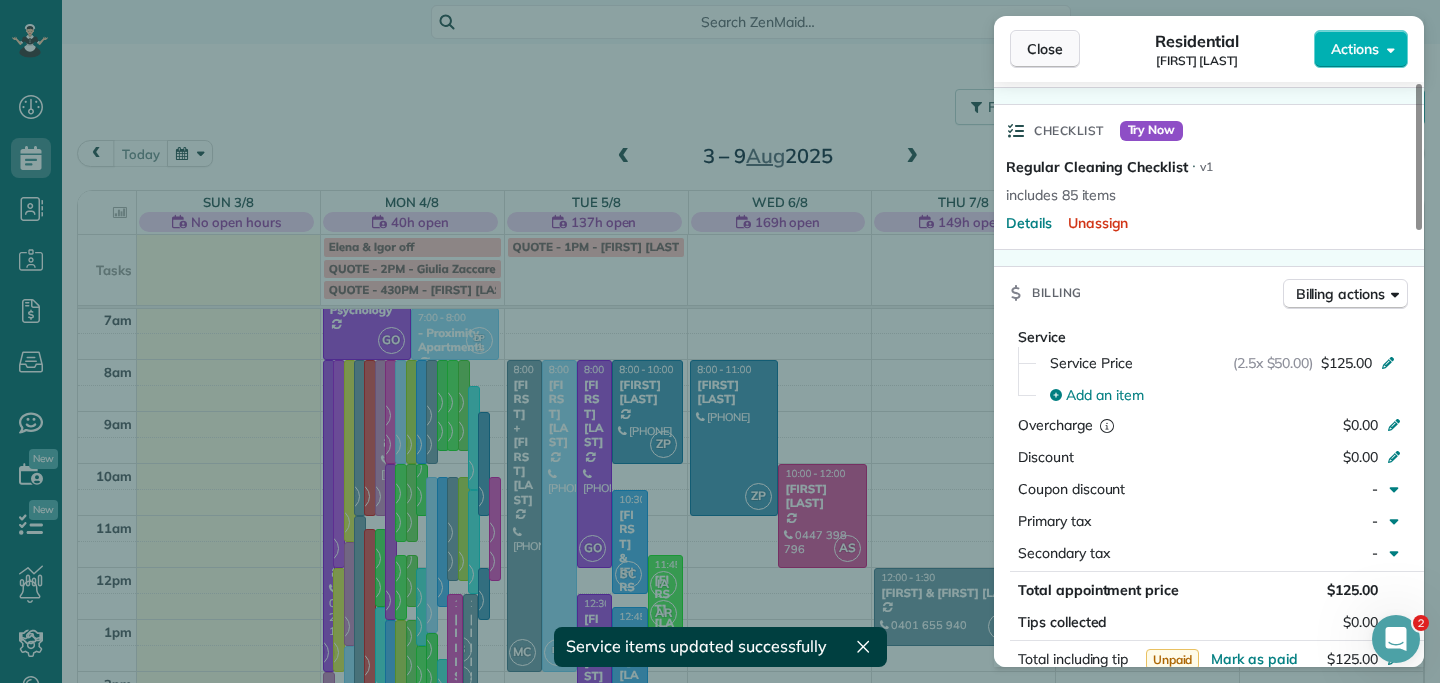click on "Close" at bounding box center (1045, 49) 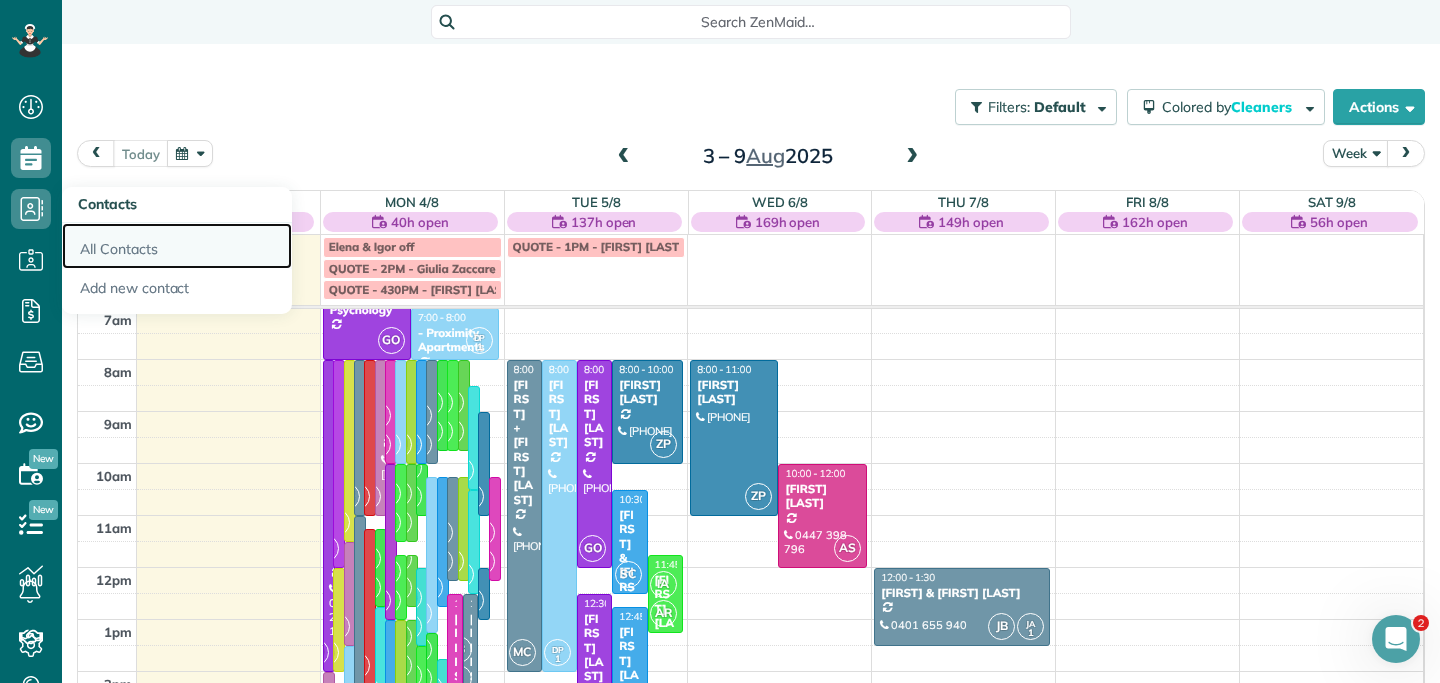 click on "All Contacts" at bounding box center [177, 246] 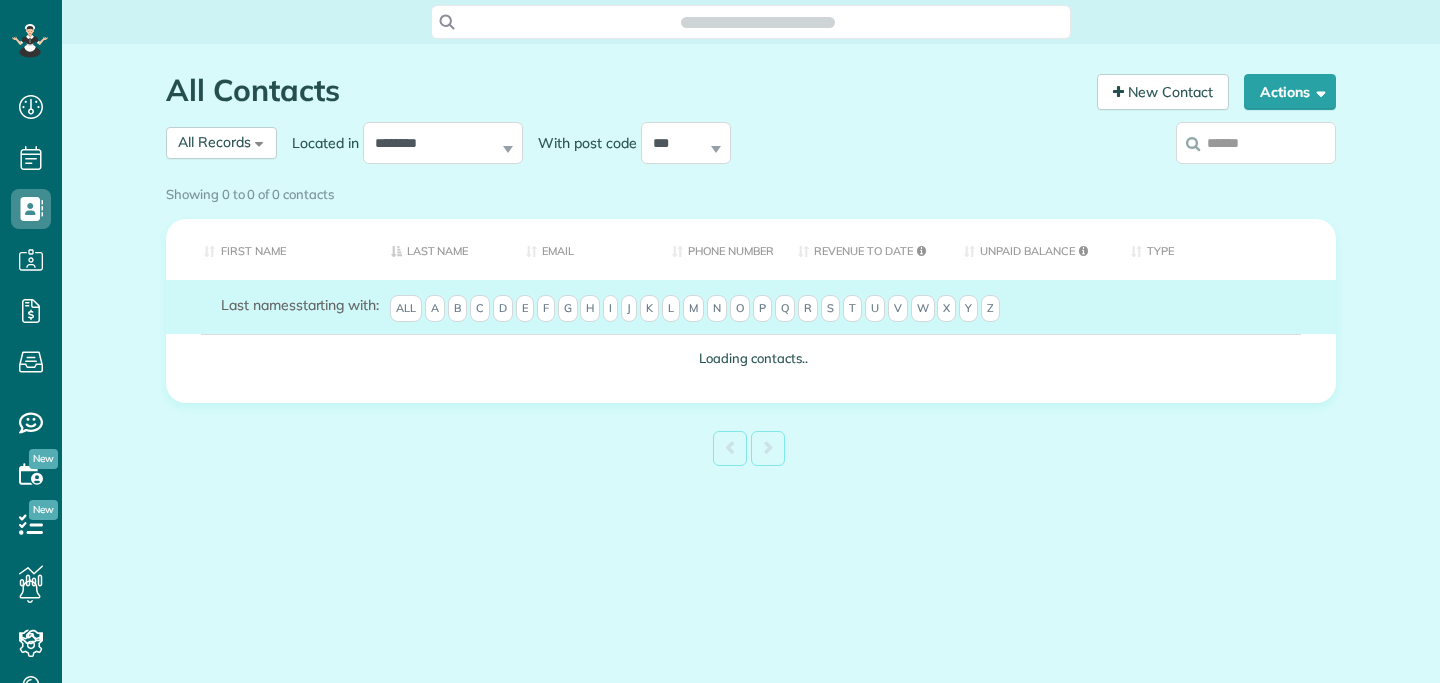 scroll, scrollTop: 0, scrollLeft: 0, axis: both 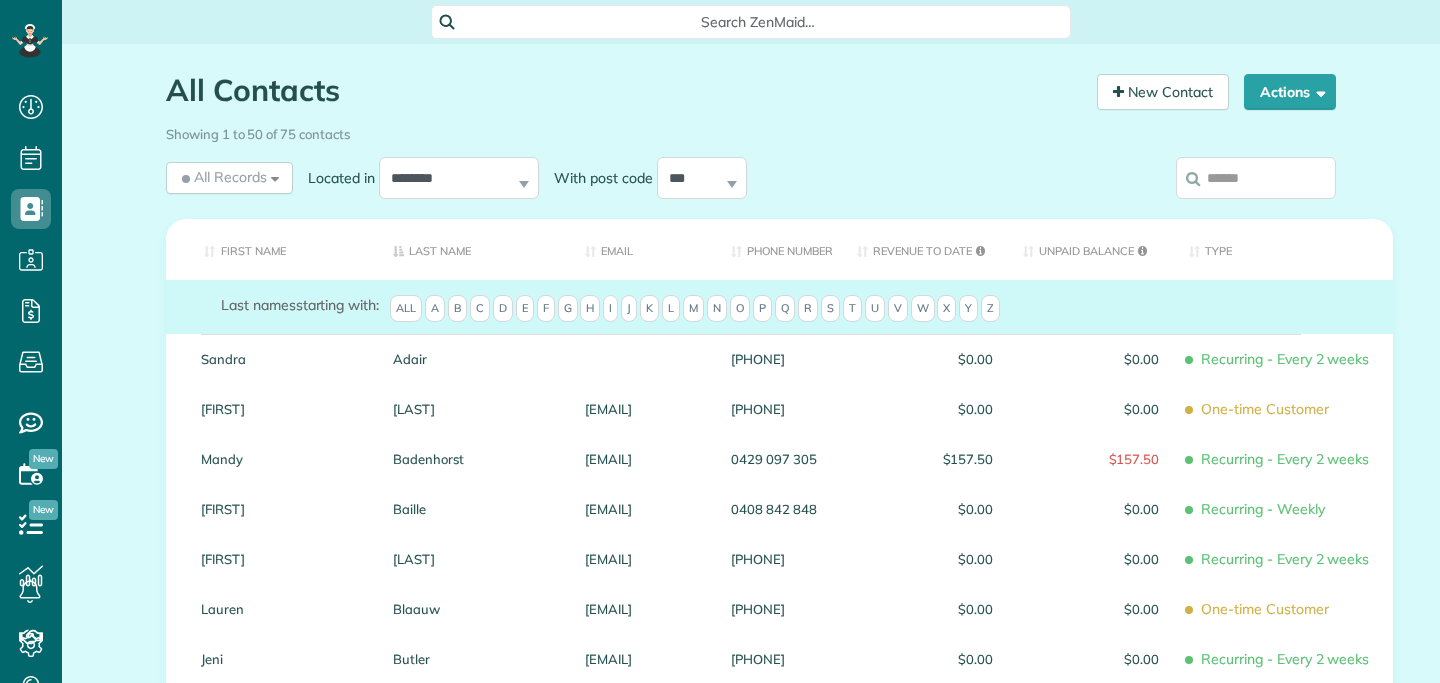 click at bounding box center (1256, 178) 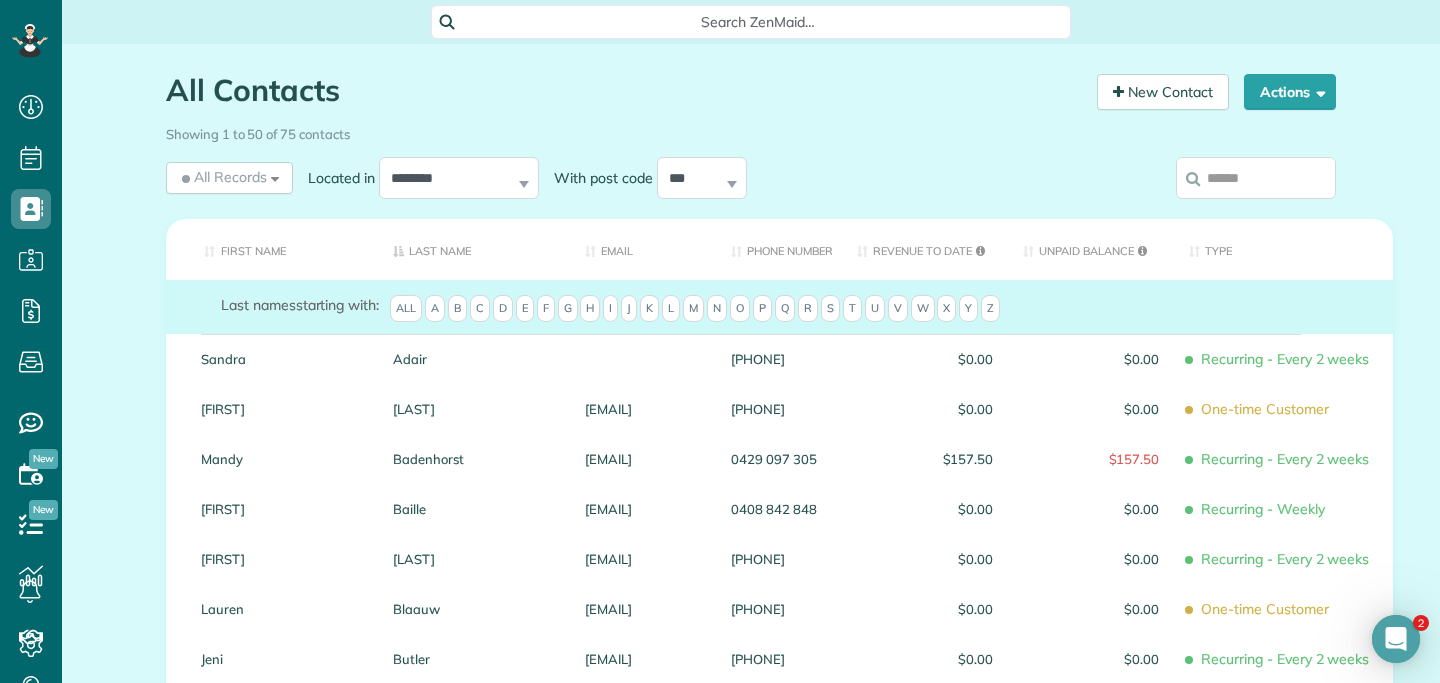 scroll, scrollTop: 0, scrollLeft: 0, axis: both 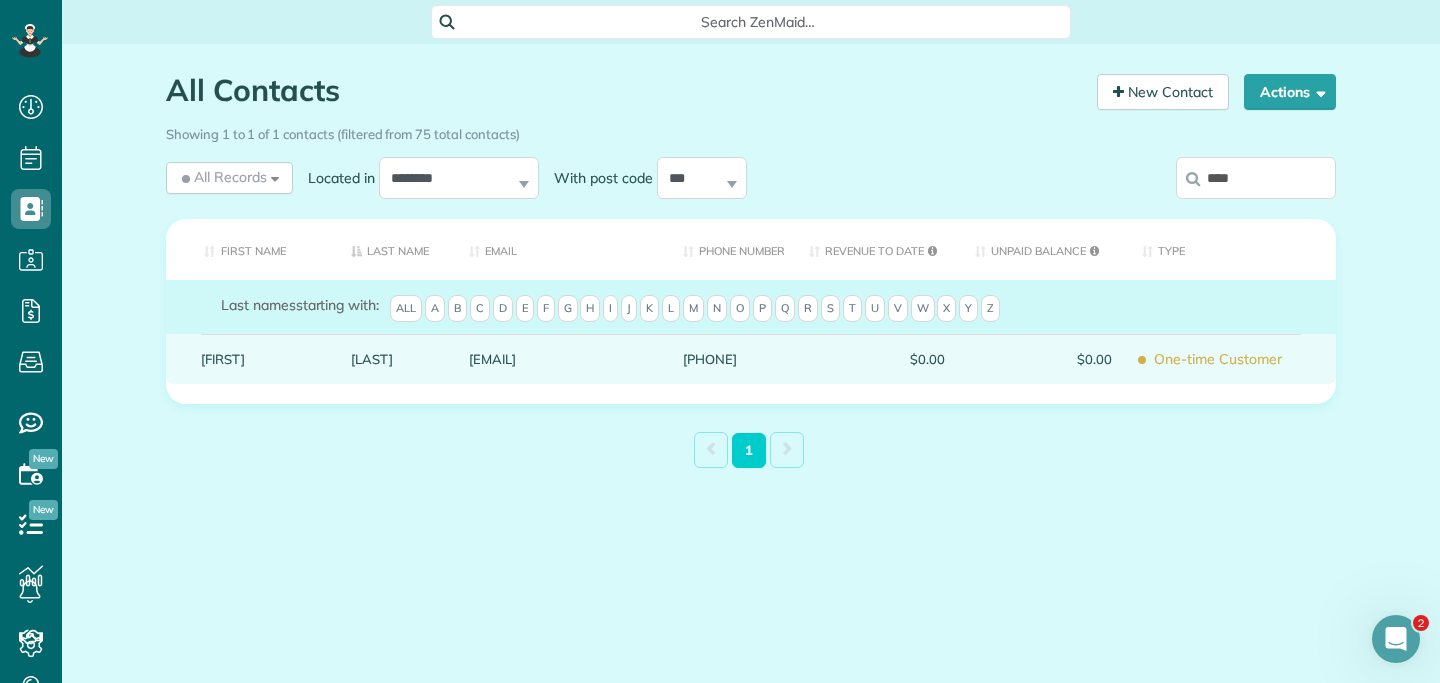 type on "****" 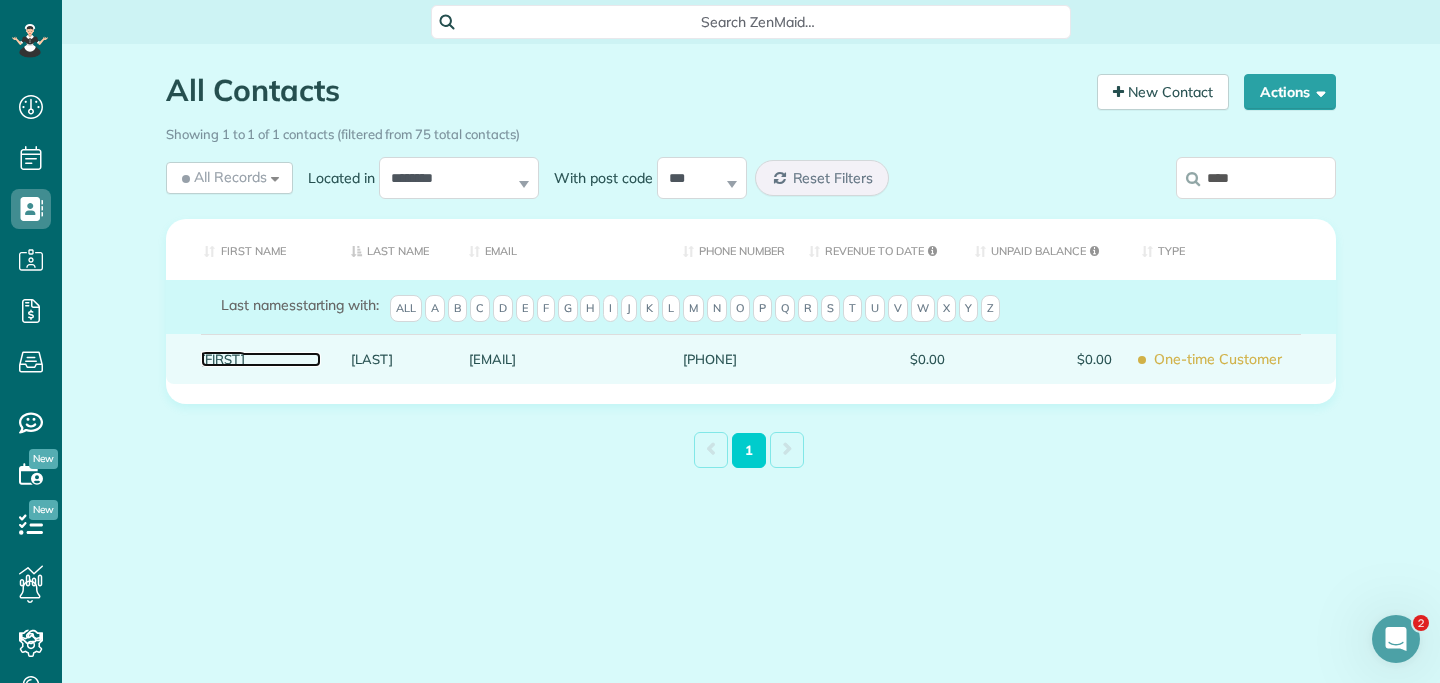 click on "[FIRST]" at bounding box center [261, 359] 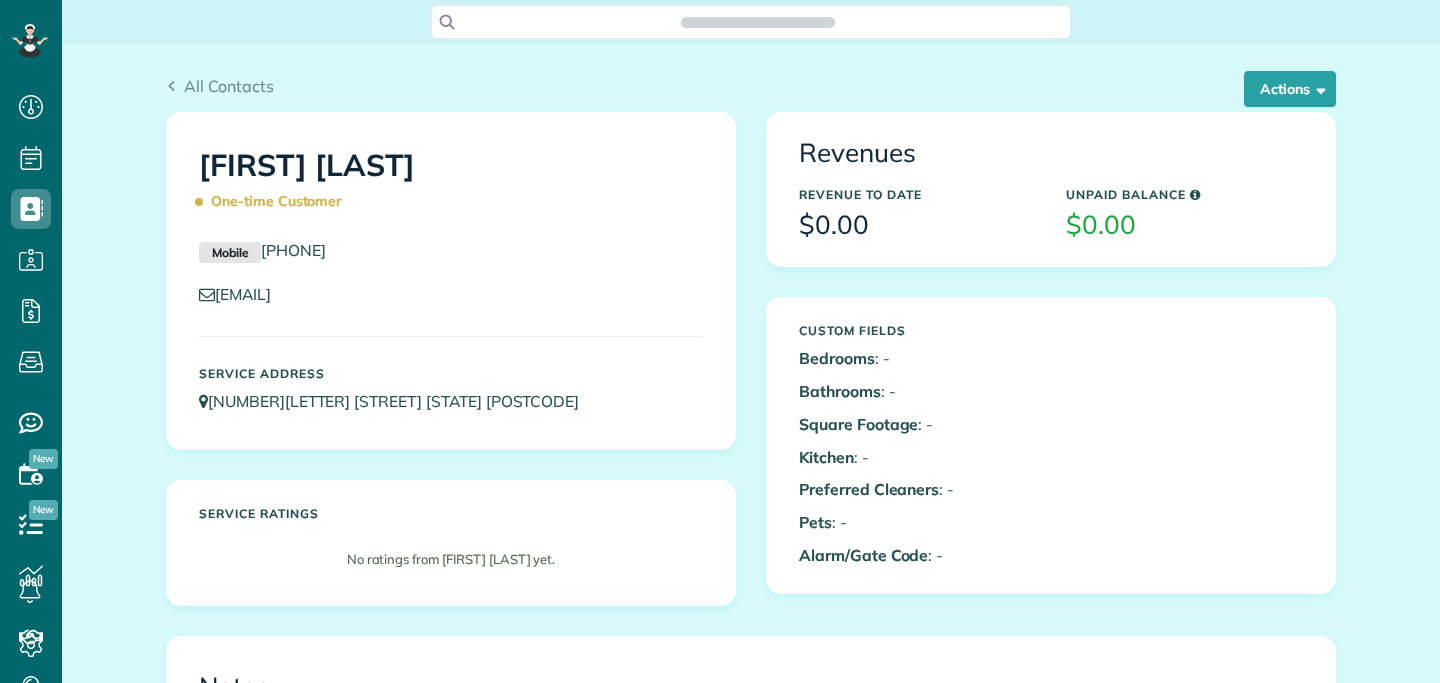 scroll, scrollTop: 0, scrollLeft: 0, axis: both 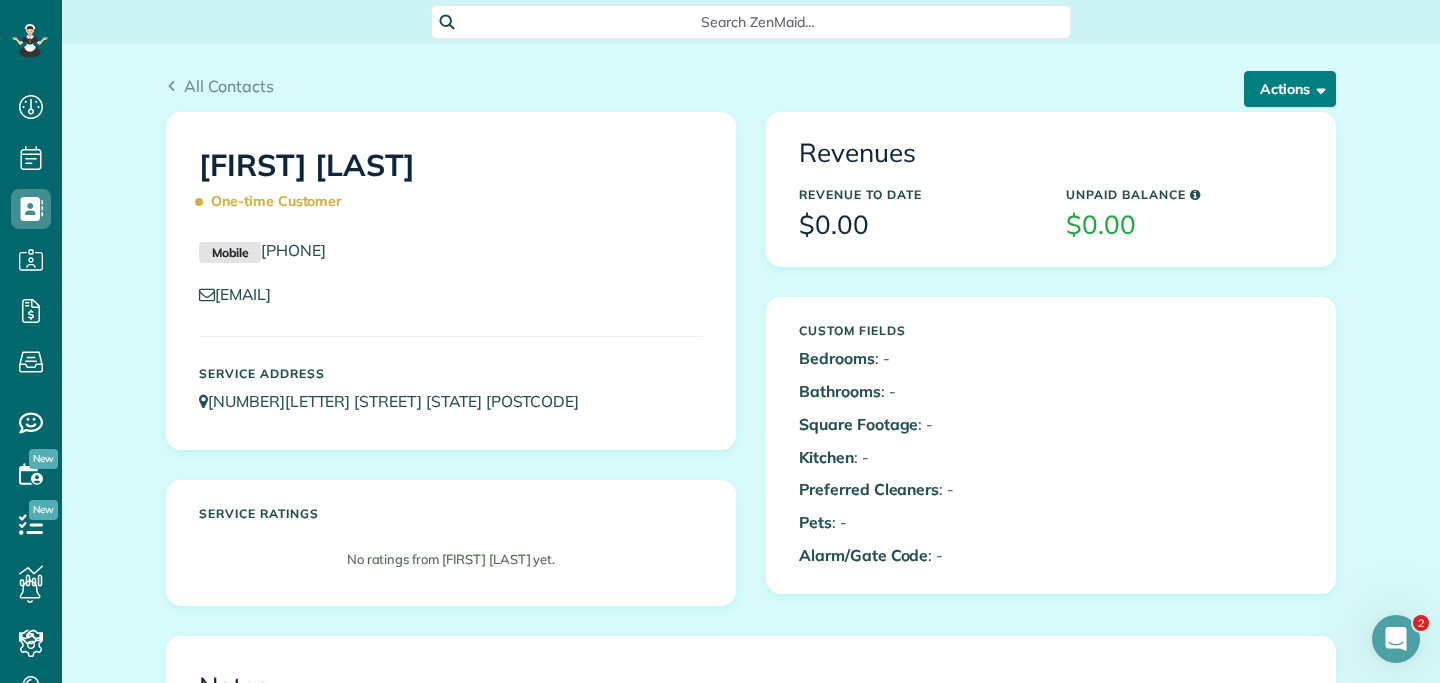click on "Actions" at bounding box center (1290, 89) 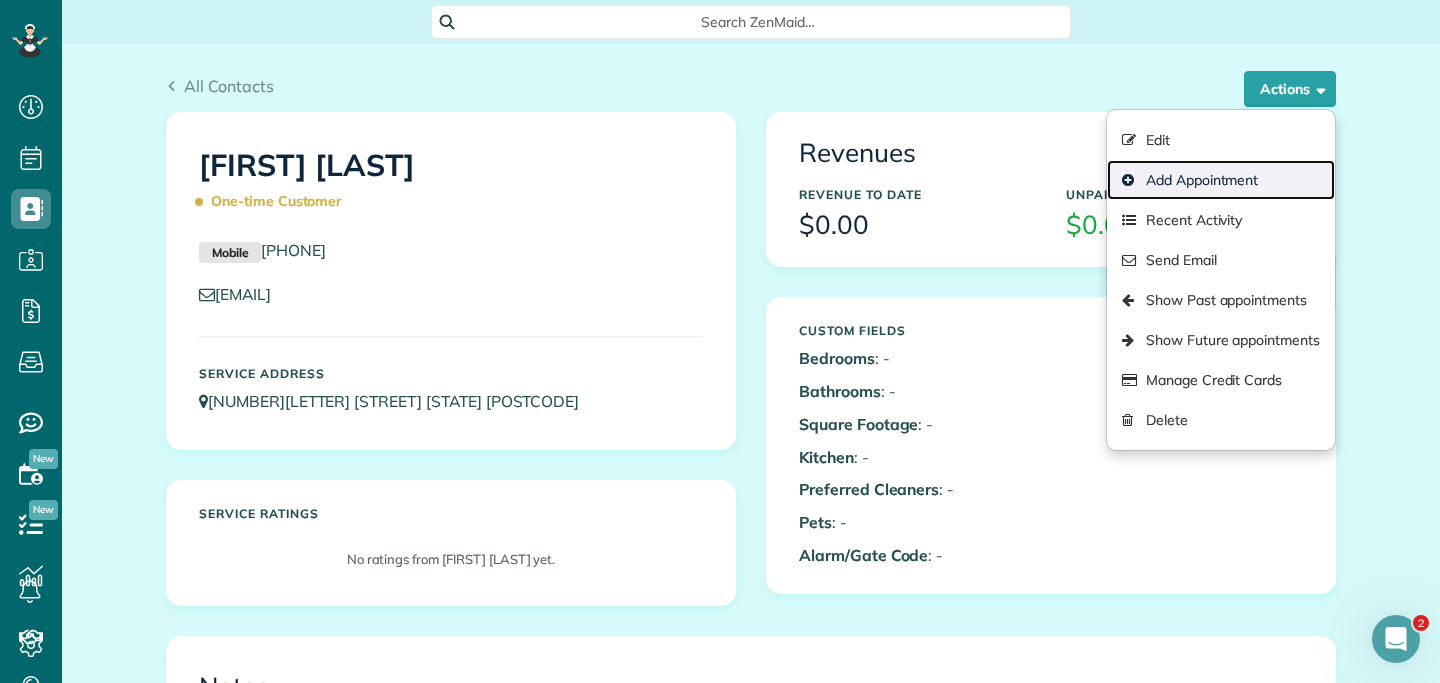 click on "Add Appointment" at bounding box center [1221, 180] 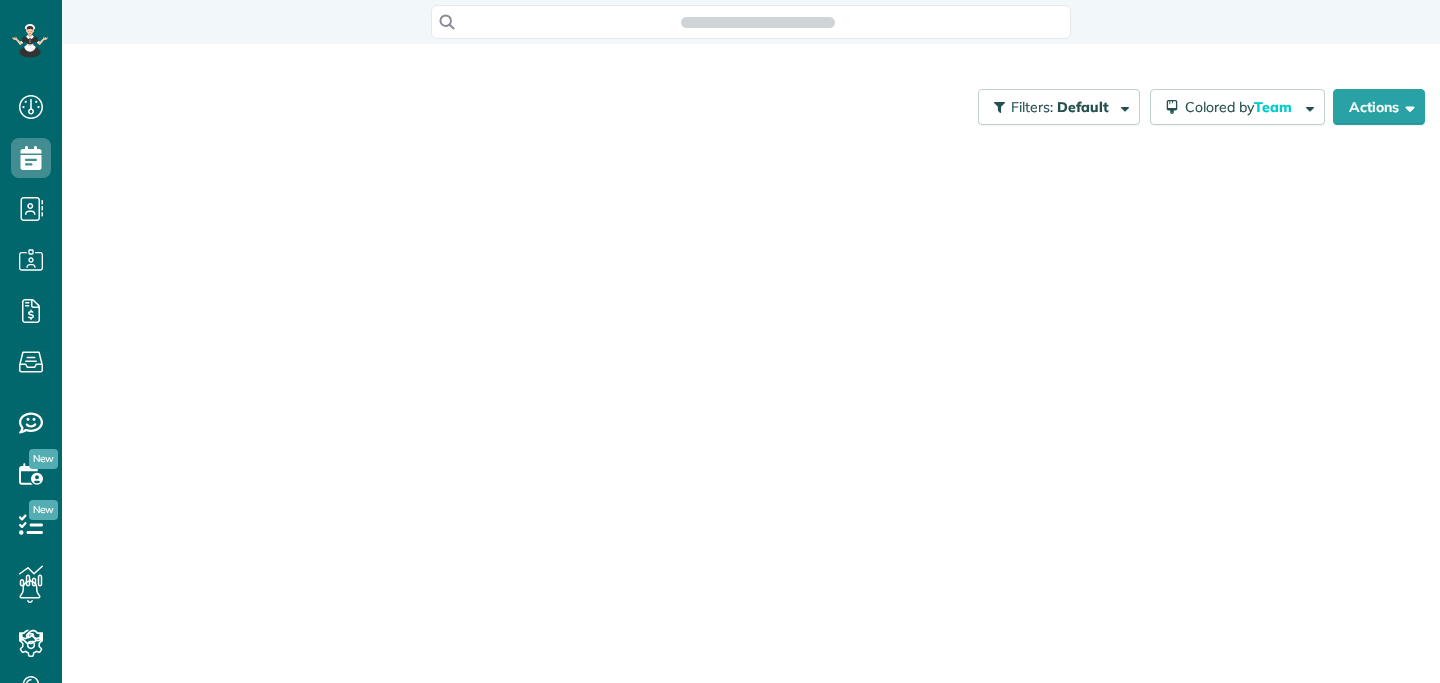 scroll, scrollTop: 0, scrollLeft: 0, axis: both 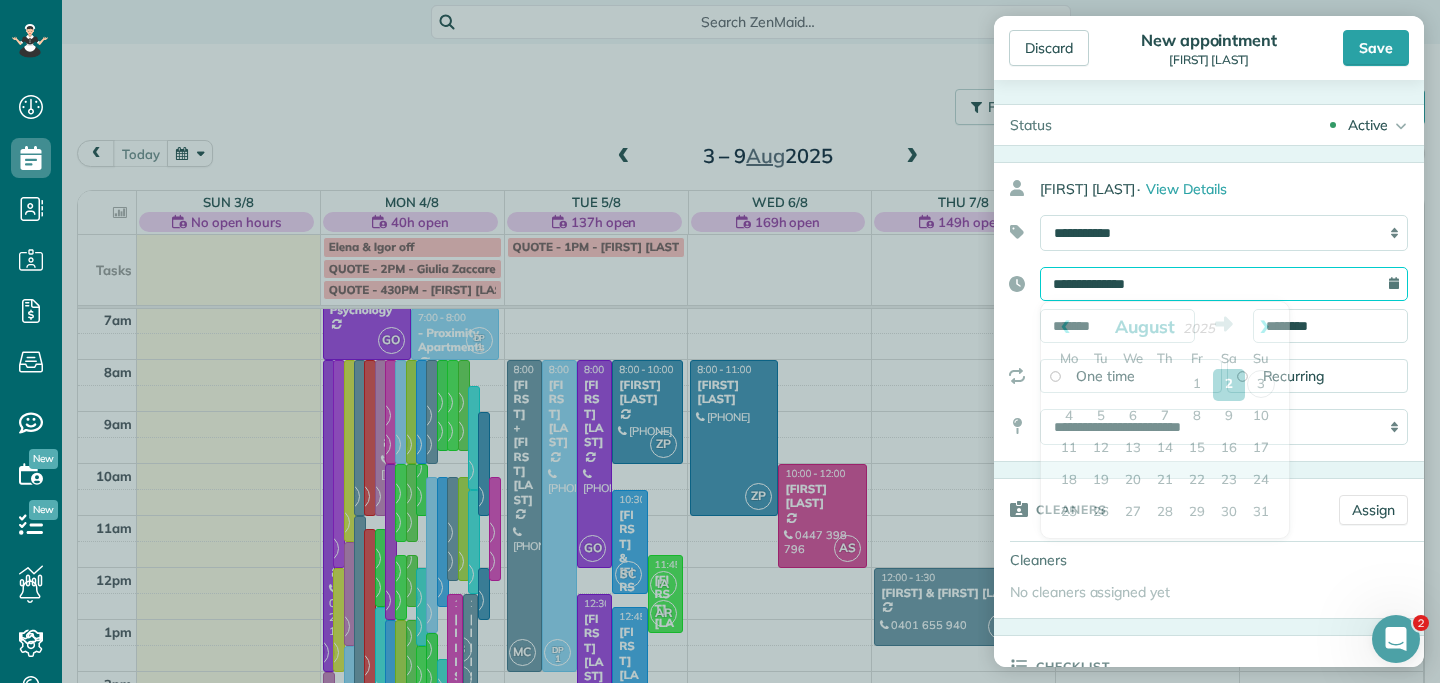 click on "**********" at bounding box center [1224, 284] 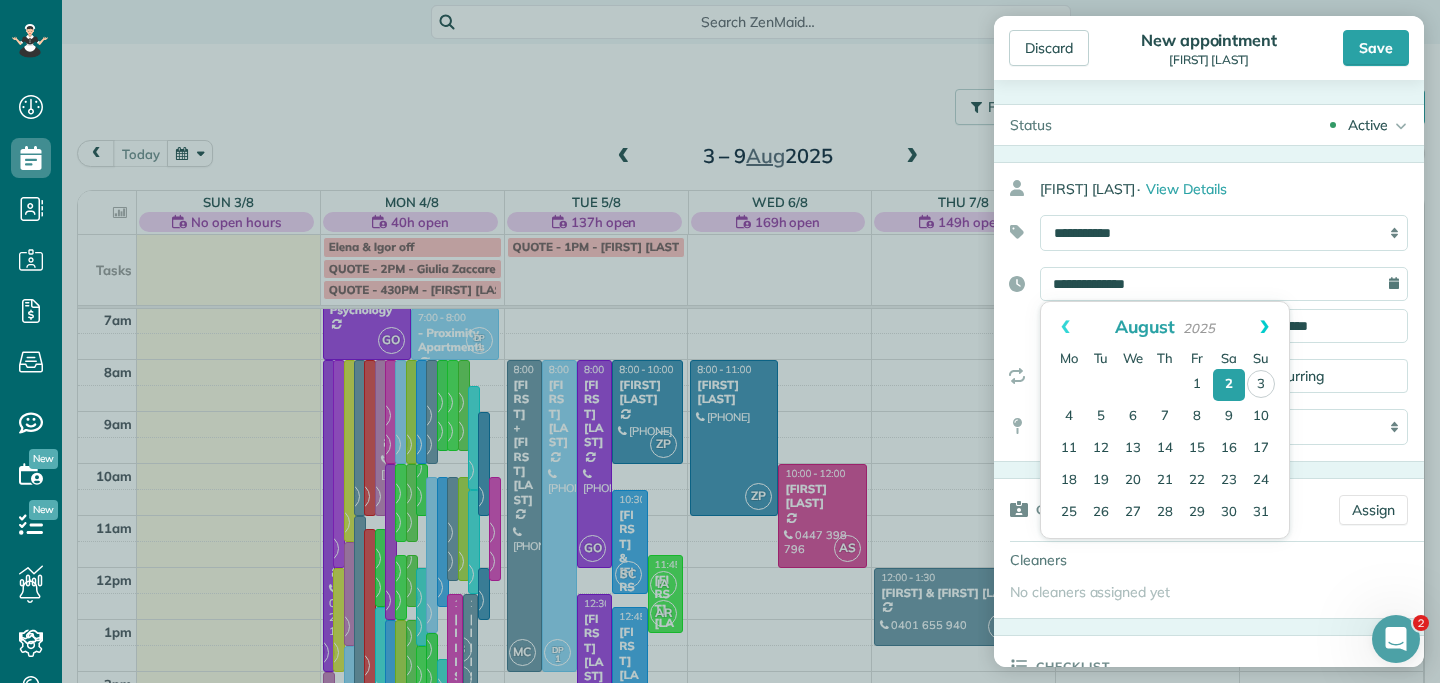 click on "Next" at bounding box center [1264, 327] 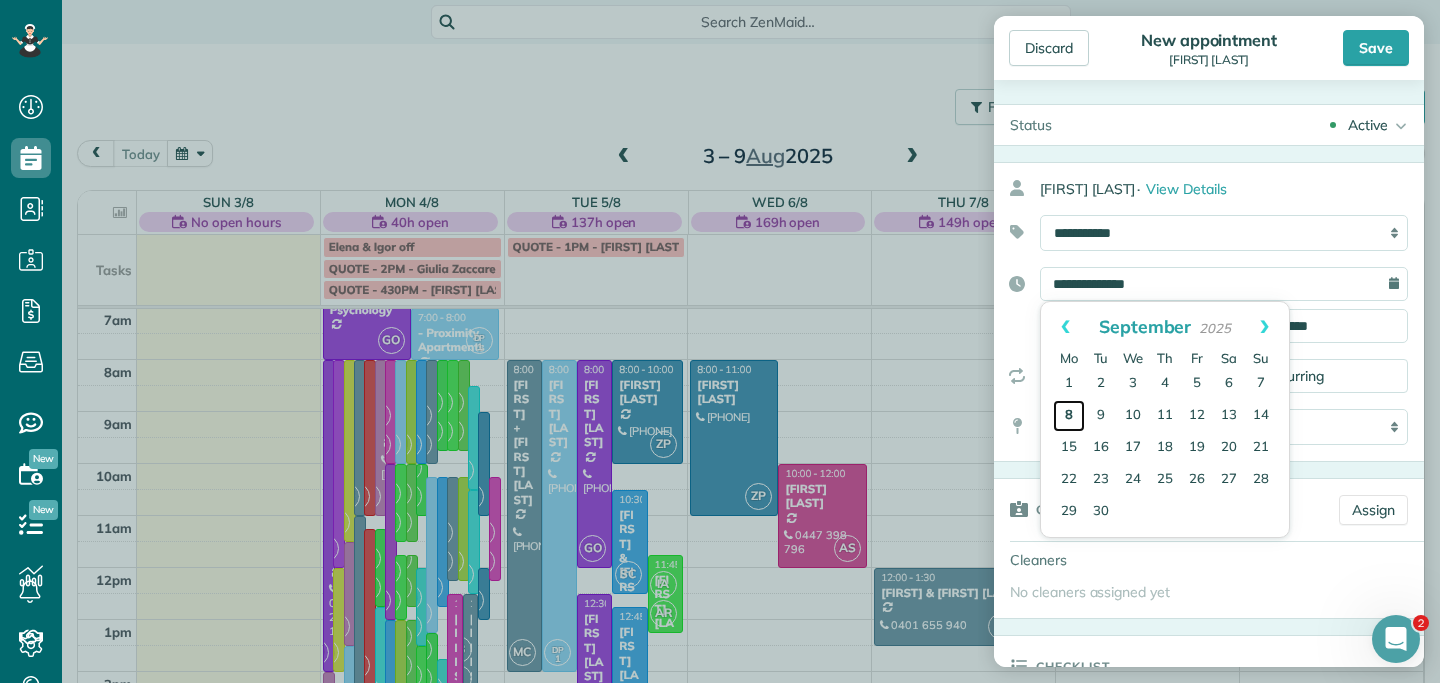 click on "8" at bounding box center (1069, 416) 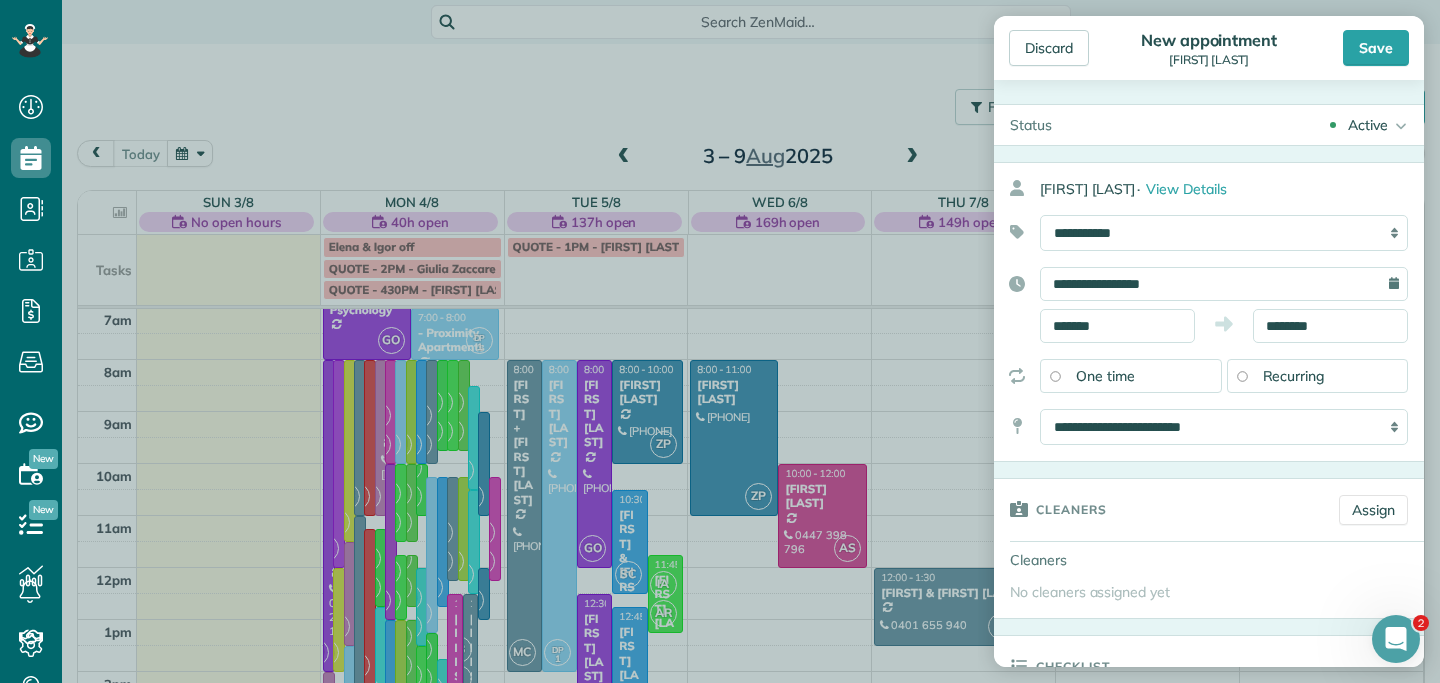 click on "Recurring" at bounding box center [1318, 376] 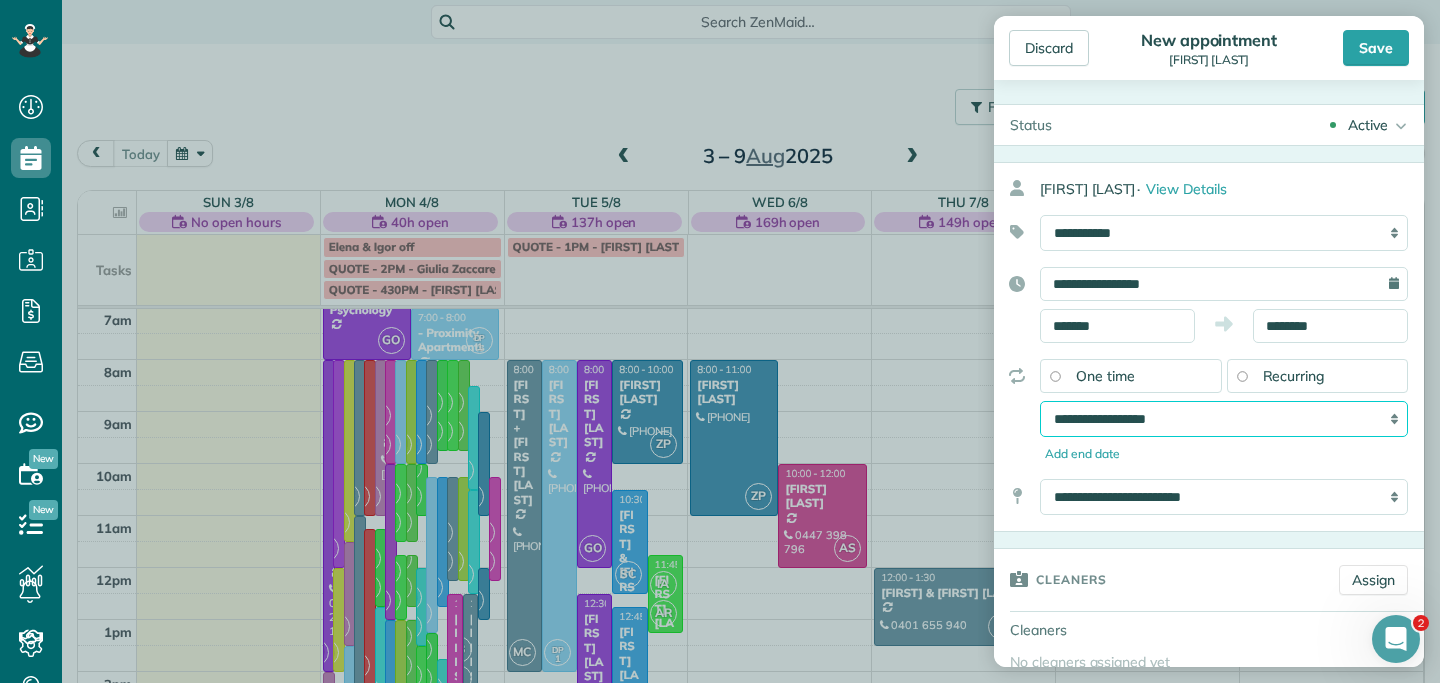 click on "**********" at bounding box center (1224, 419) 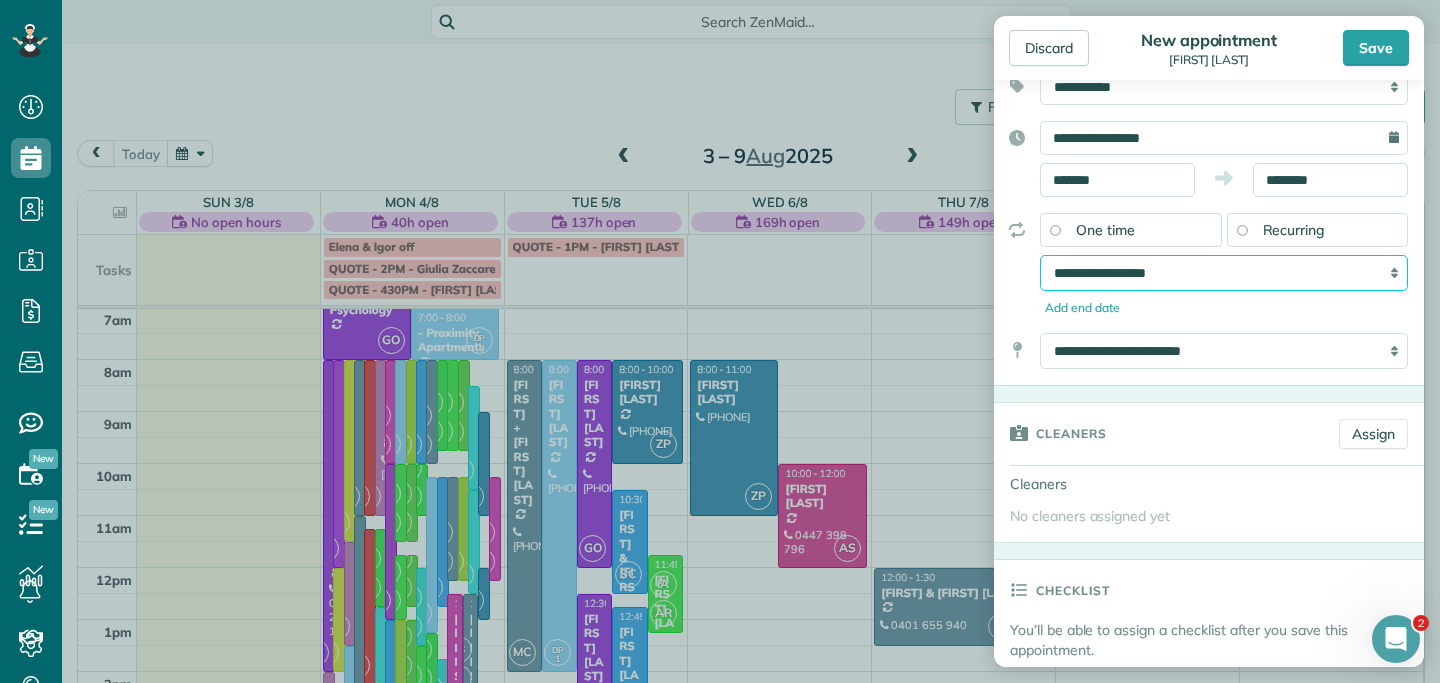 scroll, scrollTop: 153, scrollLeft: 0, axis: vertical 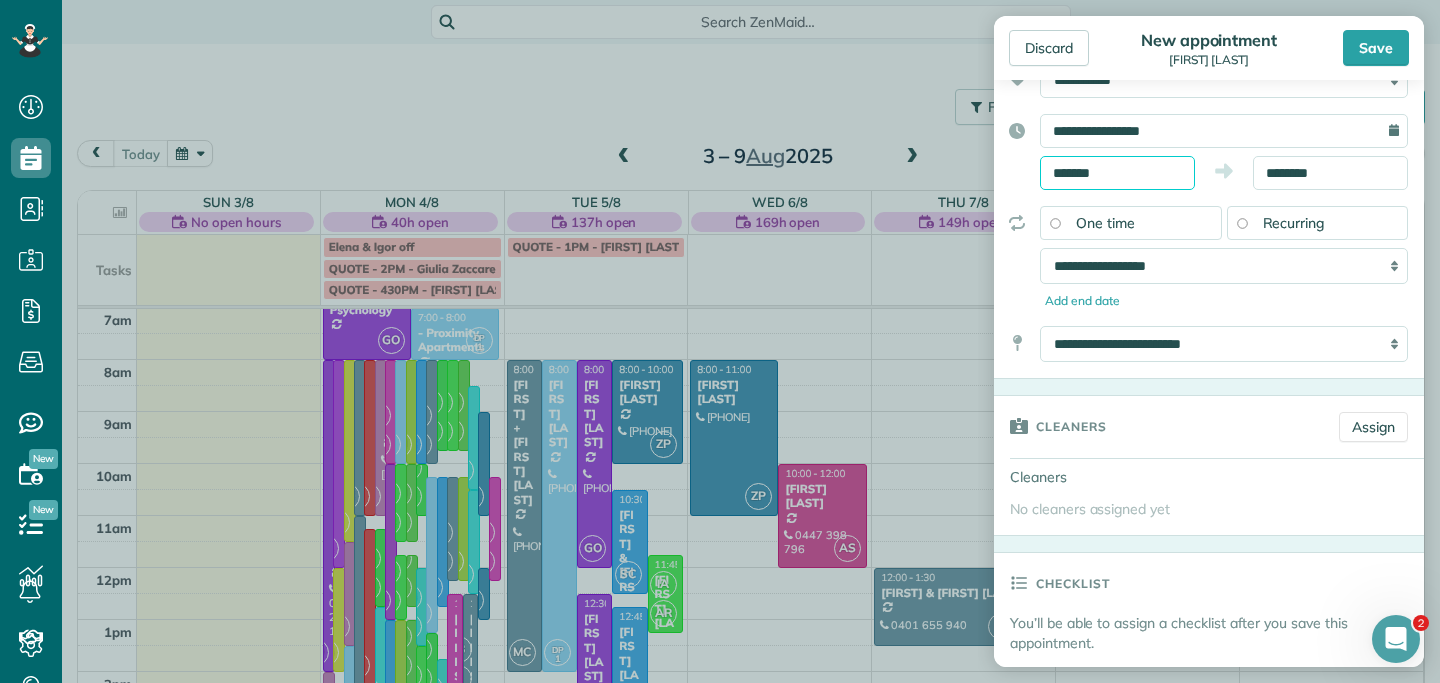click on "*******" at bounding box center (1117, 173) 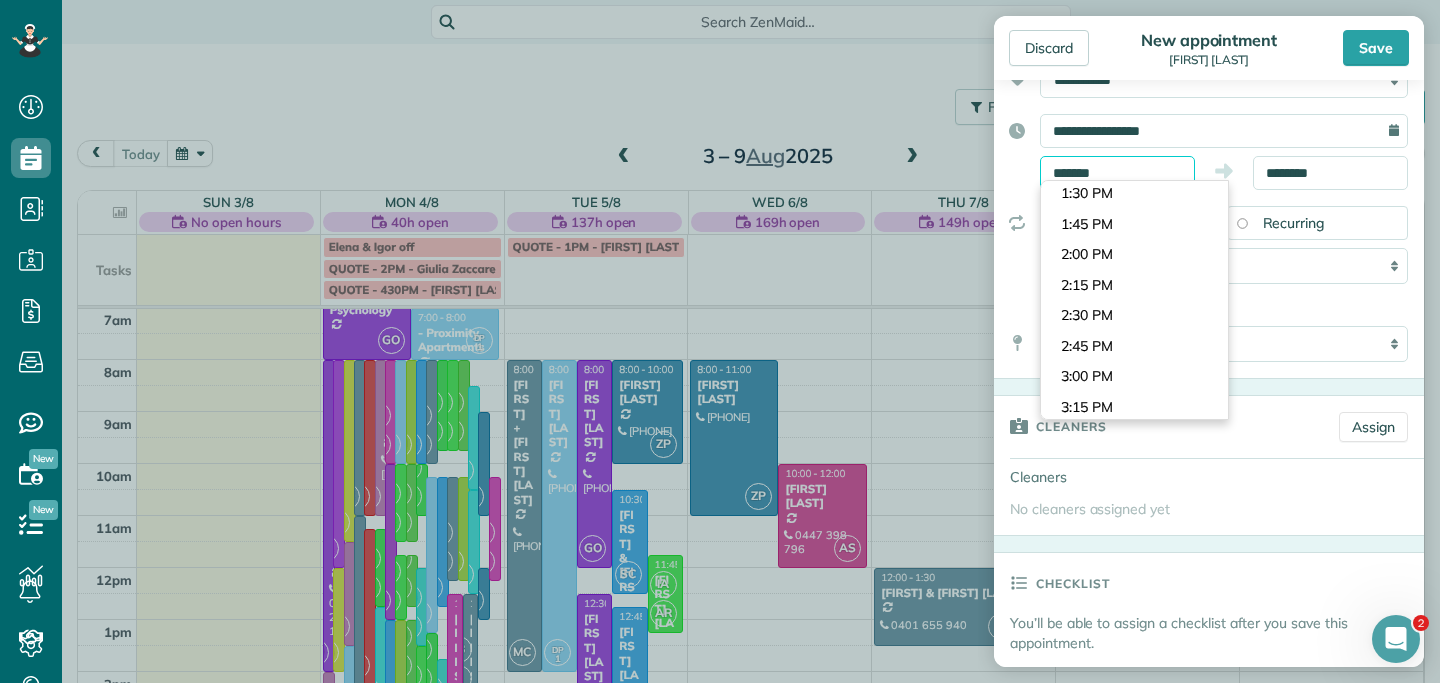 scroll, scrollTop: 1636, scrollLeft: 0, axis: vertical 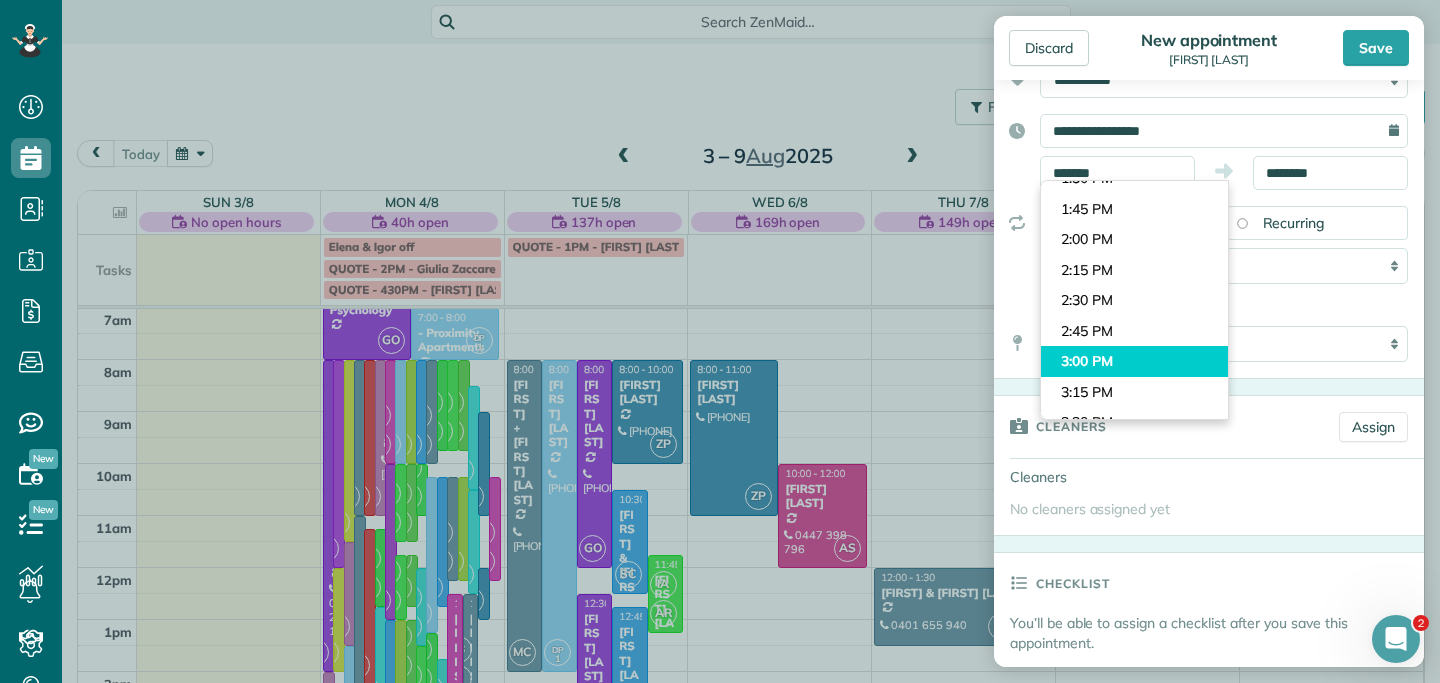 type on "*******" 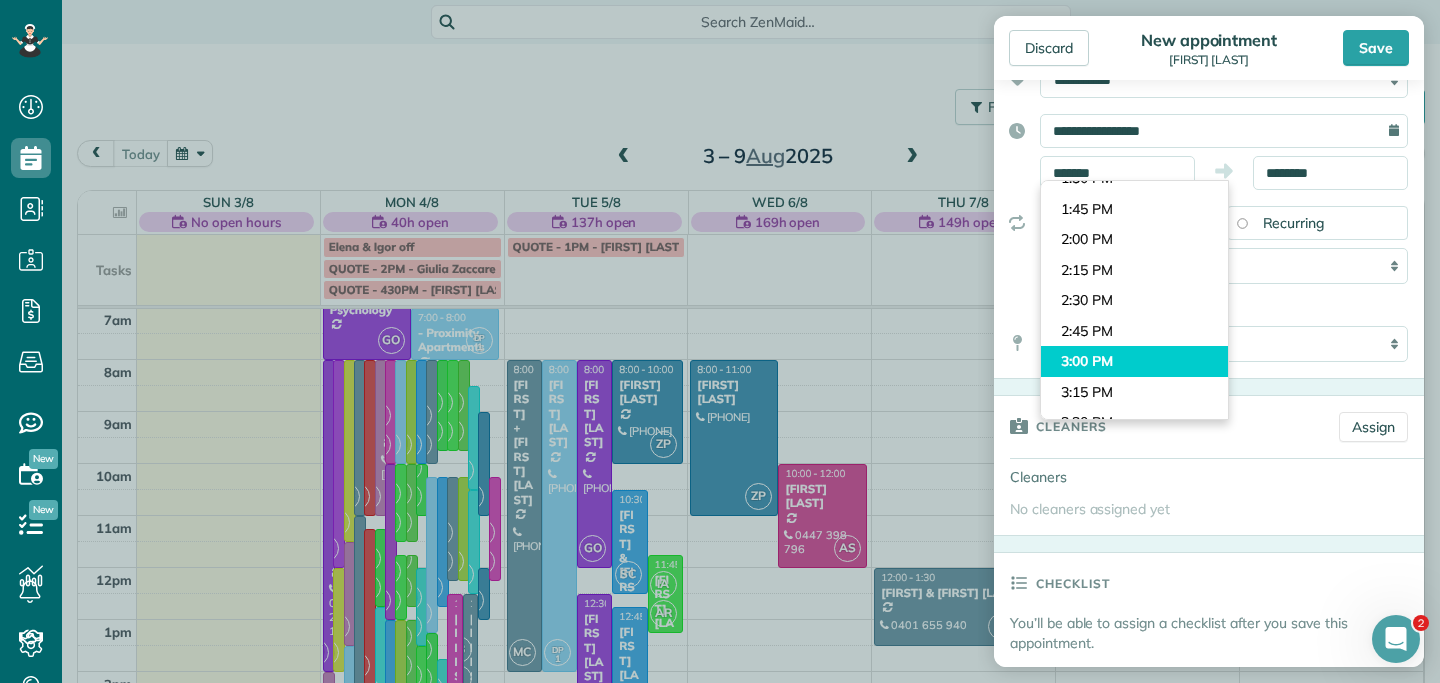 click on "Dashboard
Scheduling
Calendar View
List View
Dispatch View - Weekly scheduling (Beta)" at bounding box center (720, 341) 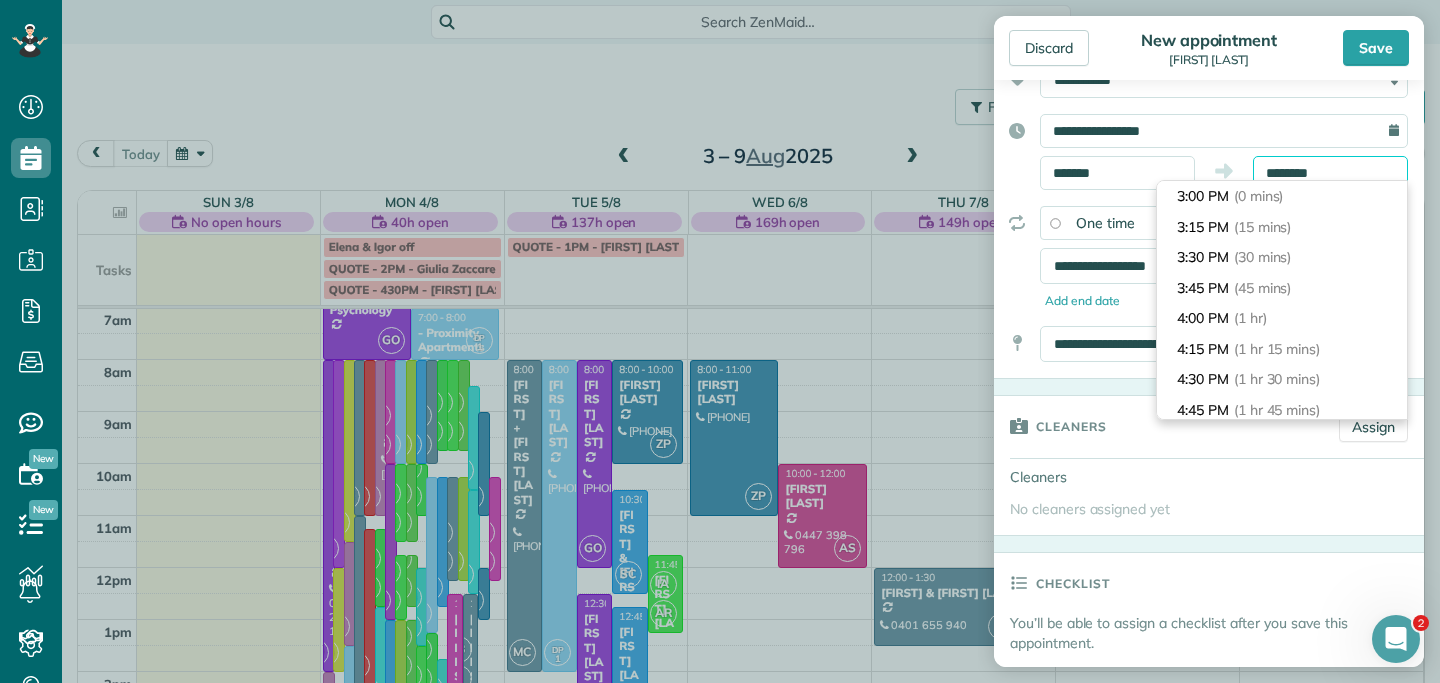 click on "Dashboard
Scheduling
Calendar View
List View
Dispatch View - Weekly scheduling (Beta)" at bounding box center [720, 341] 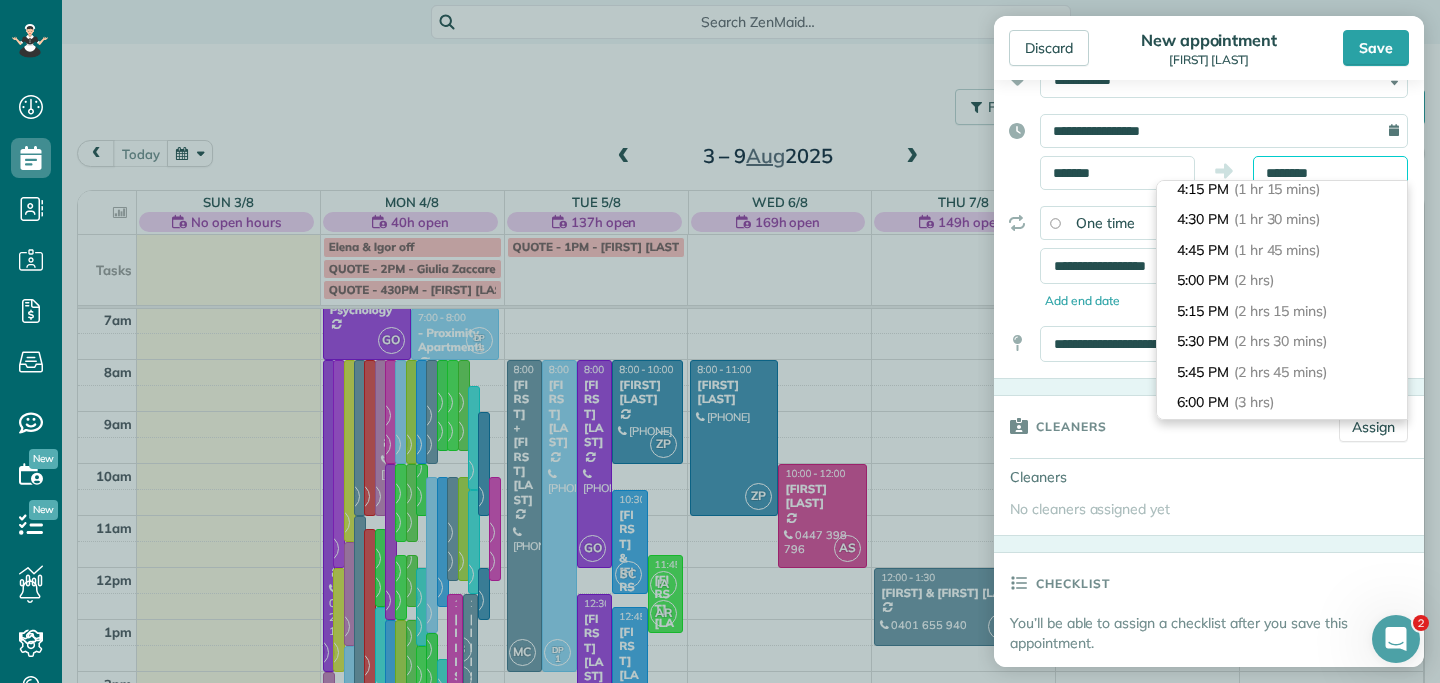 scroll, scrollTop: 169, scrollLeft: 0, axis: vertical 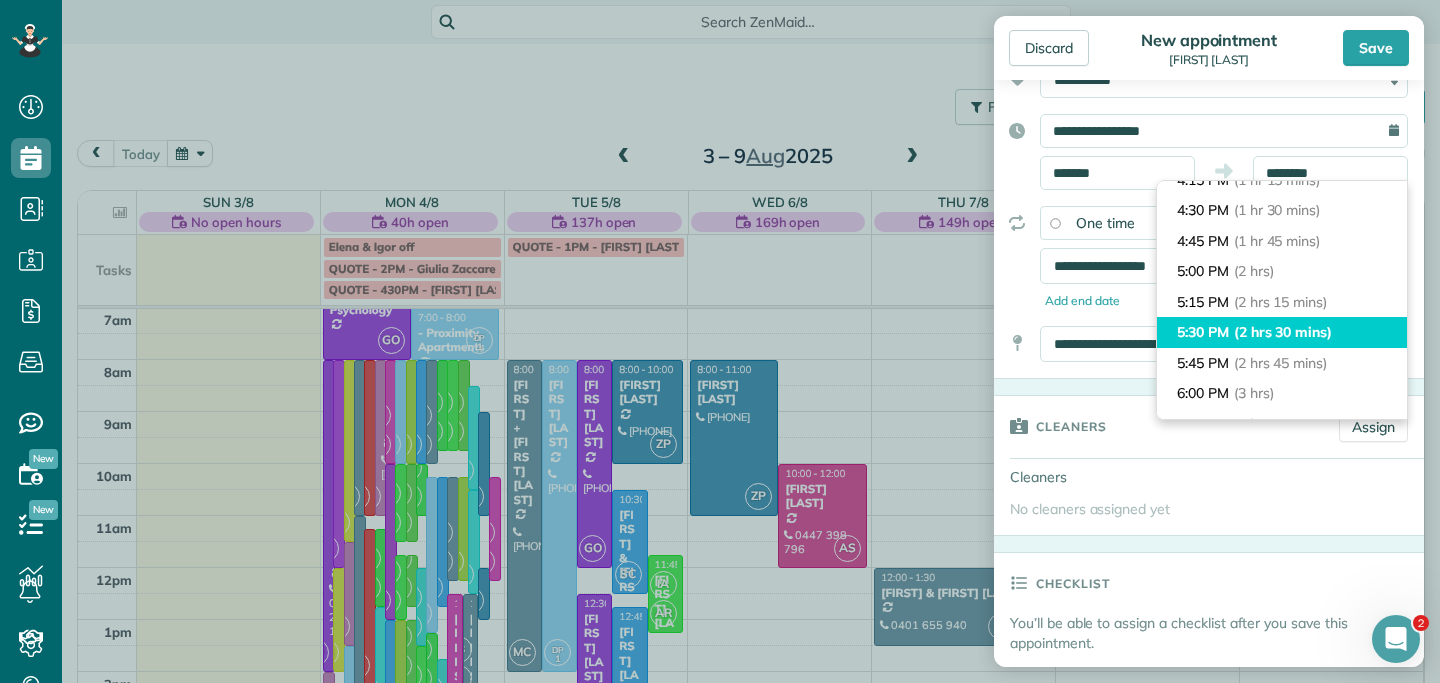 type on "*******" 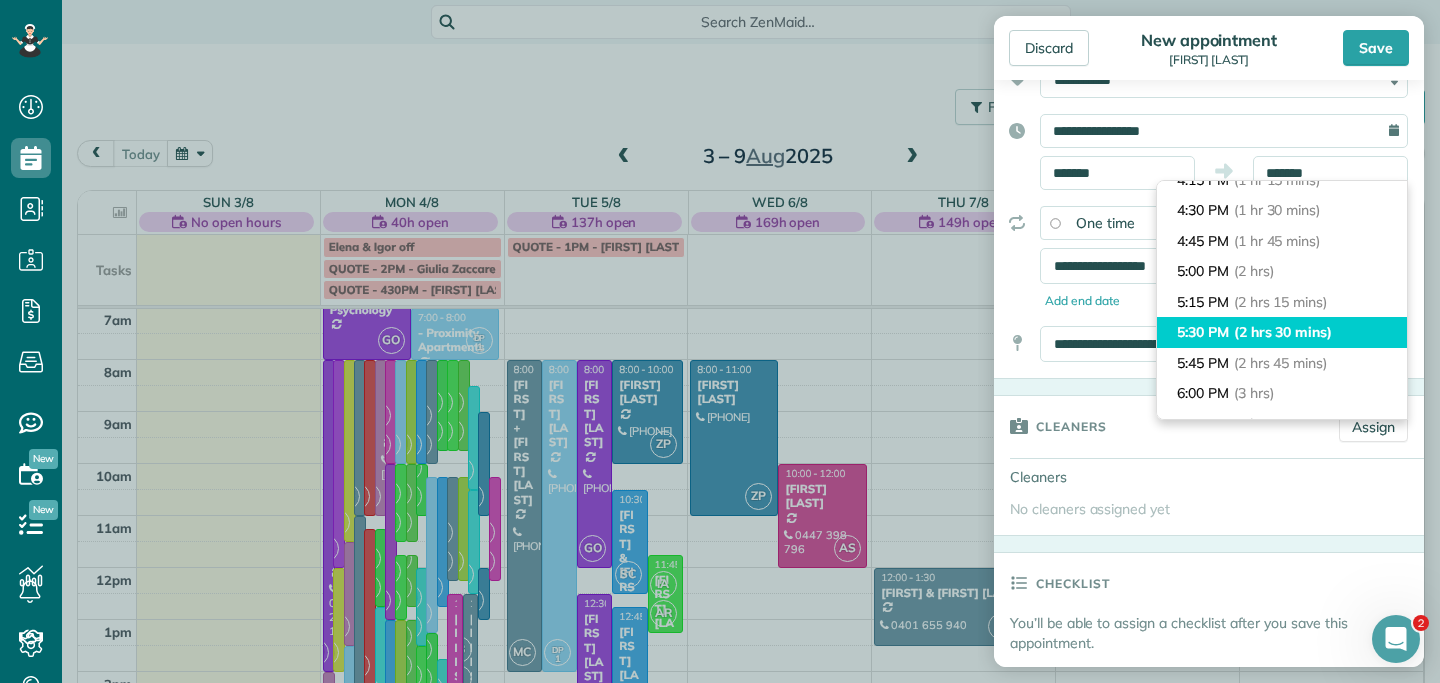 click on "5:30 PM  (2 hrs 30 mins)" at bounding box center [1282, 332] 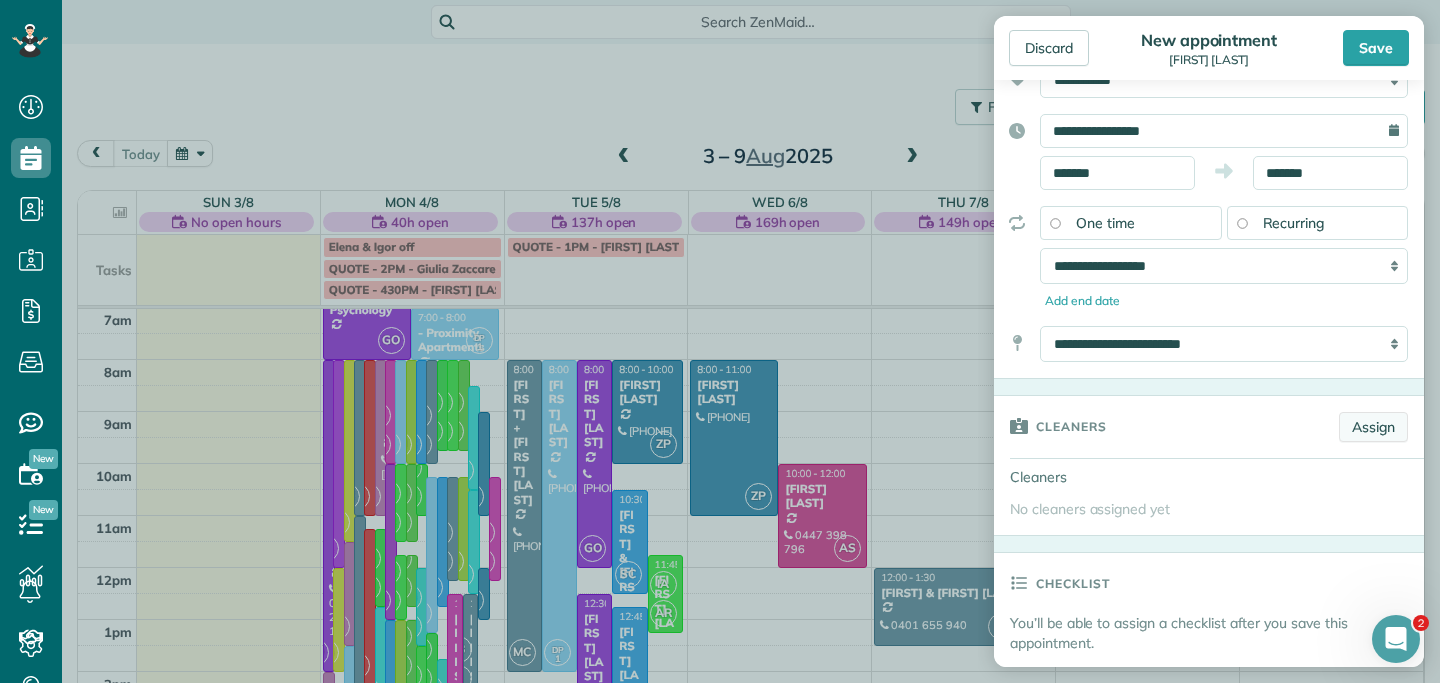 click on "Assign" at bounding box center (1373, 427) 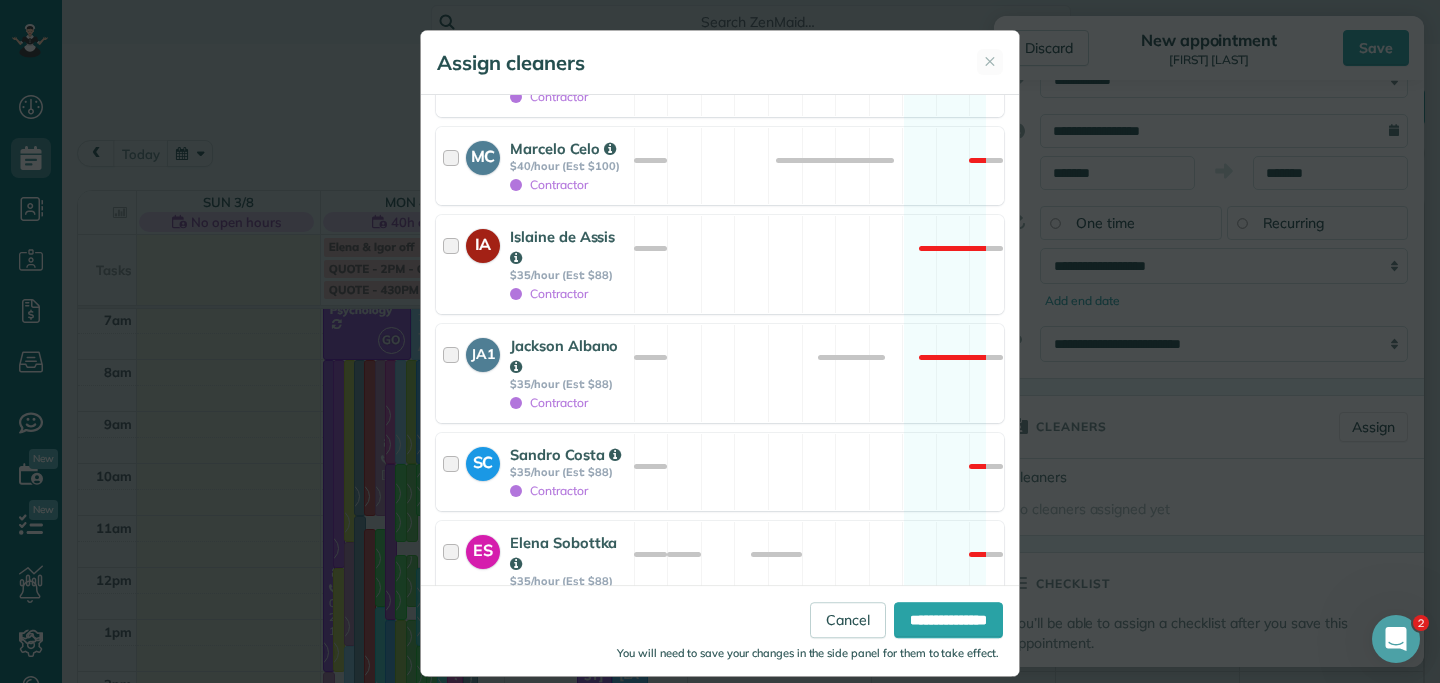 scroll, scrollTop: 419, scrollLeft: 0, axis: vertical 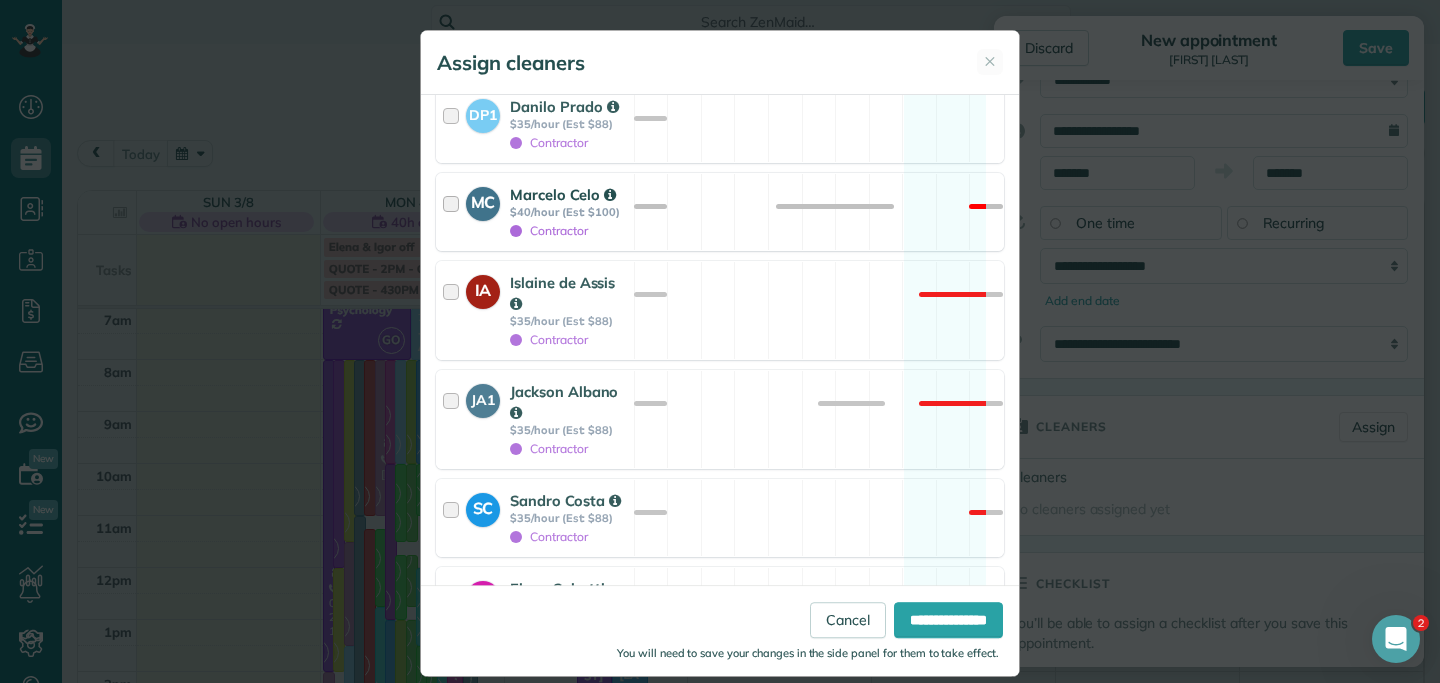 click at bounding box center (454, 212) 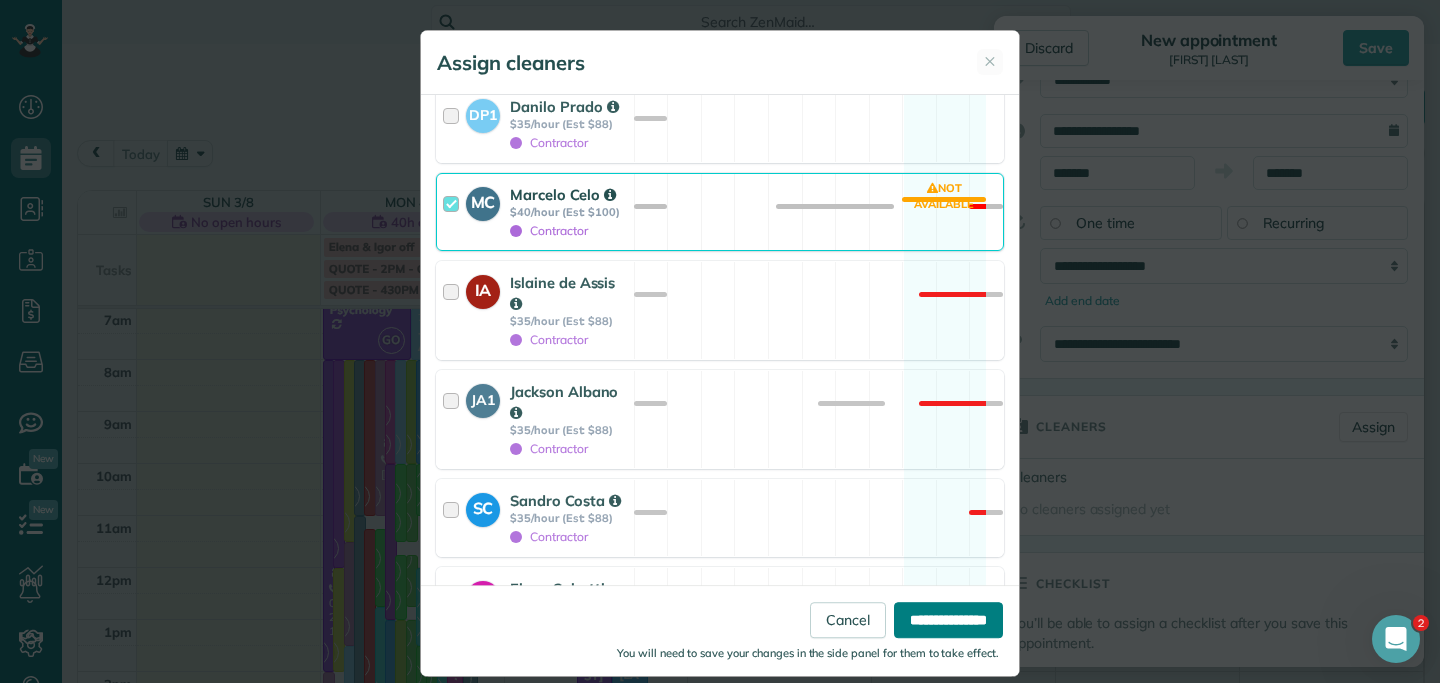 click on "**********" at bounding box center (948, 620) 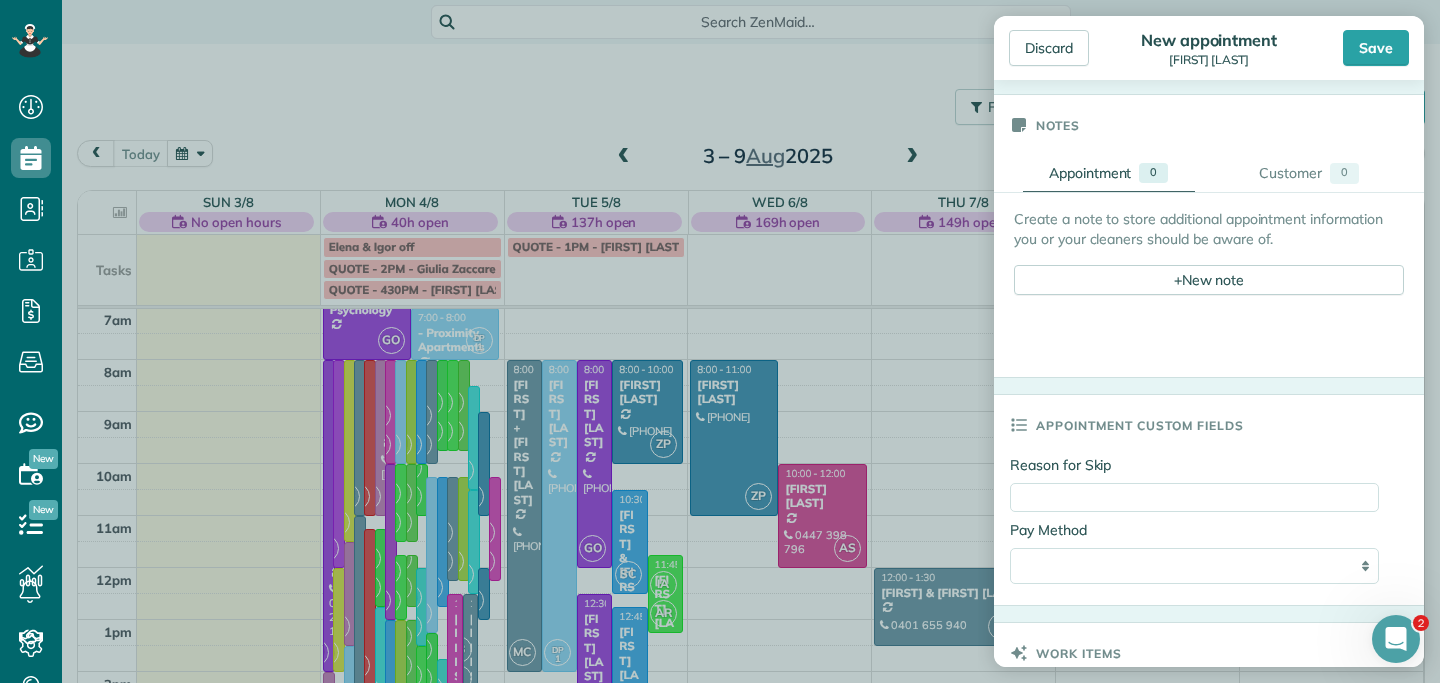 scroll, scrollTop: 1156, scrollLeft: 0, axis: vertical 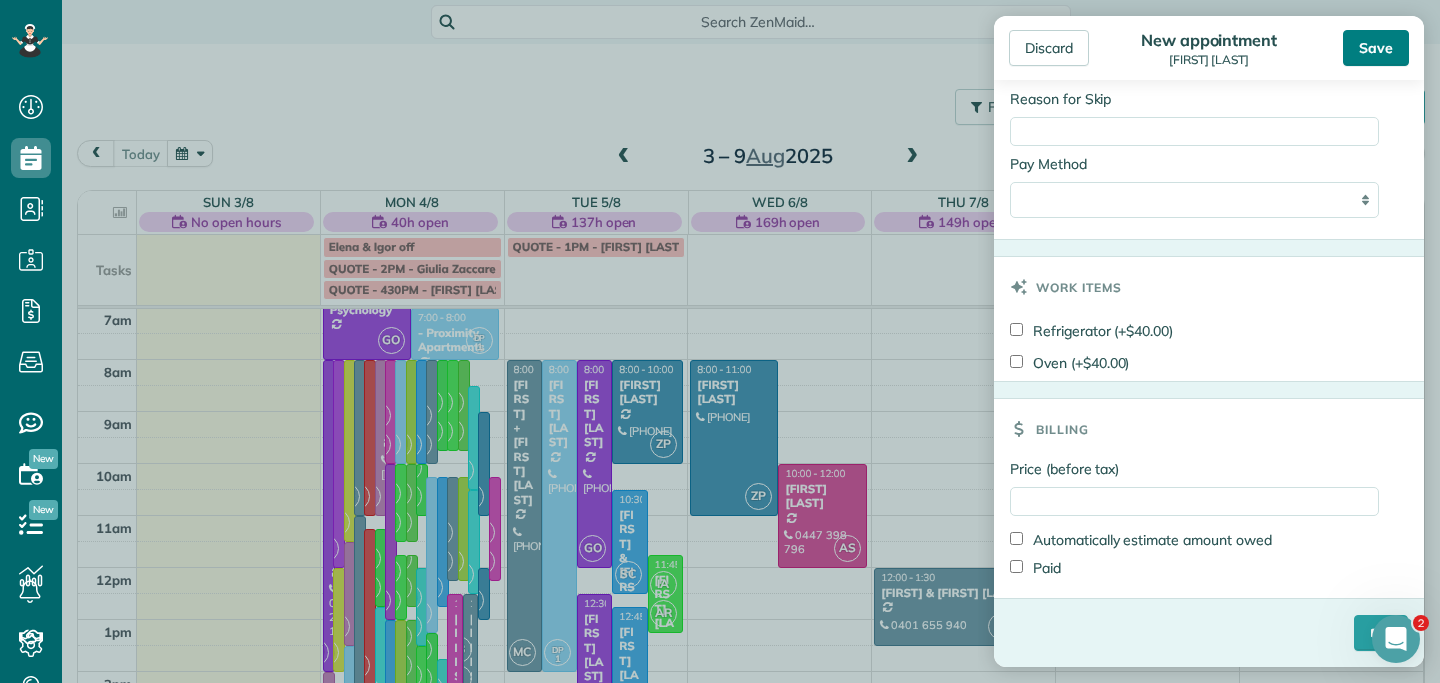 click on "Save" at bounding box center [1376, 48] 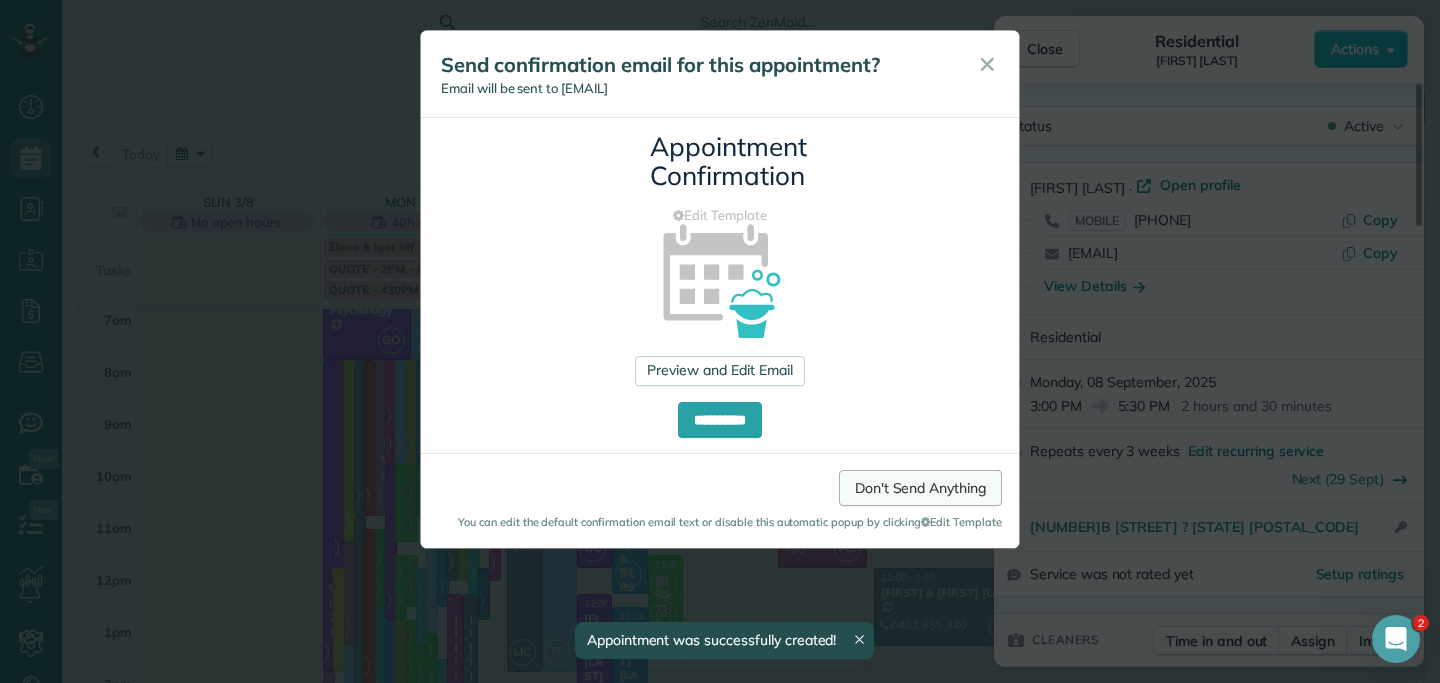click on "Don't Send Anything" at bounding box center [920, 488] 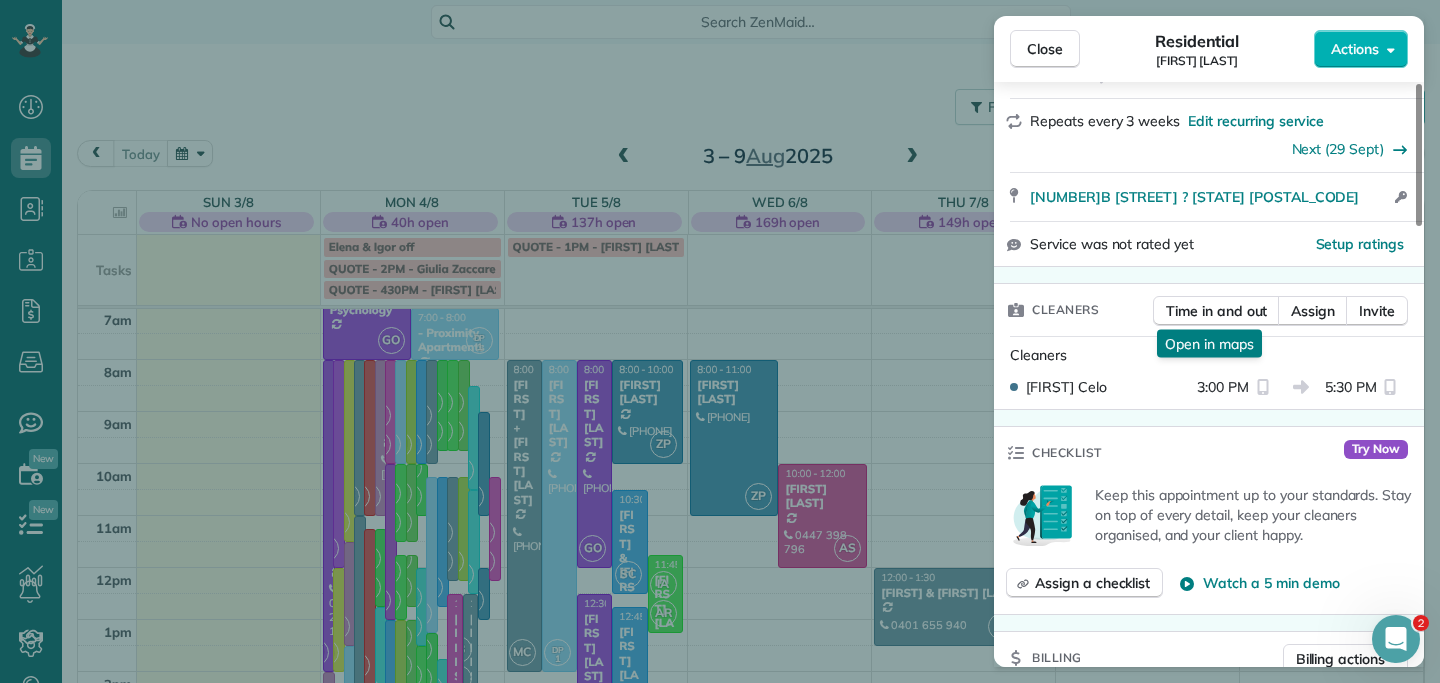 scroll, scrollTop: 338, scrollLeft: 0, axis: vertical 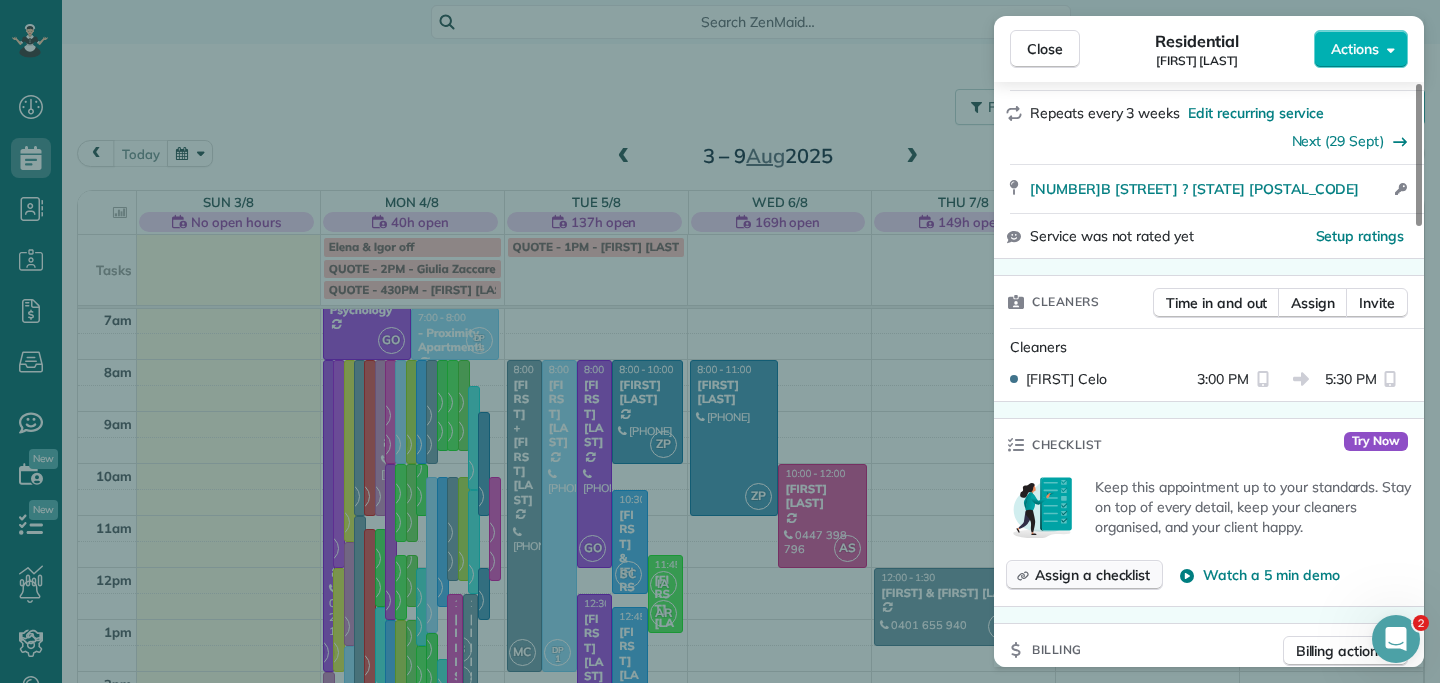 click on "Assign a checklist" at bounding box center [1092, 575] 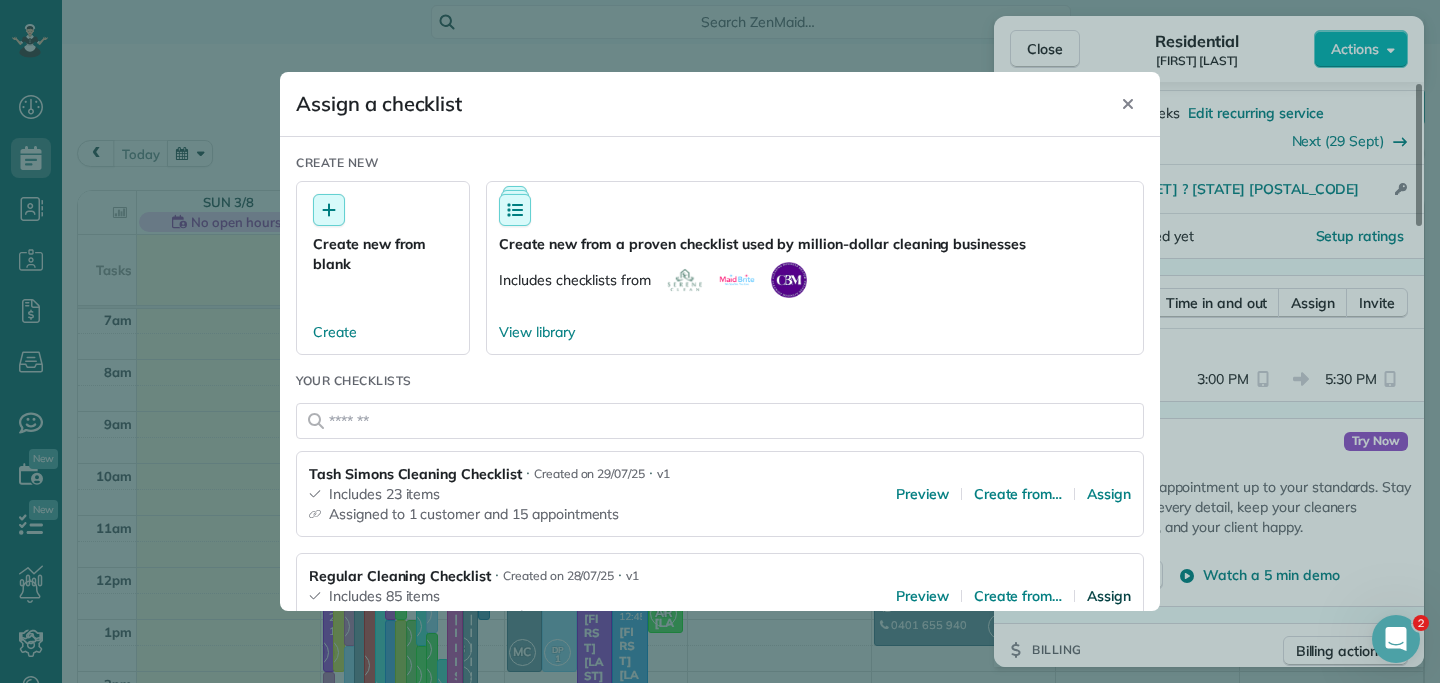 click on "Assign" at bounding box center (1109, 596) 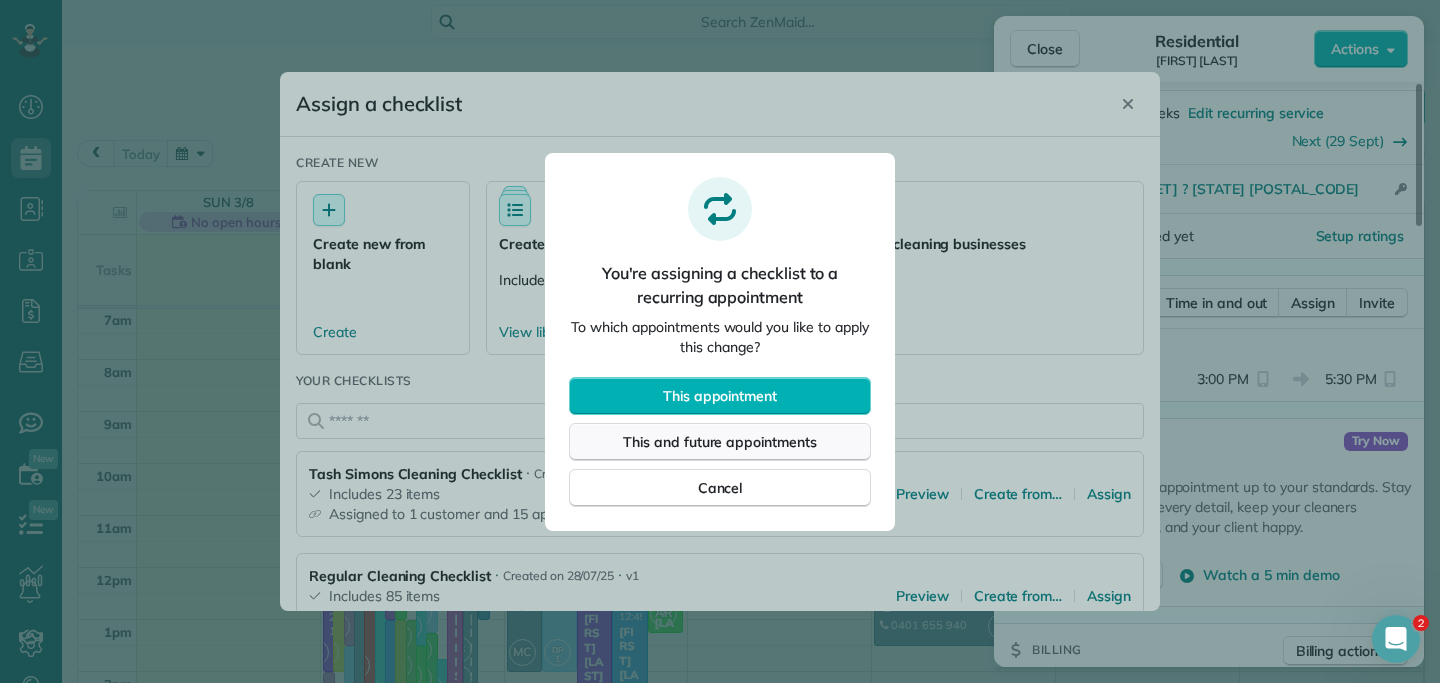 click on "This and future appointments" at bounding box center (720, 442) 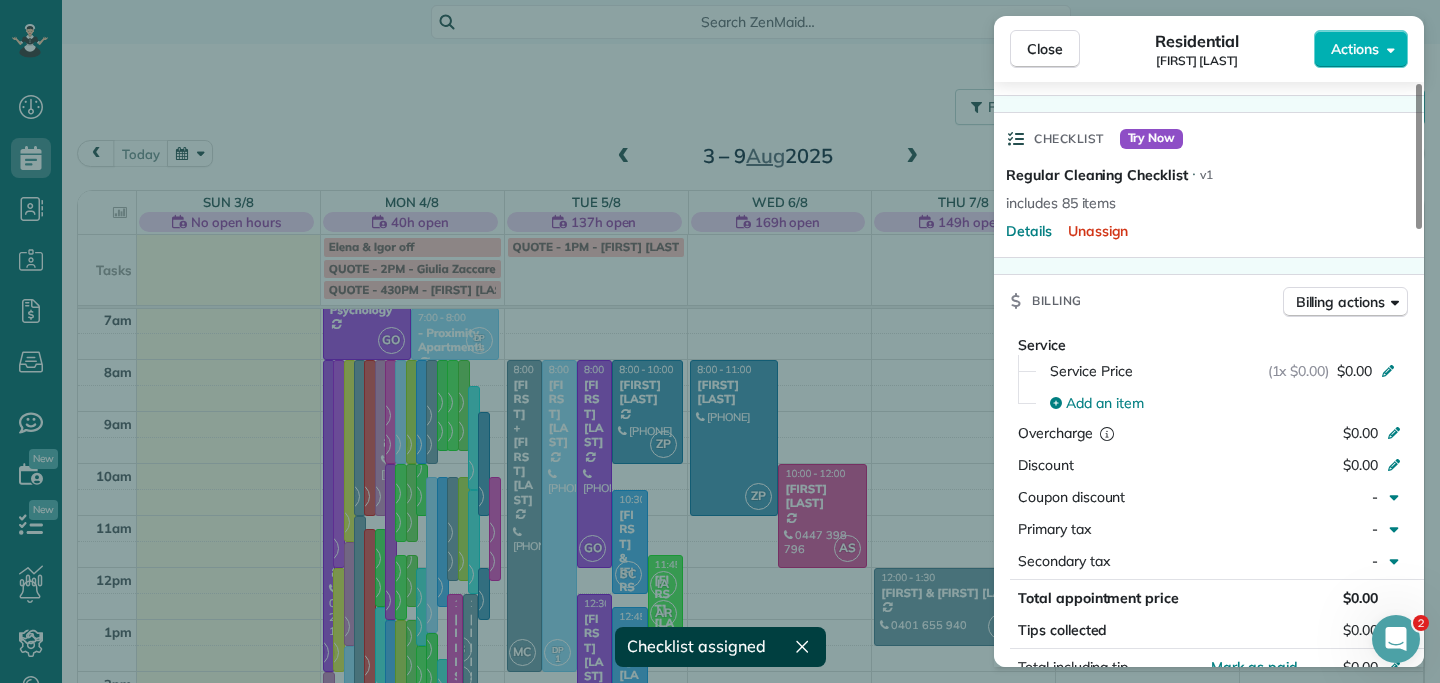 scroll, scrollTop: 659, scrollLeft: 0, axis: vertical 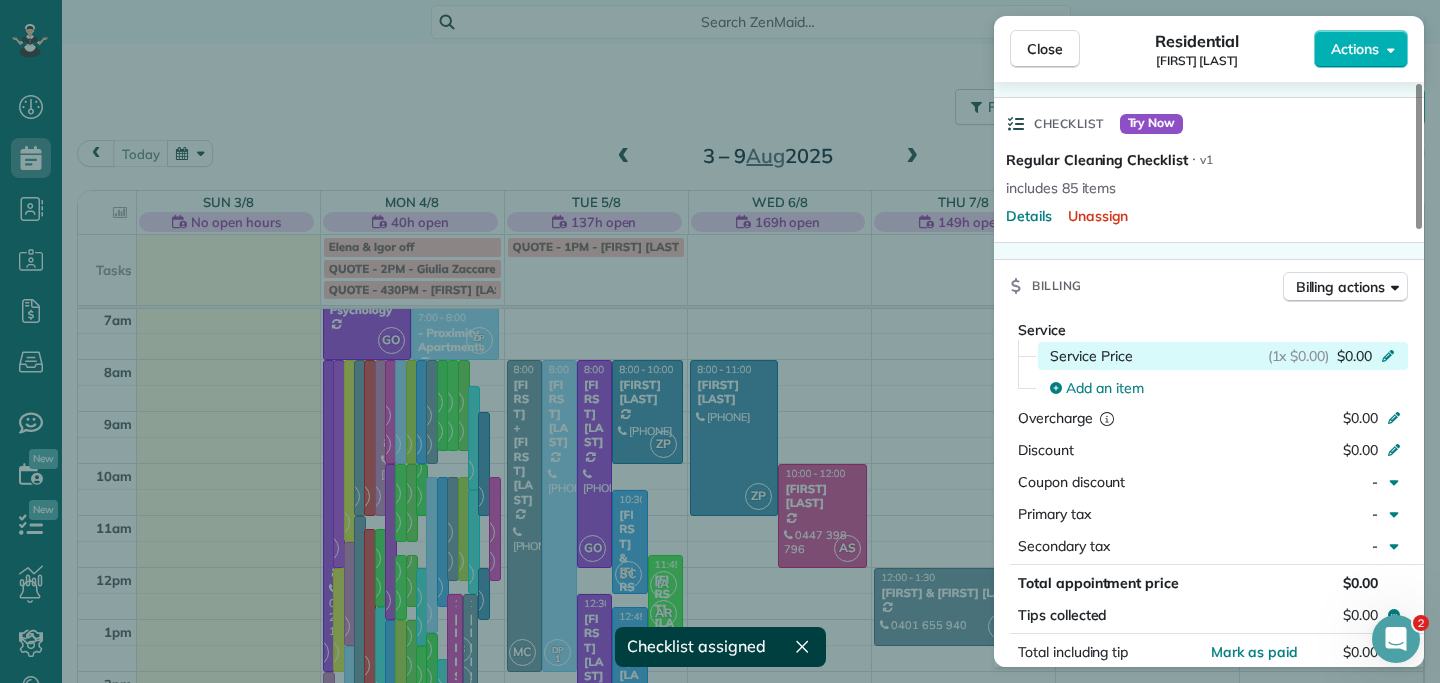 click 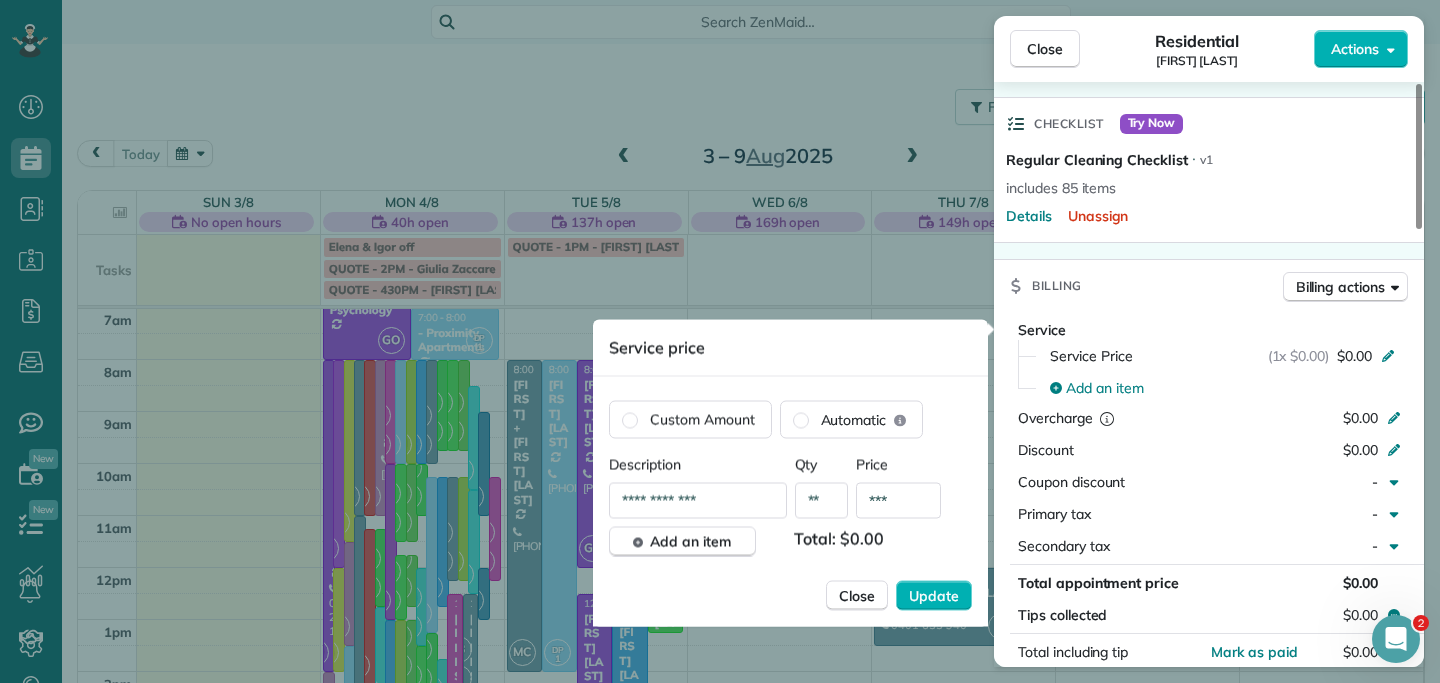 click on "**" at bounding box center (822, 501) 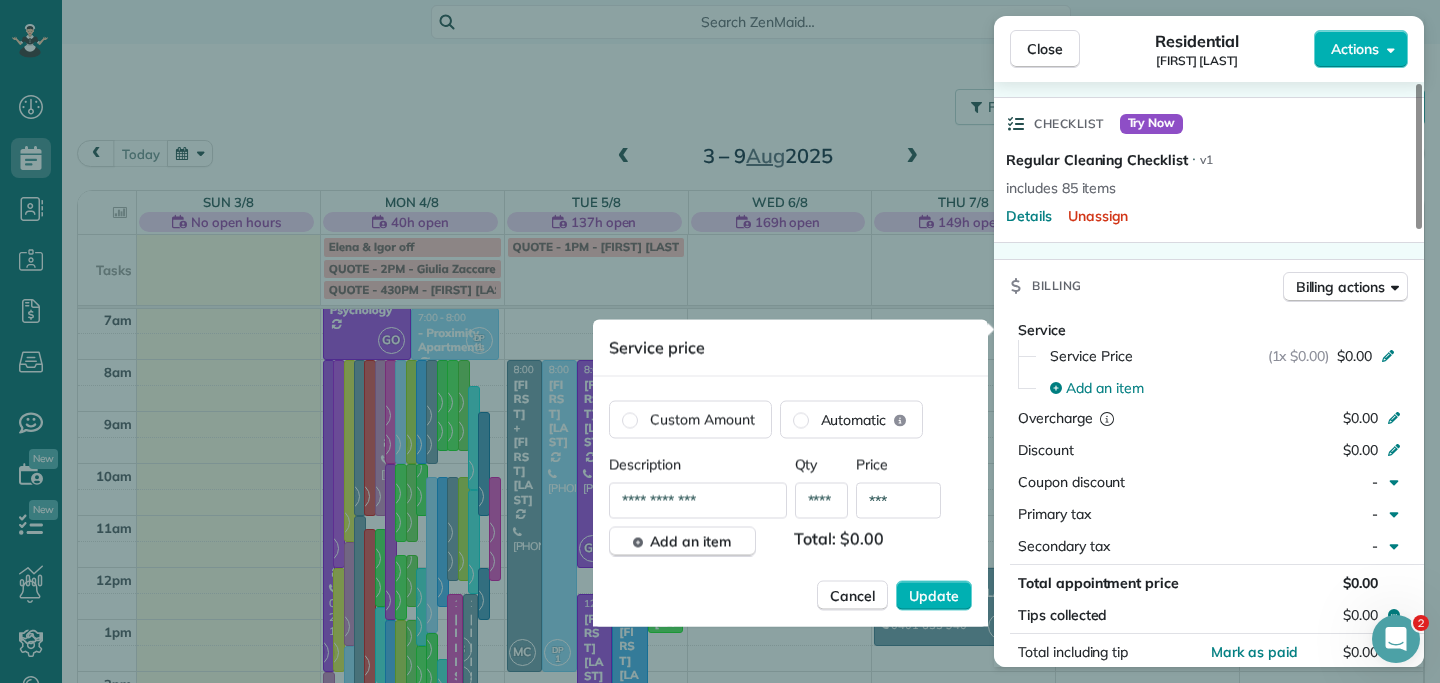 type on "****" 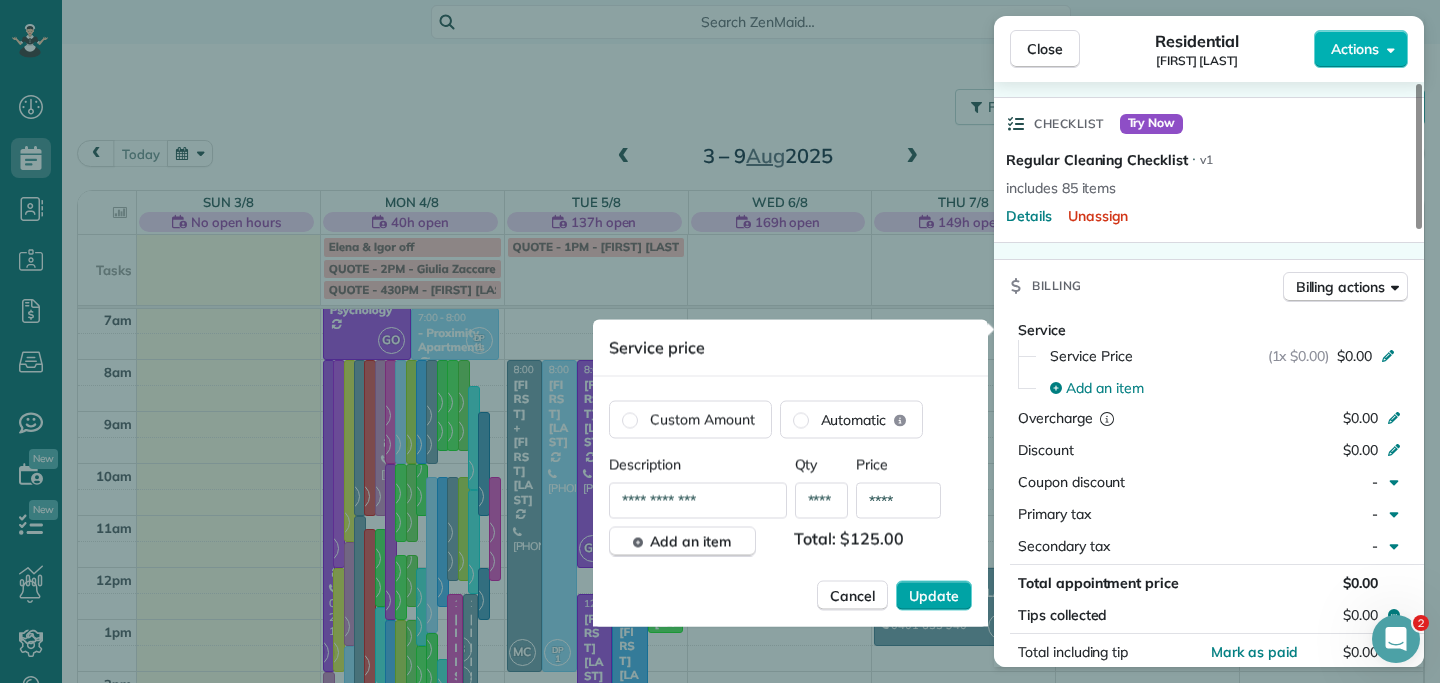 type on "****" 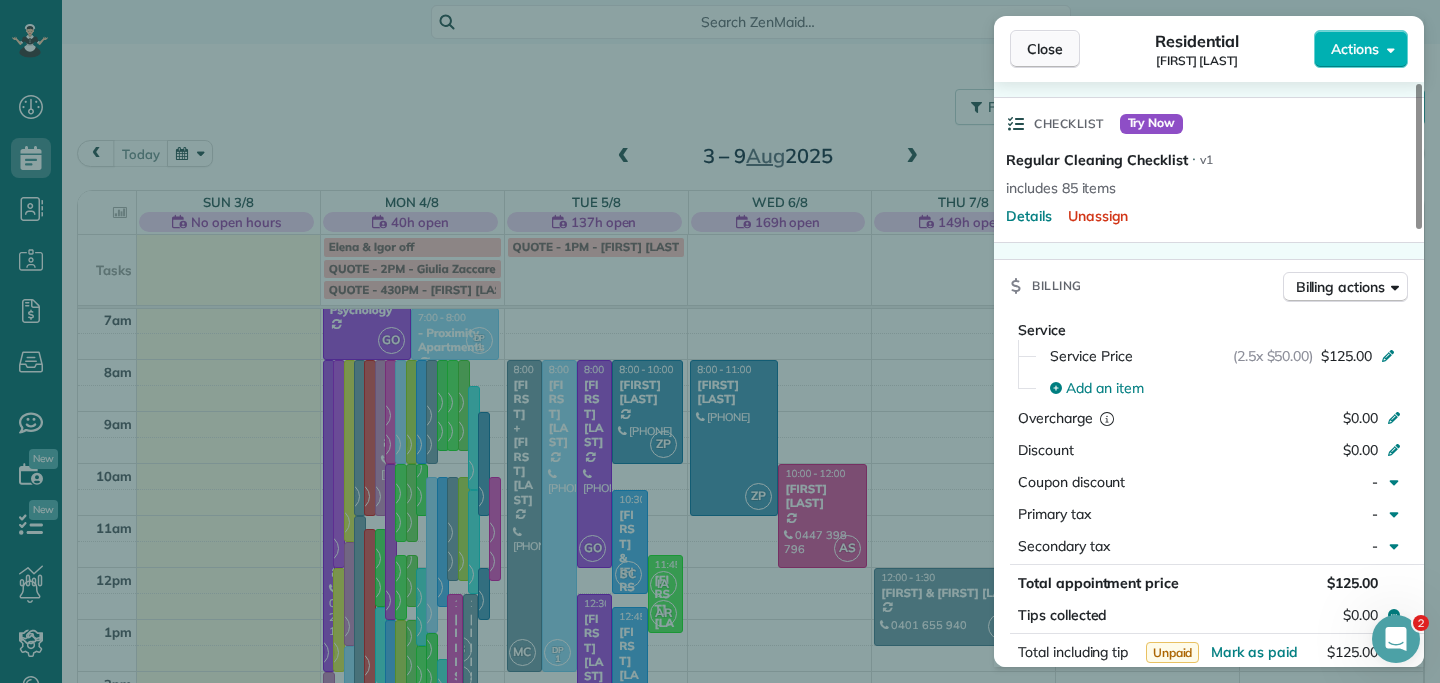 click on "Close" at bounding box center (1045, 49) 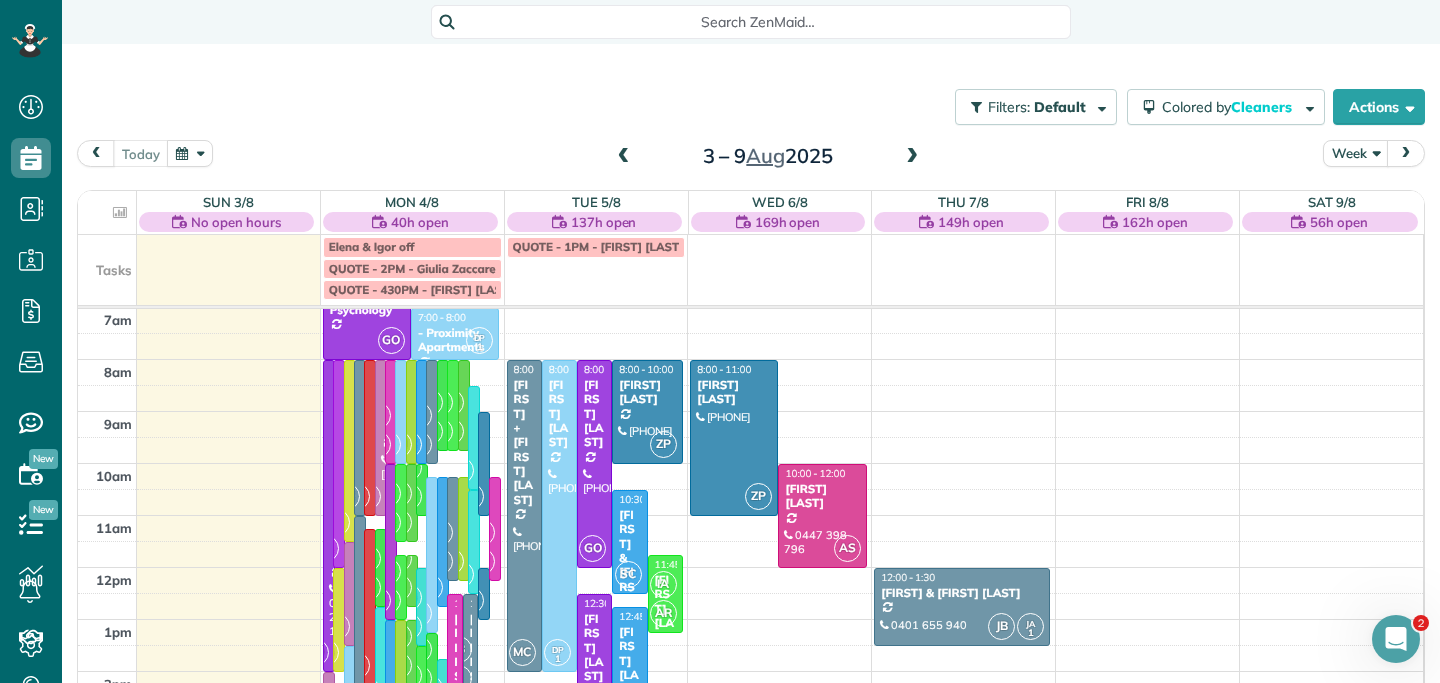 click on "40h open" at bounding box center [420, 222] 